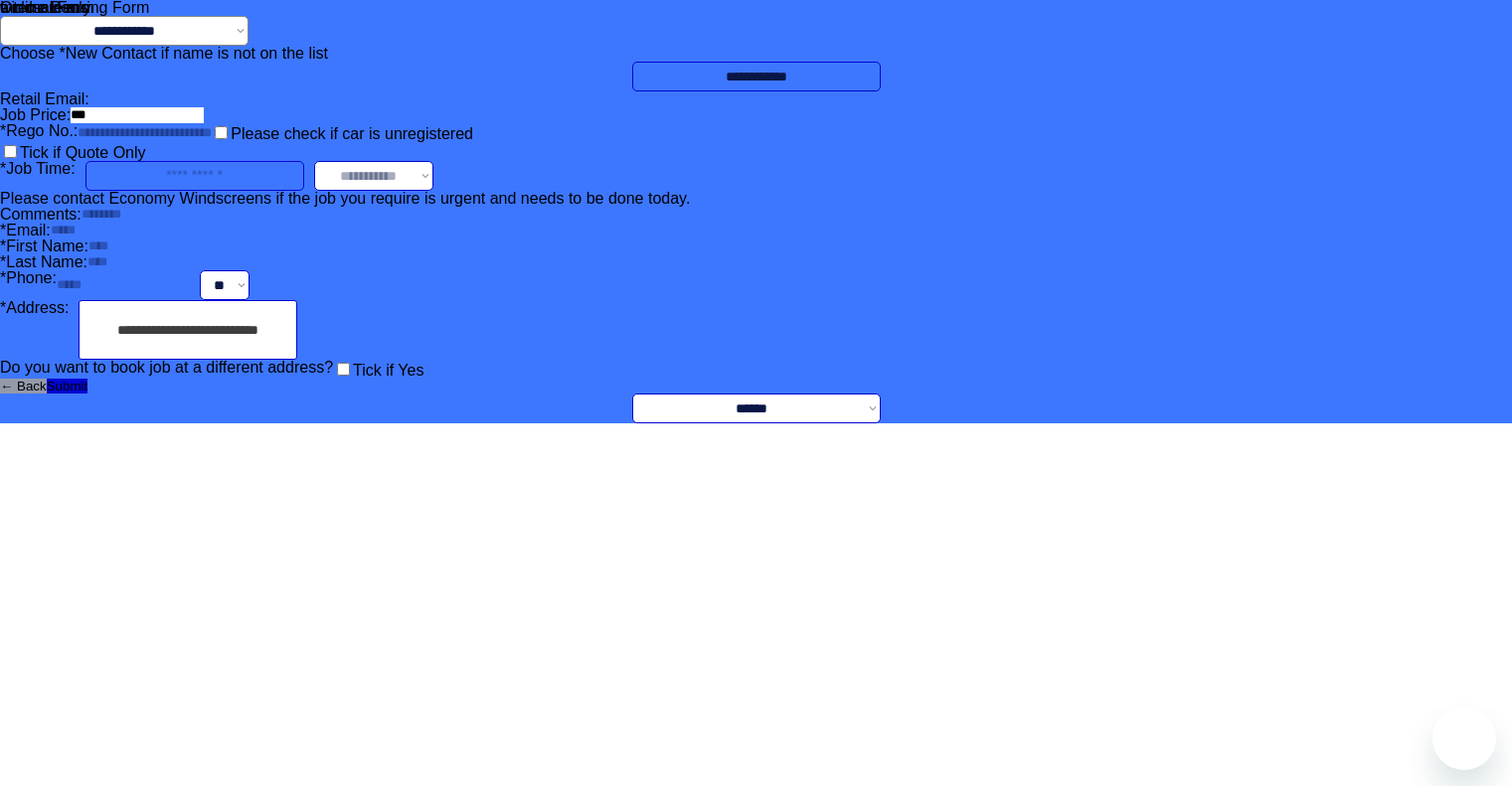 scroll, scrollTop: 152, scrollLeft: 0, axis: vertical 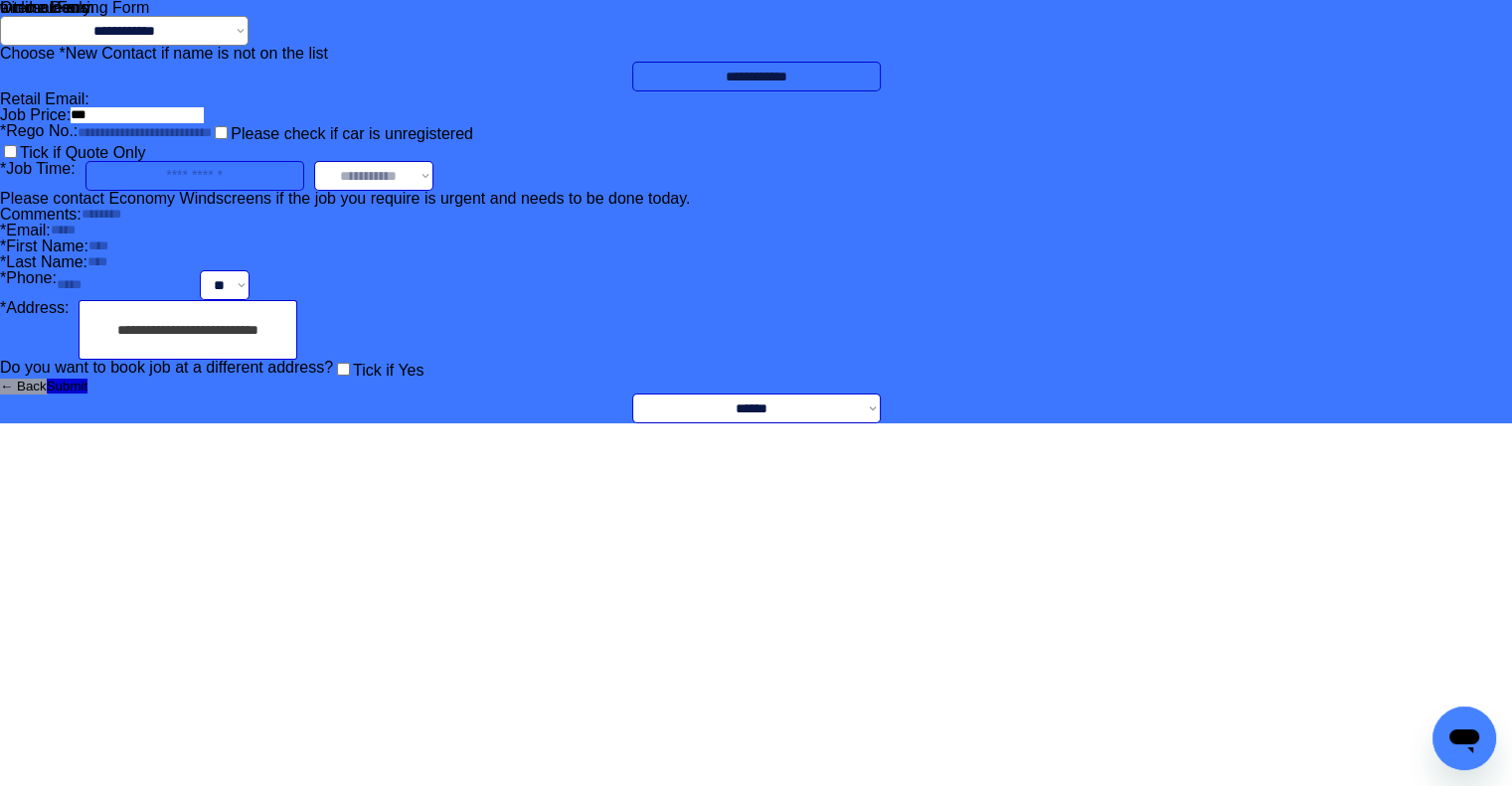 click on "**********" at bounding box center (756, 212) 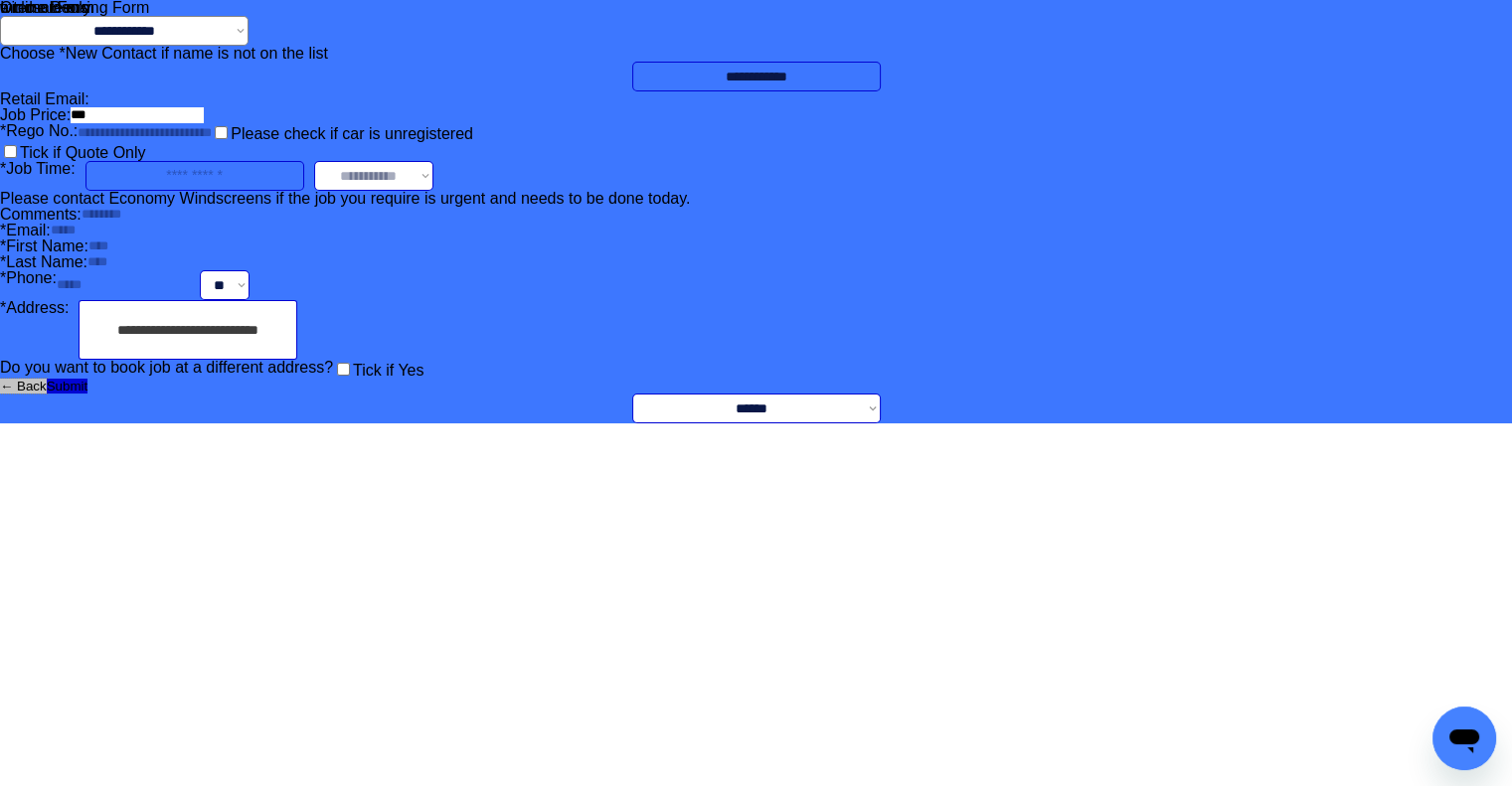 click on "←   Back" at bounding box center [23, 386] 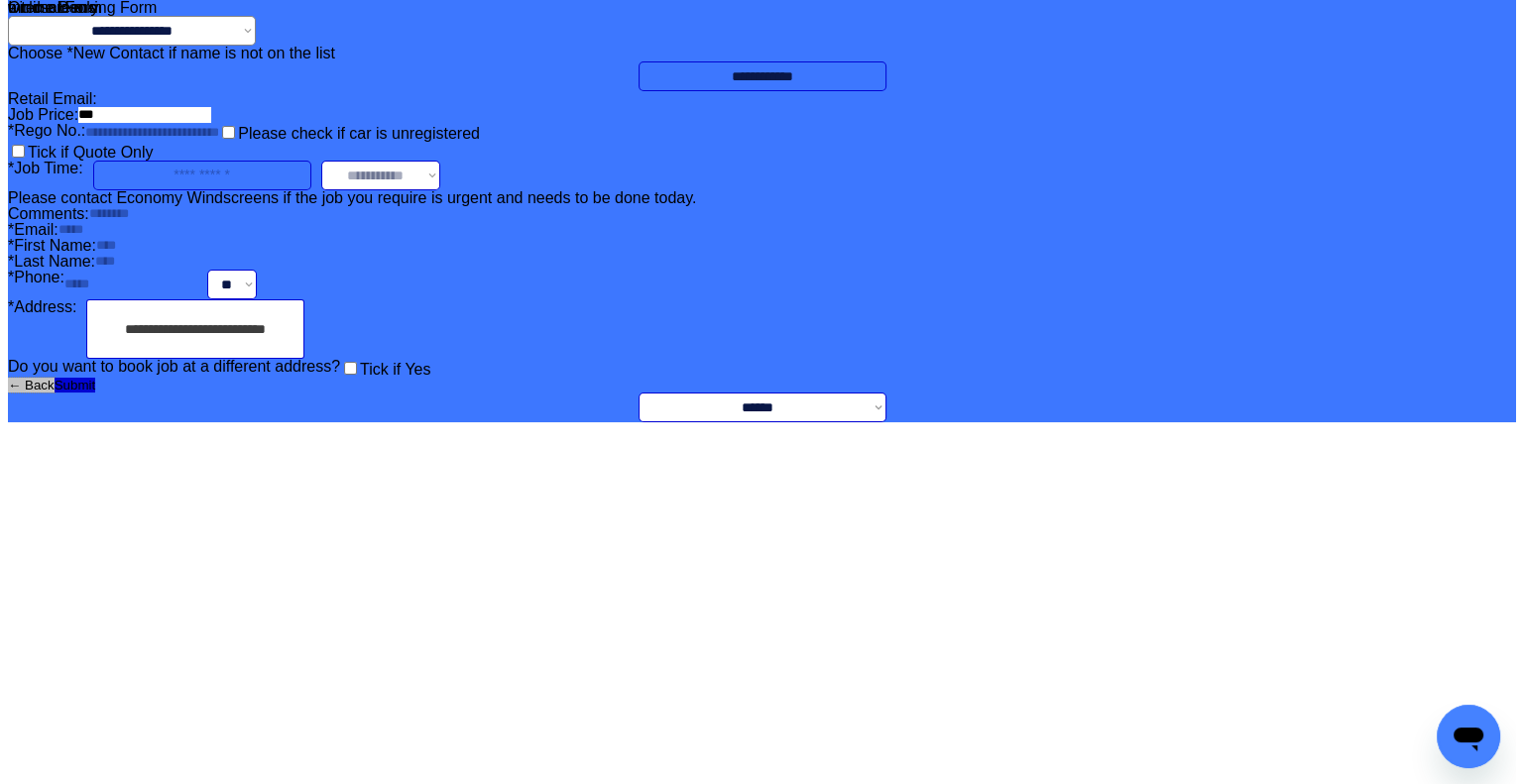 scroll, scrollTop: 0, scrollLeft: 0, axis: both 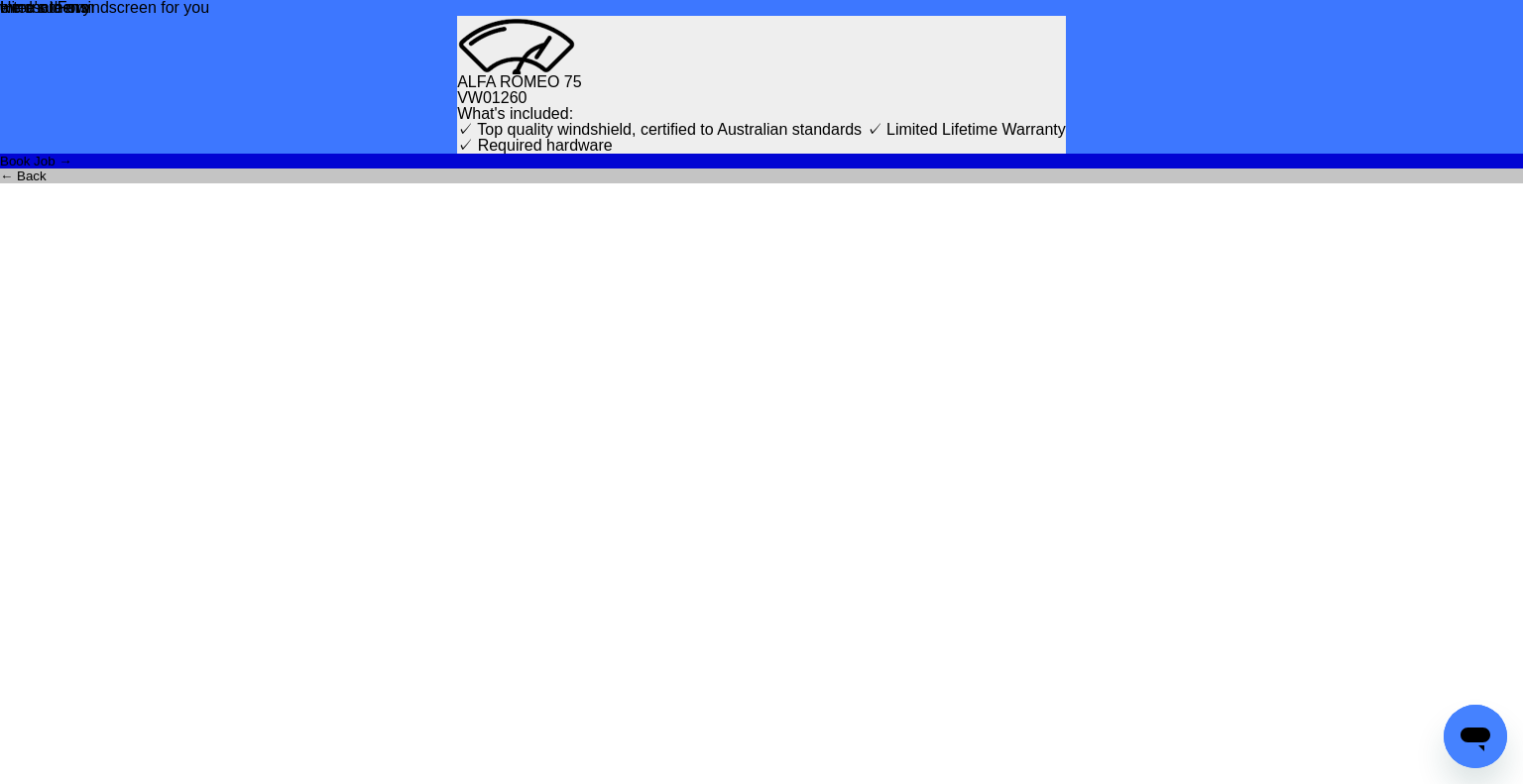 click on "←   Back" at bounding box center (762, 175) 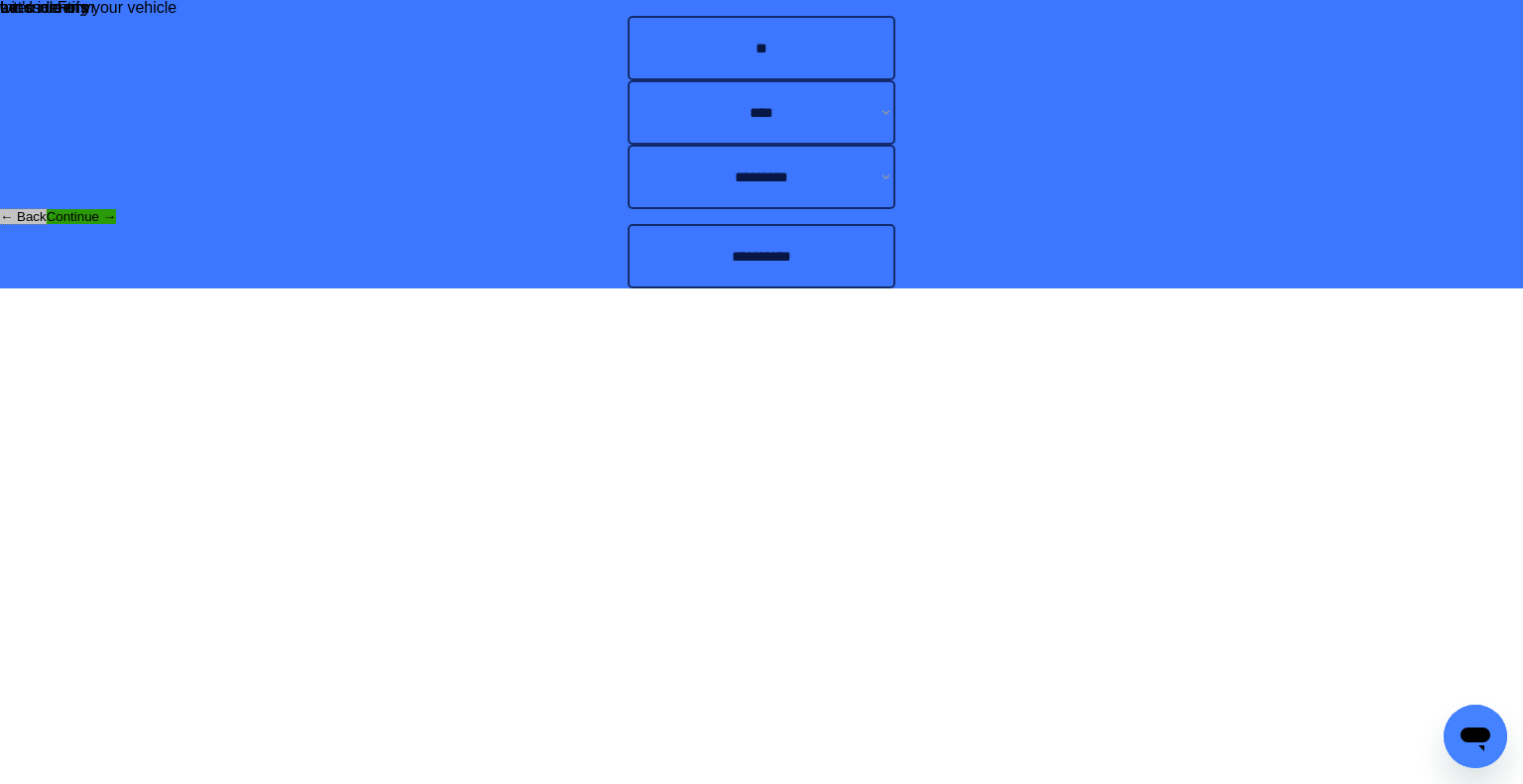 click on "←   Back" at bounding box center (23, 216) 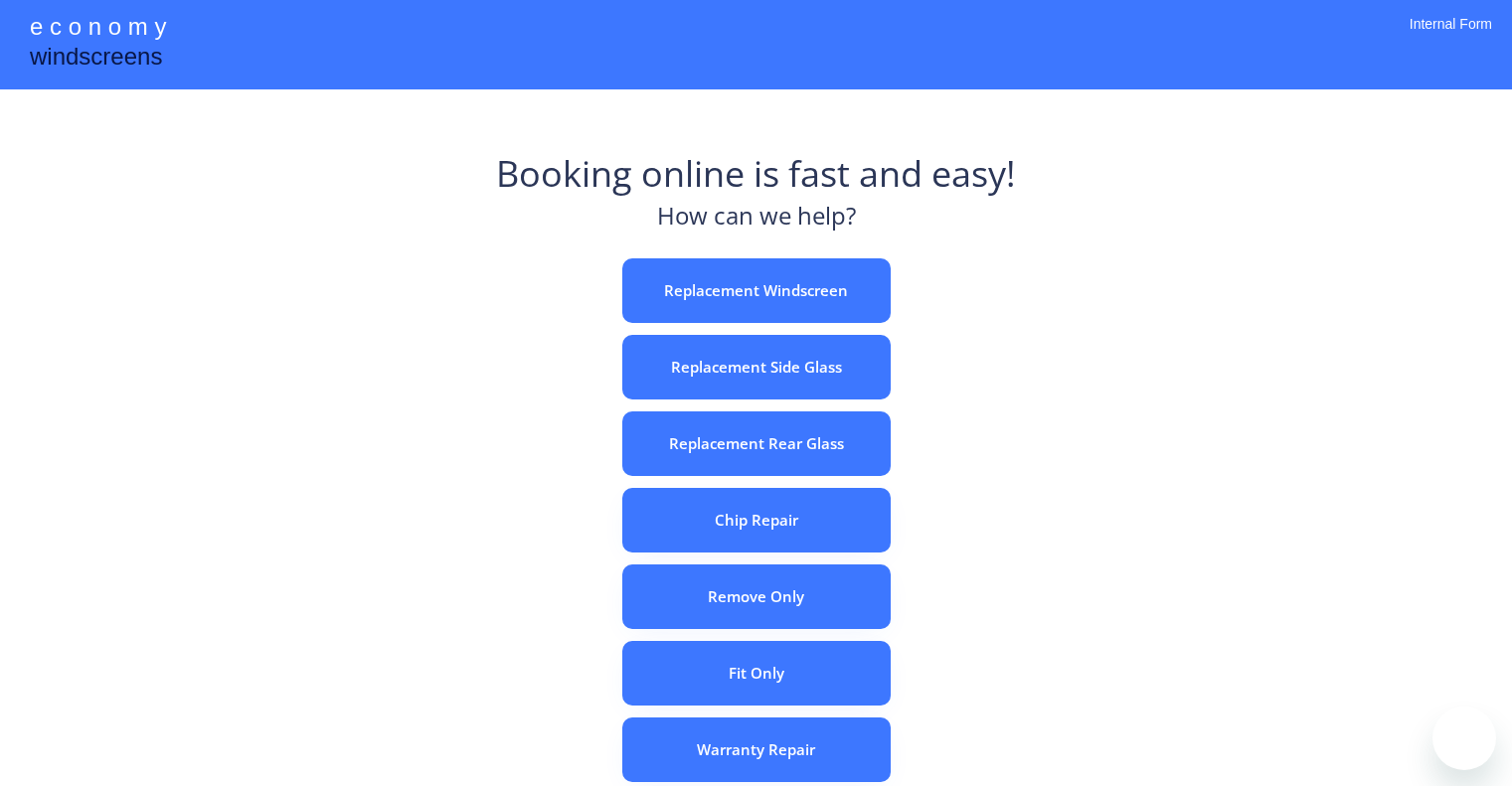 scroll, scrollTop: 0, scrollLeft: 0, axis: both 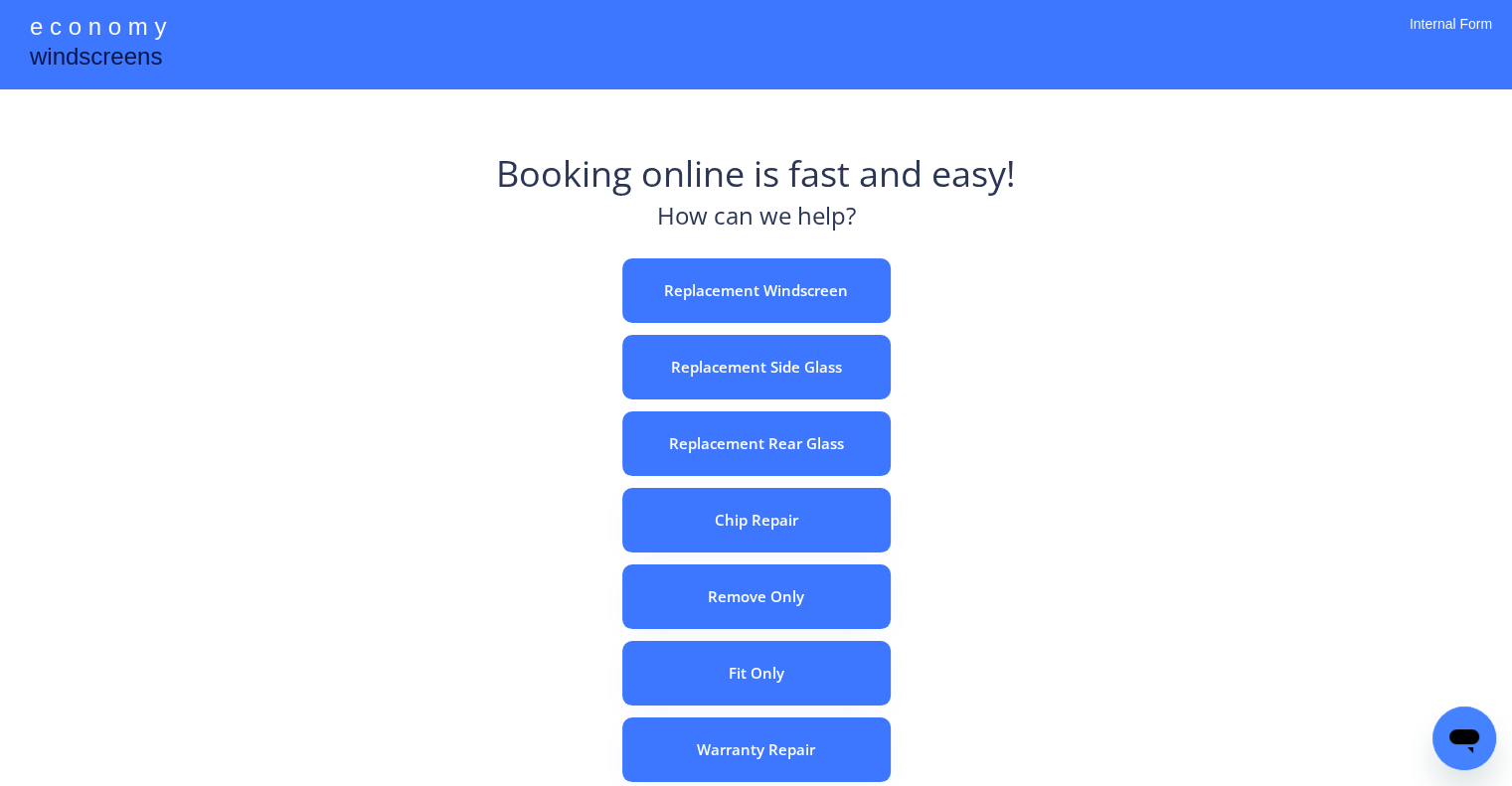click on "e c o n o m y windscreens Booking online is fast and easy! How can we help? Replacement Windscreen Replacement Side Glass Replacement Rear Glass Chip Repair Remove Only Fit Only Warranty Repair ADAS Recalibration Only Rebook a Job Confirm Quotes Manual Booking Internal Form" at bounding box center [756, 553] 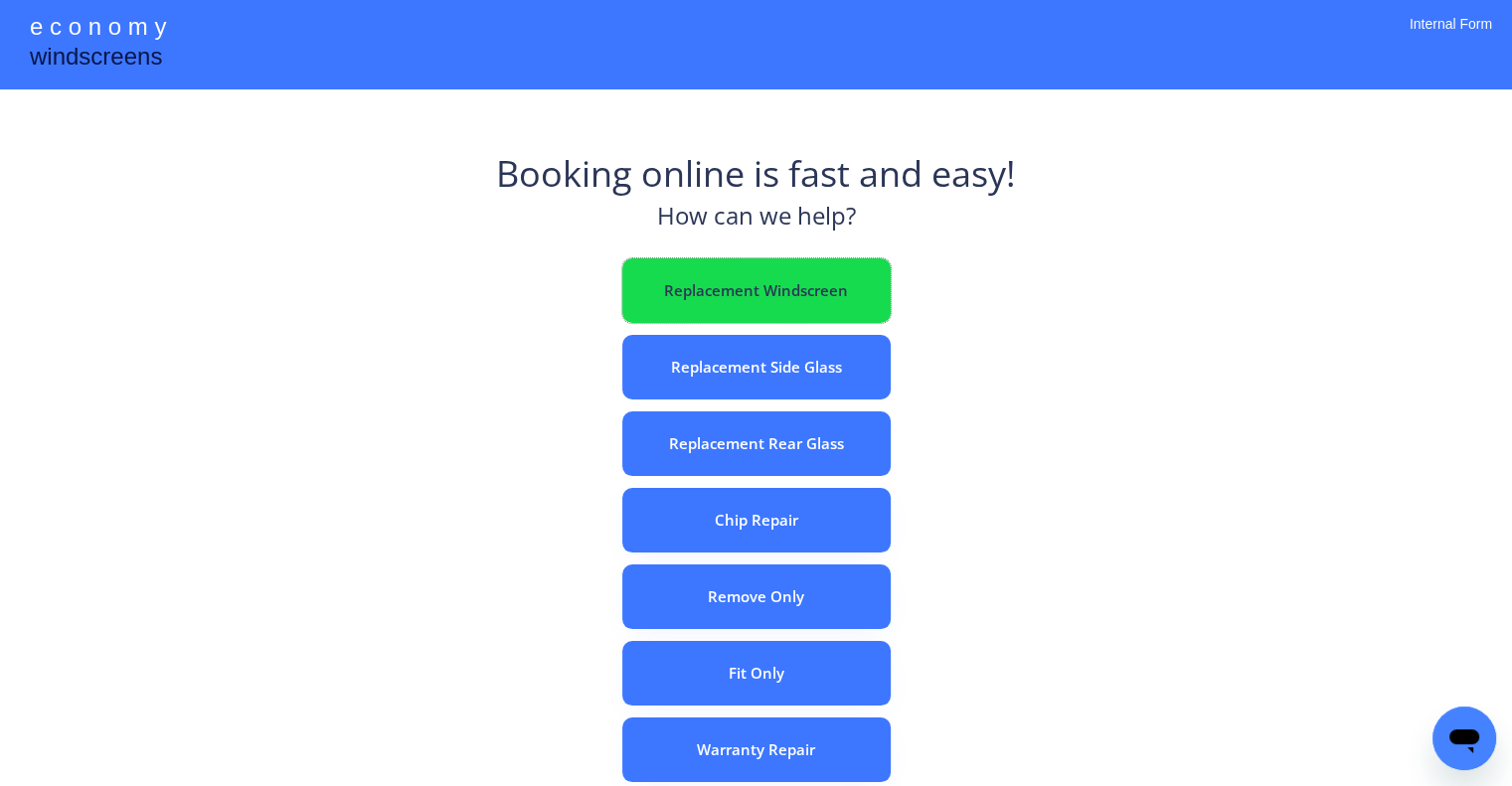 click on "Replacement Windscreen" at bounding box center [756, 290] 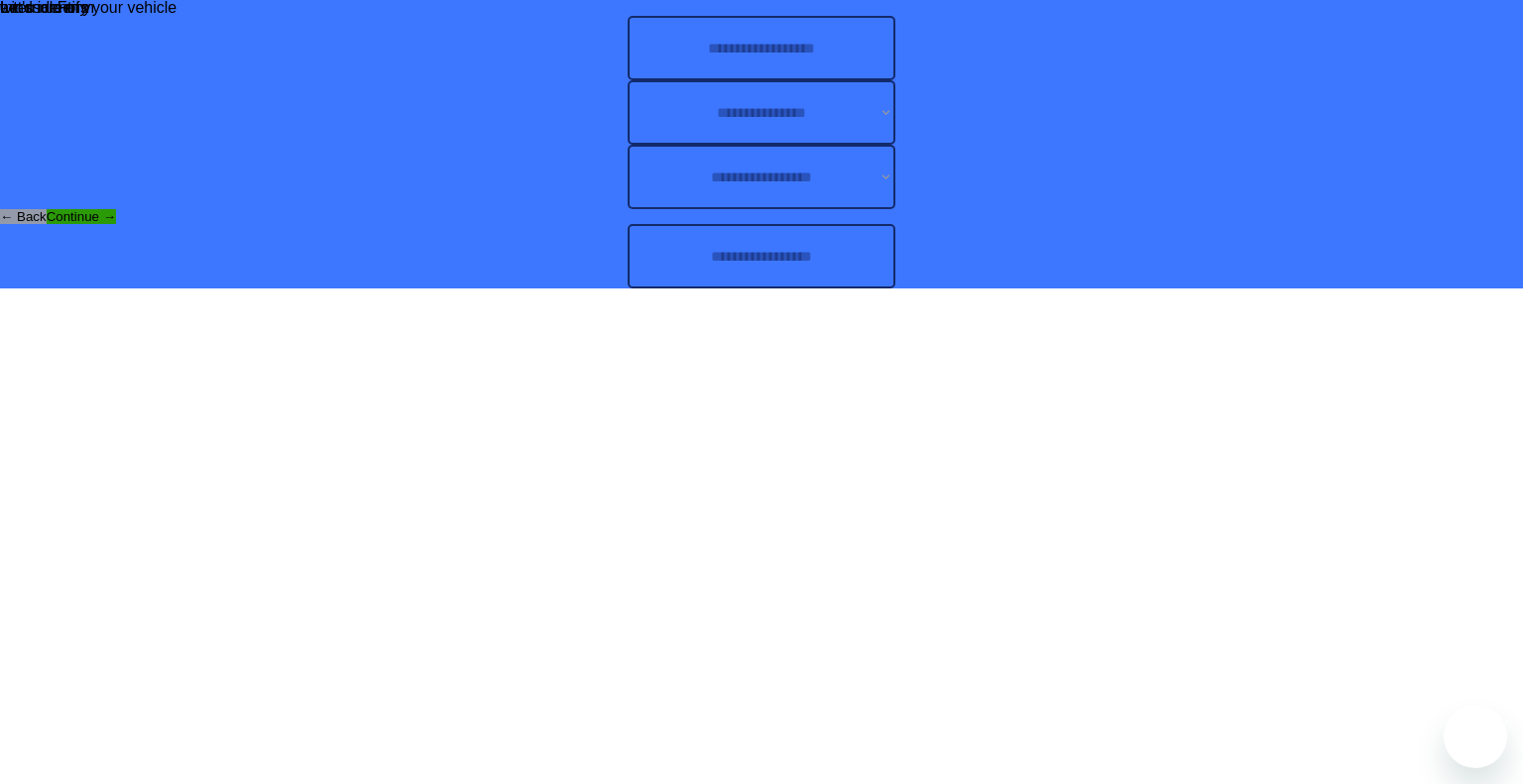 scroll, scrollTop: 0, scrollLeft: 0, axis: both 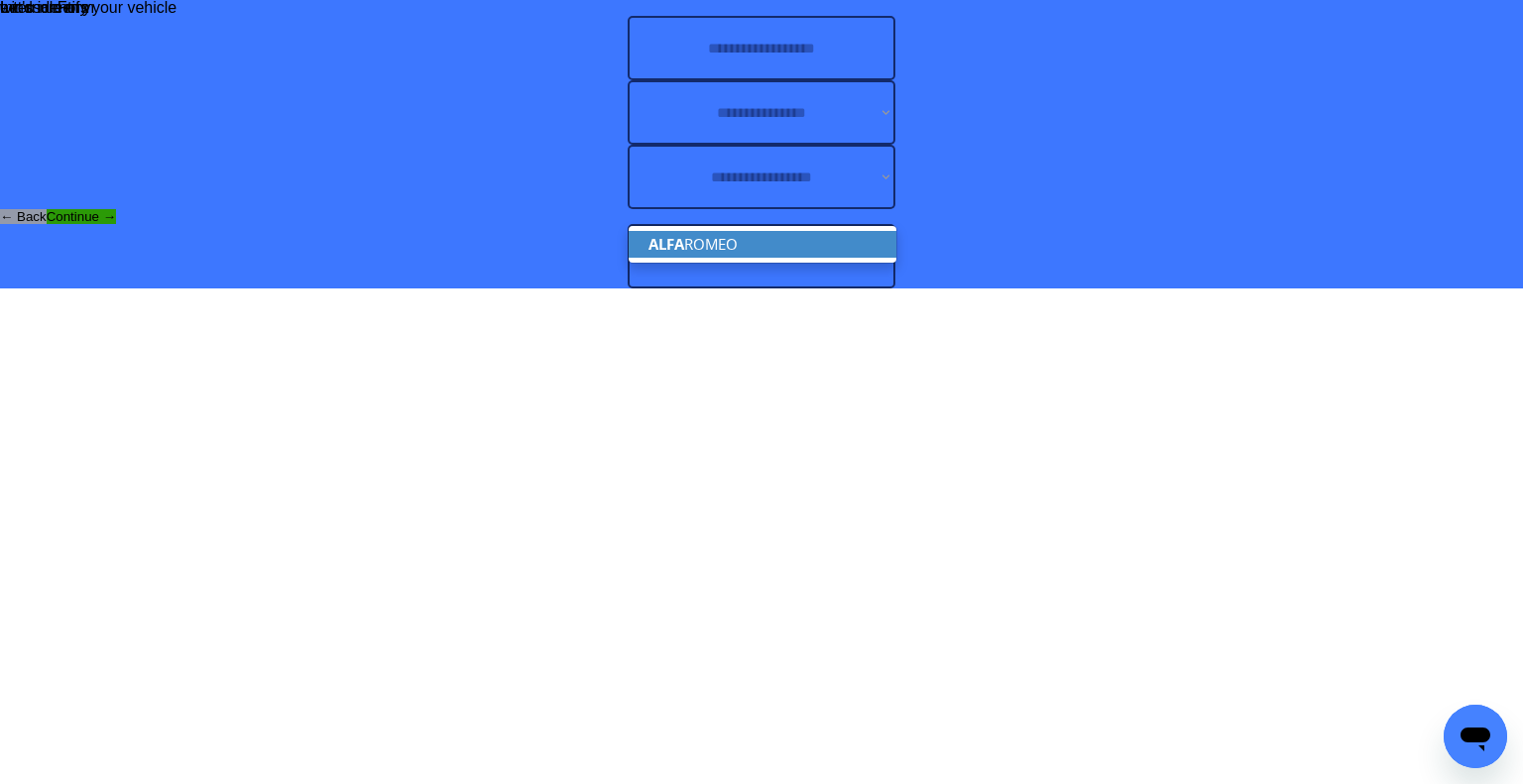 click on "ALFA  ROMEO" at bounding box center [762, 244] 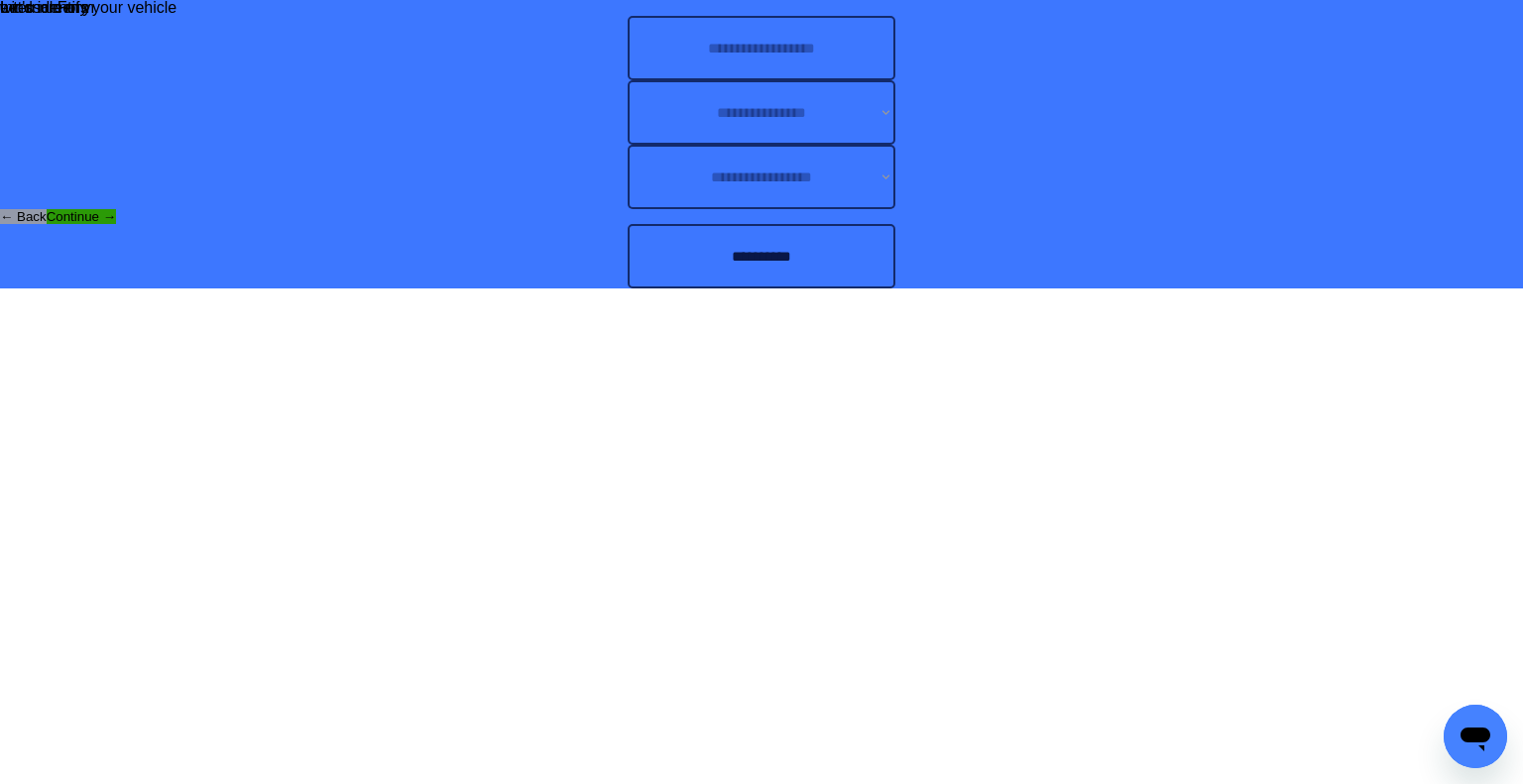 click at bounding box center (762, 48) 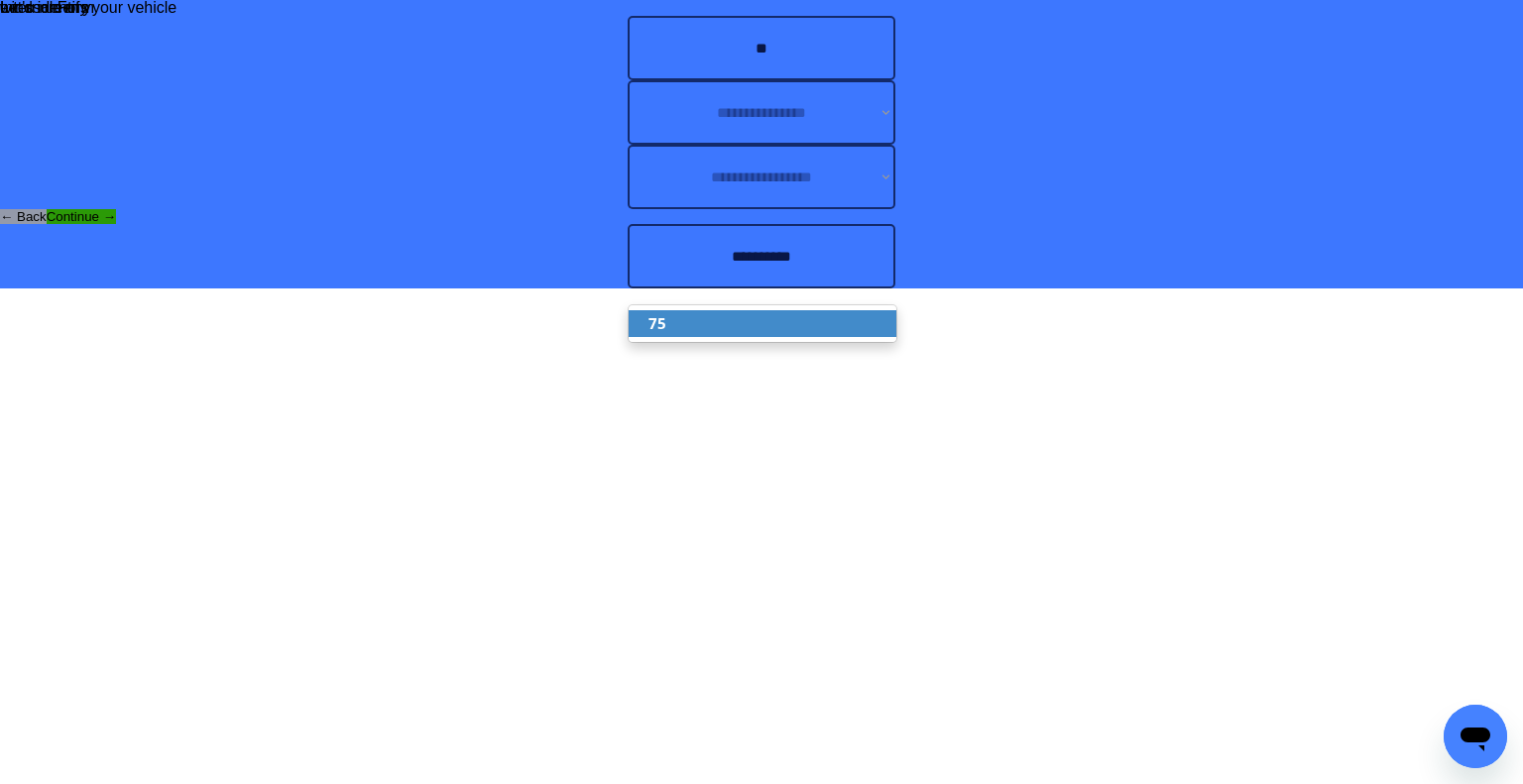 click on "75" at bounding box center [762, 323] 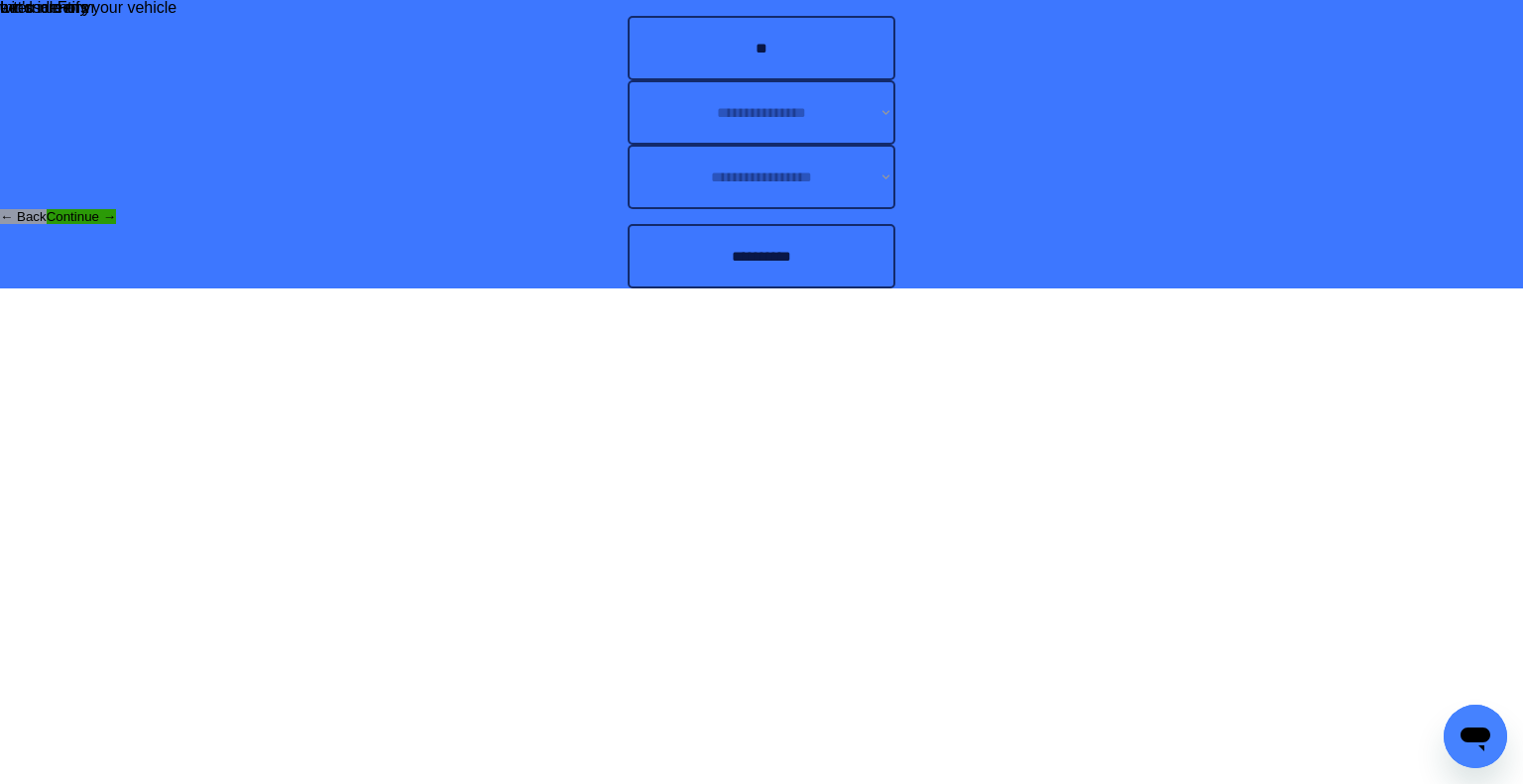 type on "**" 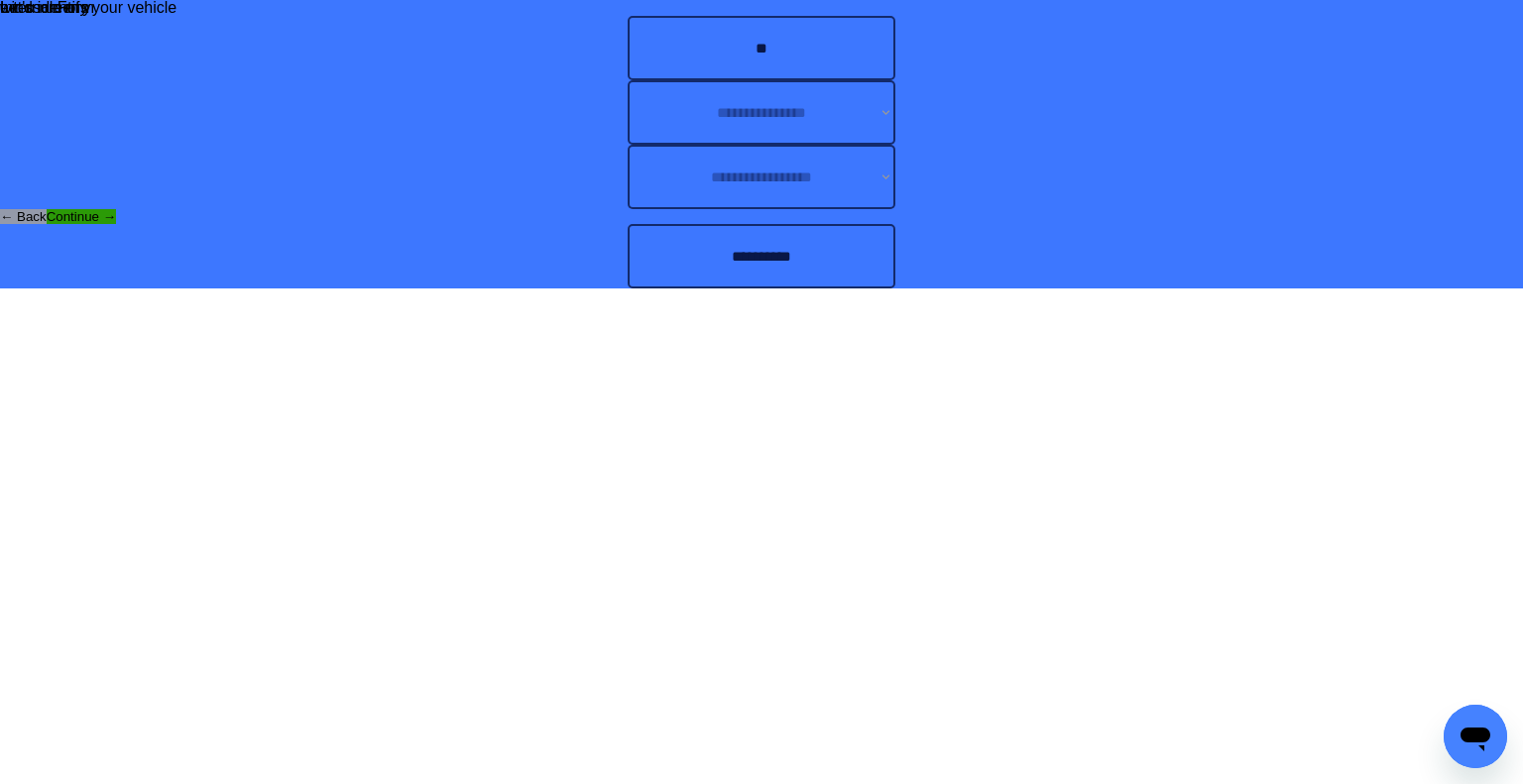 click on "**********" at bounding box center [762, 144] 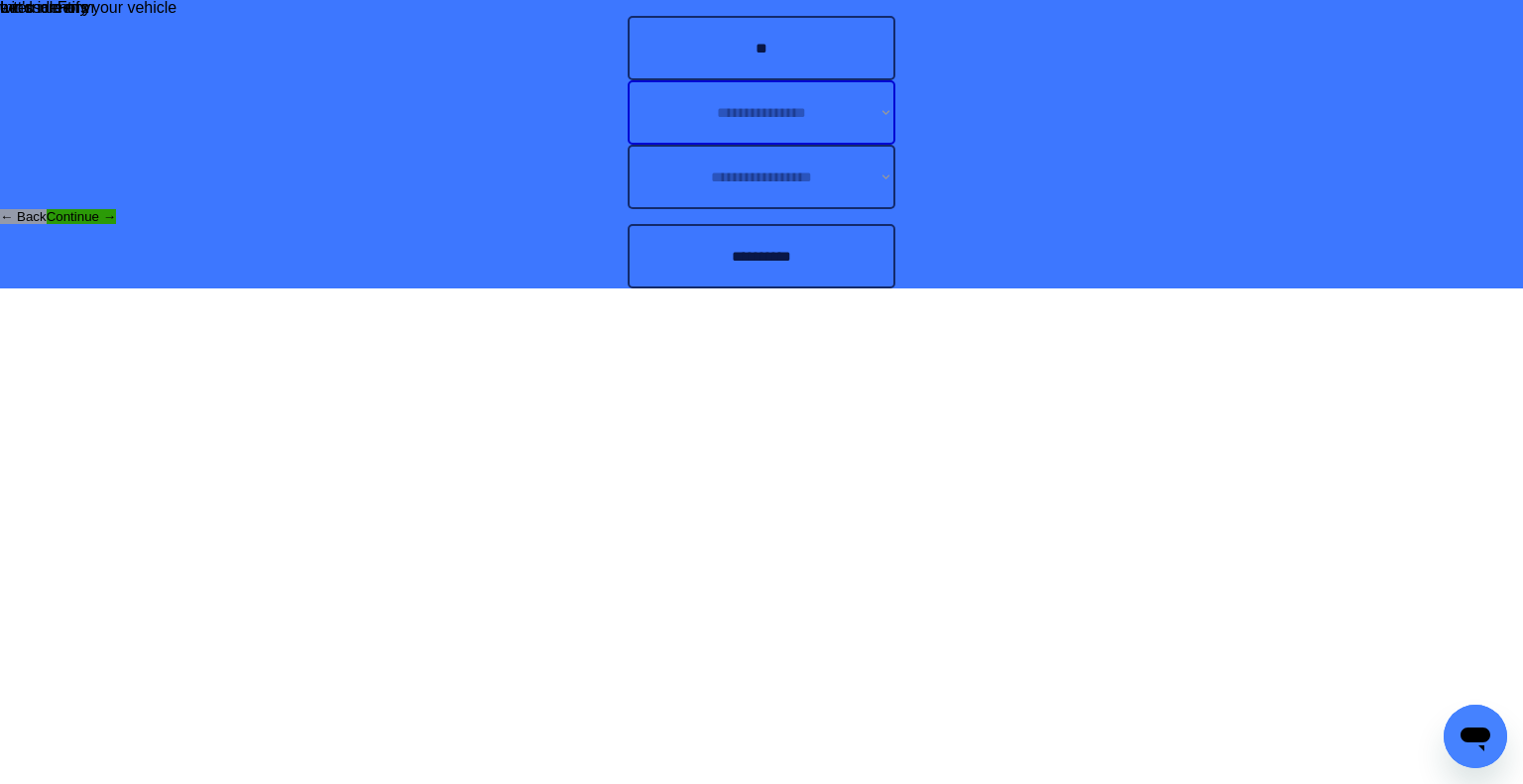 drag, startPoint x: 816, startPoint y: 338, endPoint x: 867, endPoint y: 340, distance: 51.0392 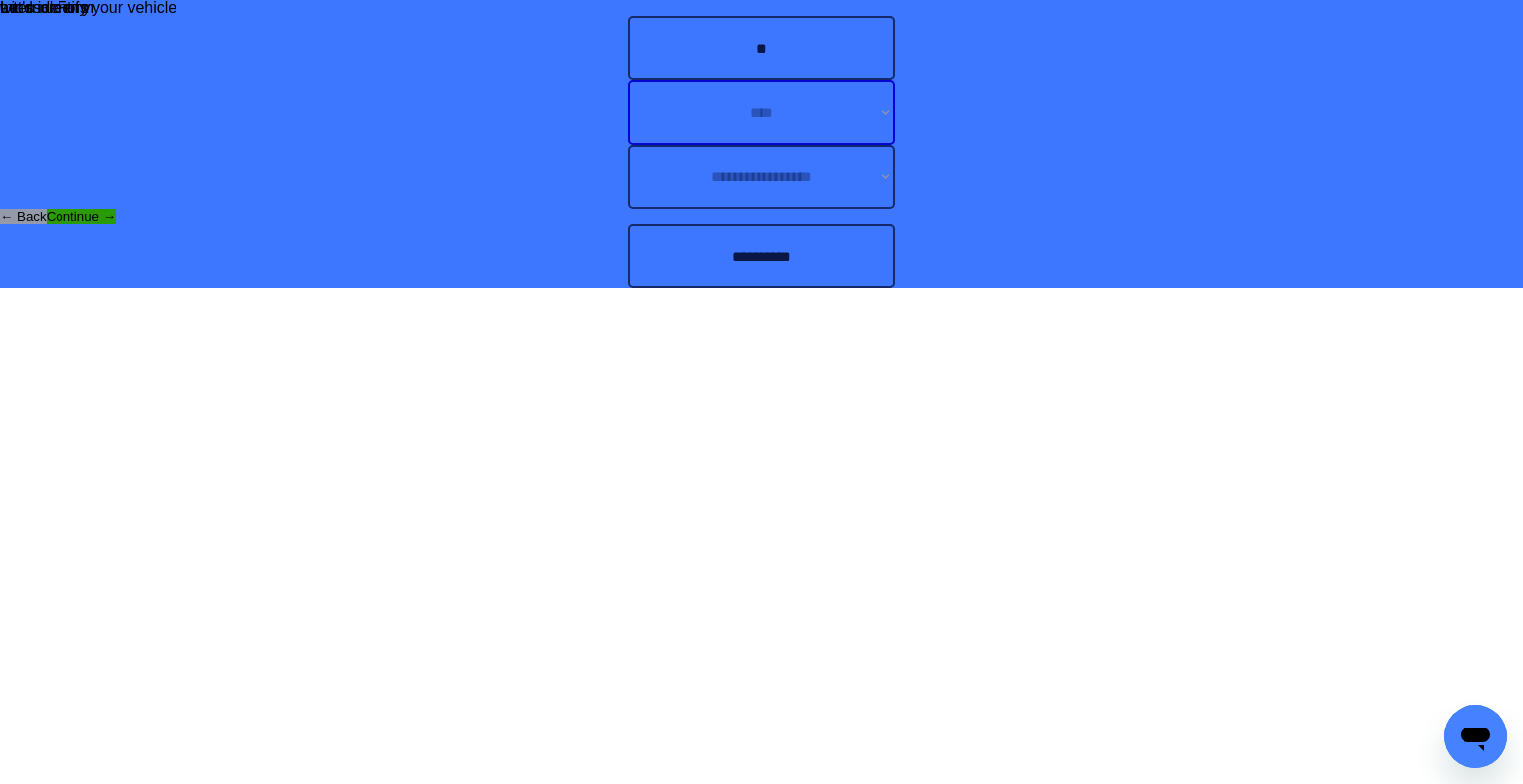 click on "**********" at bounding box center [762, 112] 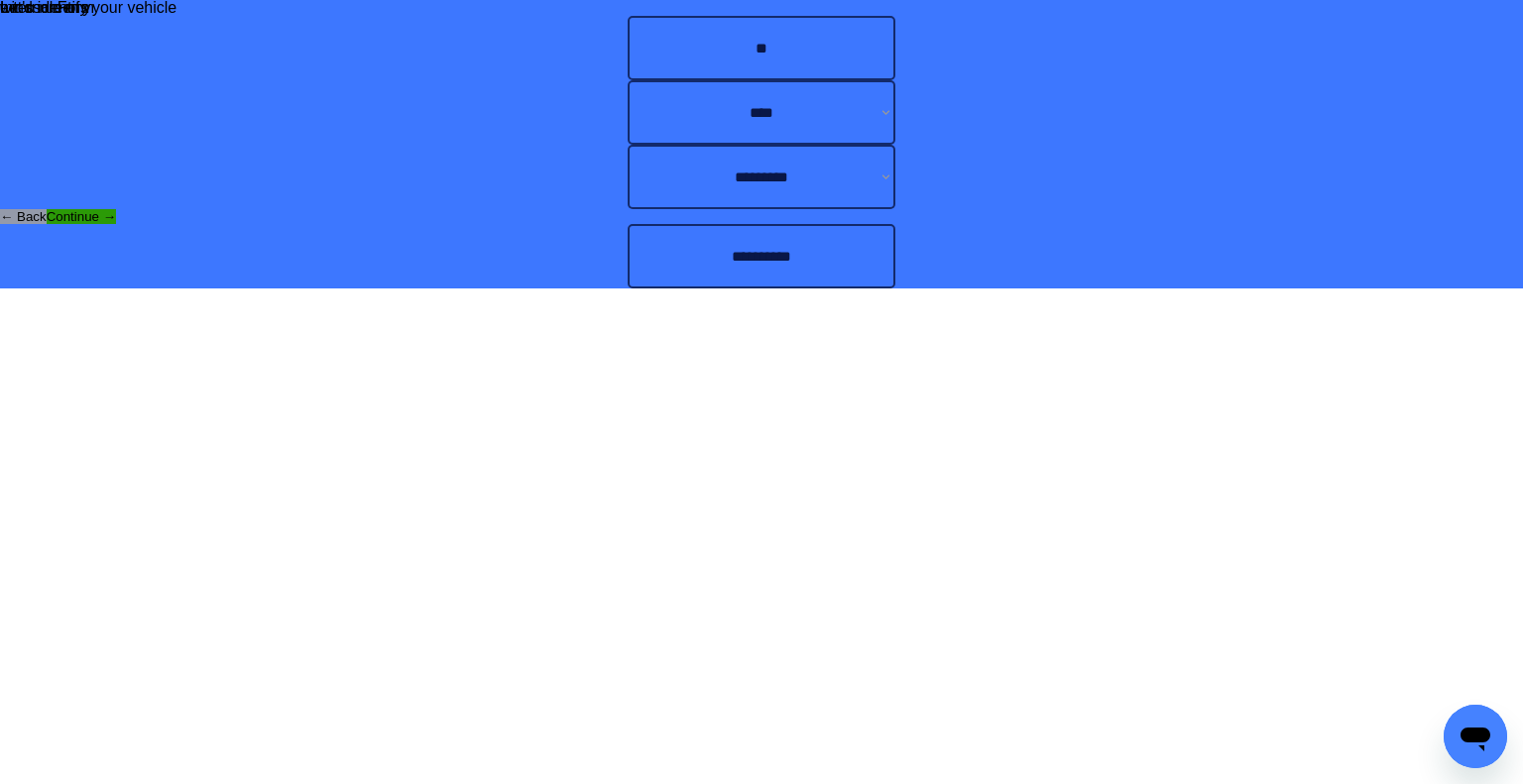drag, startPoint x: 1113, startPoint y: 316, endPoint x: 963, endPoint y: 442, distance: 195.89793 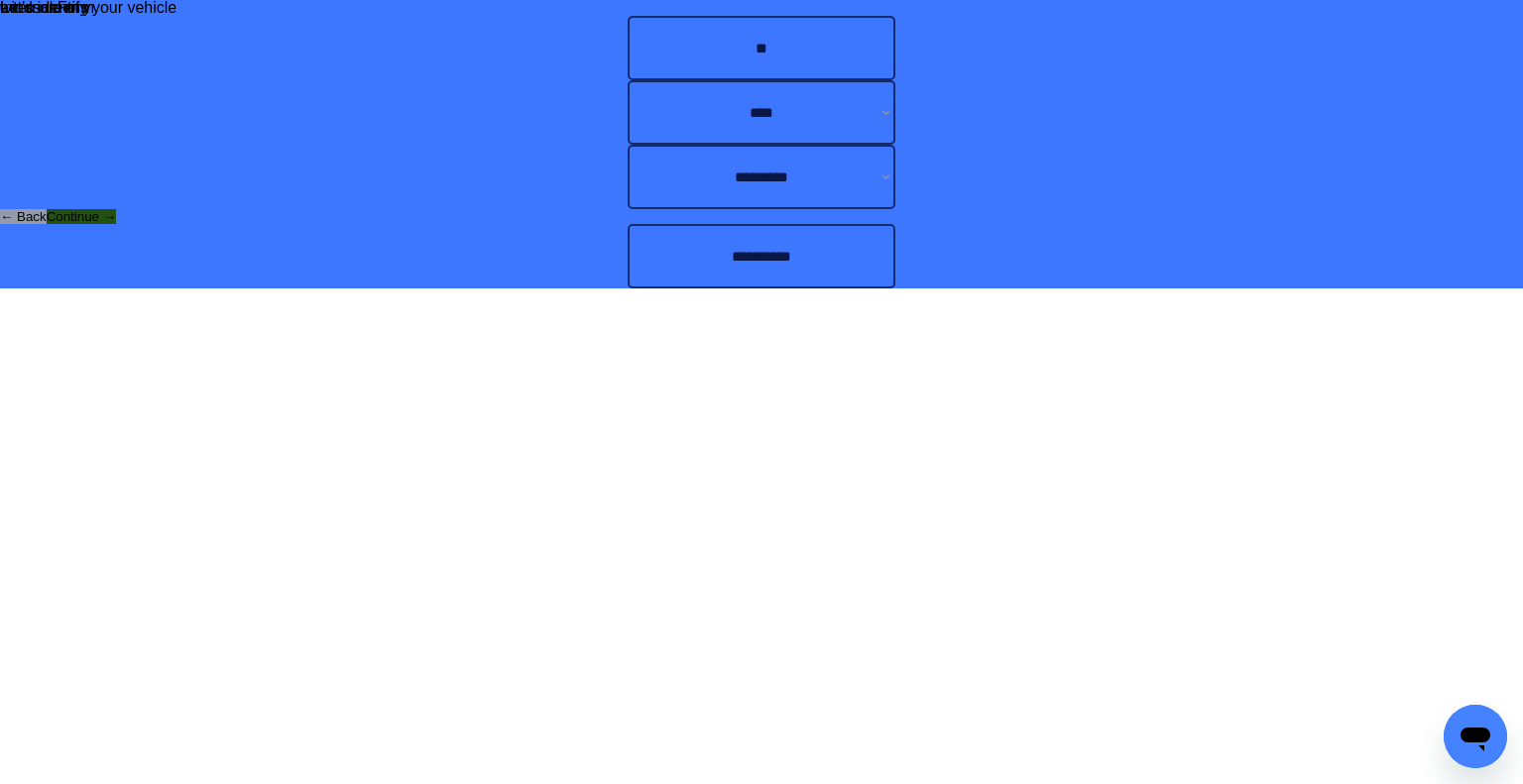 click on "Continue    →" at bounding box center [81, 216] 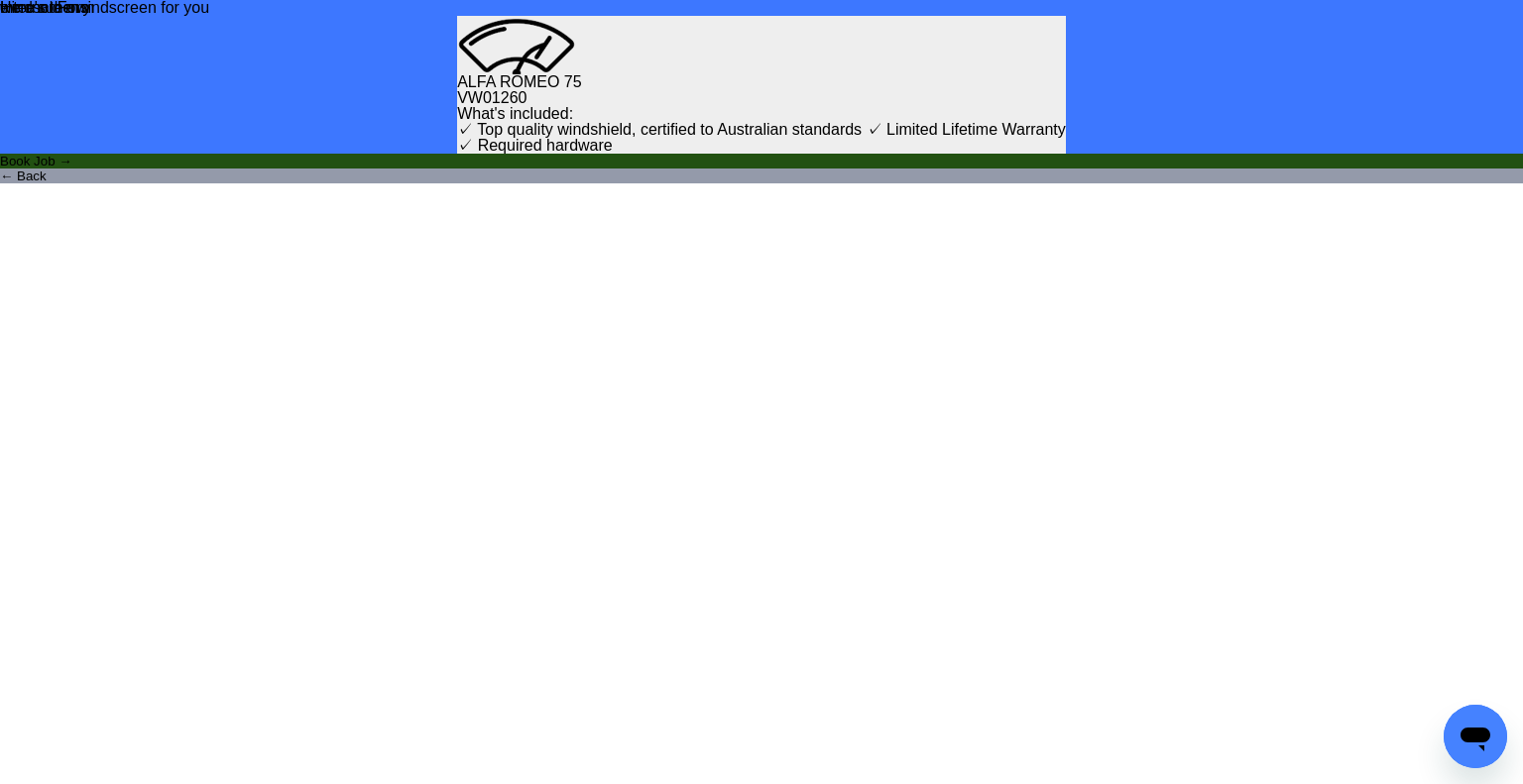 click on "Book Job    →" at bounding box center (762, 161) 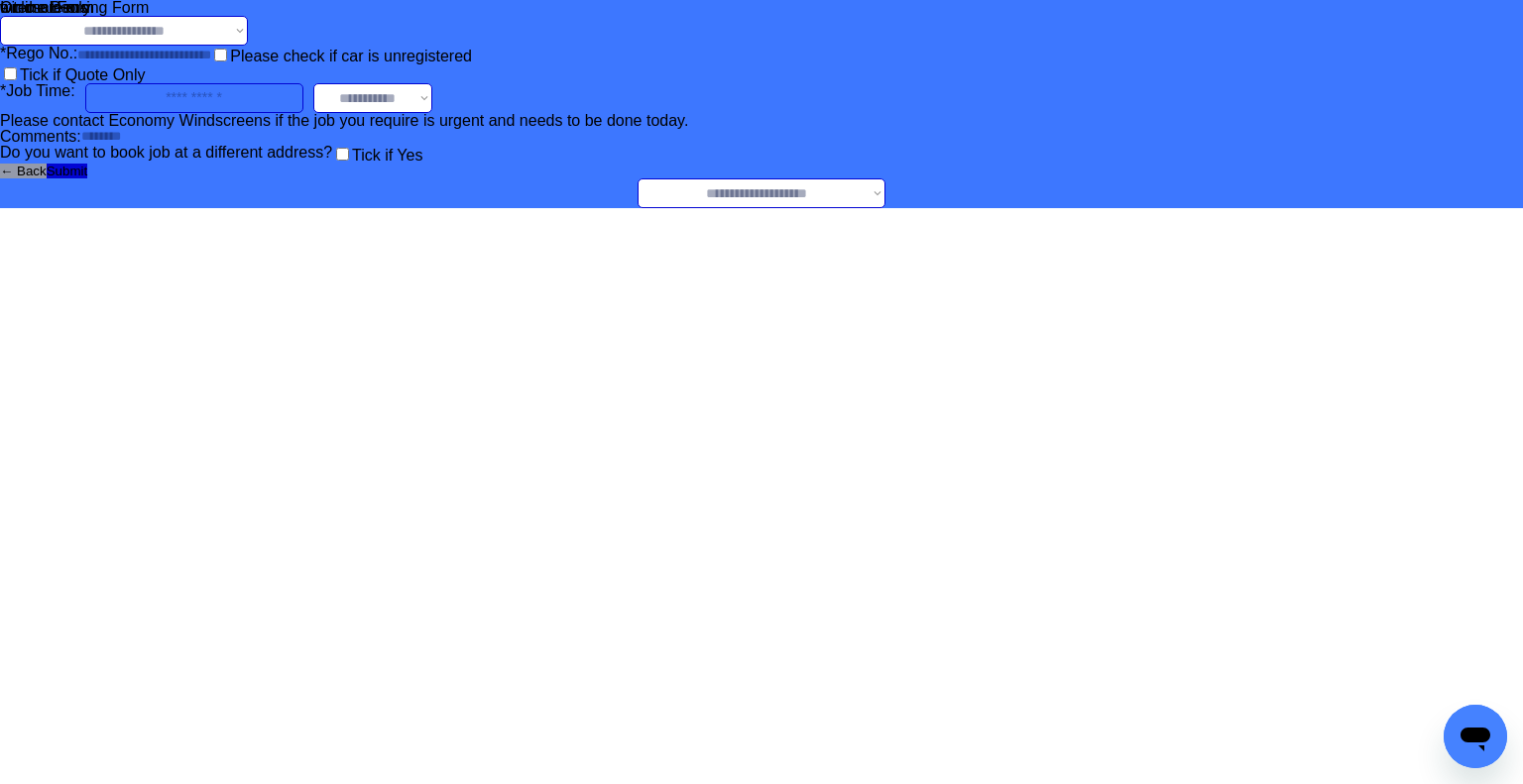 click on "**********" at bounding box center [124, 31] 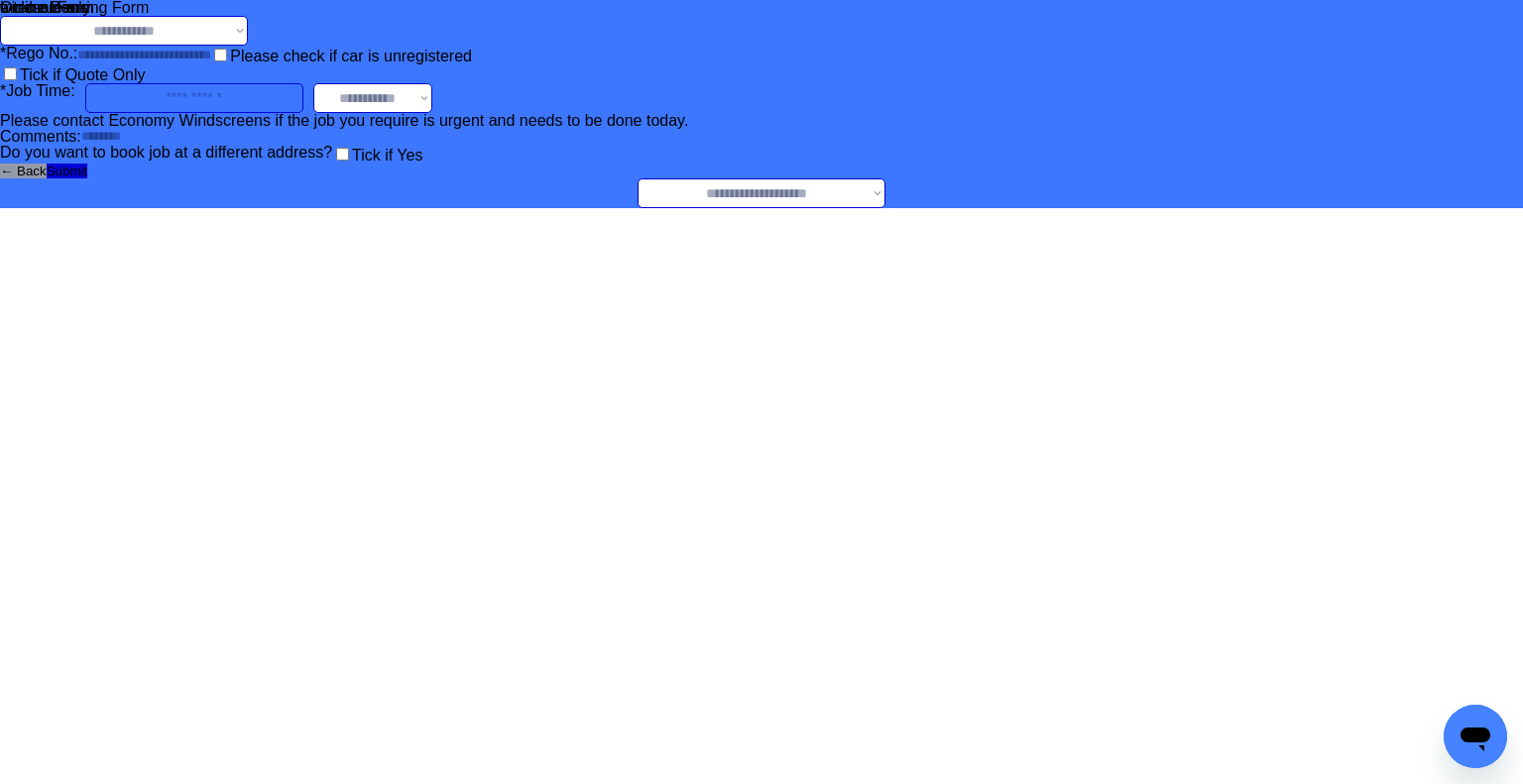 click on "**********" at bounding box center (124, 31) 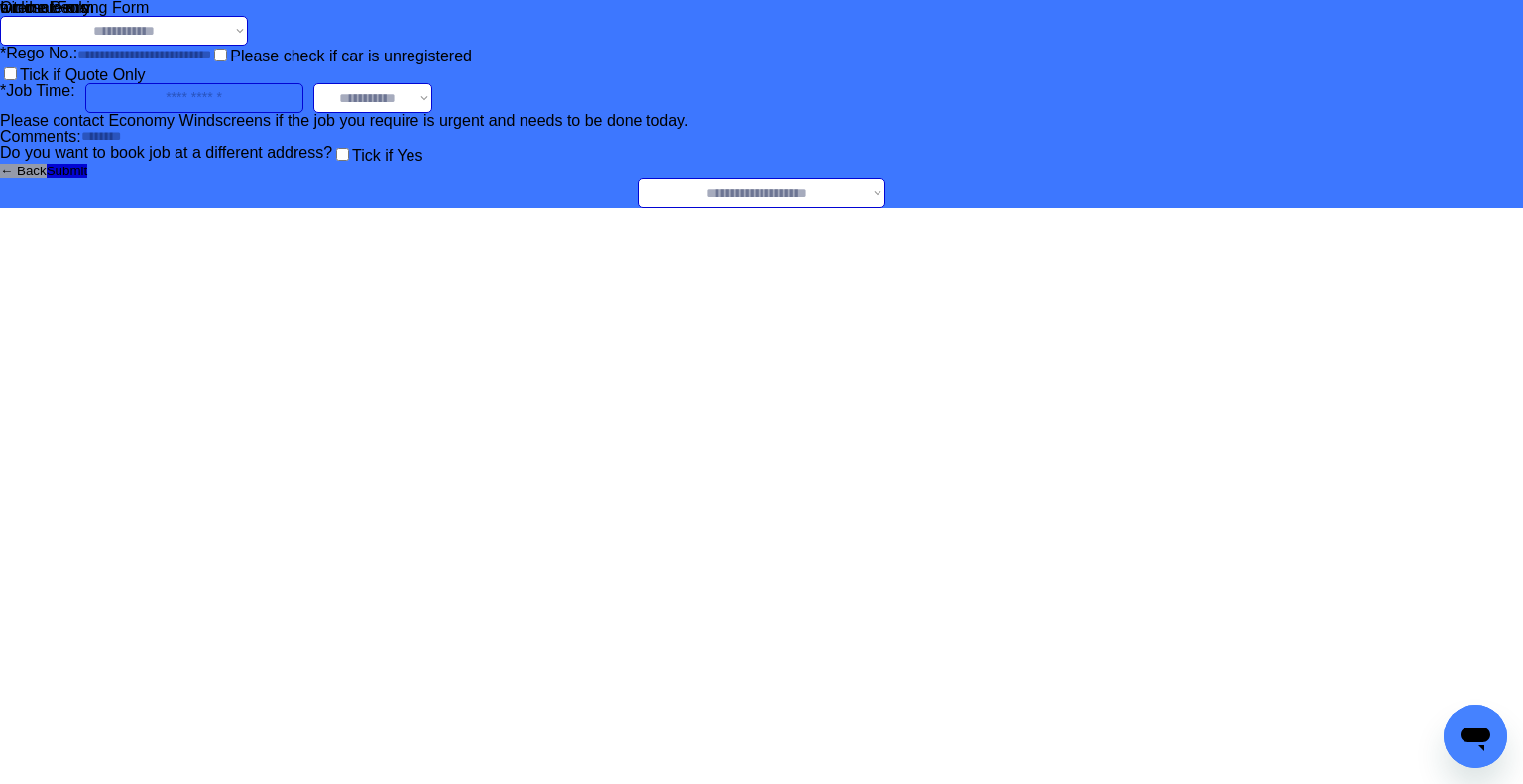 click on "**********" at bounding box center [762, 193] 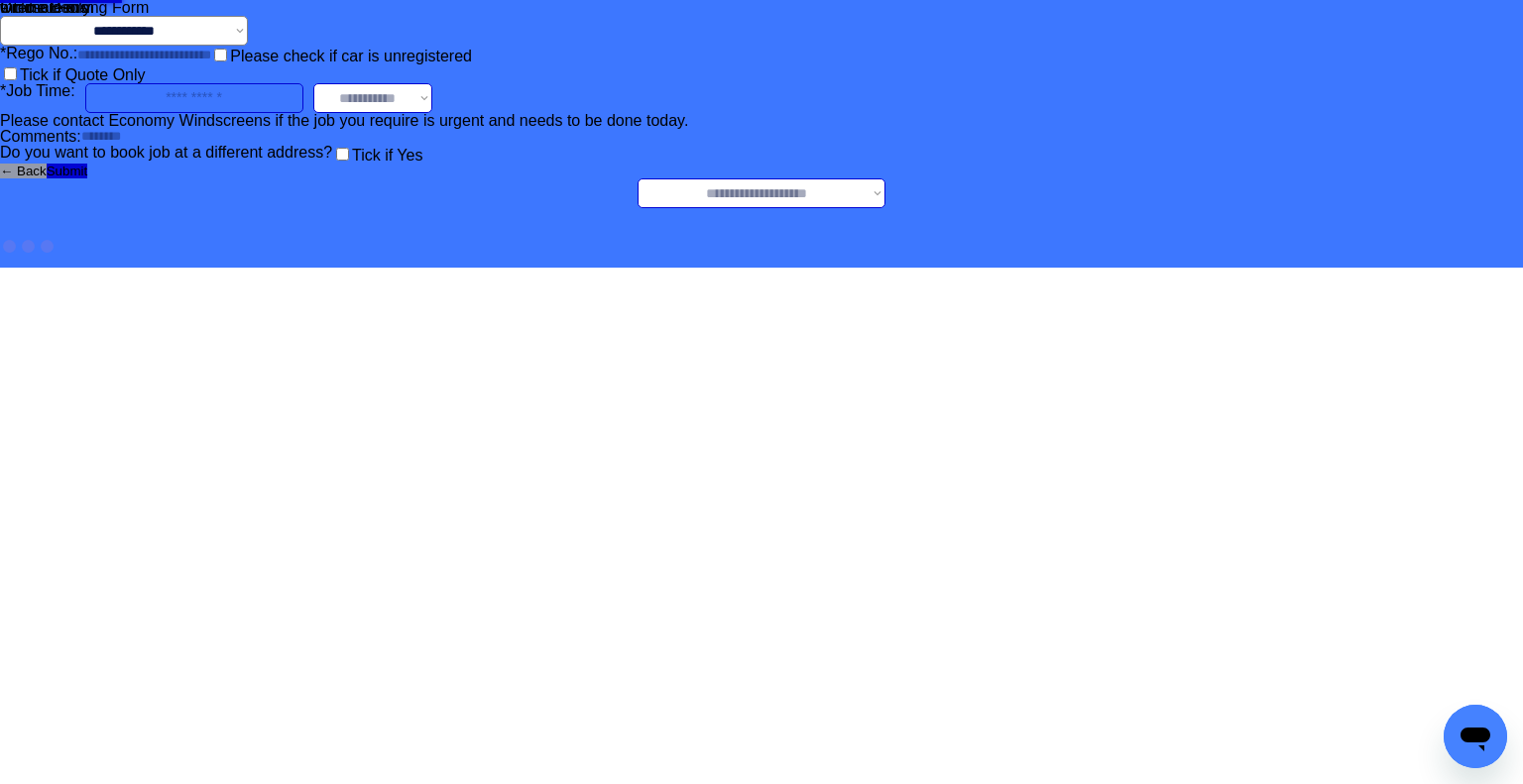 select on "********" 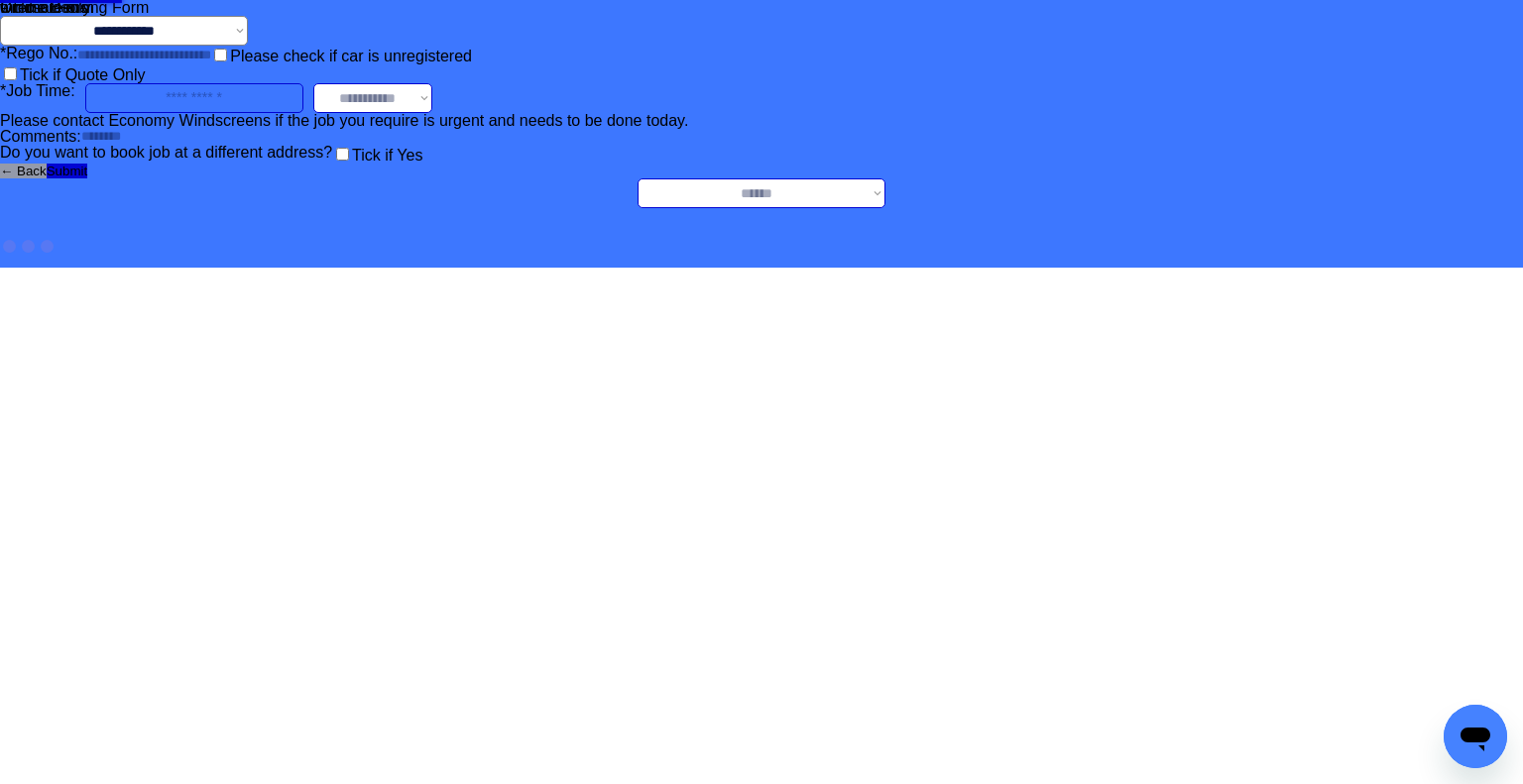 click on "**********" at bounding box center [762, 193] 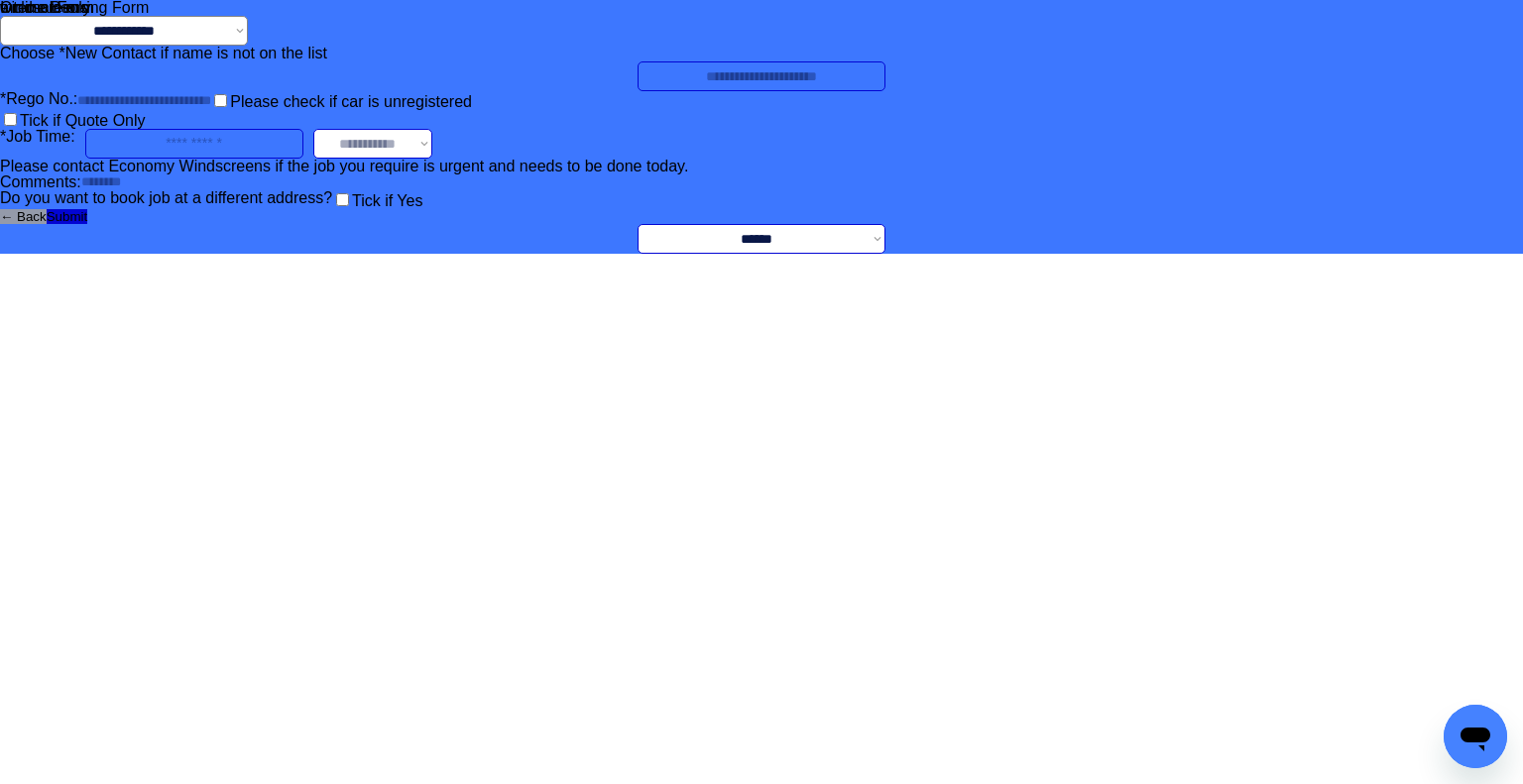 click on "**********" at bounding box center (762, 127) 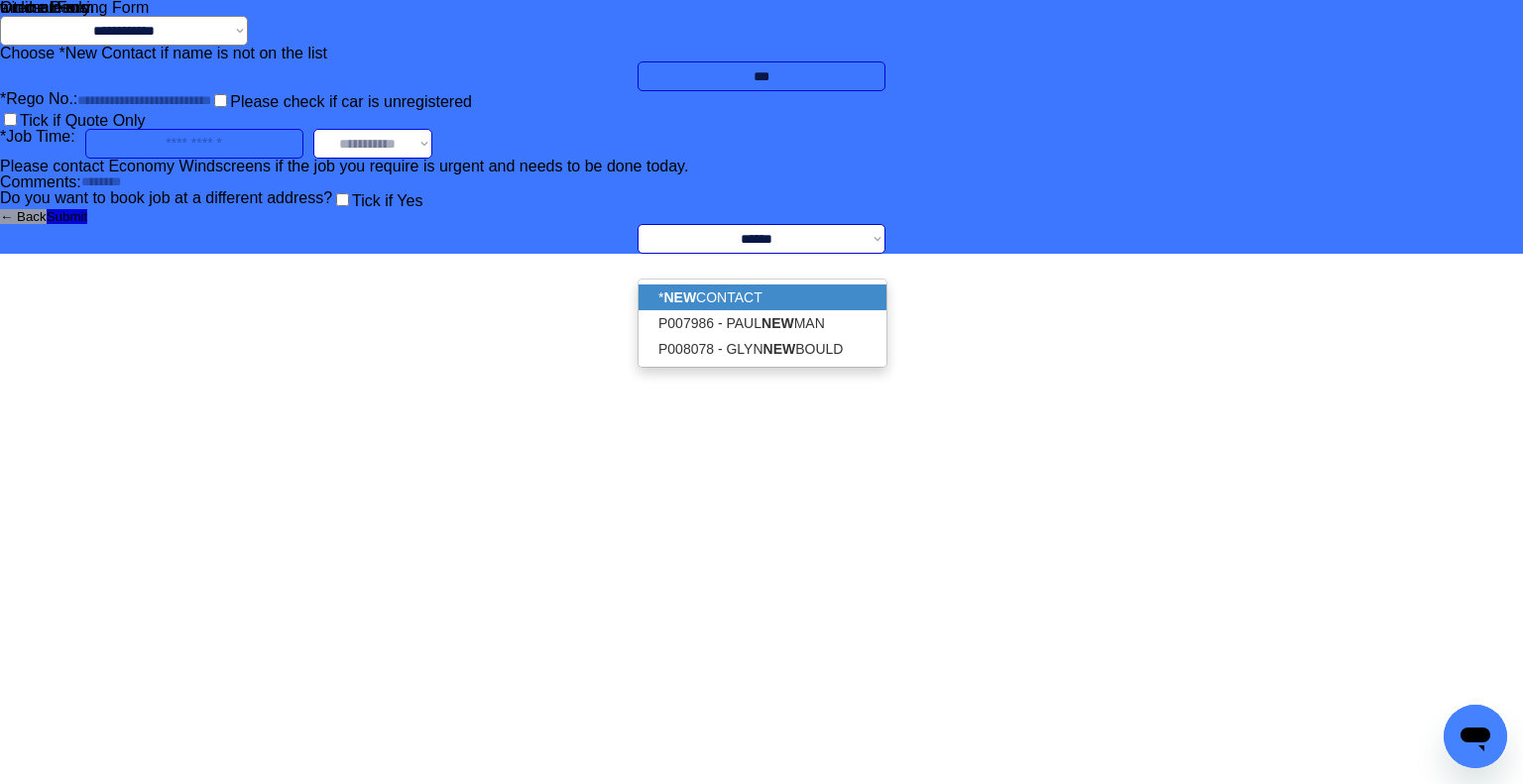 click on "* NEW  CONTACT" at bounding box center (762, 297) 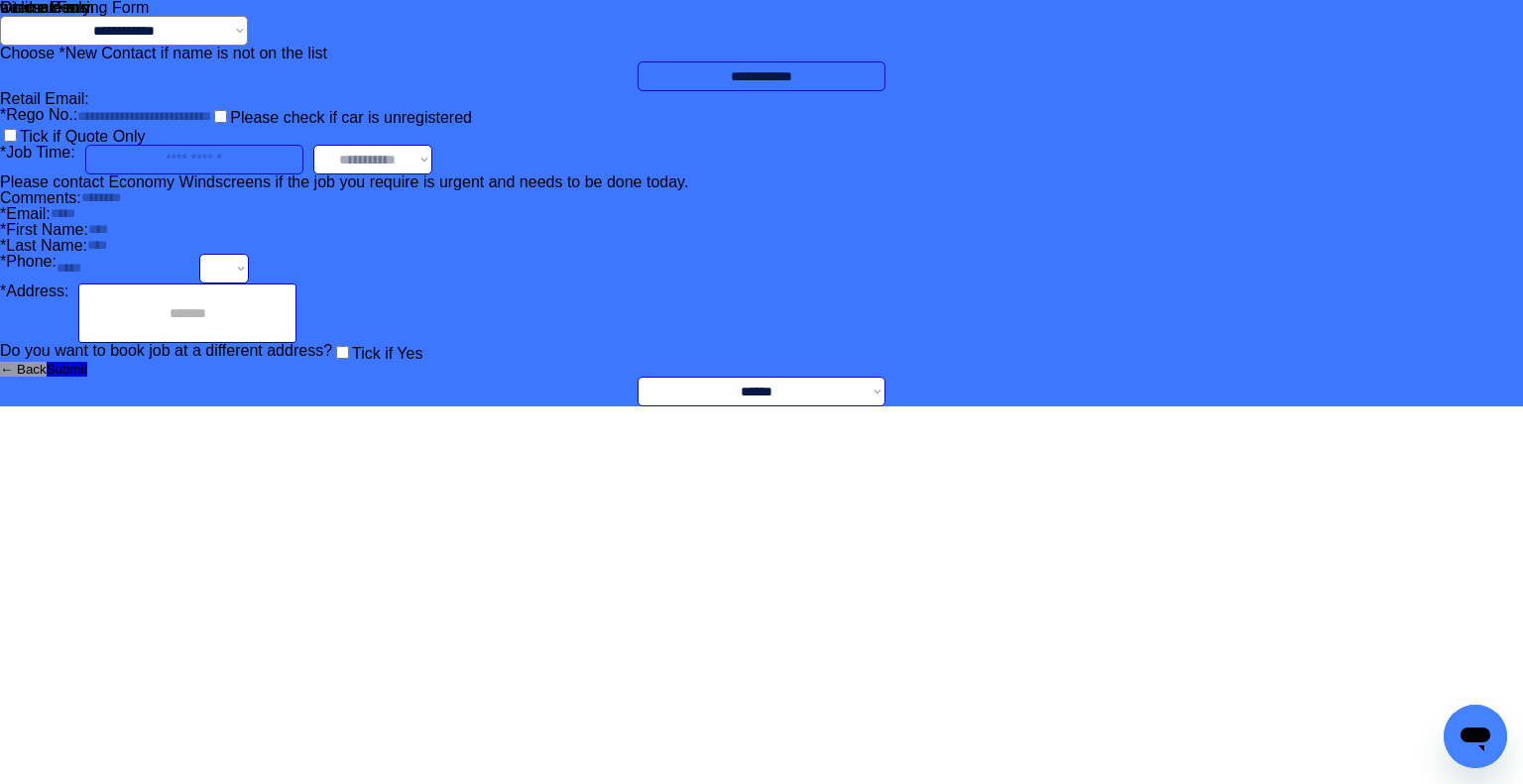 type on "**********" 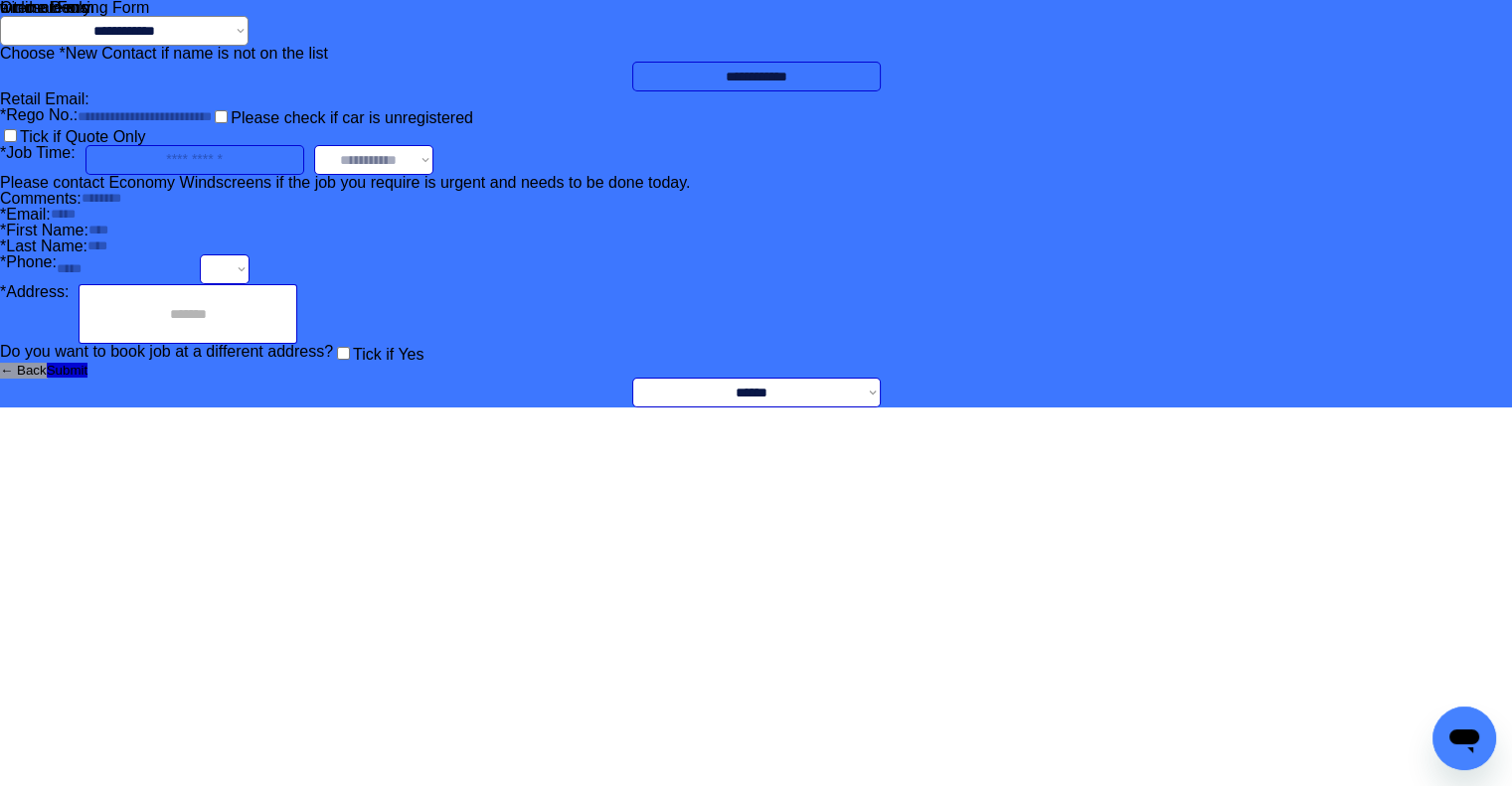 click on "**********" at bounding box center [756, 204] 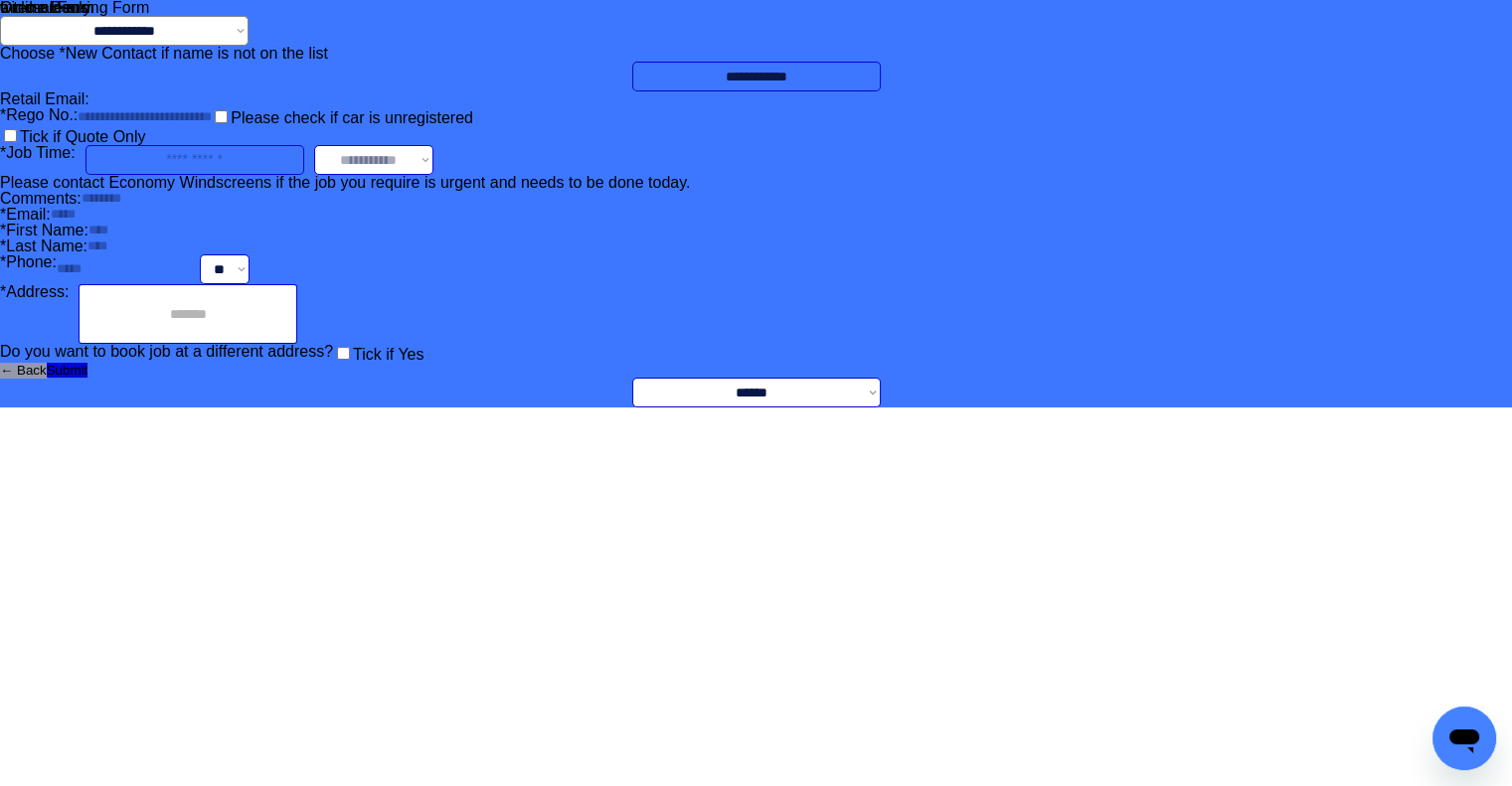 click on "**********" at bounding box center [756, 204] 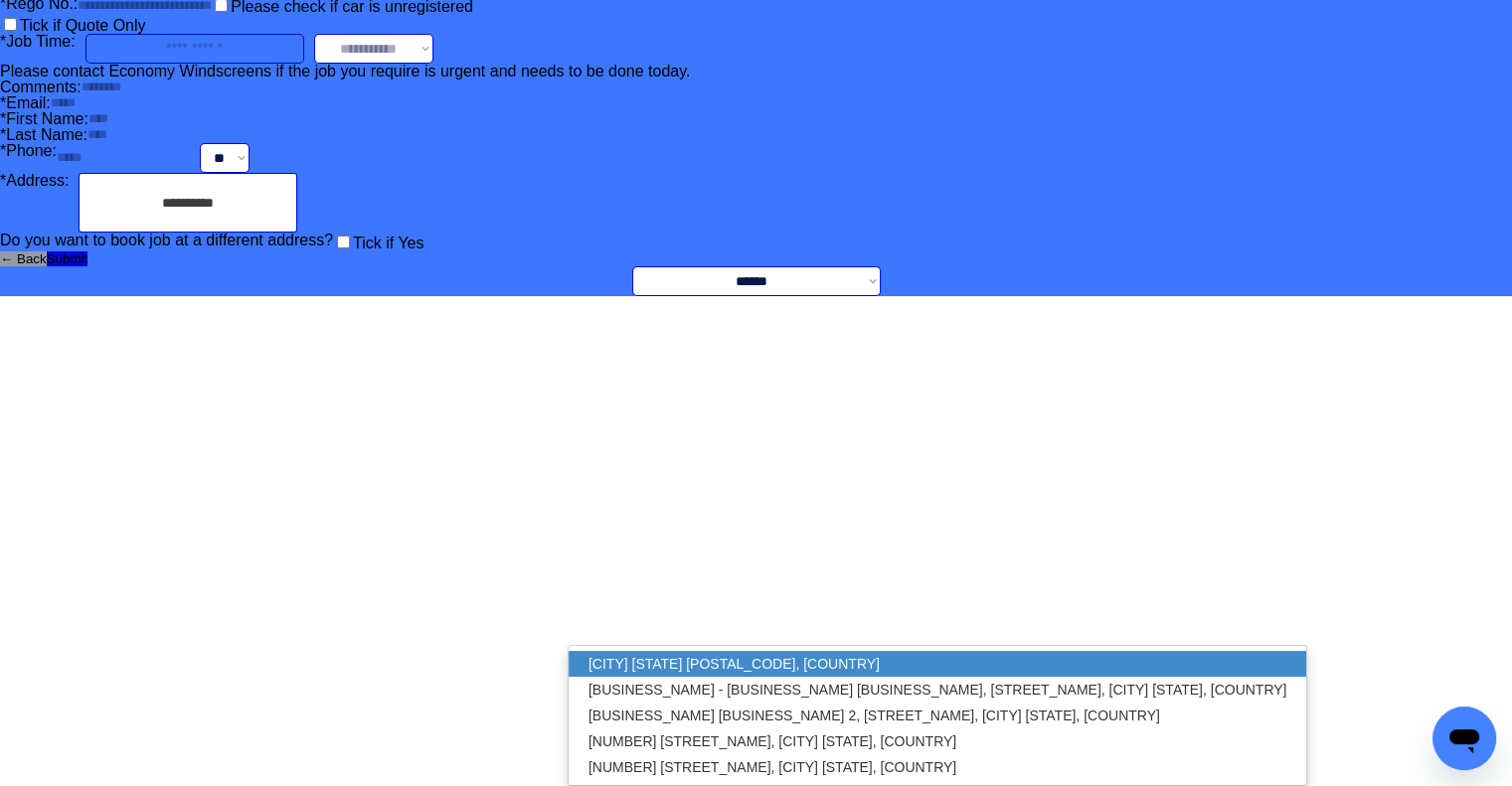 click on "Ashgrove QLD 4060, Australia" at bounding box center (937, 664) 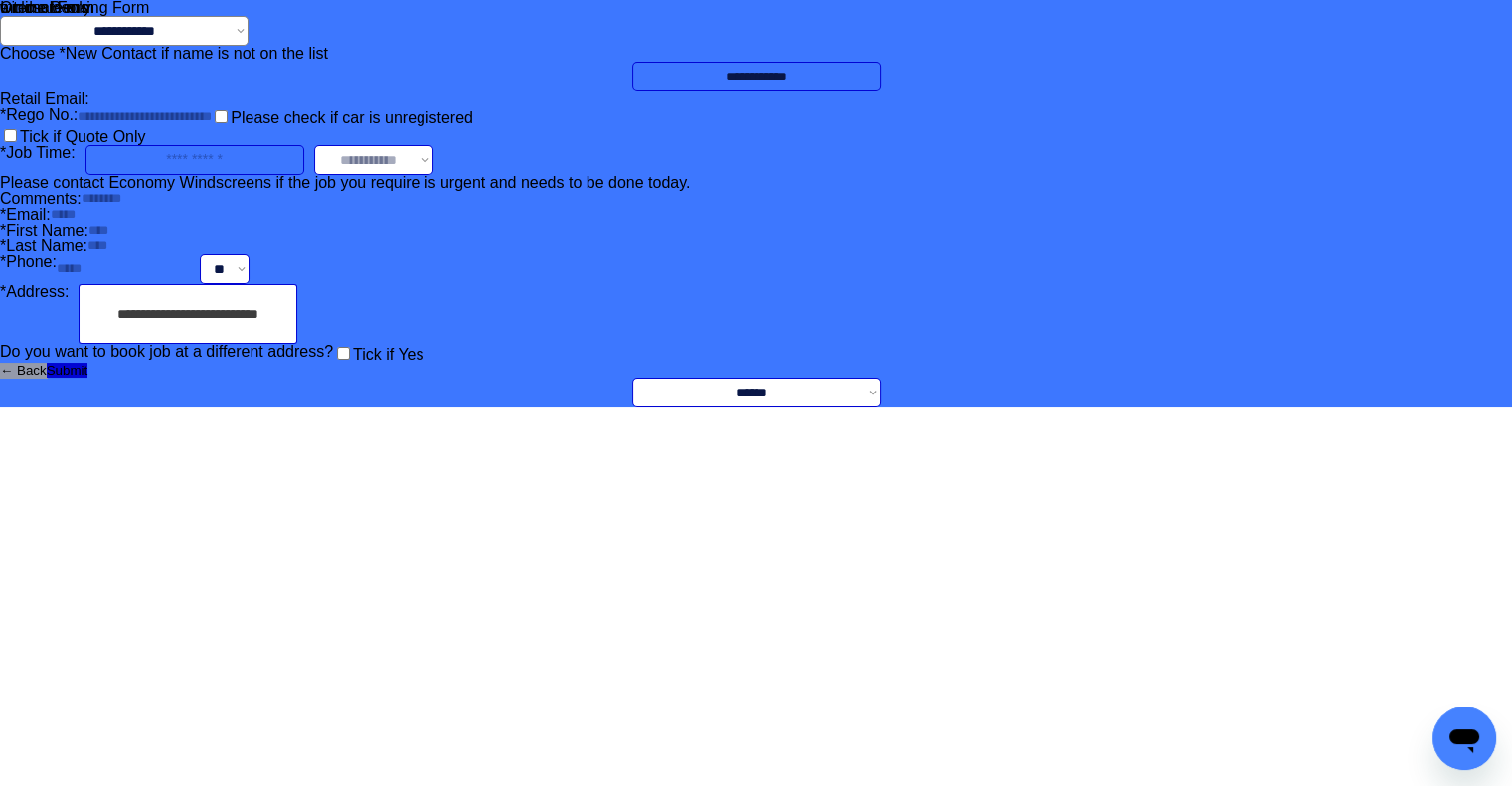 type on "**********" 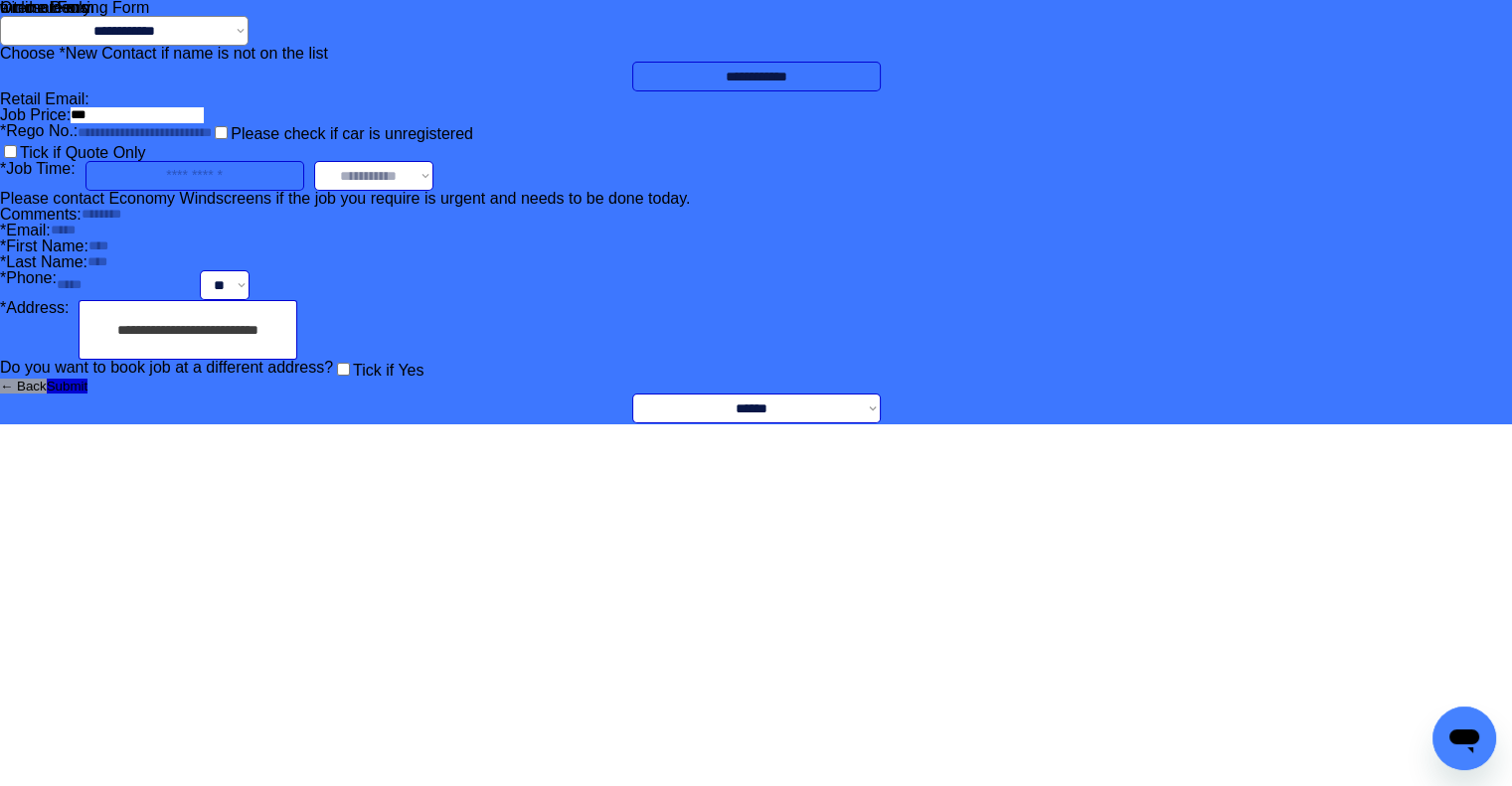 scroll, scrollTop: 152, scrollLeft: 0, axis: vertical 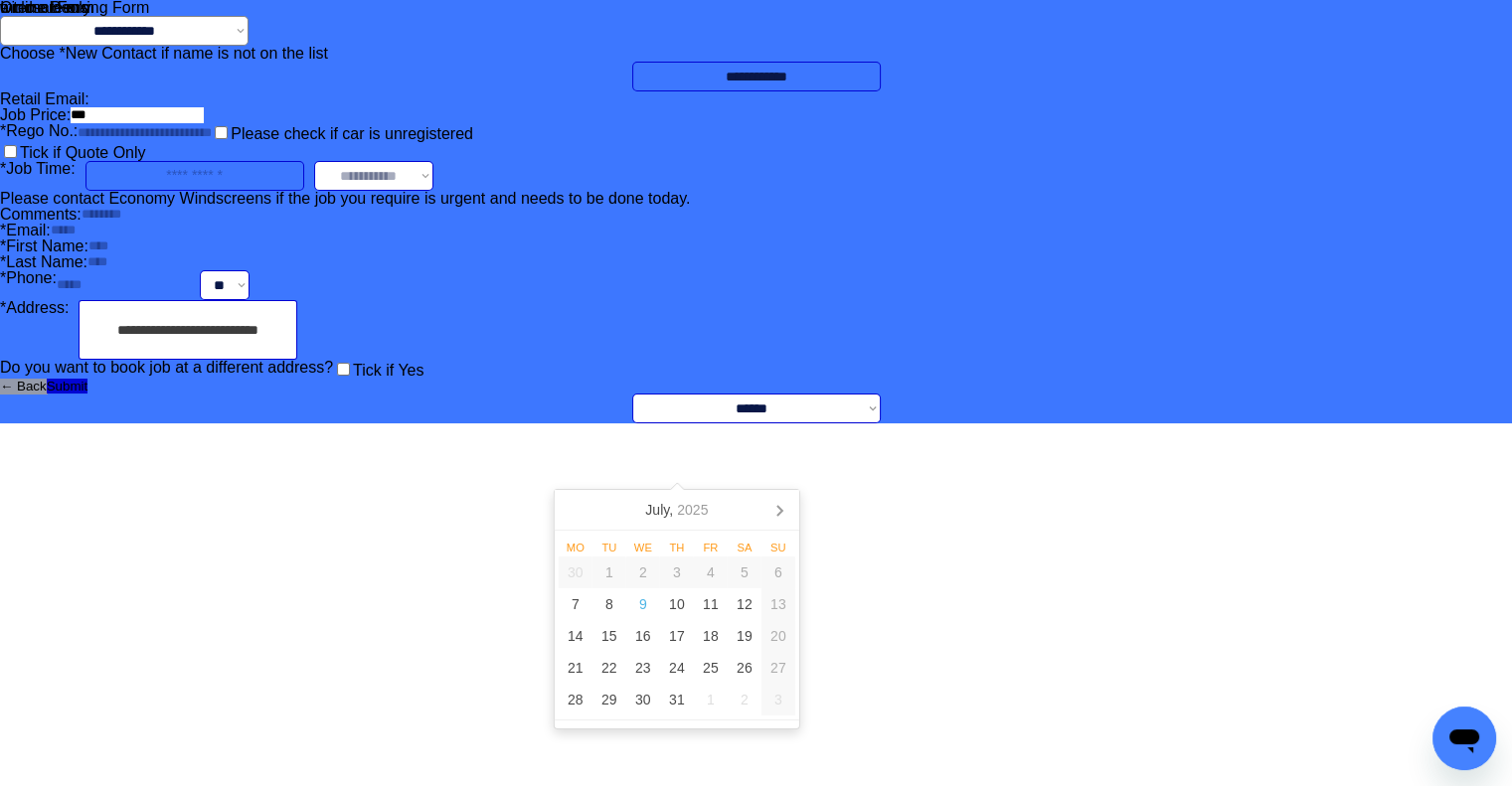 click at bounding box center (195, 176) 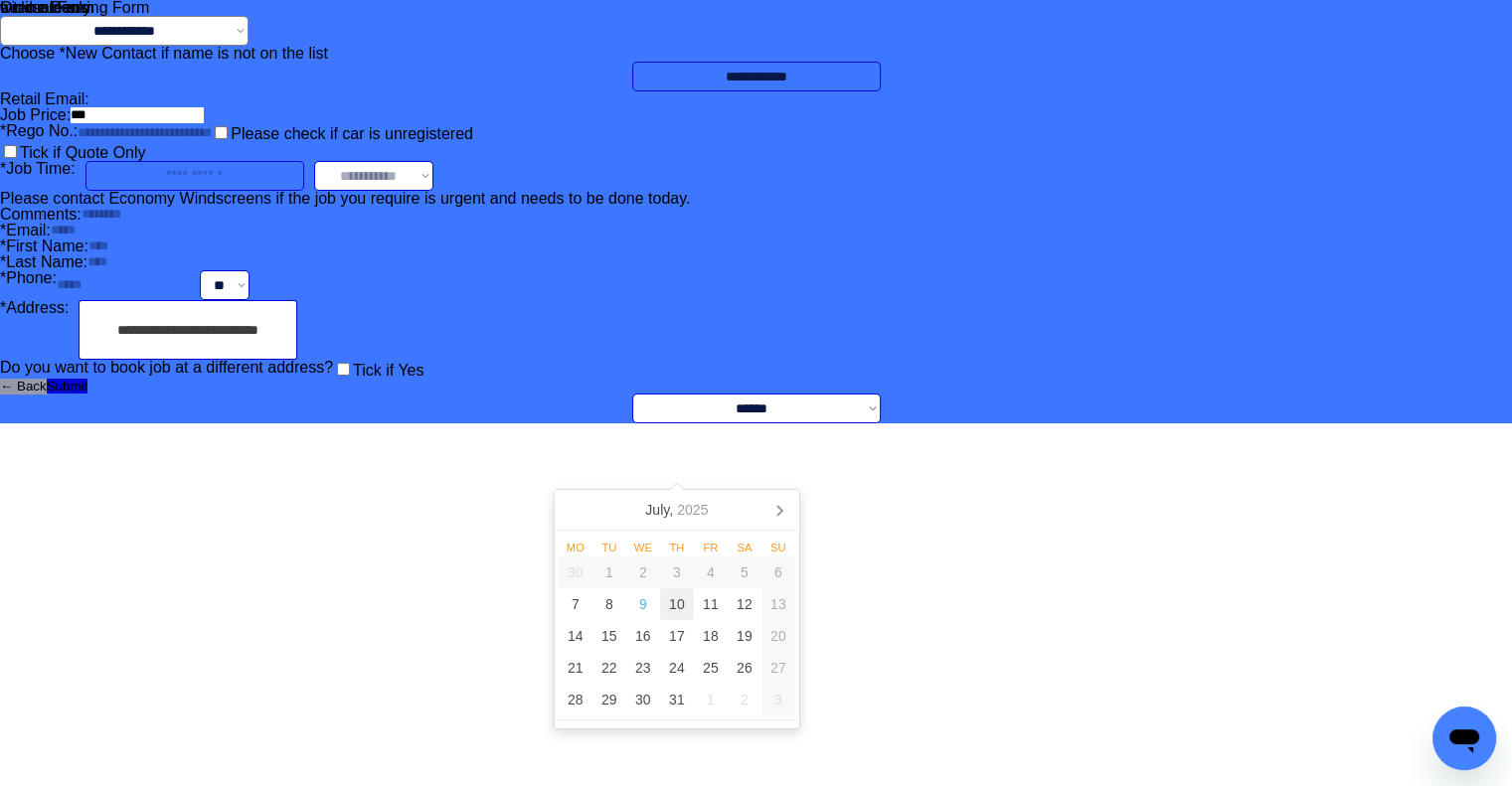 click on "10" at bounding box center [677, 604] 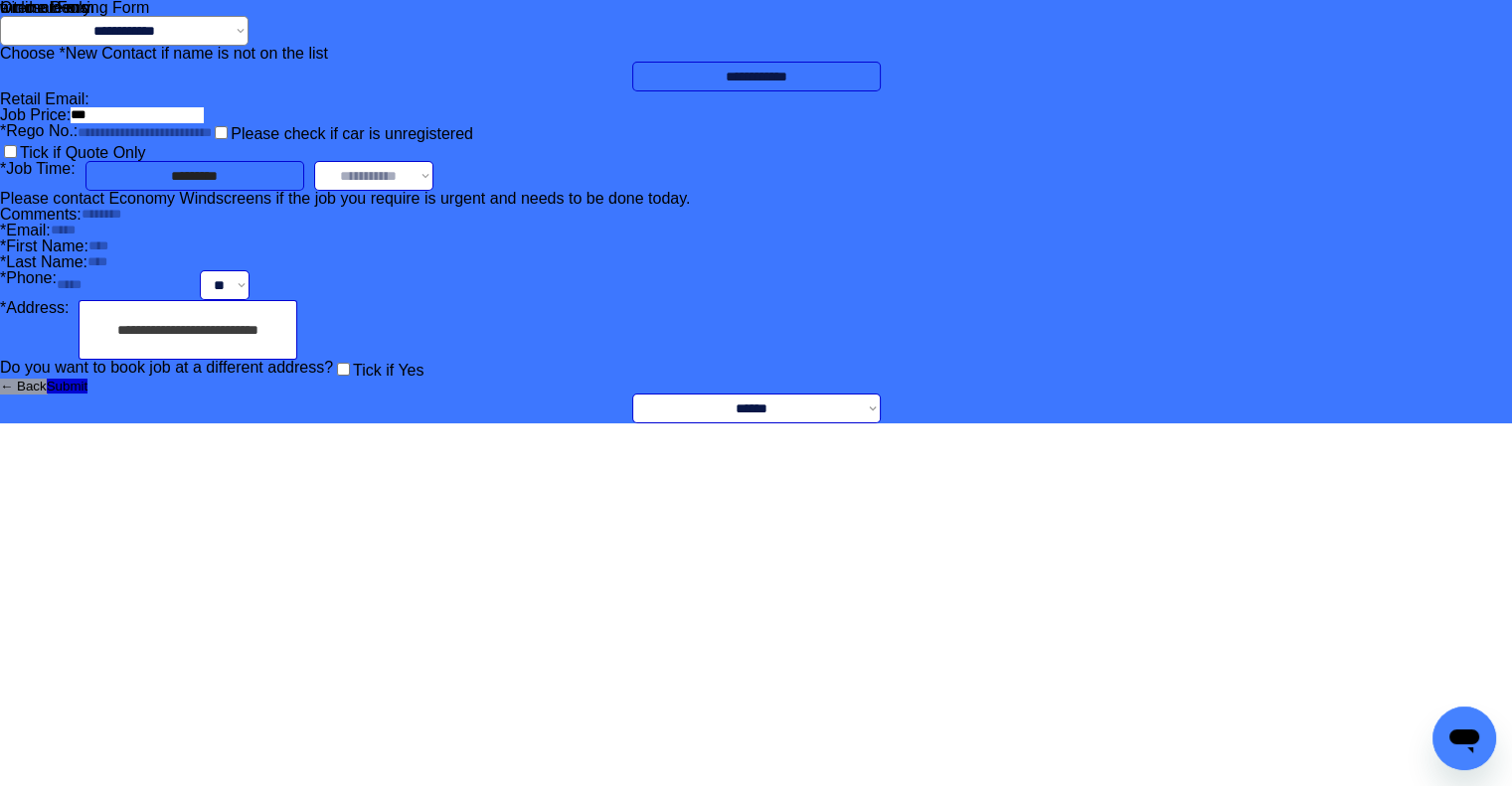 click on "**********" at bounding box center [756, 212] 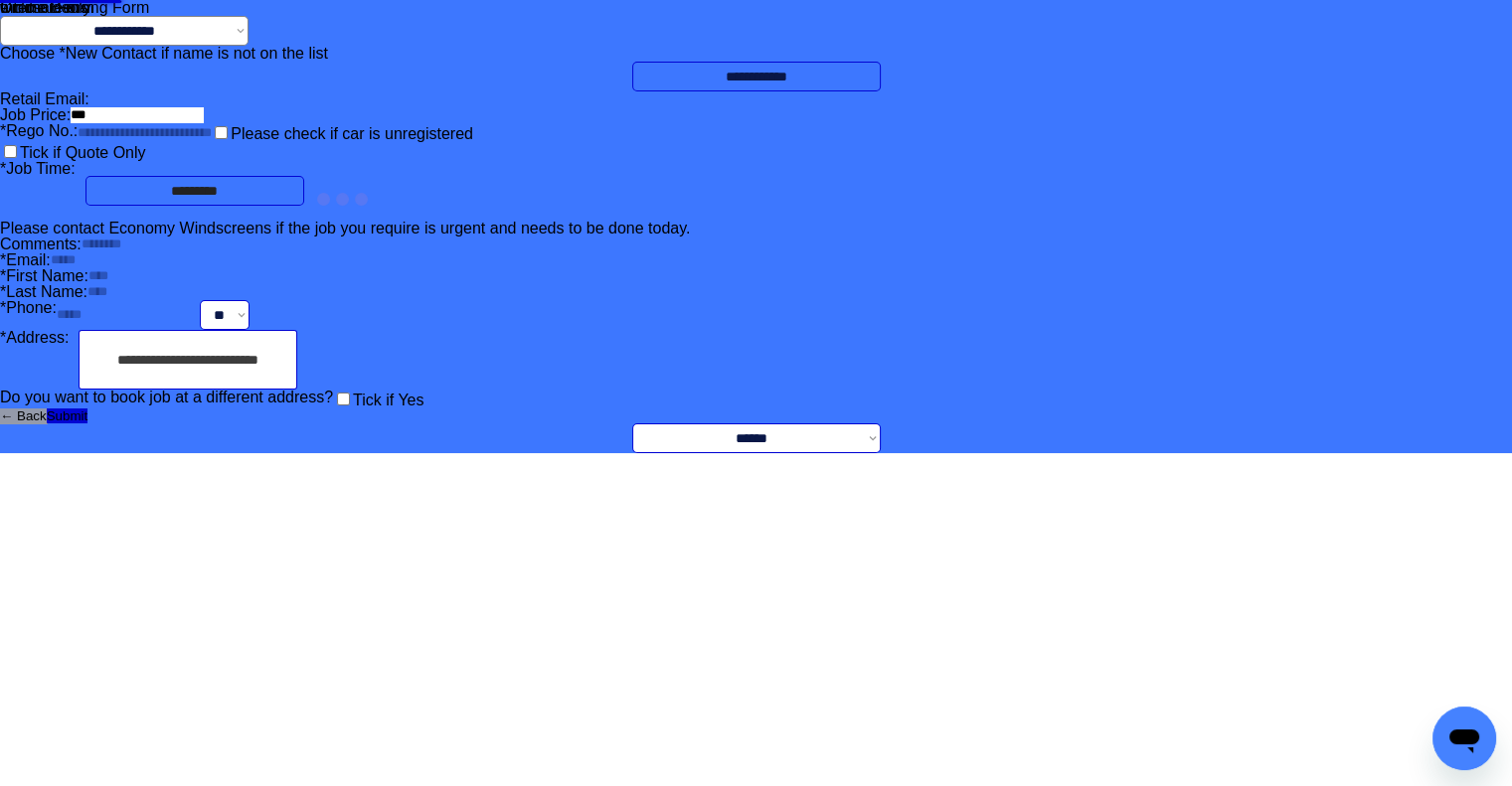 click on "**********" at bounding box center (756, 227) 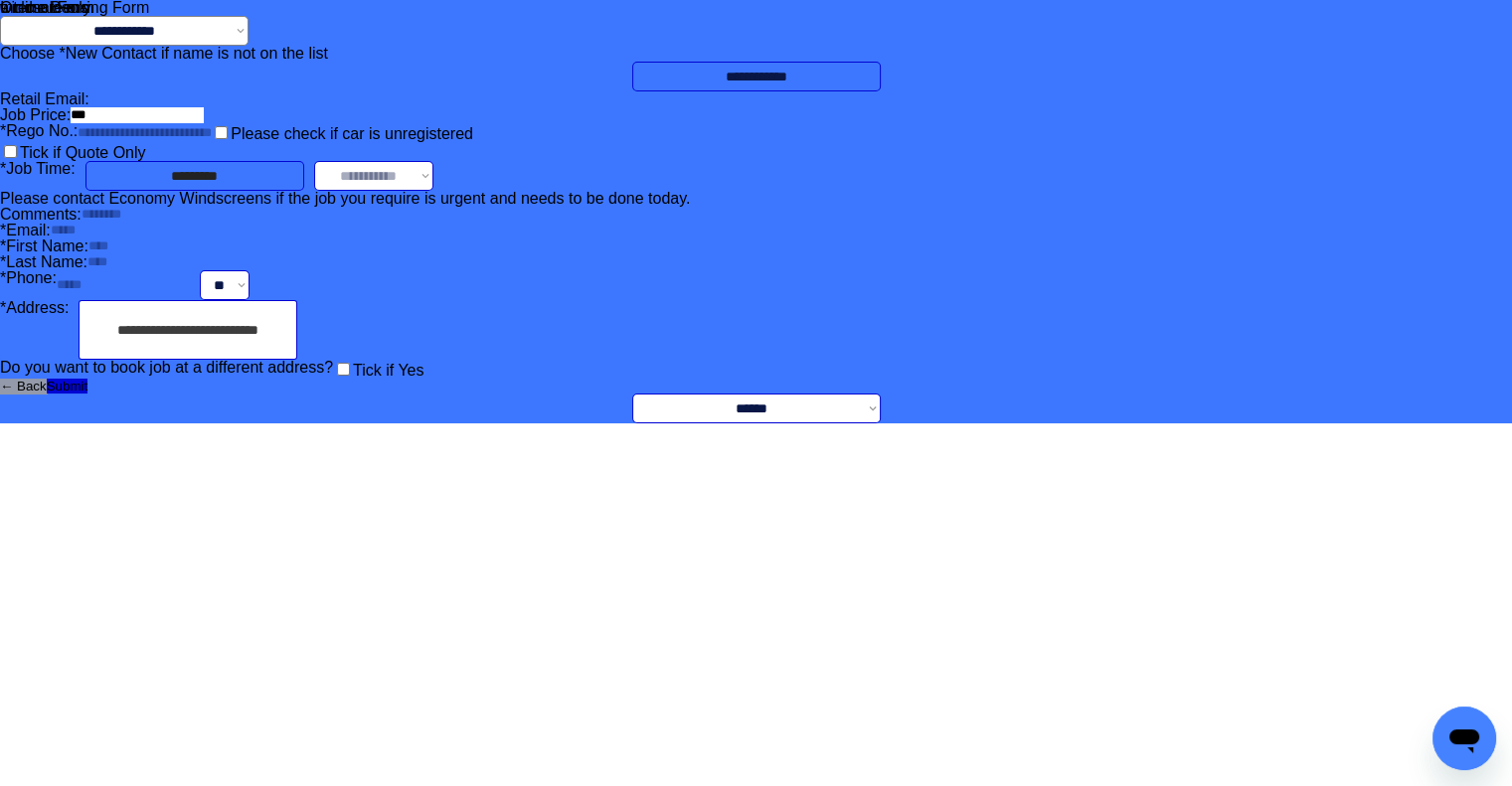 click on "**********" at bounding box center (374, 176) 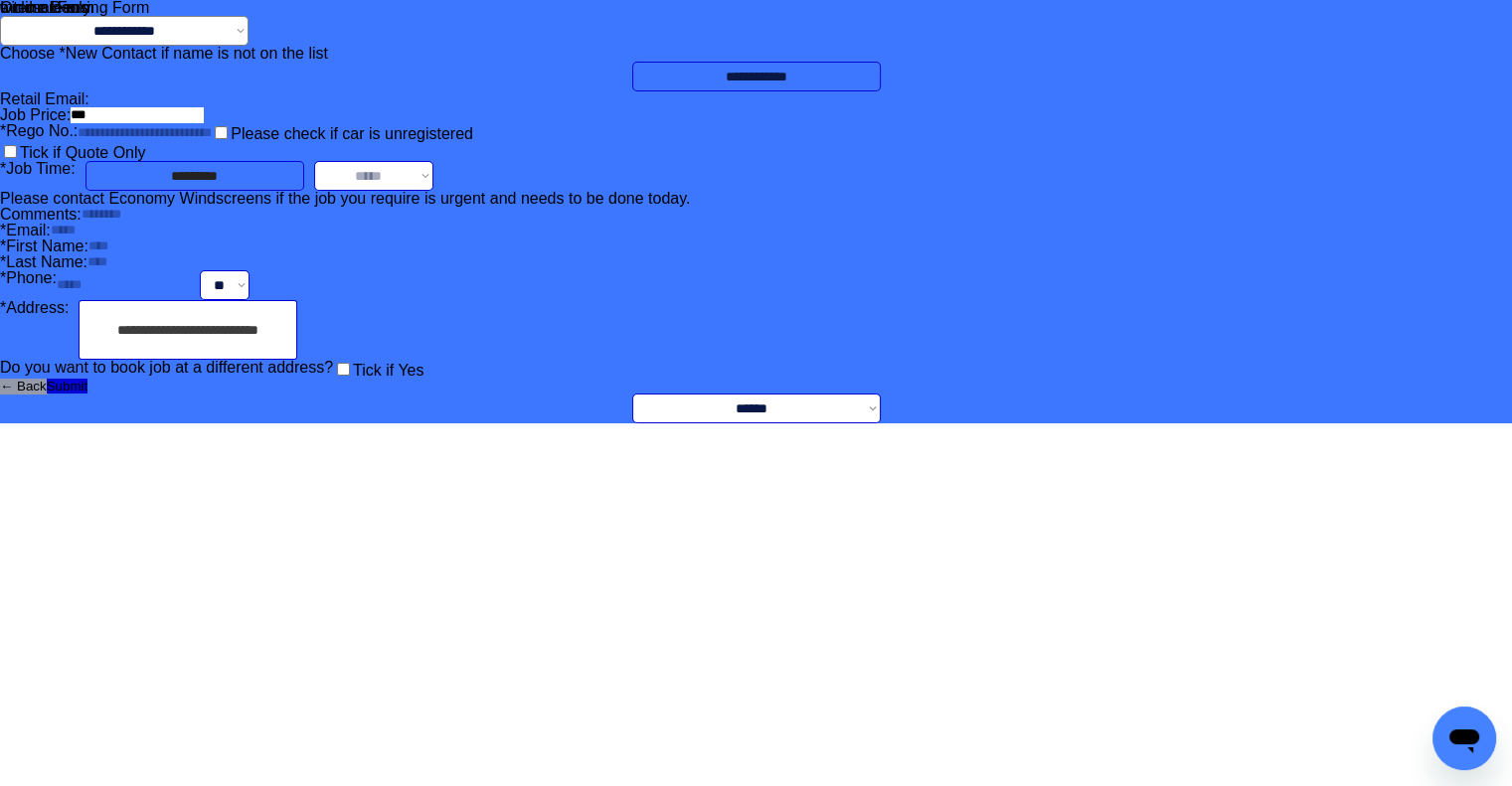click on "**********" at bounding box center (374, 176) 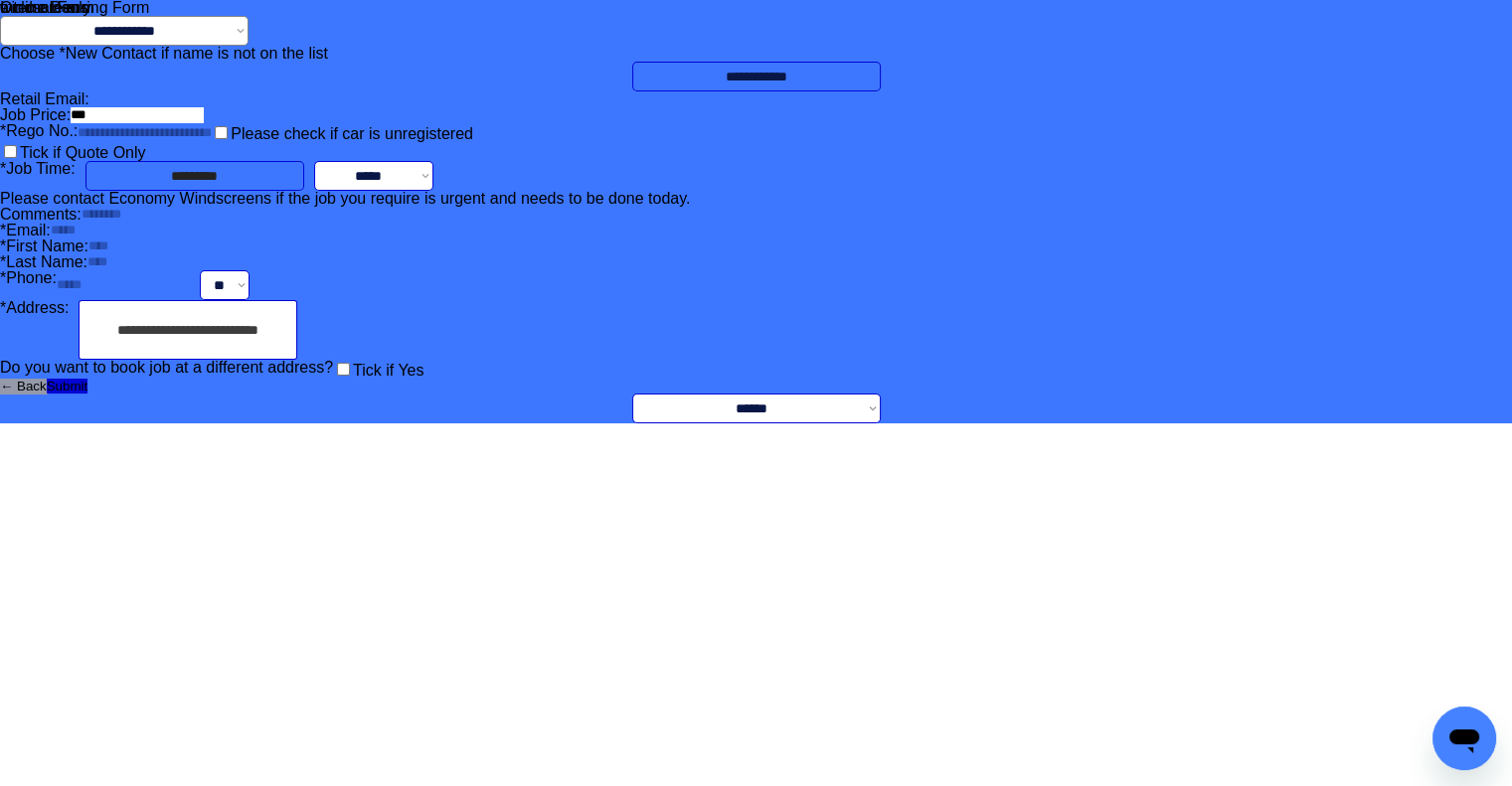click on "**********" at bounding box center (756, 212) 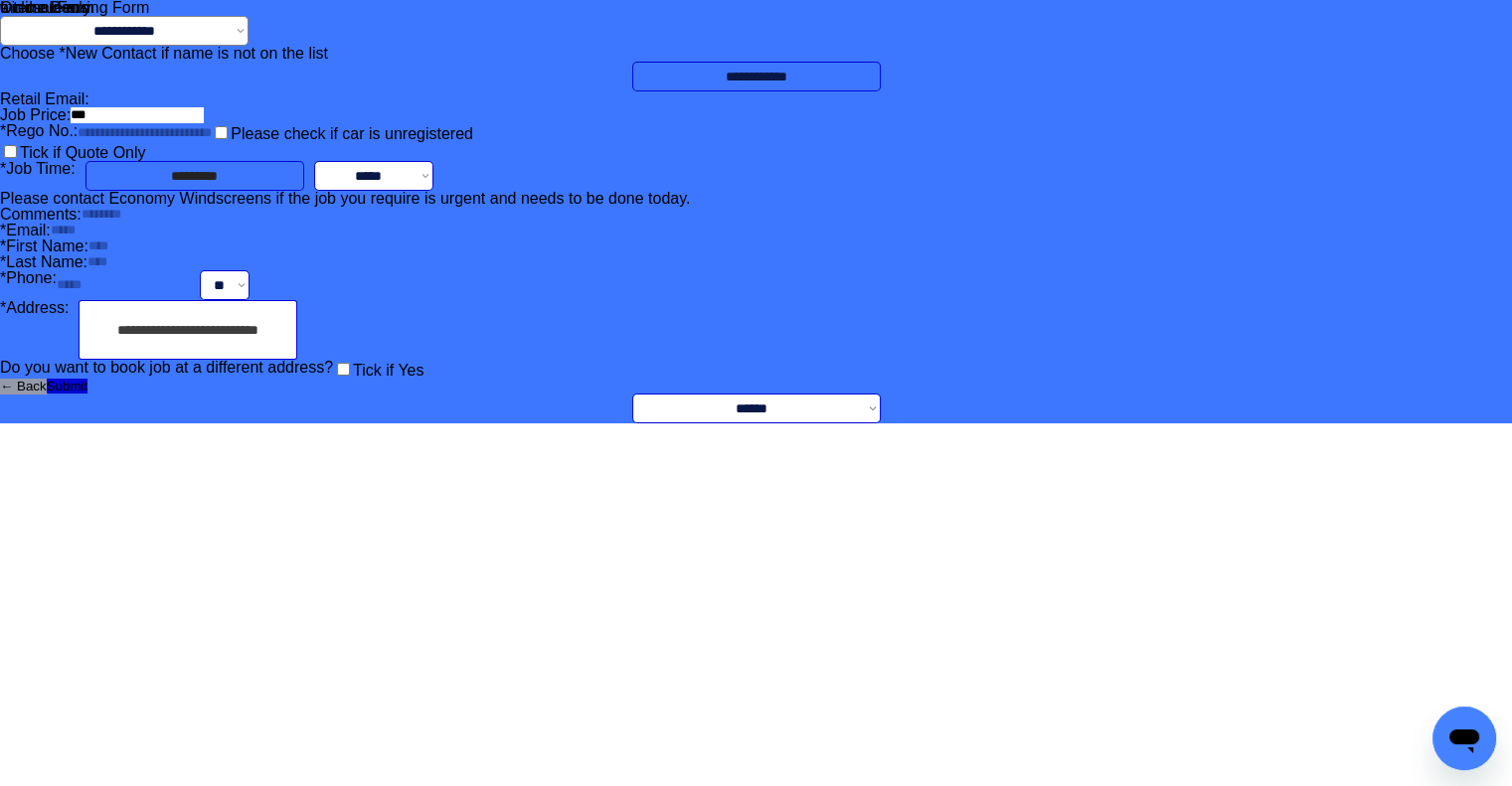 scroll, scrollTop: 0, scrollLeft: 0, axis: both 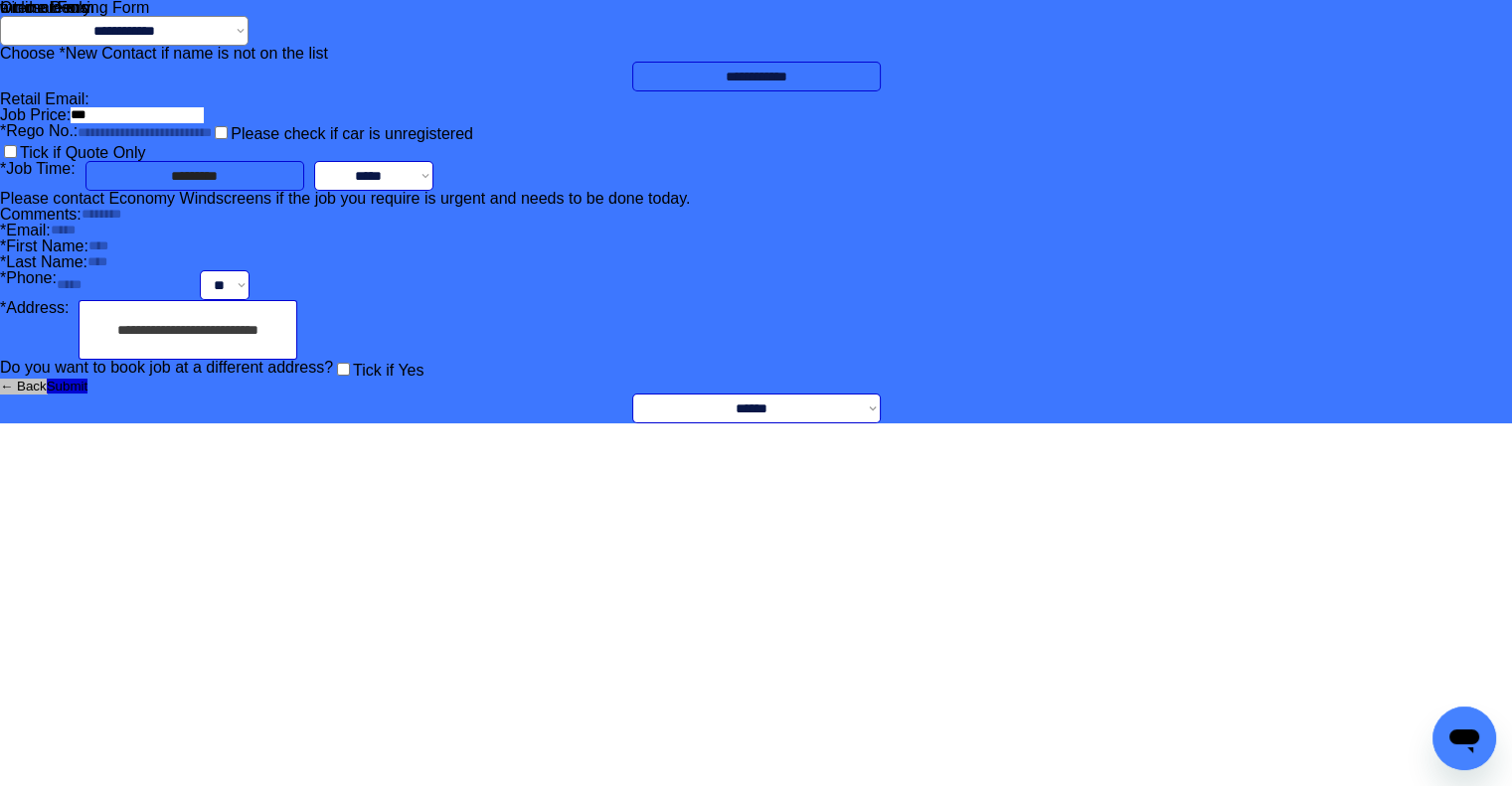 drag, startPoint x: 604, startPoint y: 736, endPoint x: 911, endPoint y: 502, distance: 386.01166 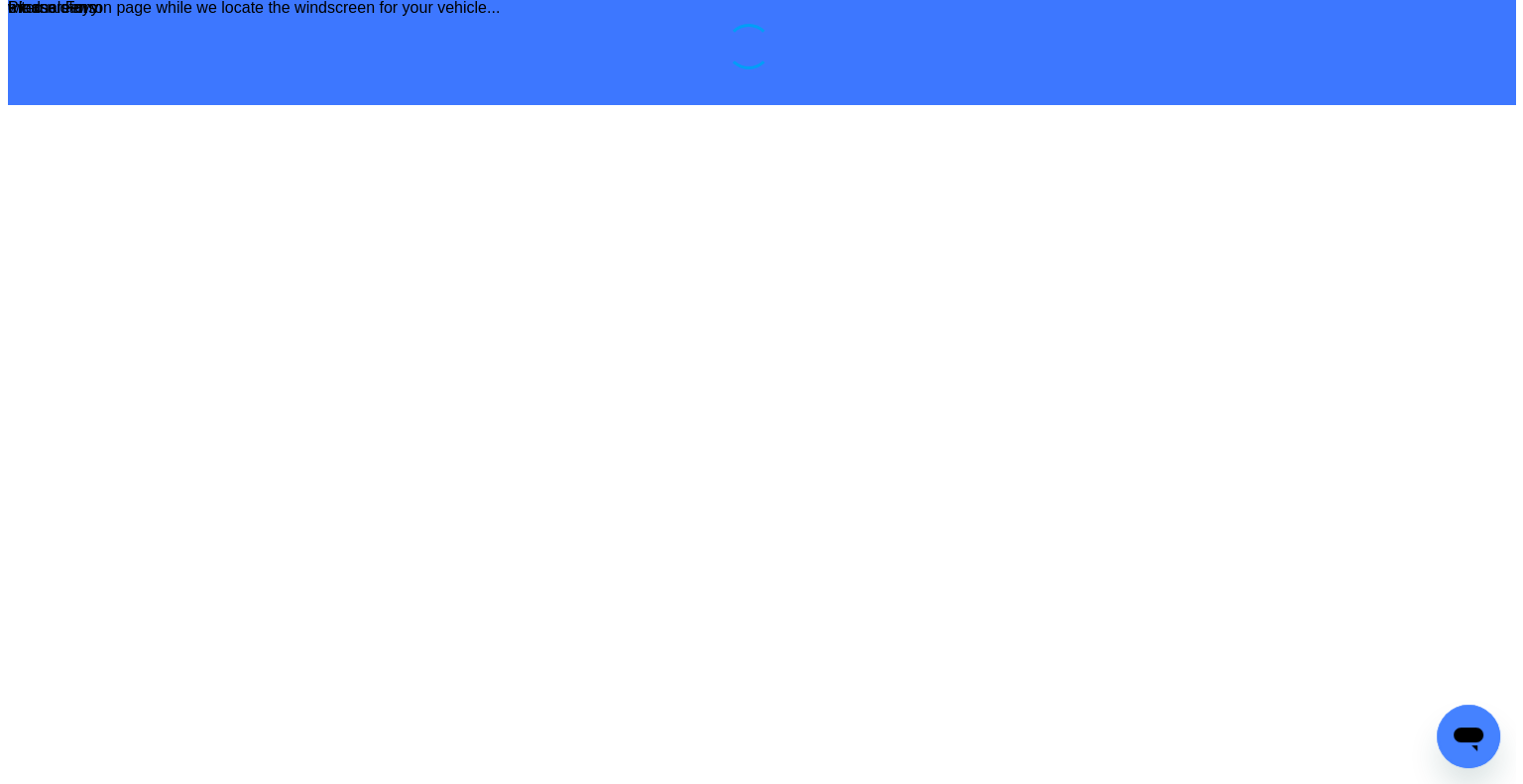scroll, scrollTop: 0, scrollLeft: 0, axis: both 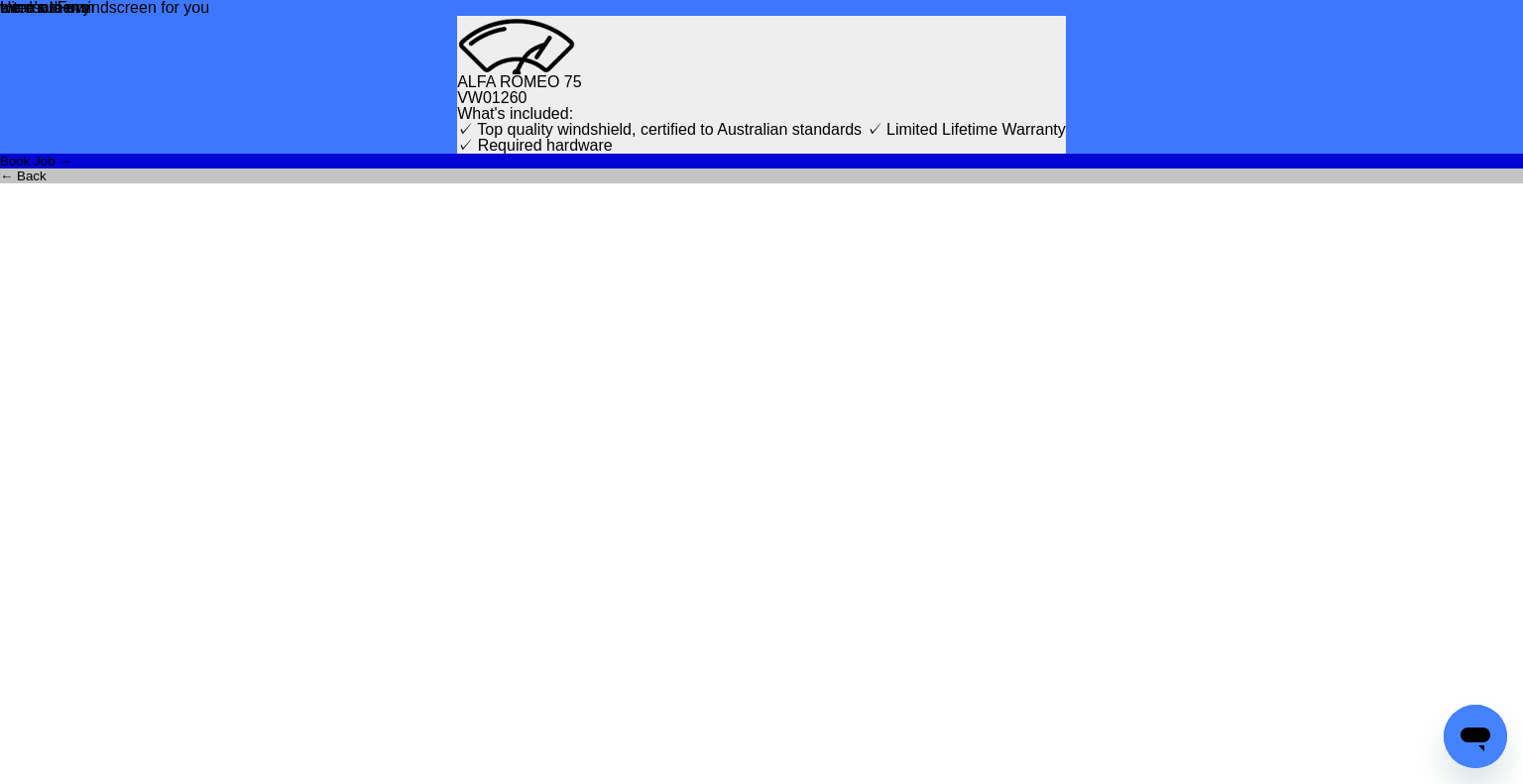 click on "←   Back" at bounding box center [762, 175] 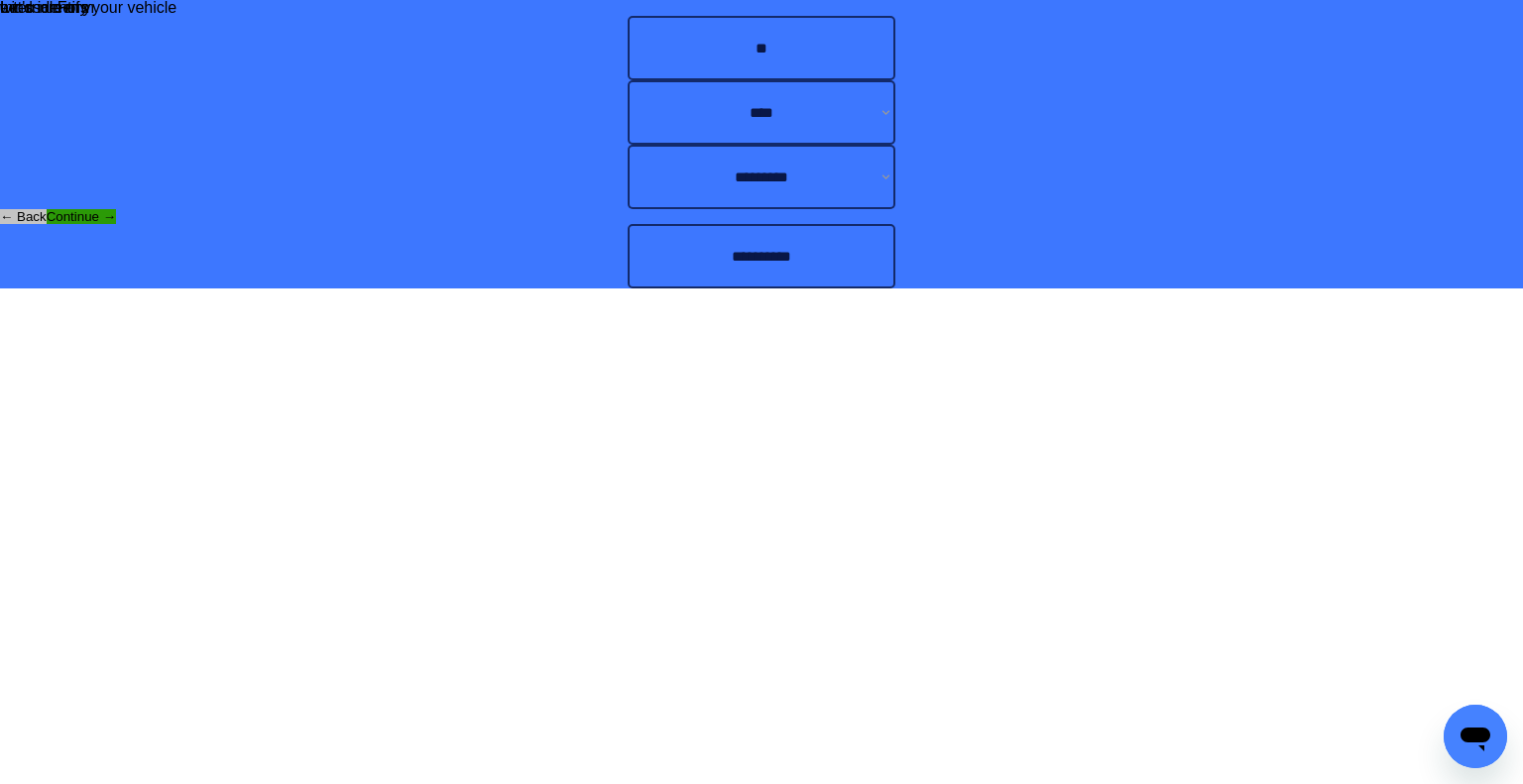 click on "←   Back" at bounding box center (23, 216) 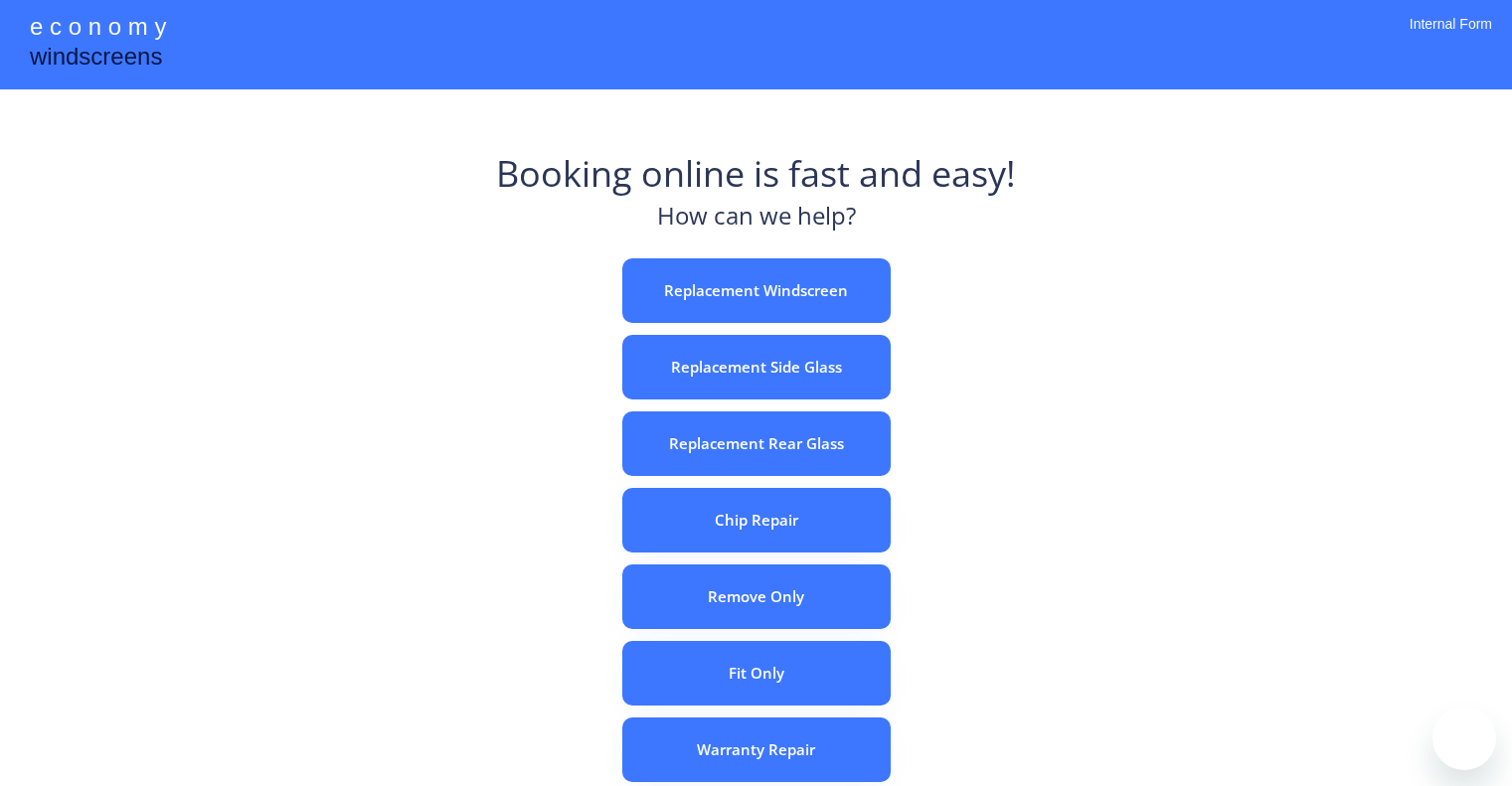 scroll, scrollTop: 0, scrollLeft: 0, axis: both 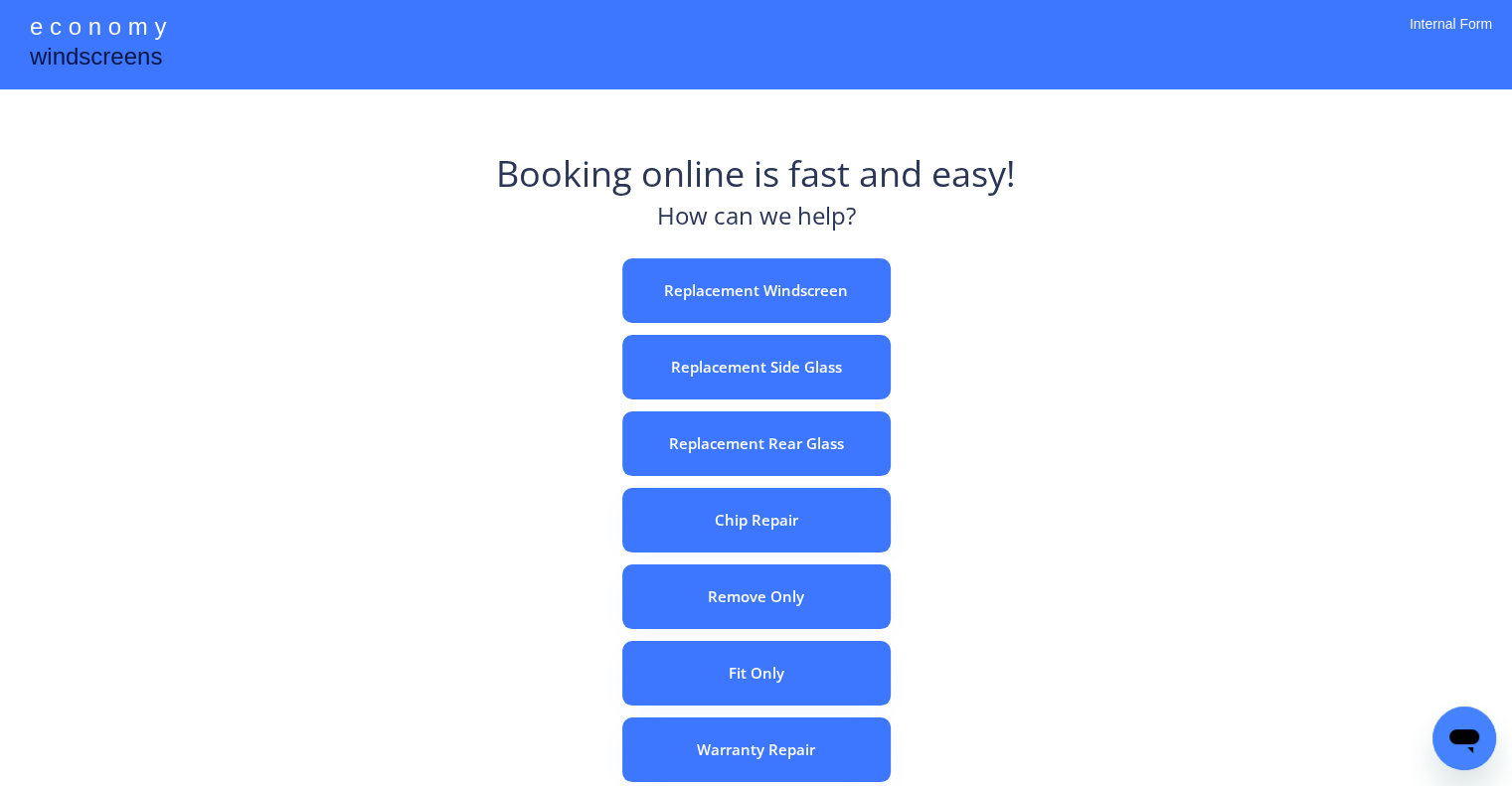 click on "Booking online is fast and easy! How can we help? Replacement Windscreen Replacement Side Glass Replacement Rear Glass Chip Repair Remove Only Fit Only Warranty Repair ADAS Recalibration Only Rebook a Job Confirm Quotes Manual Booking" at bounding box center (756, 618) 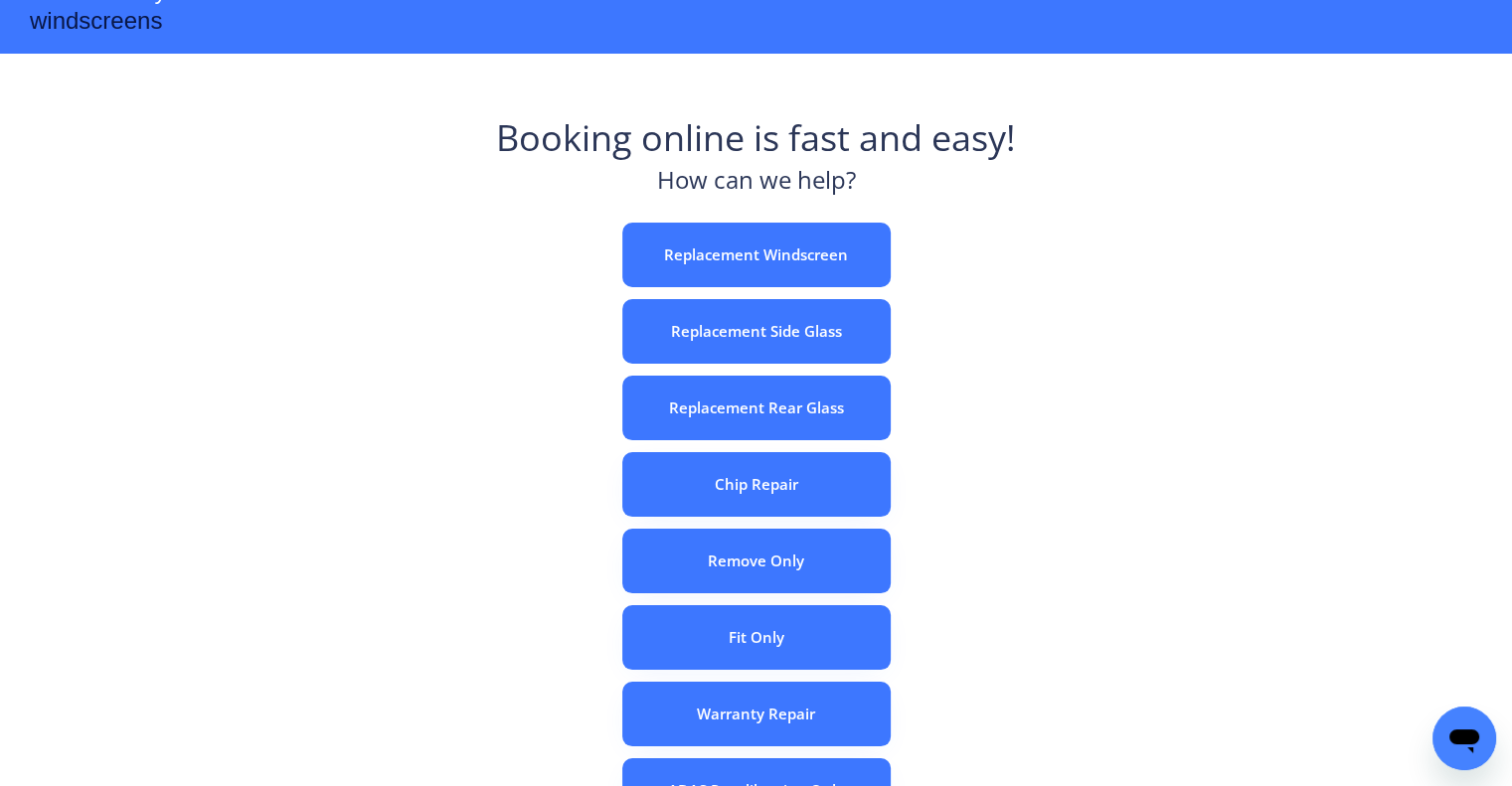 scroll, scrollTop: 99, scrollLeft: 0, axis: vertical 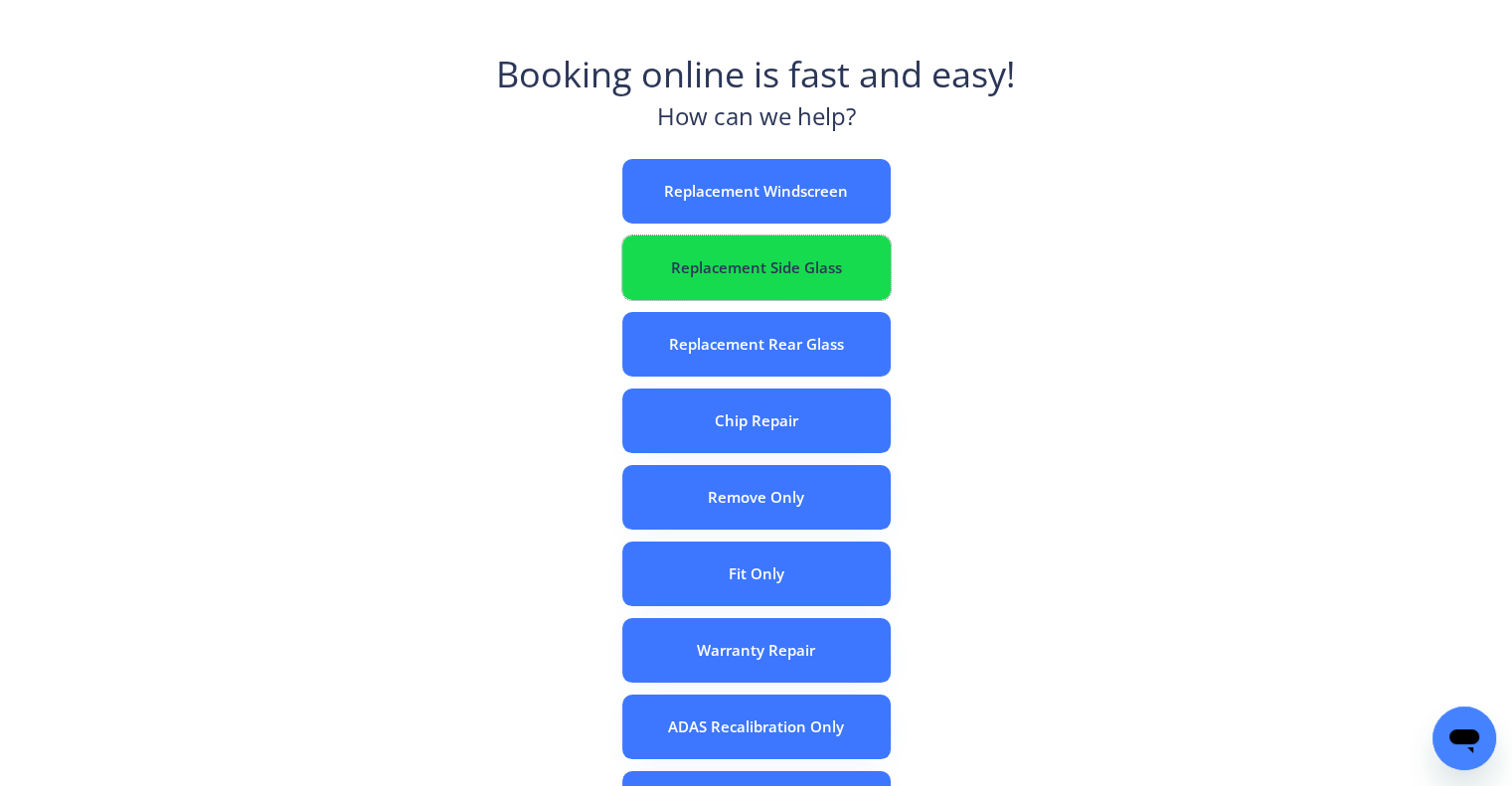 click on "Replacement Side Glass" at bounding box center [756, 267] 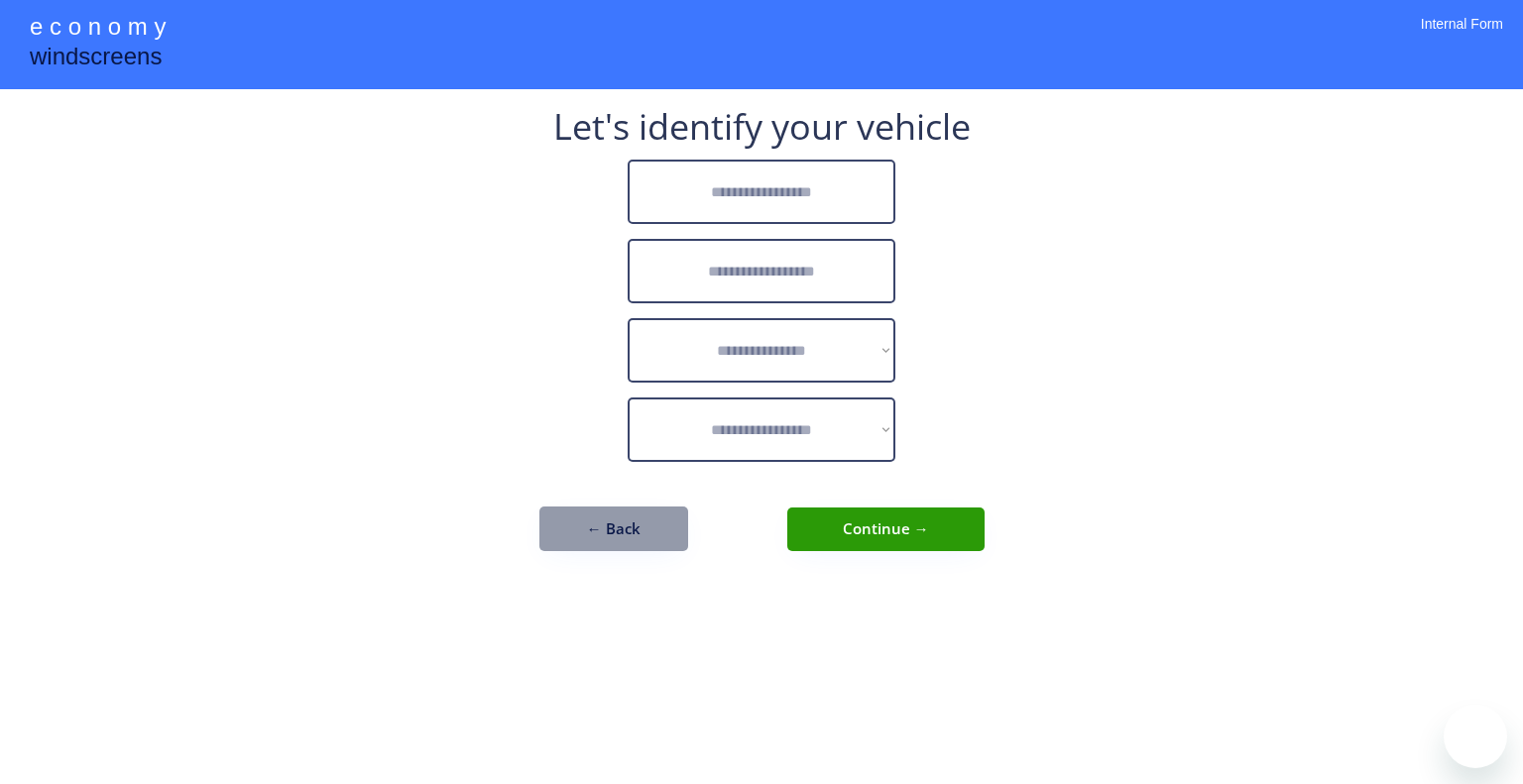 scroll, scrollTop: 0, scrollLeft: 0, axis: both 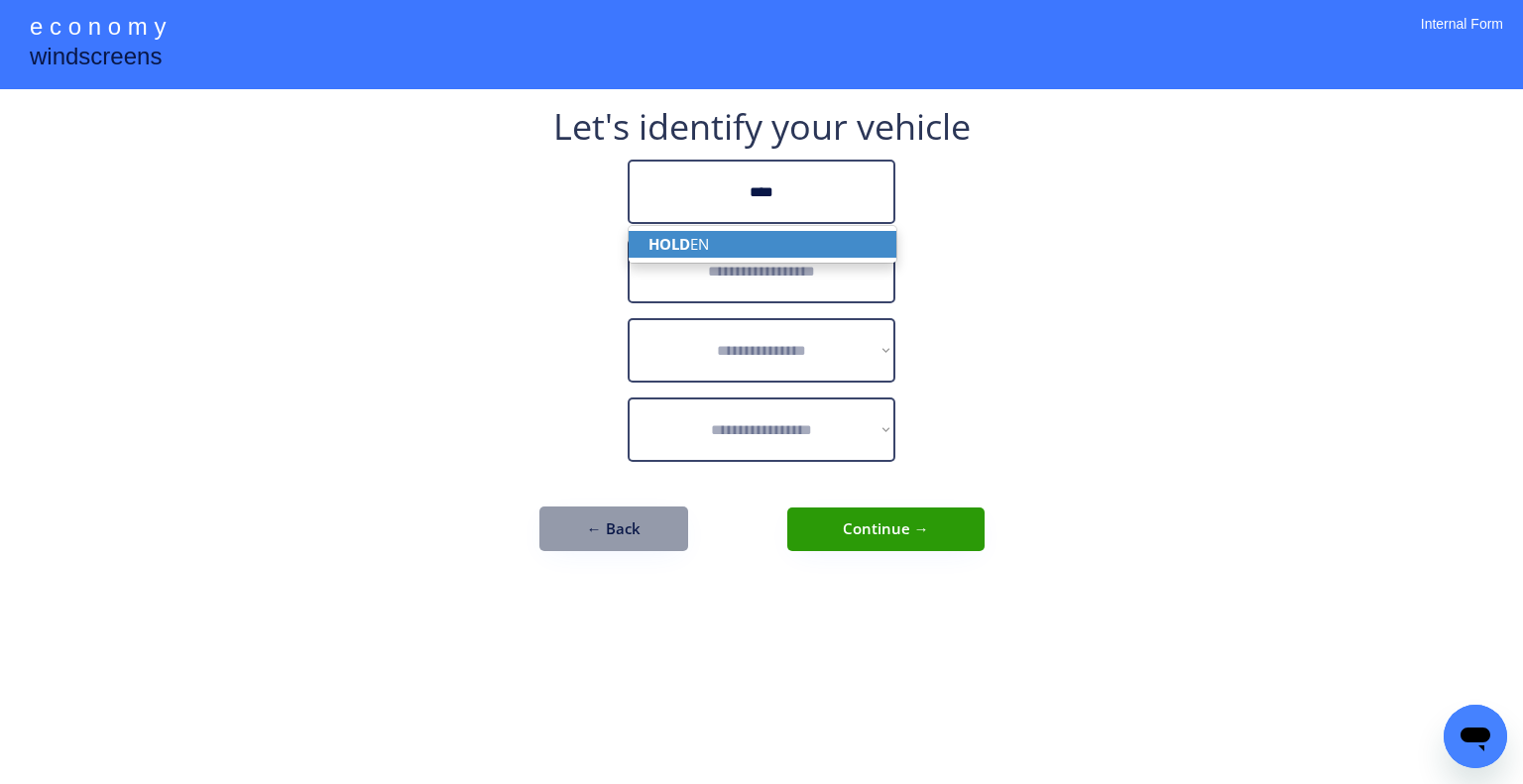click on "HOLD EN" at bounding box center [762, 244] 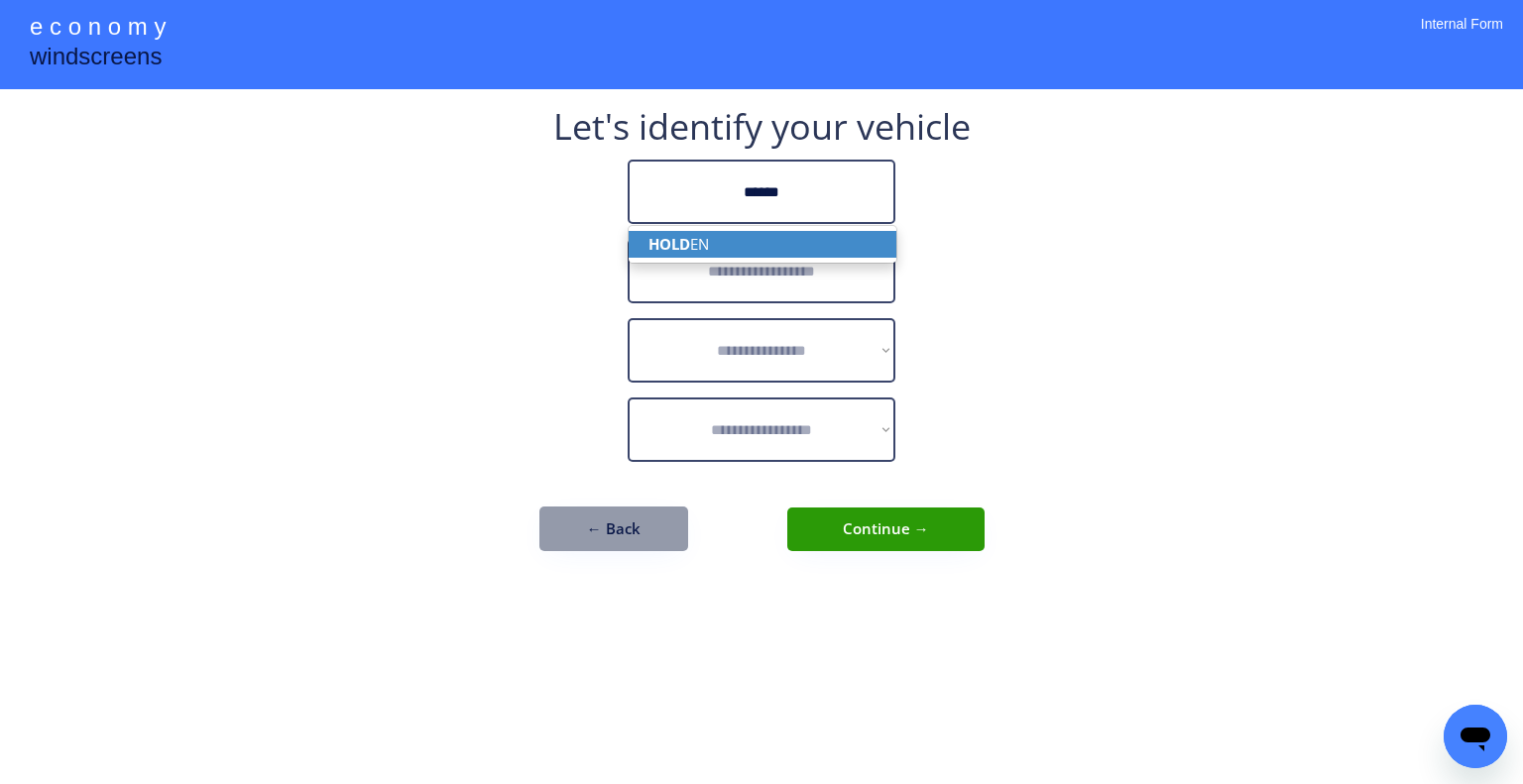 type on "******" 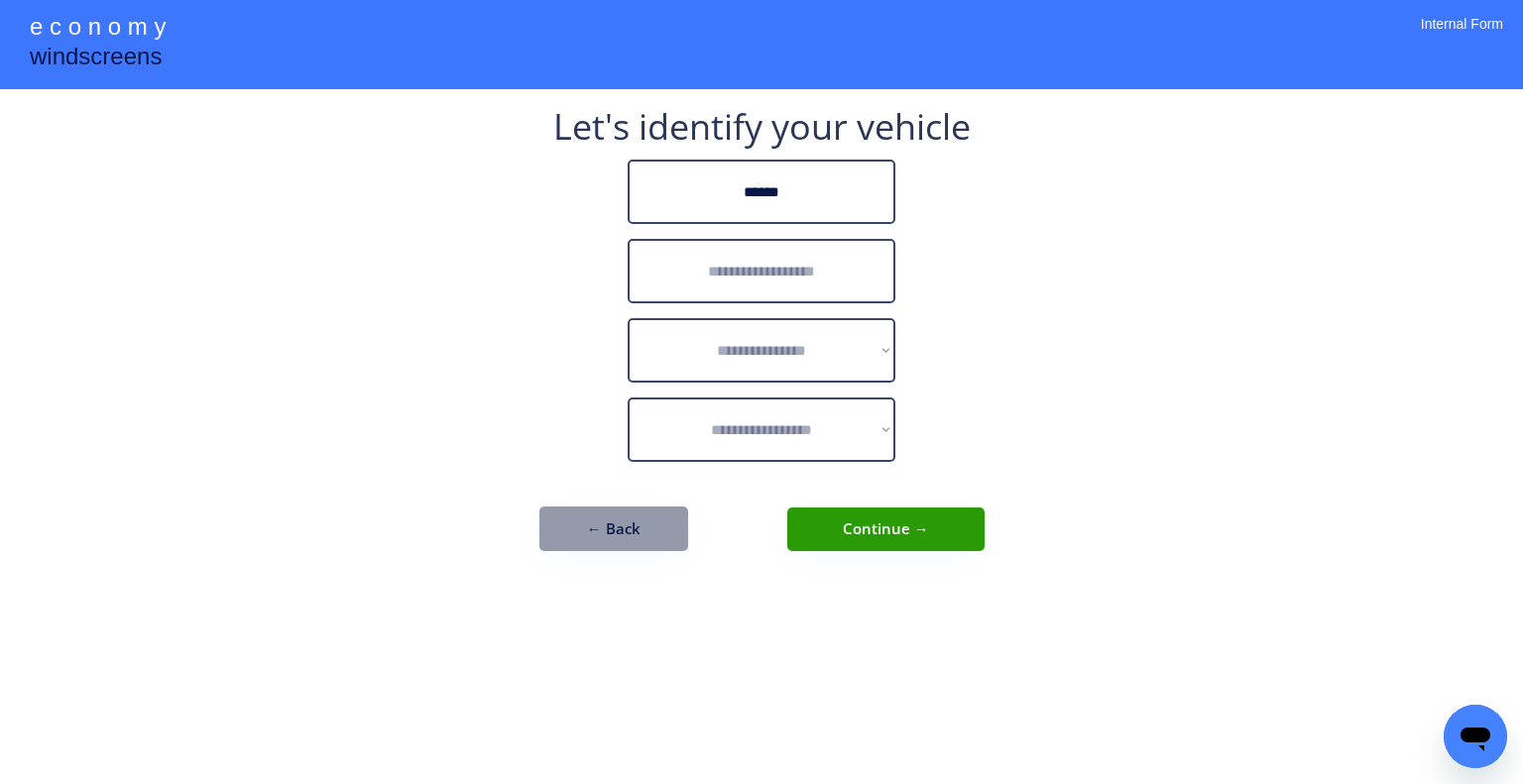 click at bounding box center [762, 271] 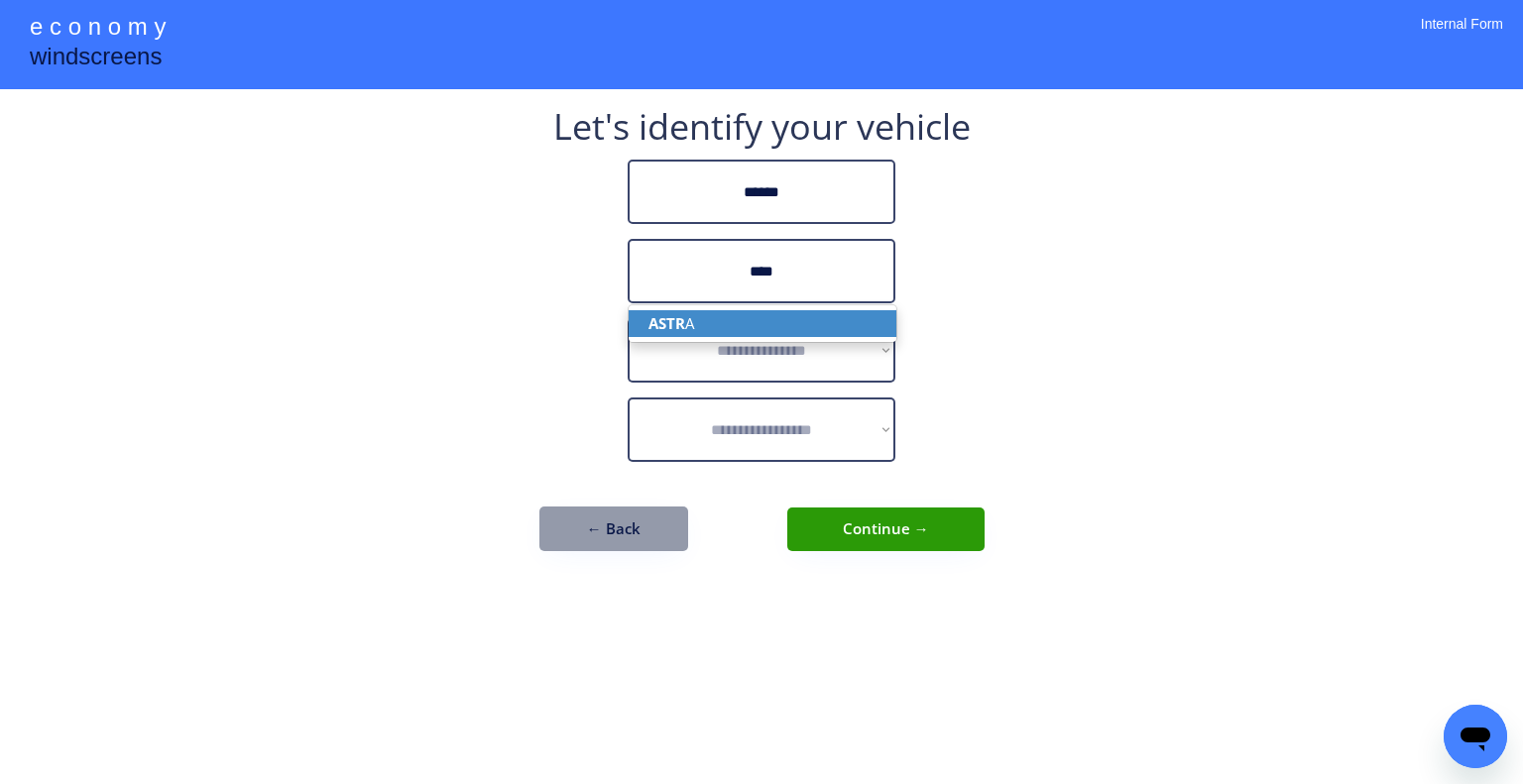 drag, startPoint x: 801, startPoint y: 331, endPoint x: 1111, endPoint y: 291, distance: 312.56999 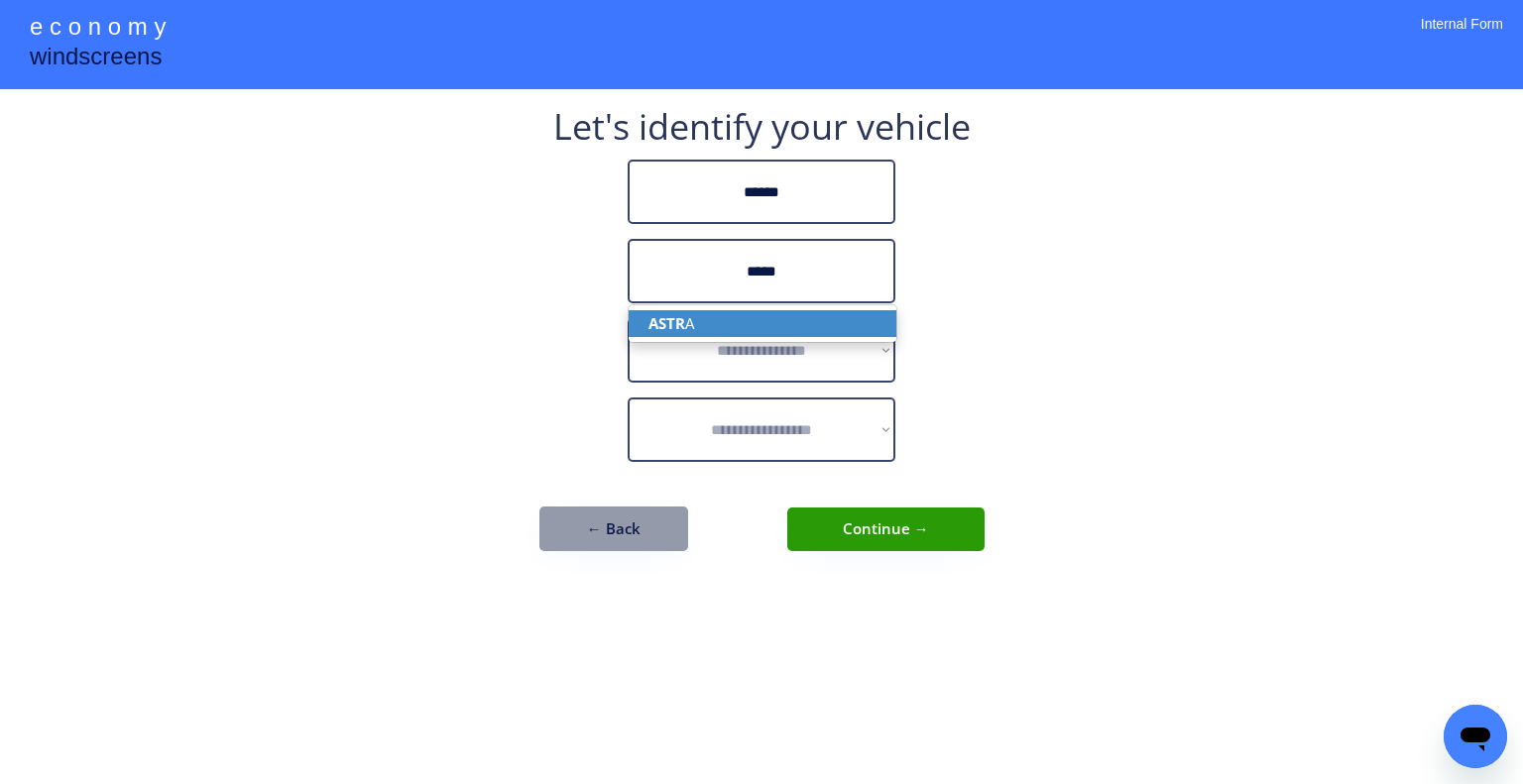 type on "*****" 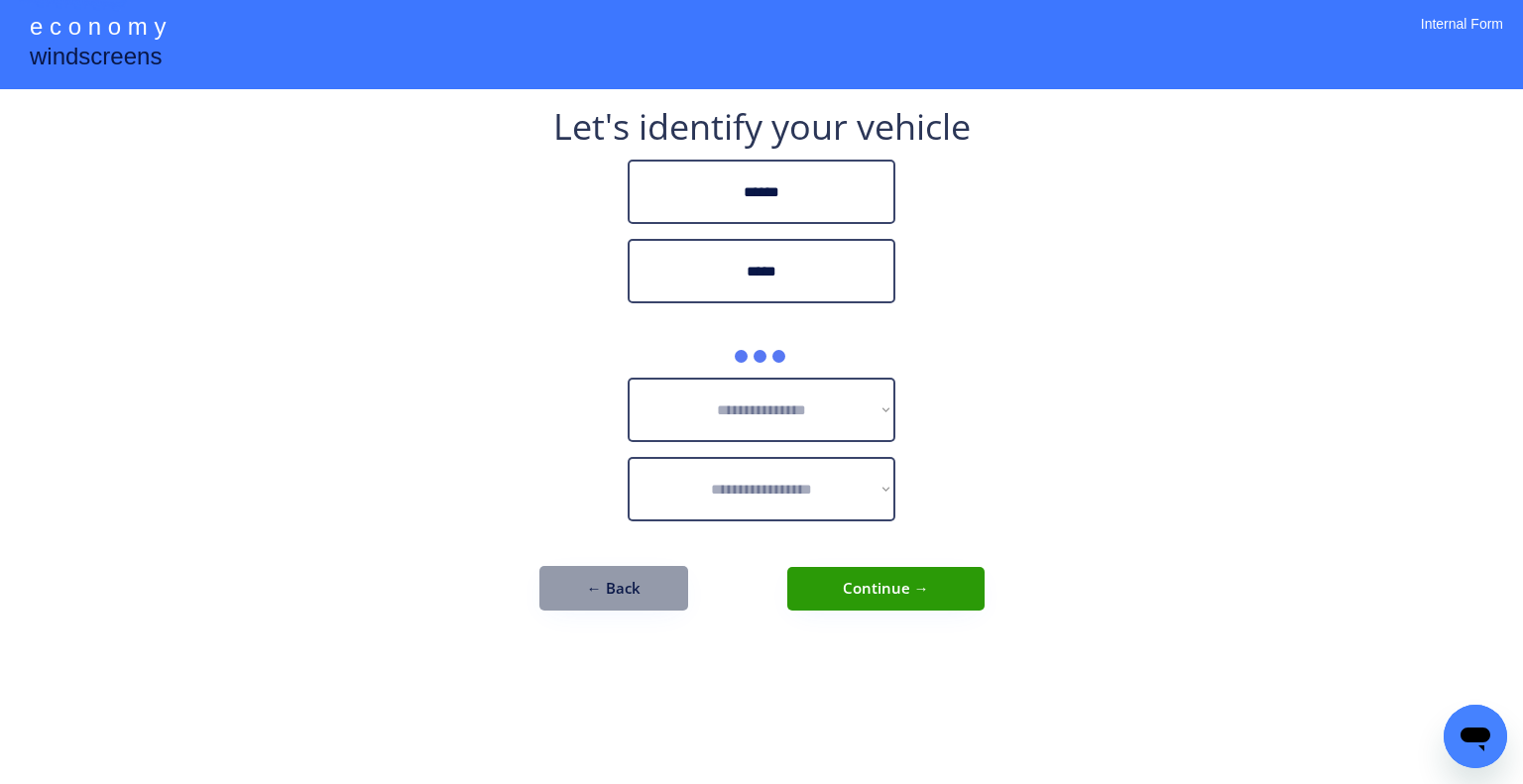 click on "**********" at bounding box center [762, 392] 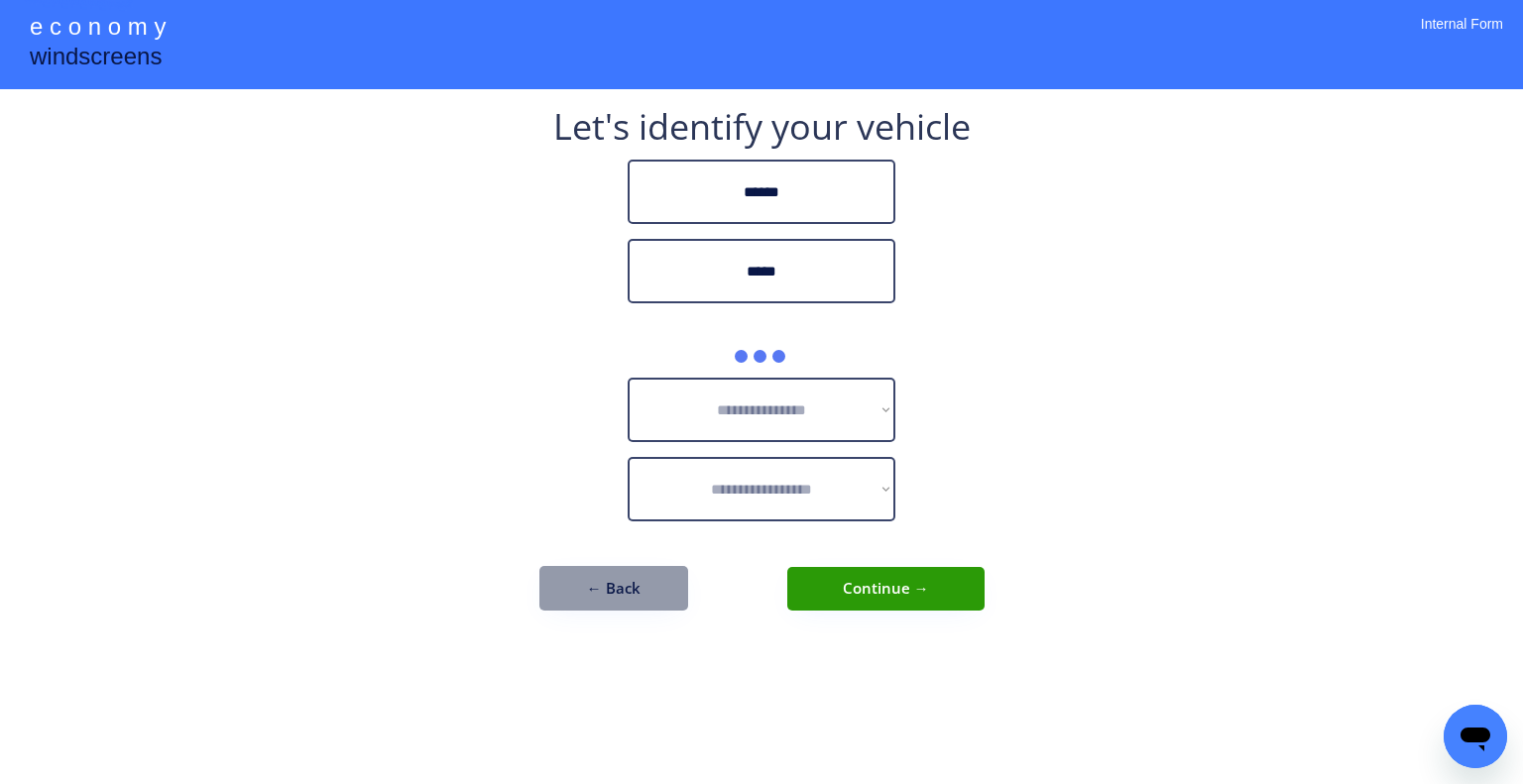 drag, startPoint x: 835, startPoint y: 359, endPoint x: 1023, endPoint y: 342, distance: 188.767 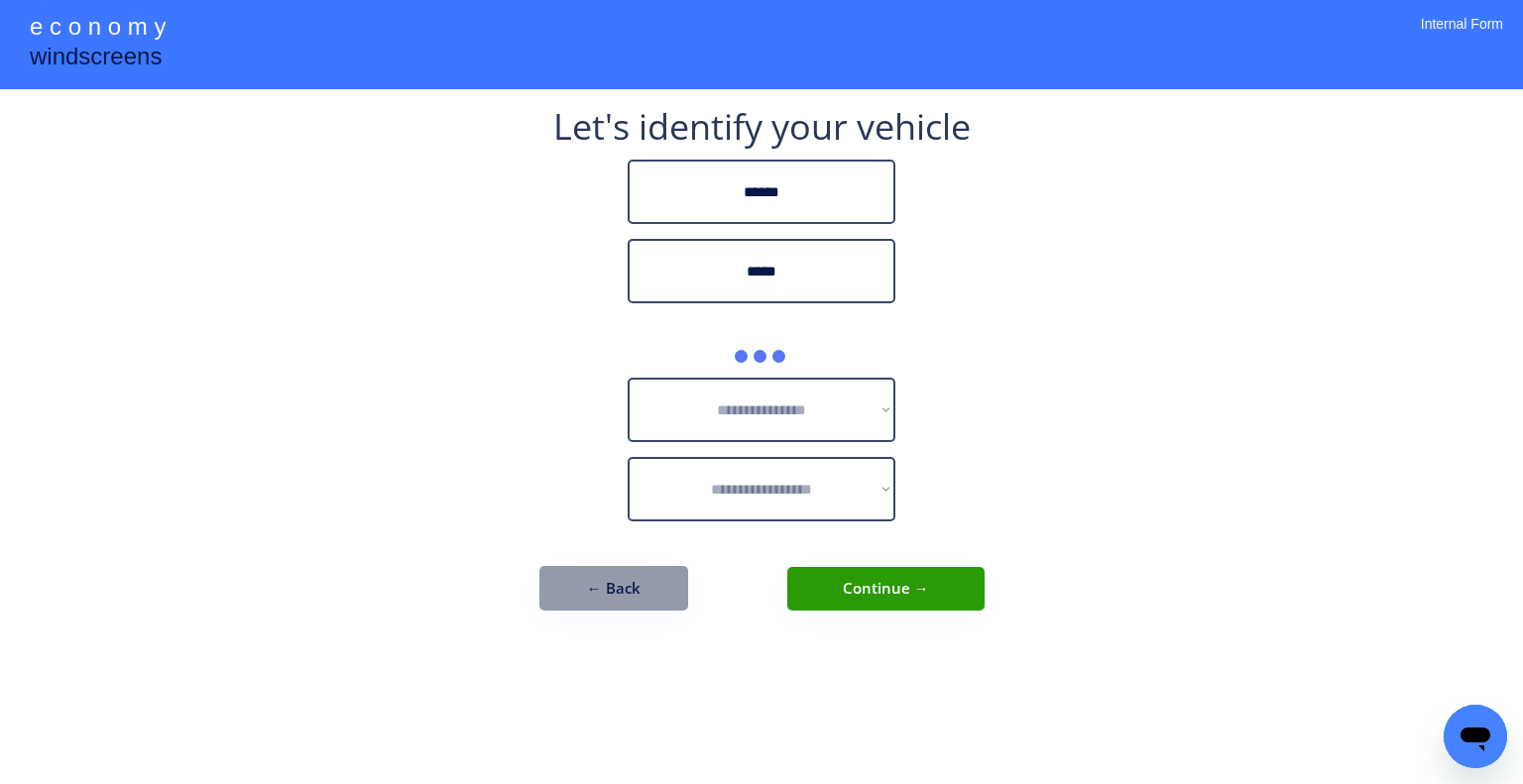 click on "**********" at bounding box center [762, 392] 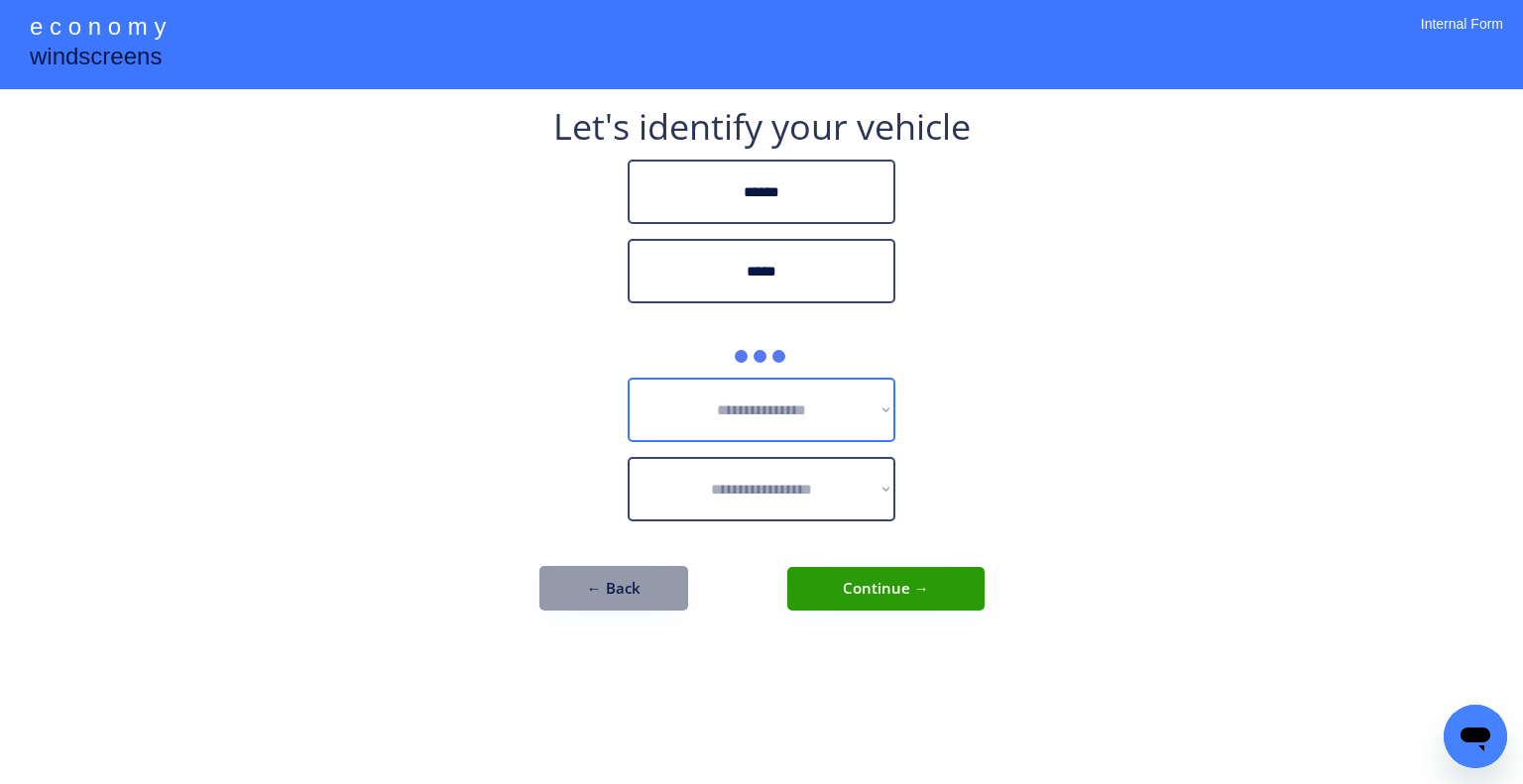 drag, startPoint x: 821, startPoint y: 385, endPoint x: 863, endPoint y: 370, distance: 44.598206 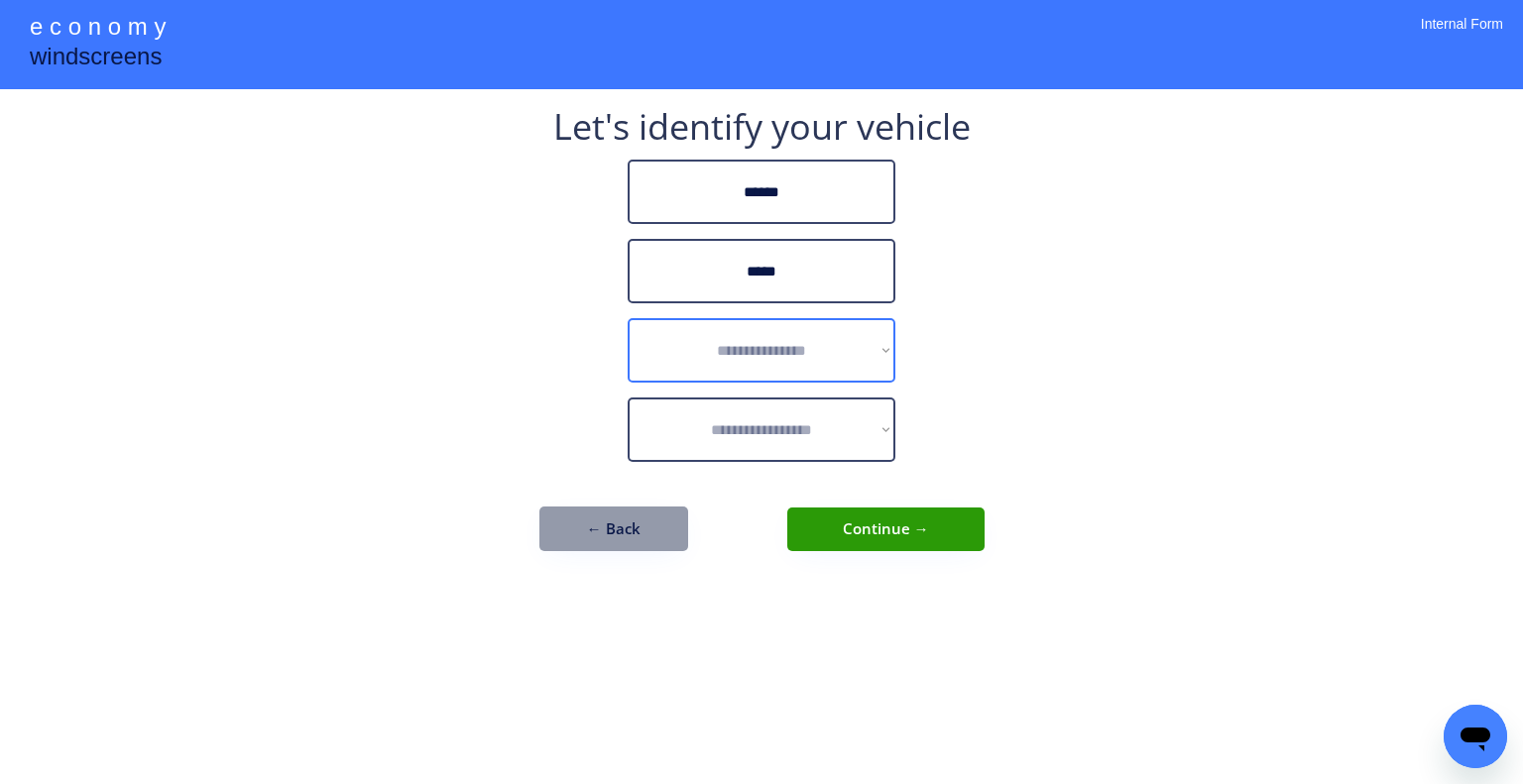 drag, startPoint x: 813, startPoint y: 353, endPoint x: 859, endPoint y: 337, distance: 48.703183 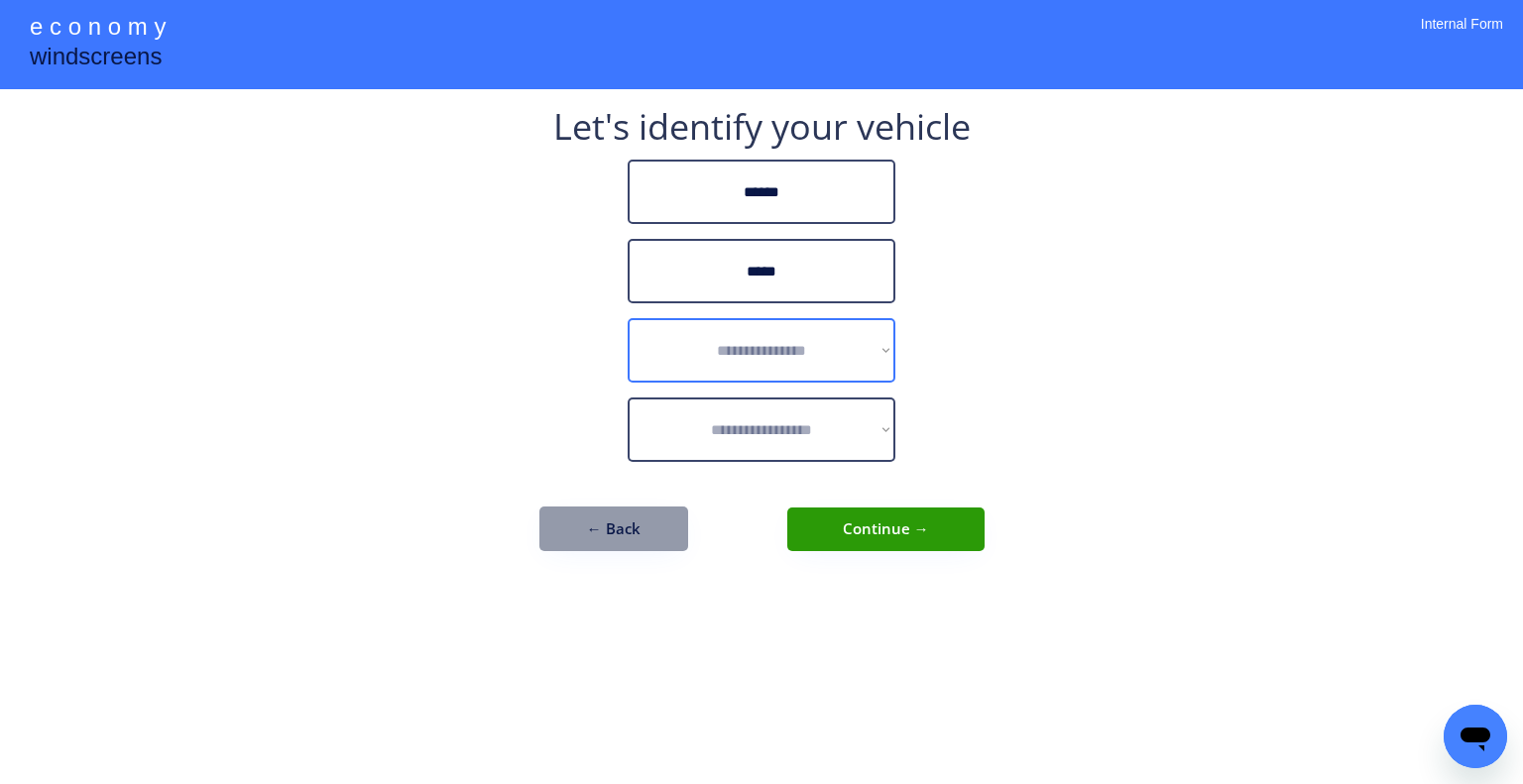 drag, startPoint x: 935, startPoint y: 357, endPoint x: 821, endPoint y: 360, distance: 114.03947 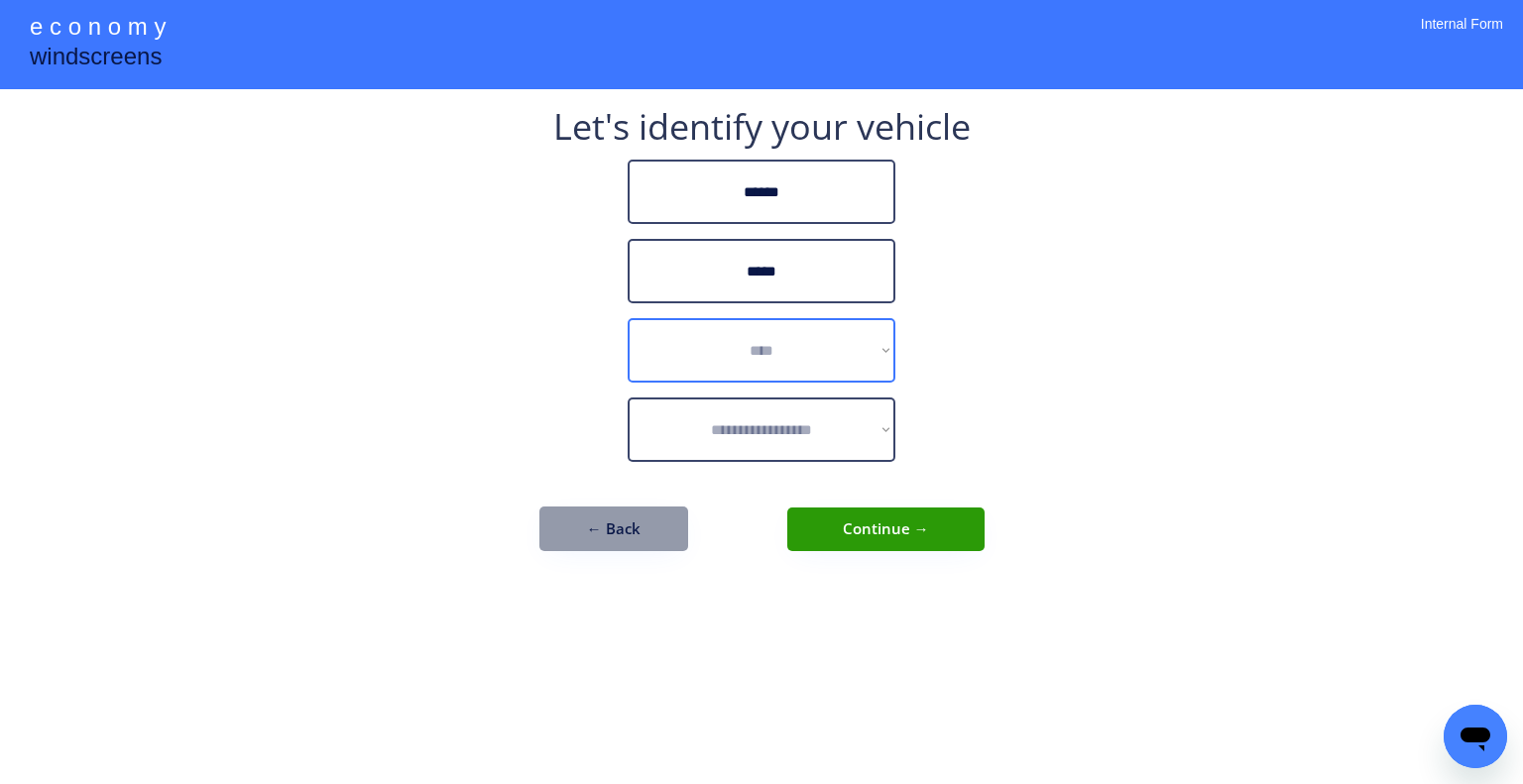 click on "**********" at bounding box center (762, 350) 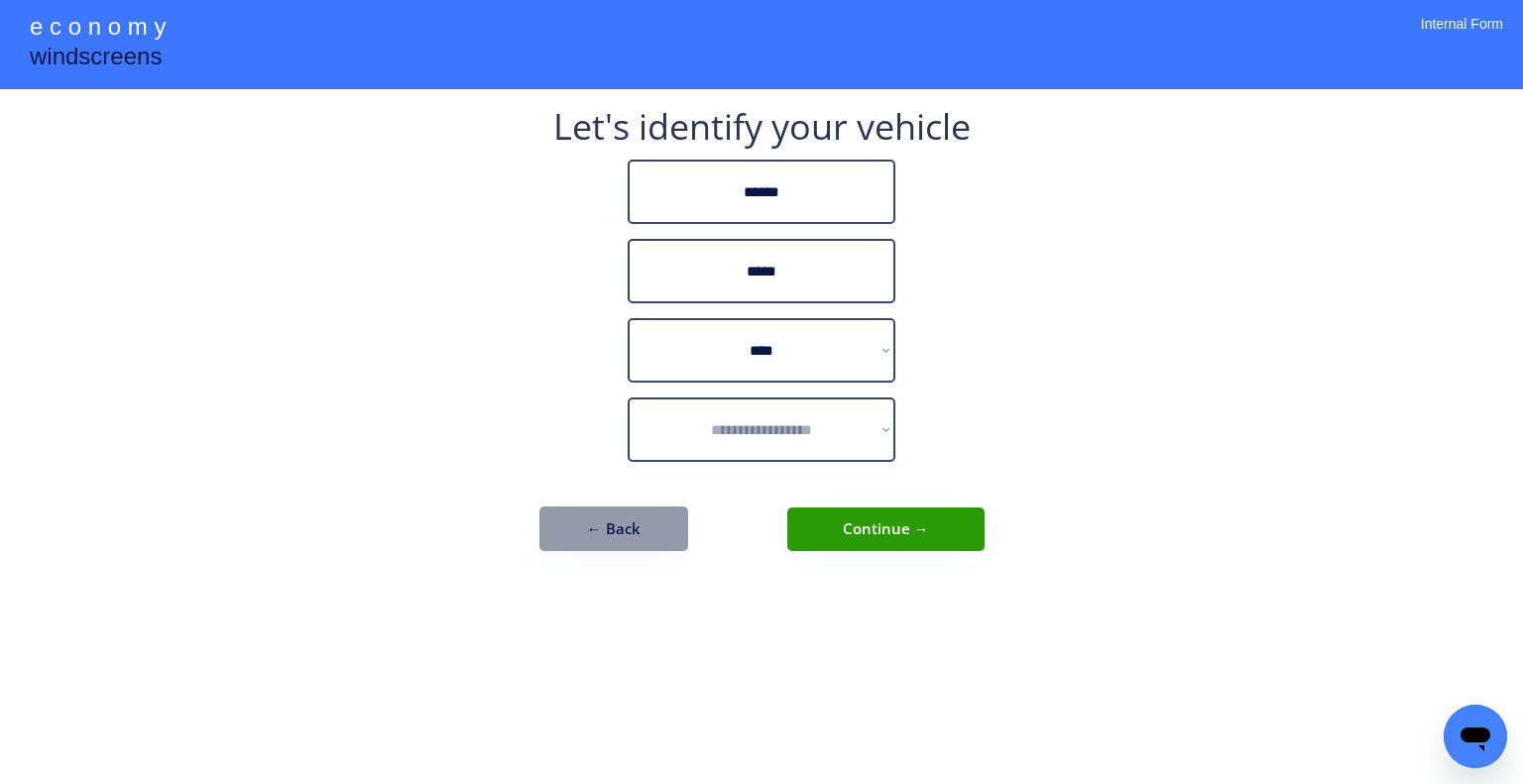 click on "**********" at bounding box center [762, 392] 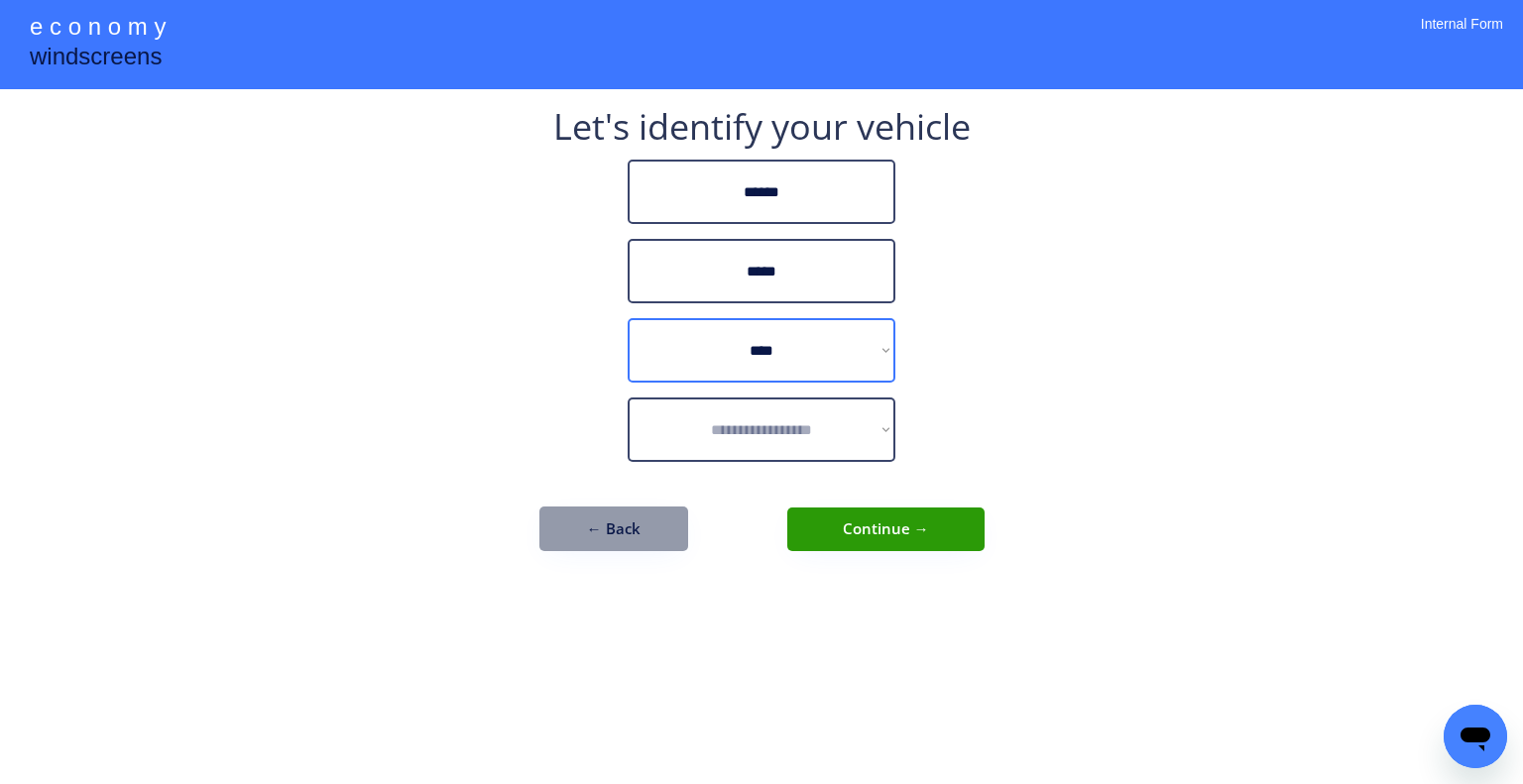 click on "**********" at bounding box center (762, 350) 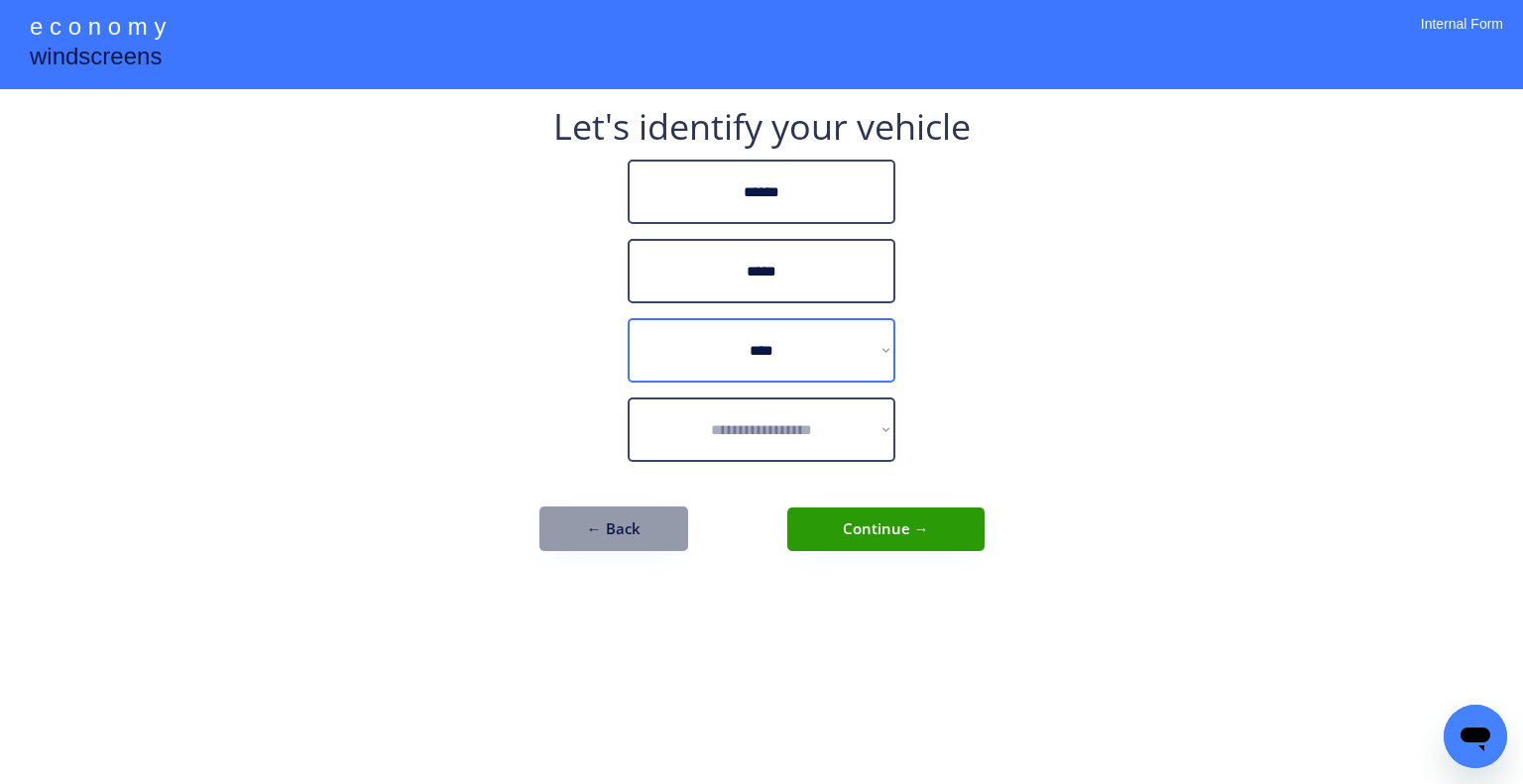 click on "**********" at bounding box center [762, 350] 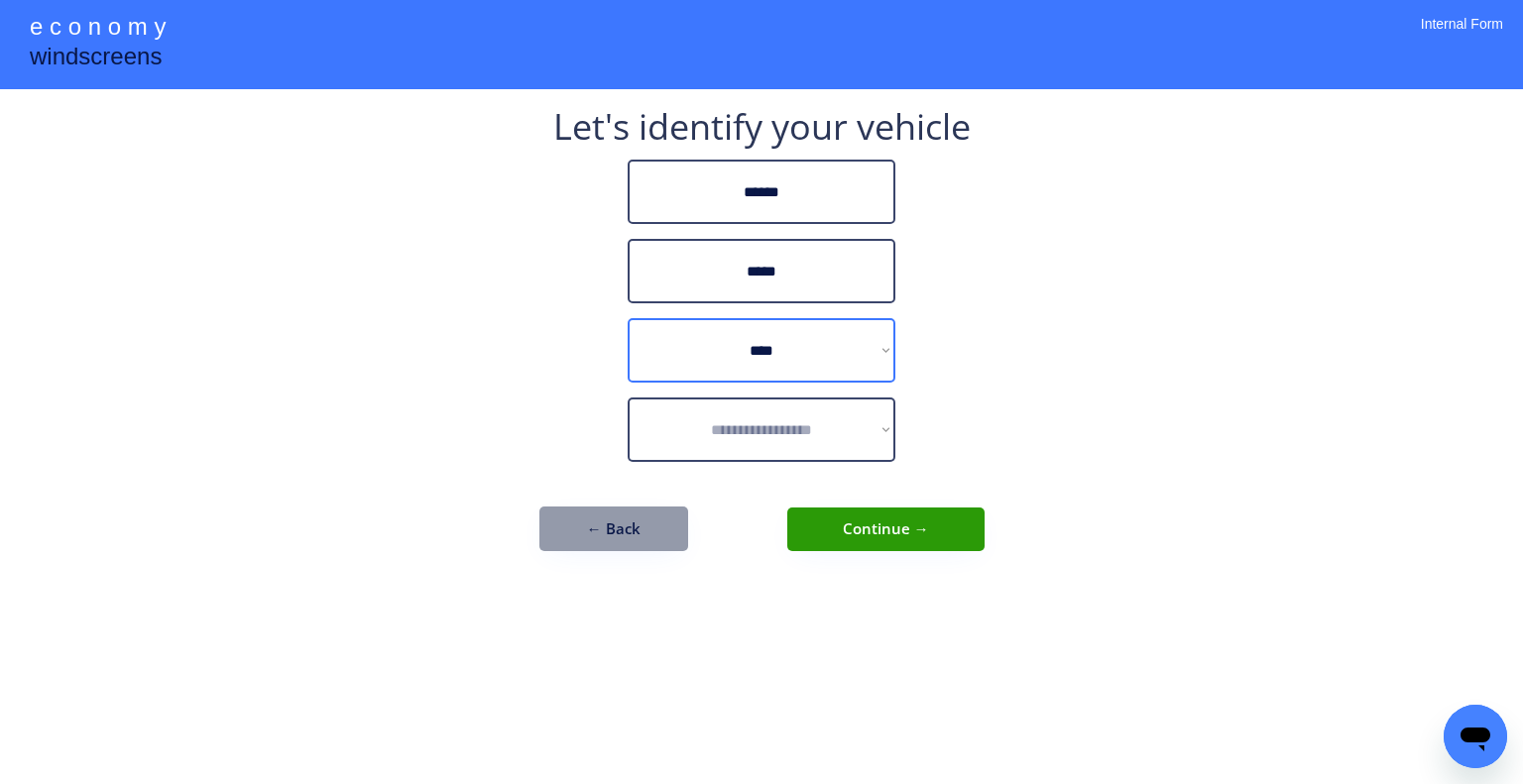 click on "**********" at bounding box center (762, 350) 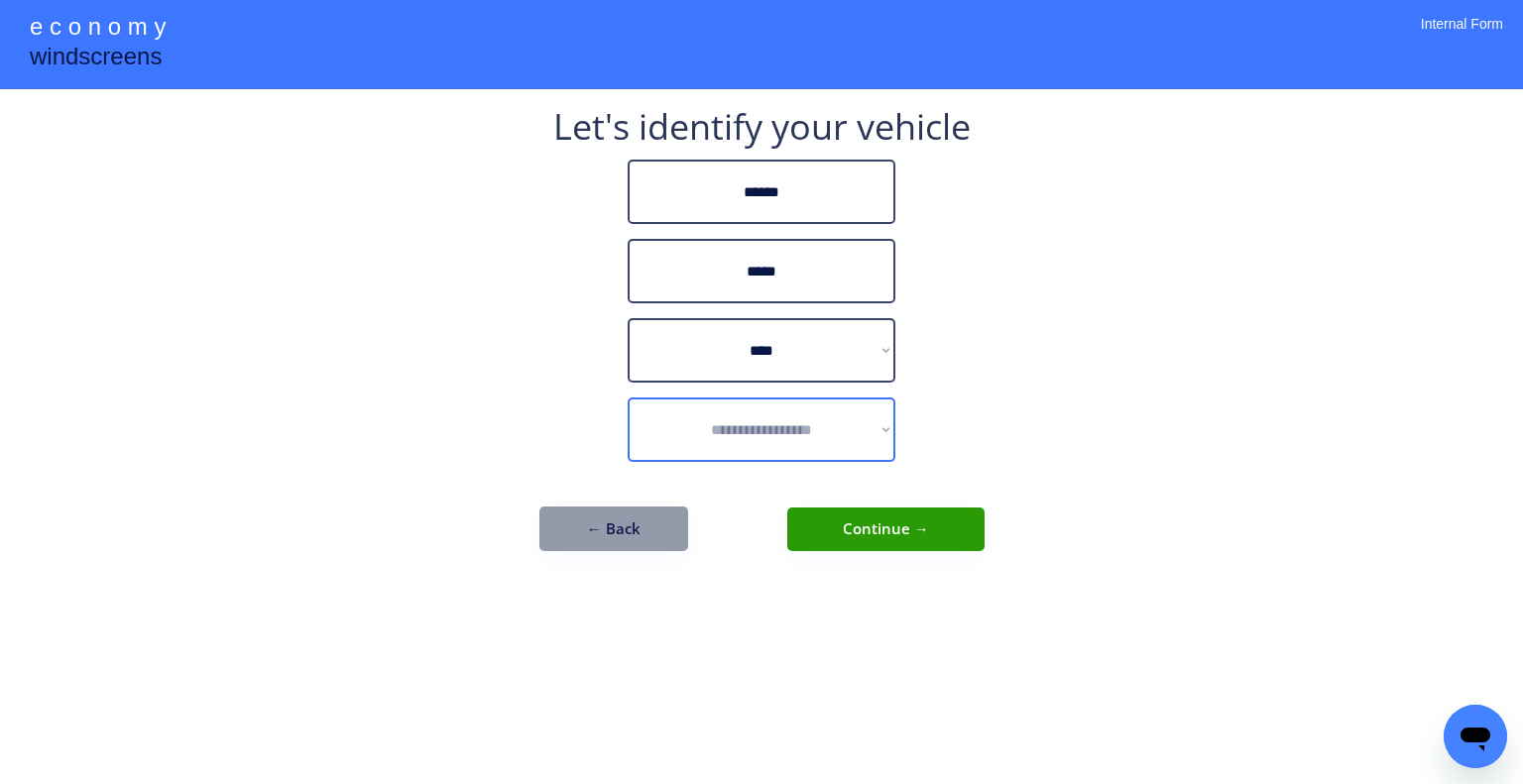 click on "**********" at bounding box center [762, 429] 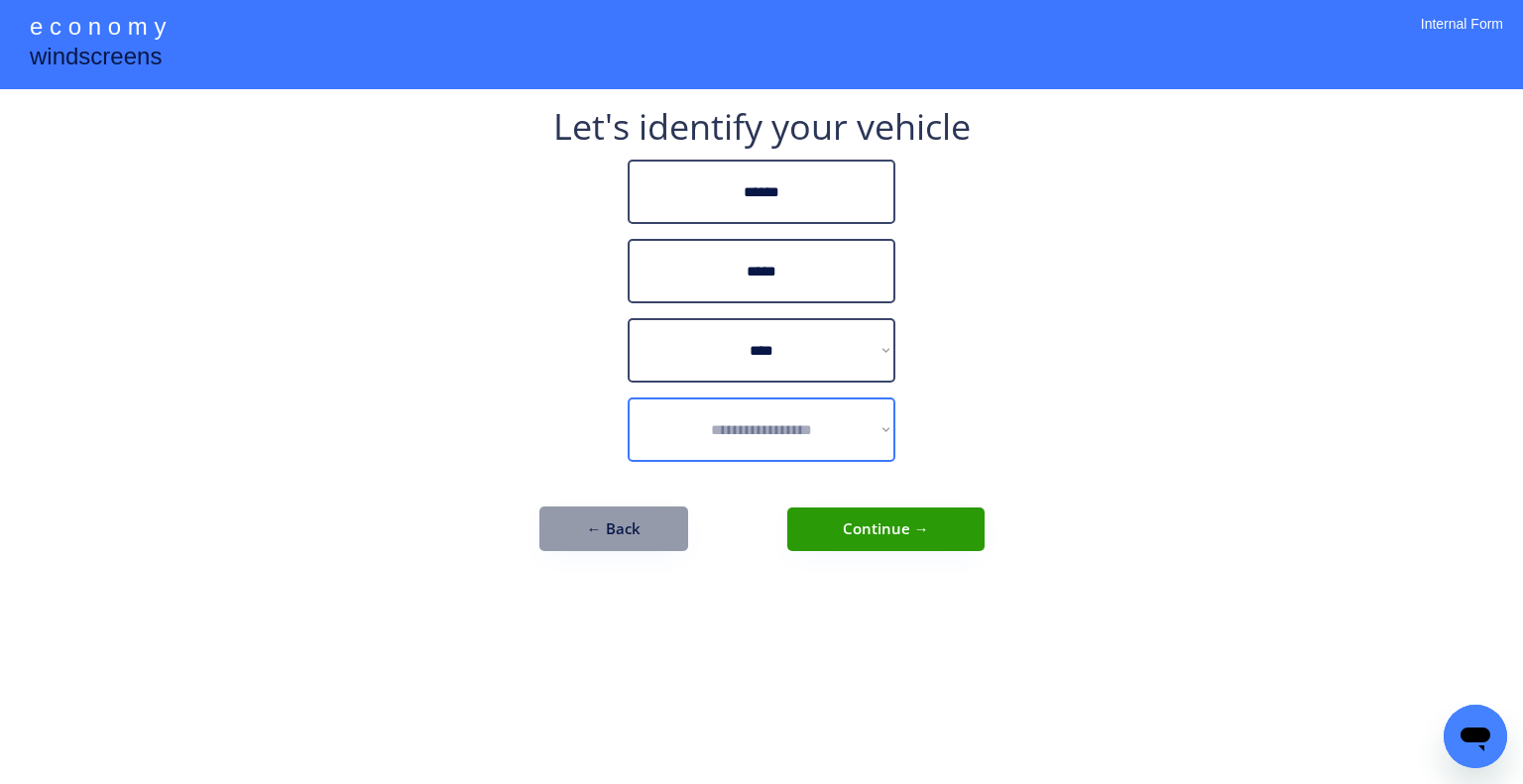 click on "**********" at bounding box center (762, 429) 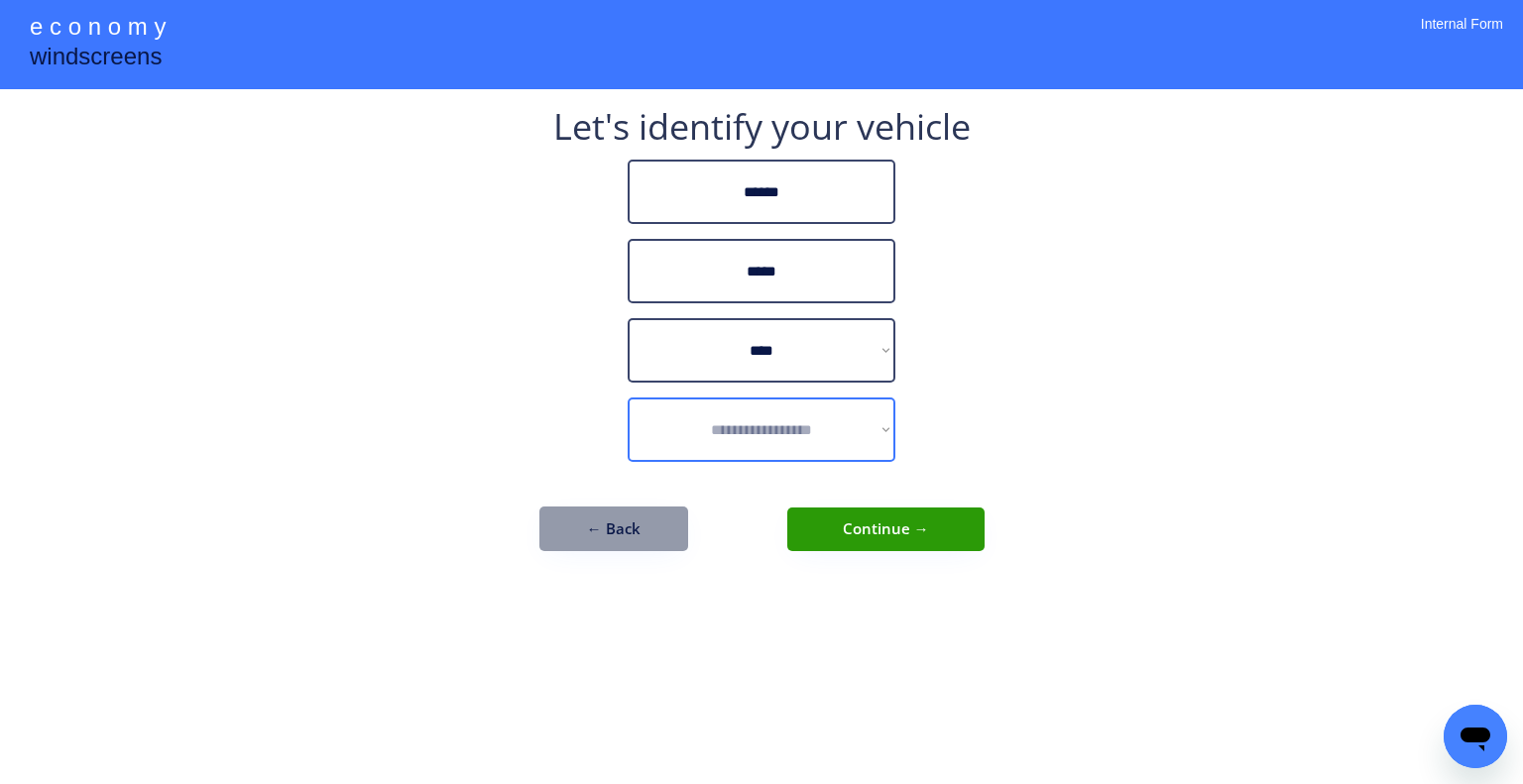 click on "**********" at bounding box center (762, 429) 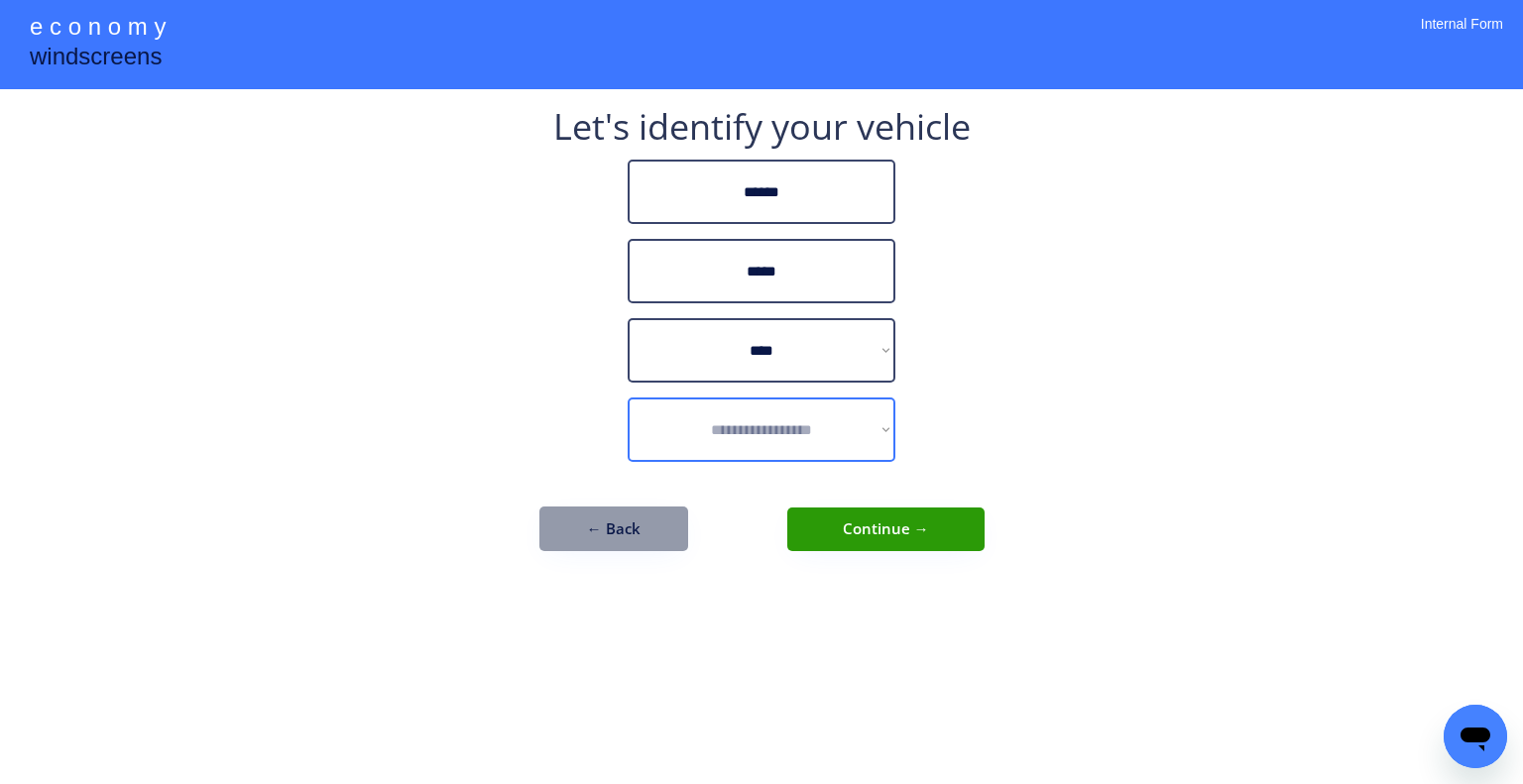 select on "**********" 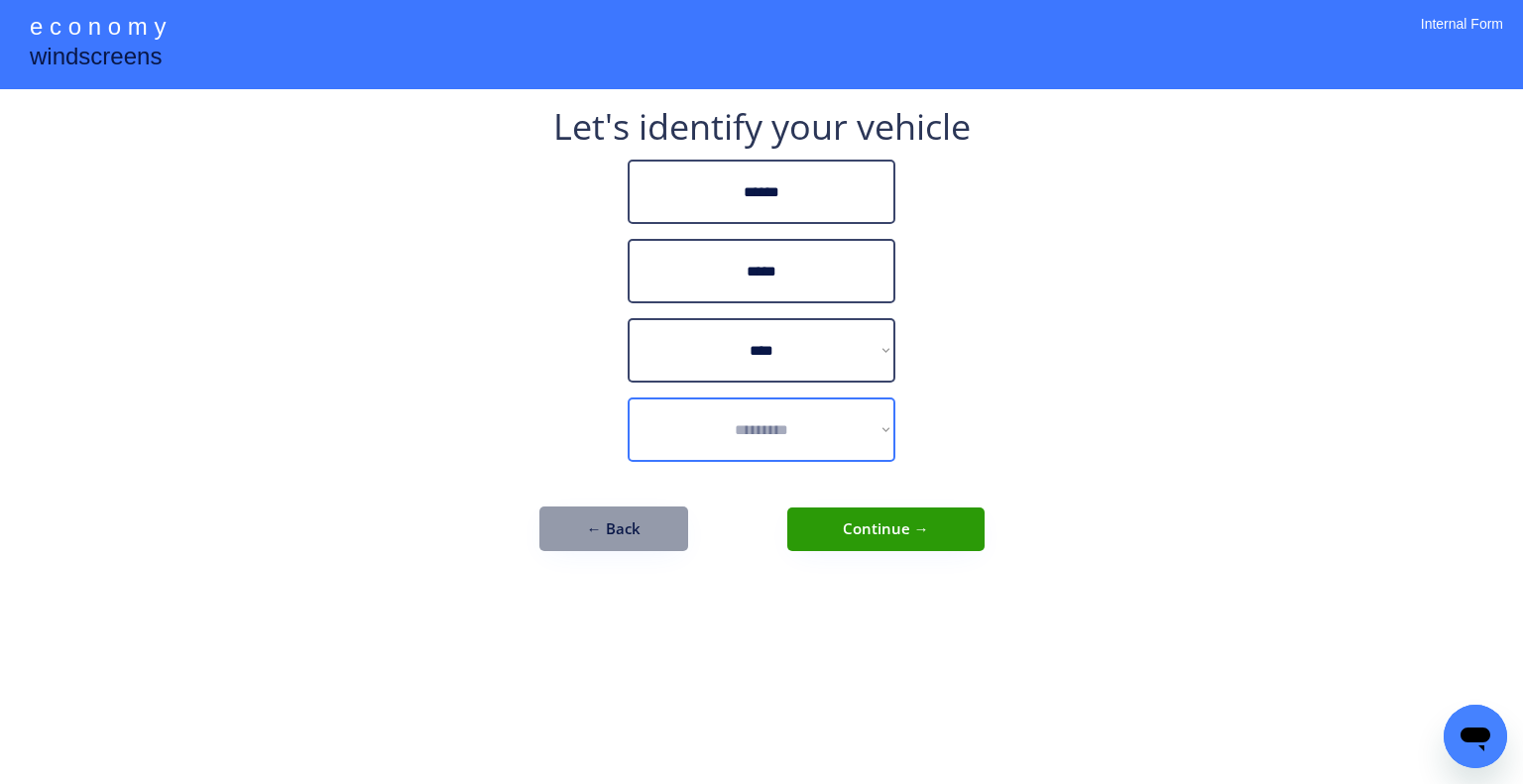 click on "**********" at bounding box center [762, 429] 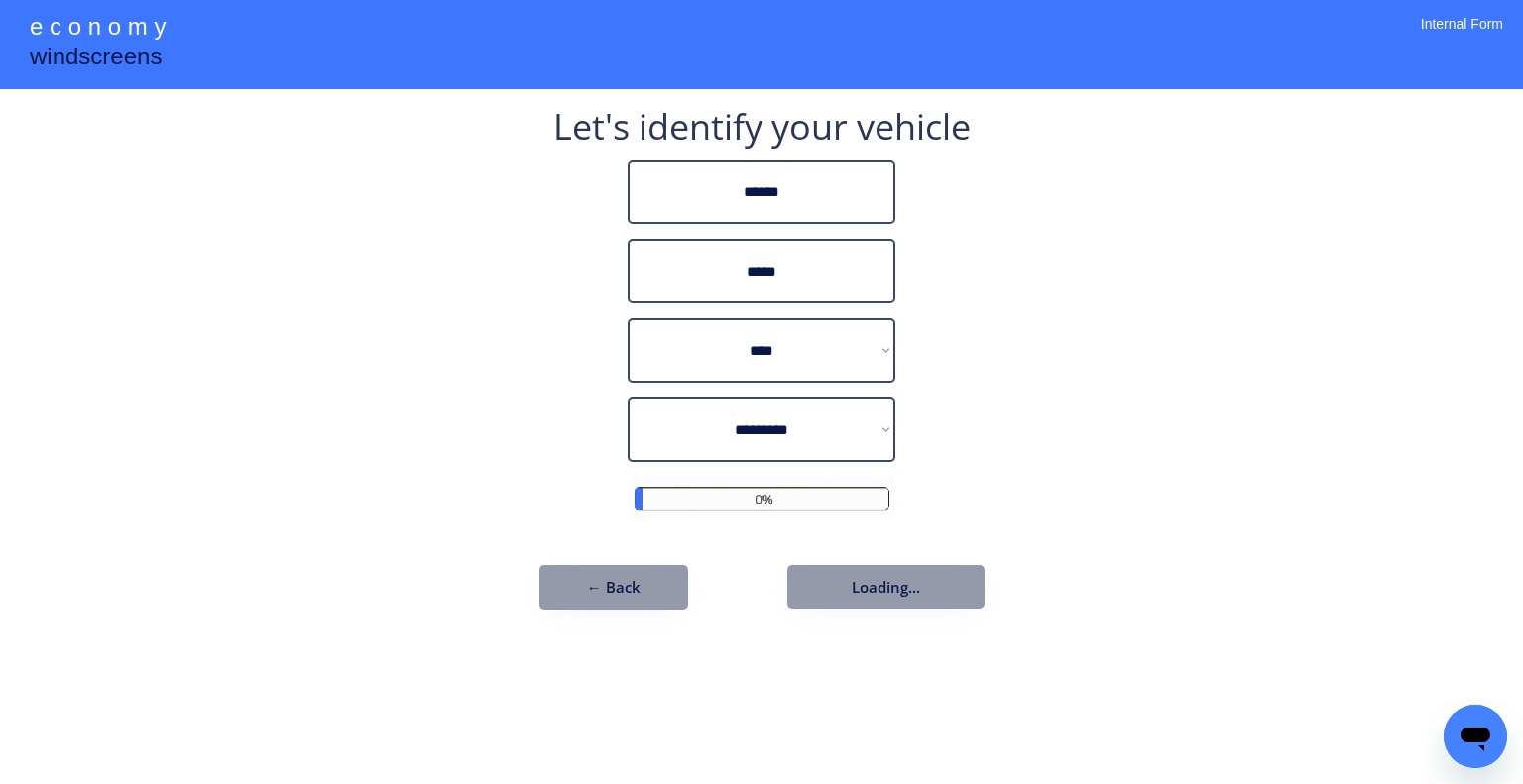 click on "**********" at bounding box center [762, 392] 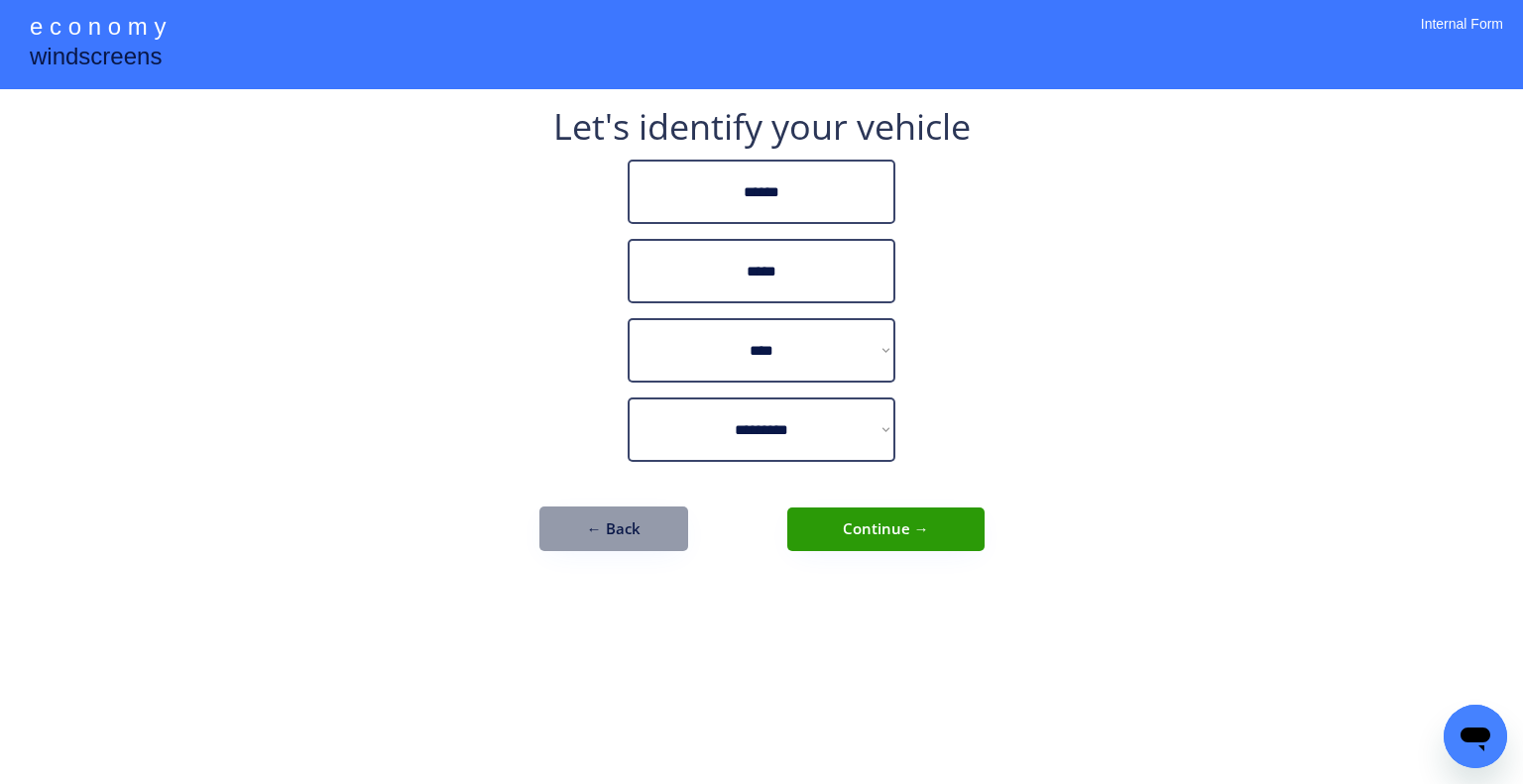 drag, startPoint x: 1030, startPoint y: 456, endPoint x: 1005, endPoint y: 472, distance: 29.681644 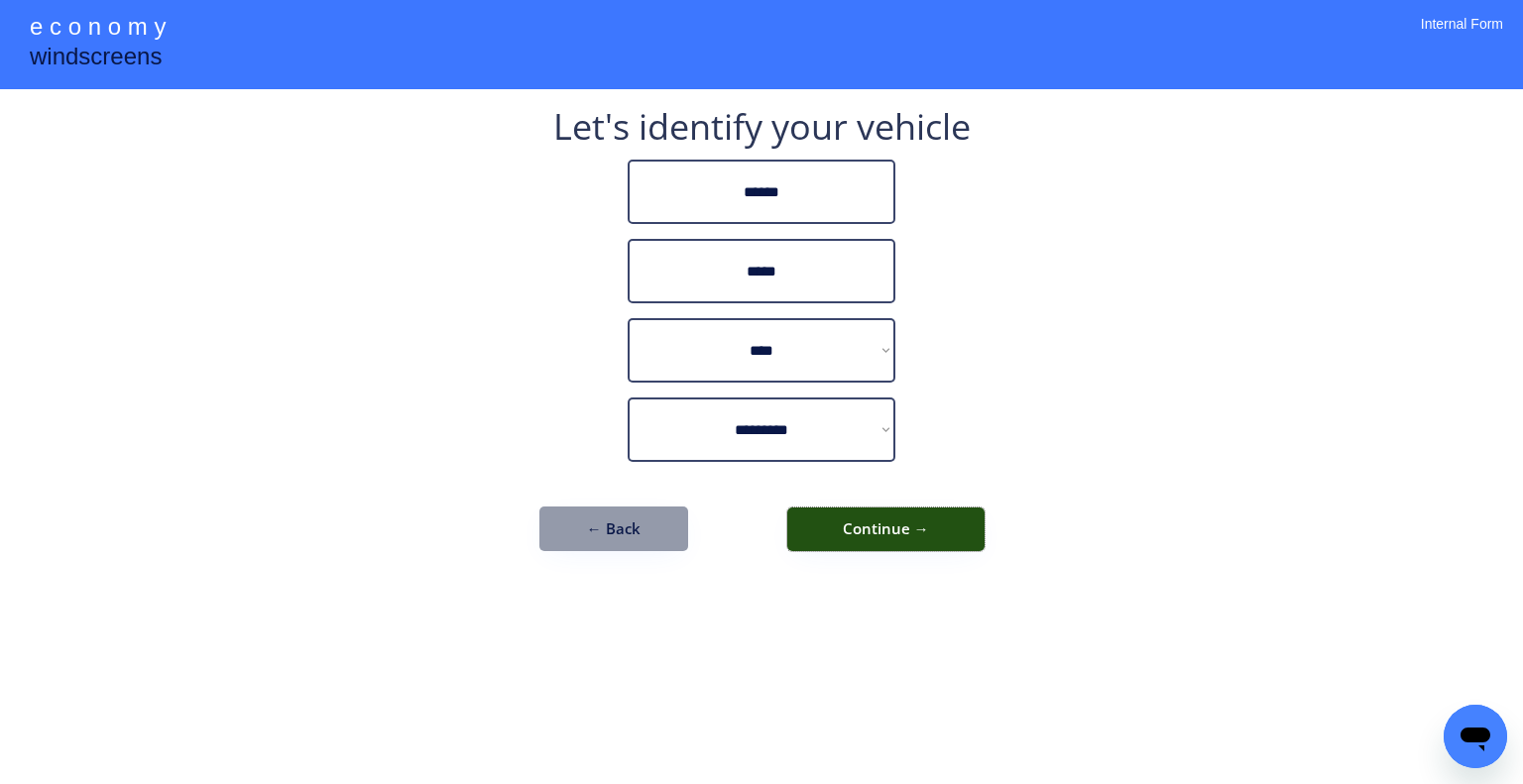 click on "Continue    →" at bounding box center [885, 529] 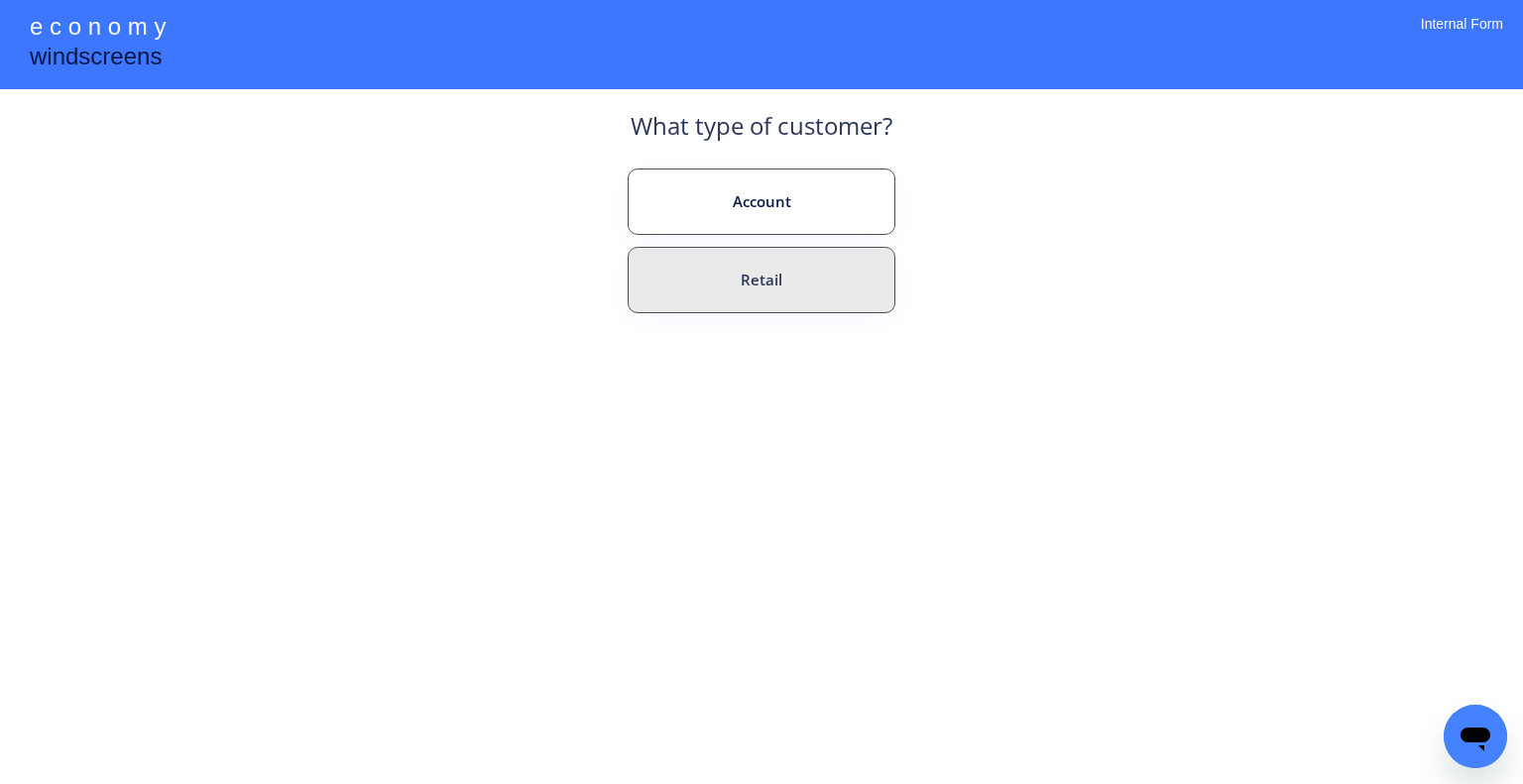 click on "Account Retail" at bounding box center [762, 283] 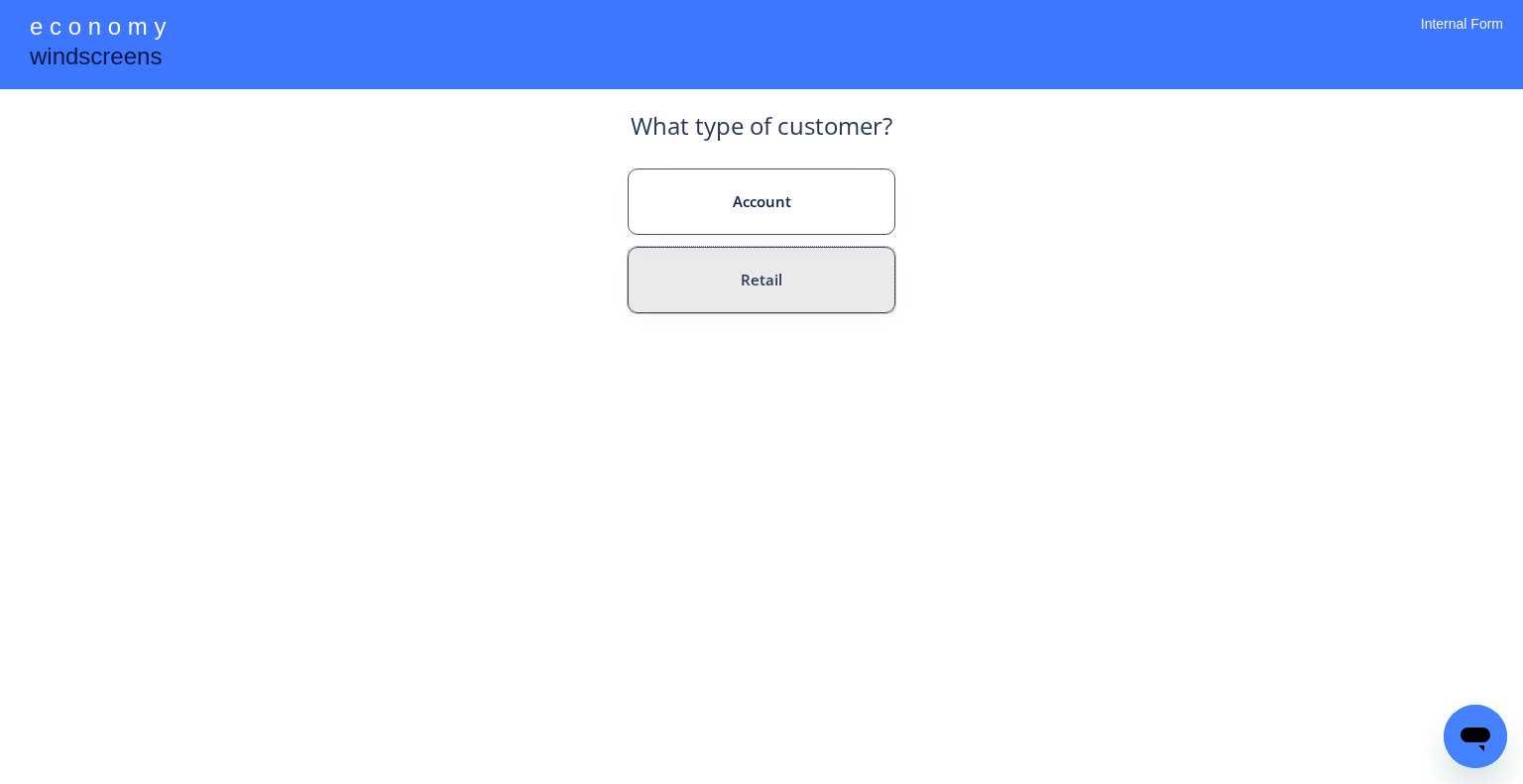 click on "Retail" at bounding box center (762, 280) 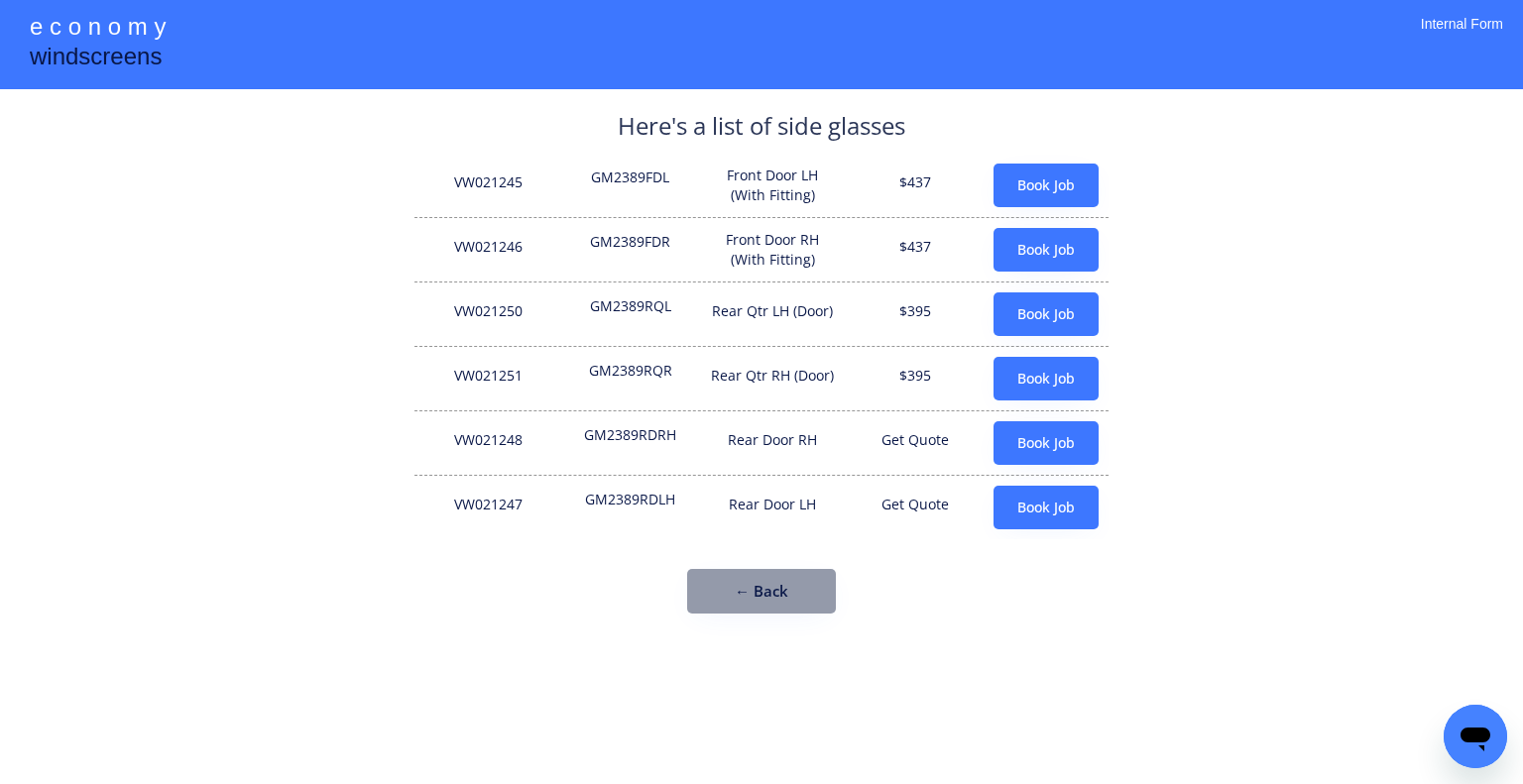 click on "**********" at bounding box center (762, 392) 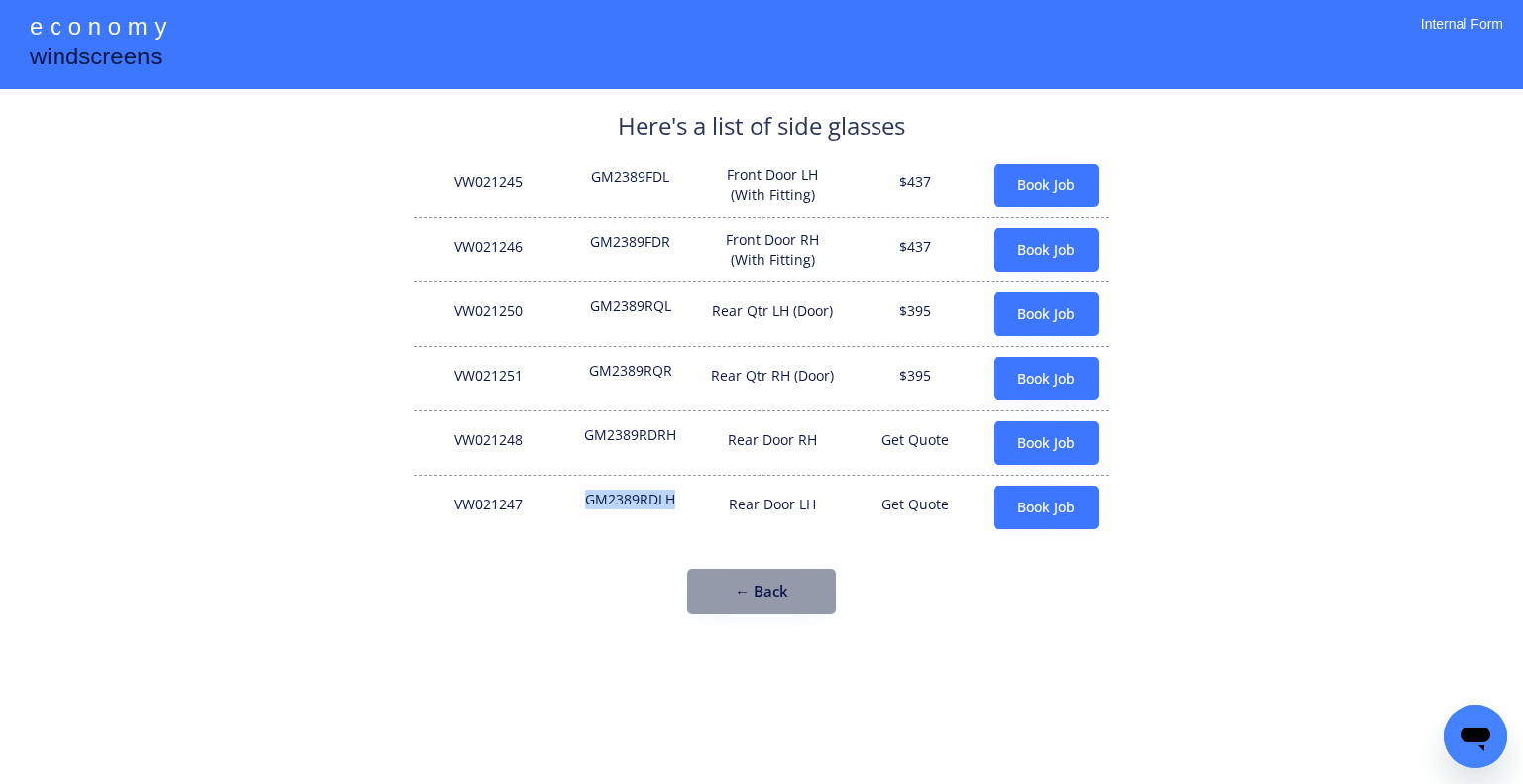 click on "GM2389RDLH" at bounding box center (631, 507) 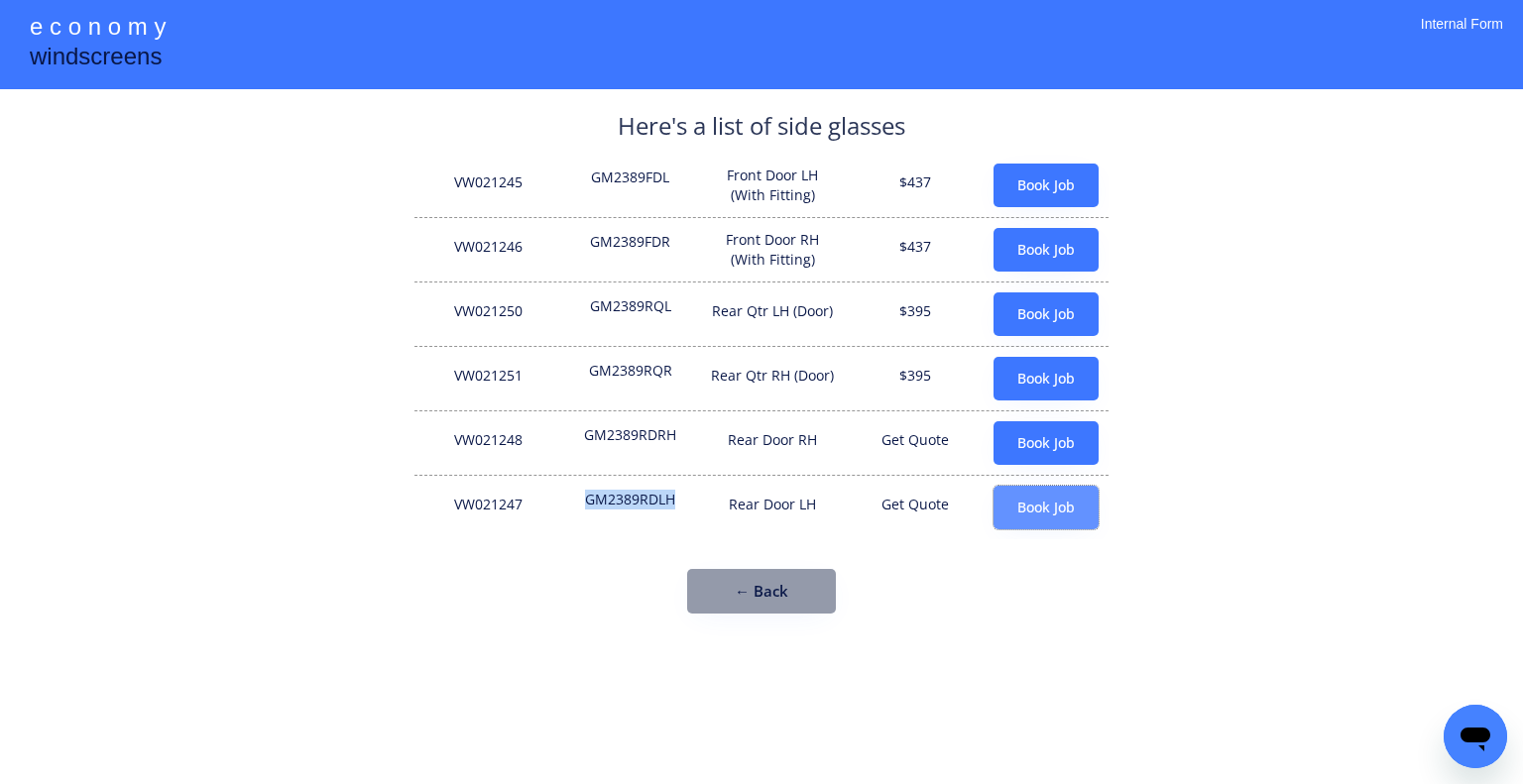 click on "Book Job" at bounding box center (1046, 507) 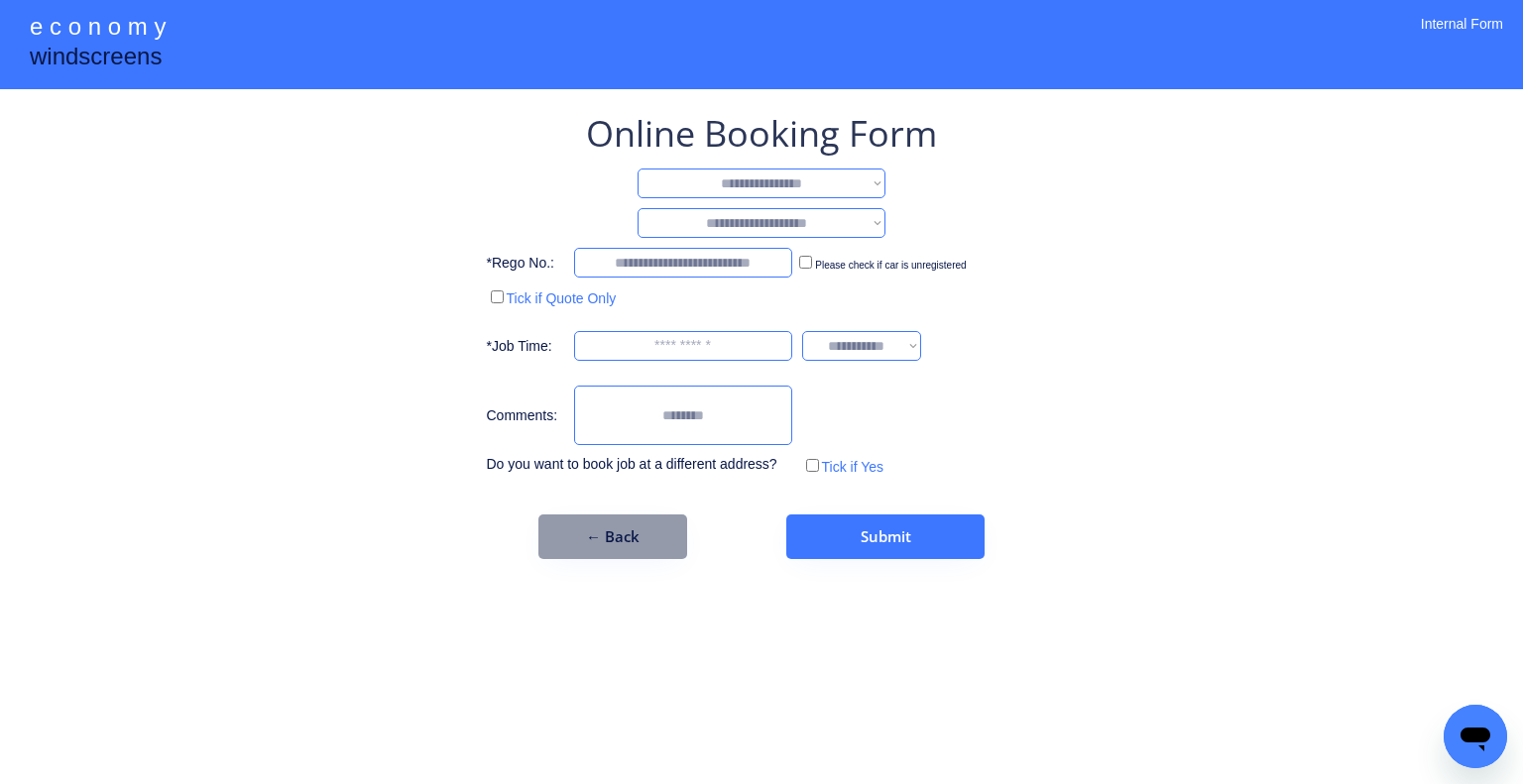 click on "**********" at bounding box center (762, 183) 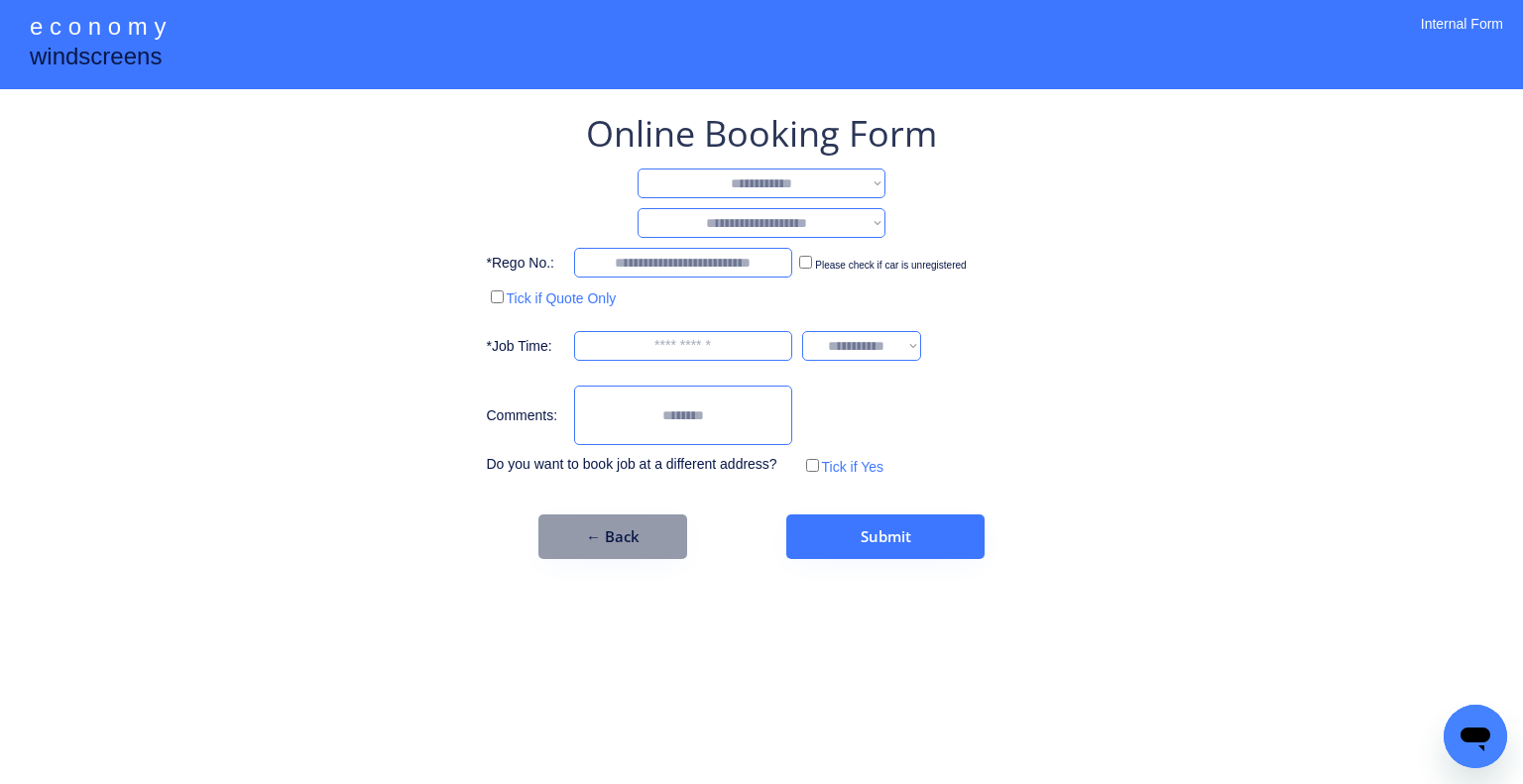 click on "**********" at bounding box center (762, 183) 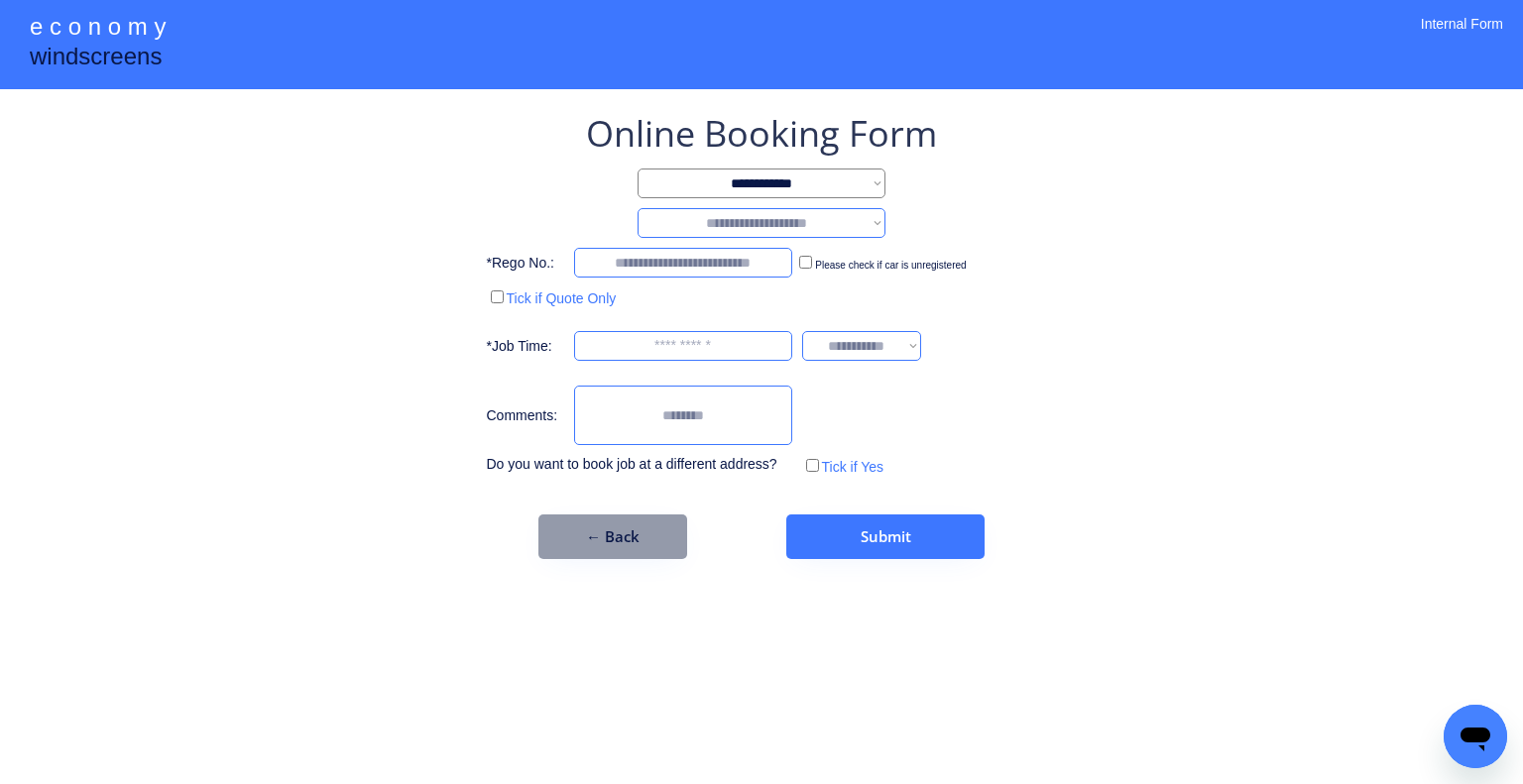click on "**********" at bounding box center (762, 223) 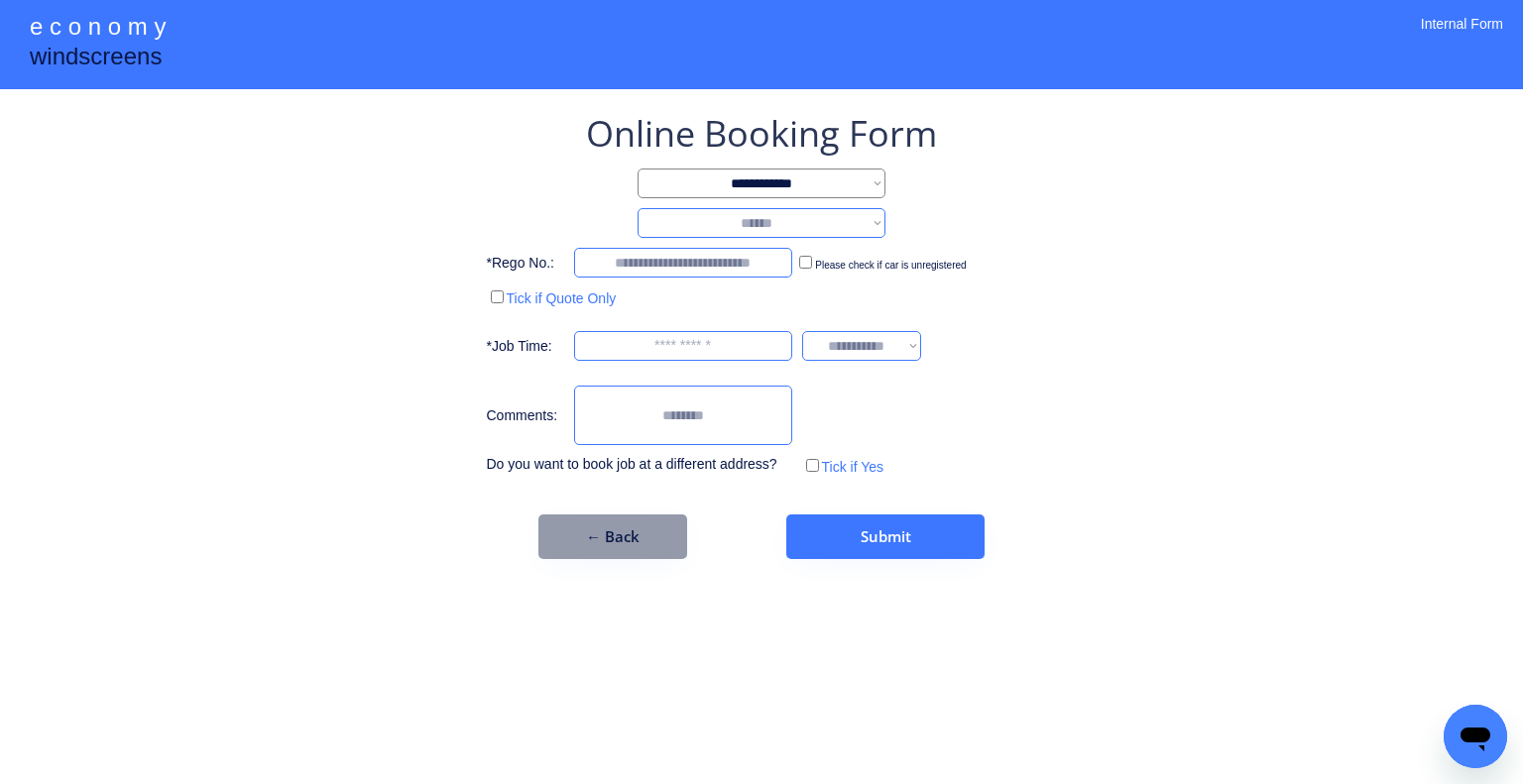 click on "**********" at bounding box center (762, 223) 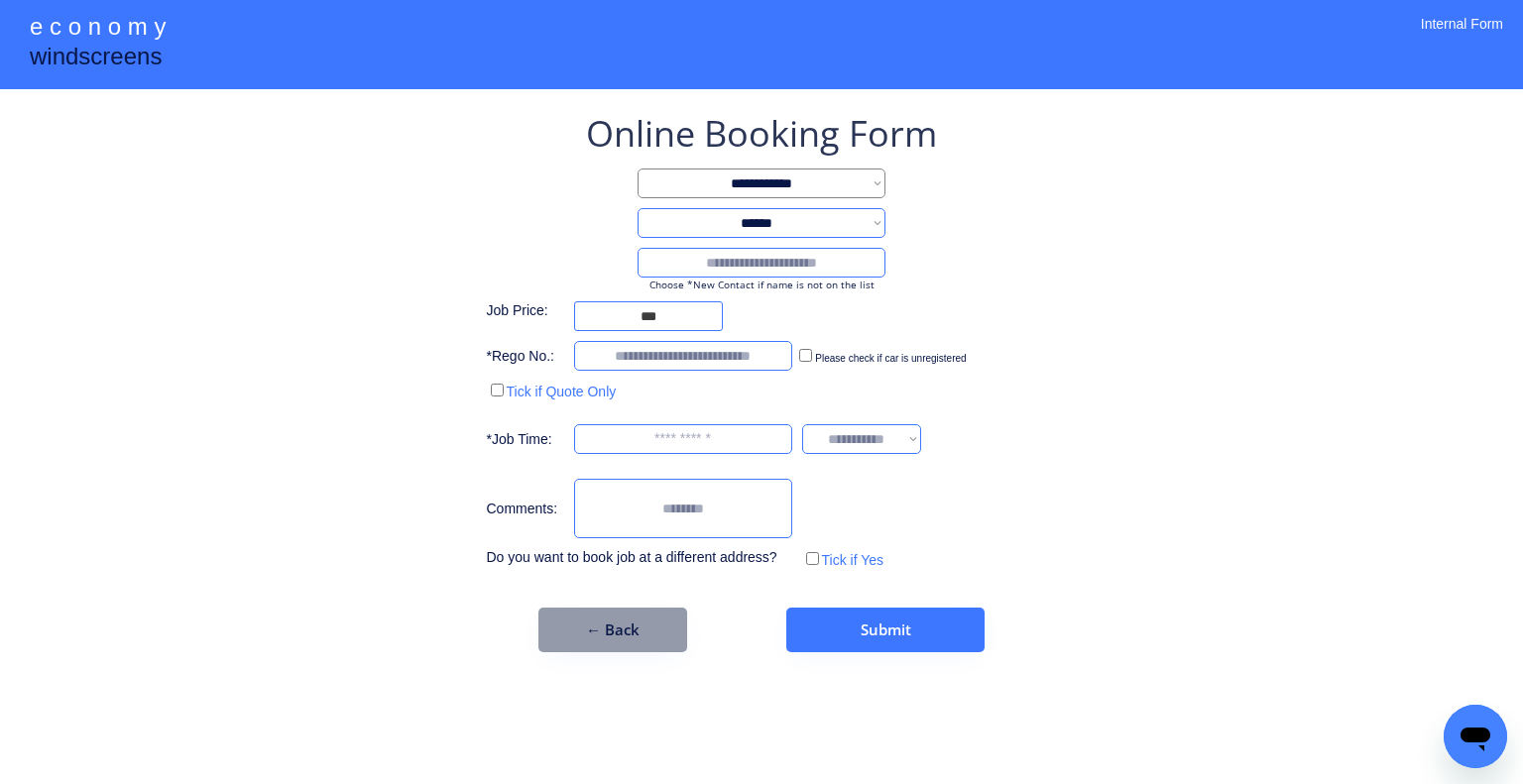 click at bounding box center [762, 263] 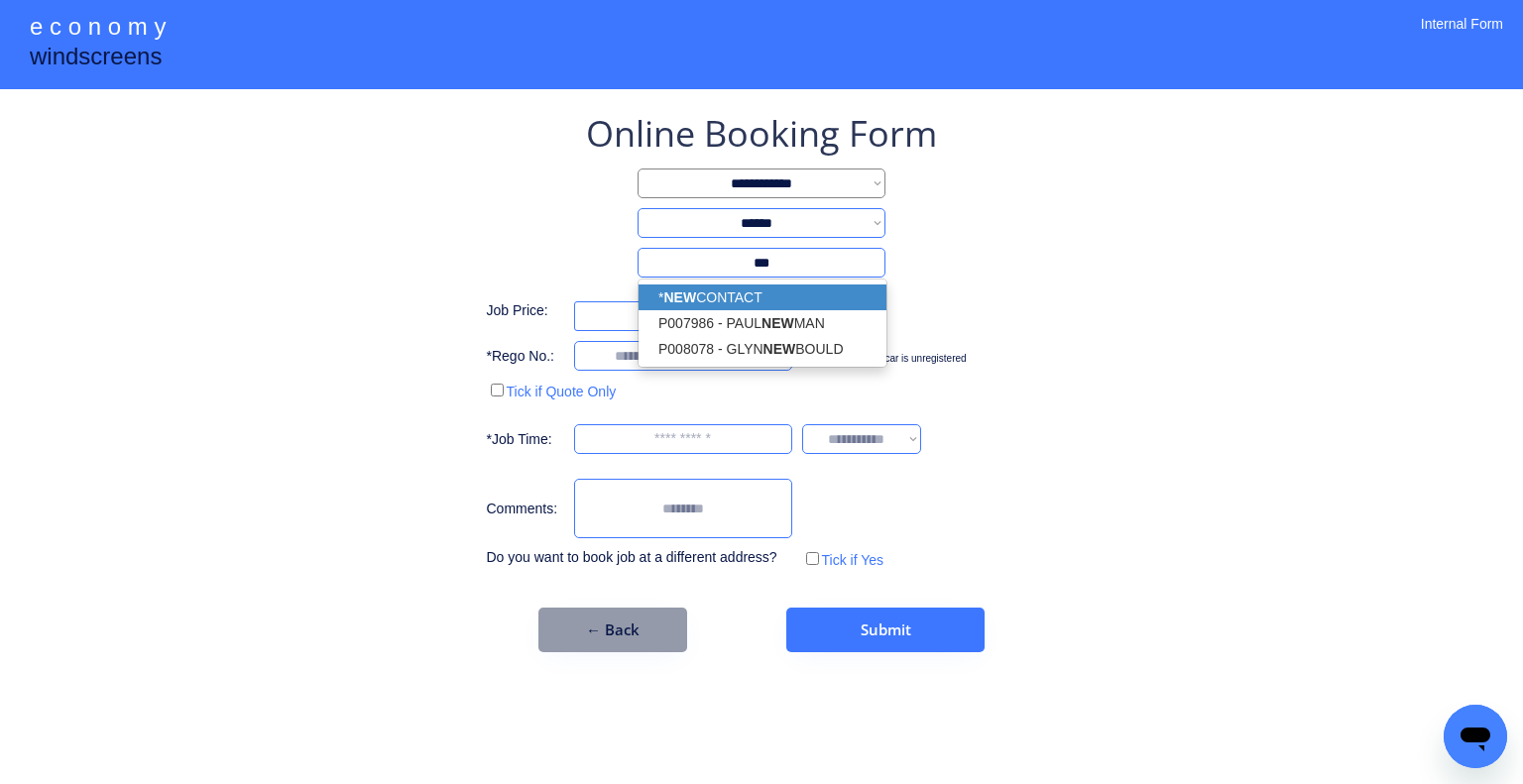 click on "* NEW  CONTACT" at bounding box center (762, 297) 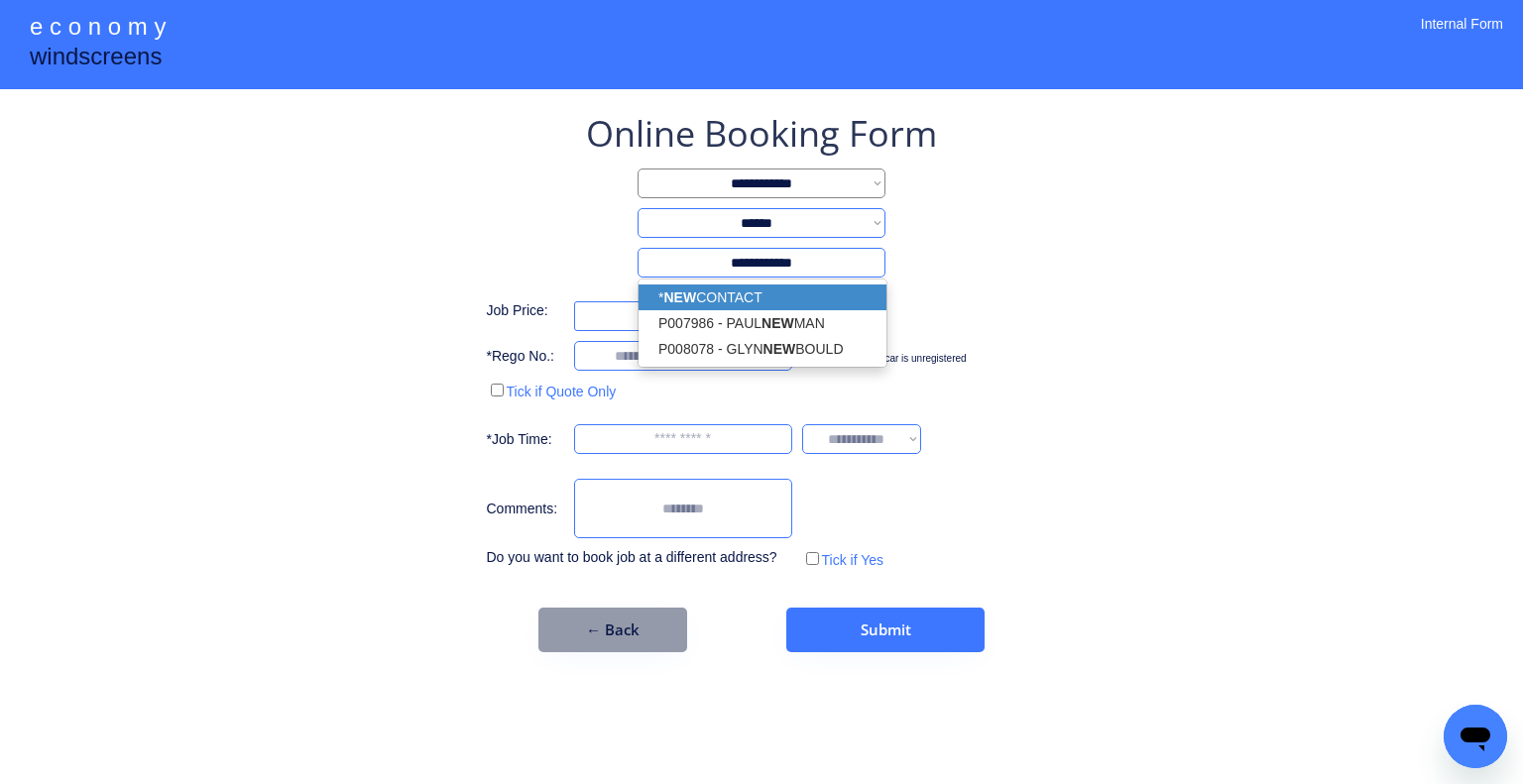 type on "**********" 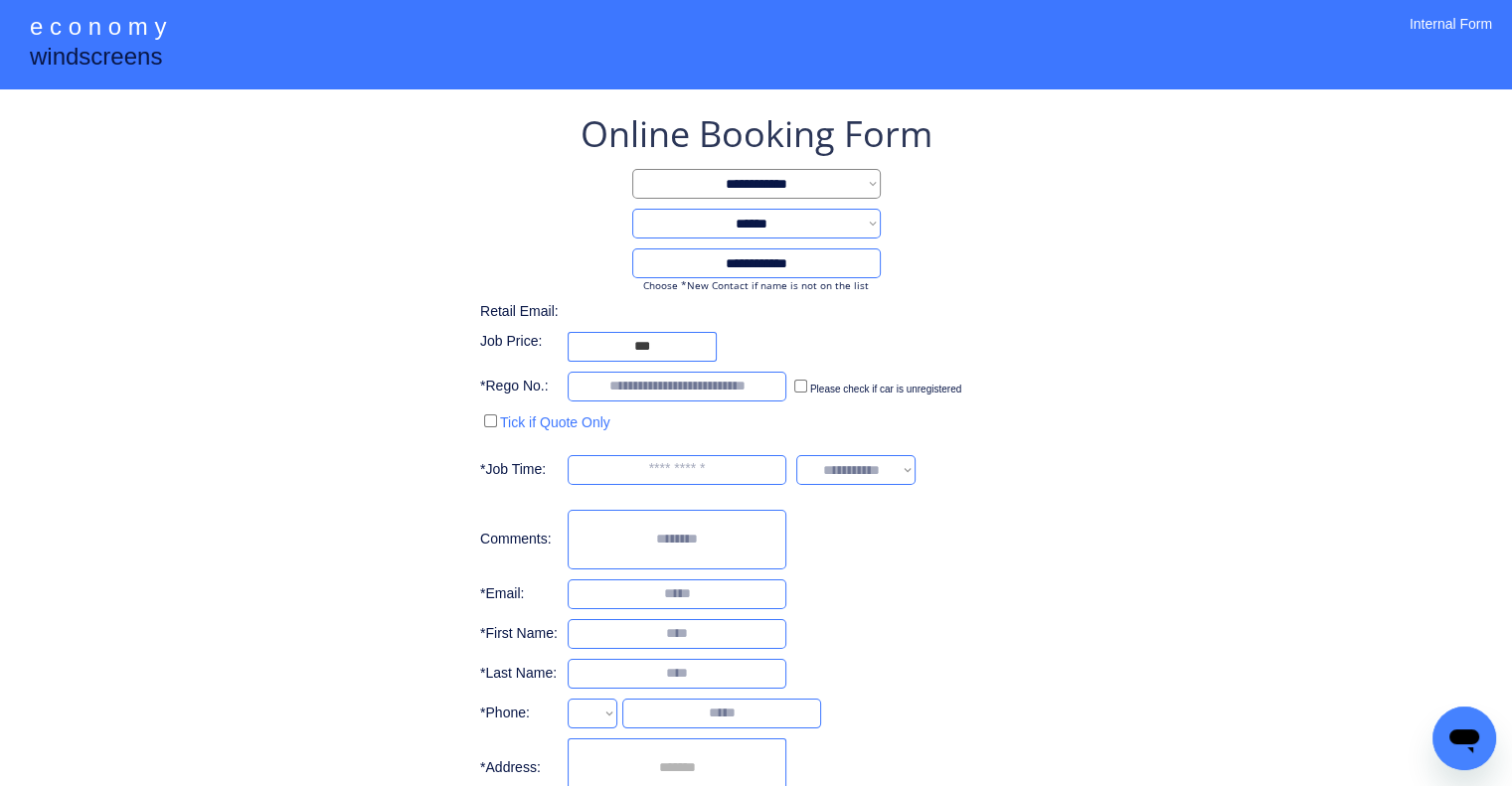 drag, startPoint x: 1267, startPoint y: 320, endPoint x: 1202, endPoint y: 114, distance: 216.01157 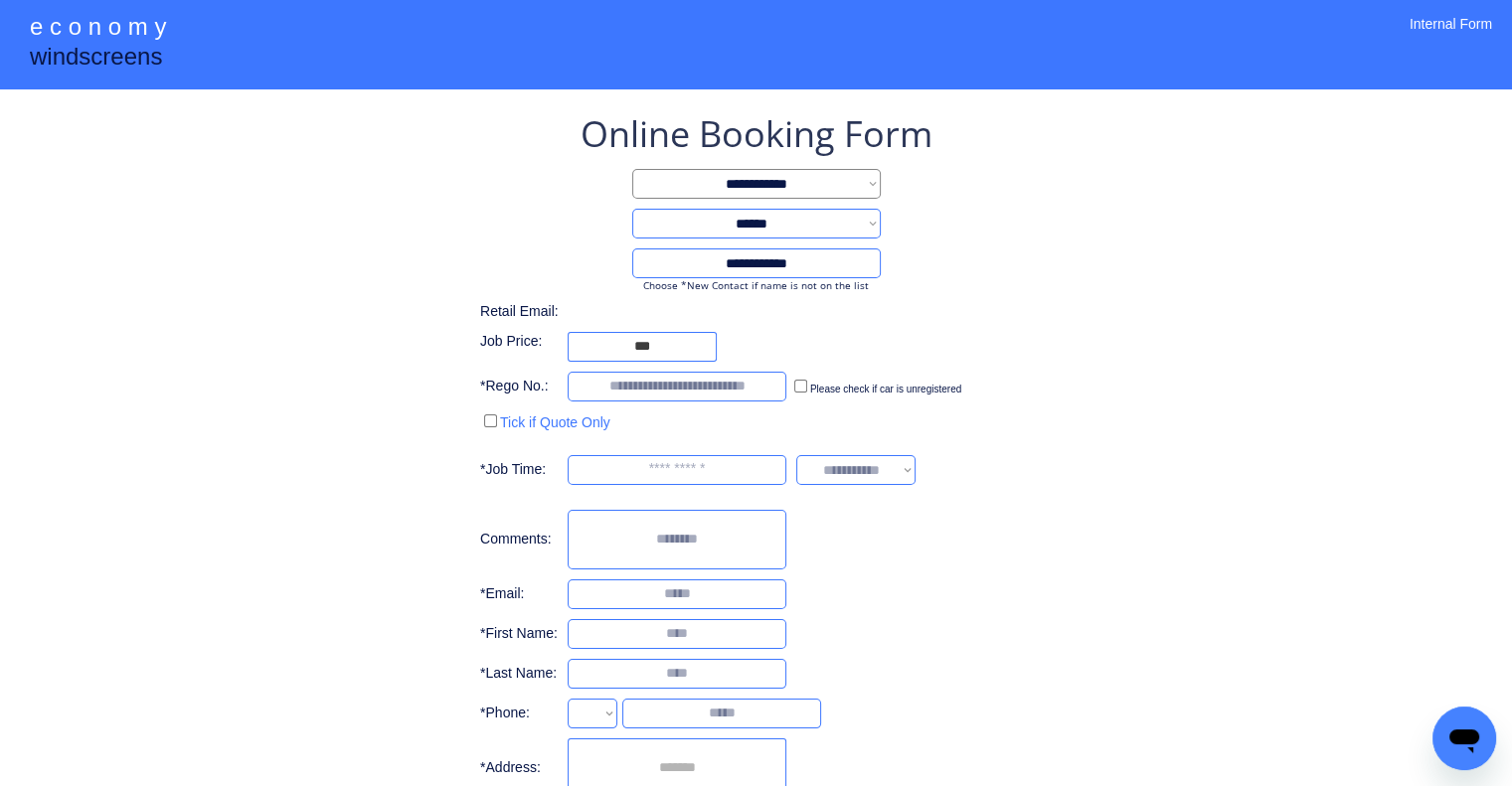 click on "**********" at bounding box center (756, 471) 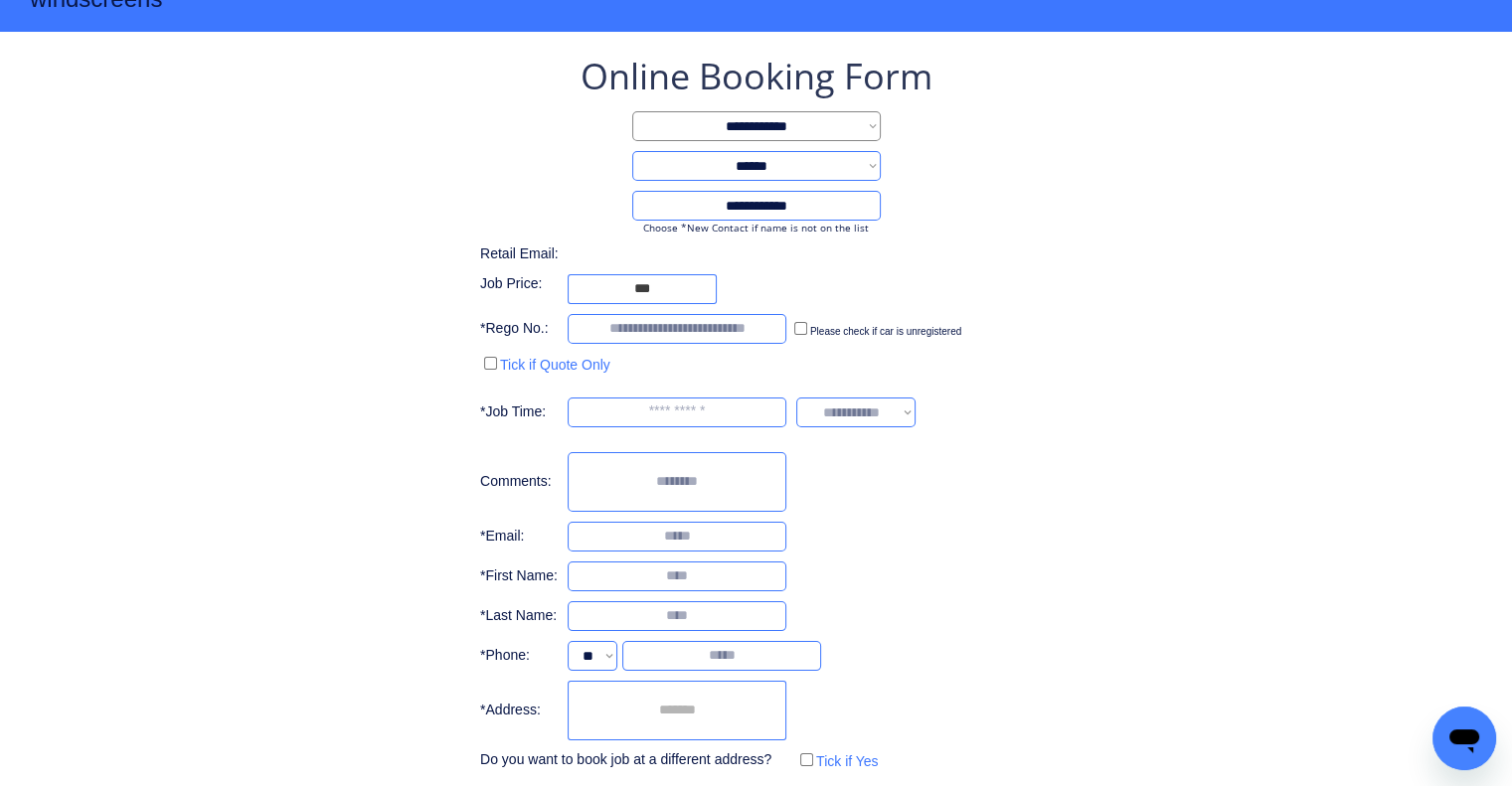scroll, scrollTop: 155, scrollLeft: 0, axis: vertical 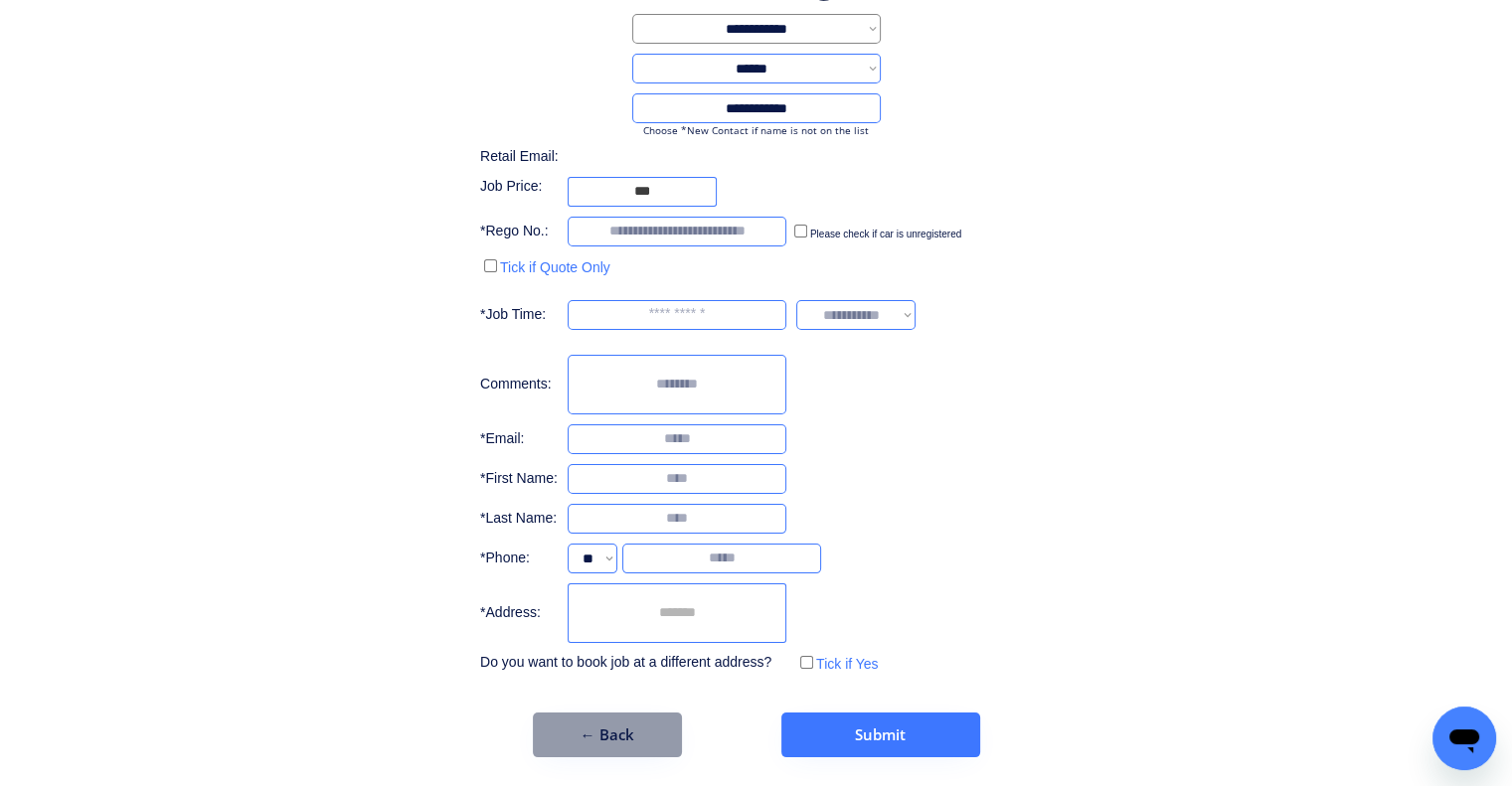 click at bounding box center (677, 613) 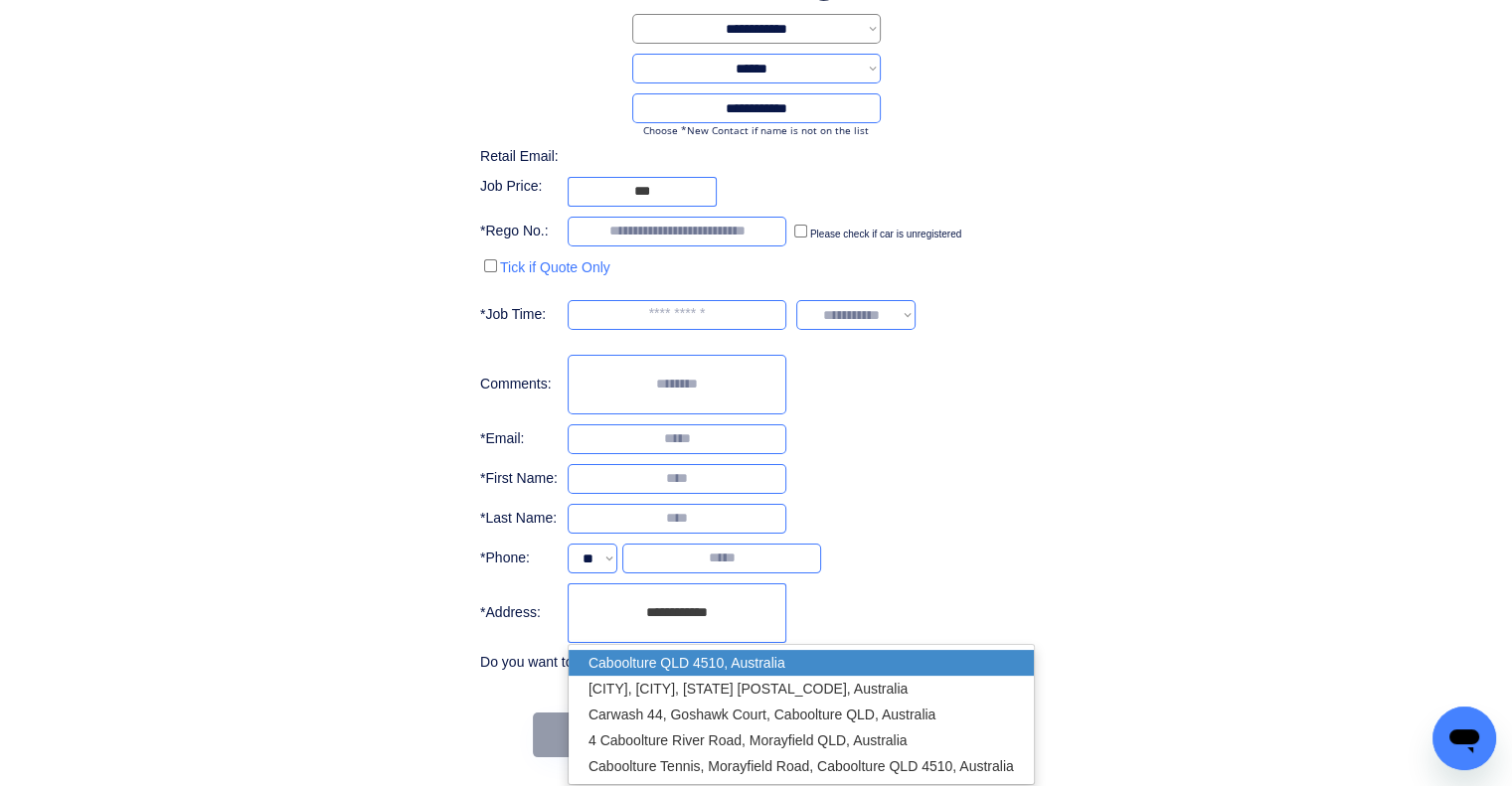 click on "Caboolture QLD 4510, Australia" at bounding box center [801, 663] 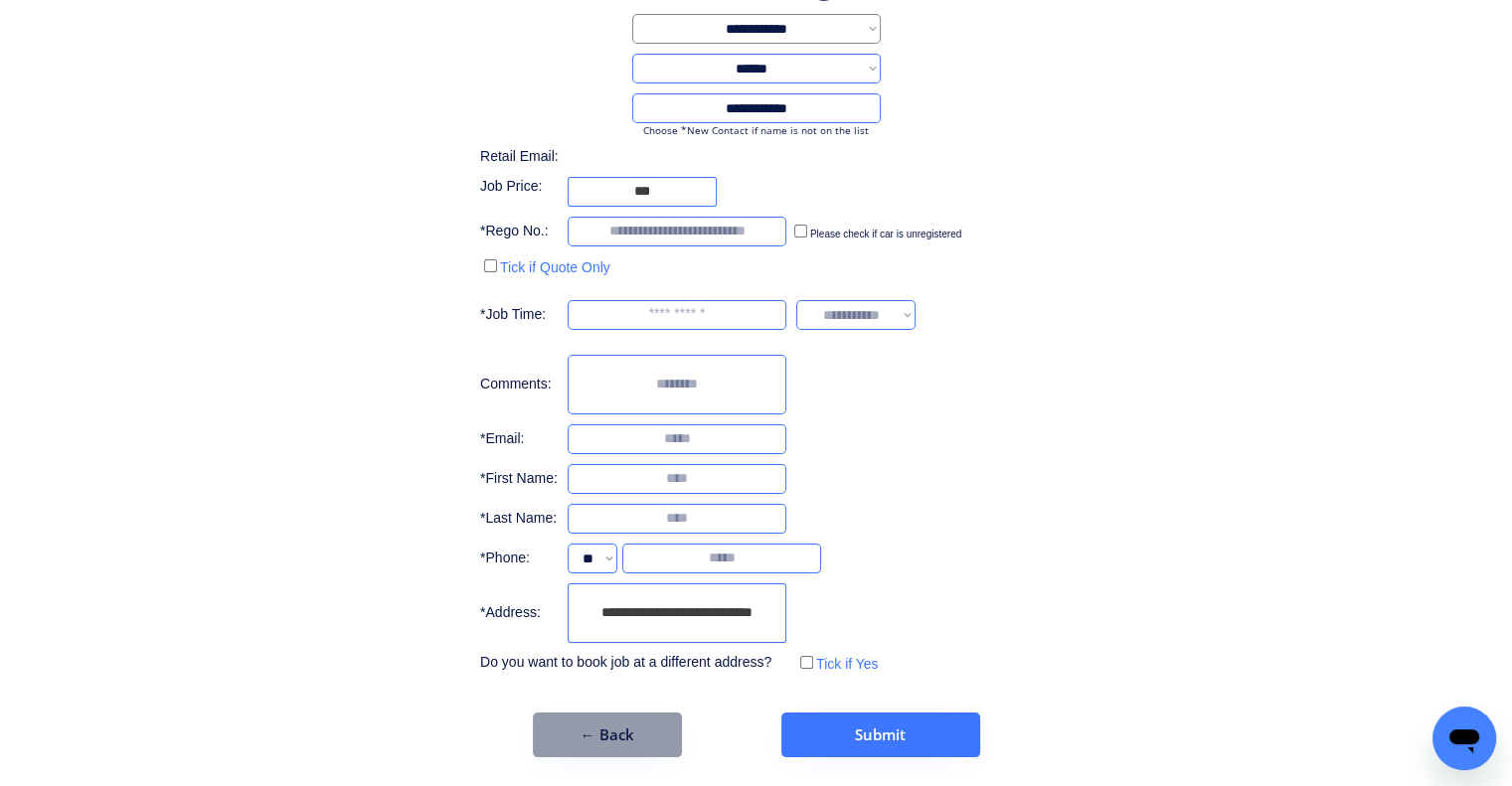 click on "**********" at bounding box center (756, 316) 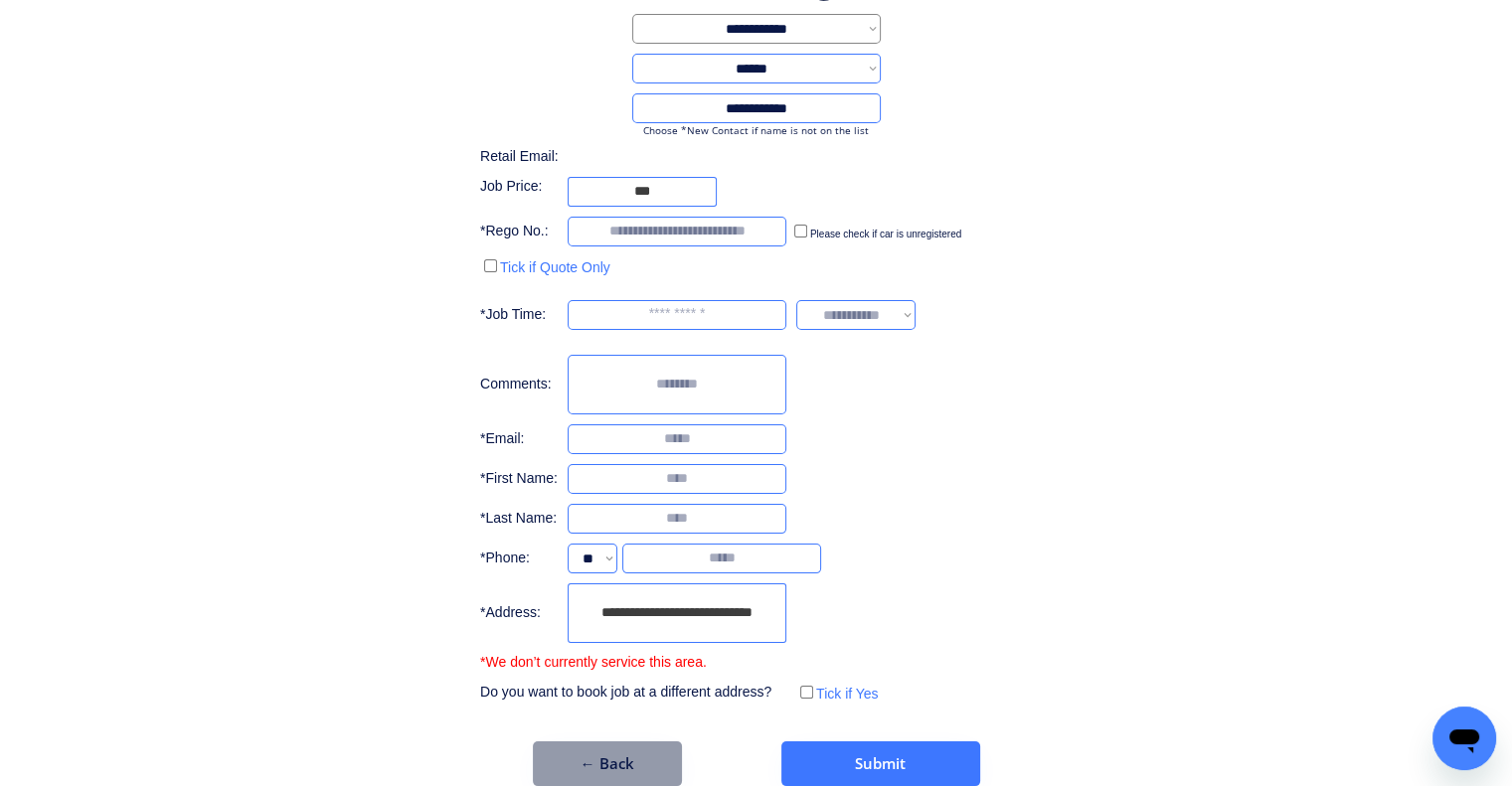 click on "**********" at bounding box center (756, 330) 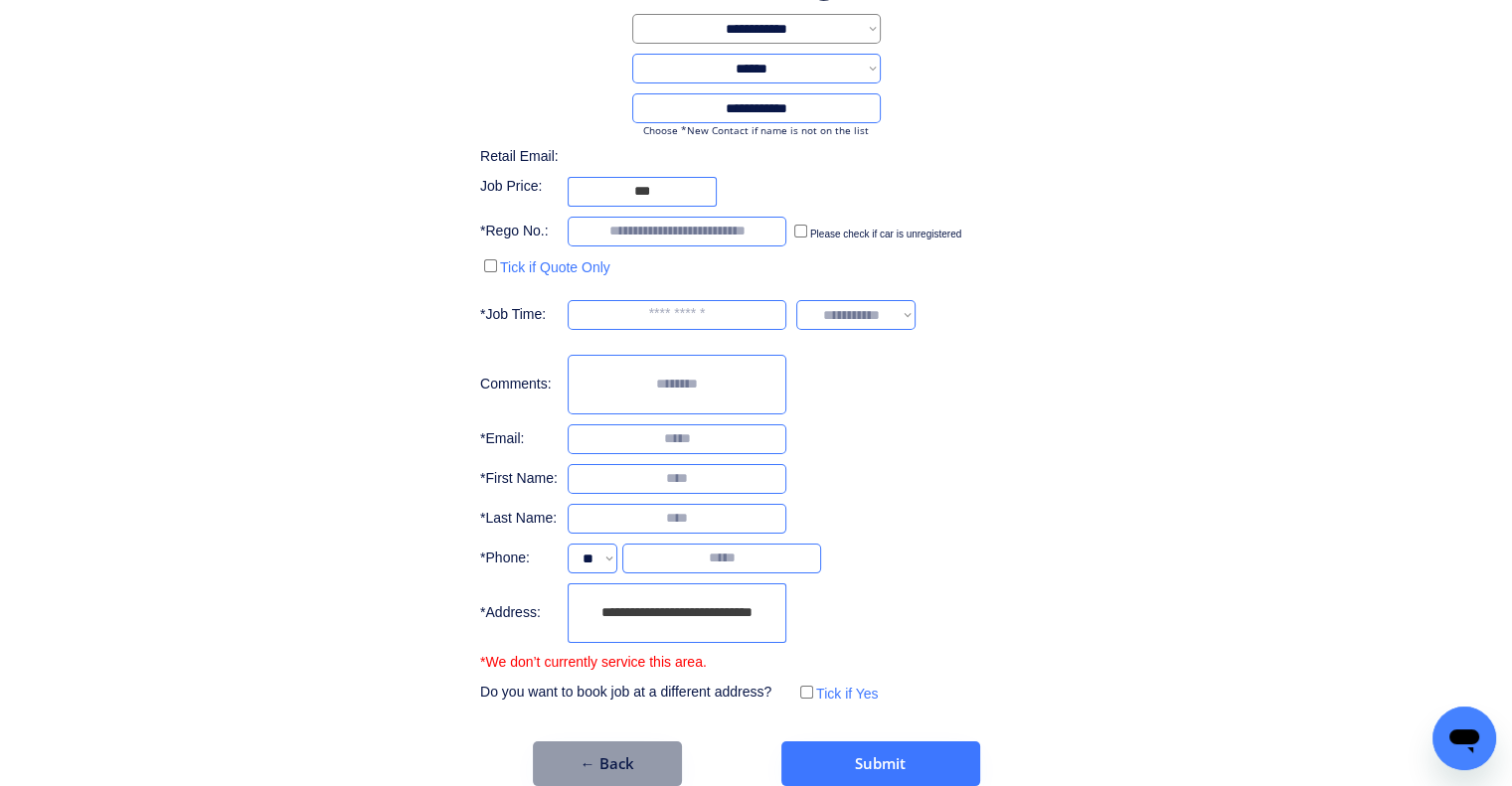 click on "**********" at bounding box center [756, 330] 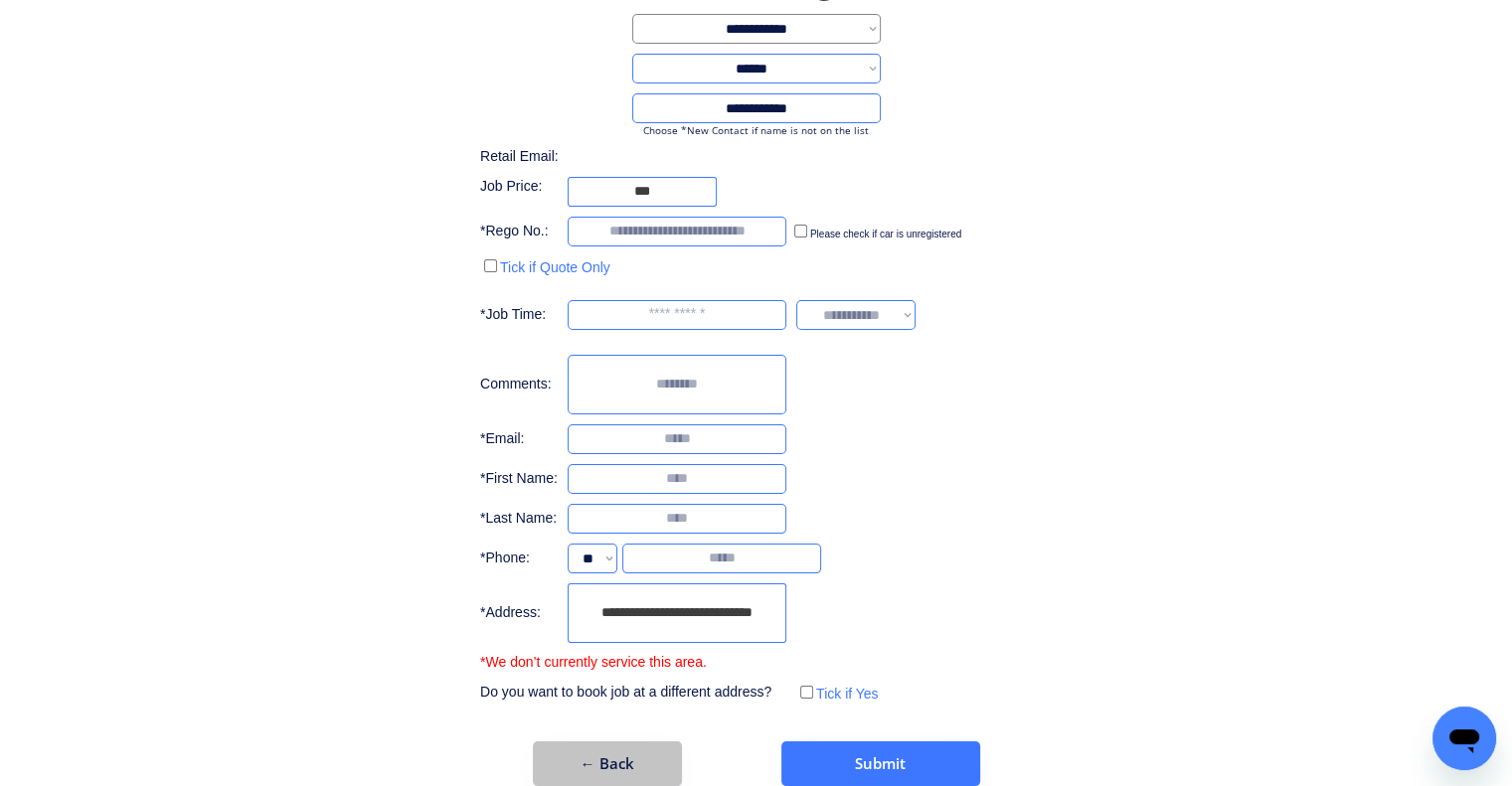 click on "←   Back" at bounding box center (607, 763) 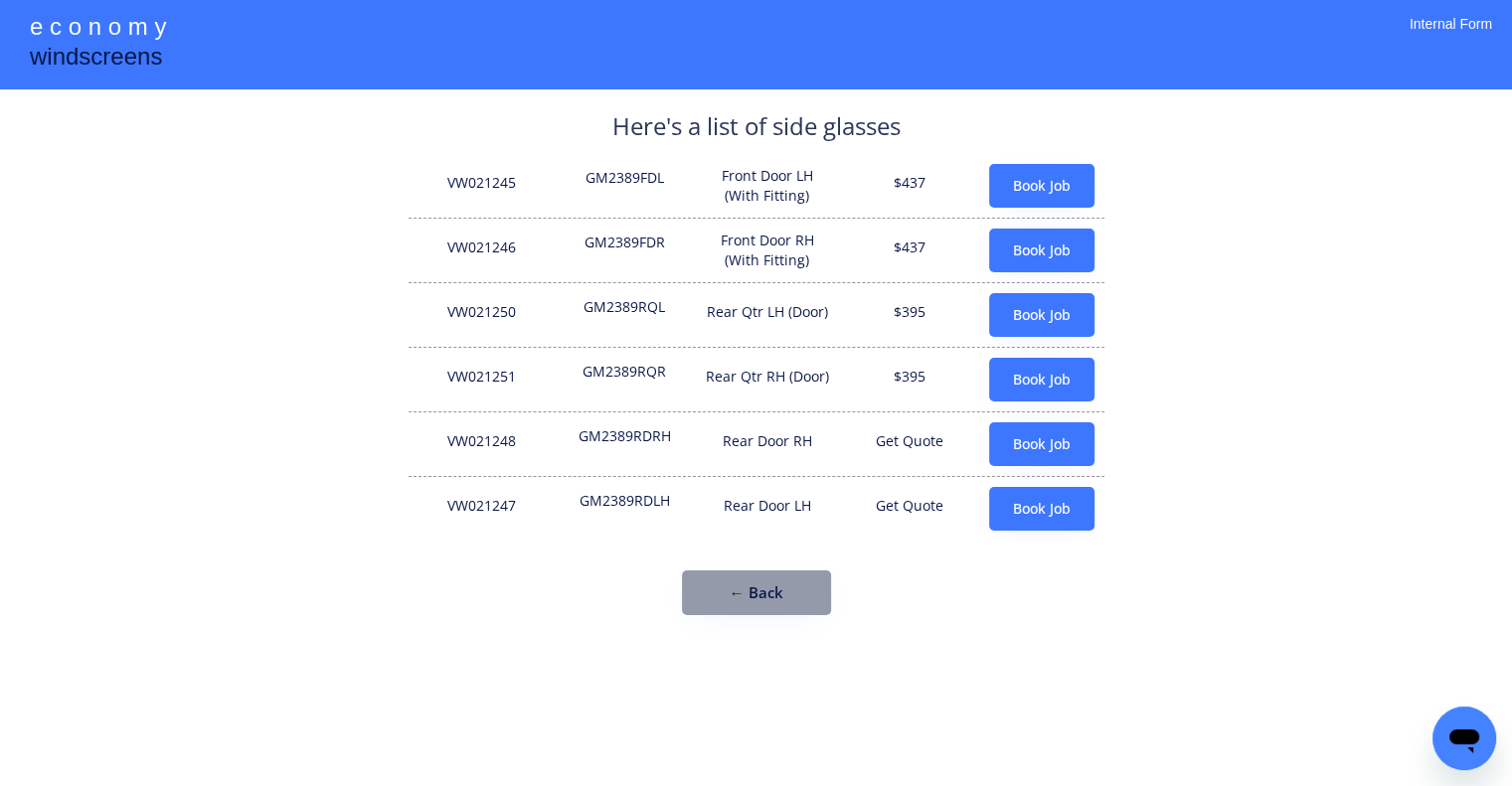 scroll, scrollTop: 0, scrollLeft: 0, axis: both 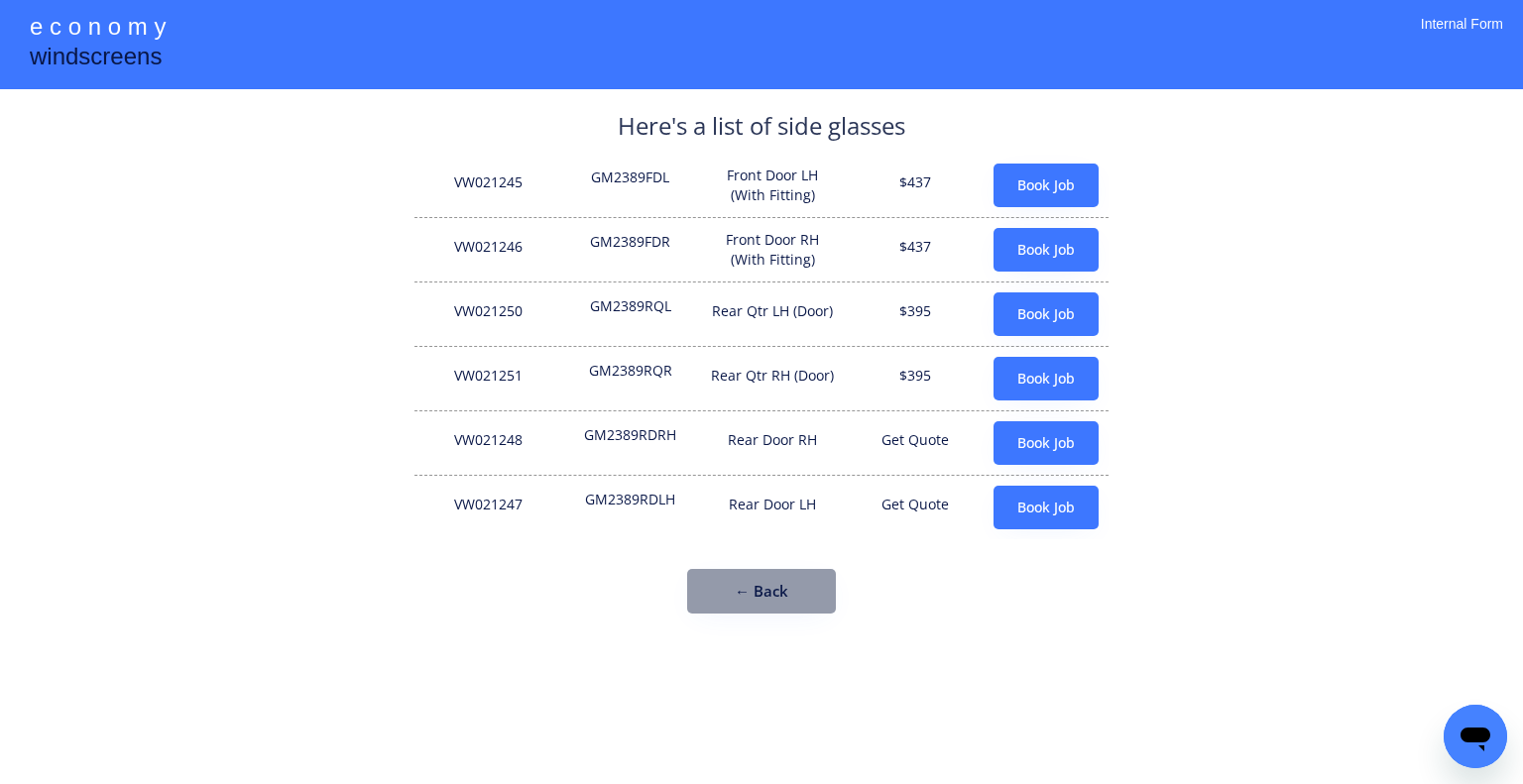 click on "**********" at bounding box center [762, 381] 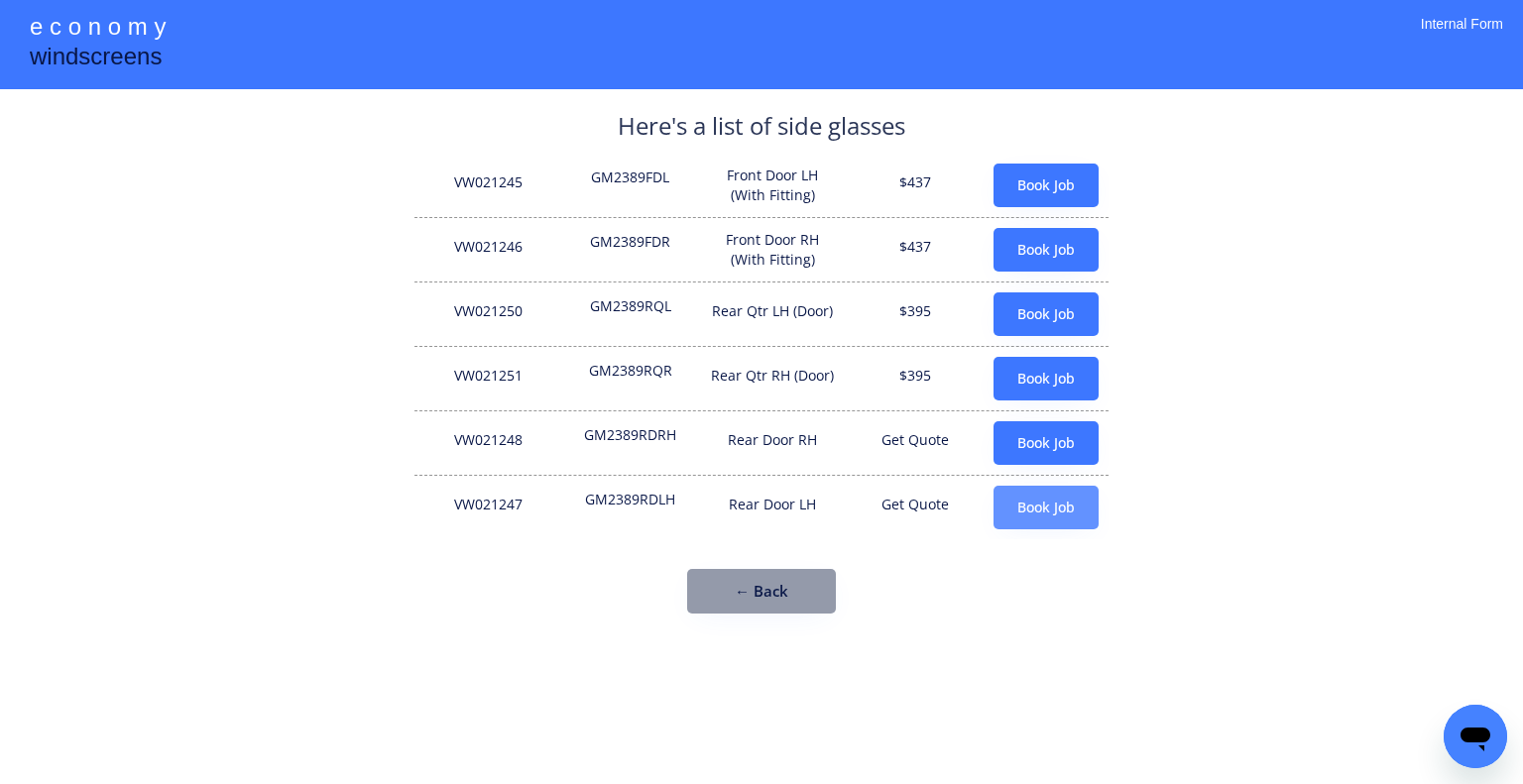 click on "Book Job" at bounding box center (1046, 507) 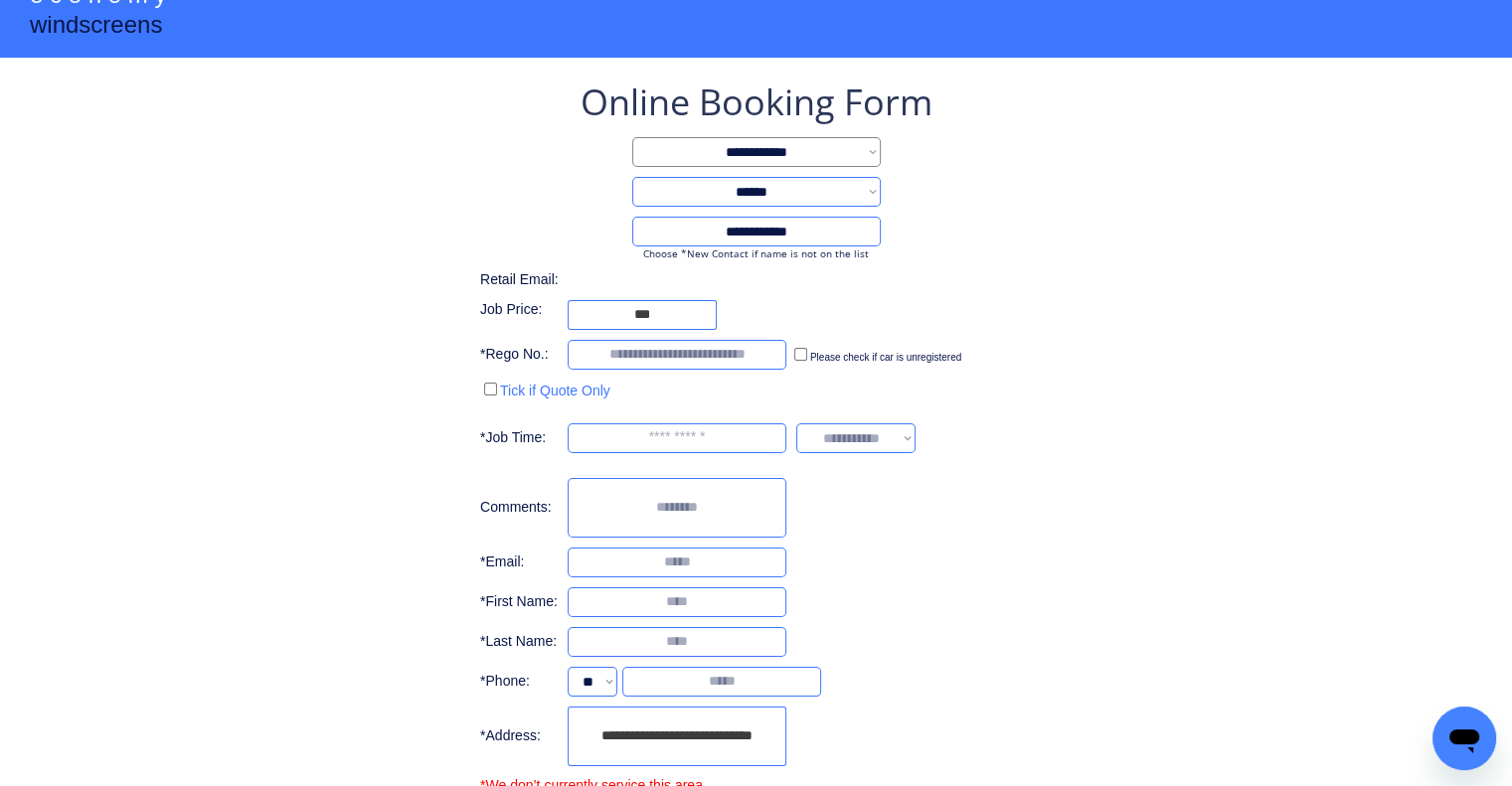 scroll, scrollTop: 185, scrollLeft: 0, axis: vertical 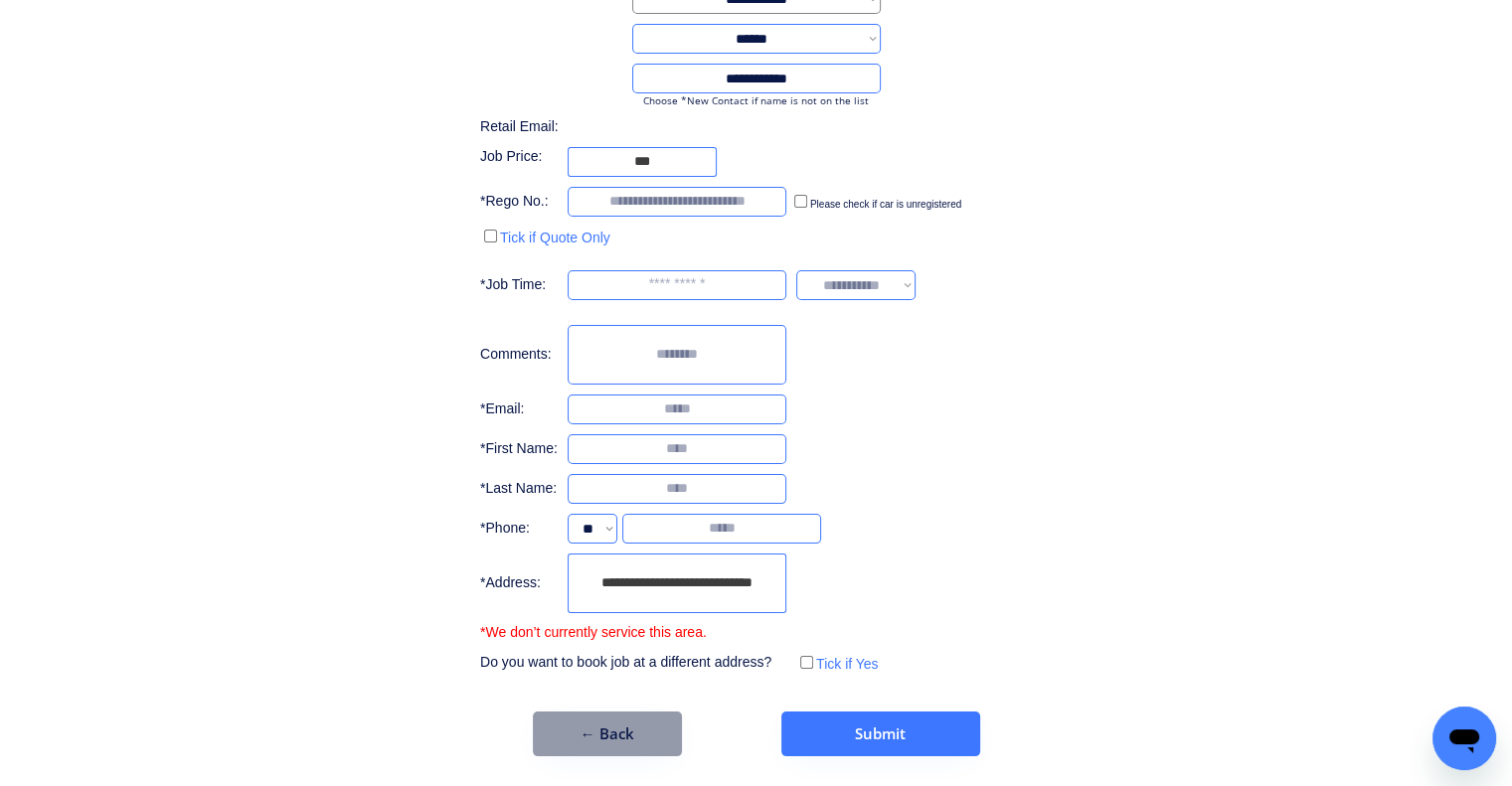 click on "**********" at bounding box center [677, 583] 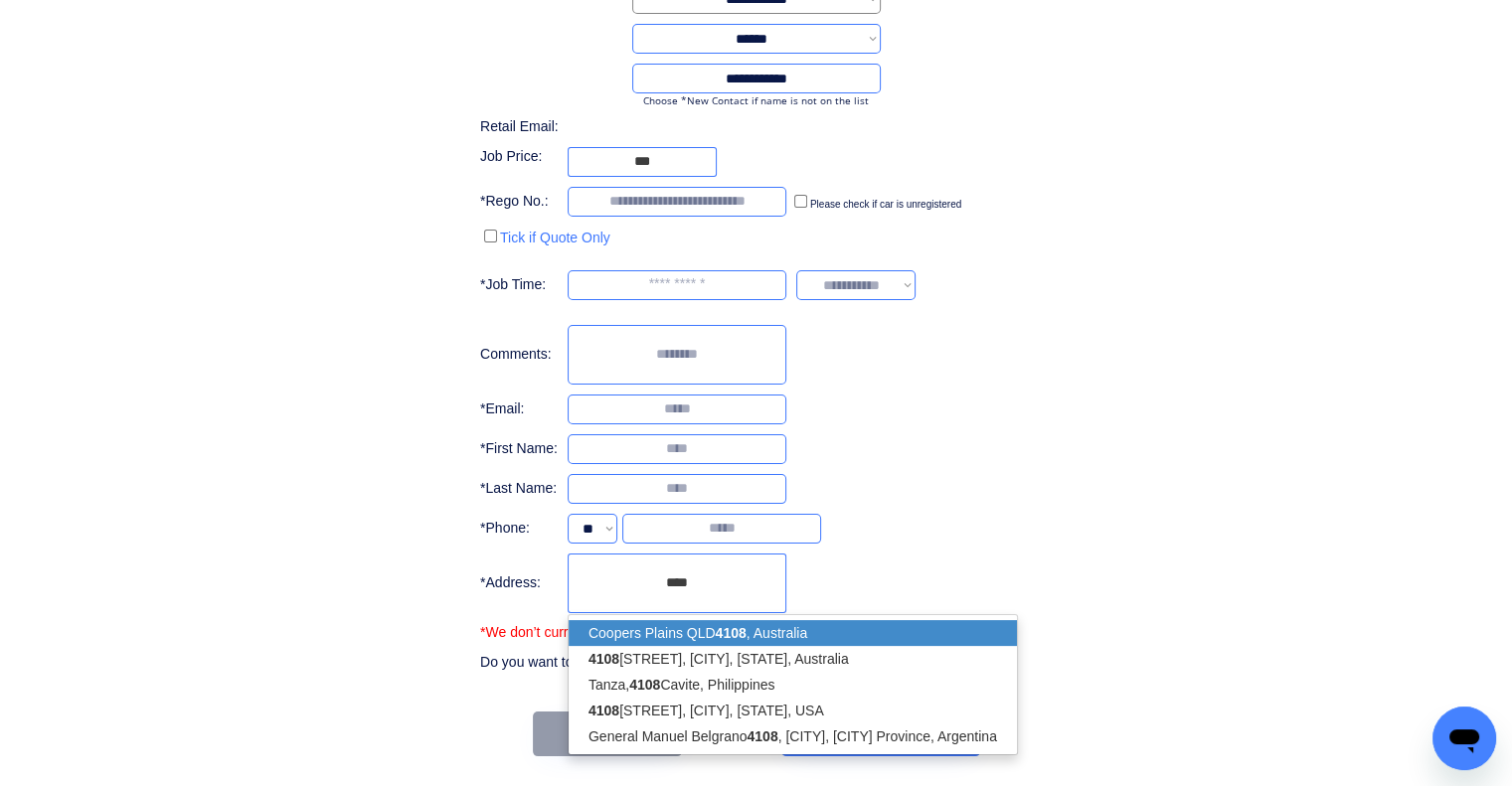 drag, startPoint x: 708, startPoint y: 623, endPoint x: 1090, endPoint y: 495, distance: 402.87467 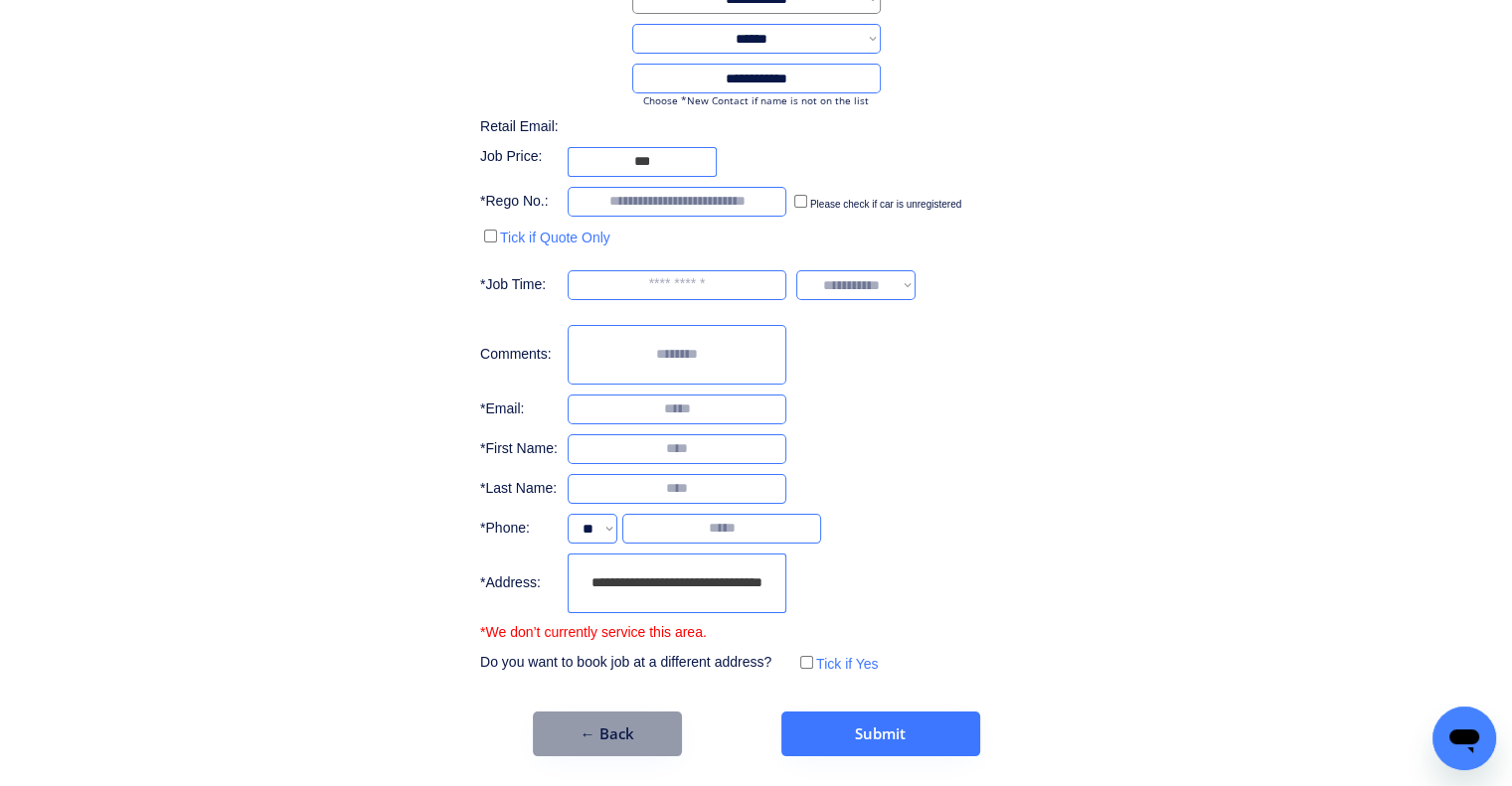 click on "**********" at bounding box center (756, 300) 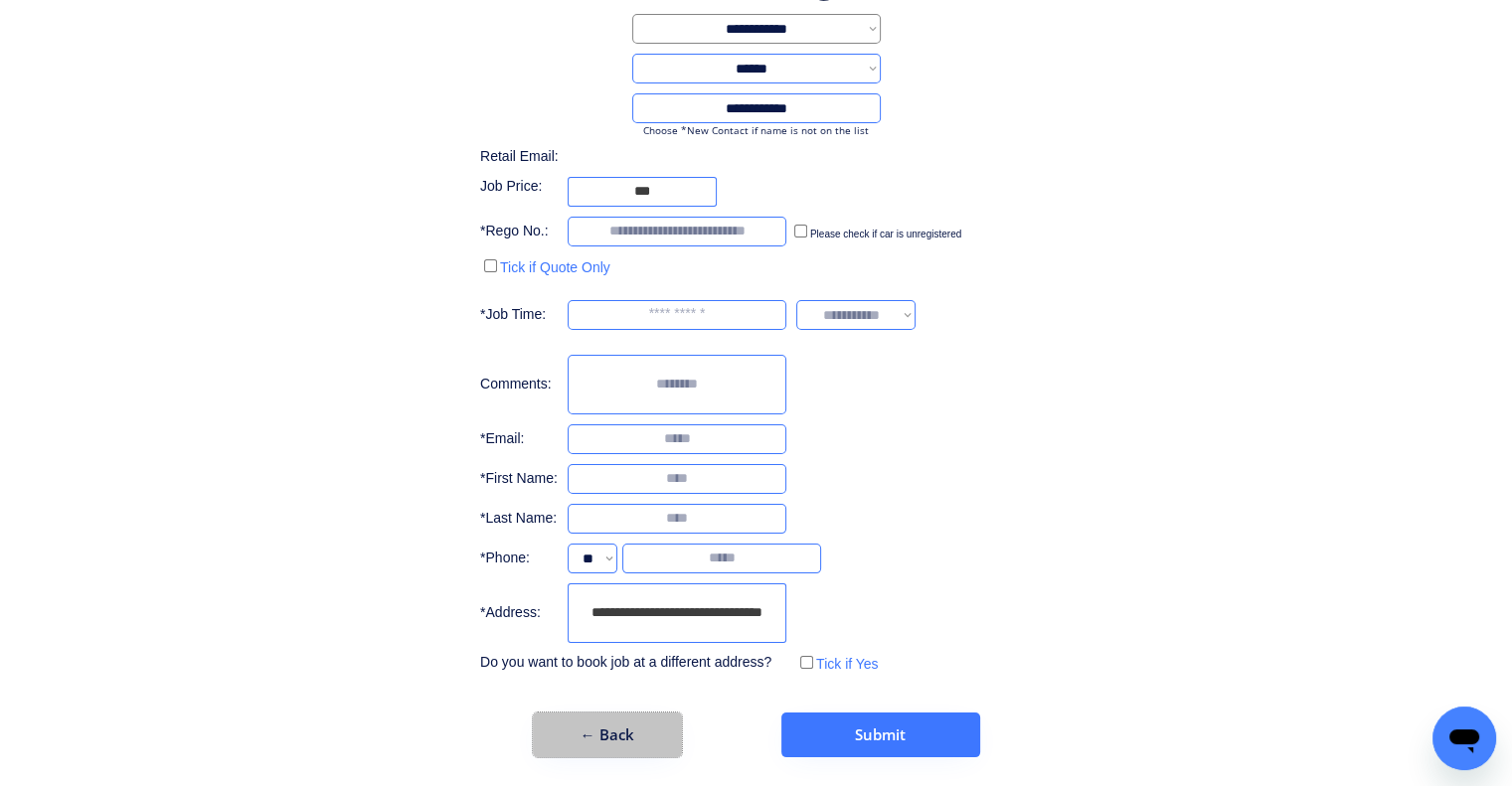 click on "←   Back" at bounding box center (607, 734) 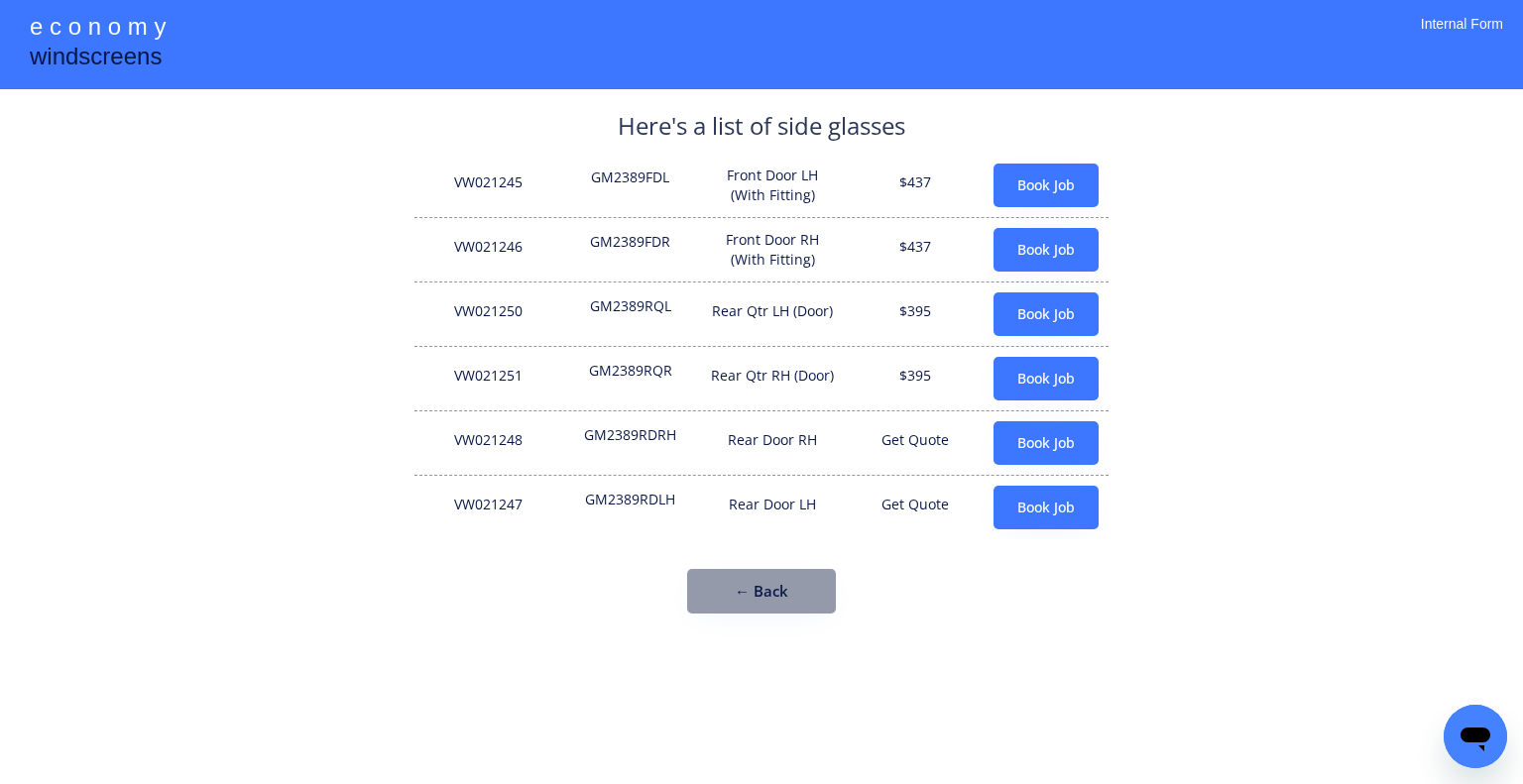 click on "GM2389RDLH" at bounding box center (631, 507) 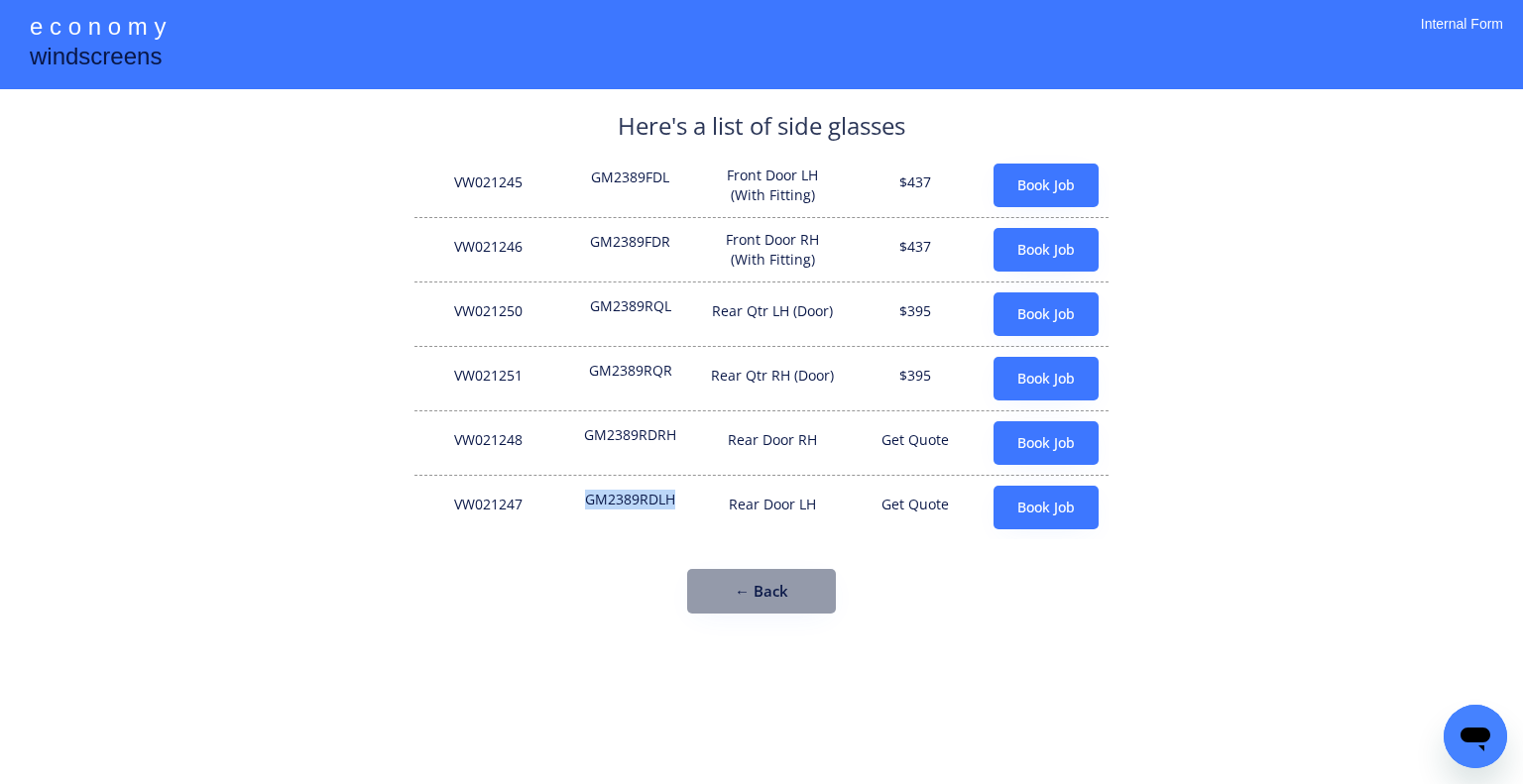 click on "GM2389RDLH" at bounding box center [631, 507] 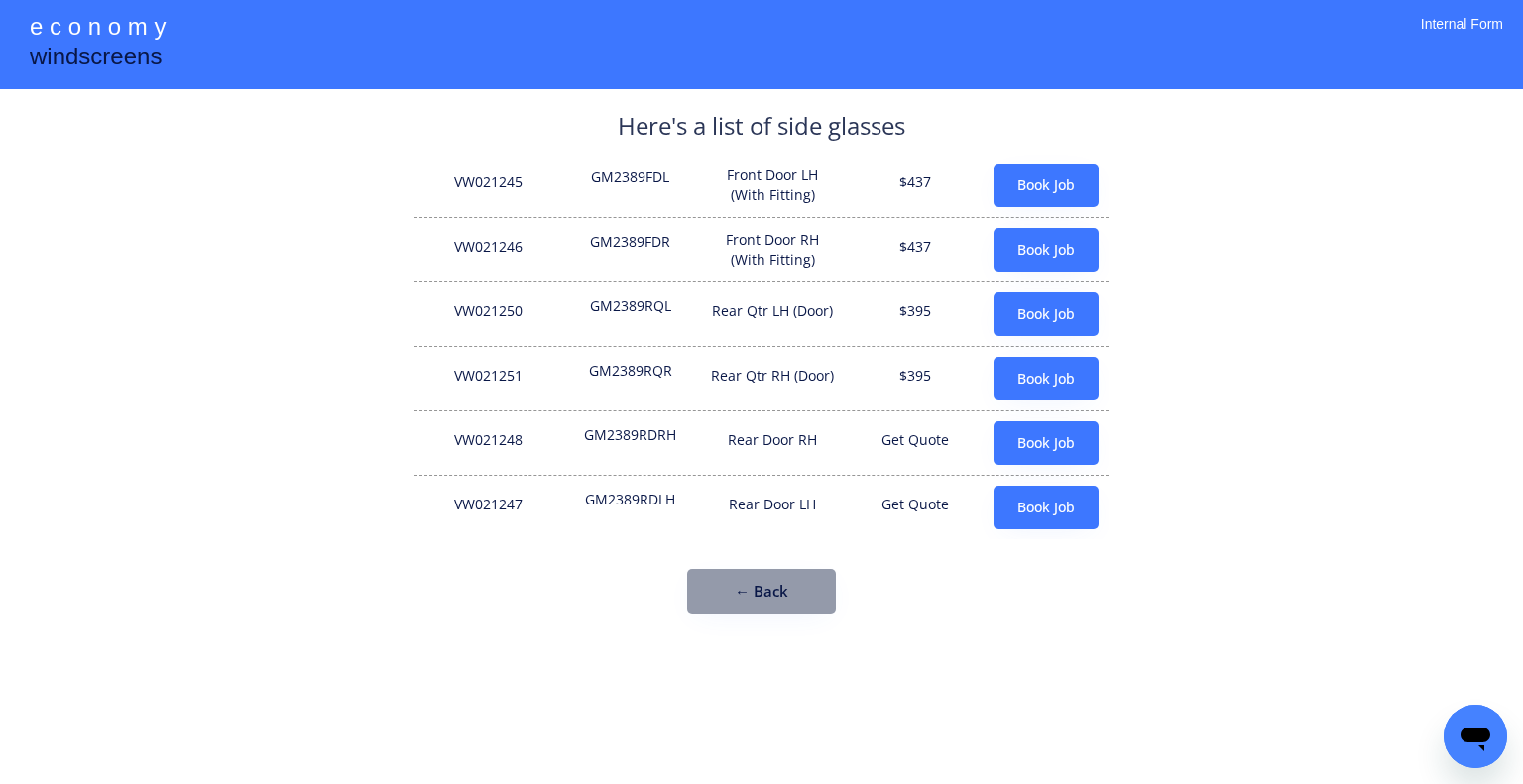 drag, startPoint x: 1182, startPoint y: 284, endPoint x: 1051, endPoint y: 3, distance: 310.03548 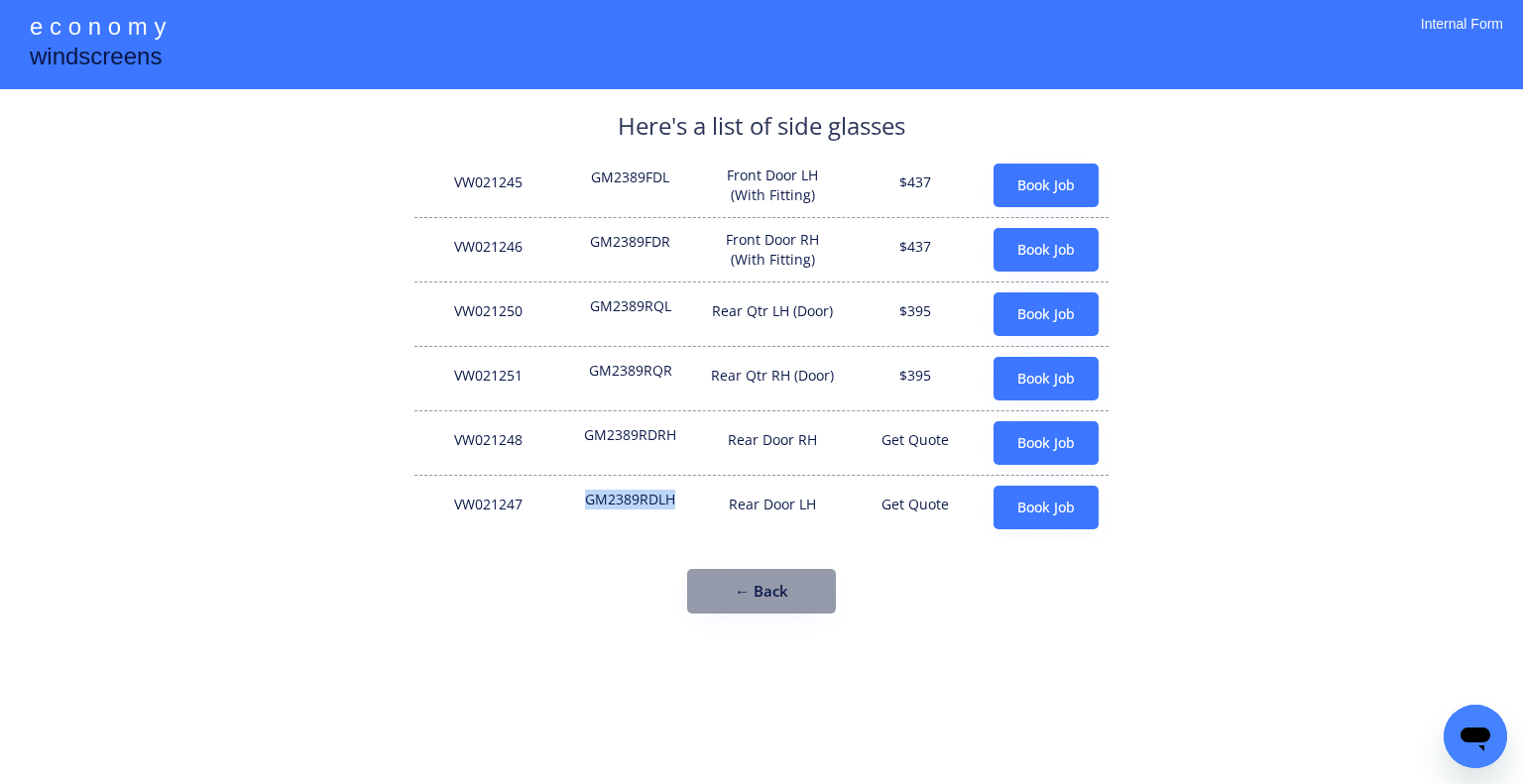 click on "GM2389RDLH" at bounding box center (631, 507) 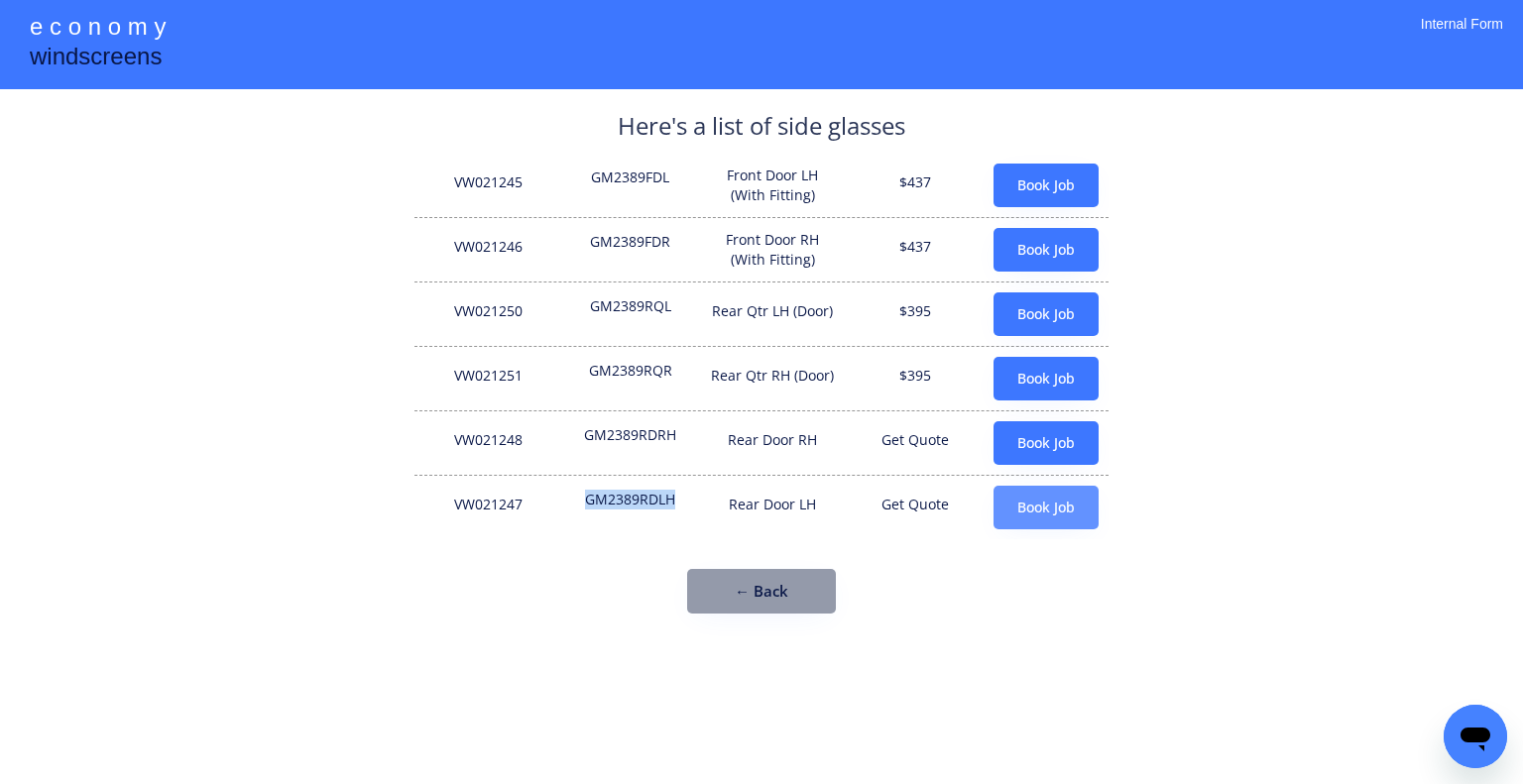 click on "Book Job" at bounding box center (1046, 507) 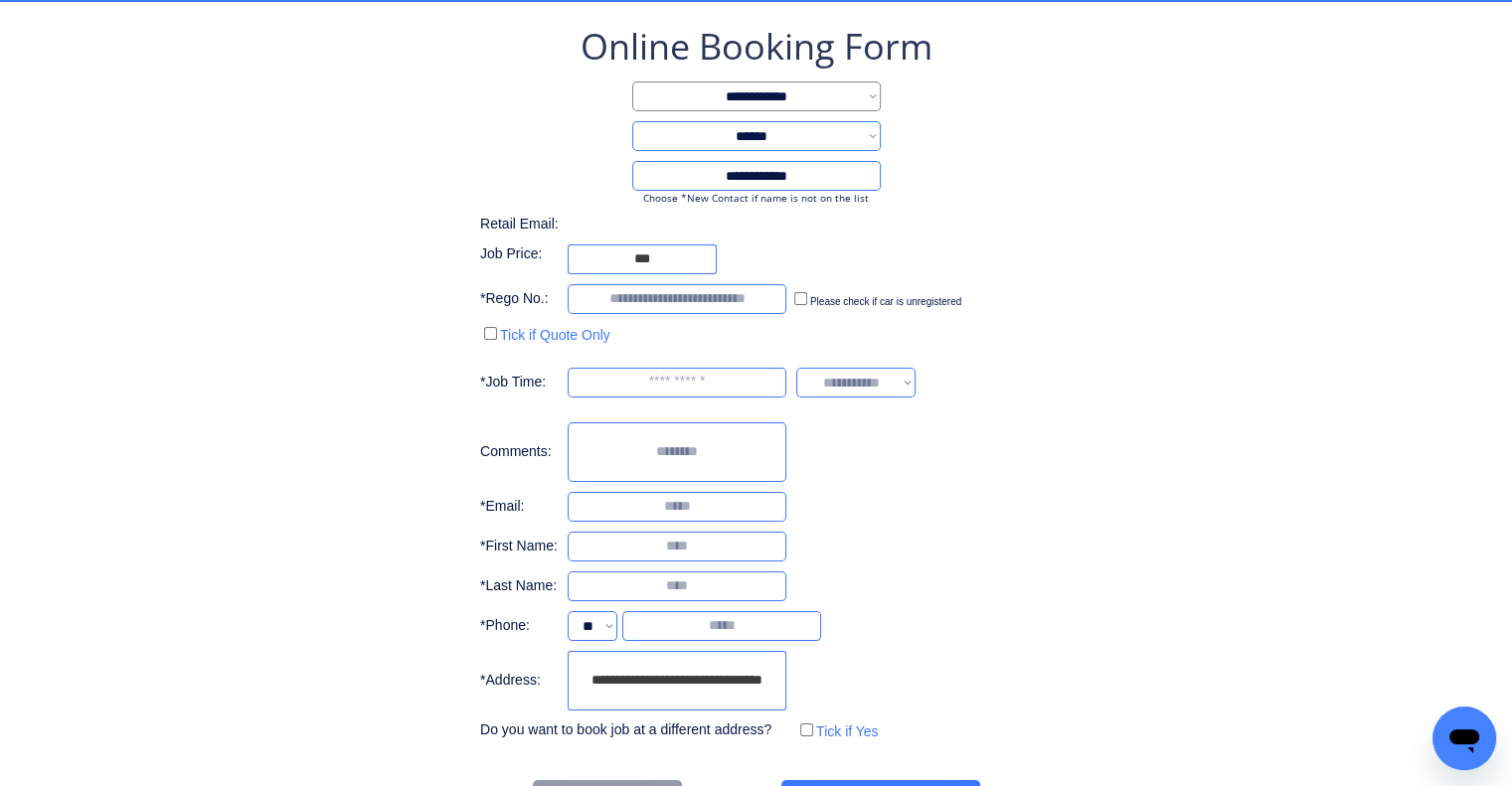 scroll, scrollTop: 155, scrollLeft: 0, axis: vertical 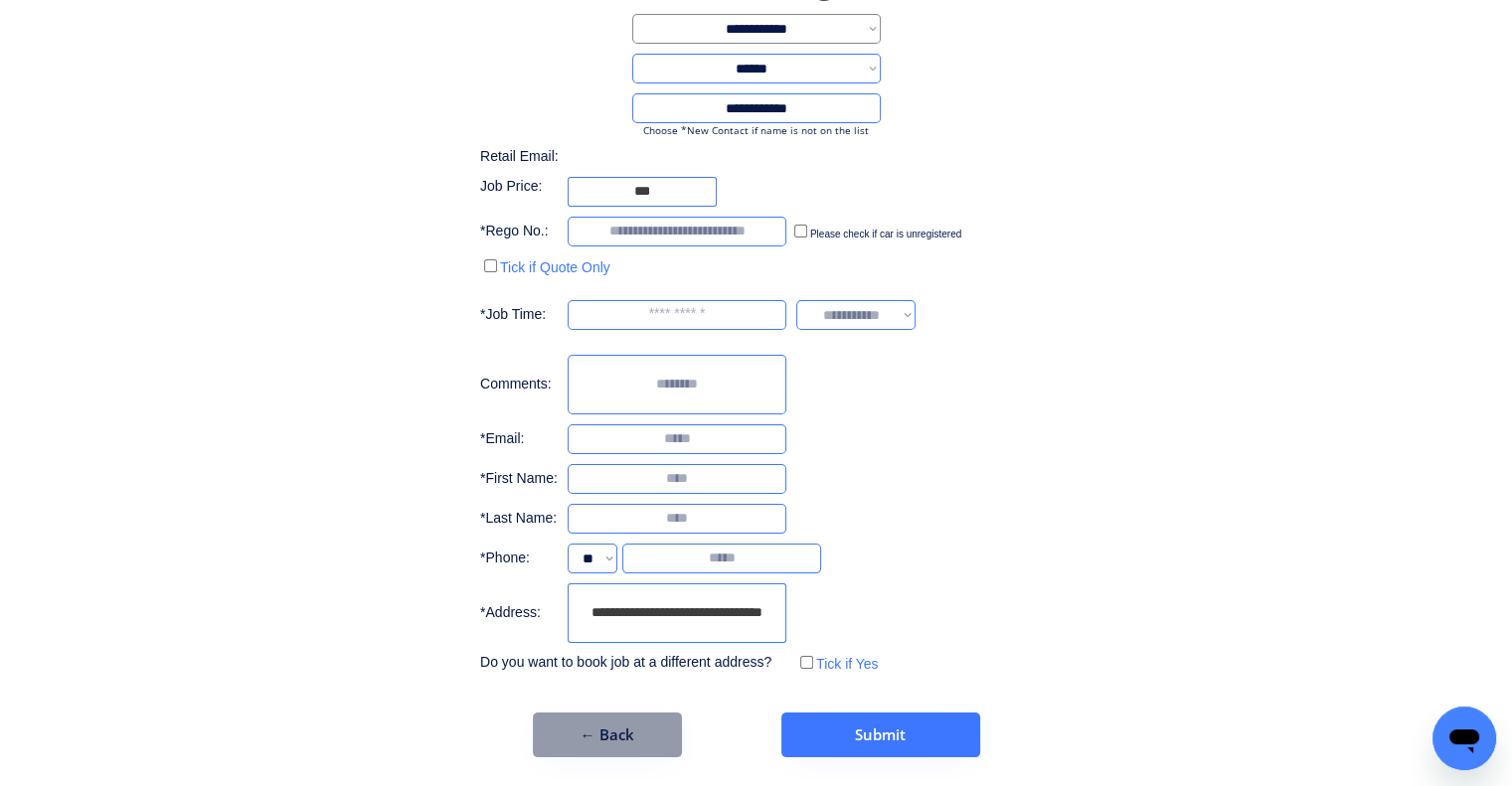 click on "**********" at bounding box center (677, 613) 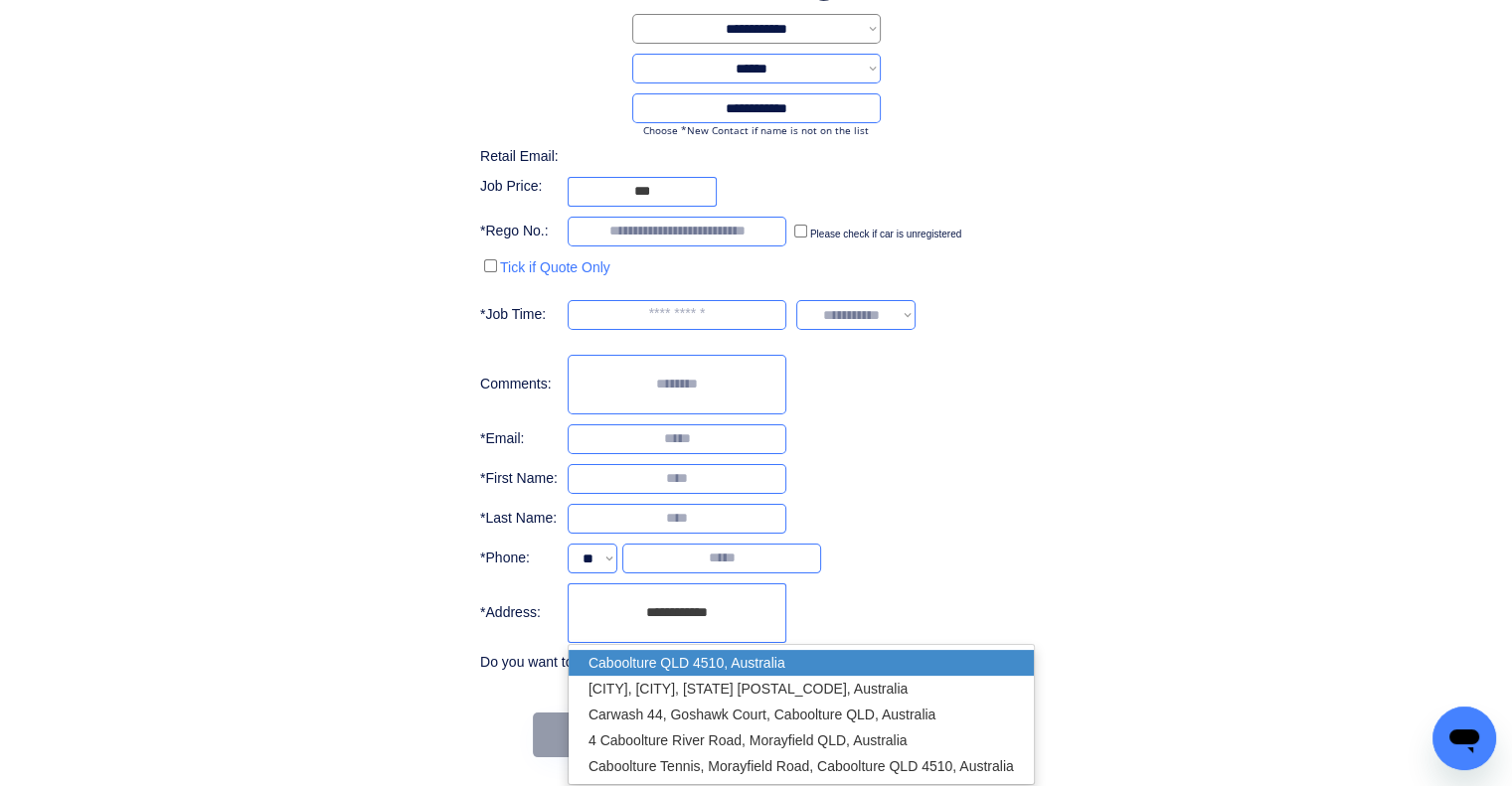 click on "Caboolture QLD 4510, Australia" at bounding box center (801, 663) 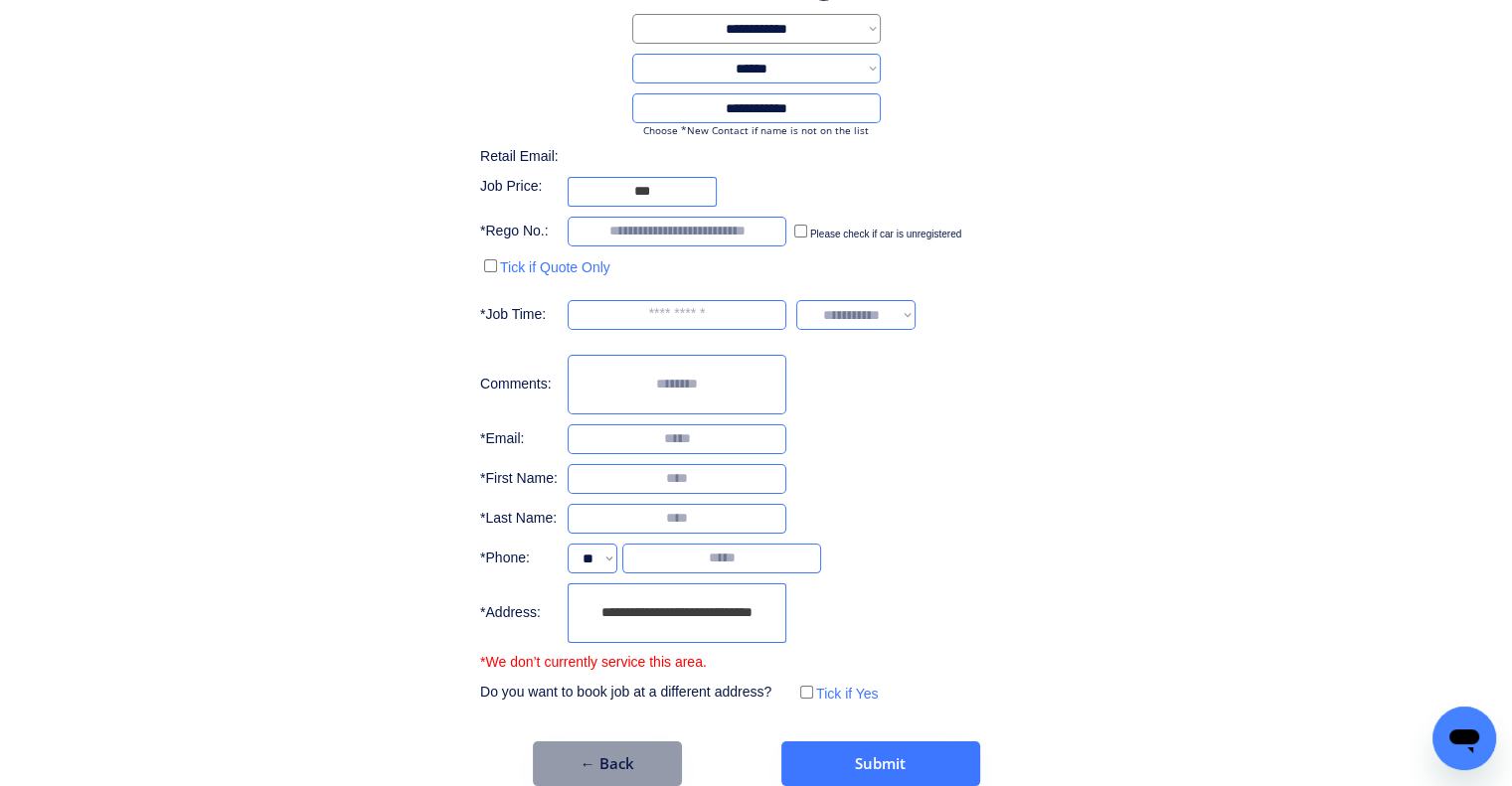 click on "**********" at bounding box center [677, 613] 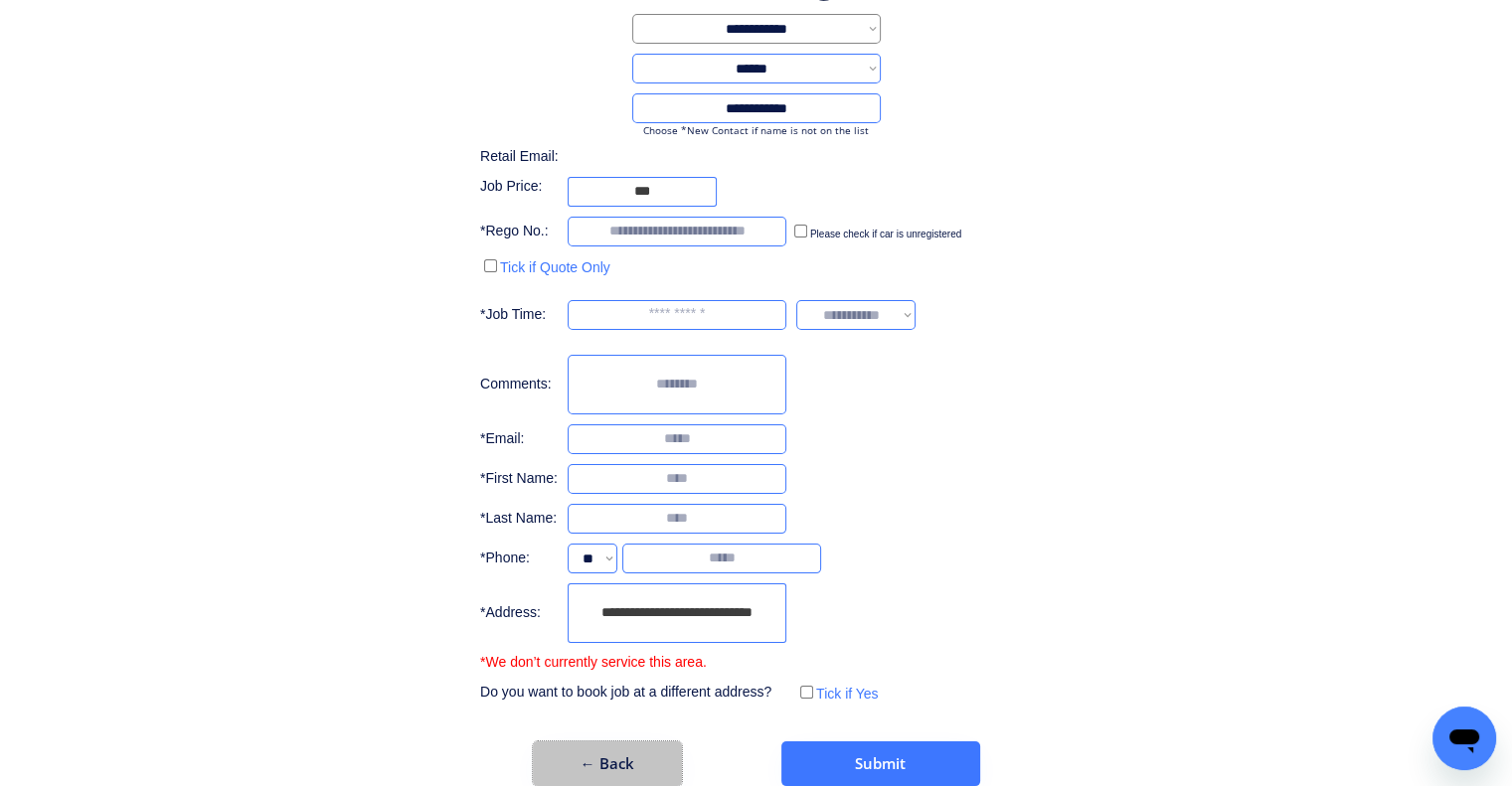 click on "←   Back" at bounding box center [607, 763] 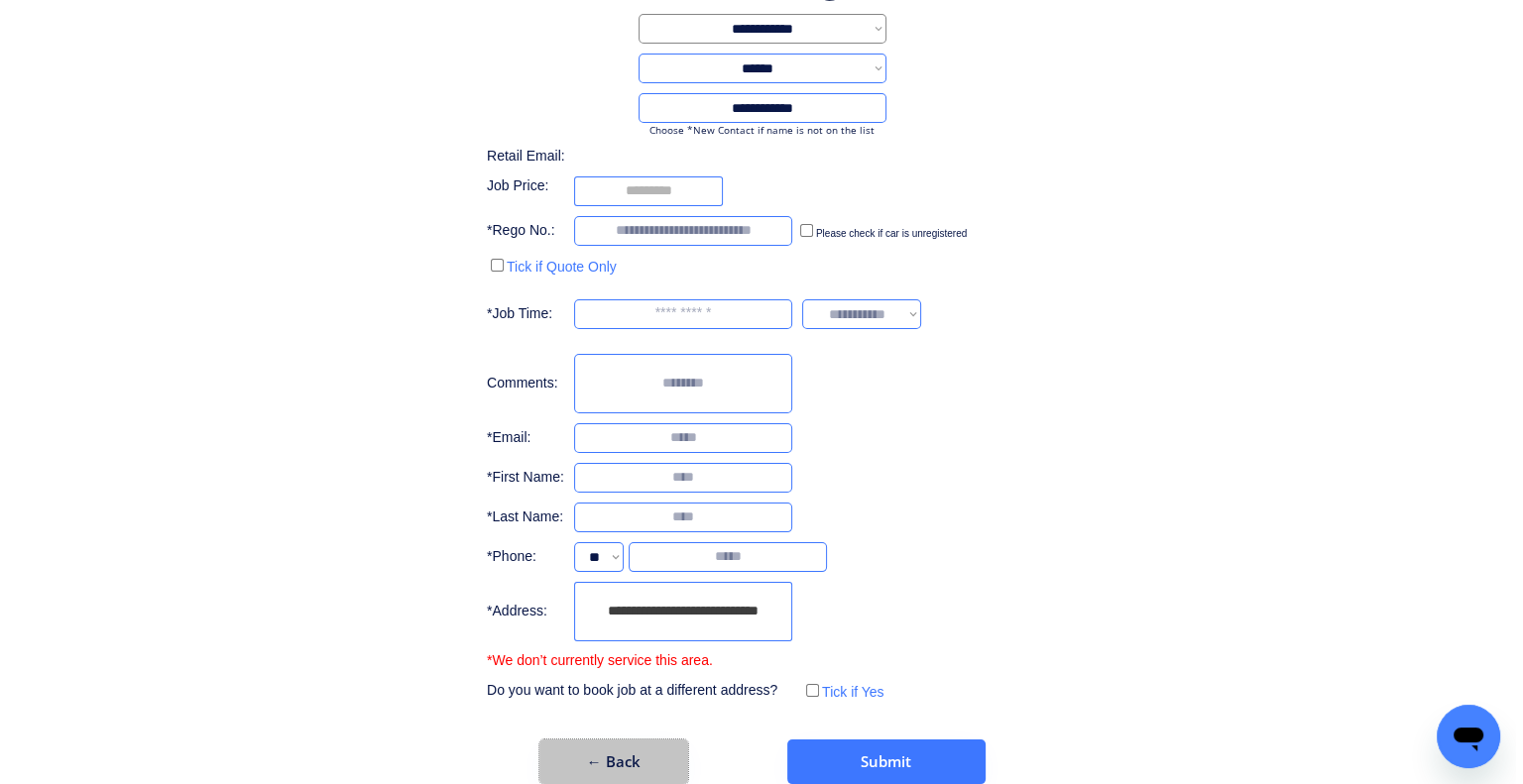 scroll, scrollTop: 0, scrollLeft: 0, axis: both 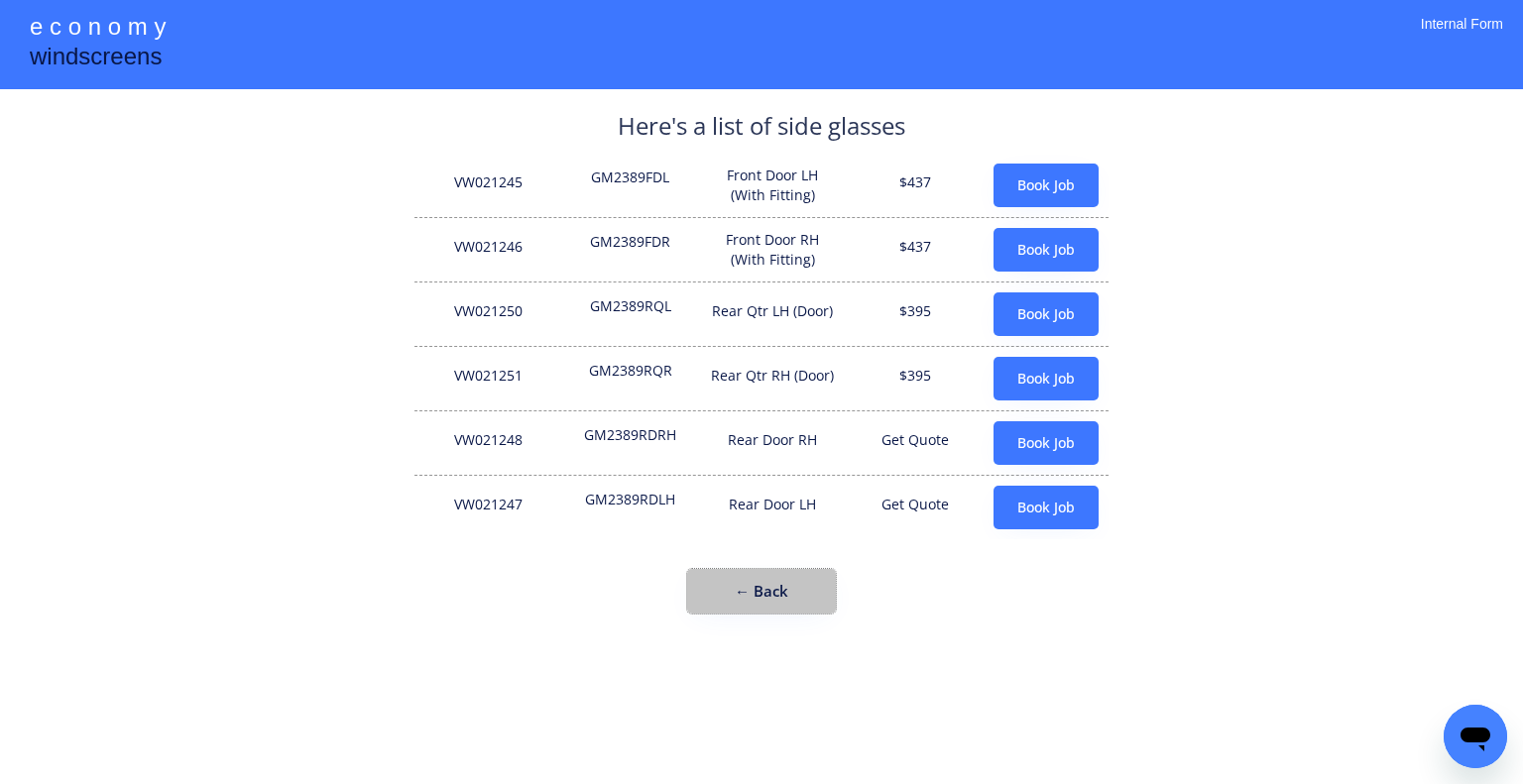 drag, startPoint x: 779, startPoint y: 589, endPoint x: 845, endPoint y: 590, distance: 66.007575 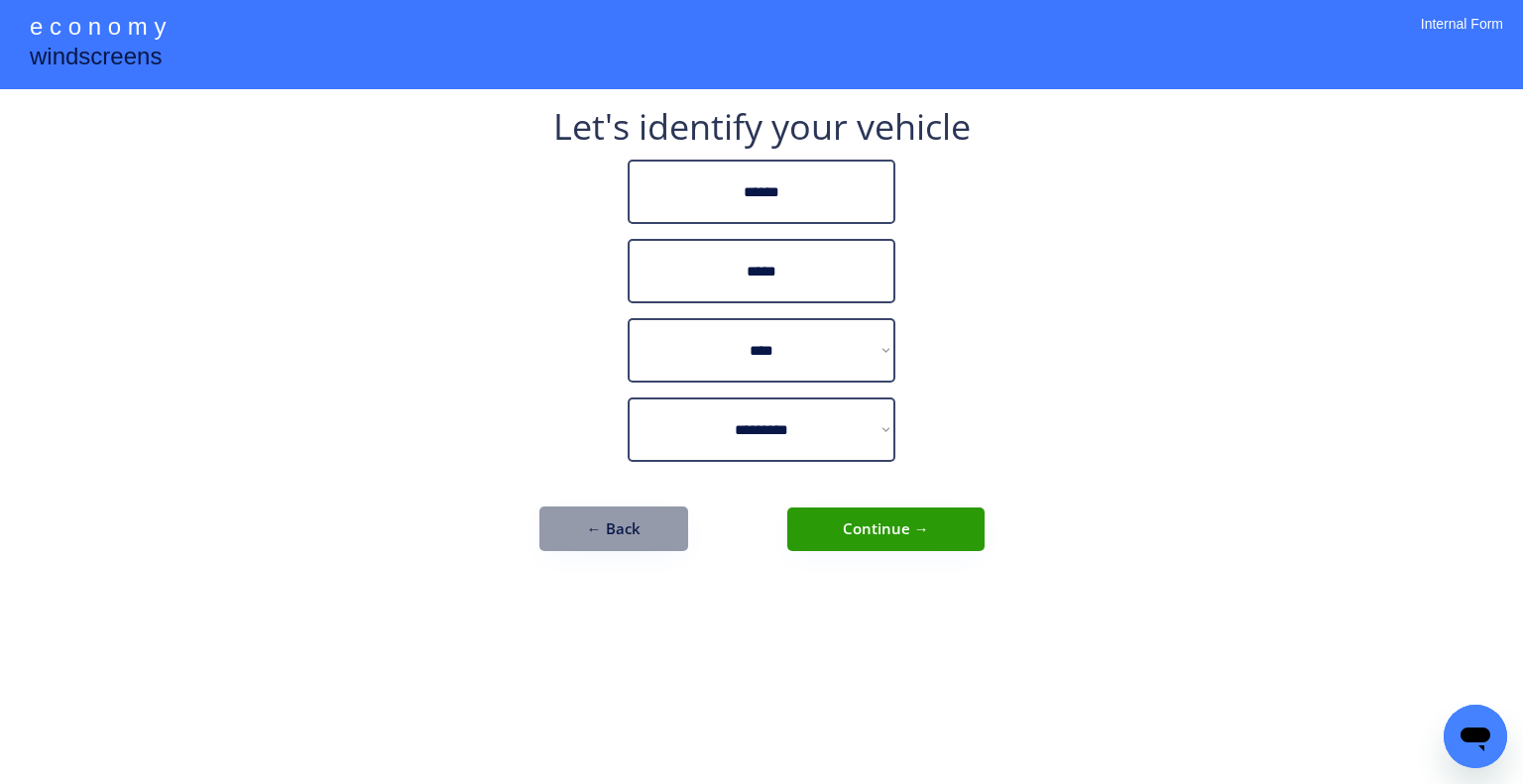 click on "←   Back" at bounding box center (614, 528) 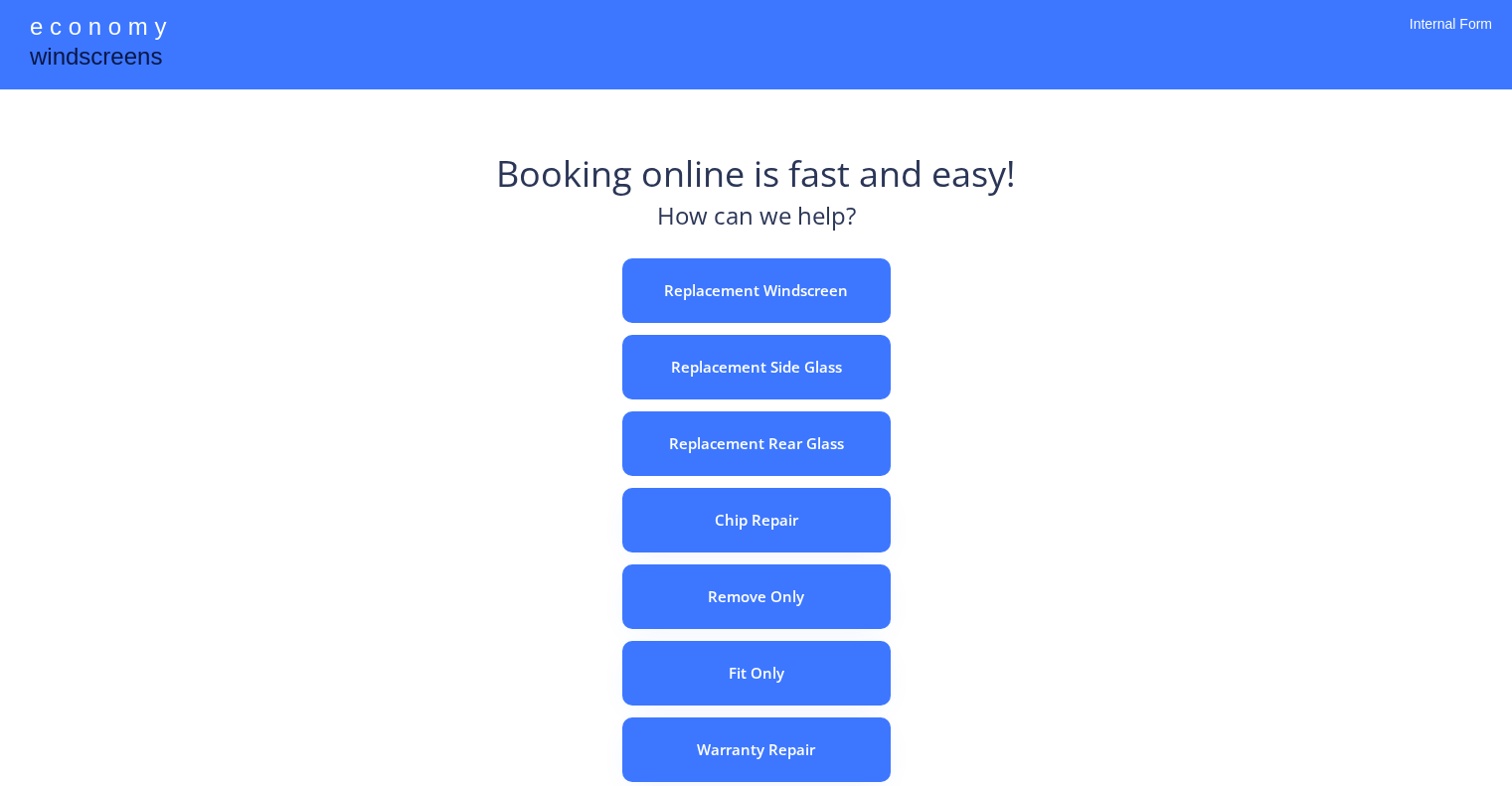scroll, scrollTop: 0, scrollLeft: 0, axis: both 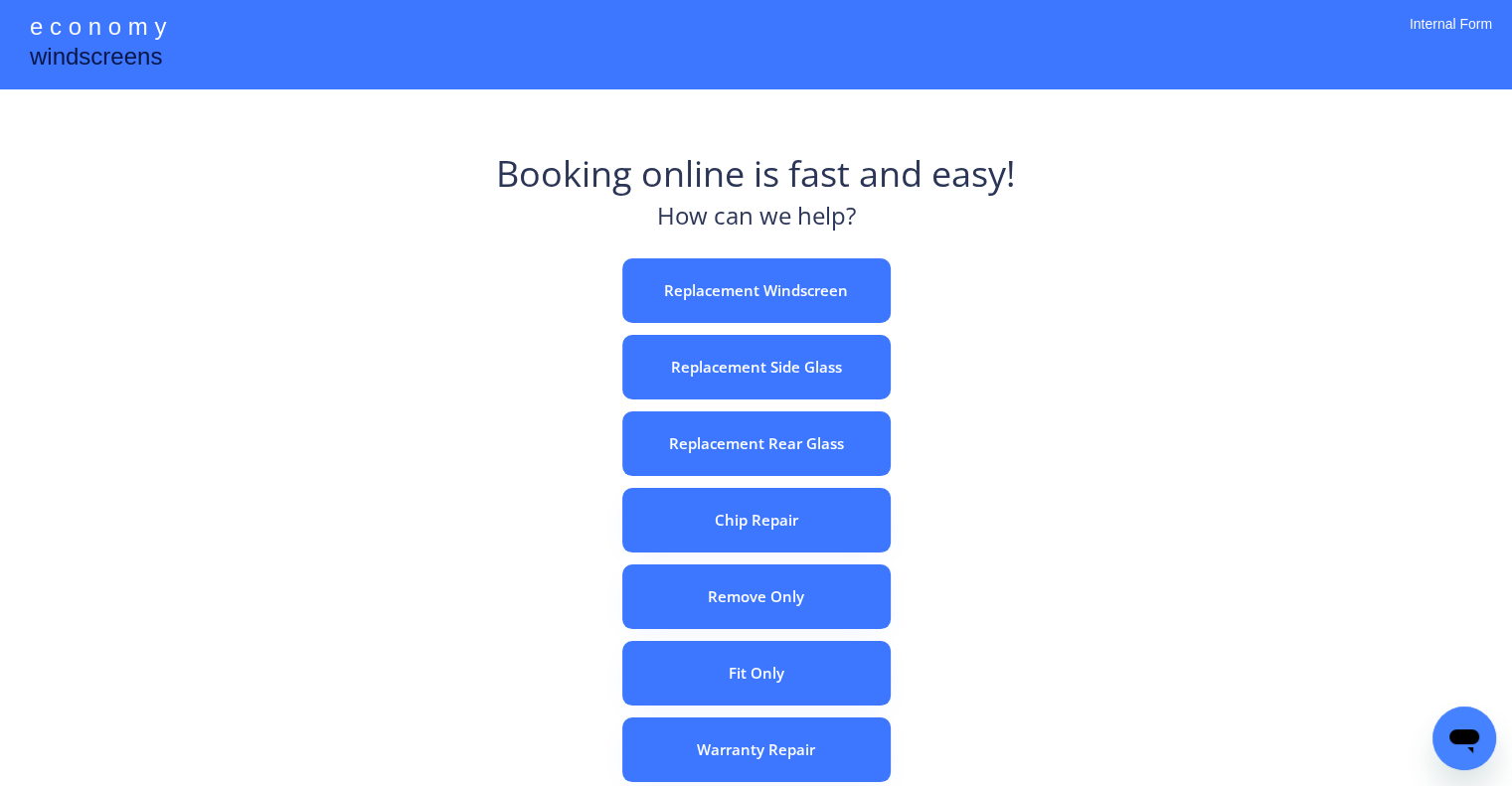 click on "Replacement Windscreen" at bounding box center [756, 290] 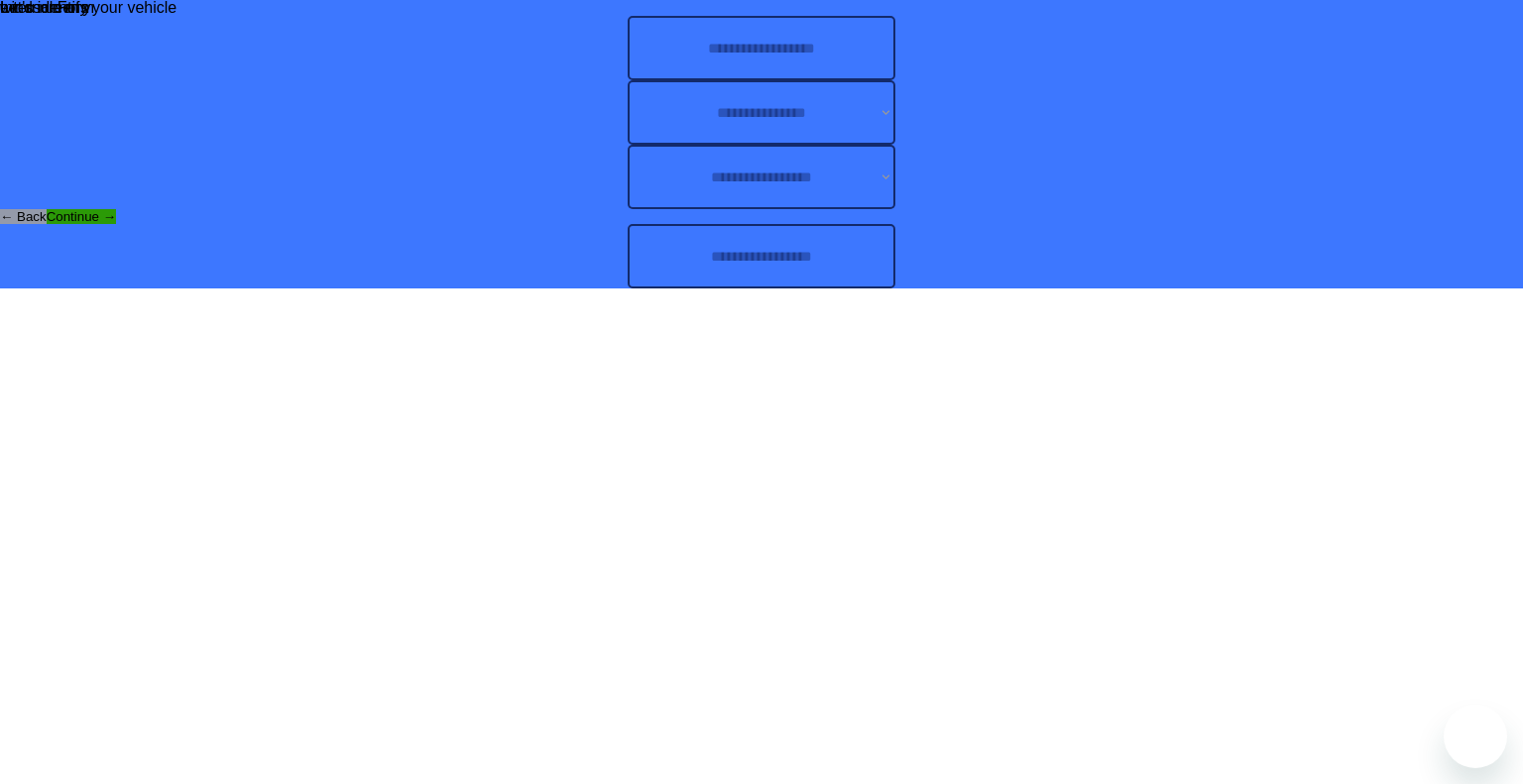 scroll, scrollTop: 0, scrollLeft: 0, axis: both 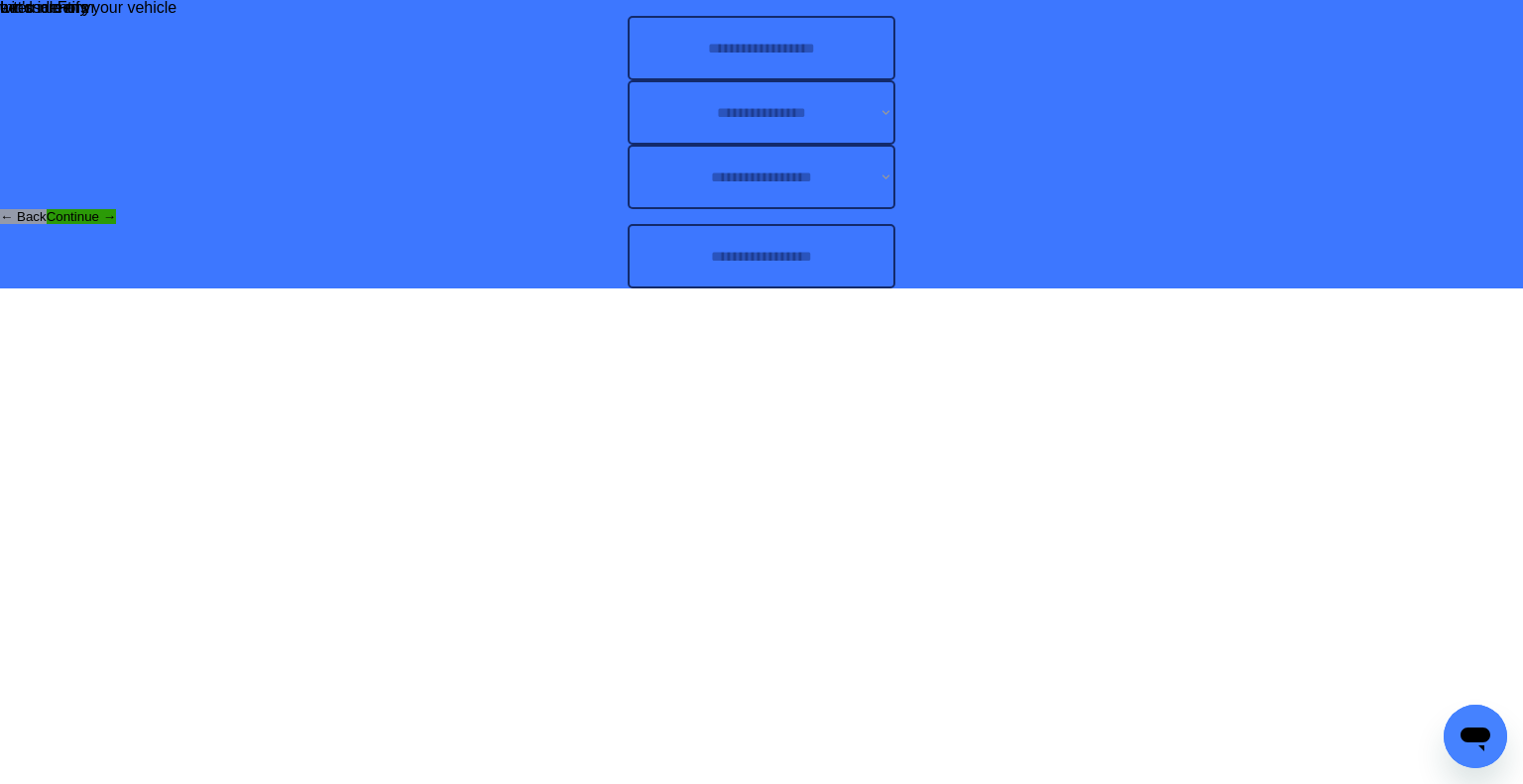 click at bounding box center [762, 256] 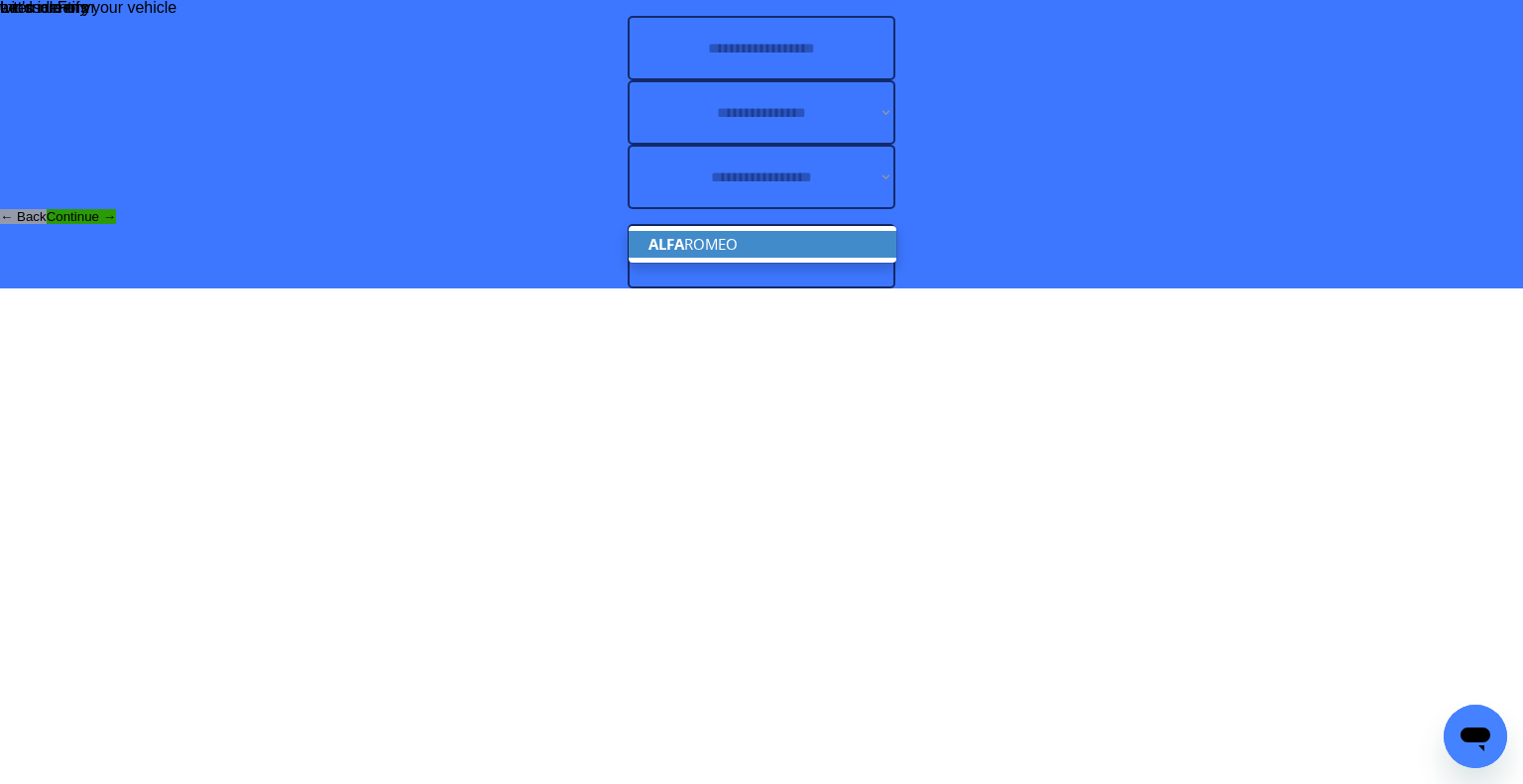 click on "ALFA  ROMEO" at bounding box center (762, 244) 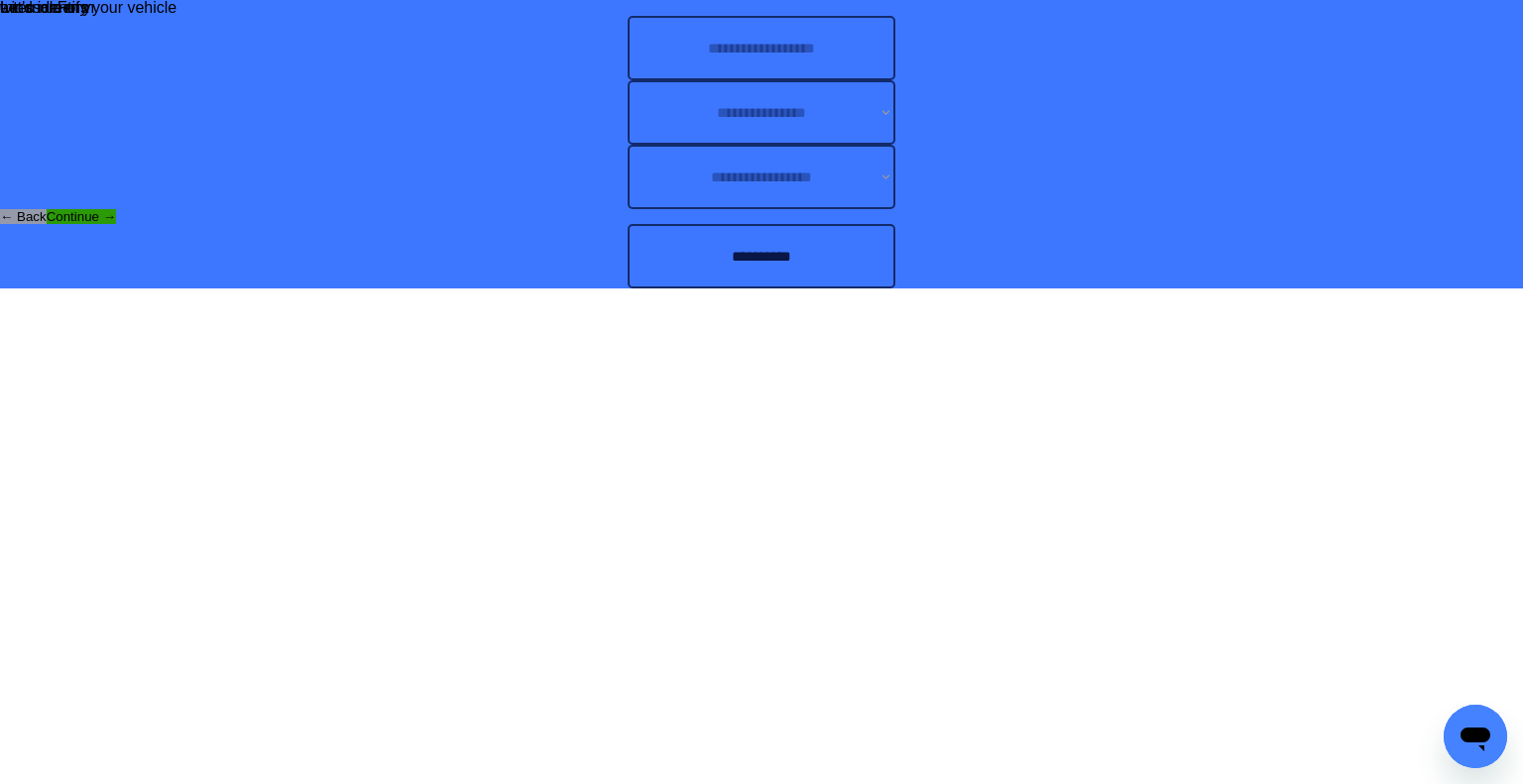 click at bounding box center [762, 48] 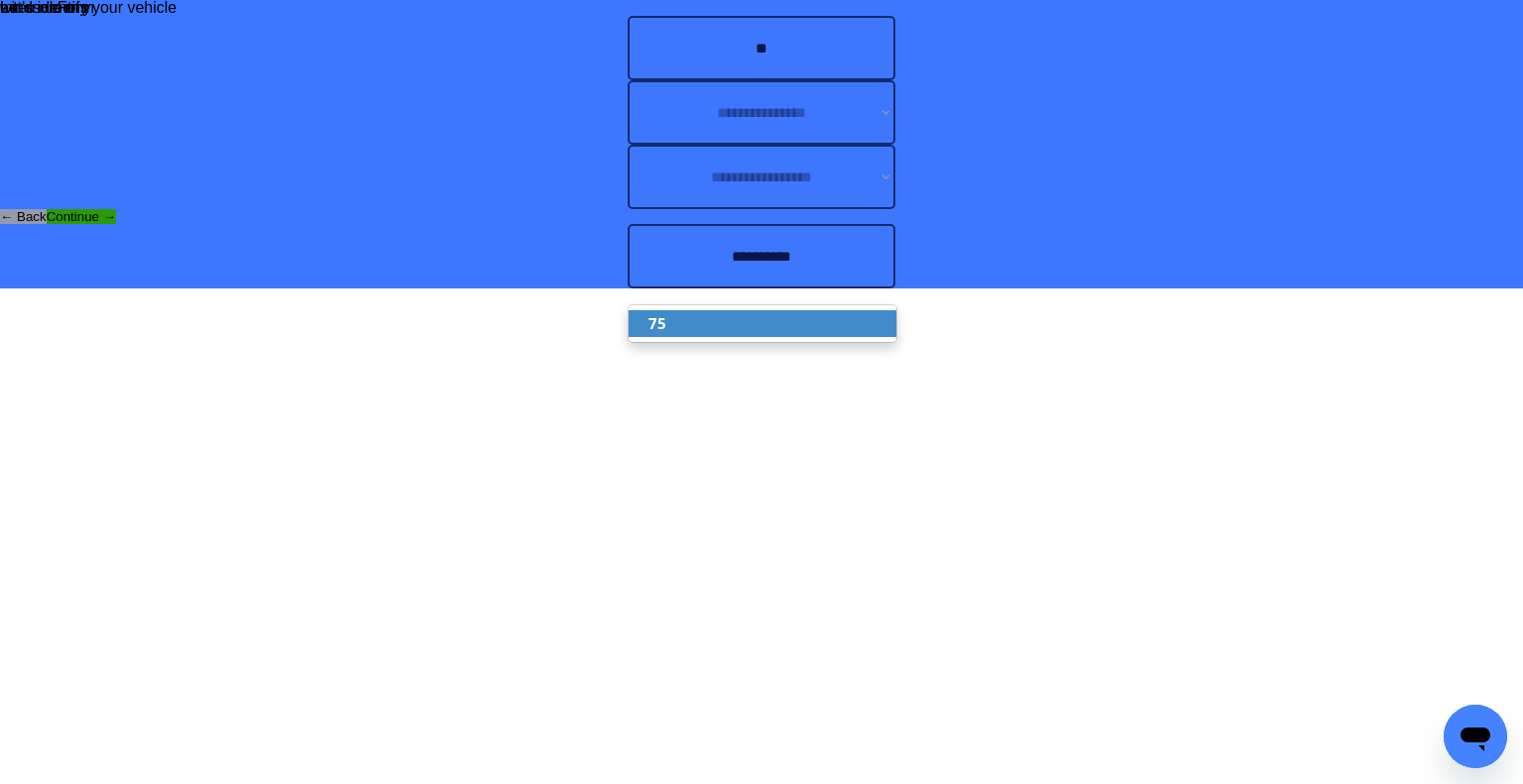 click on "75" at bounding box center [762, 323] 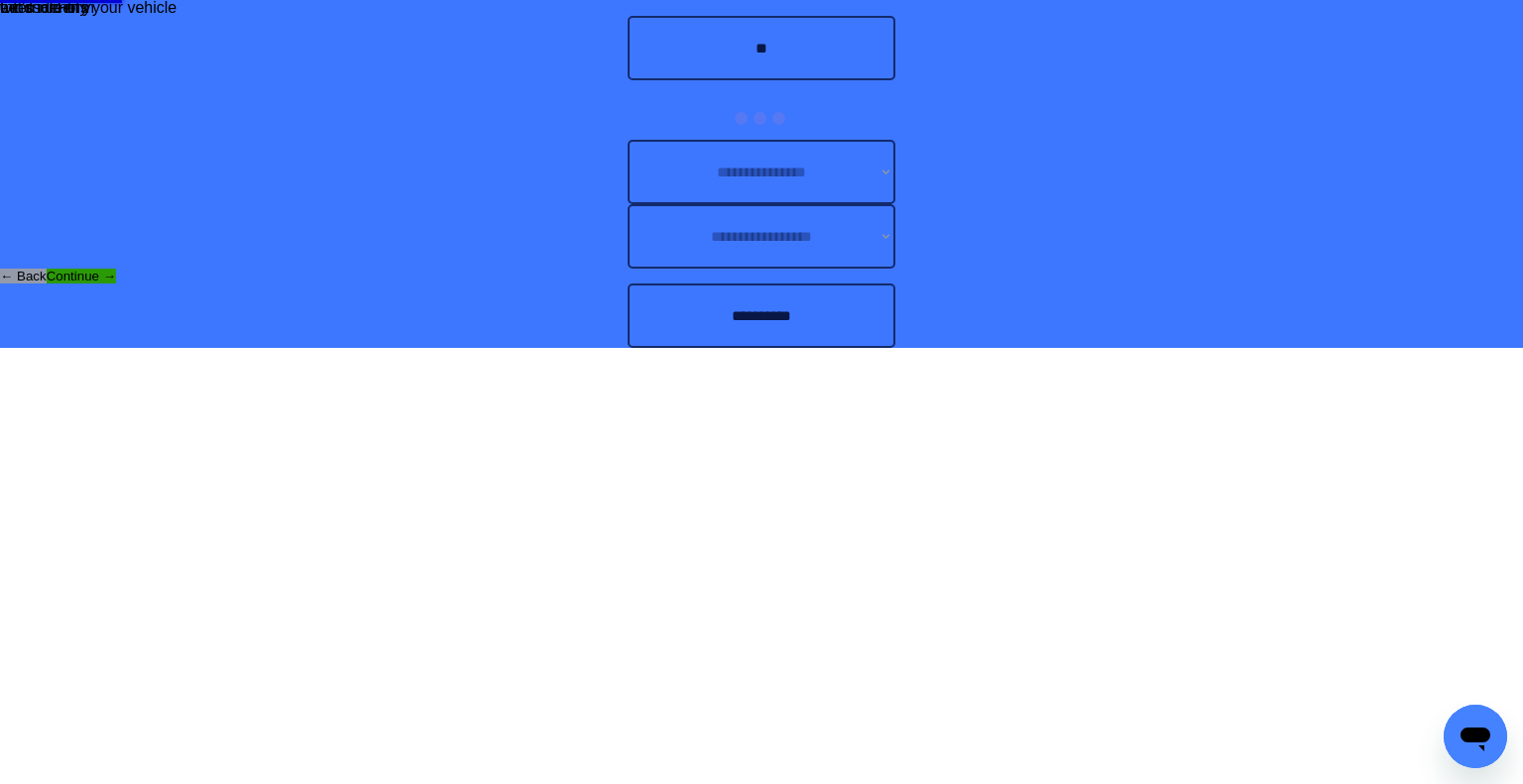 type on "**" 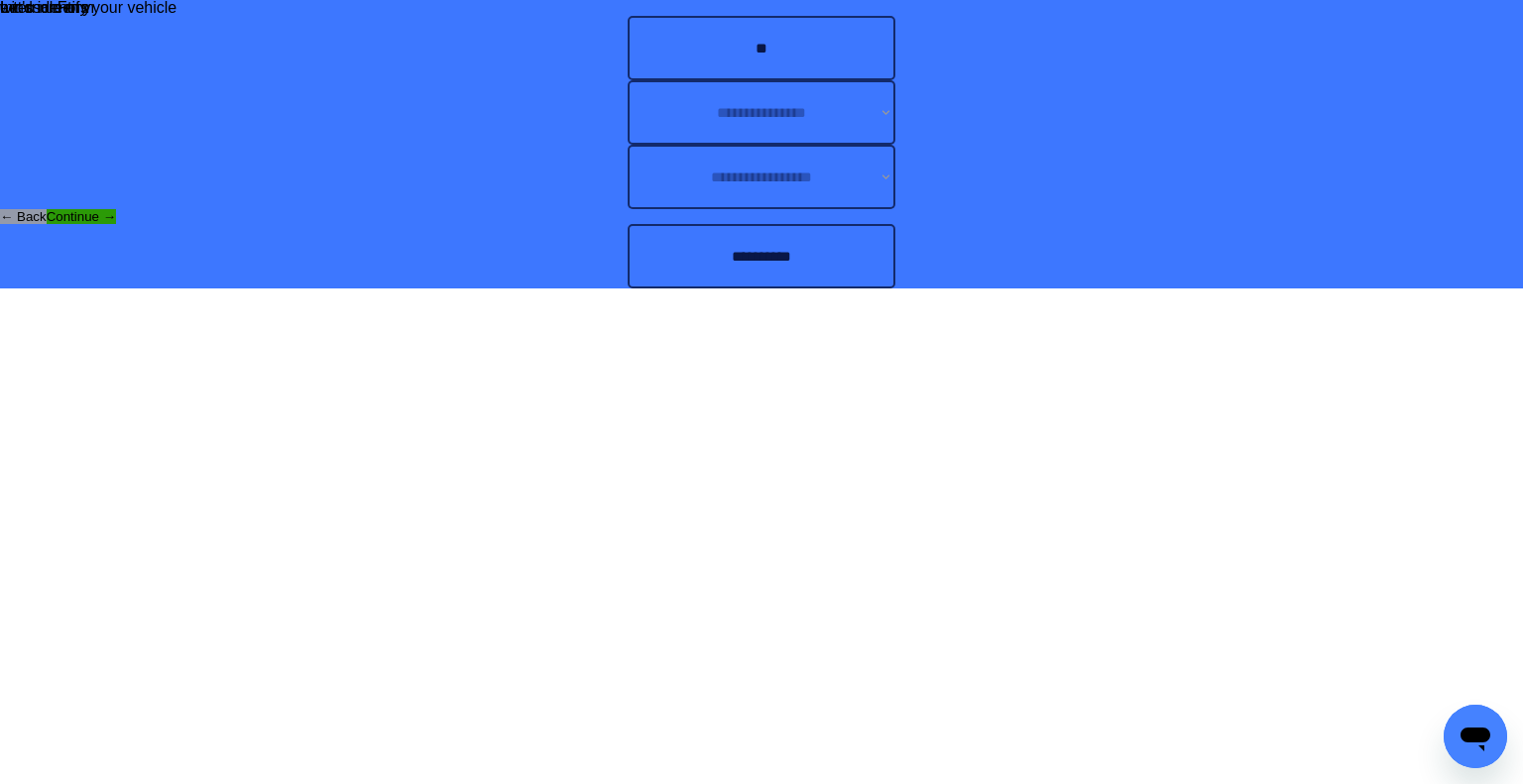 drag, startPoint x: 1059, startPoint y: 297, endPoint x: 905, endPoint y: 313, distance: 154.82894 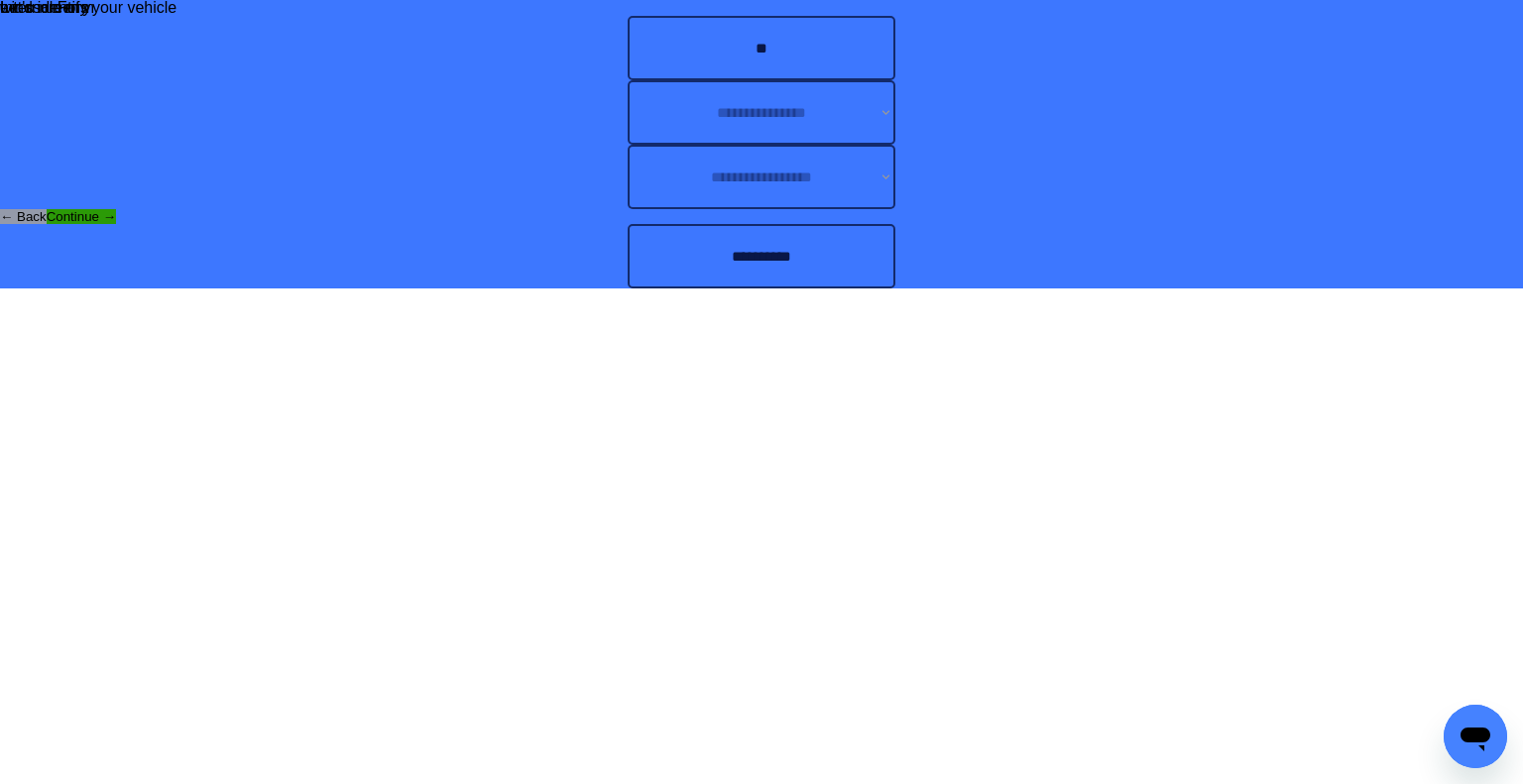 click on "**********" at bounding box center [762, 112] 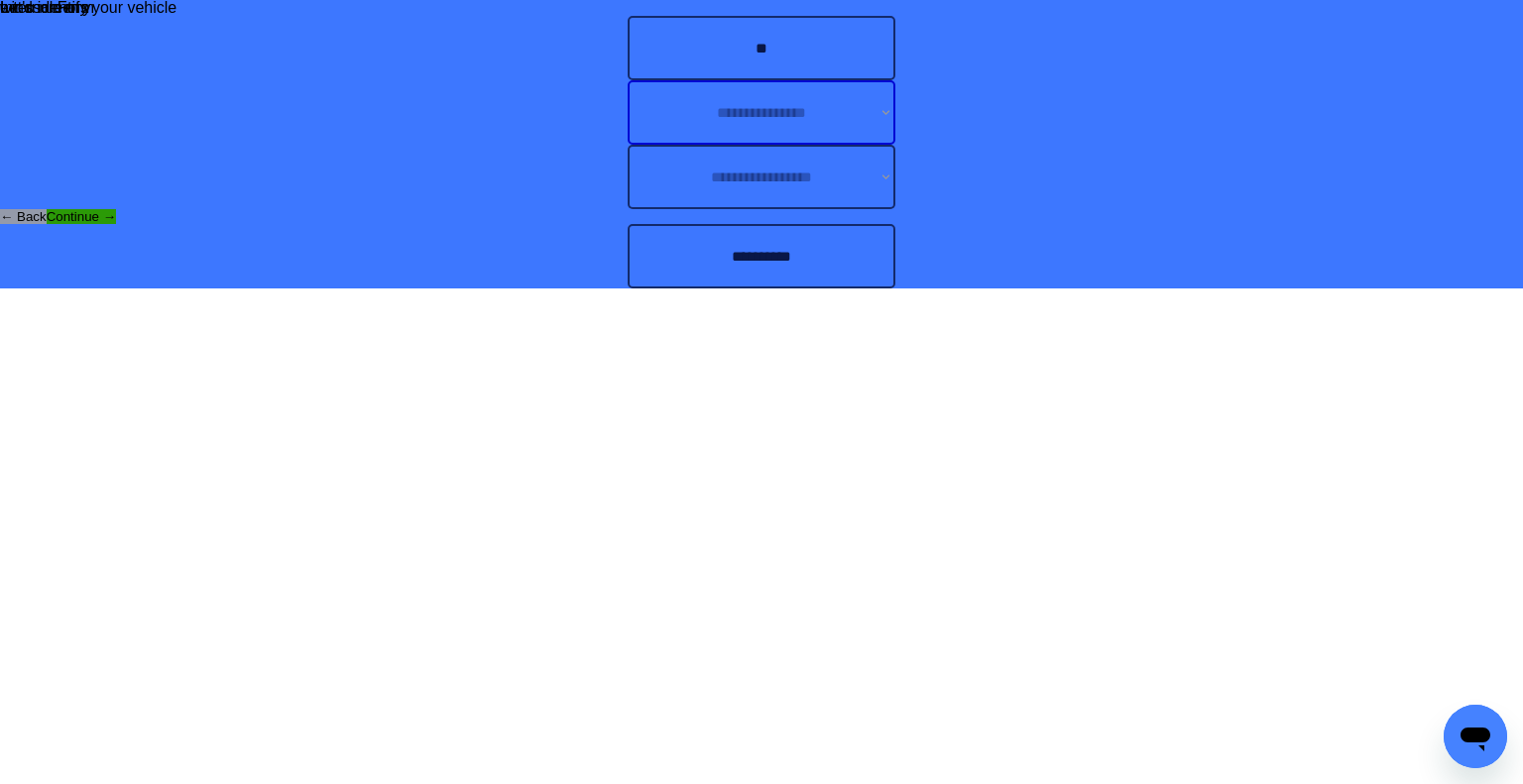 select on "******" 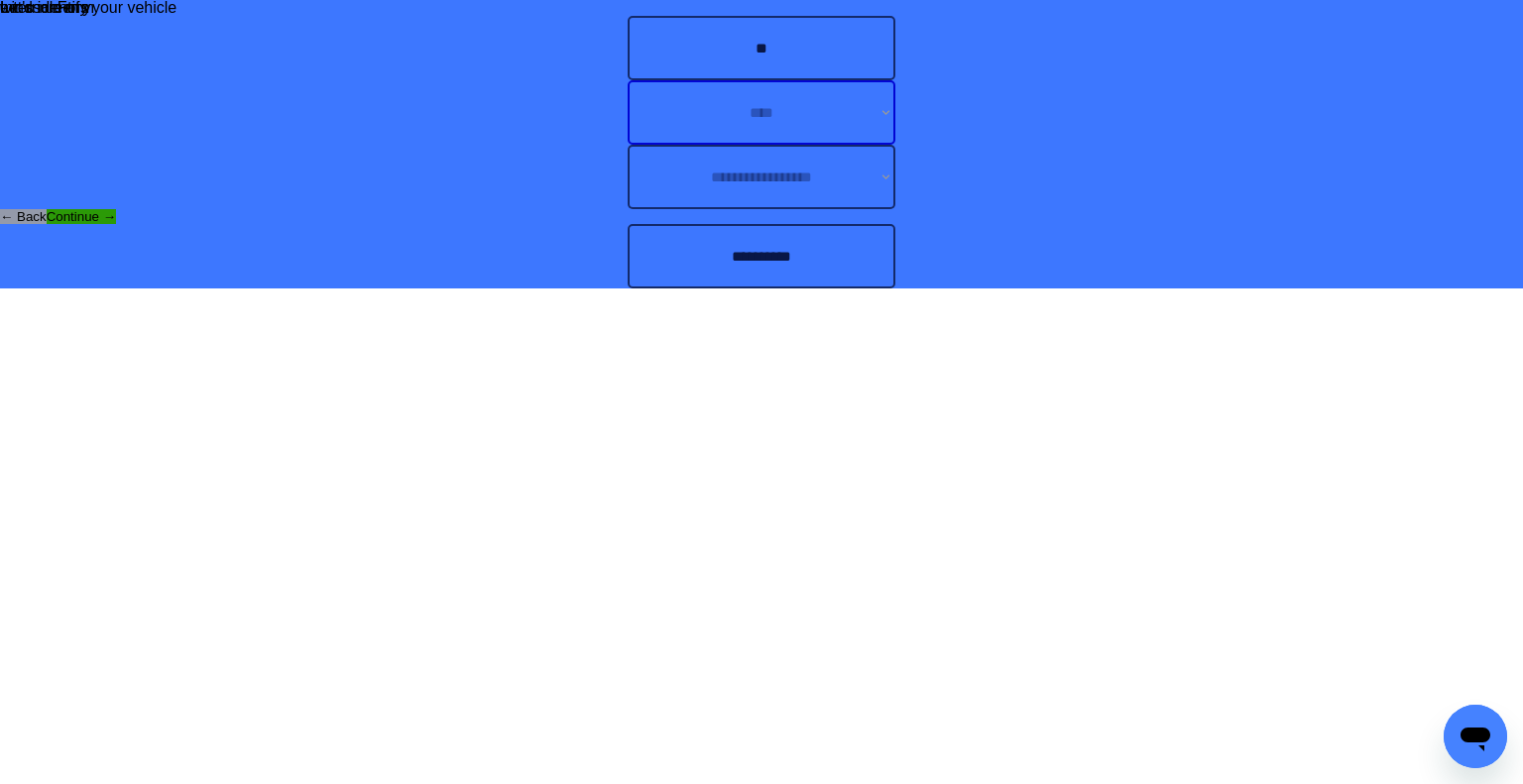 click on "**********" at bounding box center [762, 112] 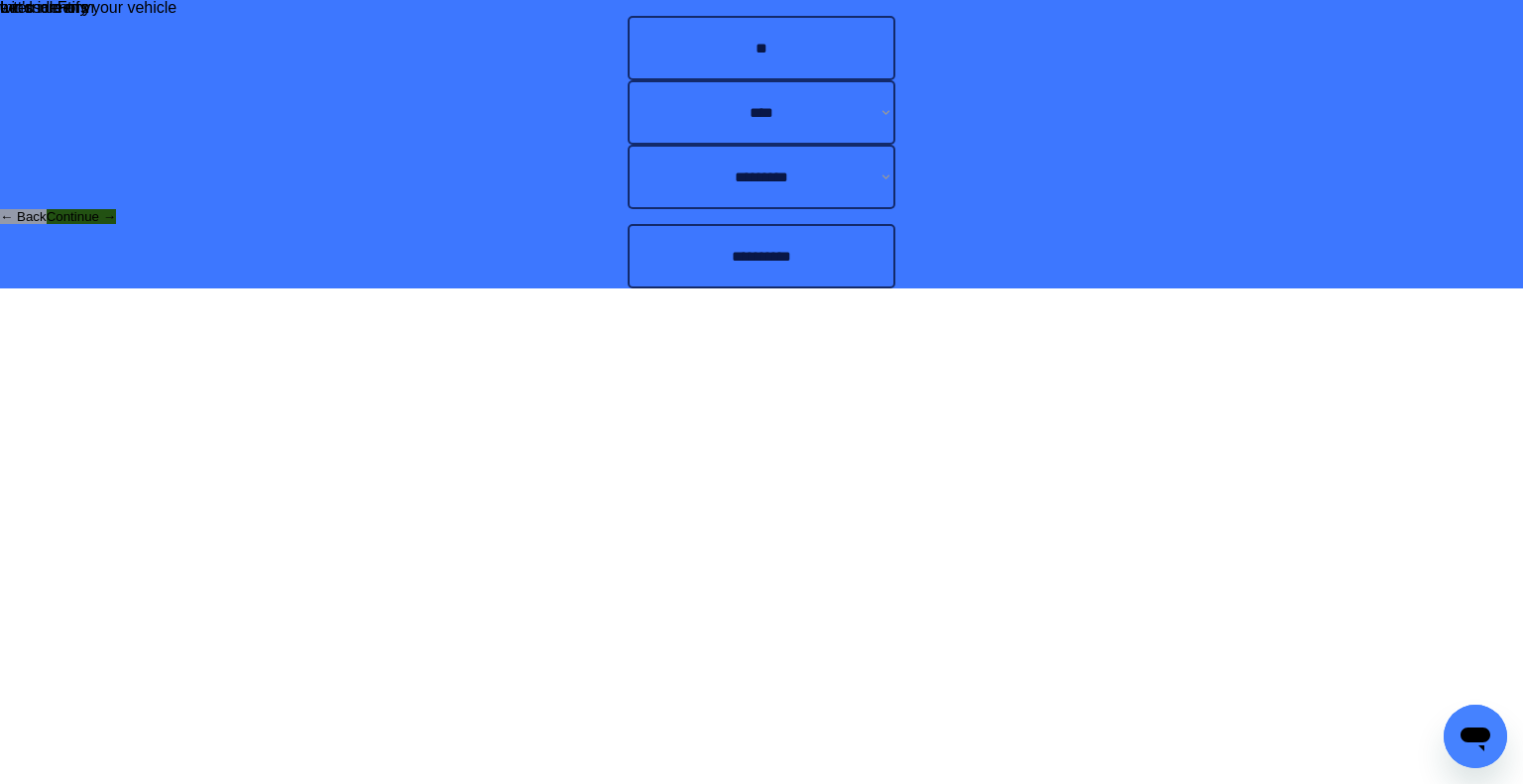 click on "Continue    →" at bounding box center (81, 216) 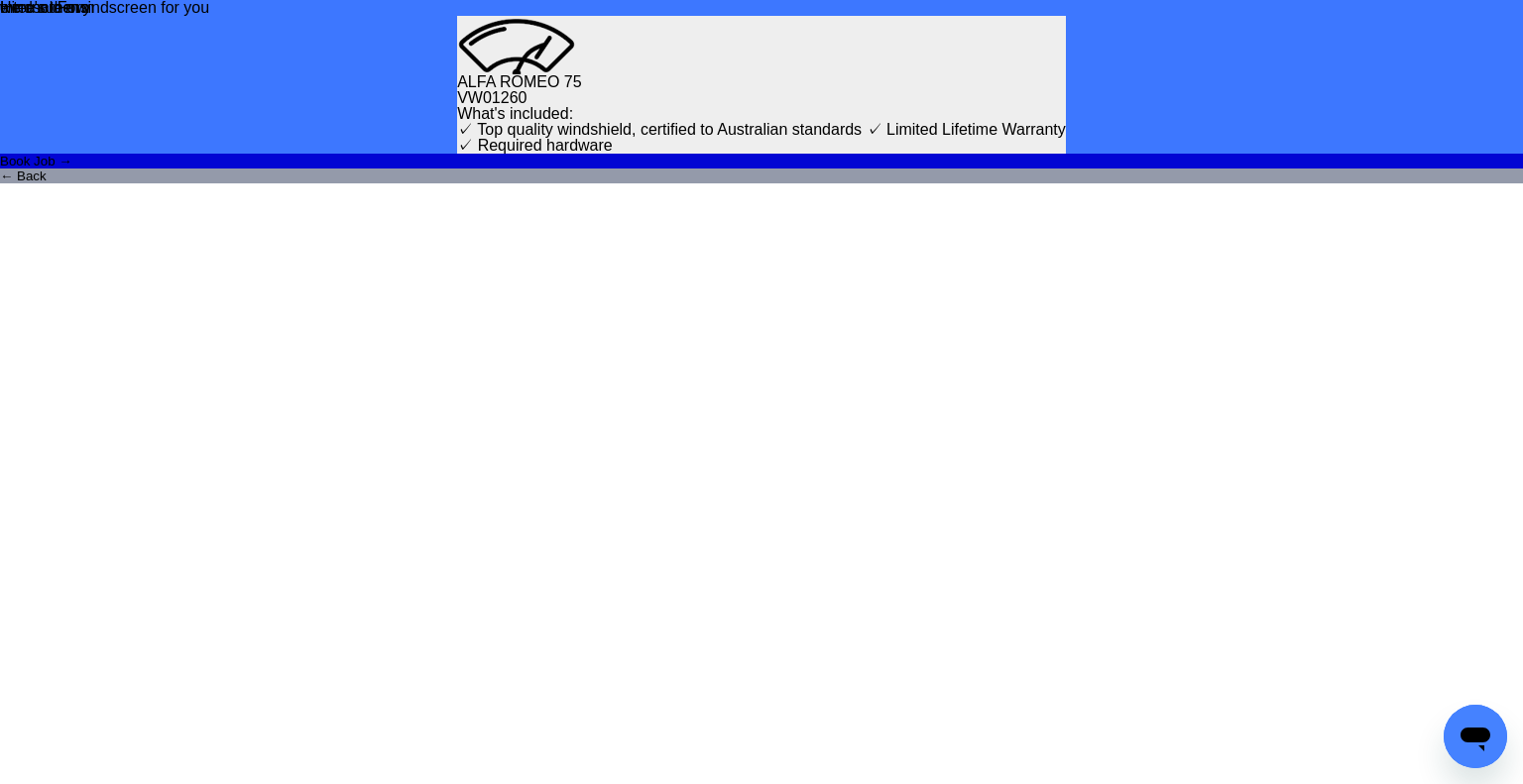 click on "**********" at bounding box center [762, 91] 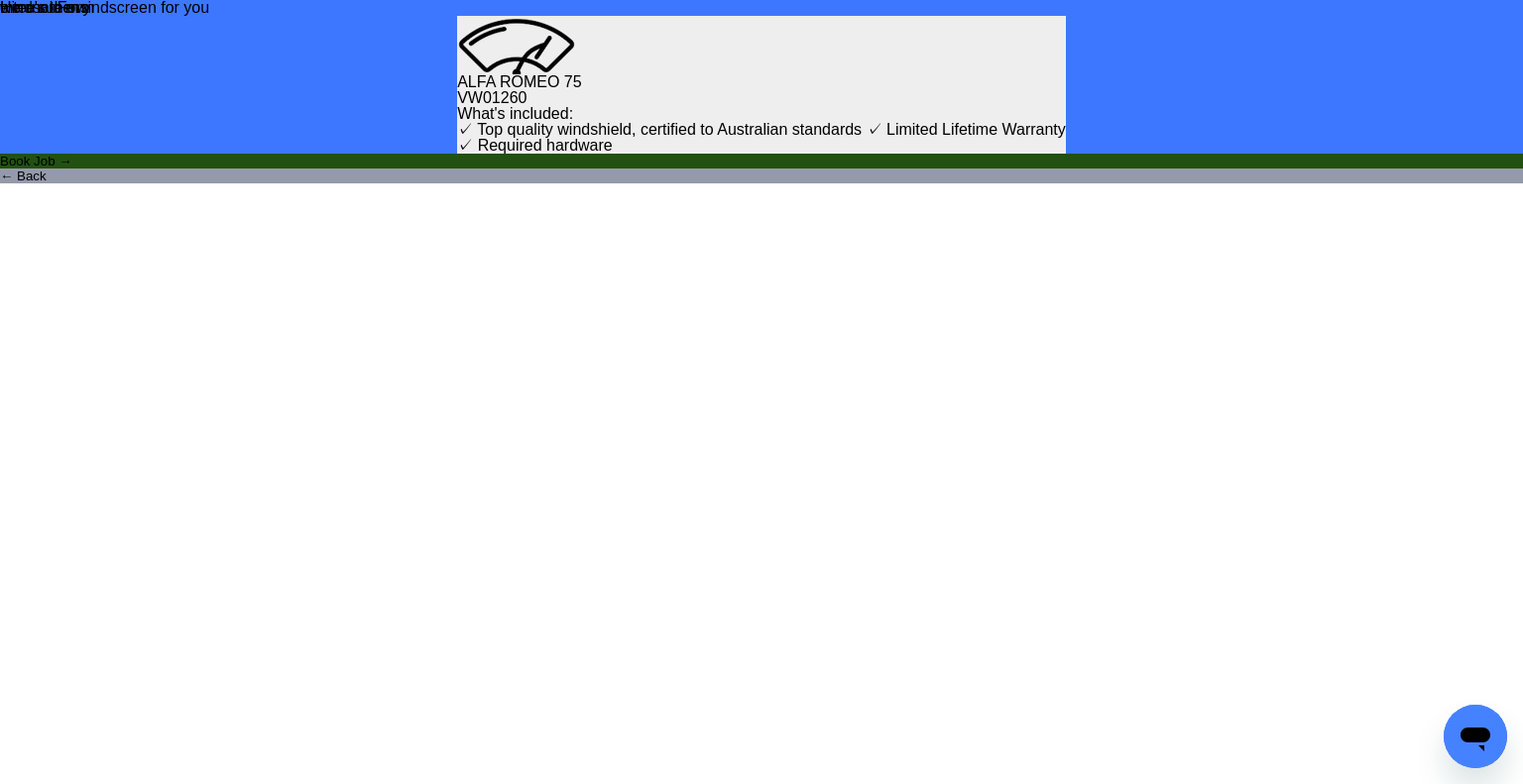 click on "Book Job    →" at bounding box center [762, 161] 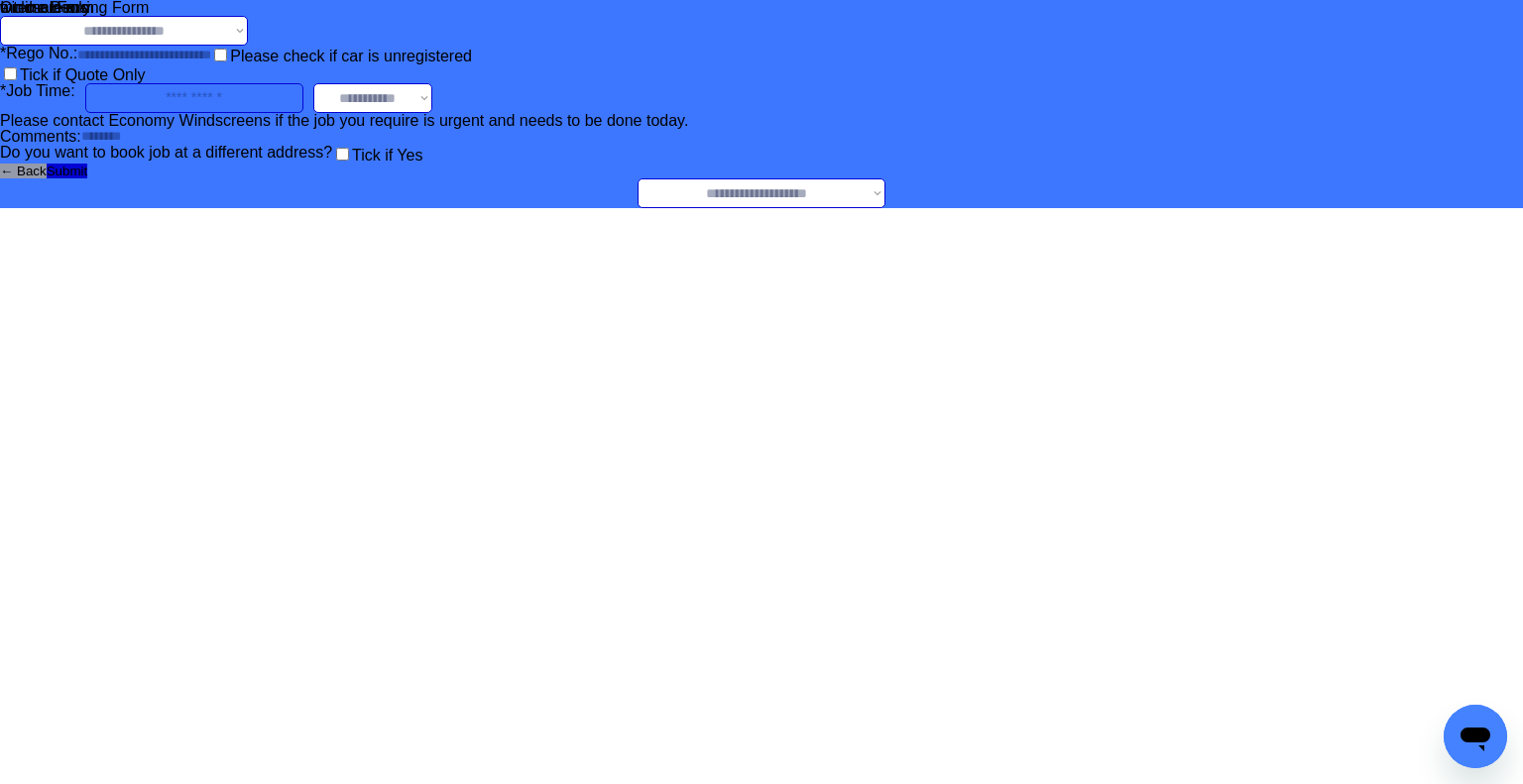 click on "**********" at bounding box center [124, 31] 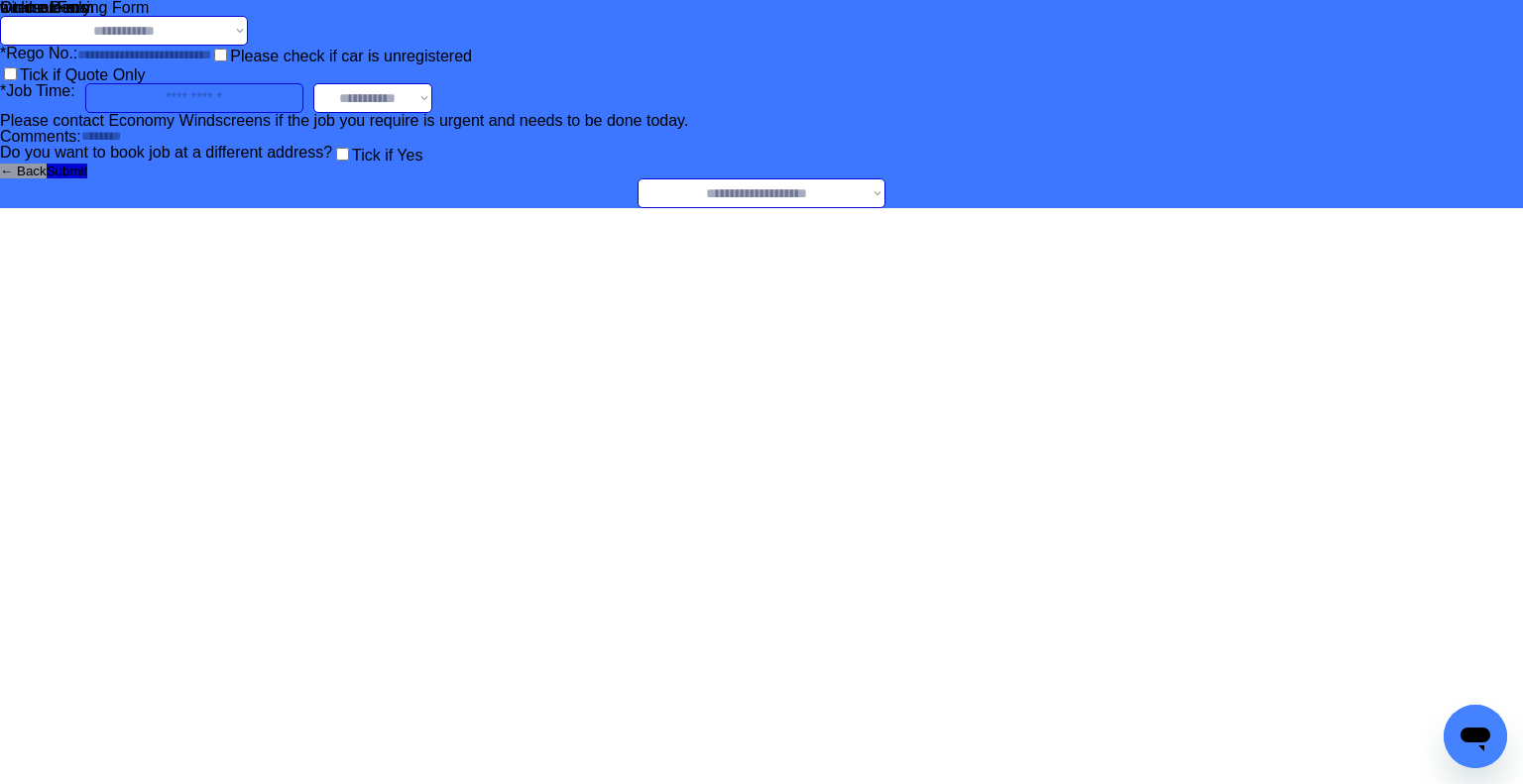 click on "**********" at bounding box center [124, 31] 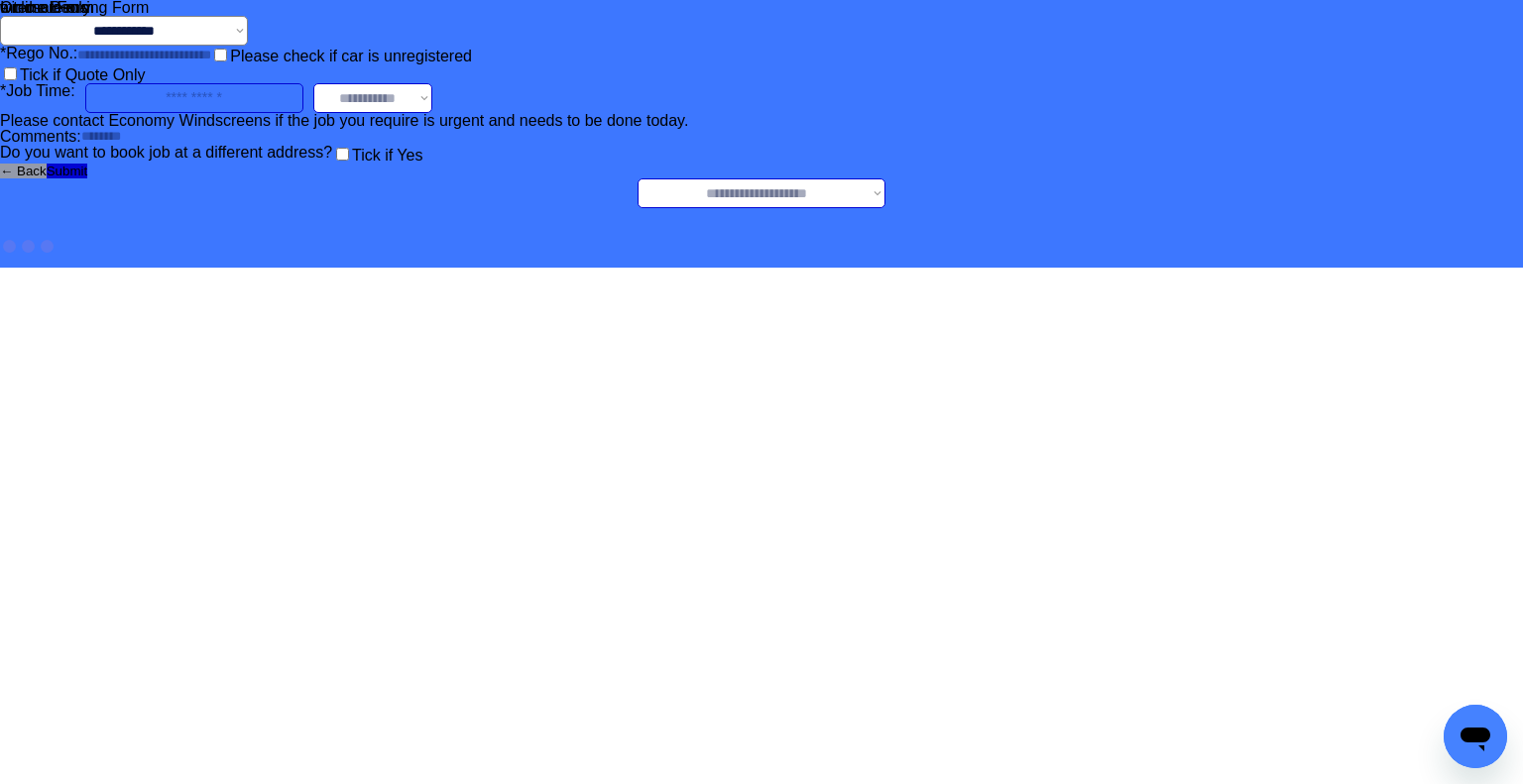 click on "**********" at bounding box center [762, 193] 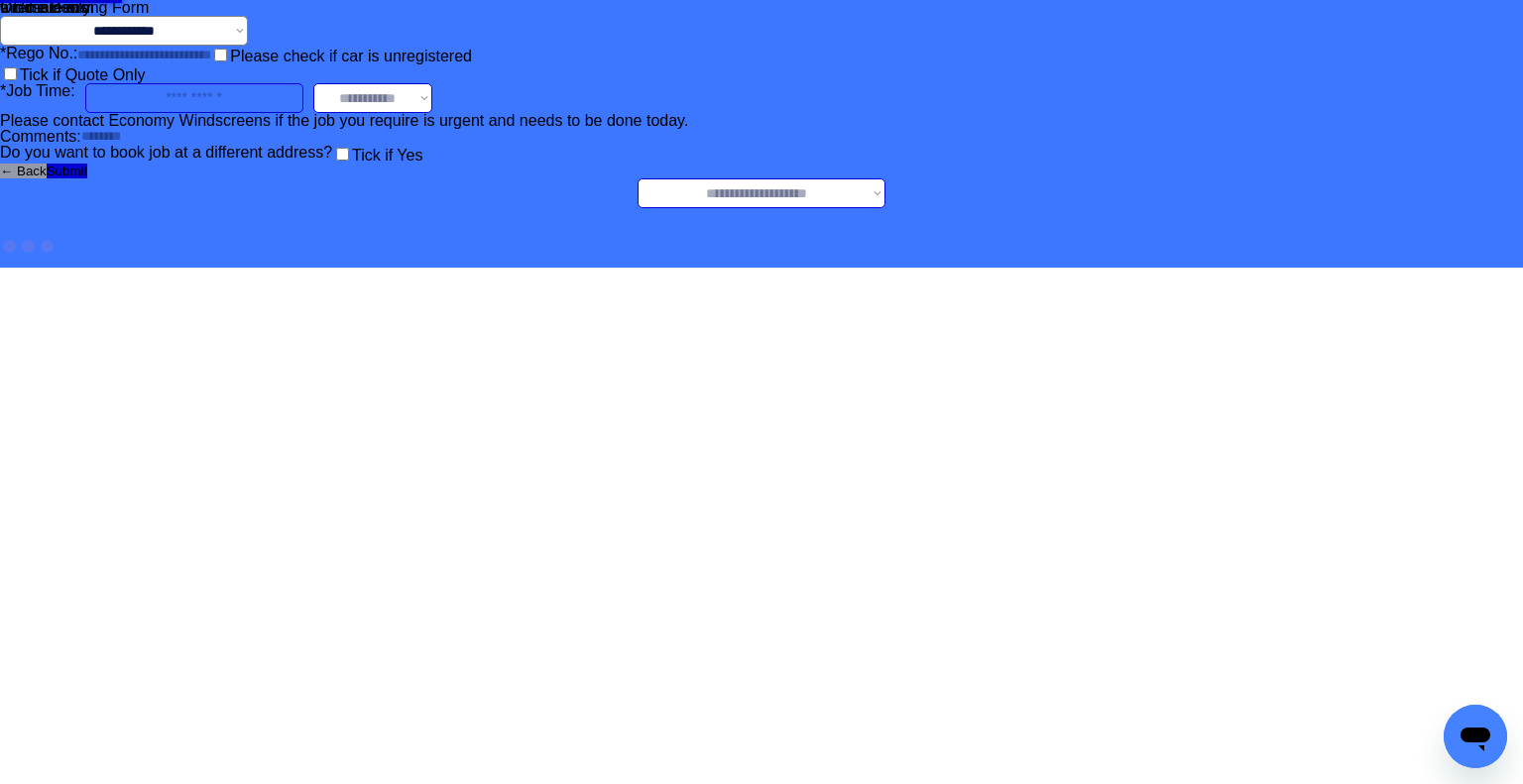select on "********" 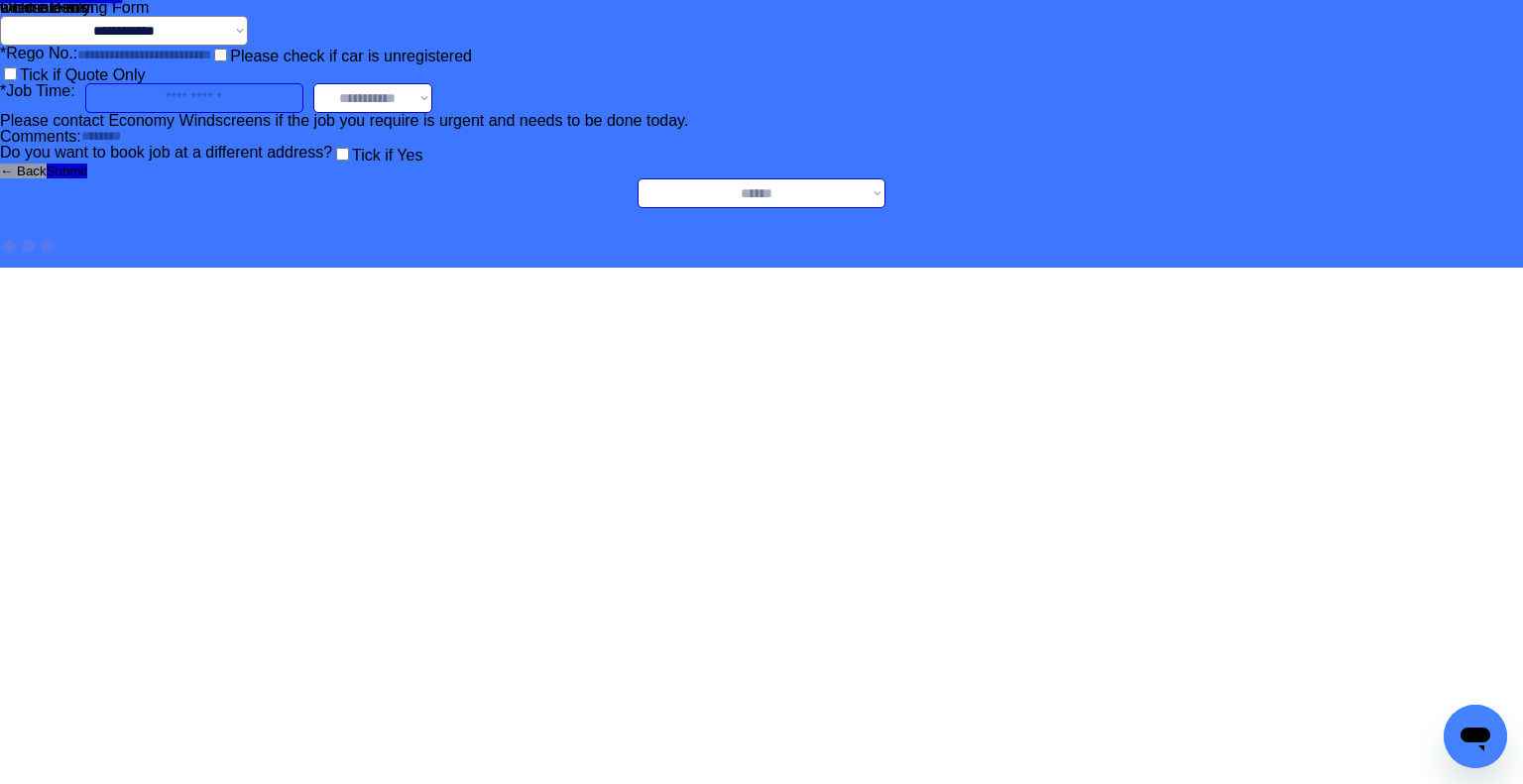 click on "**********" at bounding box center (762, 193) 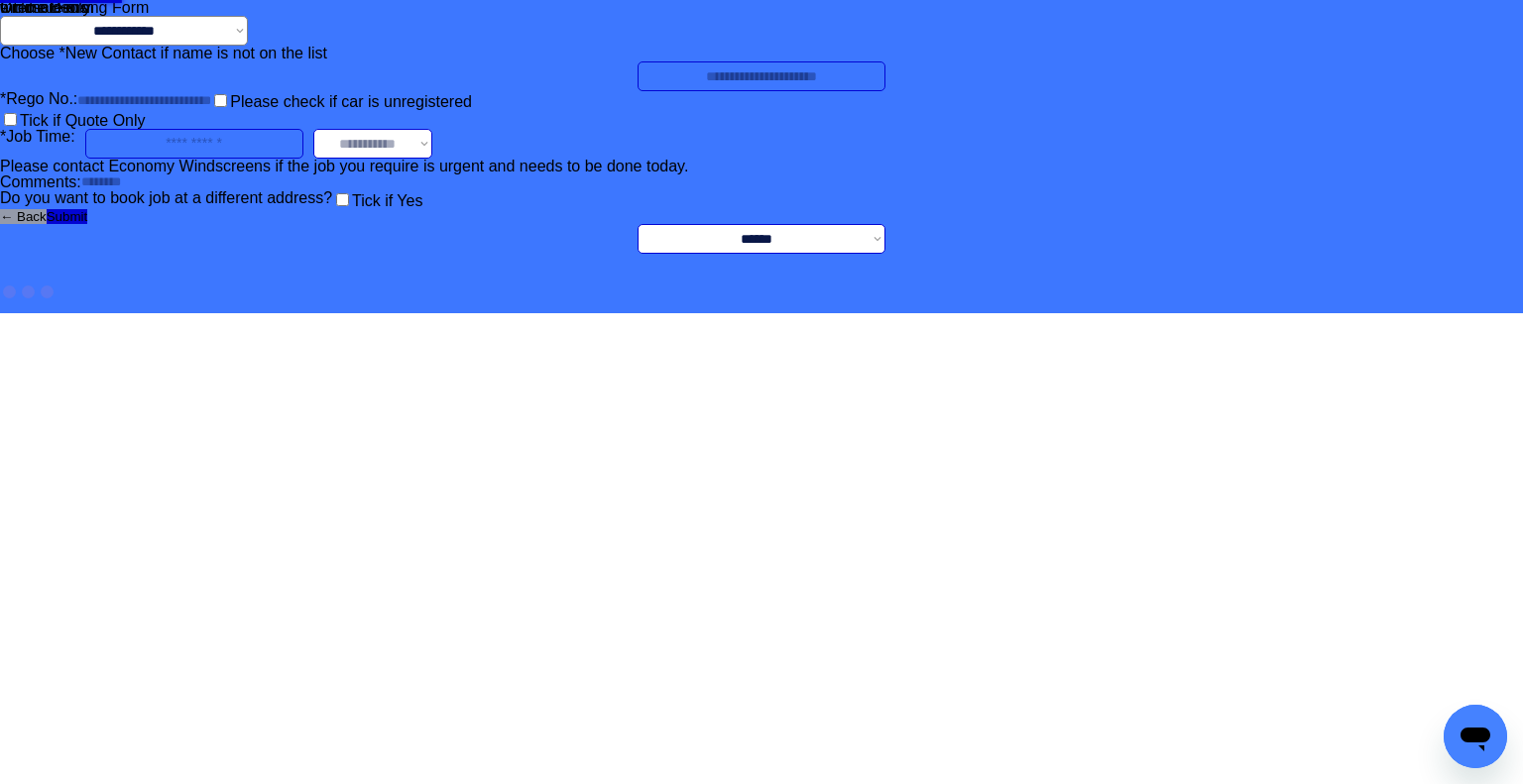 click at bounding box center (762, 76) 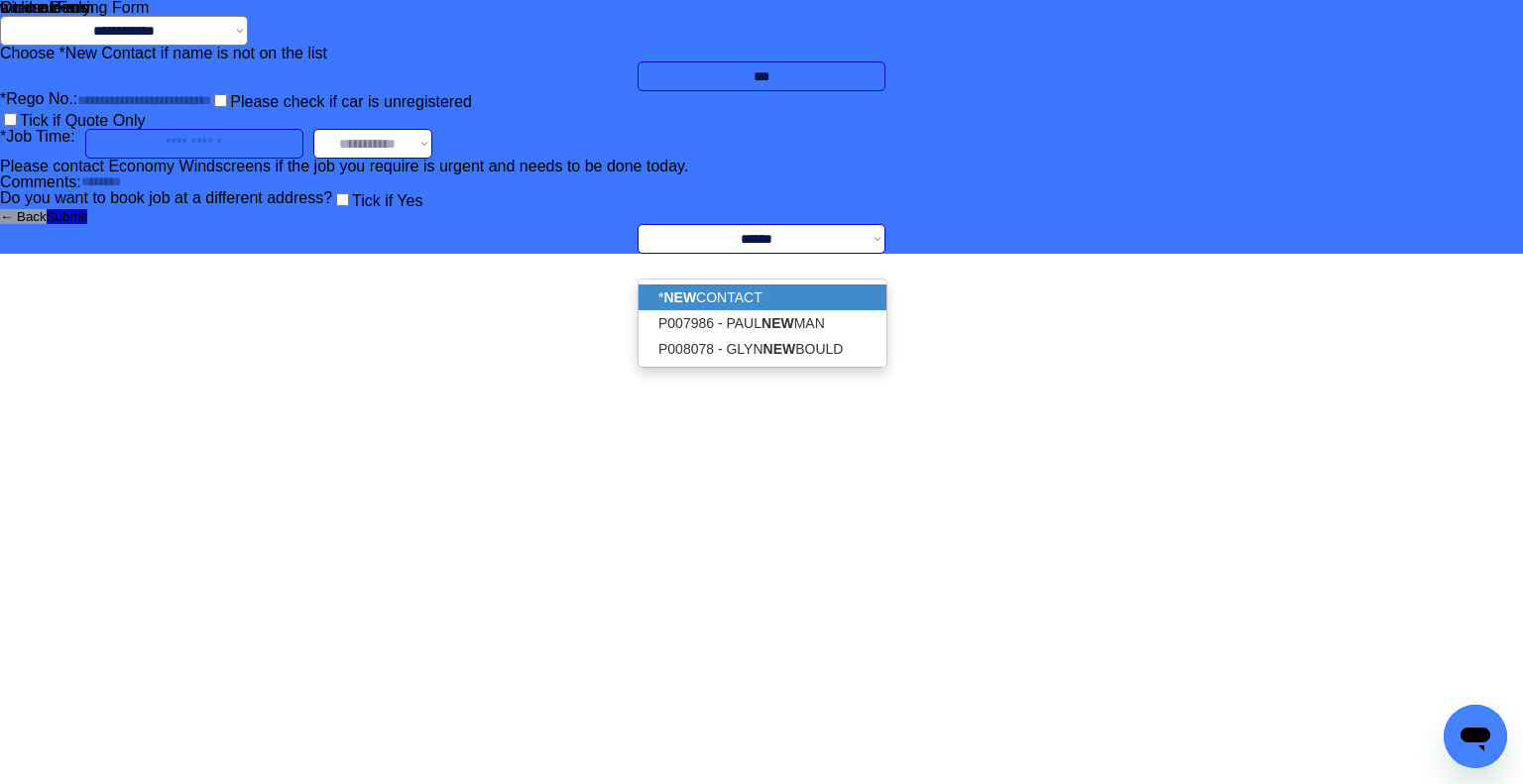 click on "* NEW  CONTACT" at bounding box center [762, 297] 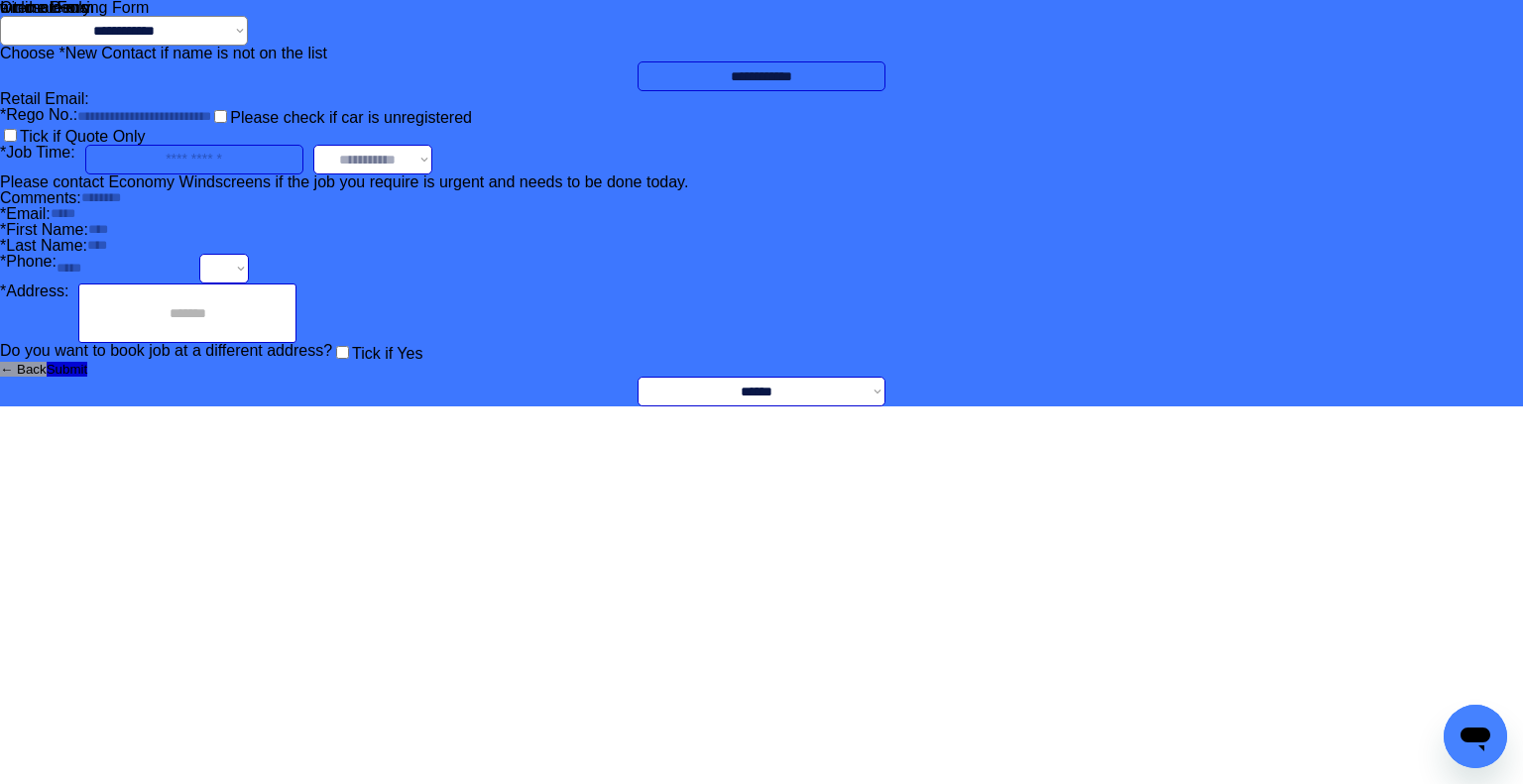 type on "**********" 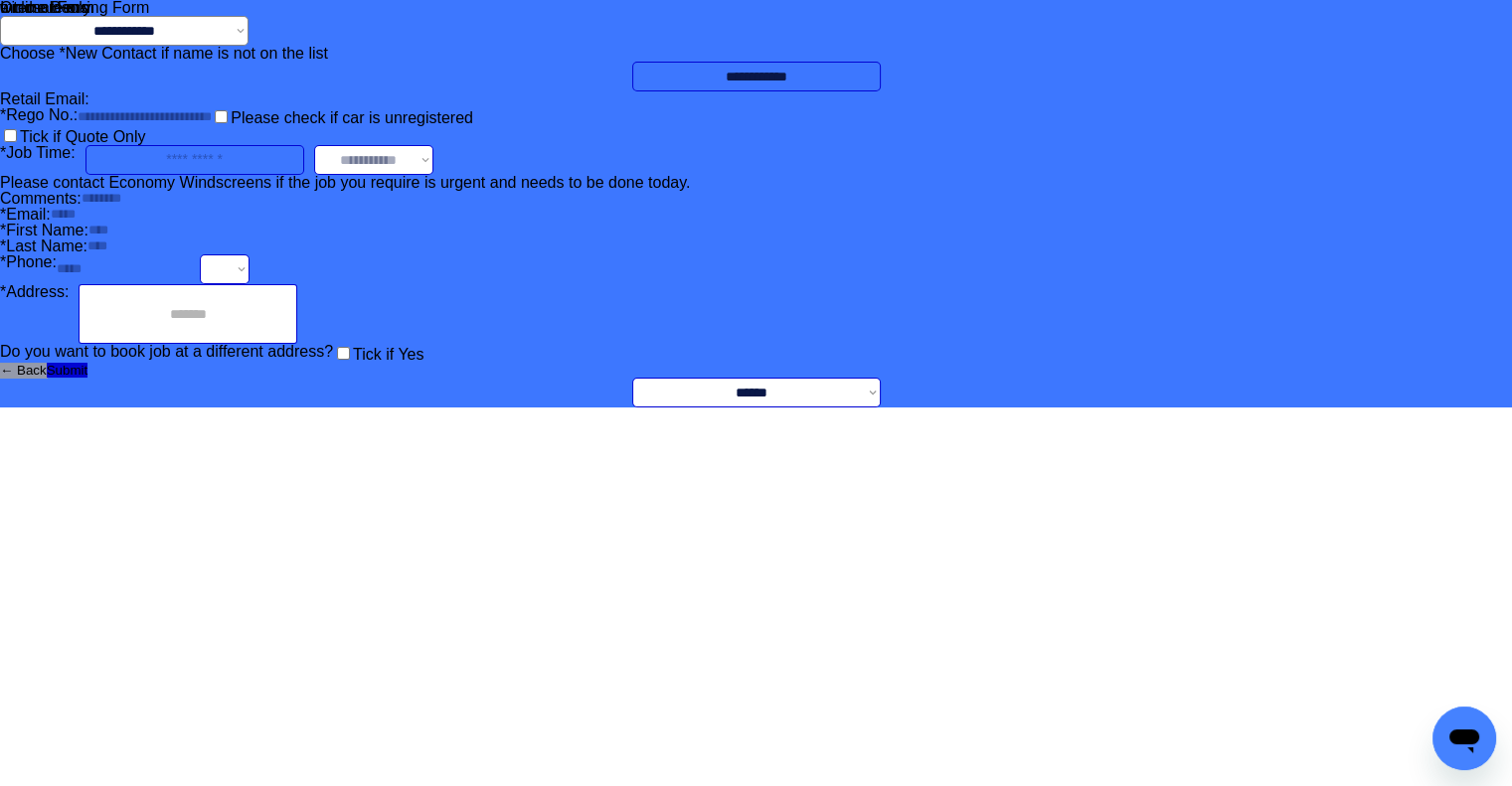 click on "**********" at bounding box center [756, 204] 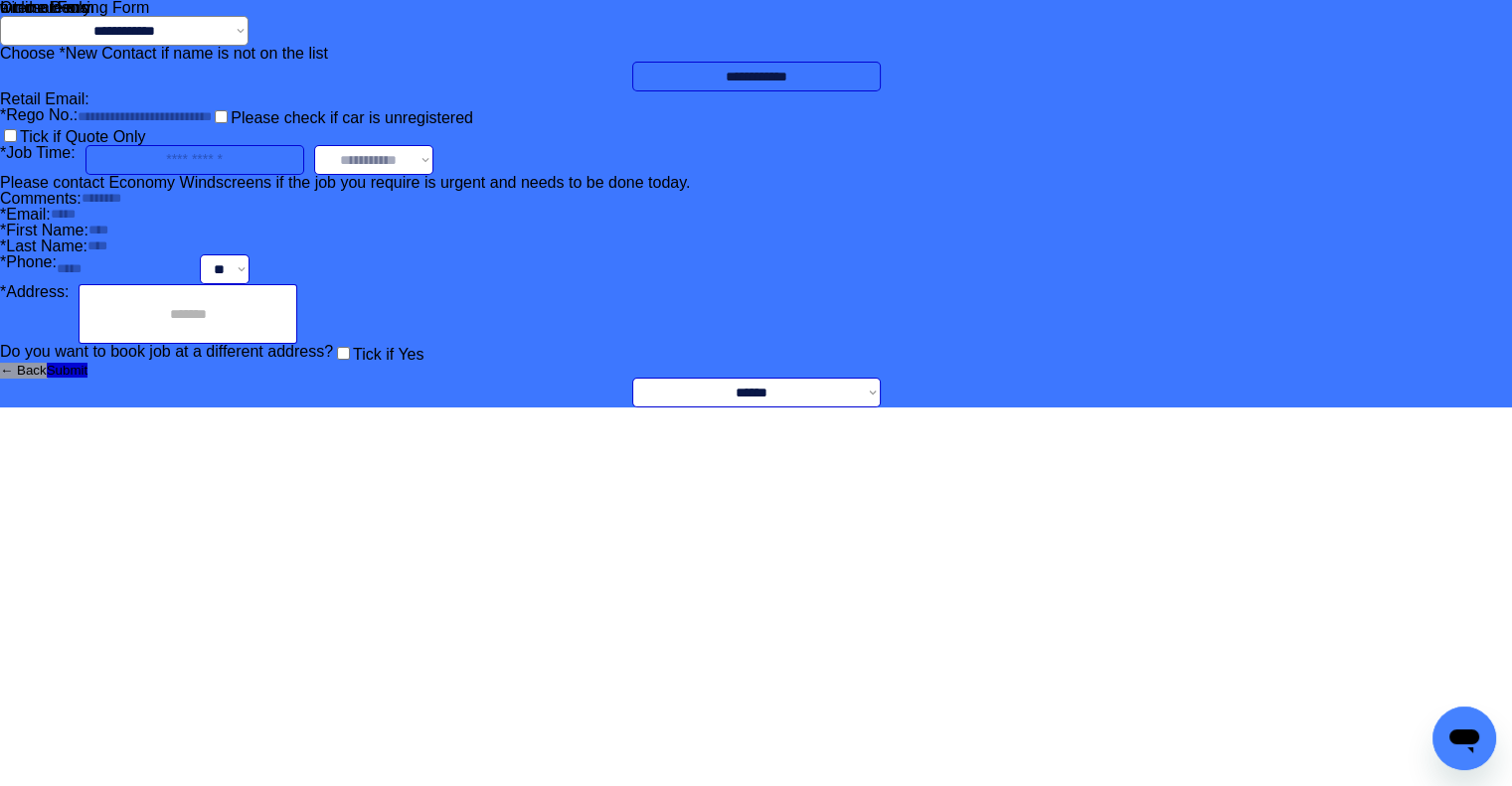 click at bounding box center [188, 314] 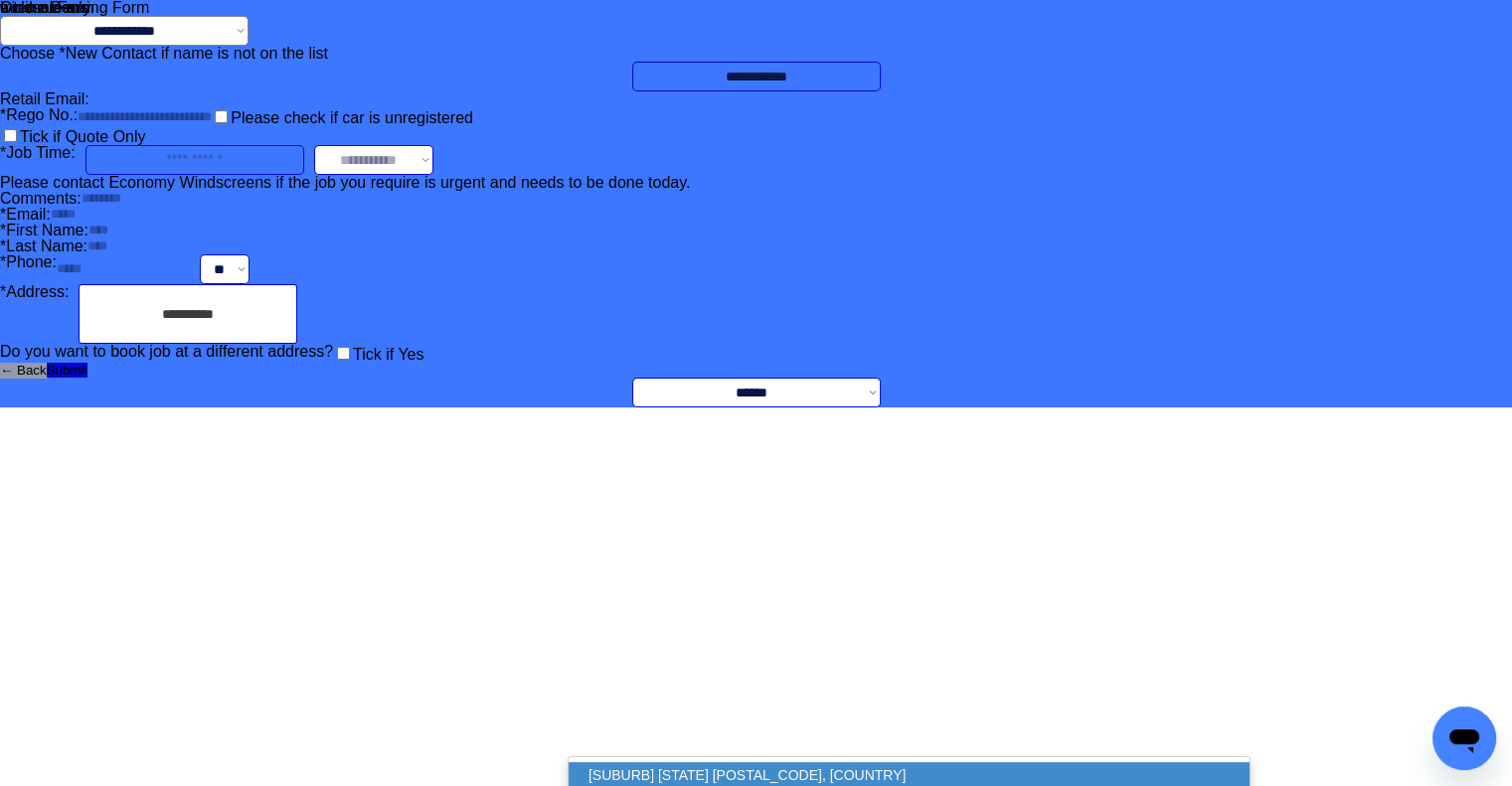 click on "Ashgrove QLD 4060, Australia" at bounding box center (909, 775) 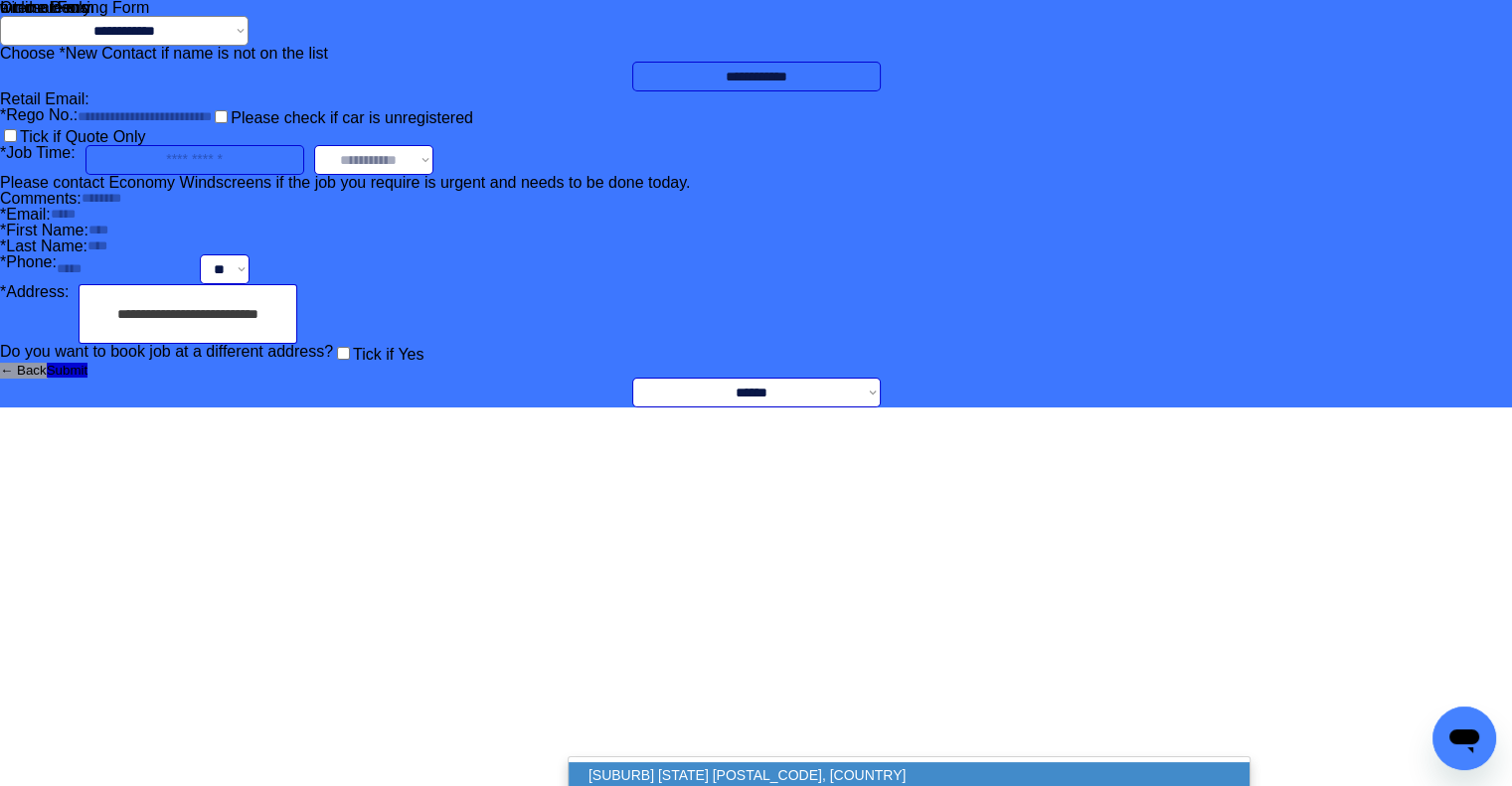 type on "**********" 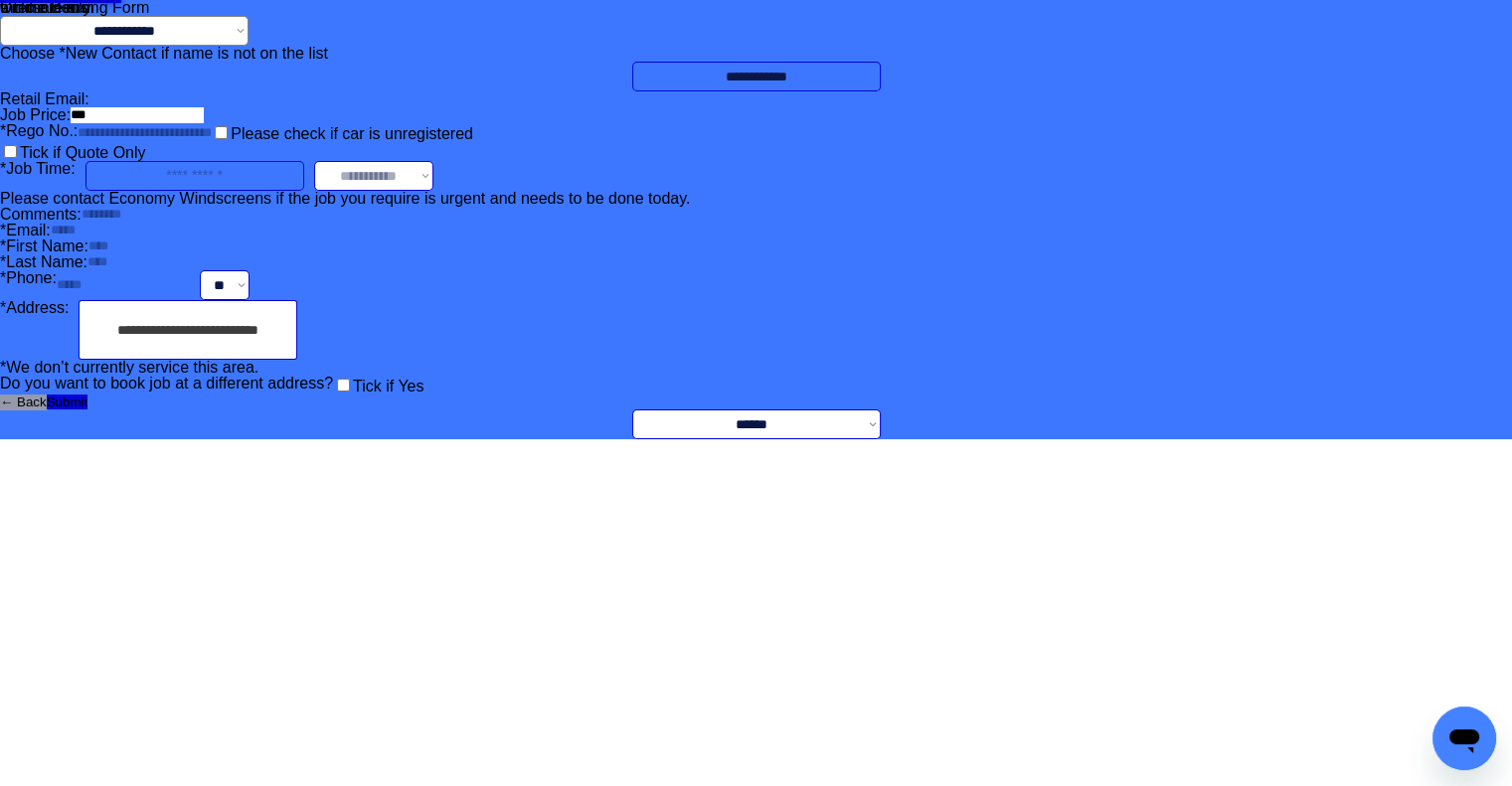 click on "**********" at bounding box center [756, 220] 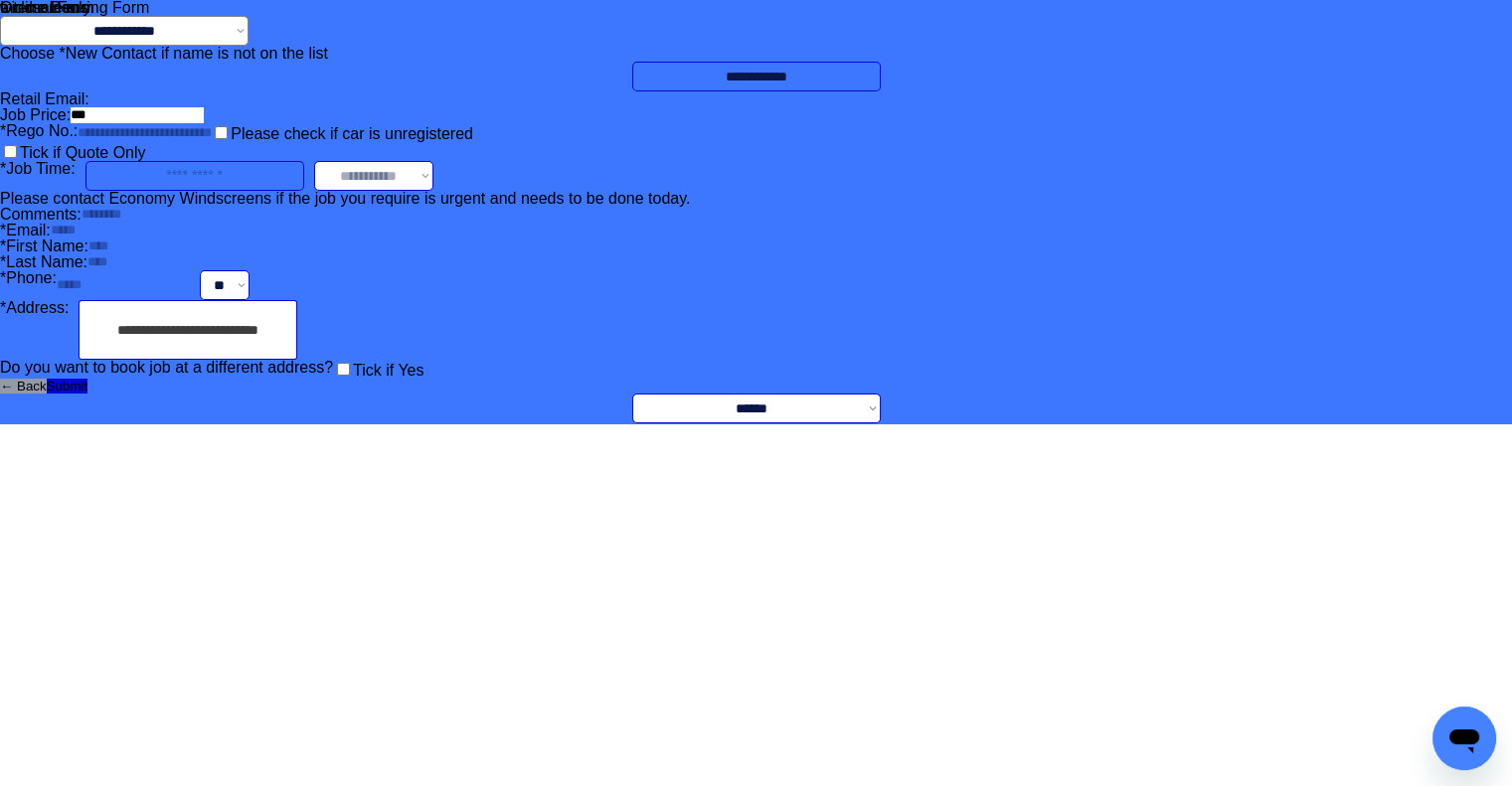 scroll, scrollTop: 152, scrollLeft: 0, axis: vertical 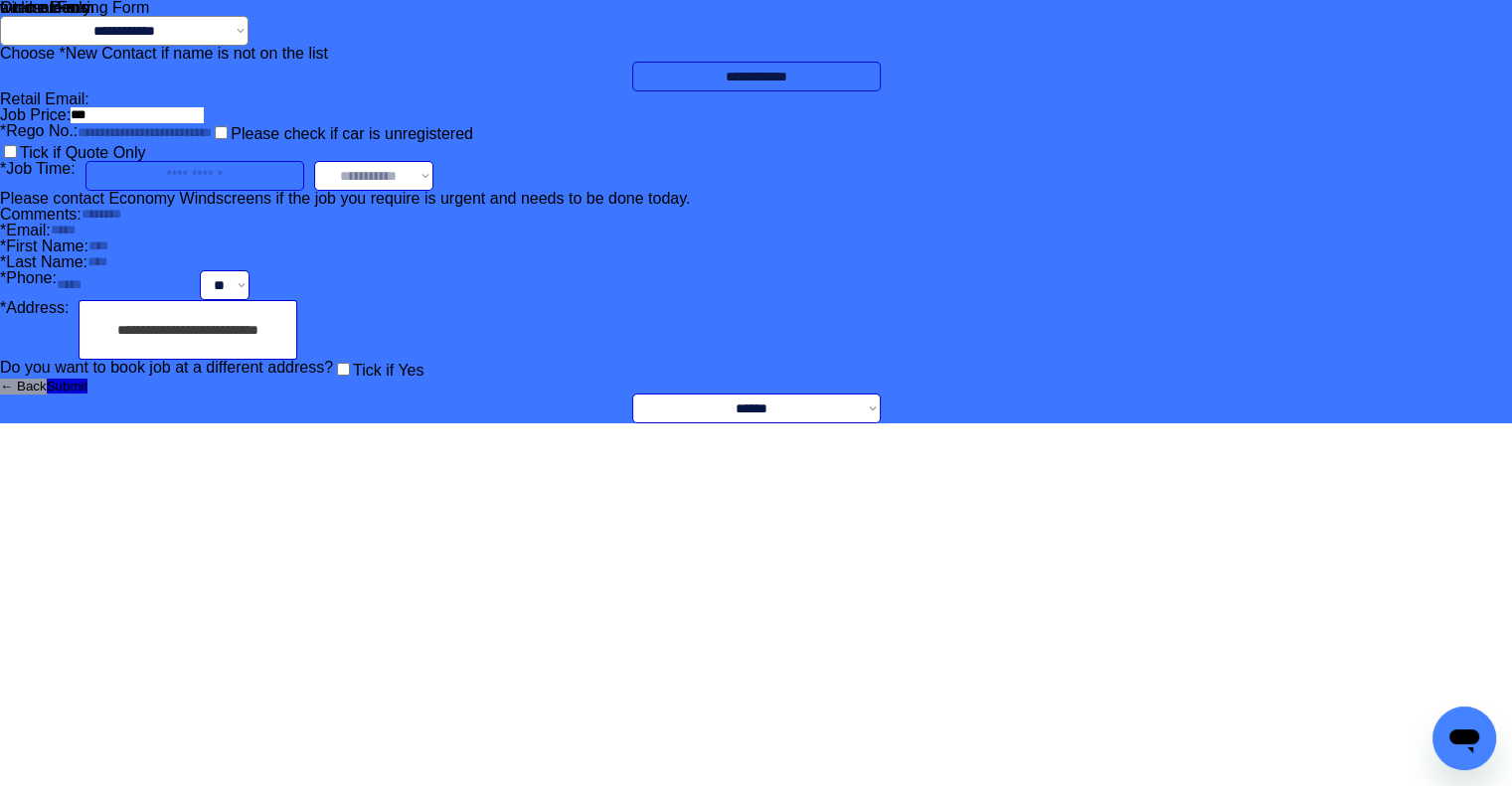 click on "**********" at bounding box center [756, 212] 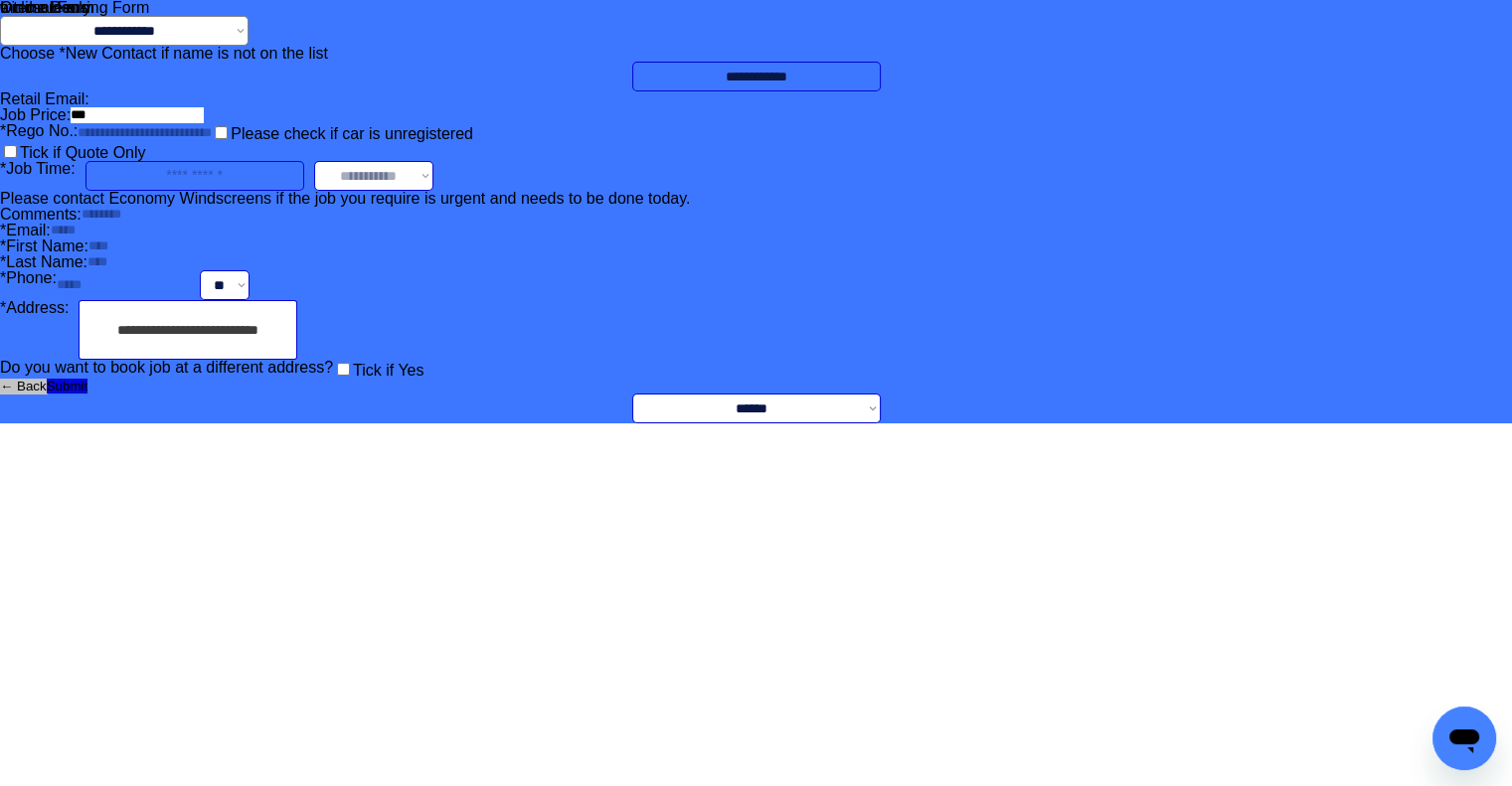 click on "←   Back" at bounding box center [23, 386] 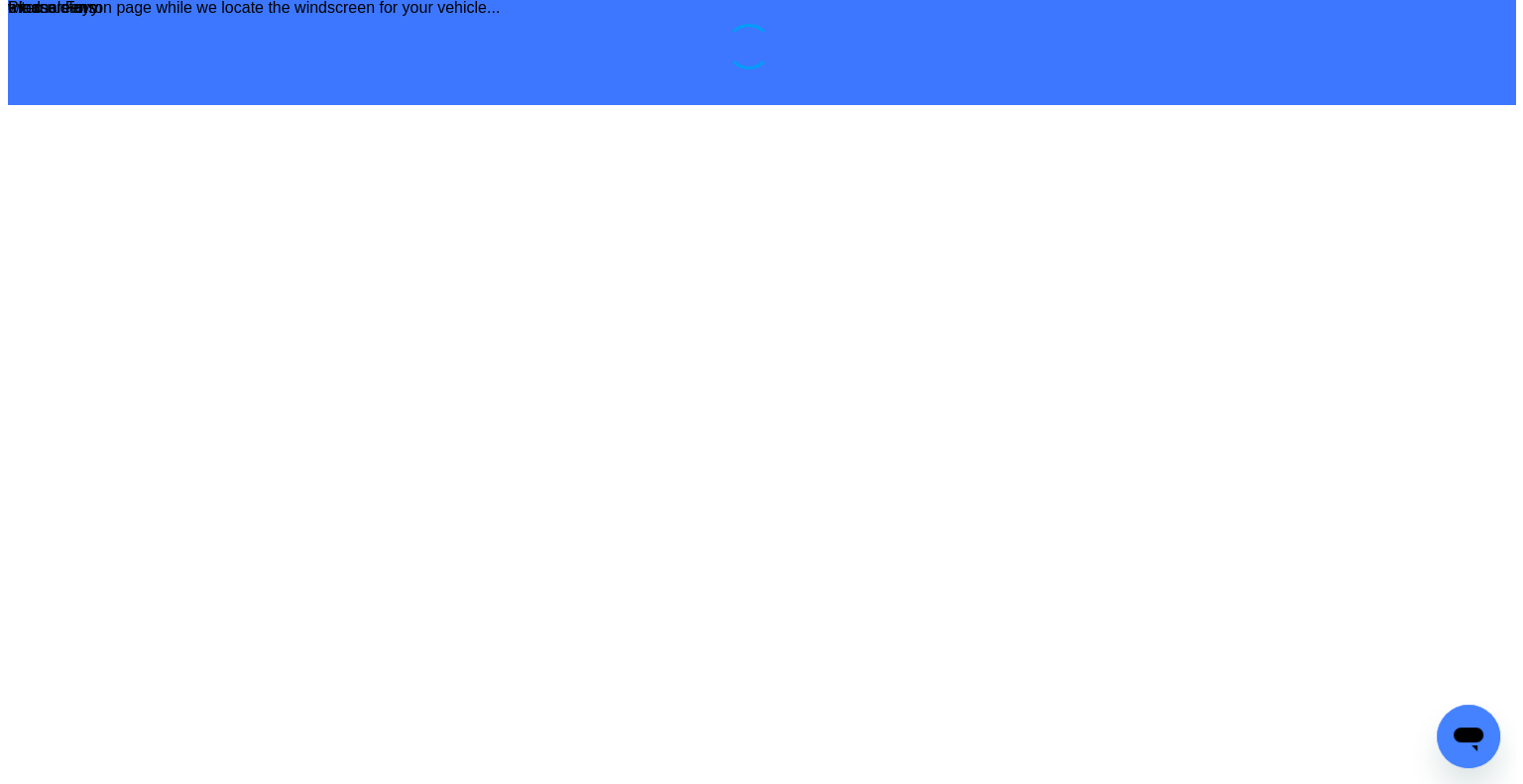 scroll, scrollTop: 0, scrollLeft: 0, axis: both 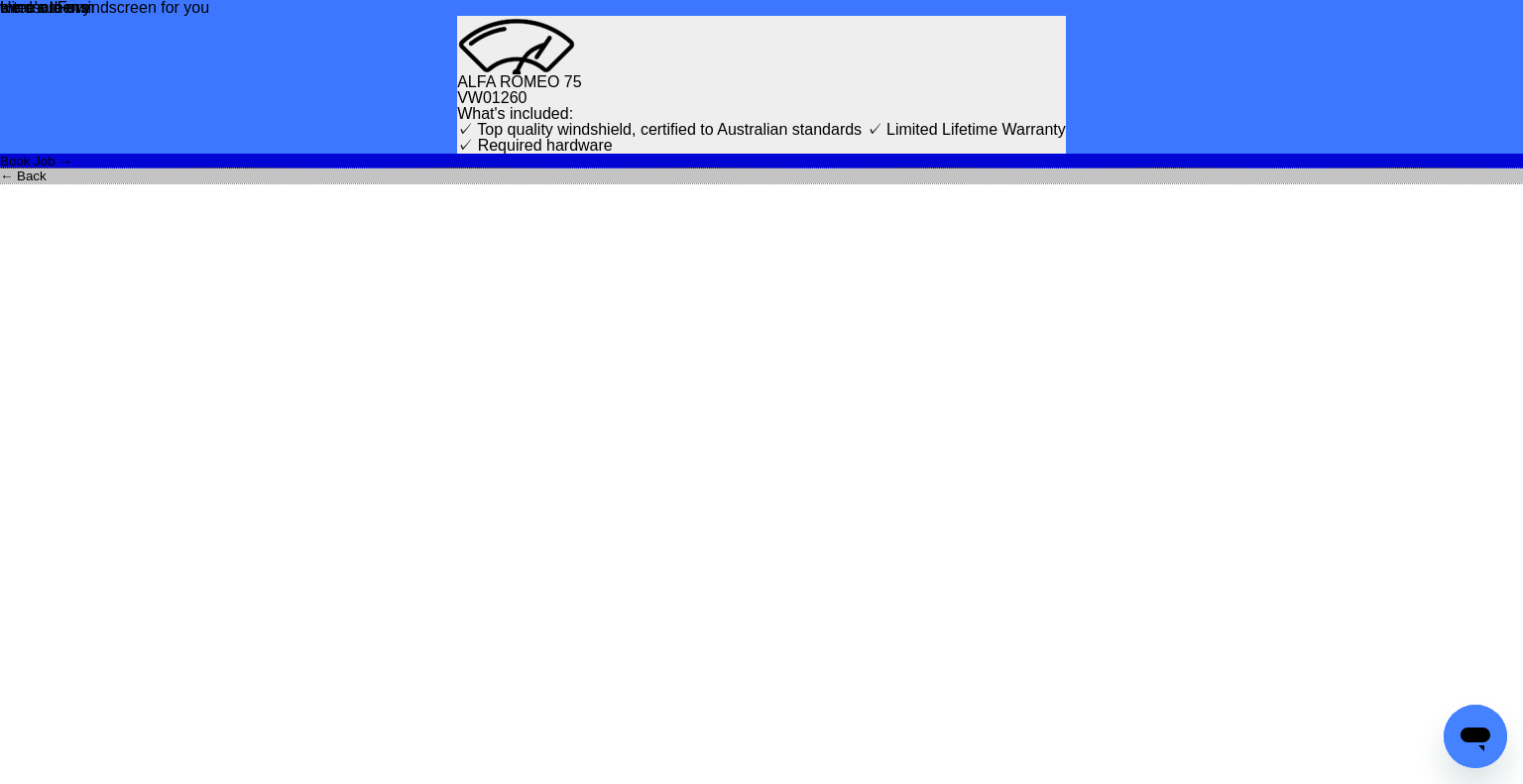 click on "←   Back" at bounding box center (762, 175) 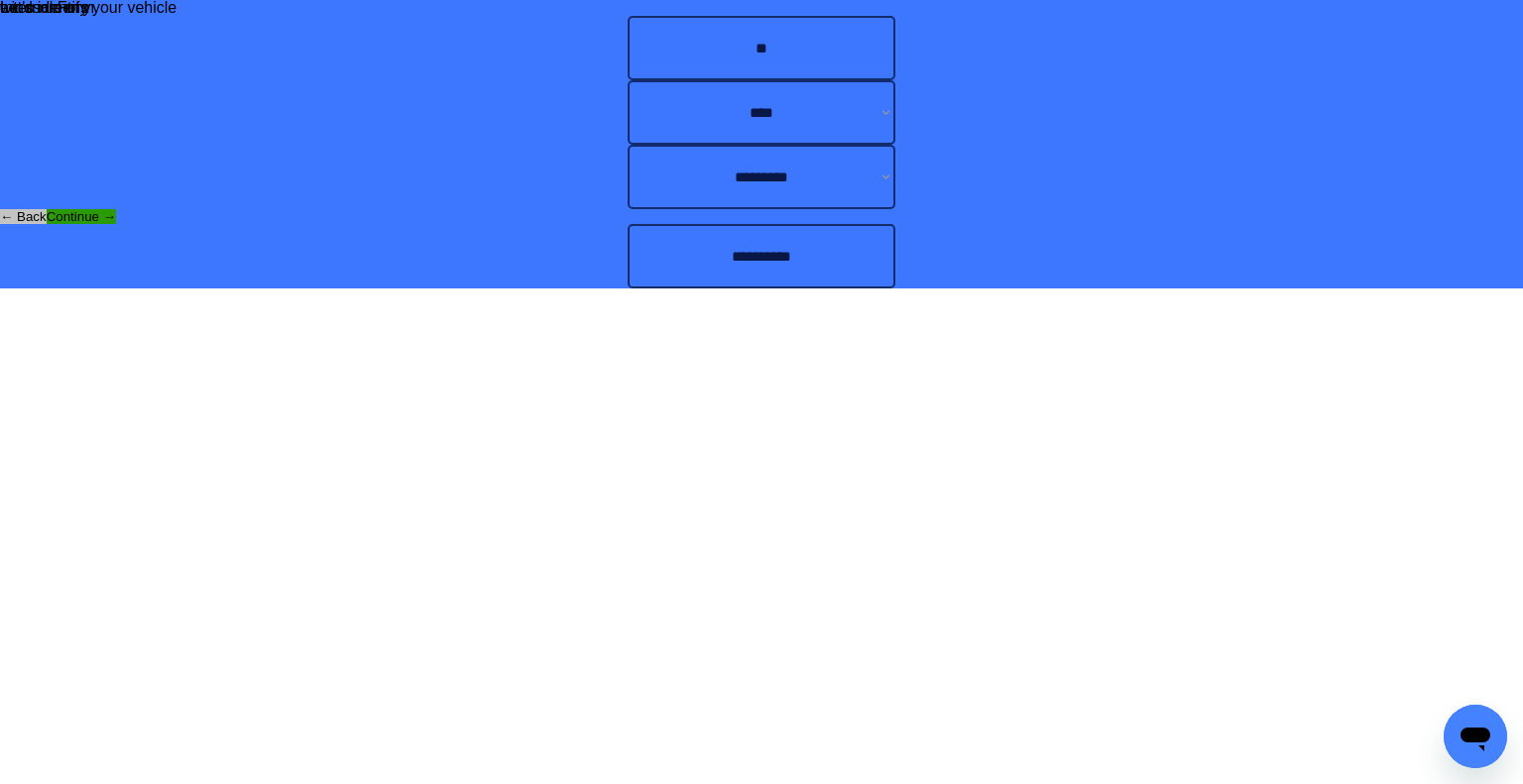 click on "←   Back" at bounding box center (23, 216) 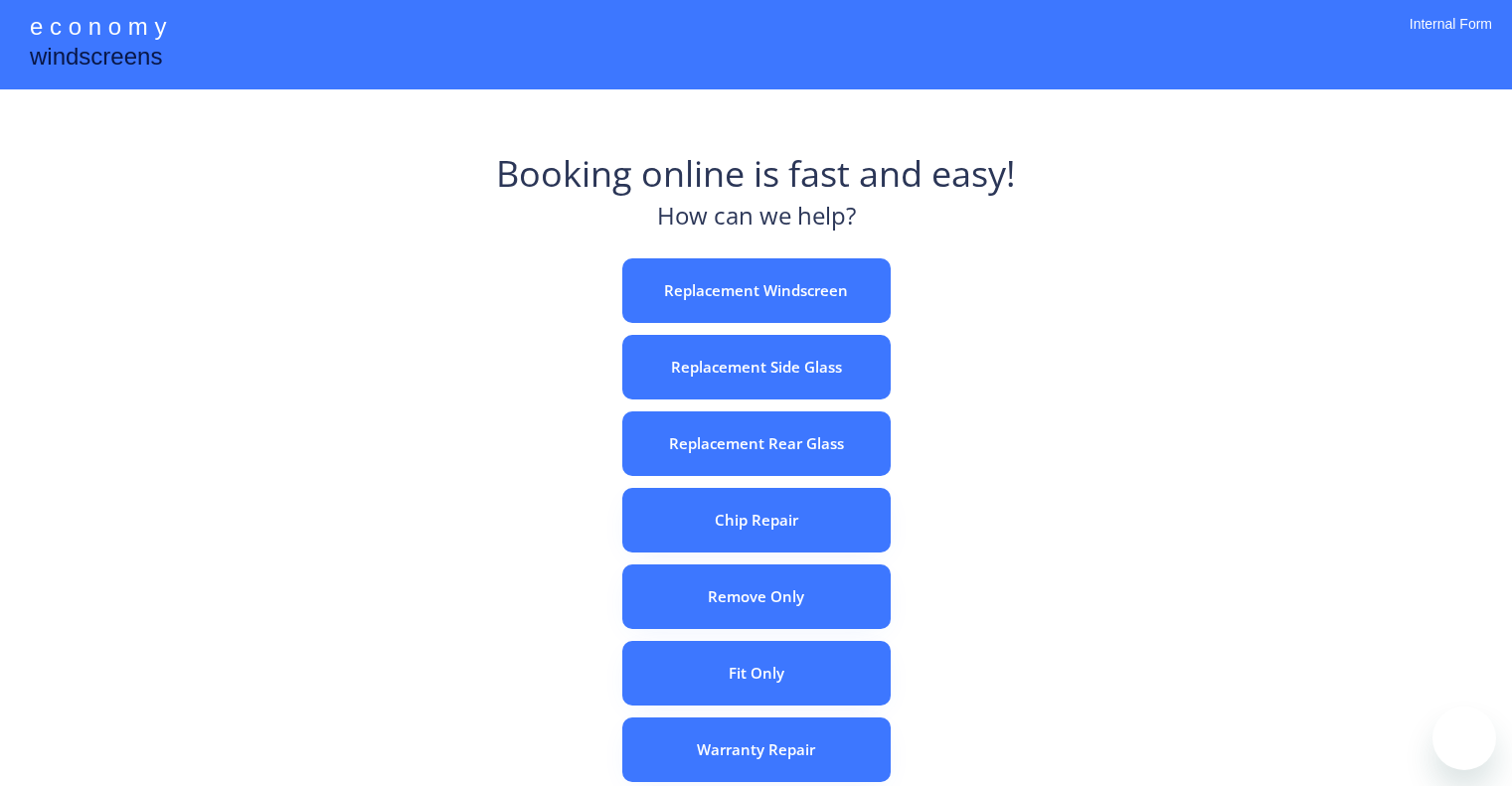scroll, scrollTop: 0, scrollLeft: 0, axis: both 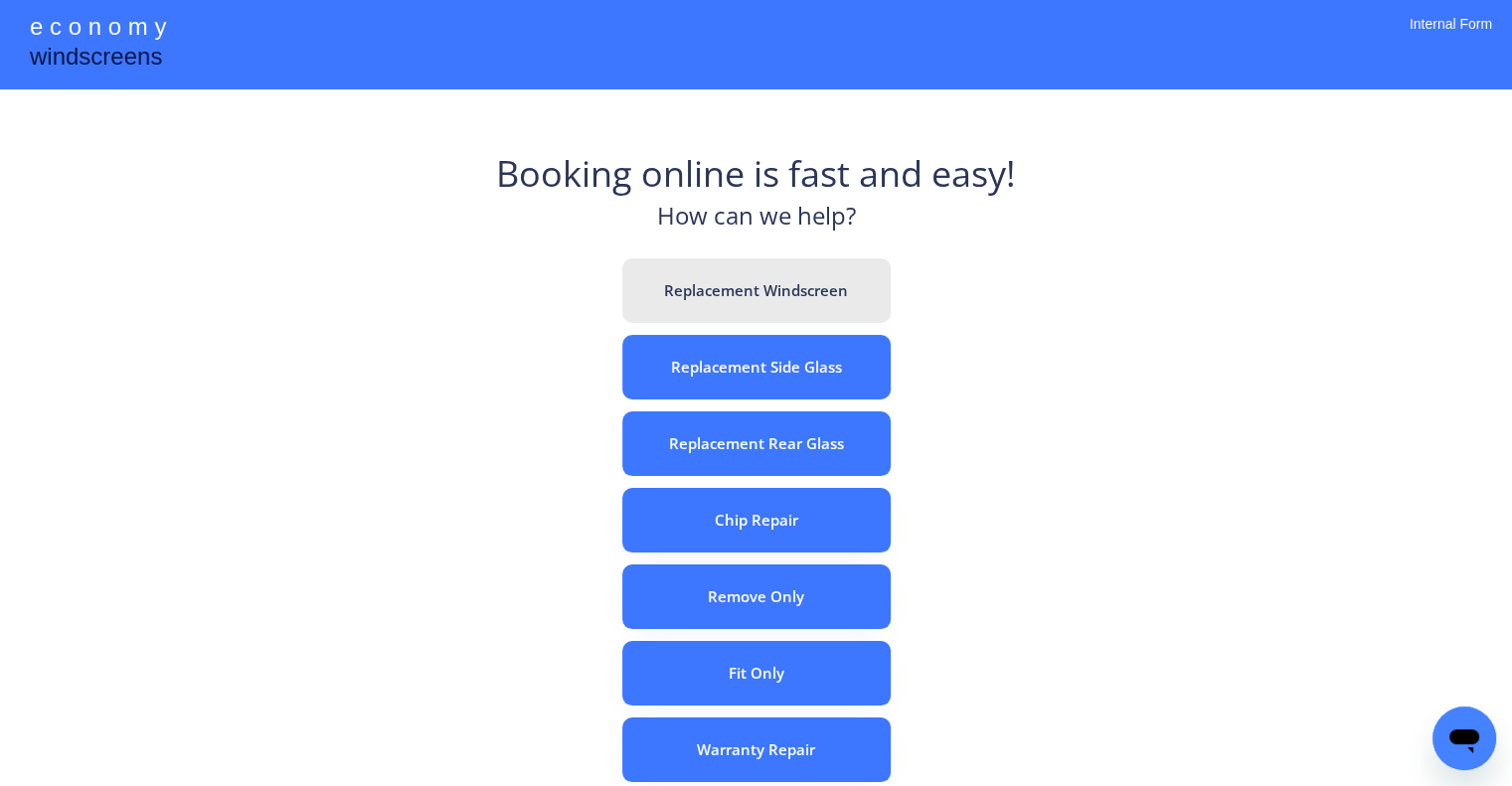 click on "Replacement Windscreen" at bounding box center [756, 290] 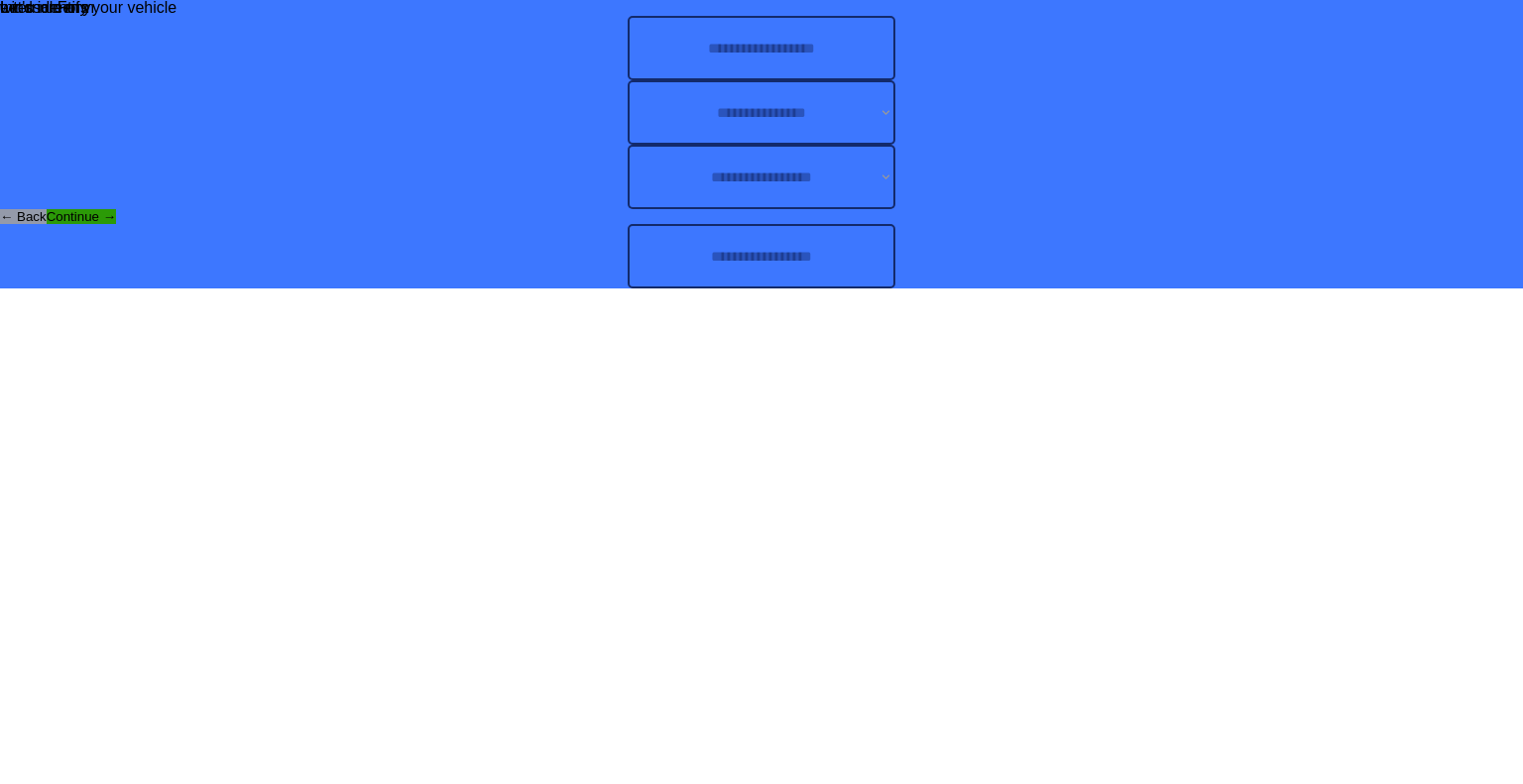 scroll, scrollTop: 0, scrollLeft: 0, axis: both 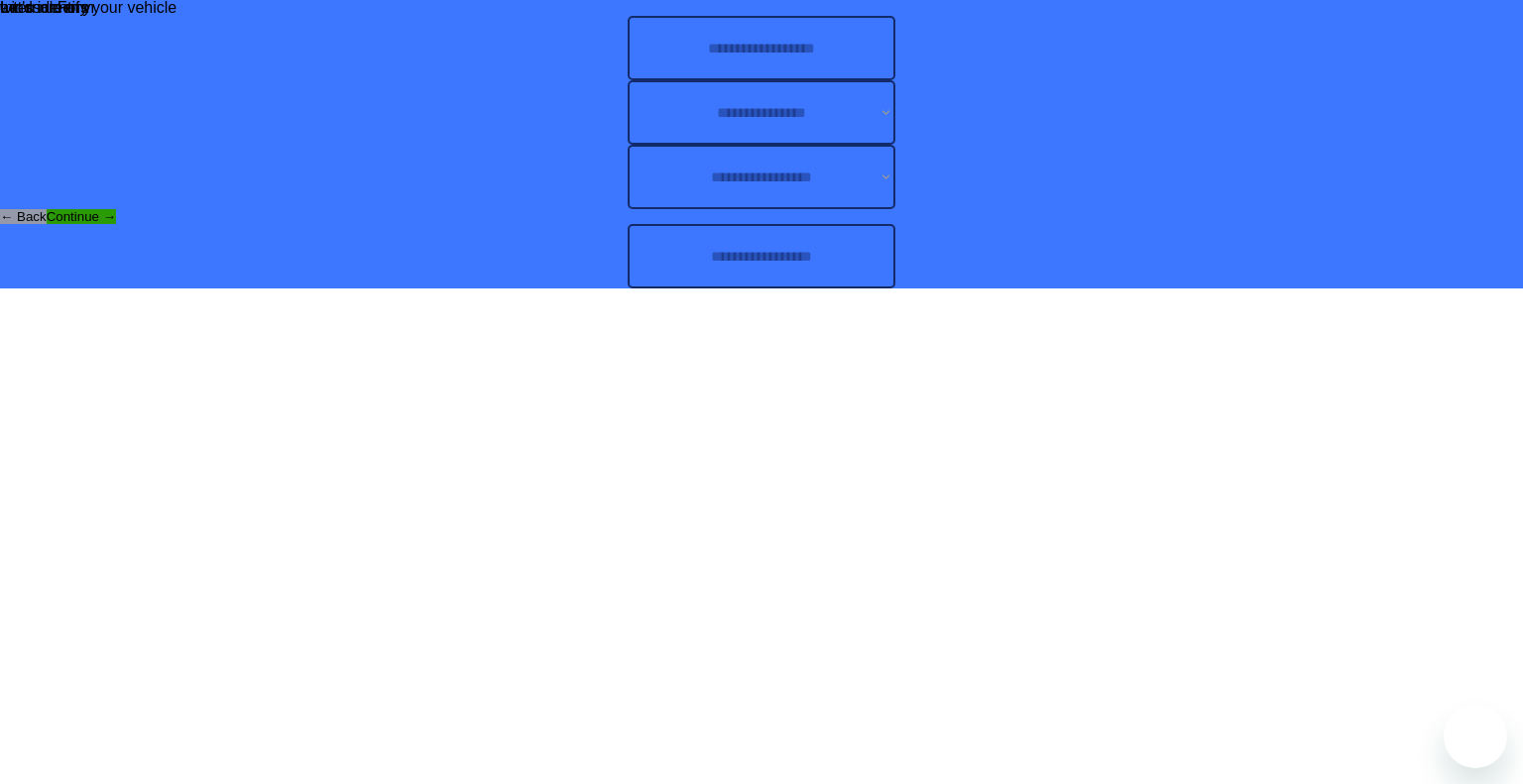 click at bounding box center (762, 256) 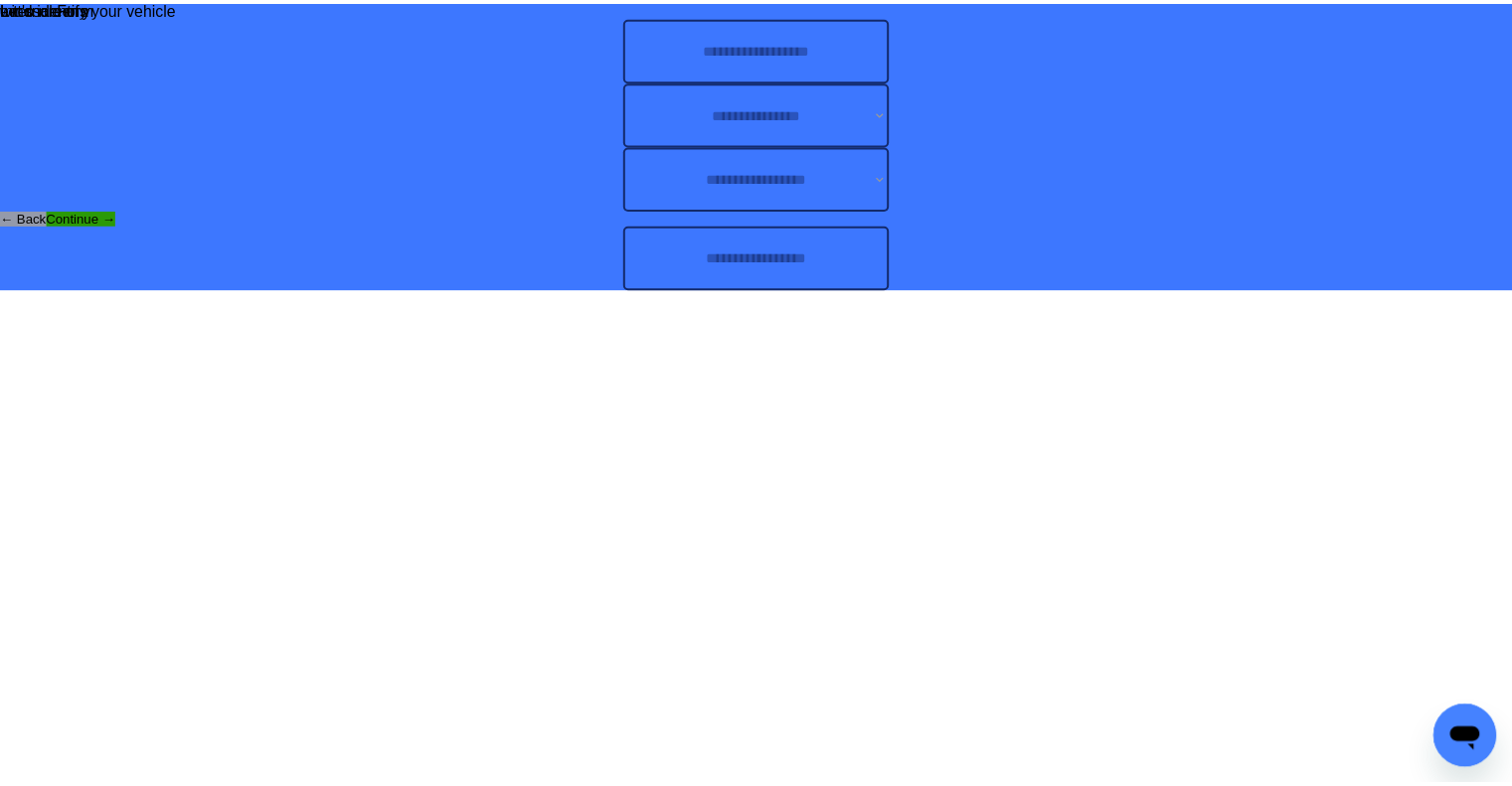 scroll, scrollTop: 0, scrollLeft: 0, axis: both 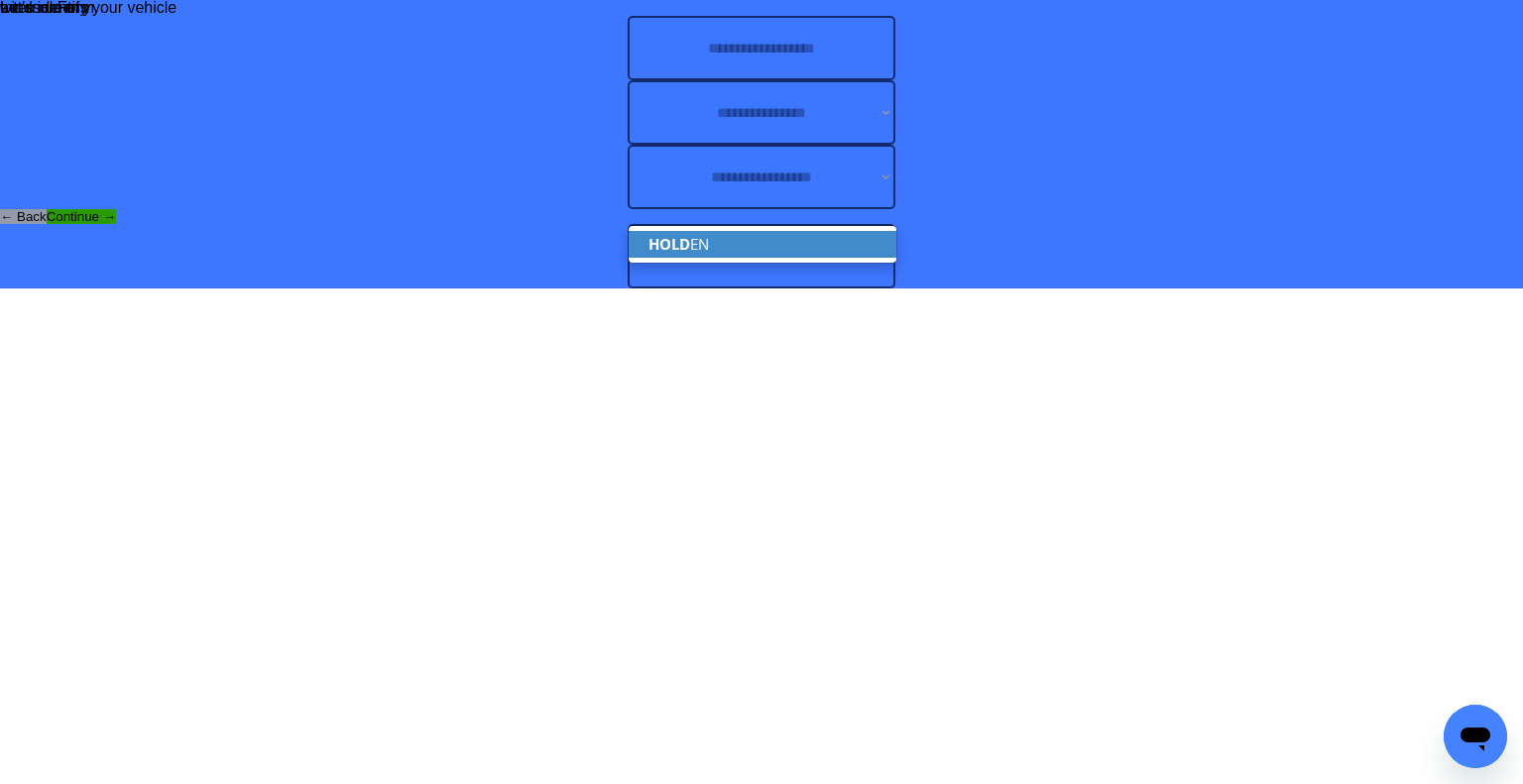 click on "HOLD EN" at bounding box center [762, 244] 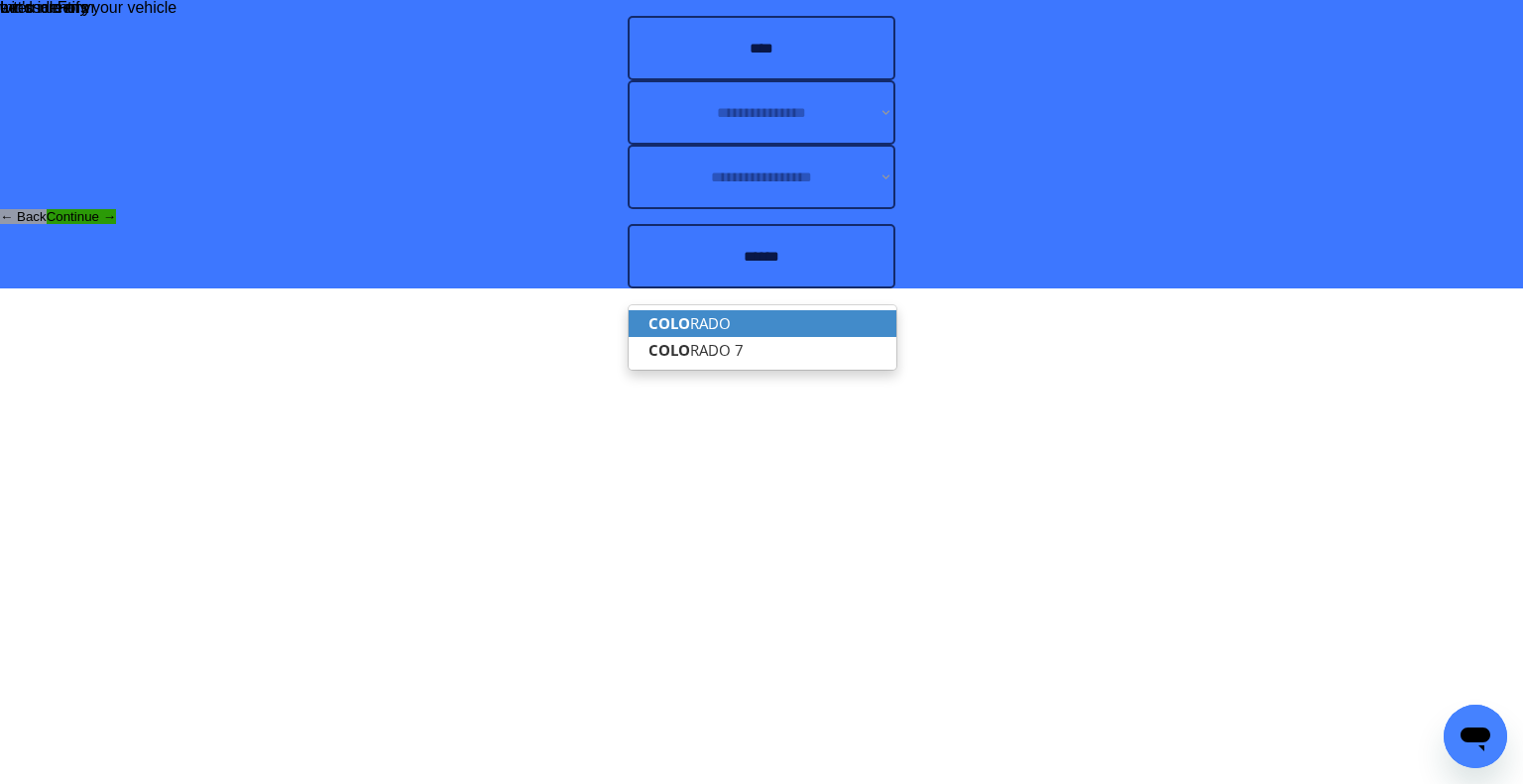click on "COLO RADO" at bounding box center [762, 323] 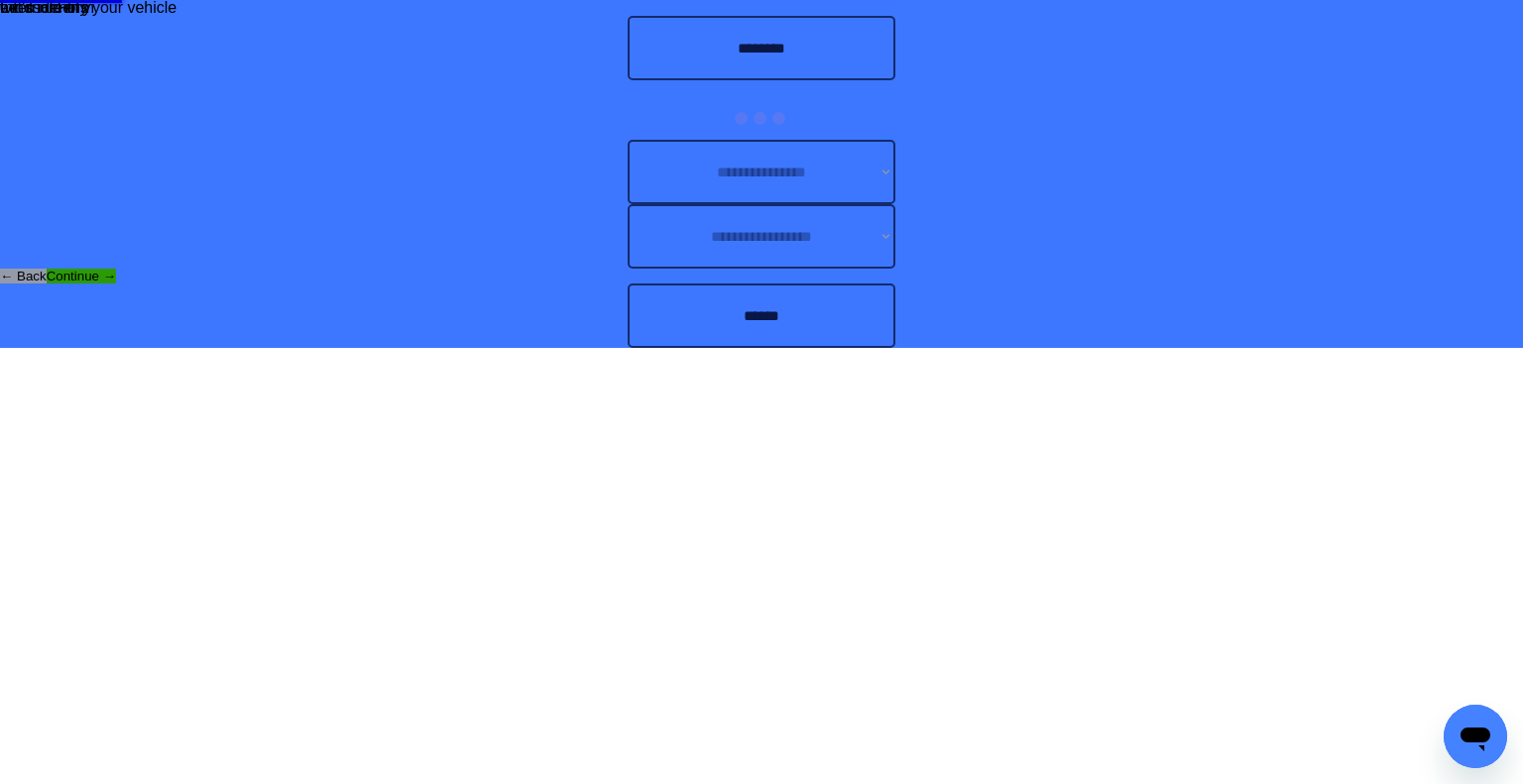 type on "********" 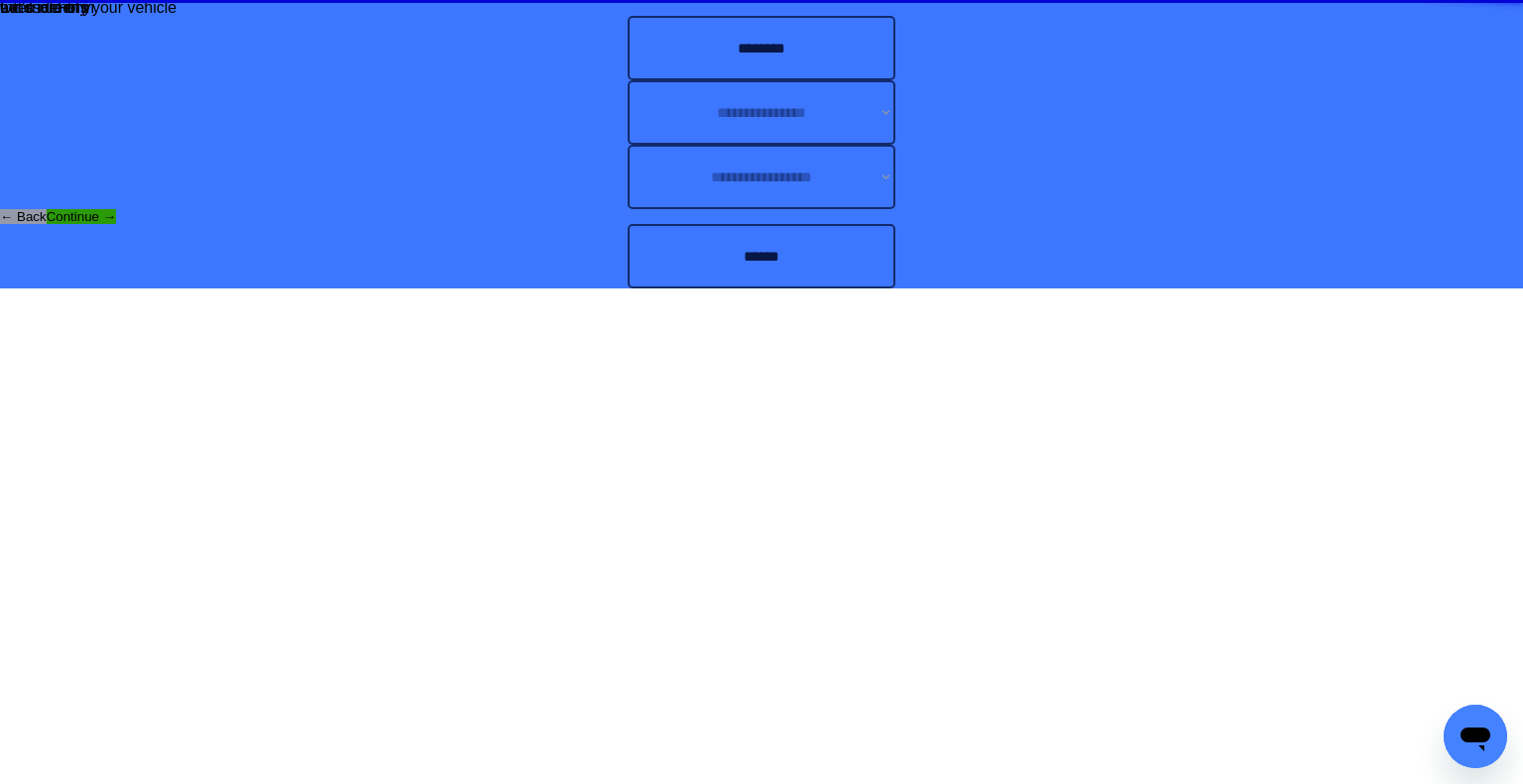 click on "**********" at bounding box center (762, 144) 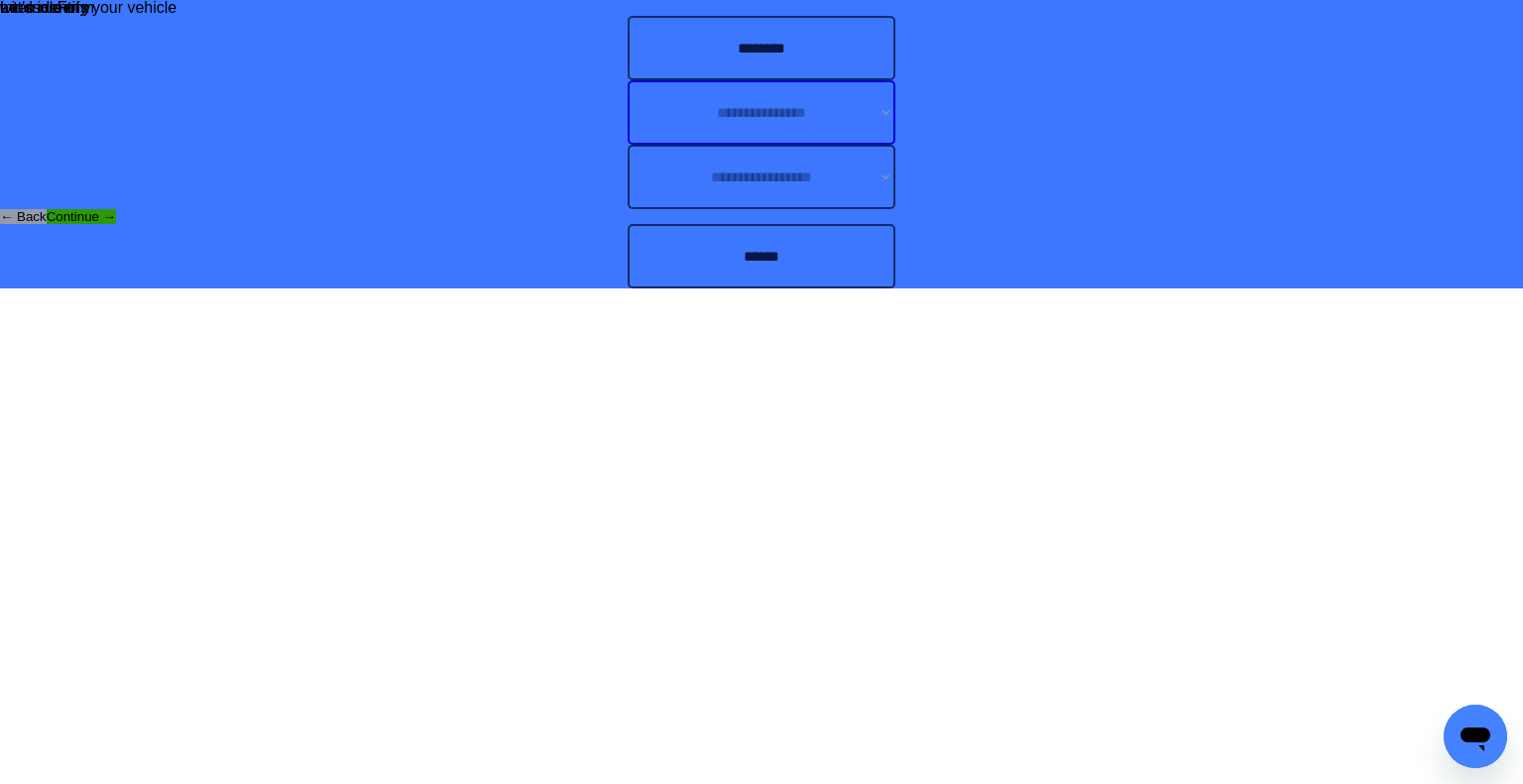 click on "**********" at bounding box center (762, 112) 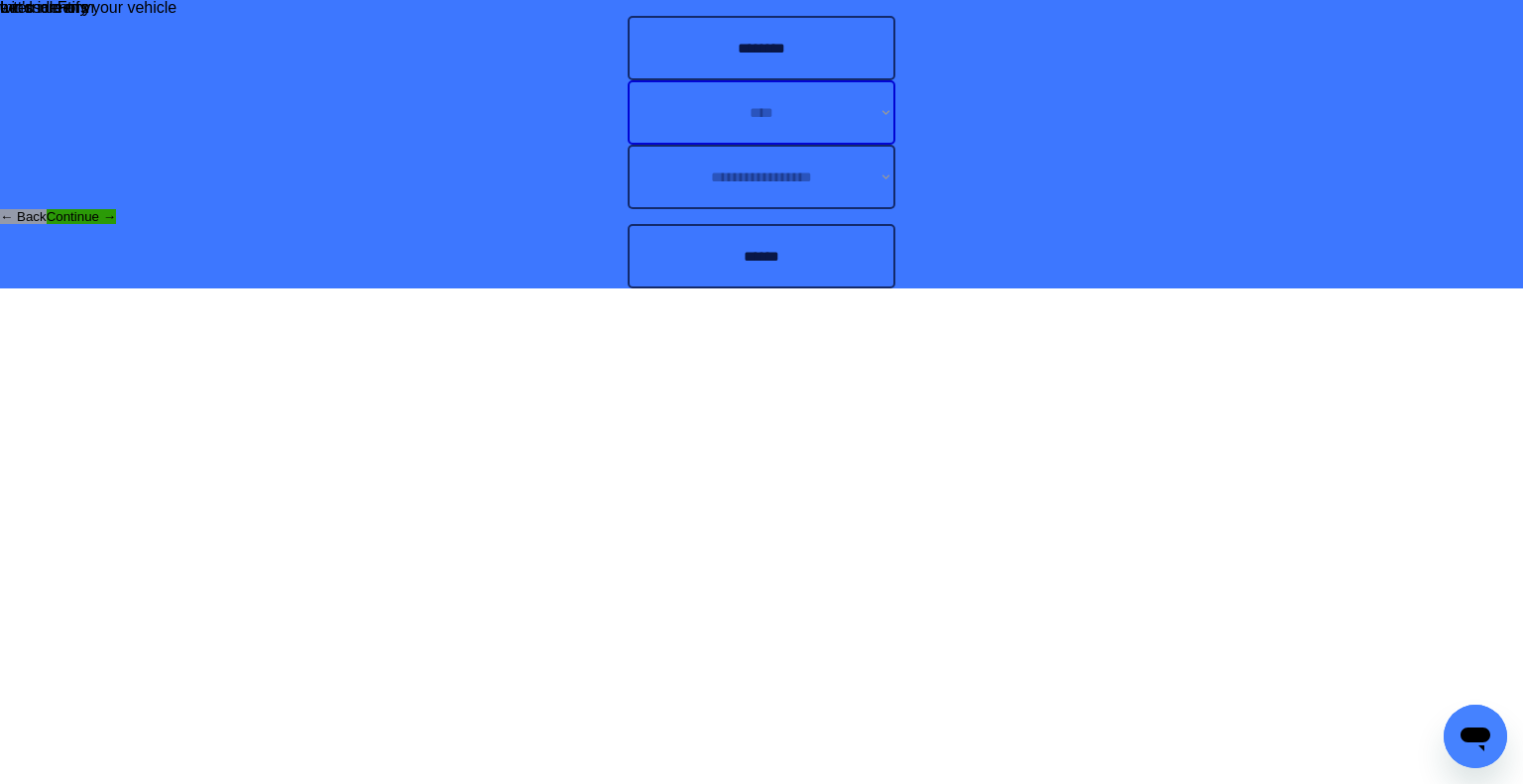 click on "**********" at bounding box center (762, 112) 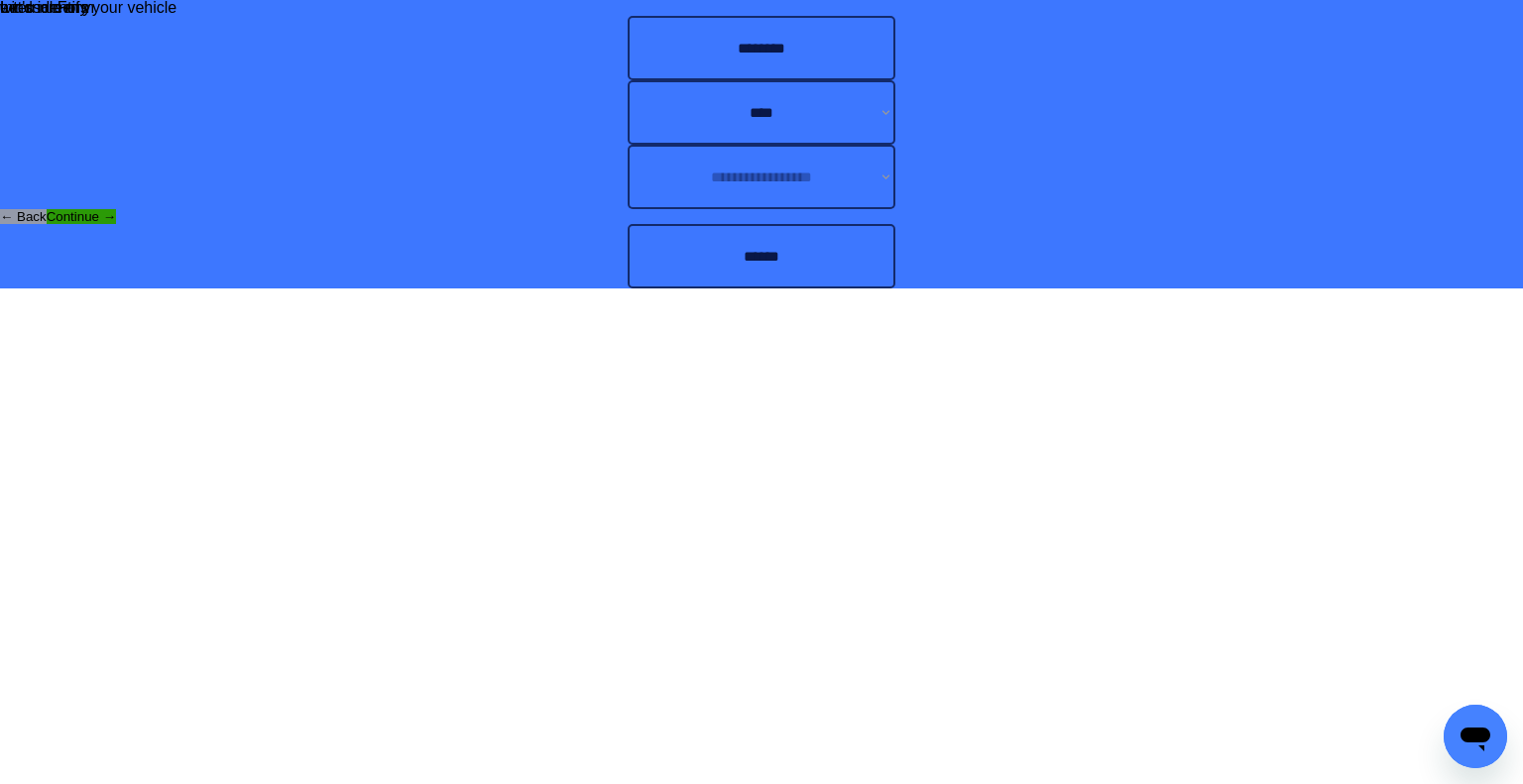 click on "**********" at bounding box center [762, 144] 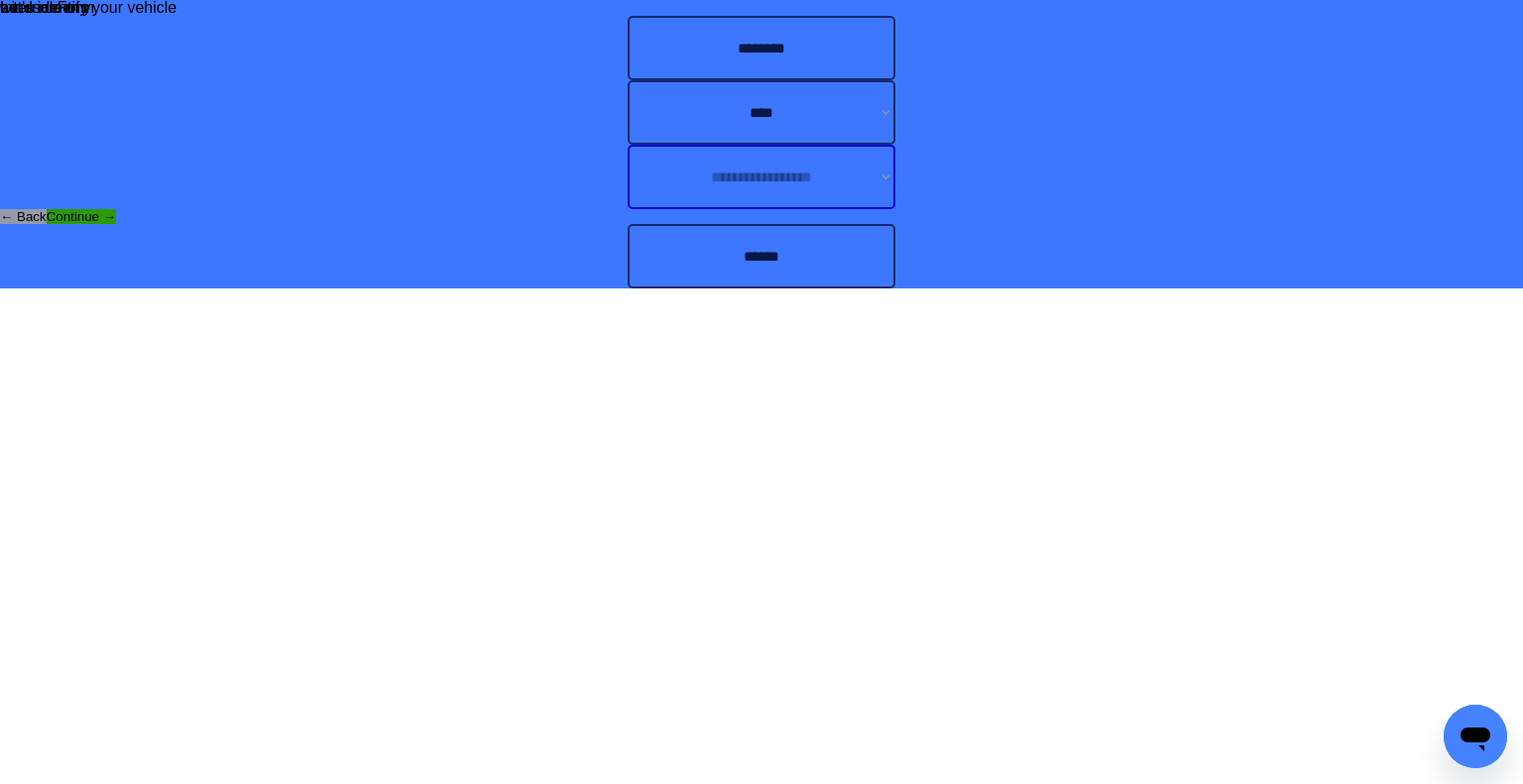 select on "**********" 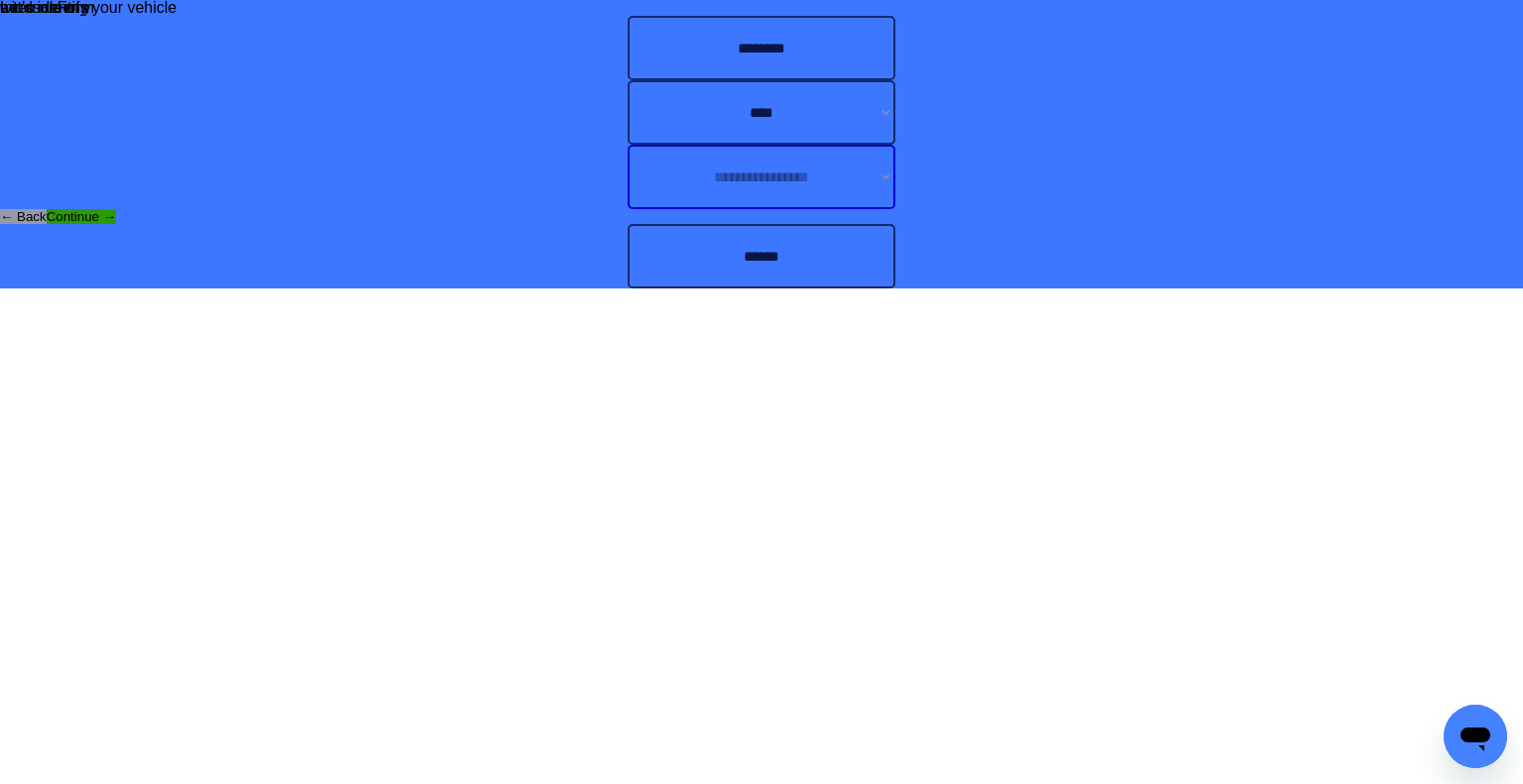 click on "**********" at bounding box center [762, 176] 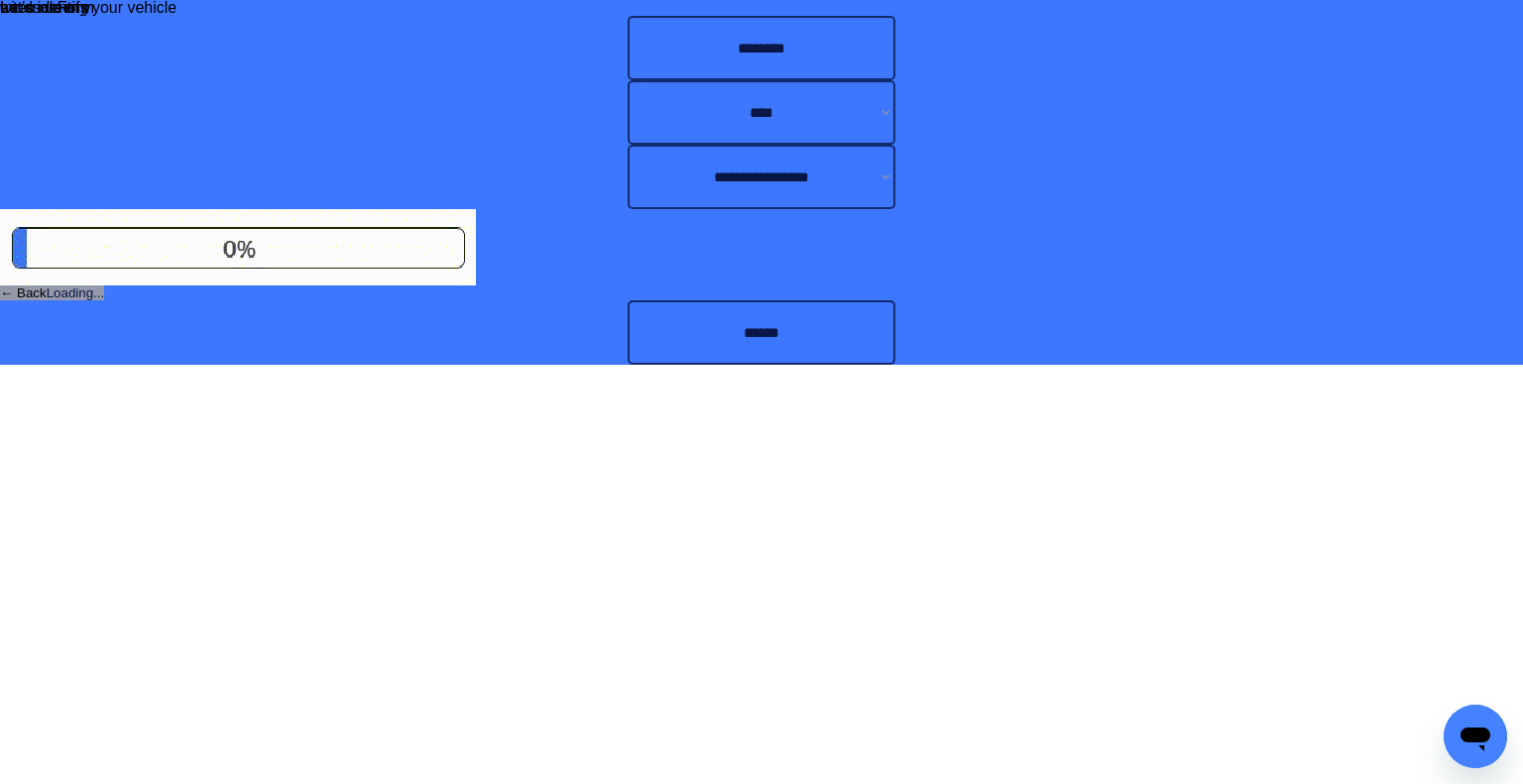 click on "**********" at bounding box center [762, 182] 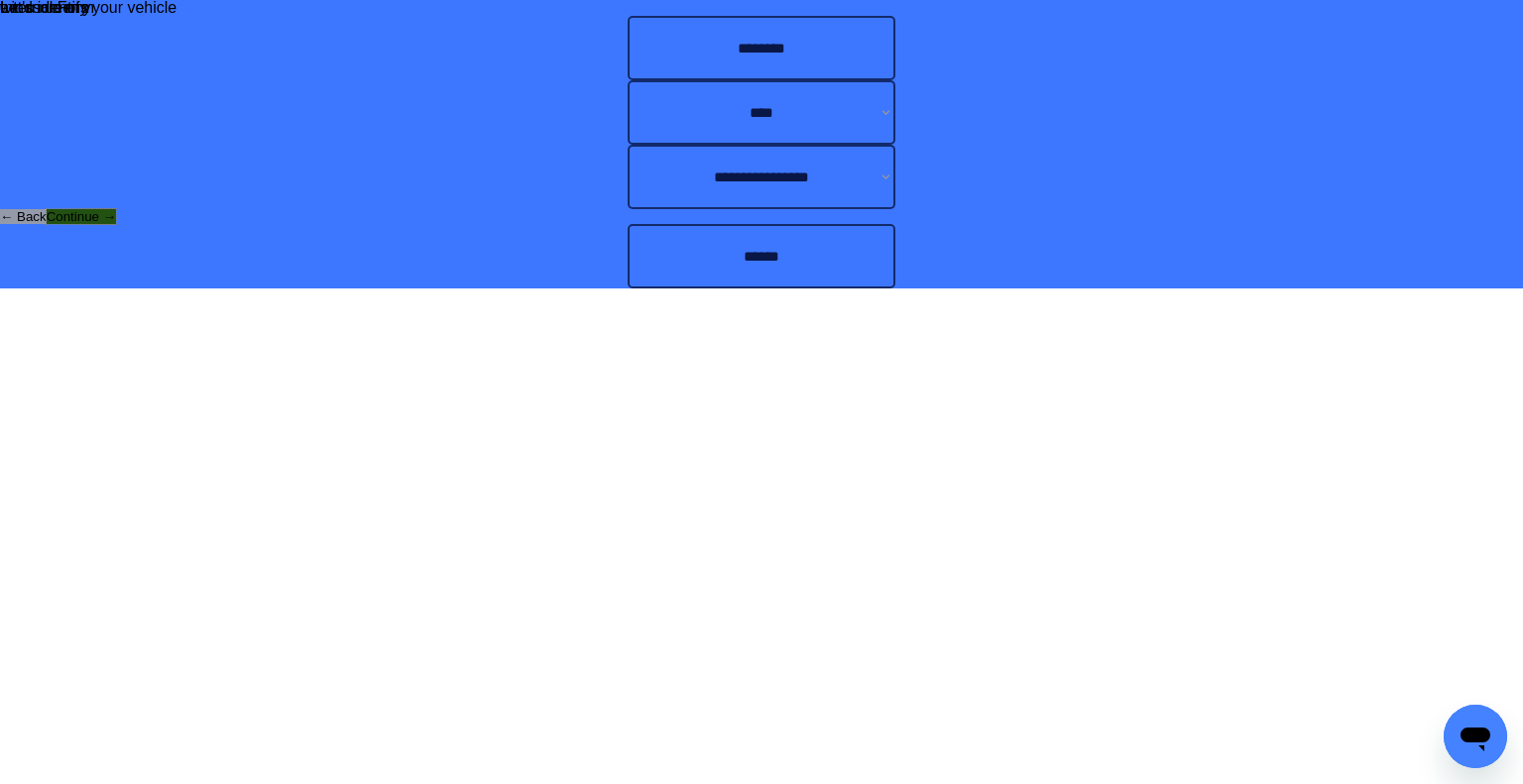 drag, startPoint x: 954, startPoint y: 524, endPoint x: 1025, endPoint y: 514, distance: 71.700767 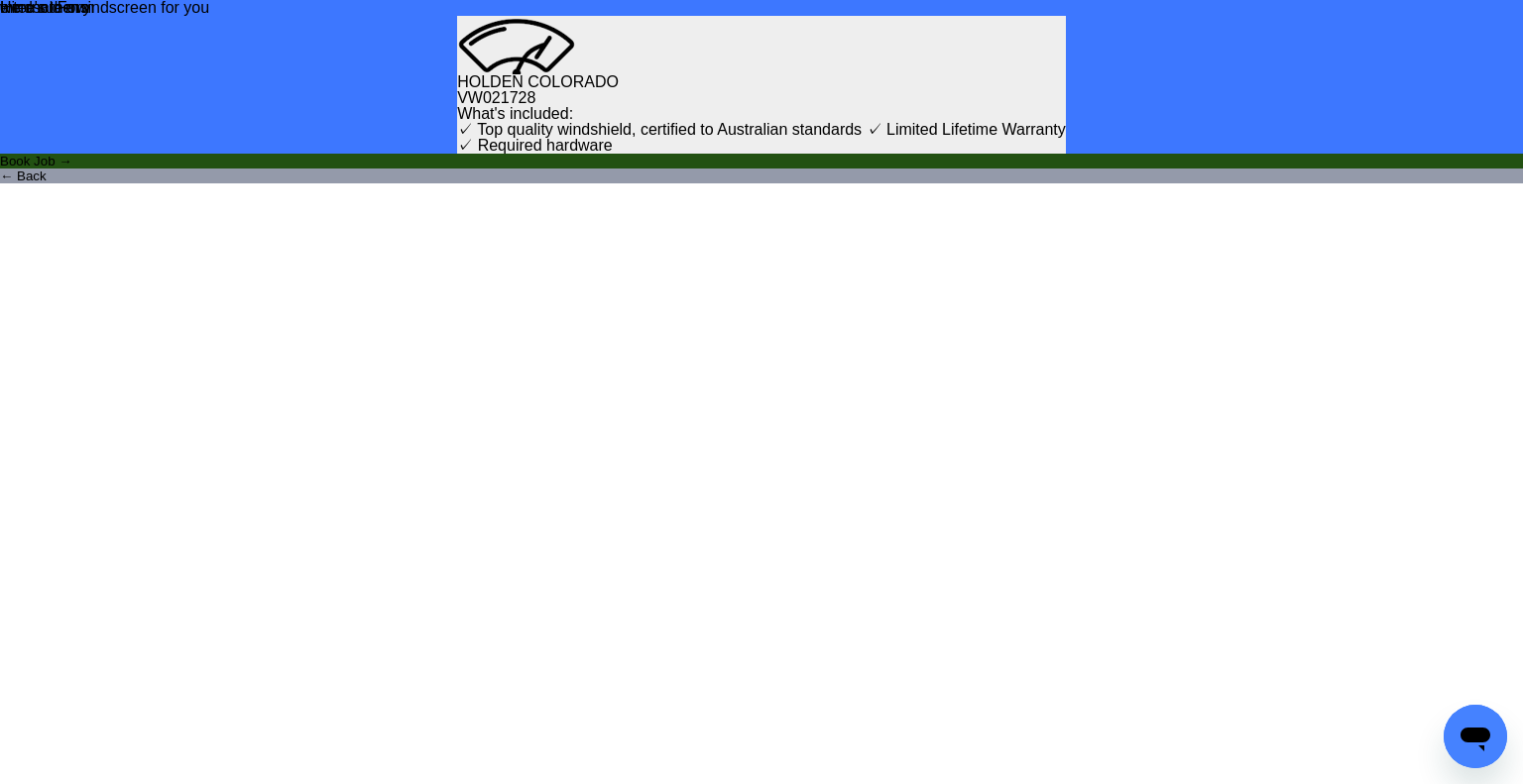 click on "Book Job    →" at bounding box center (762, 161) 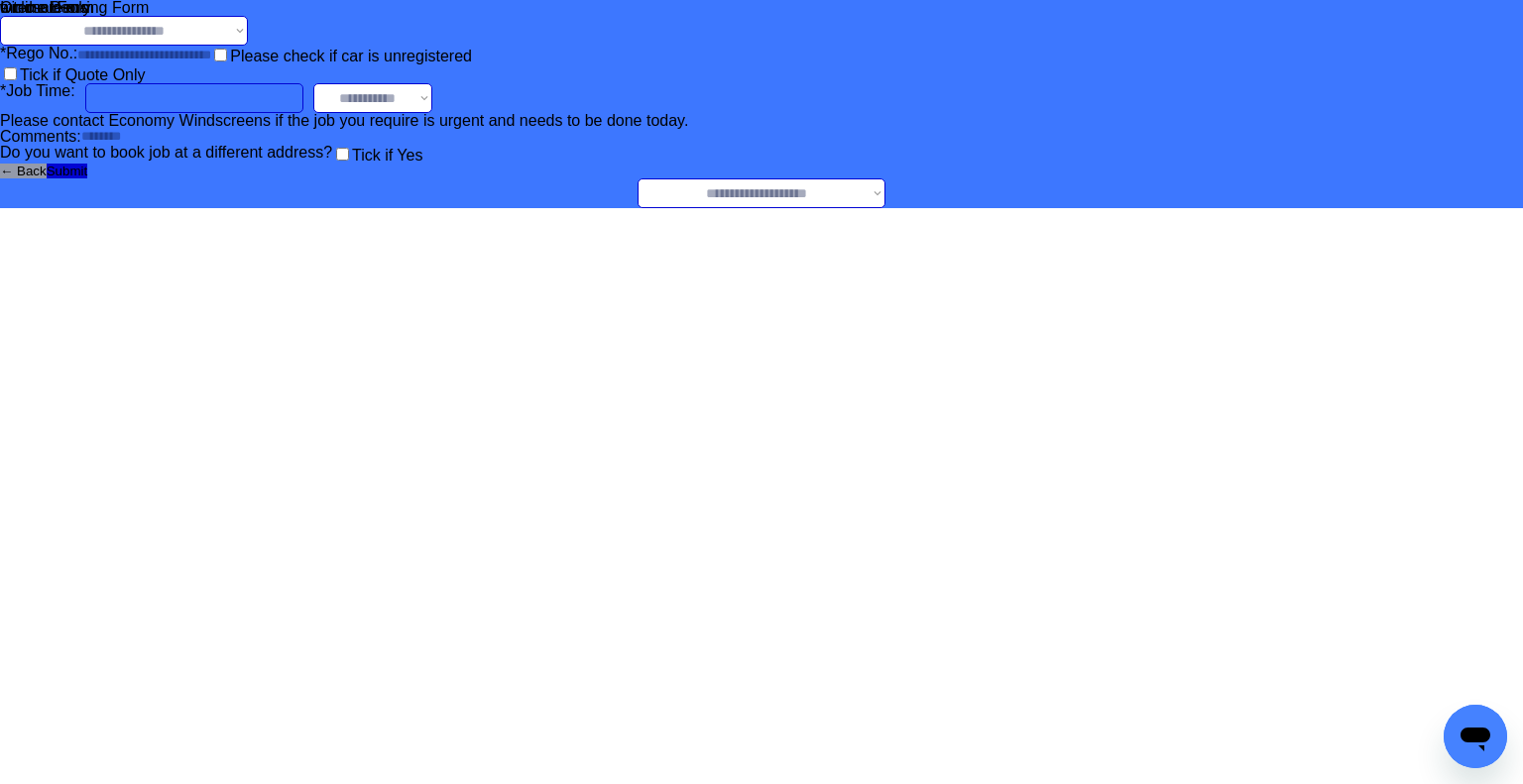 click on "**********" at bounding box center [124, 31] 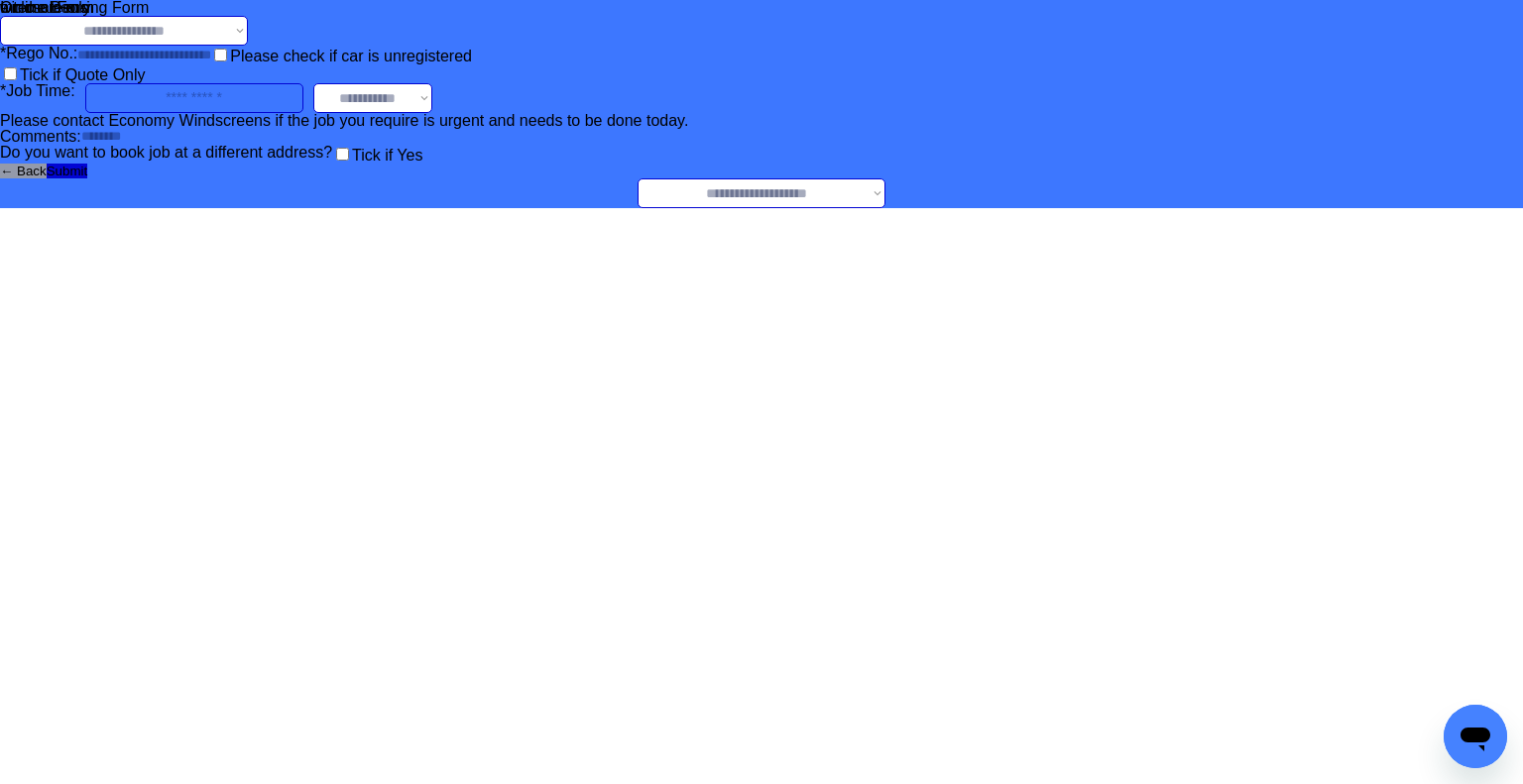 select on "**********" 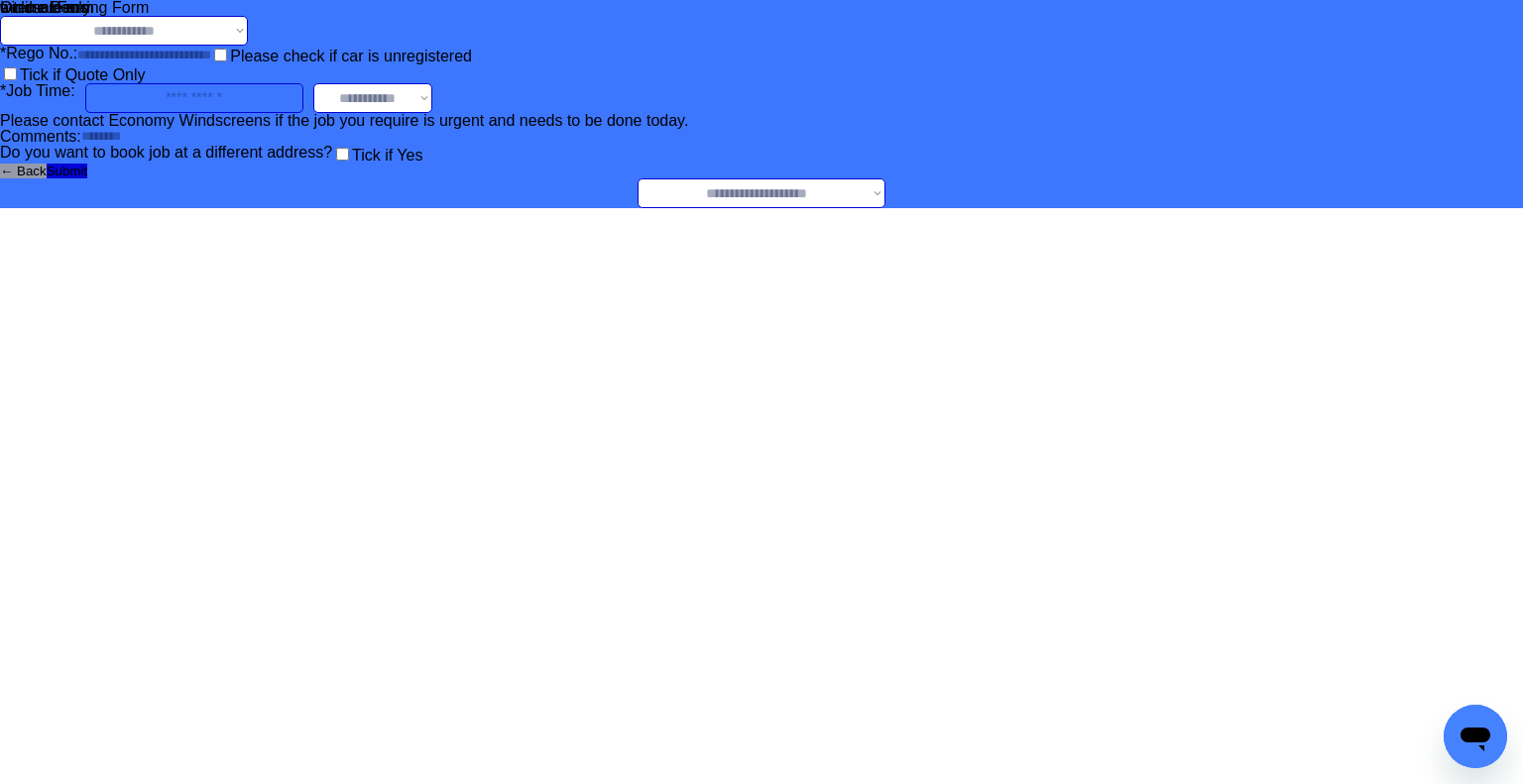 click on "**********" at bounding box center (124, 31) 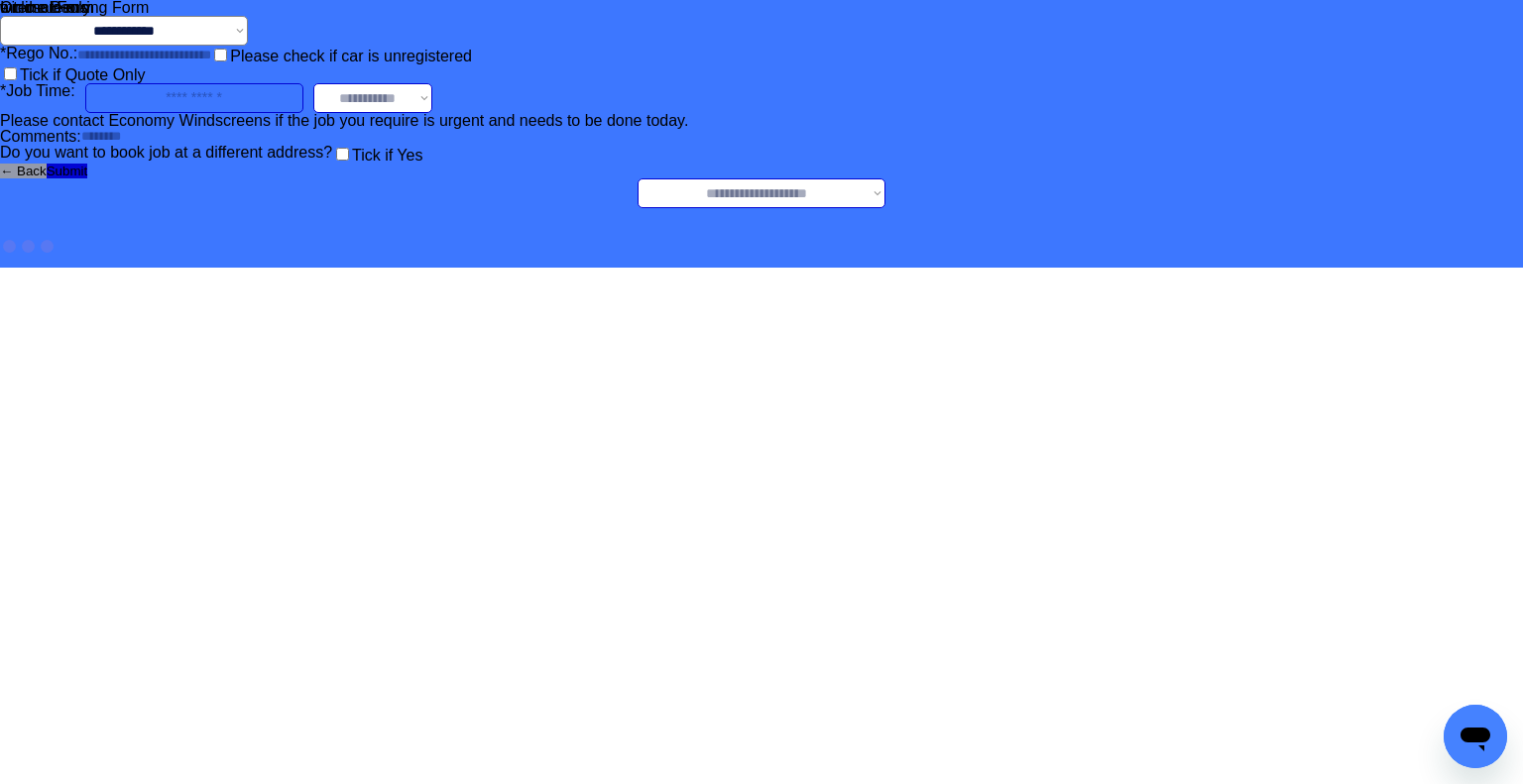 click on "**********" at bounding box center [762, 134] 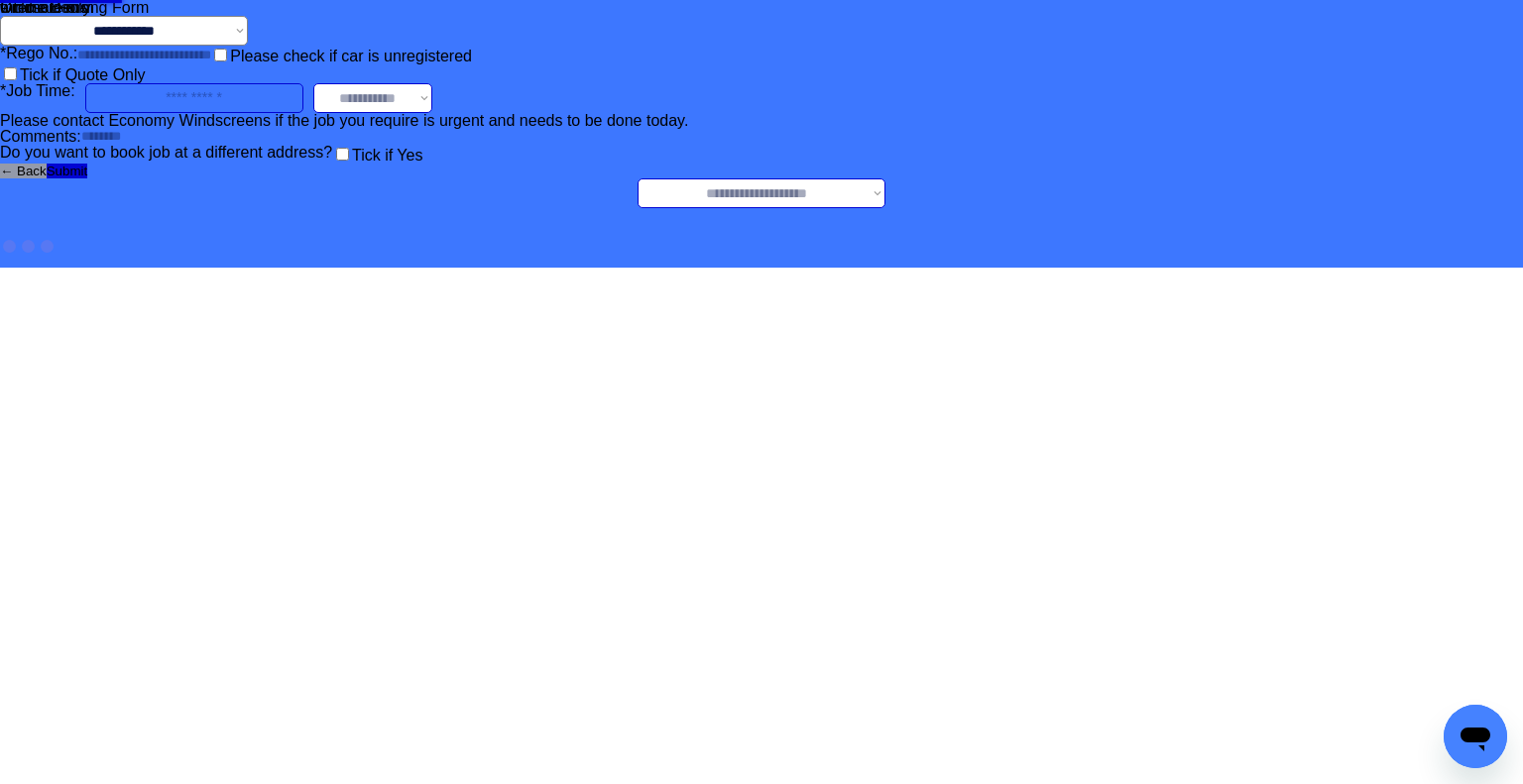 select on "********" 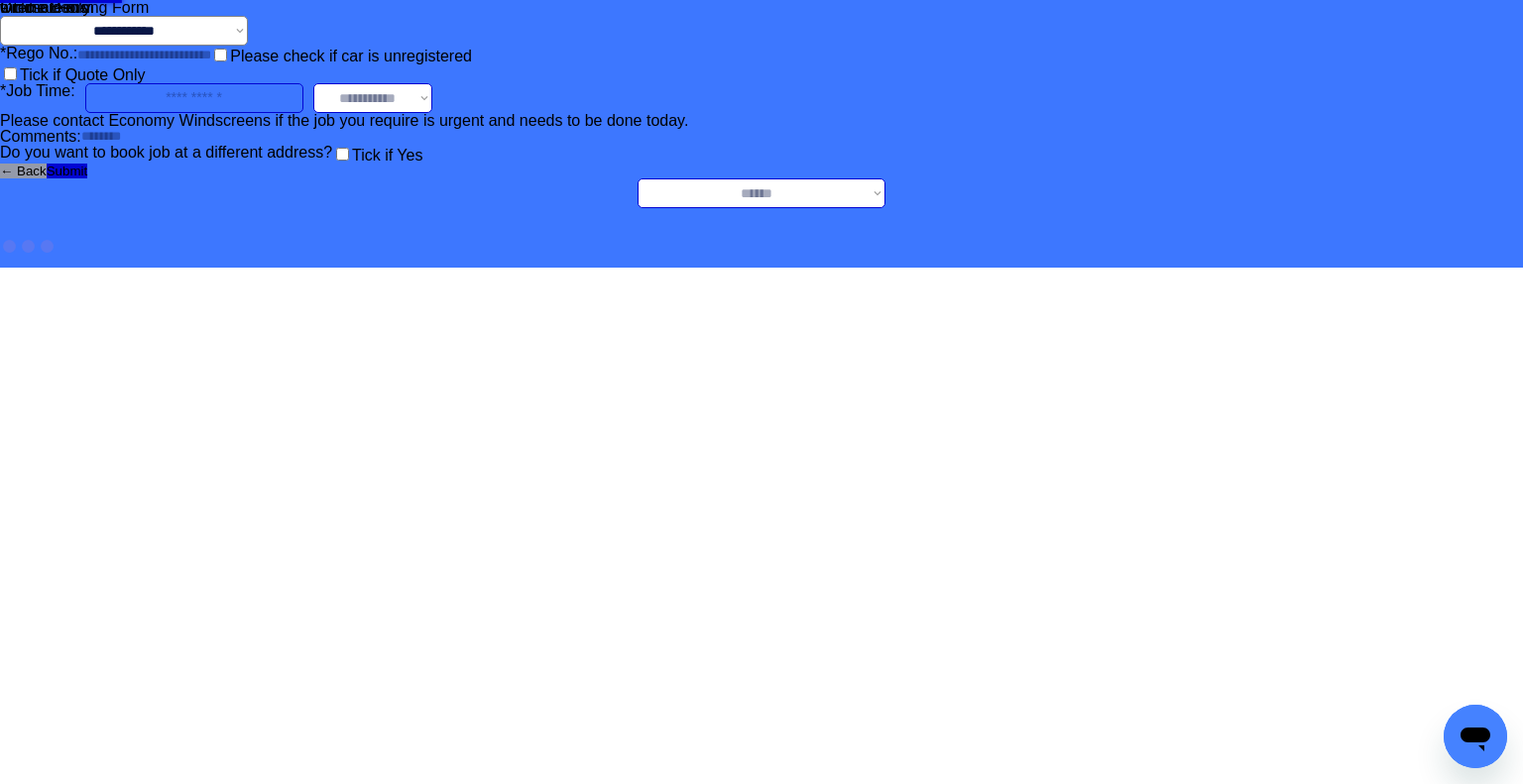 click on "**********" at bounding box center [762, 193] 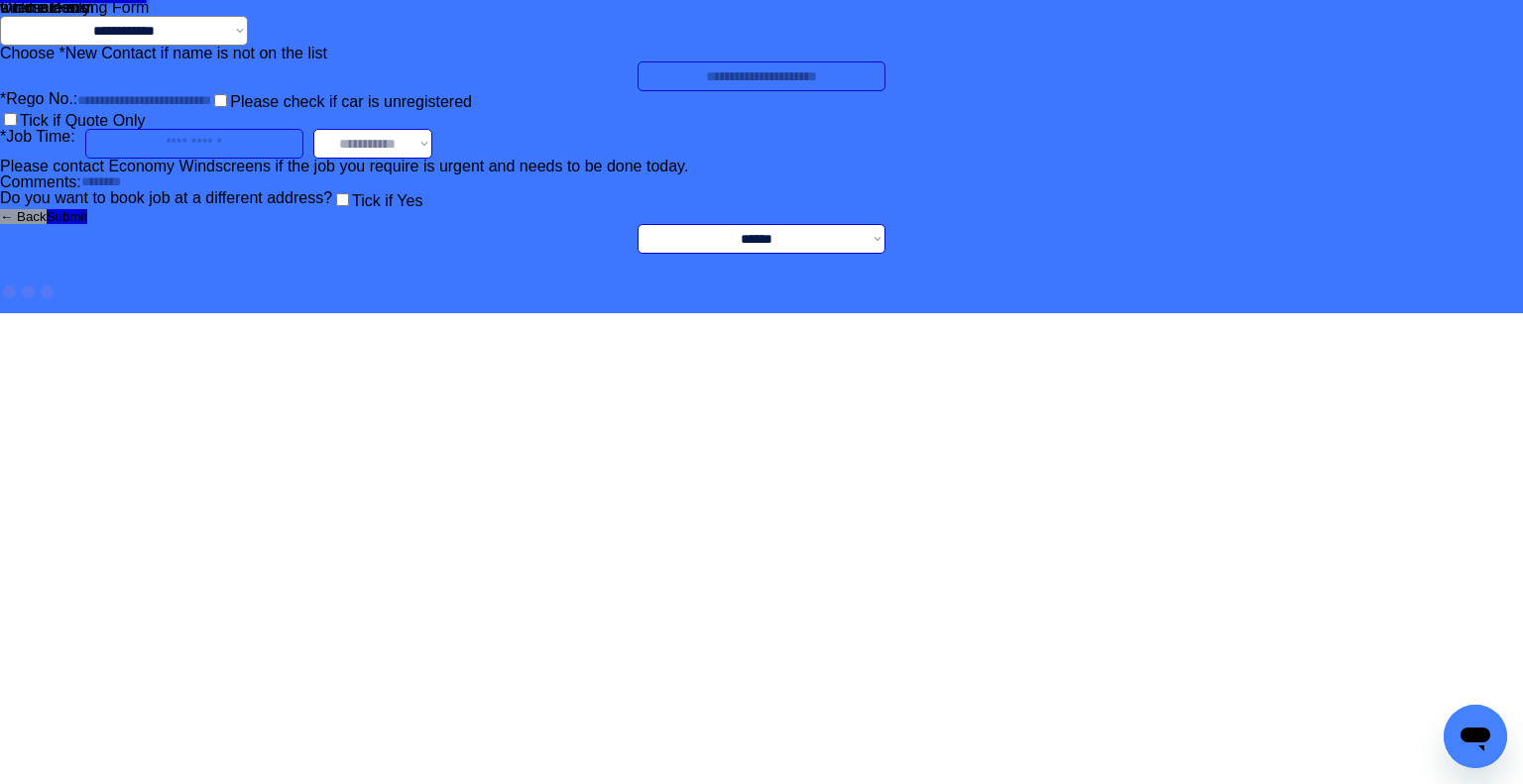 click on "Choose *New Contact if name is not on the list" at bounding box center [762, 54] 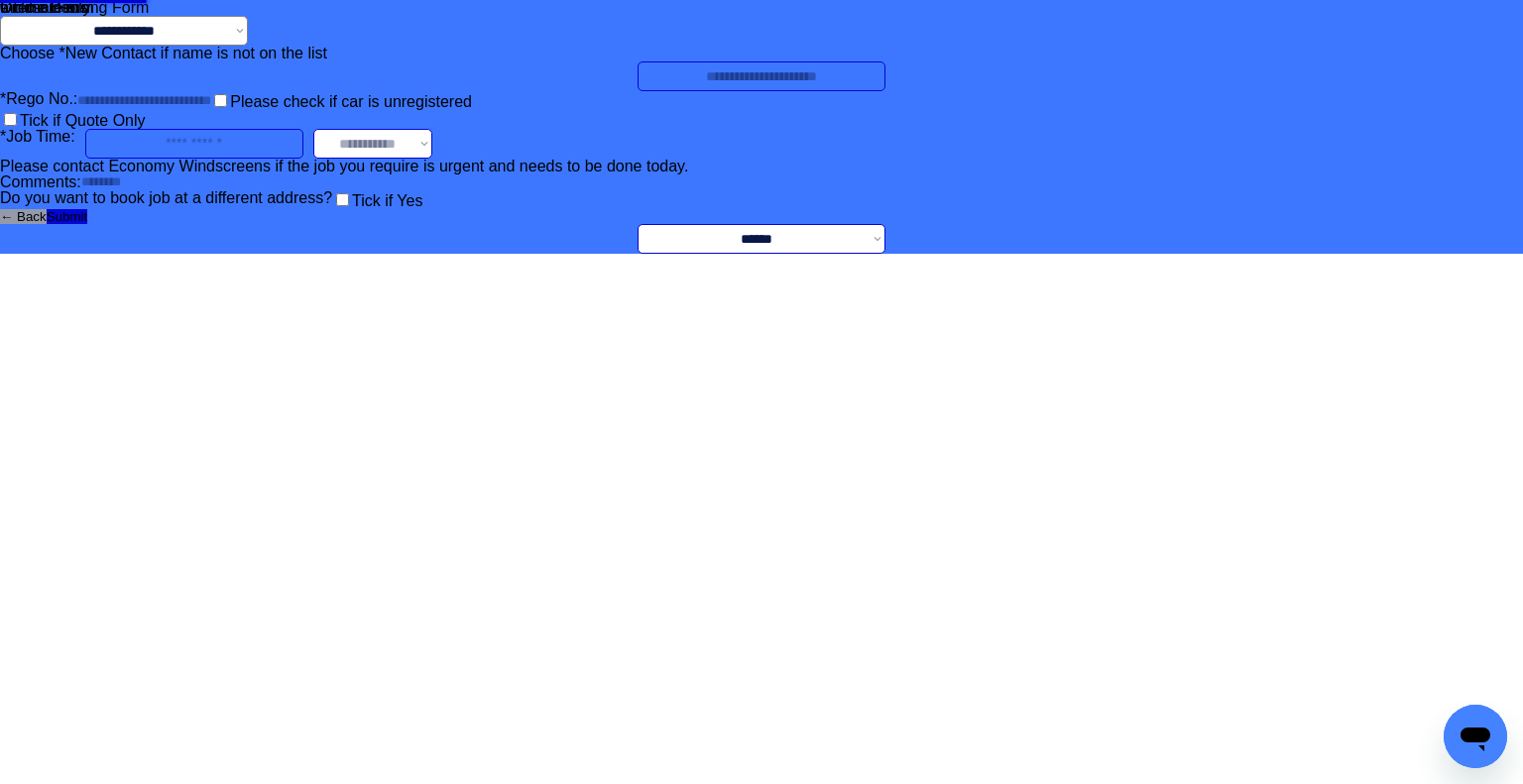 click on "Choose *New Contact if name is not on the list" at bounding box center (762, 54) 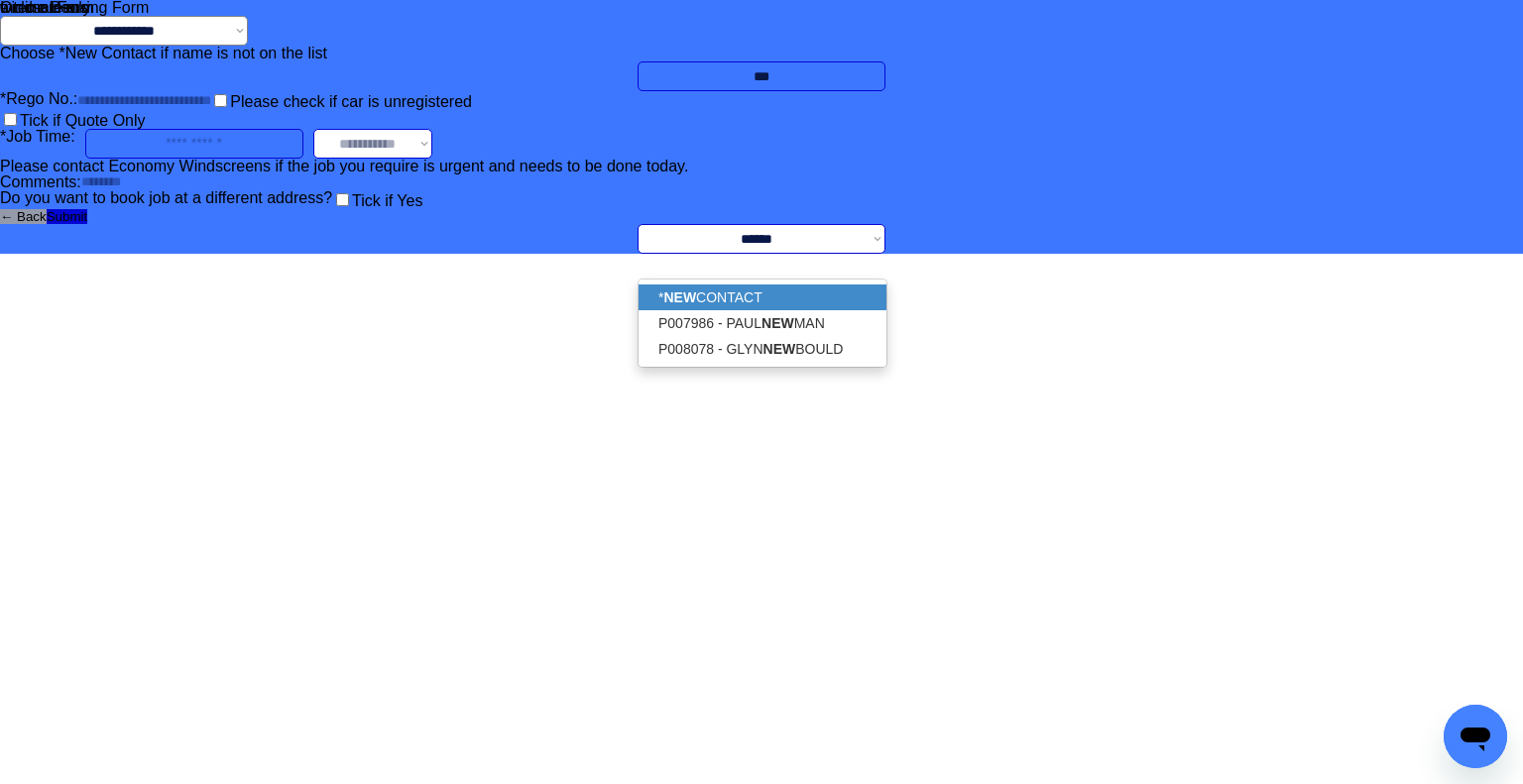 click on "* NEW  CONTACT" at bounding box center (762, 297) 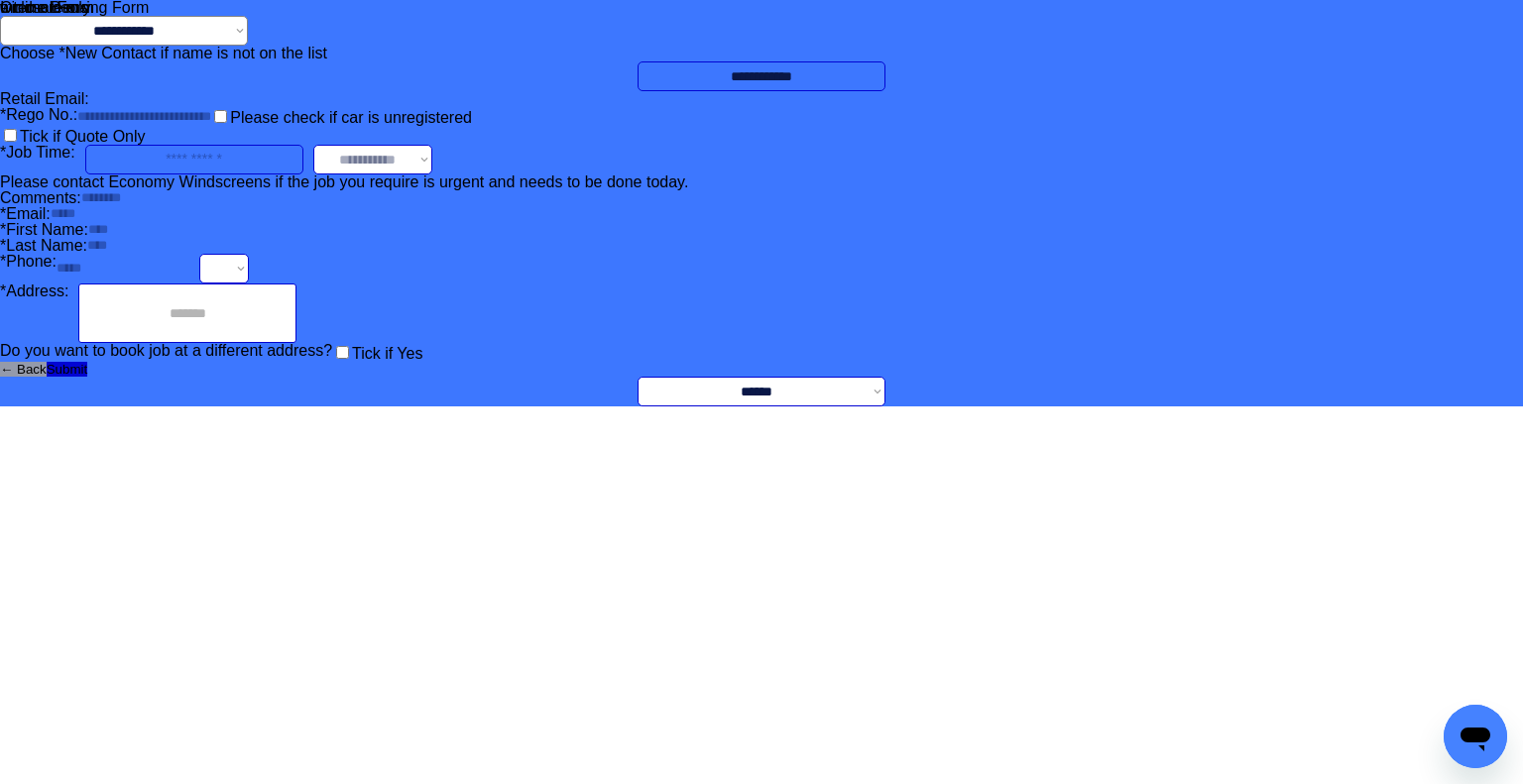 type on "**********" 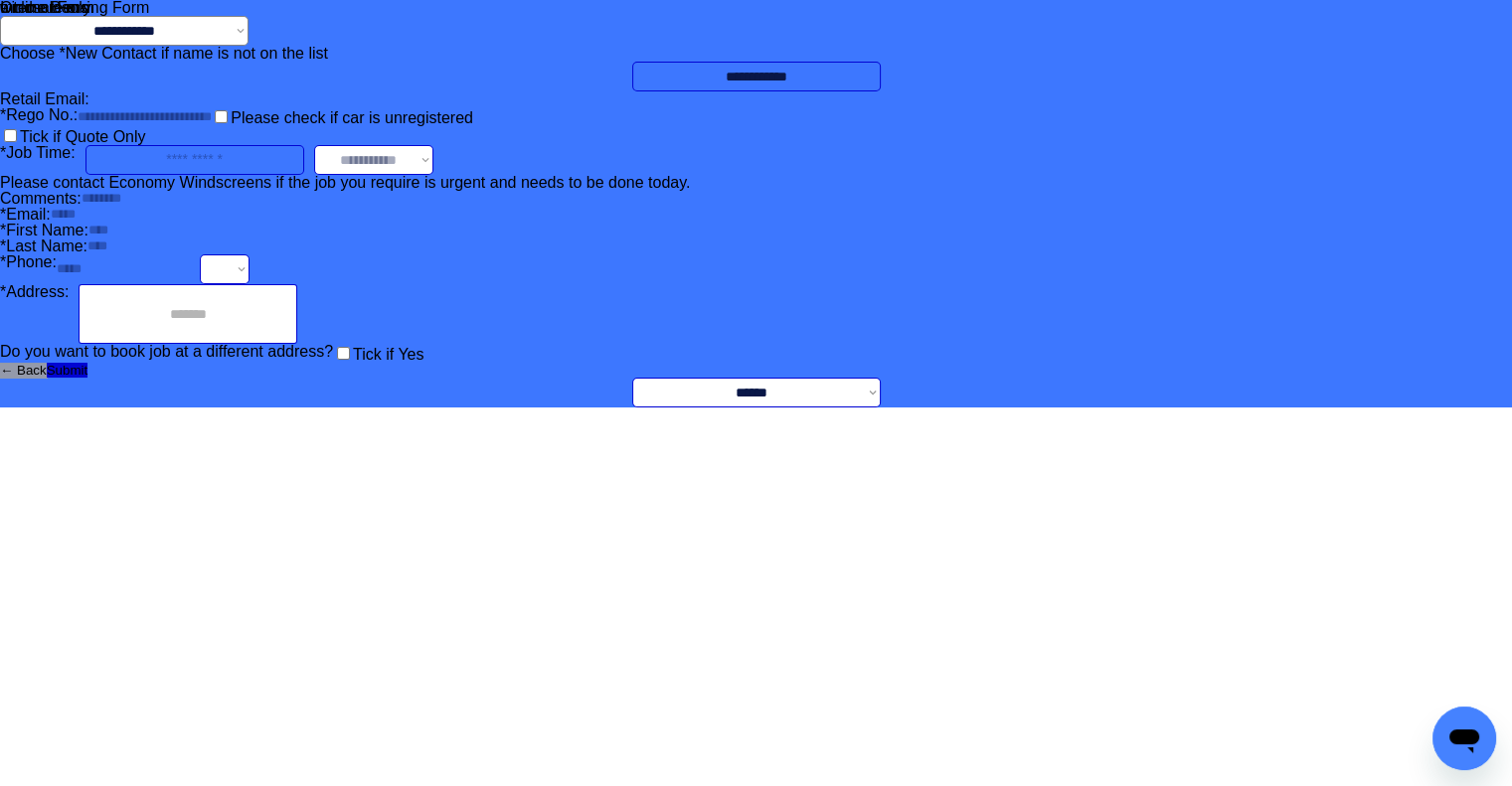 click on "**********" at bounding box center (756, 204) 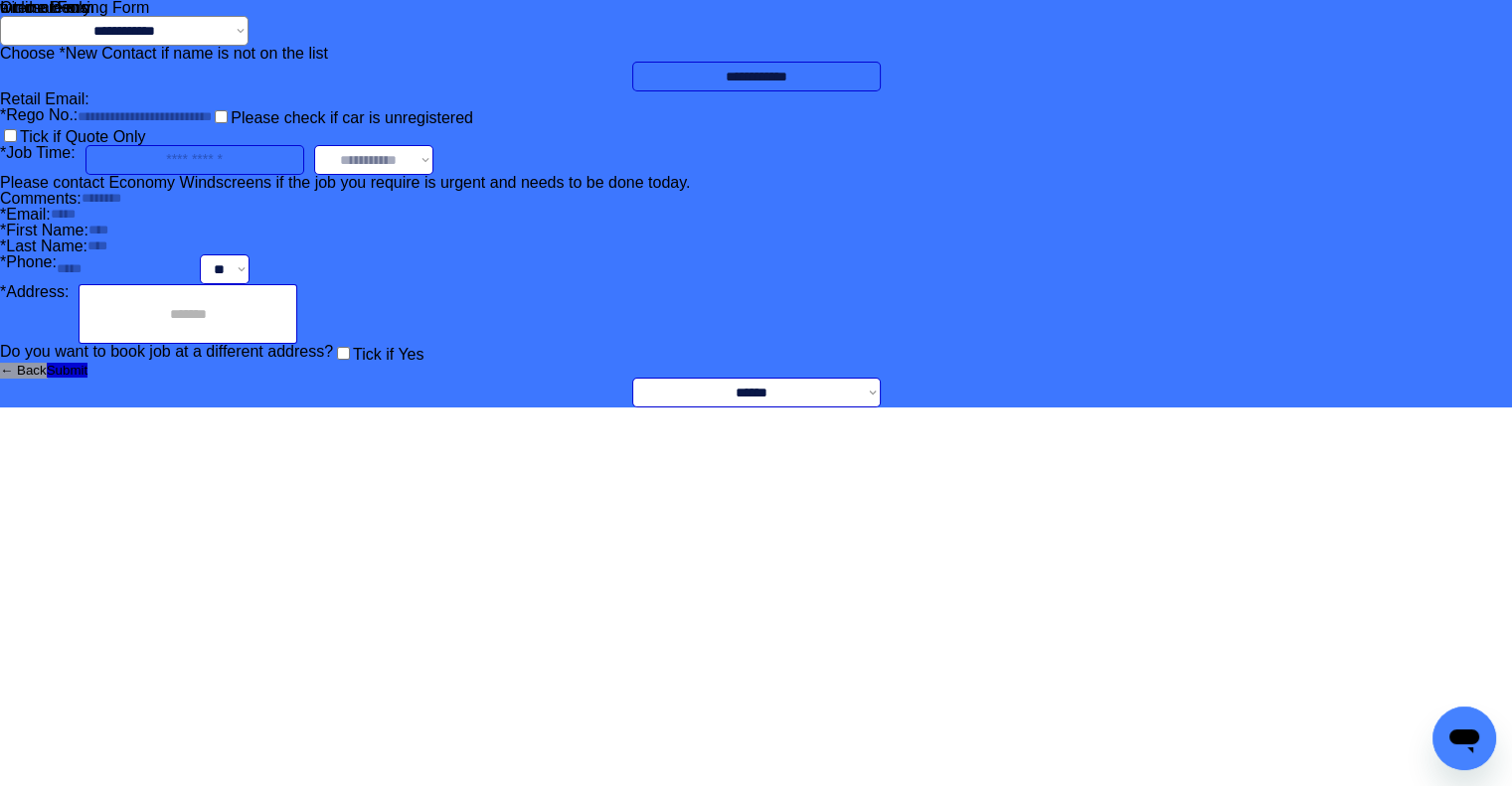 scroll, scrollTop: 112, scrollLeft: 0, axis: vertical 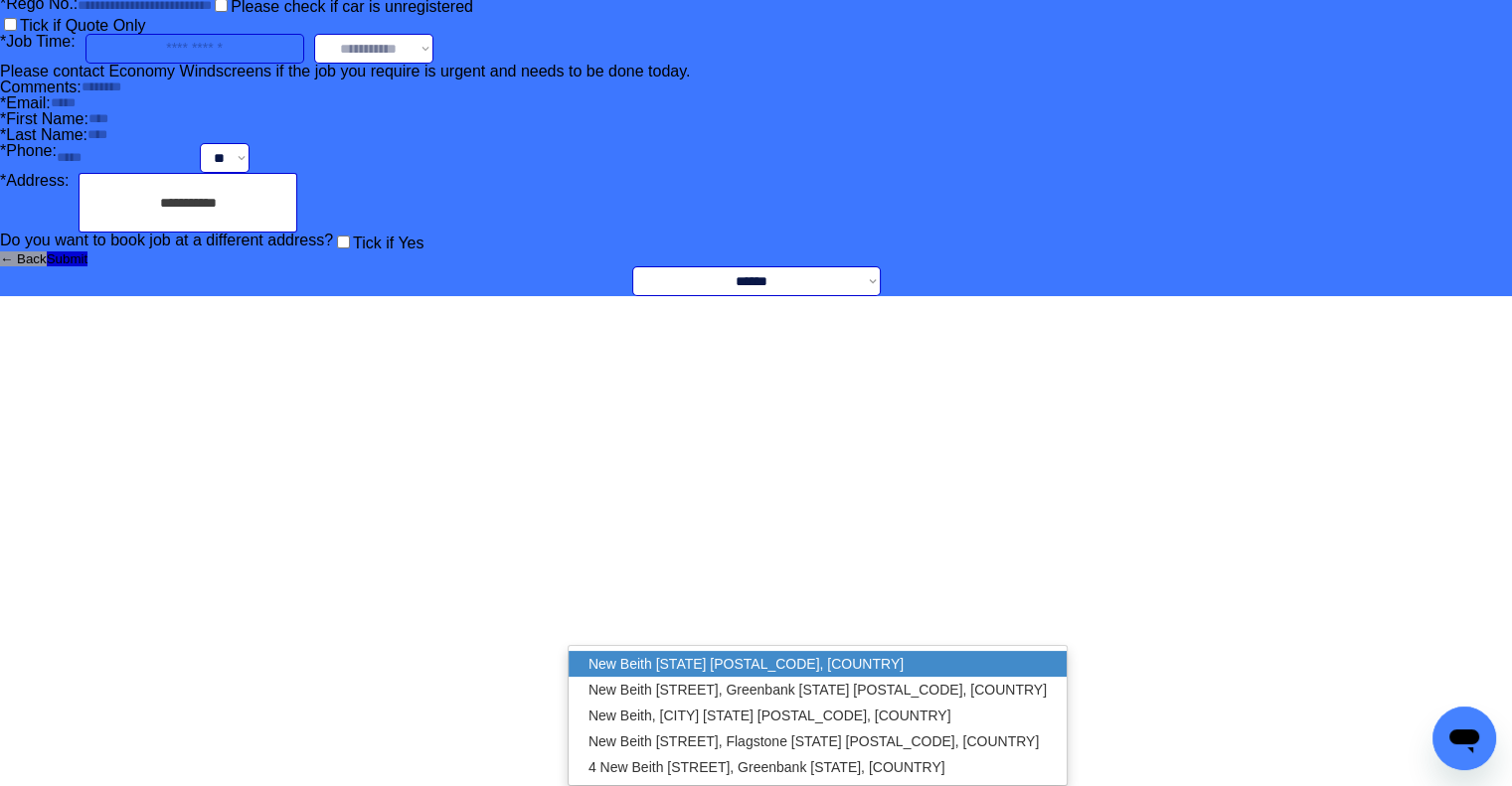 drag, startPoint x: 735, startPoint y: 659, endPoint x: 763, endPoint y: 630, distance: 40.31129 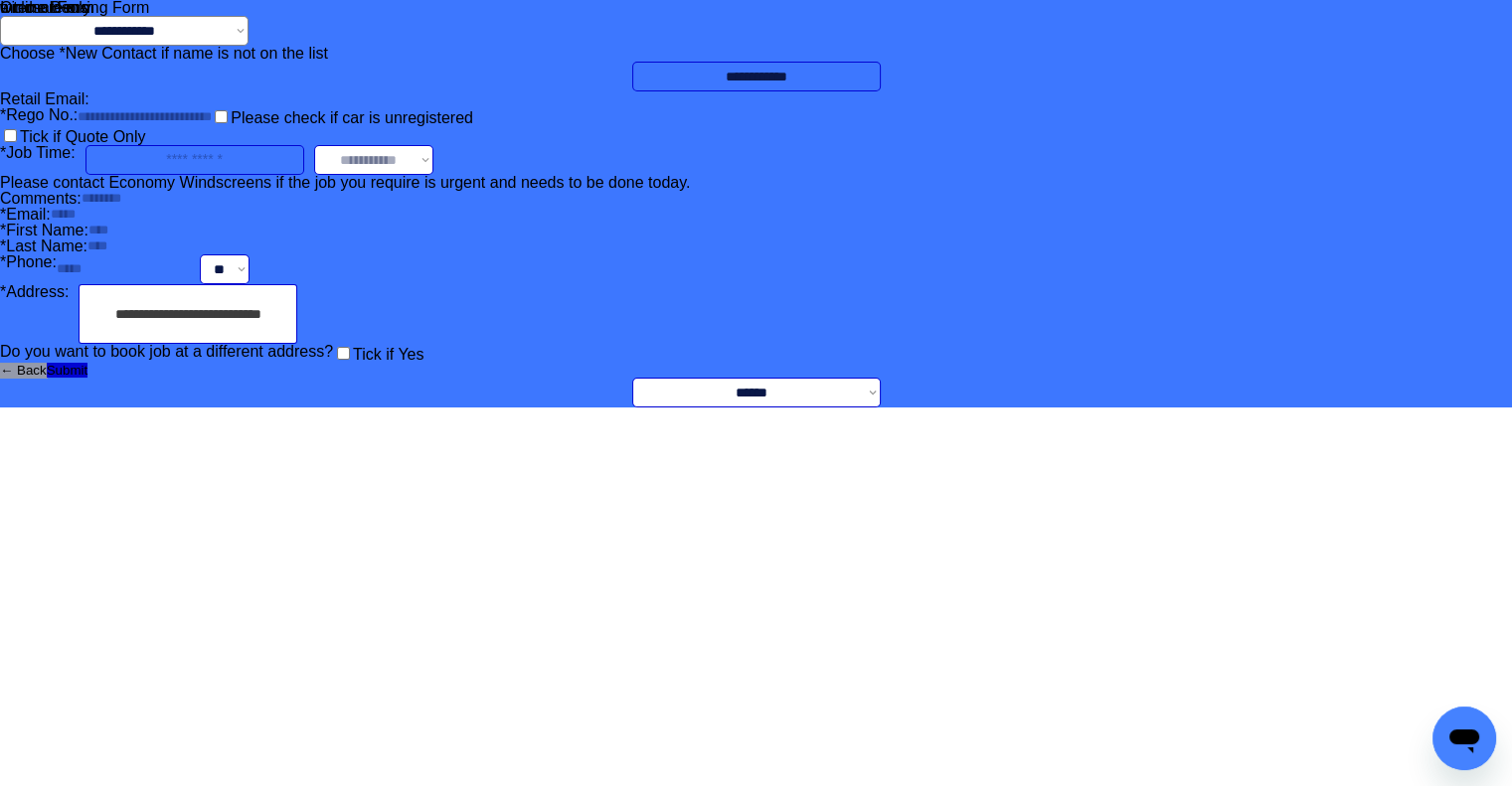 type on "**********" 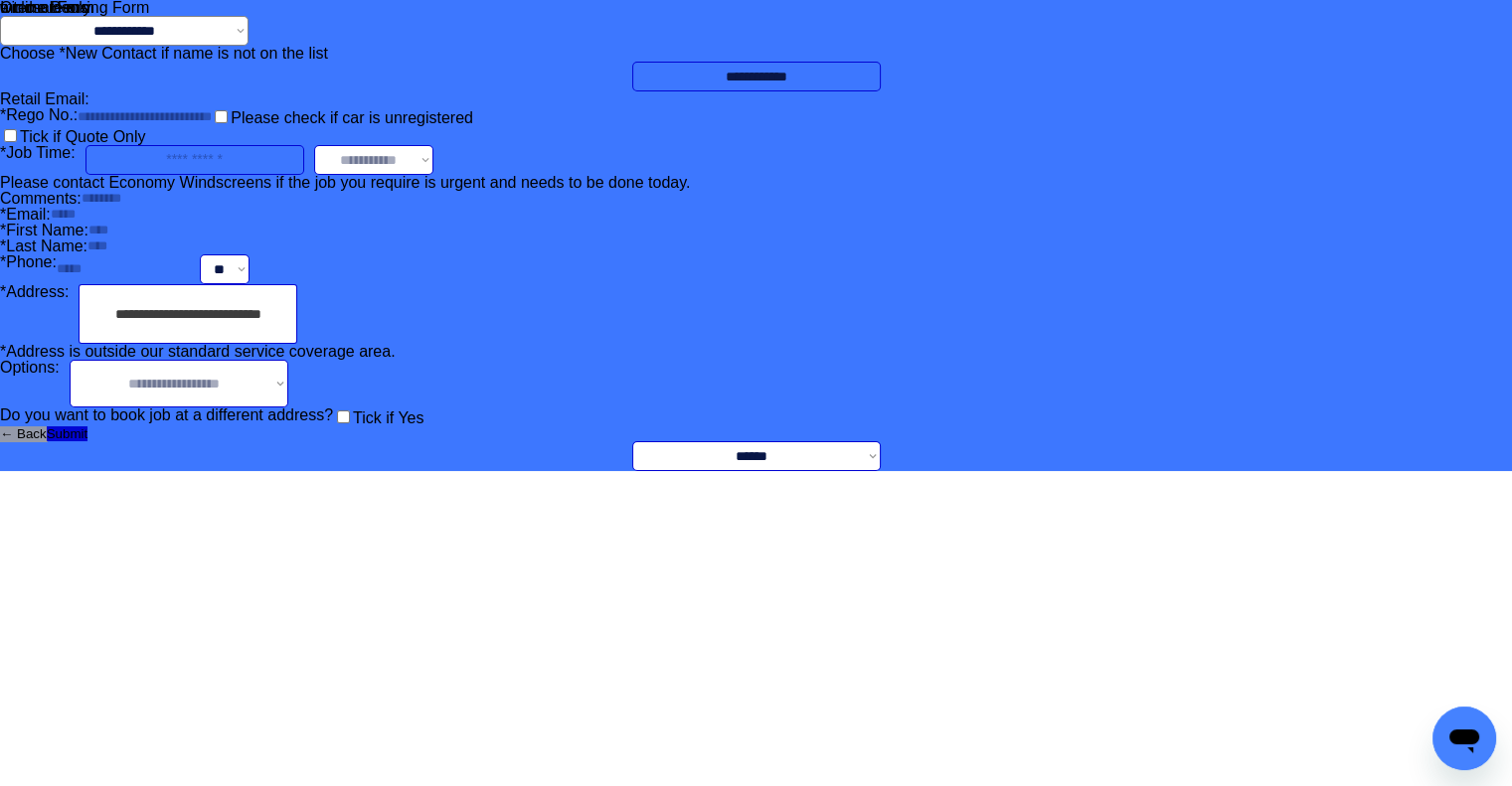 click on "**********" at bounding box center (179, 384) 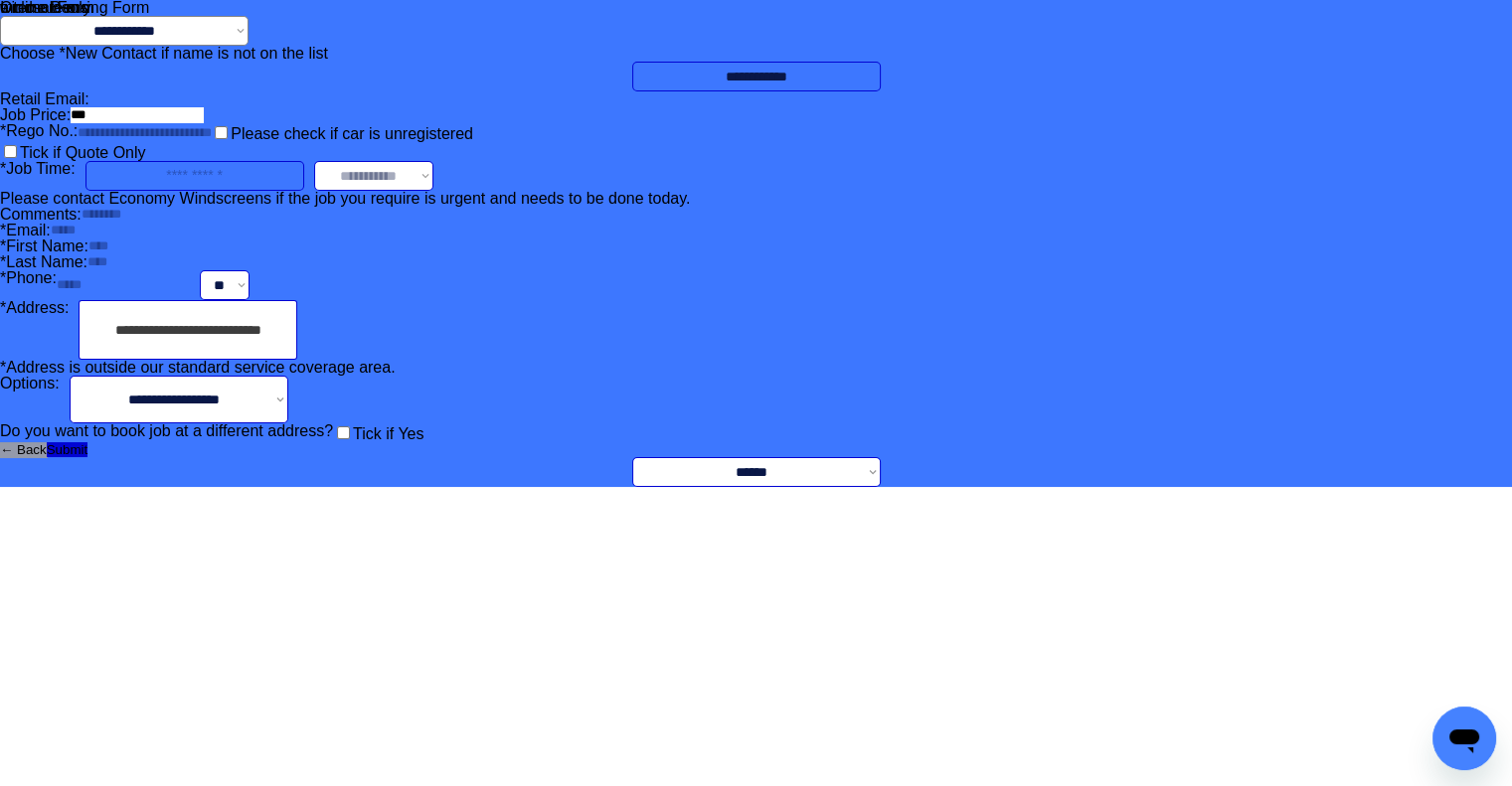 click on "**********" at bounding box center [756, 243] 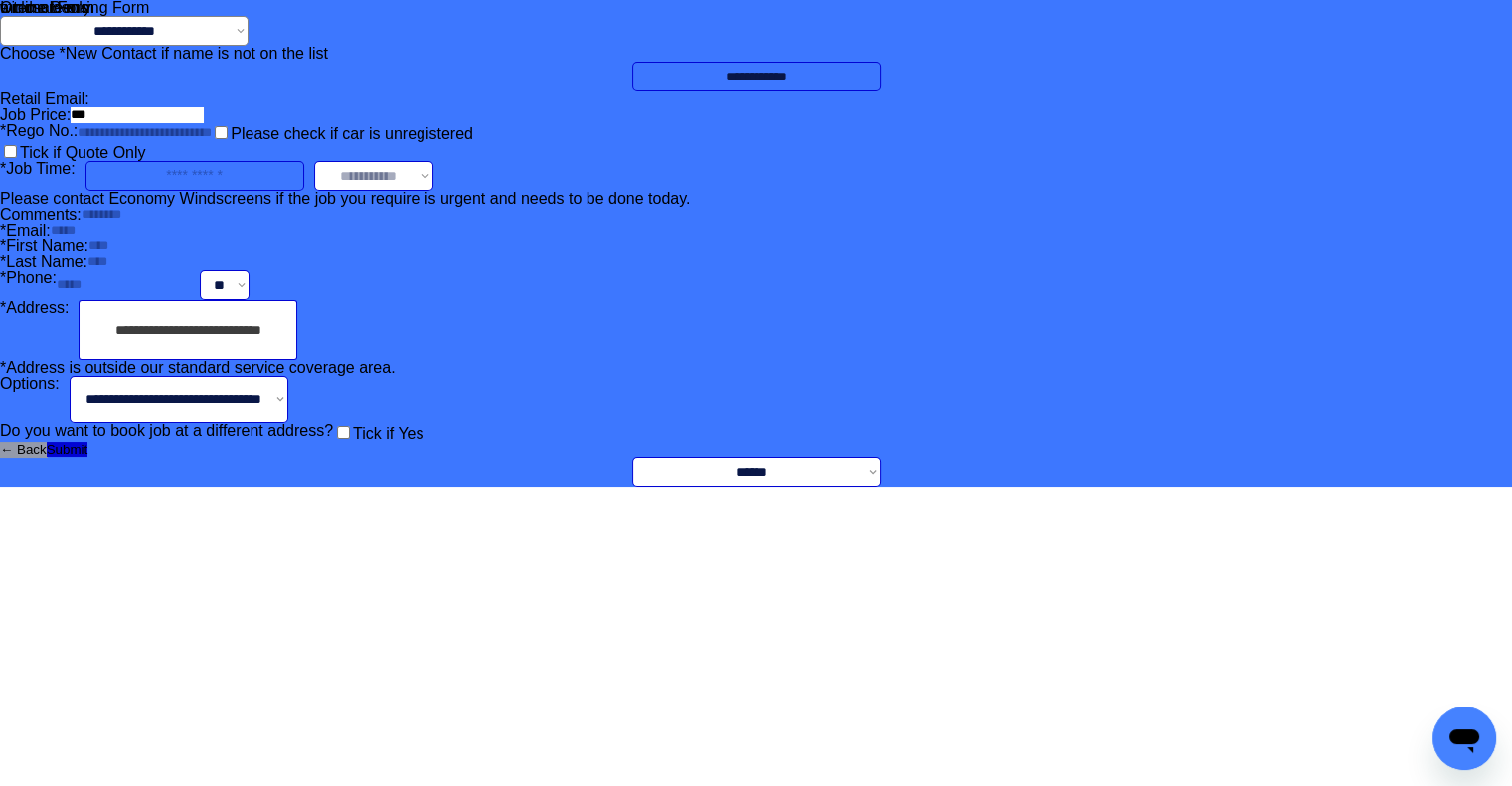 click on "**********" at bounding box center [179, 399] 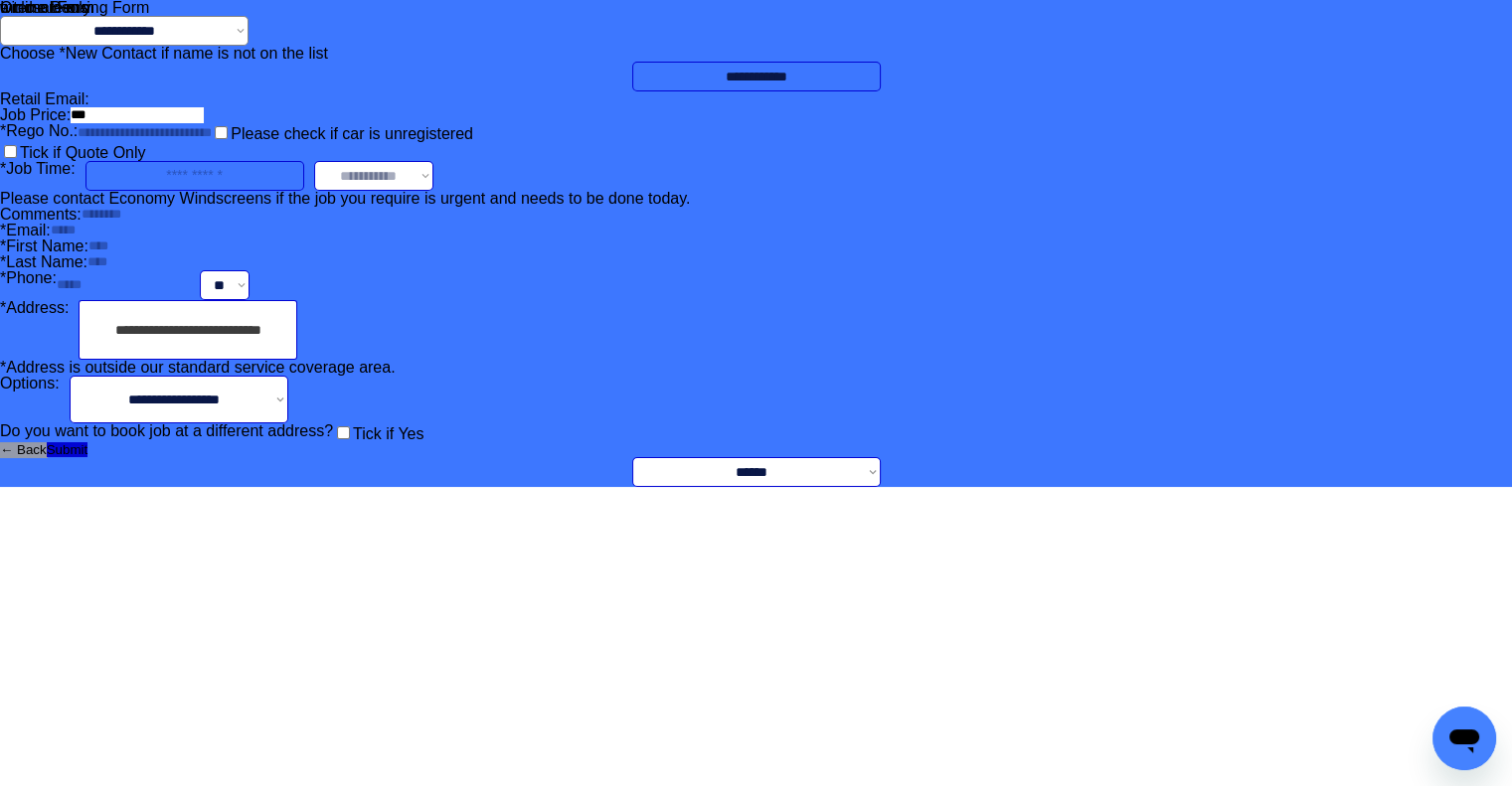 click on "**********" at bounding box center [179, 399] 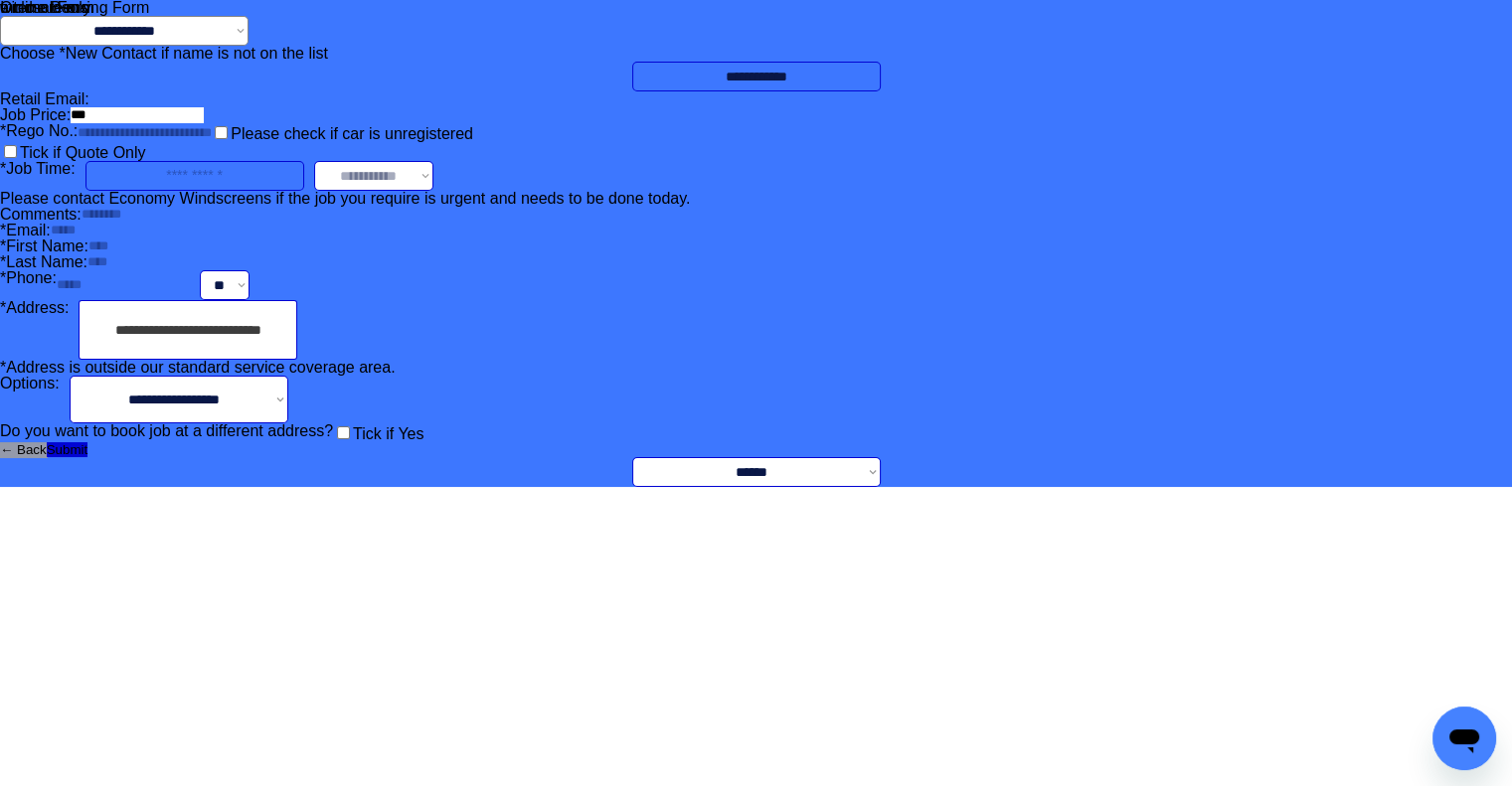 scroll, scrollTop: 238, scrollLeft: 0, axis: vertical 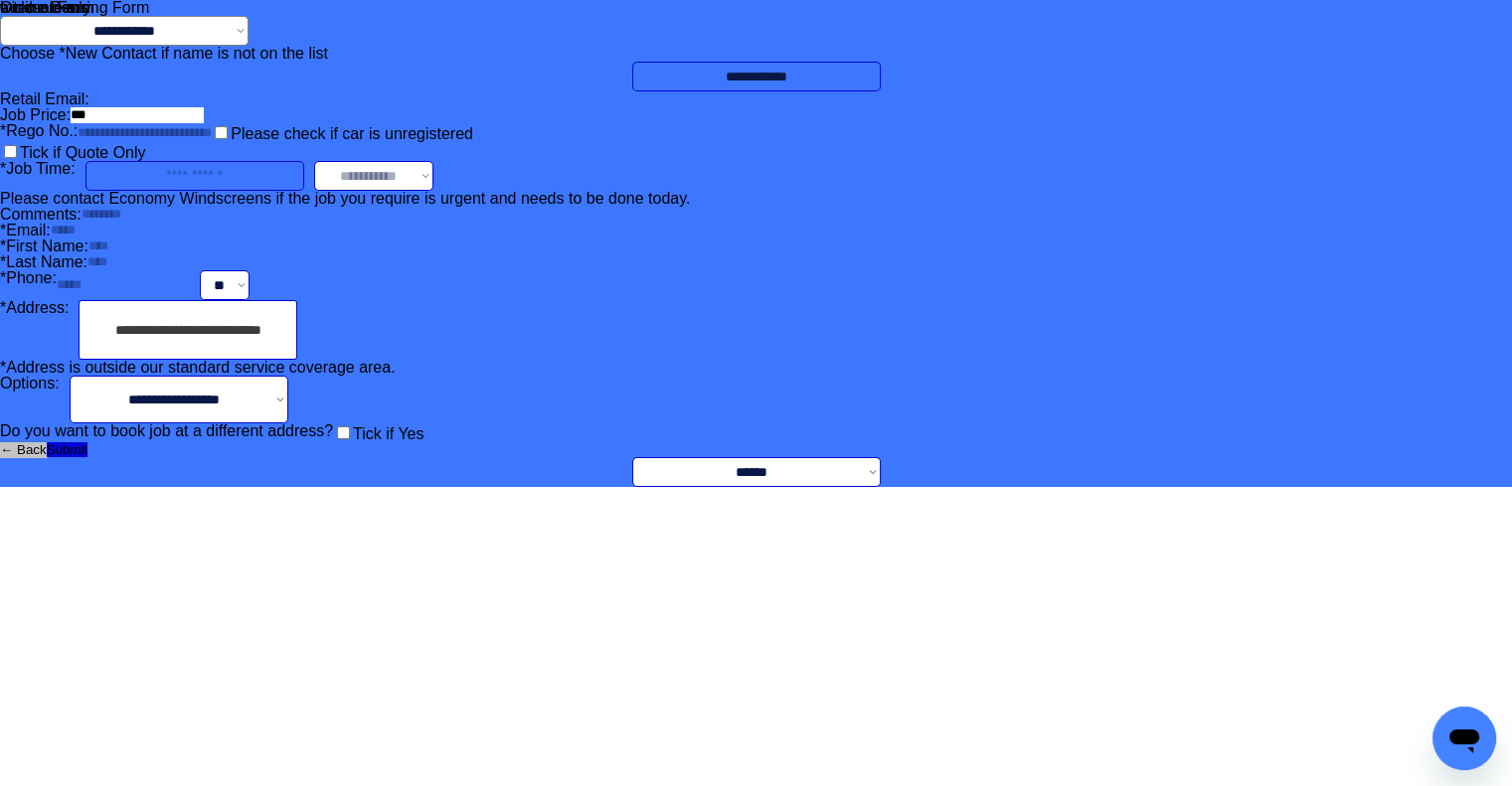 click on "←   Back" at bounding box center (23, 449) 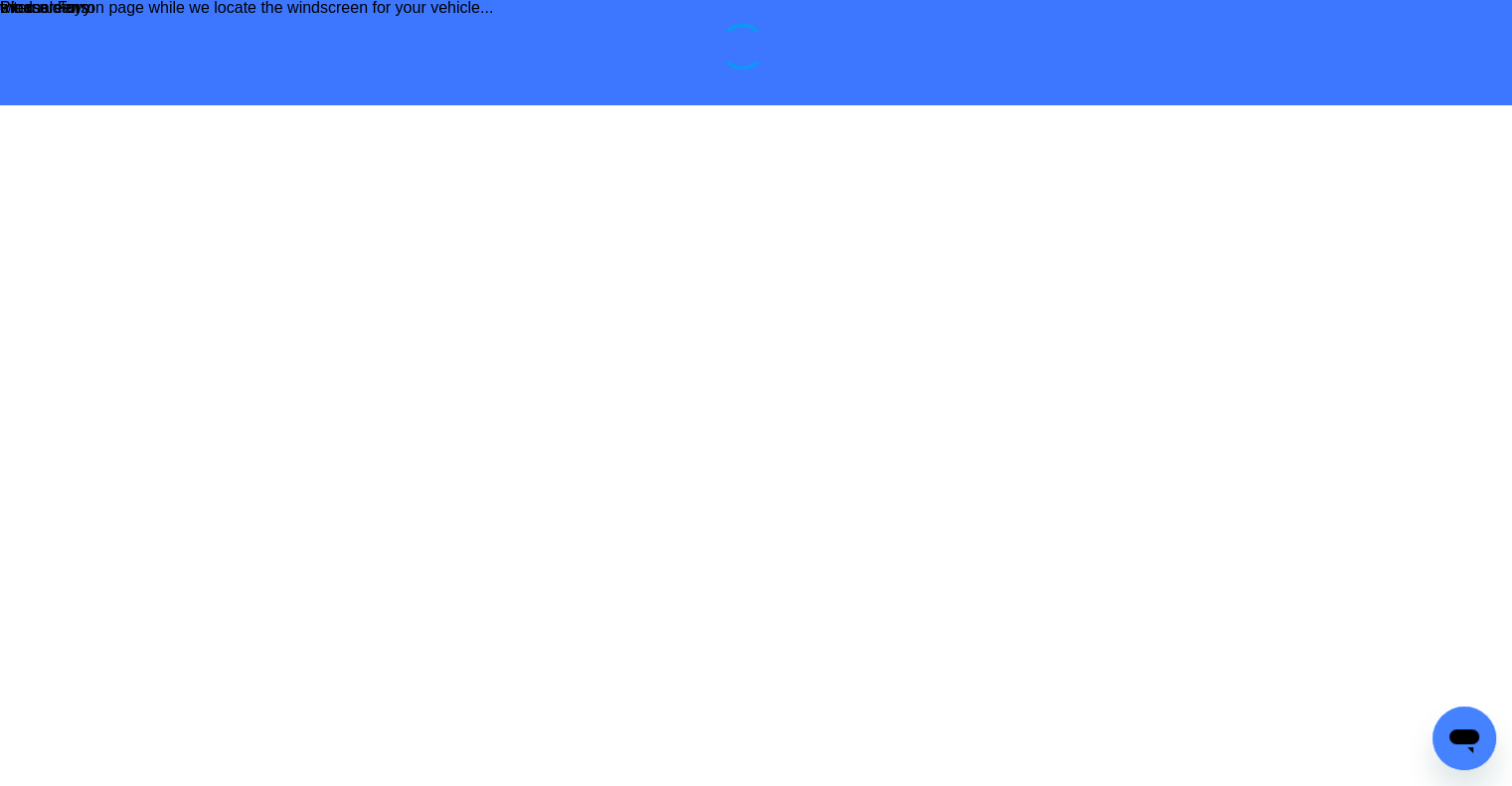 scroll, scrollTop: 0, scrollLeft: 0, axis: both 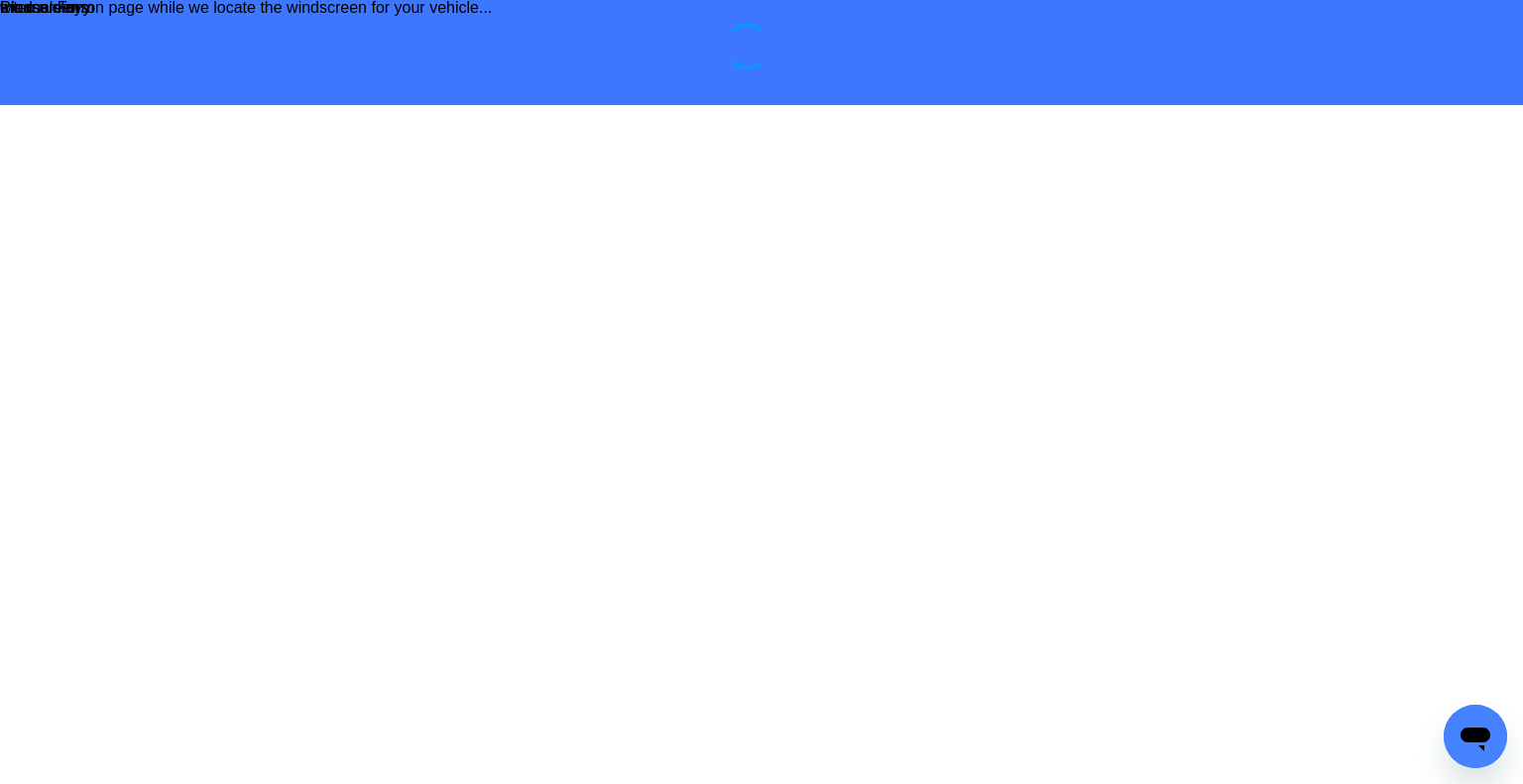 click on "**********" at bounding box center [762, 53] 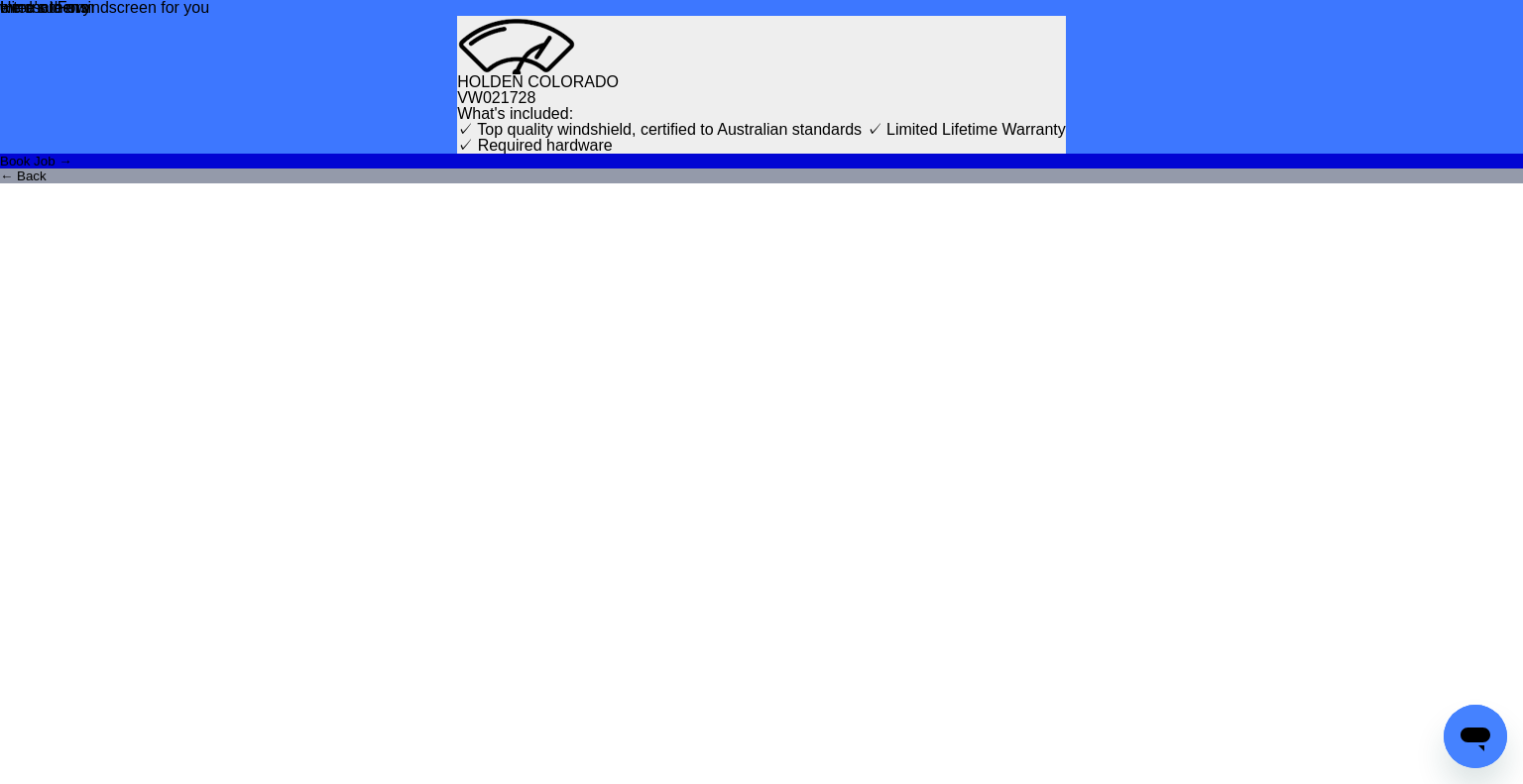 click on "VW021728" at bounding box center (762, 98) 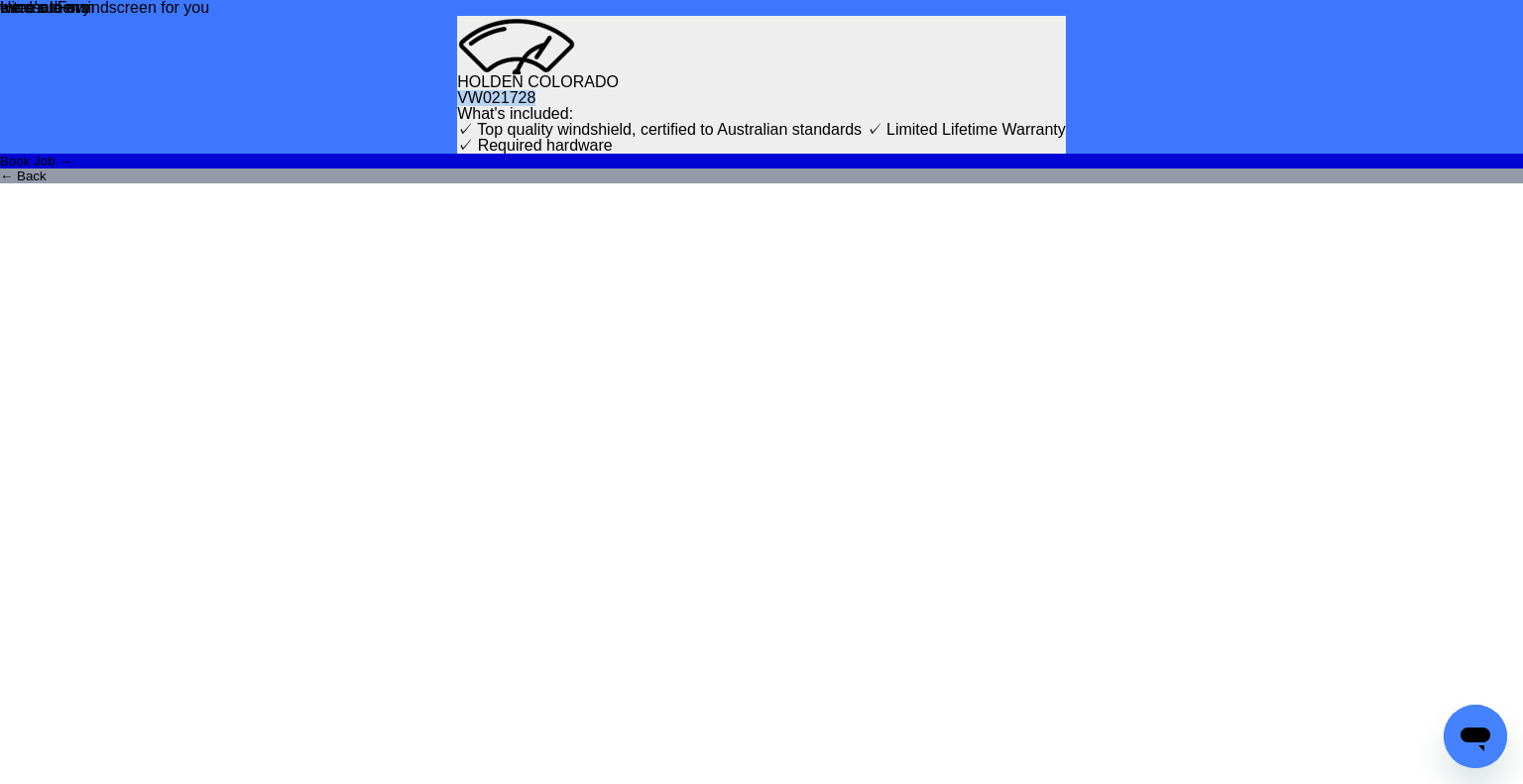 click on "VW021728" at bounding box center [762, 98] 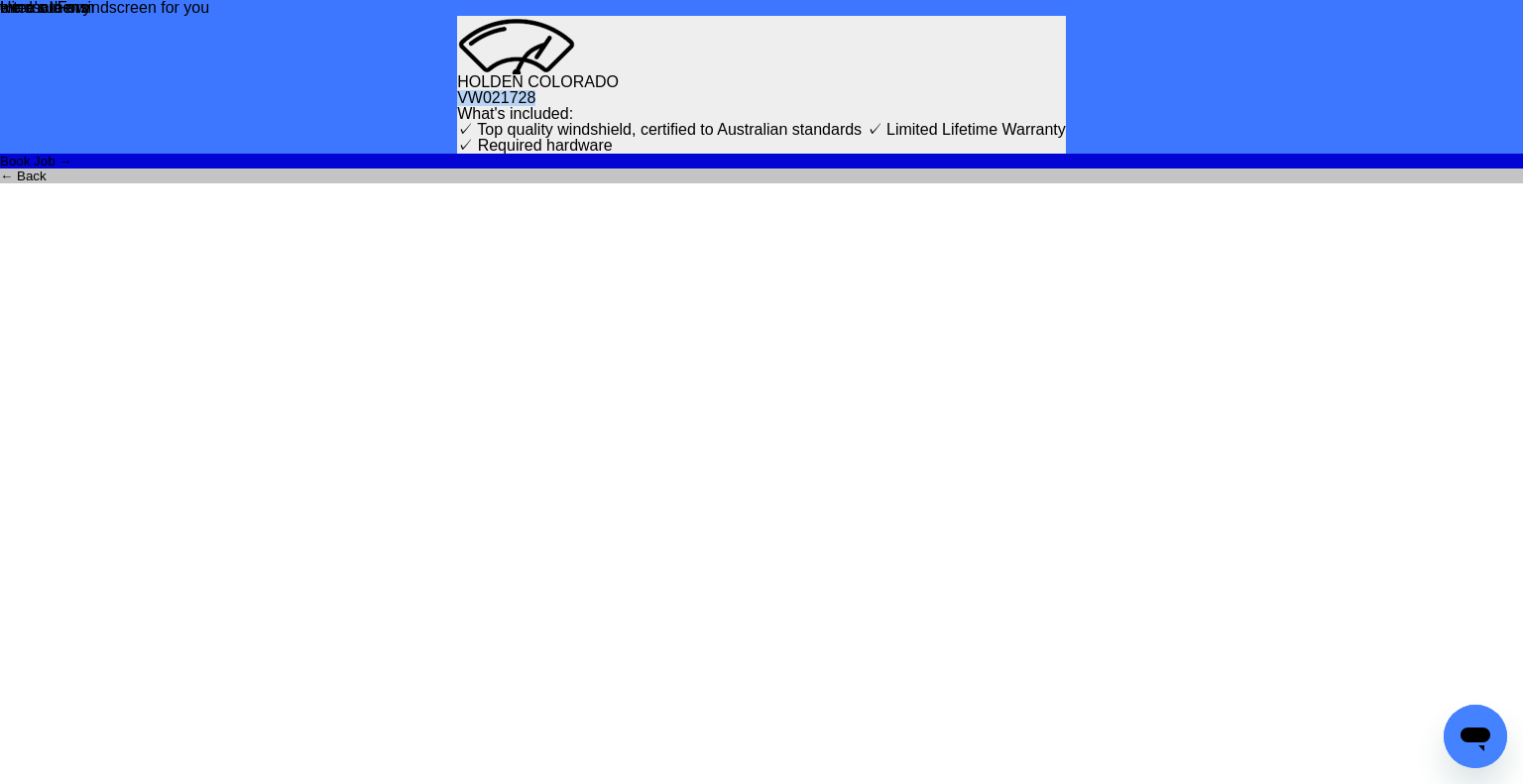 click on "Book Job    →" at bounding box center [762, 161] 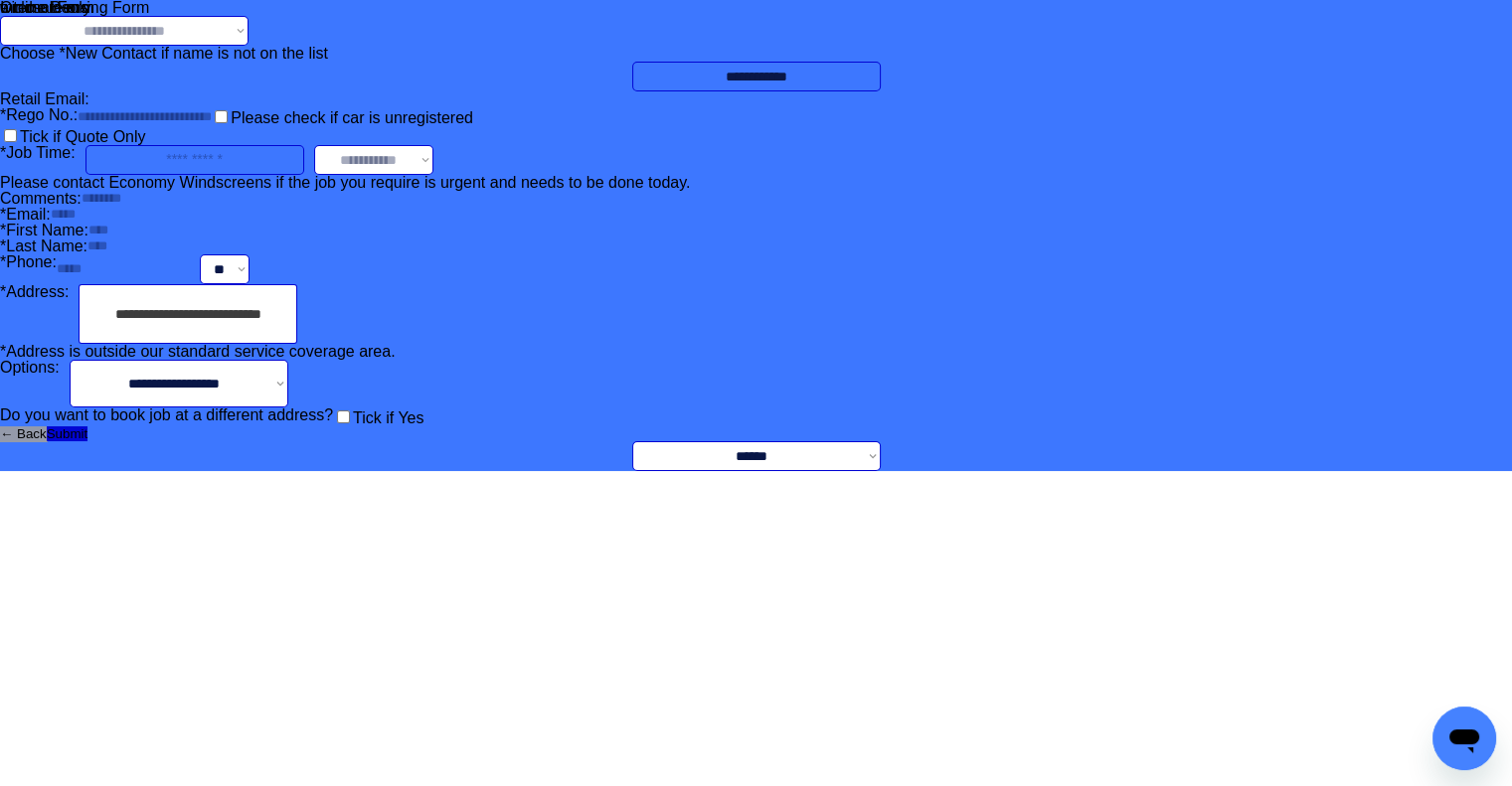 scroll, scrollTop: 199, scrollLeft: 0, axis: vertical 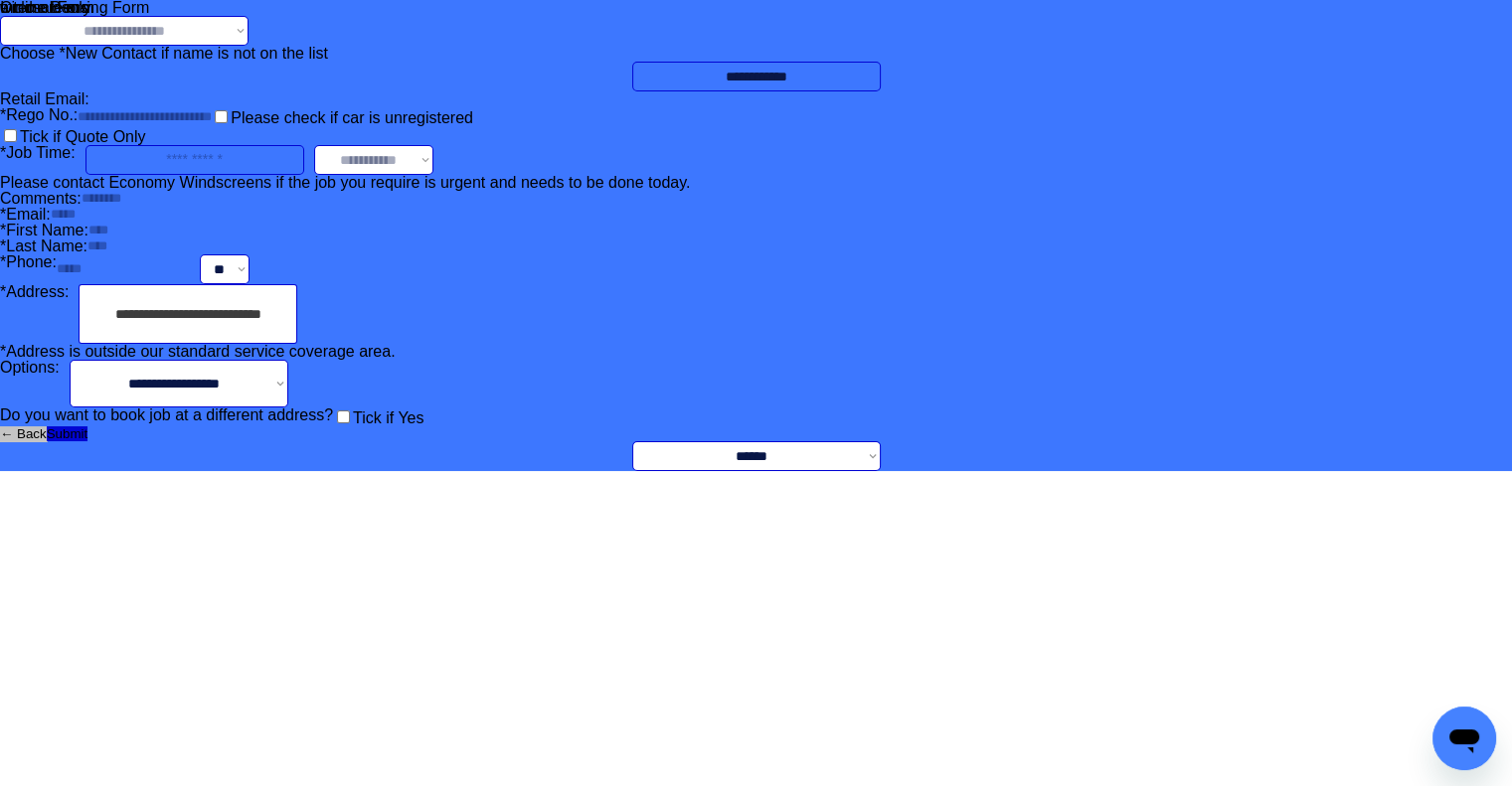 click on "←   Back" at bounding box center [23, 433] 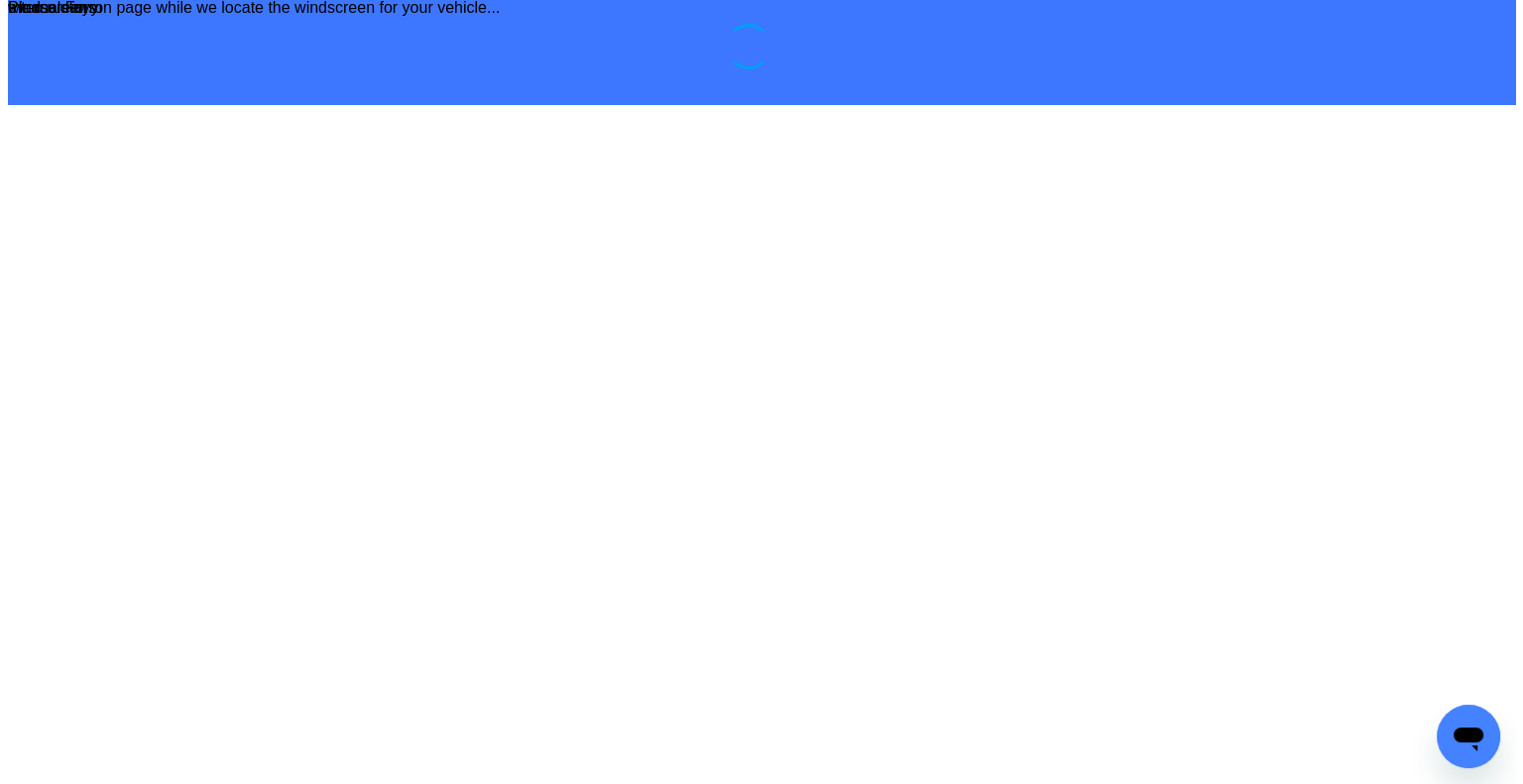 scroll, scrollTop: 0, scrollLeft: 0, axis: both 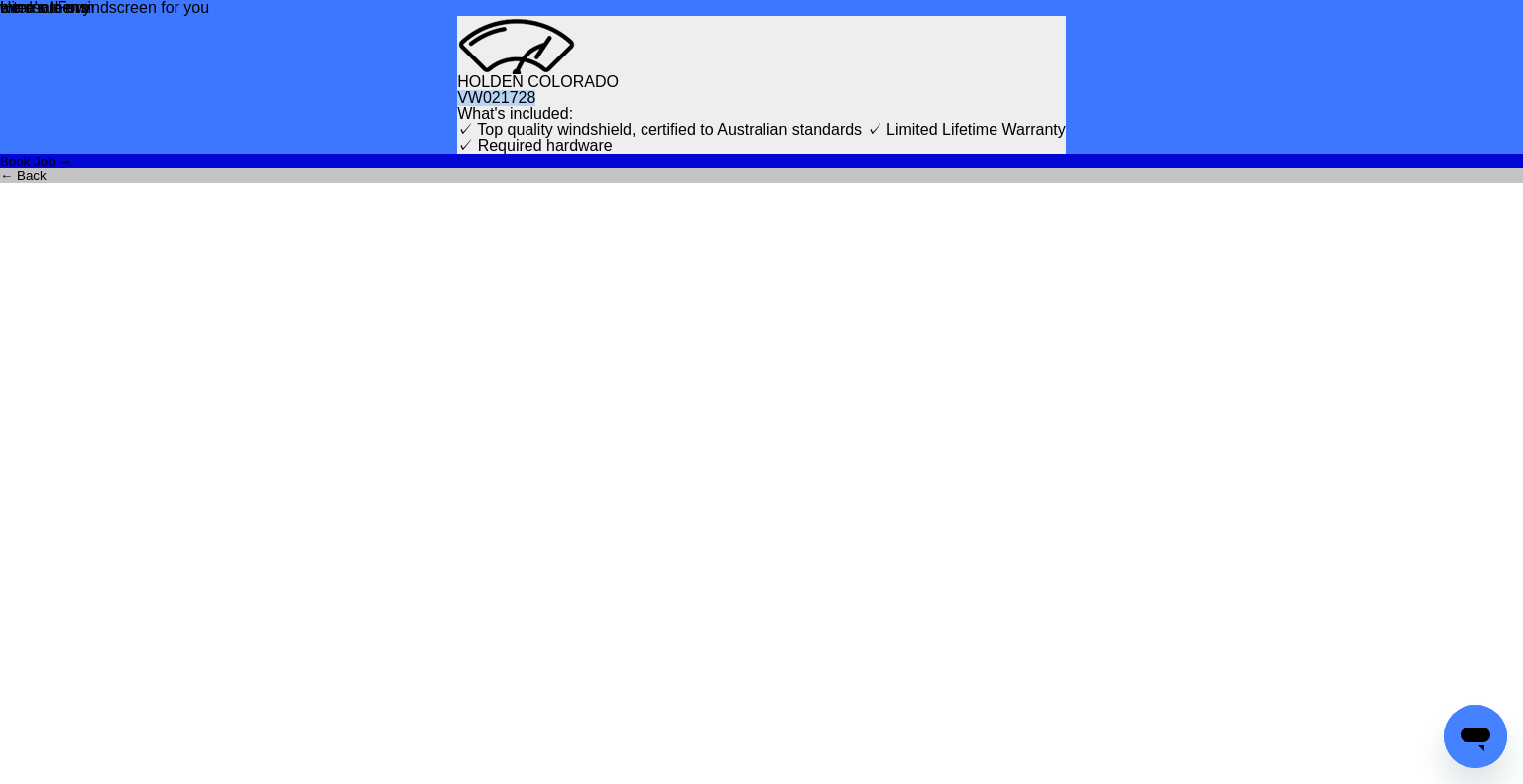 click on "←   Back" at bounding box center [762, 175] 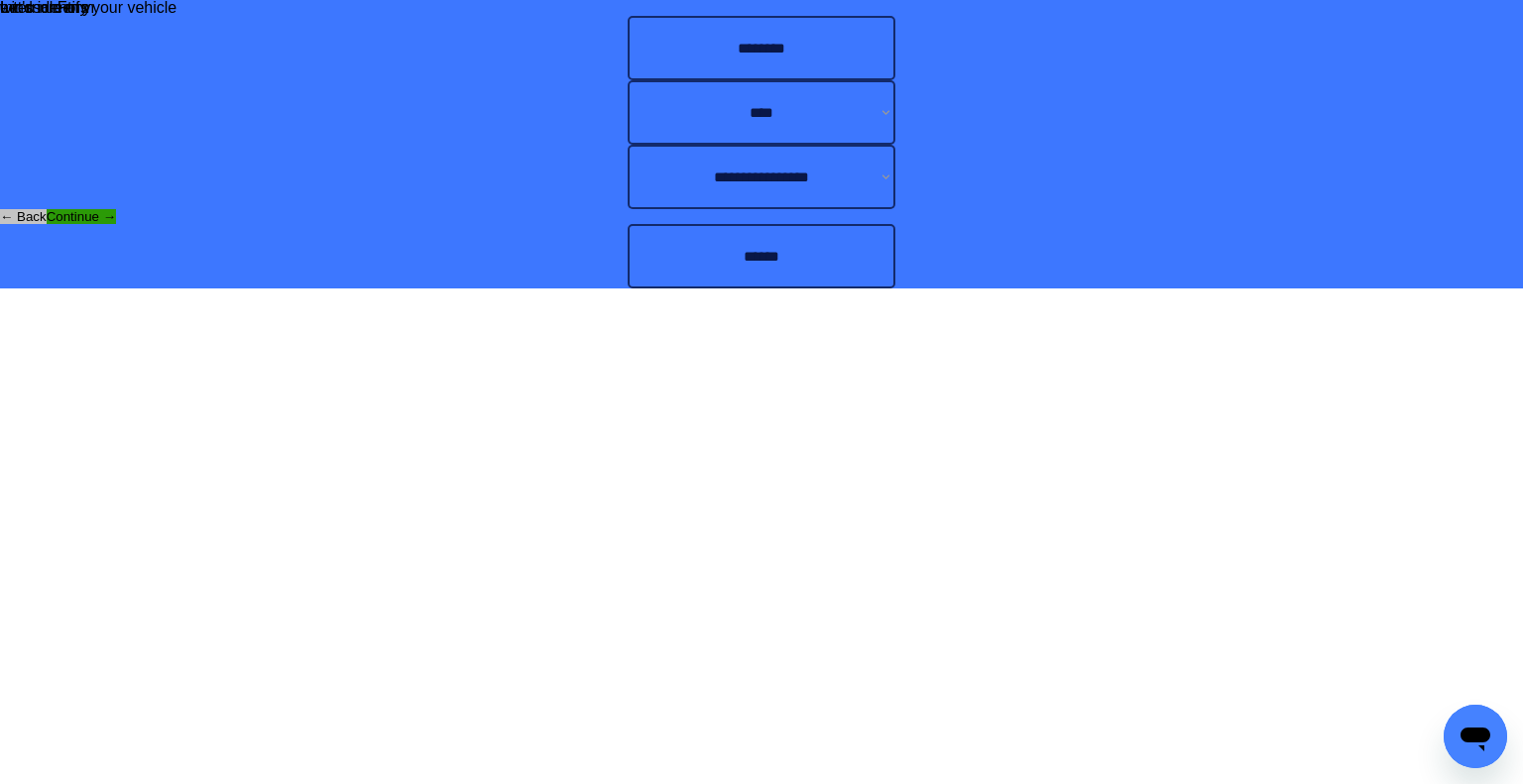 click on "←   Back" at bounding box center [23, 216] 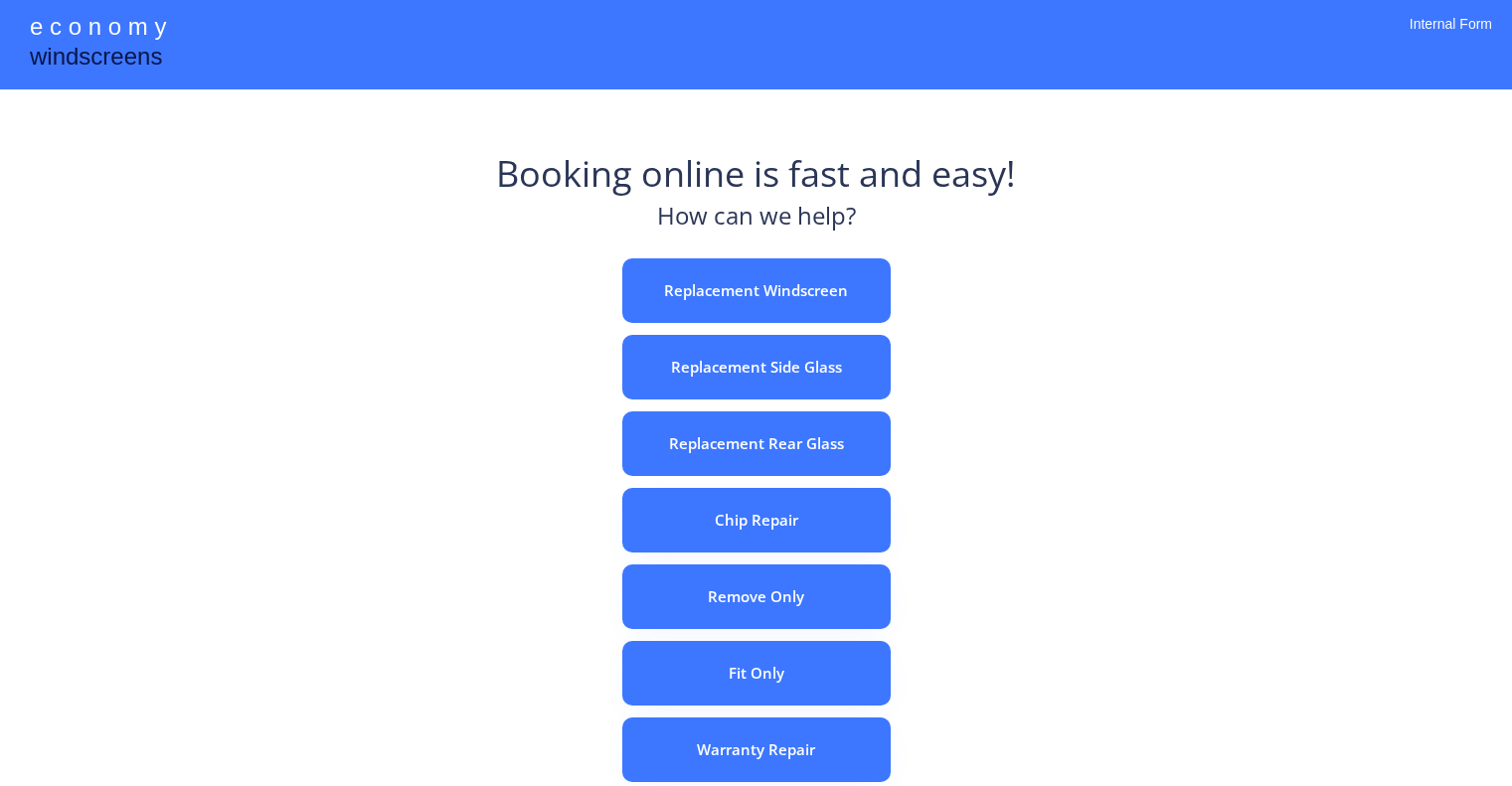scroll, scrollTop: 0, scrollLeft: 0, axis: both 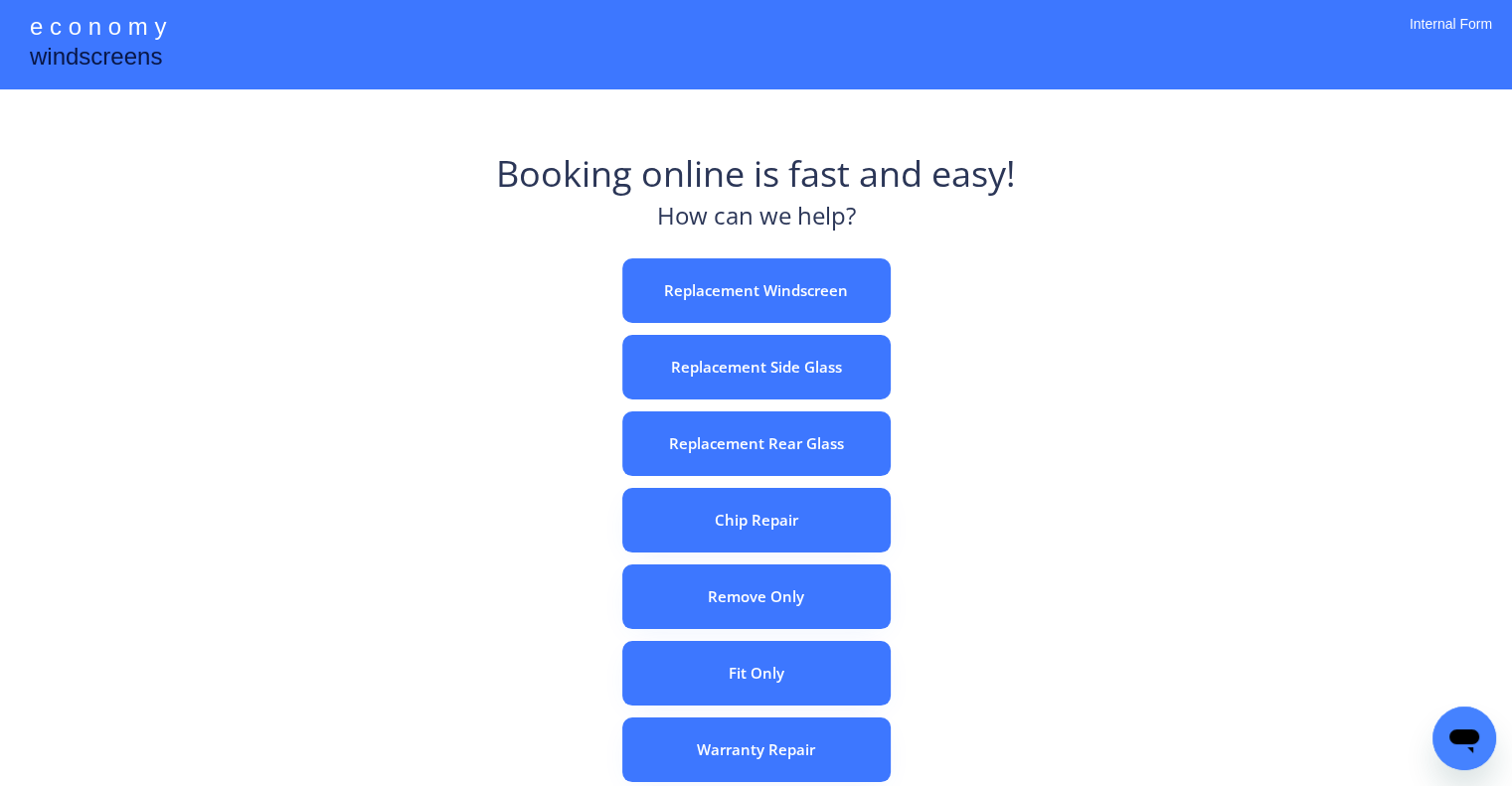 click on "e c o n o m y windscreens Booking online is fast and easy! How can we help? Replacement Windscreen Replacement Side Glass Replacement Rear Glass Chip Repair Remove Only Fit Only Warranty Repair ADAS Recalibration Only Rebook a Job Confirm Quotes Manual Booking Internal Form" at bounding box center [756, 553] 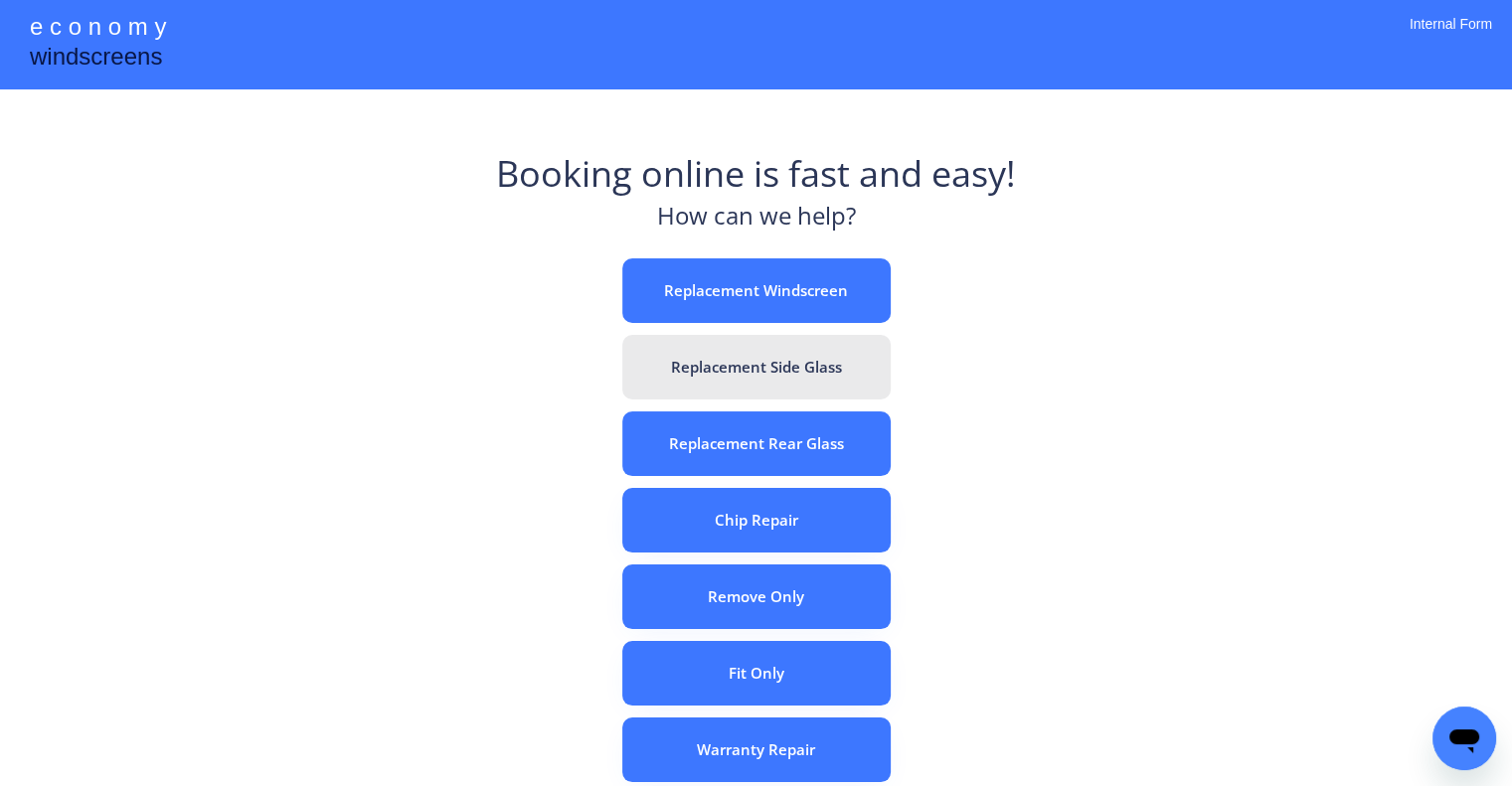 click on "Replacement Side Glass" at bounding box center (756, 367) 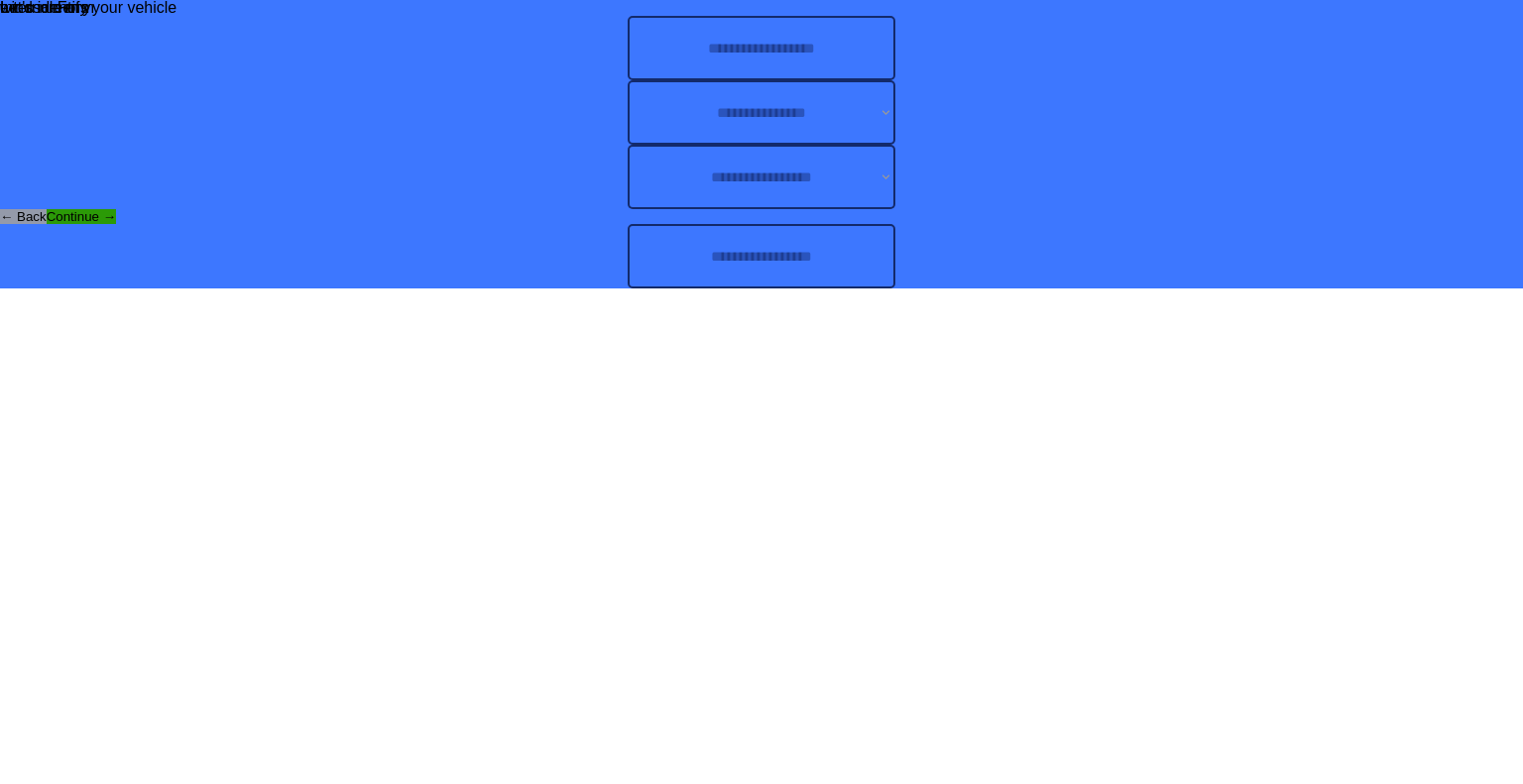 scroll, scrollTop: 0, scrollLeft: 0, axis: both 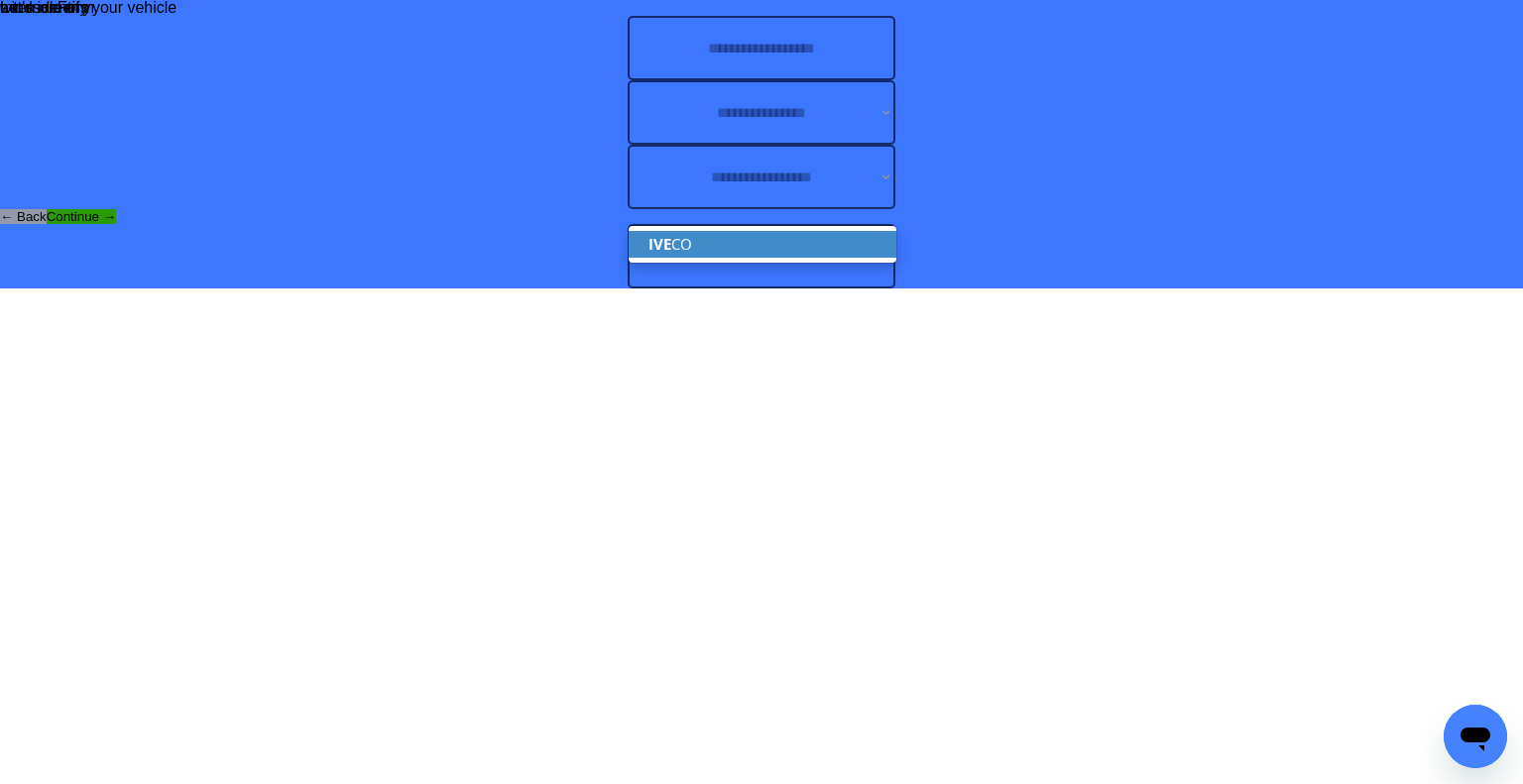 click on "IVE CO" at bounding box center (762, 244) 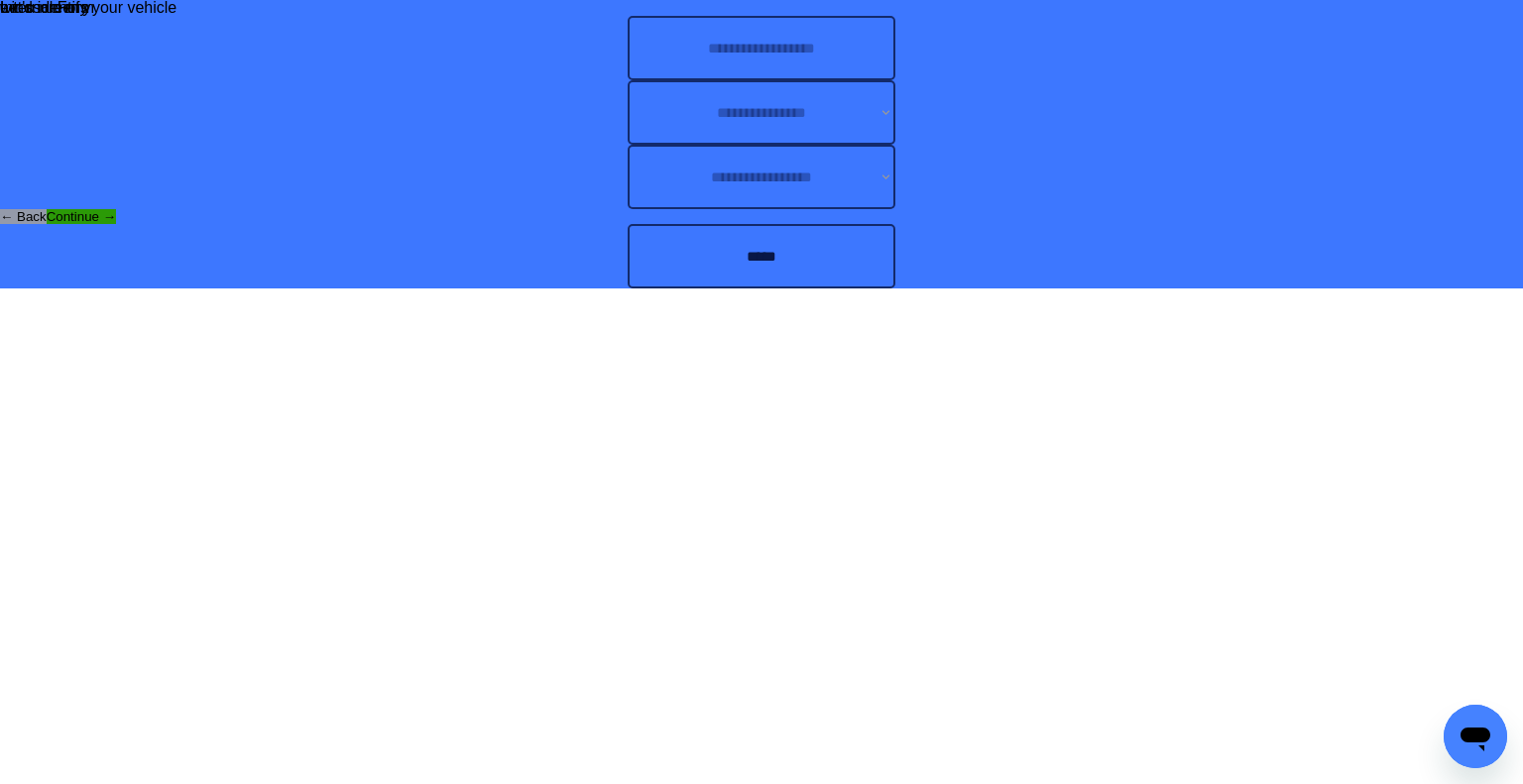 click on "**********" at bounding box center (762, 144) 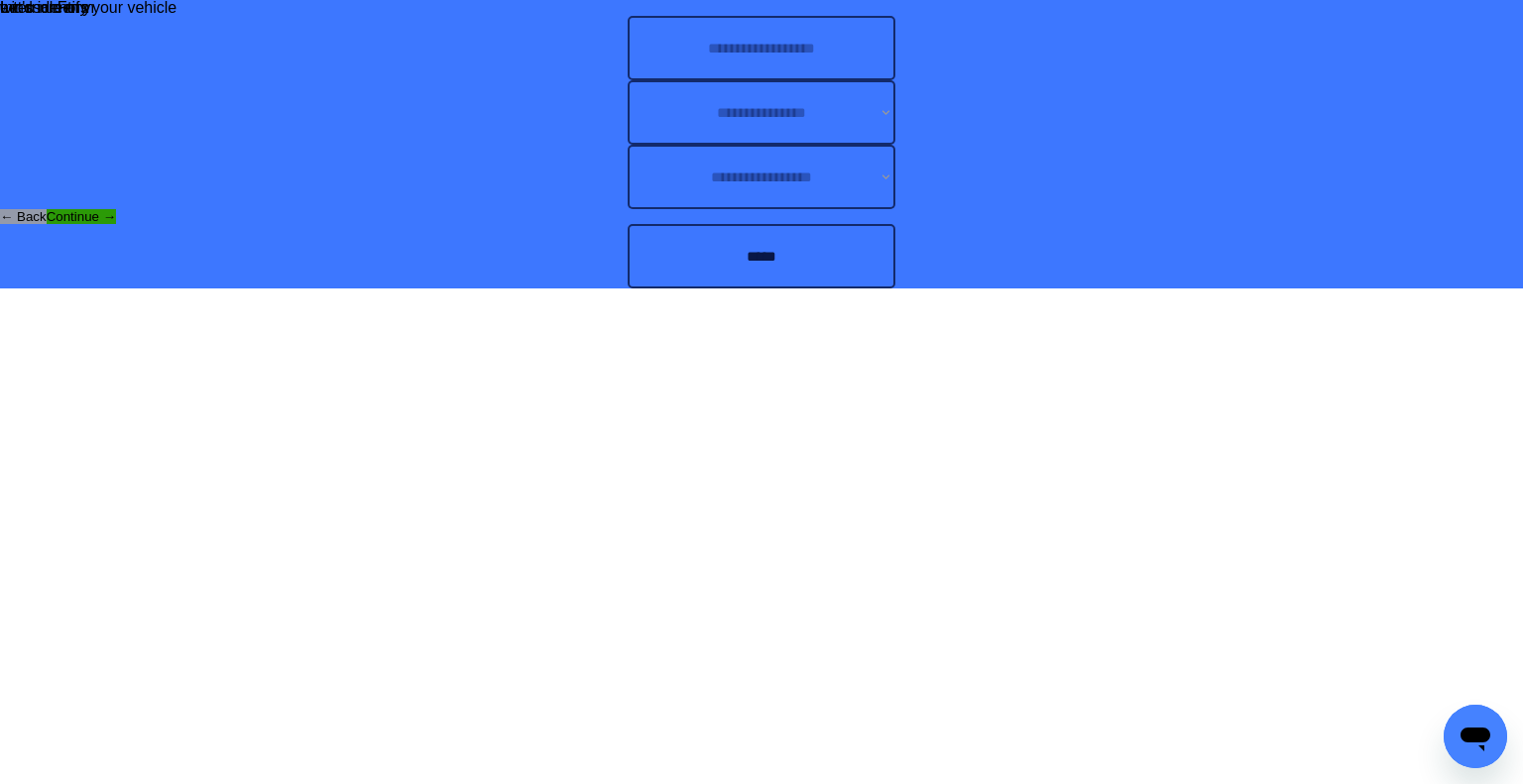 click on "**********" at bounding box center (762, 144) 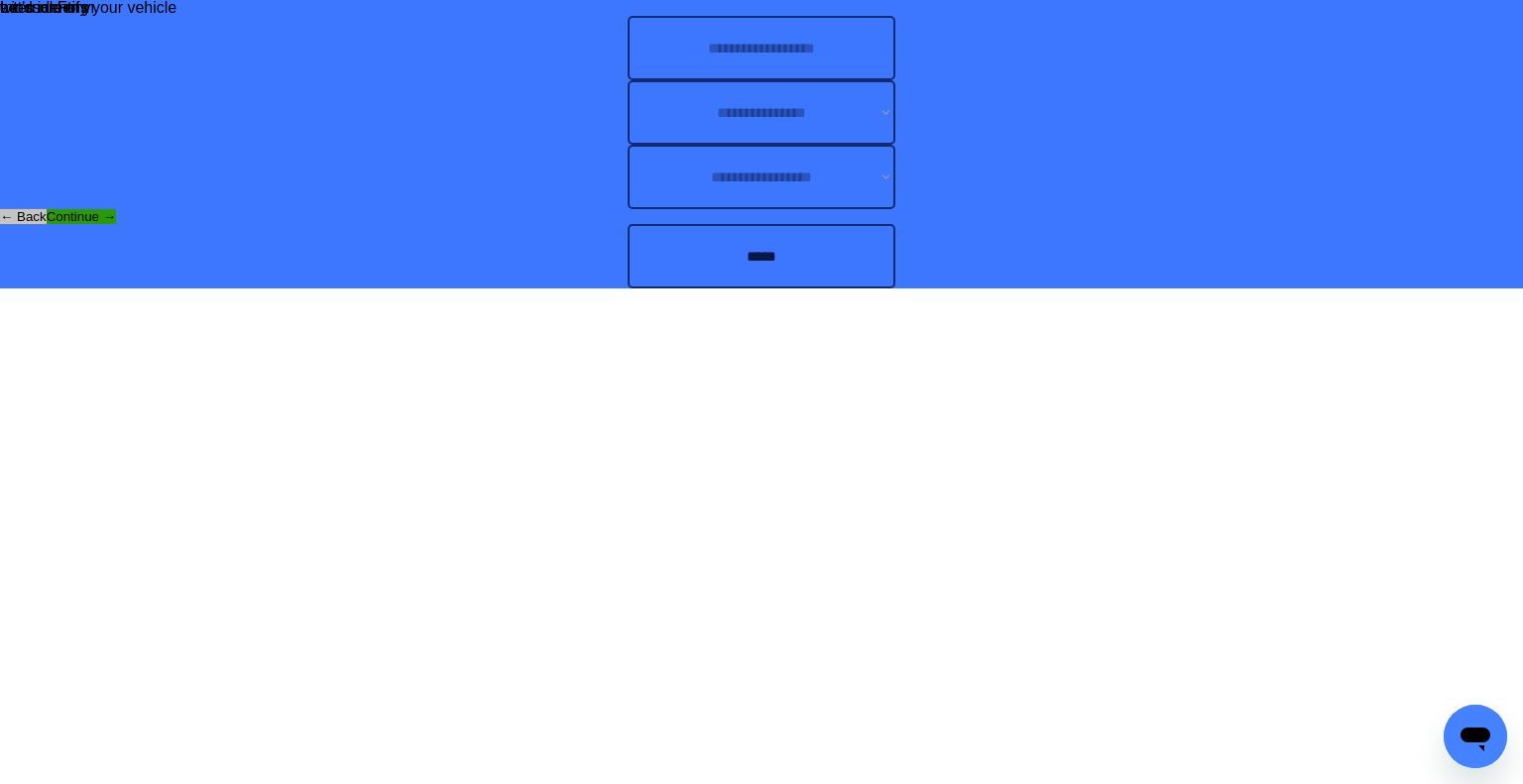 click on "←   Back" at bounding box center (23, 216) 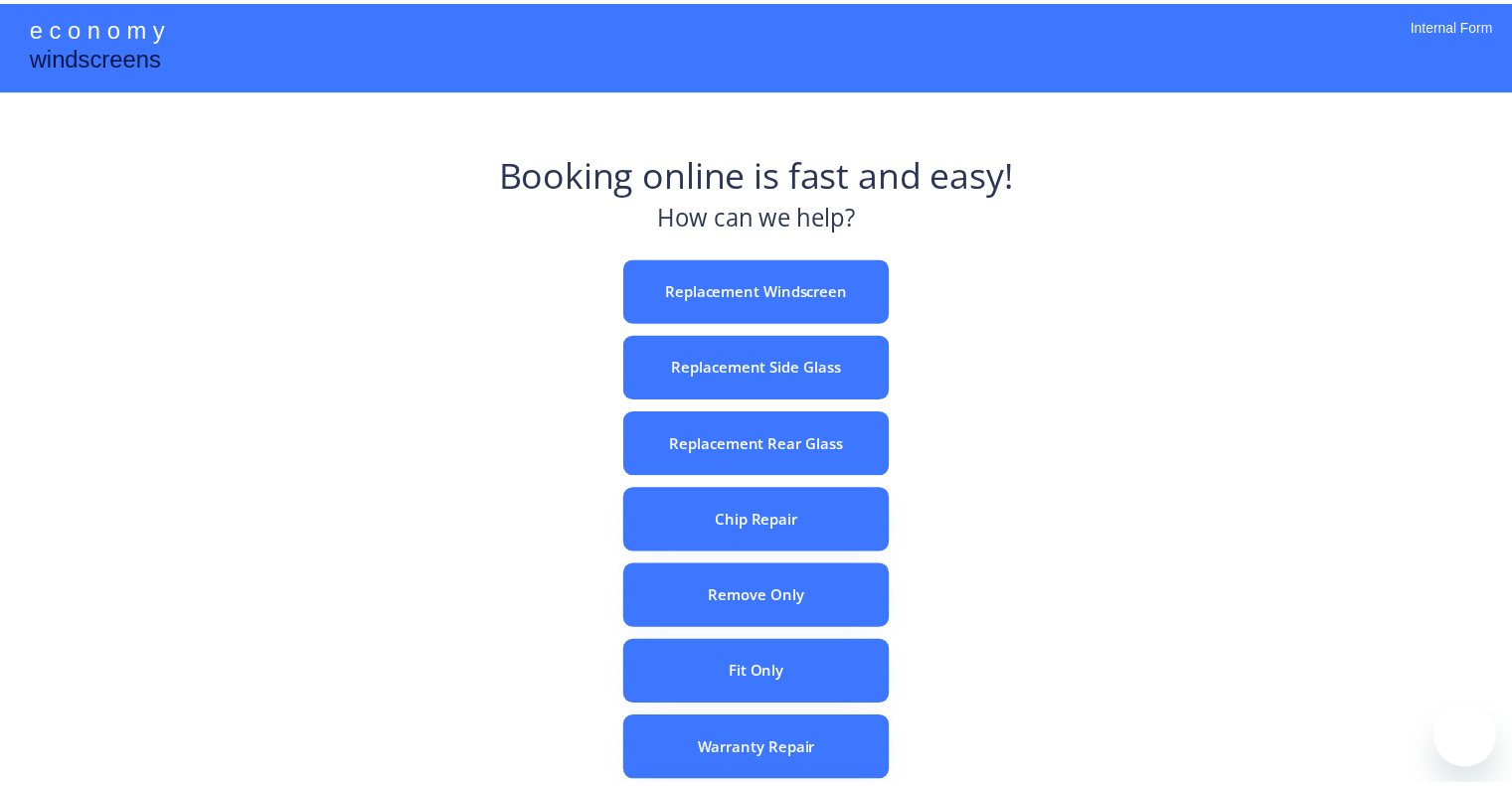 scroll, scrollTop: 0, scrollLeft: 0, axis: both 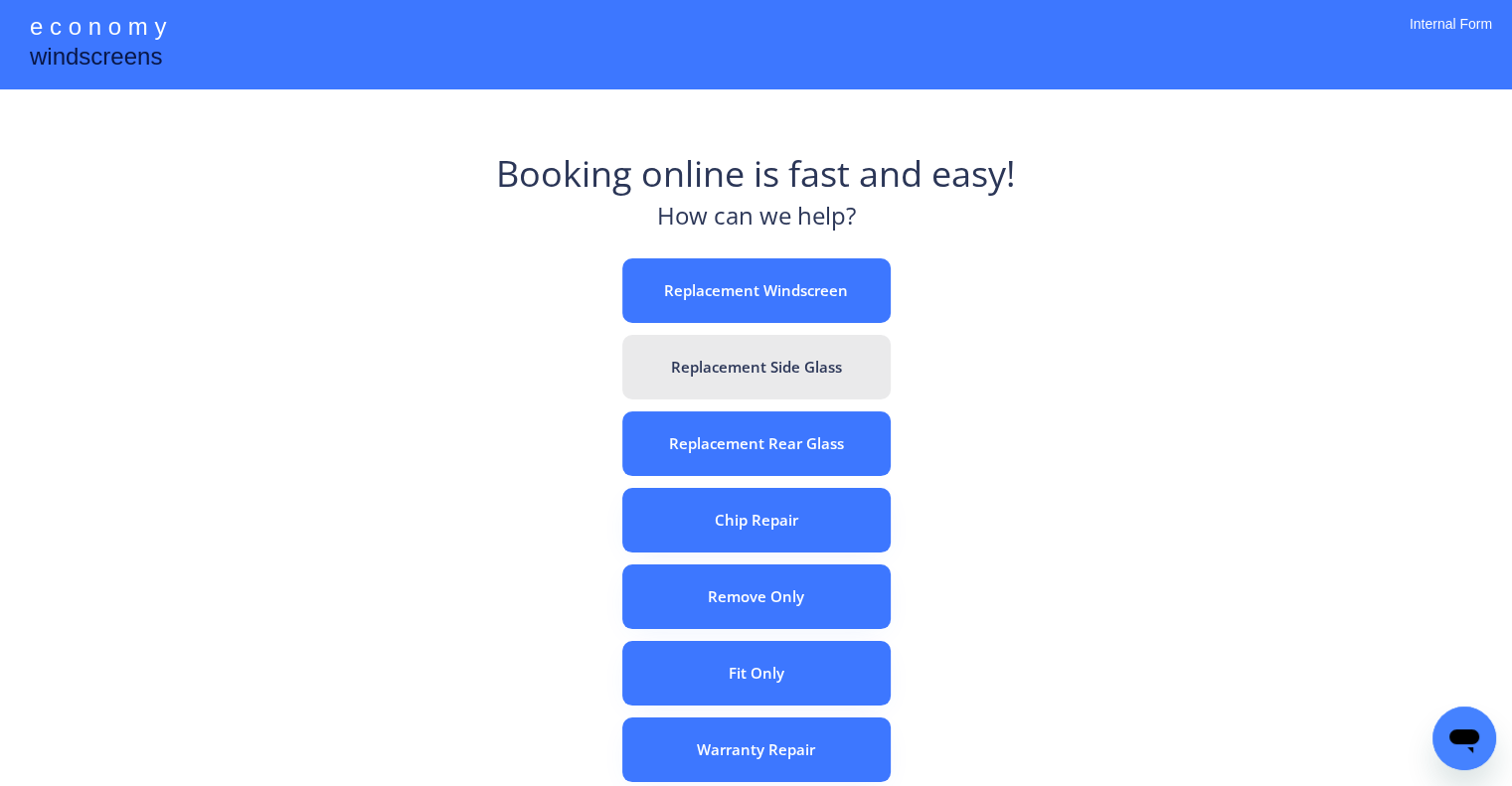 click on "Replacement Side Glass" at bounding box center (756, 367) 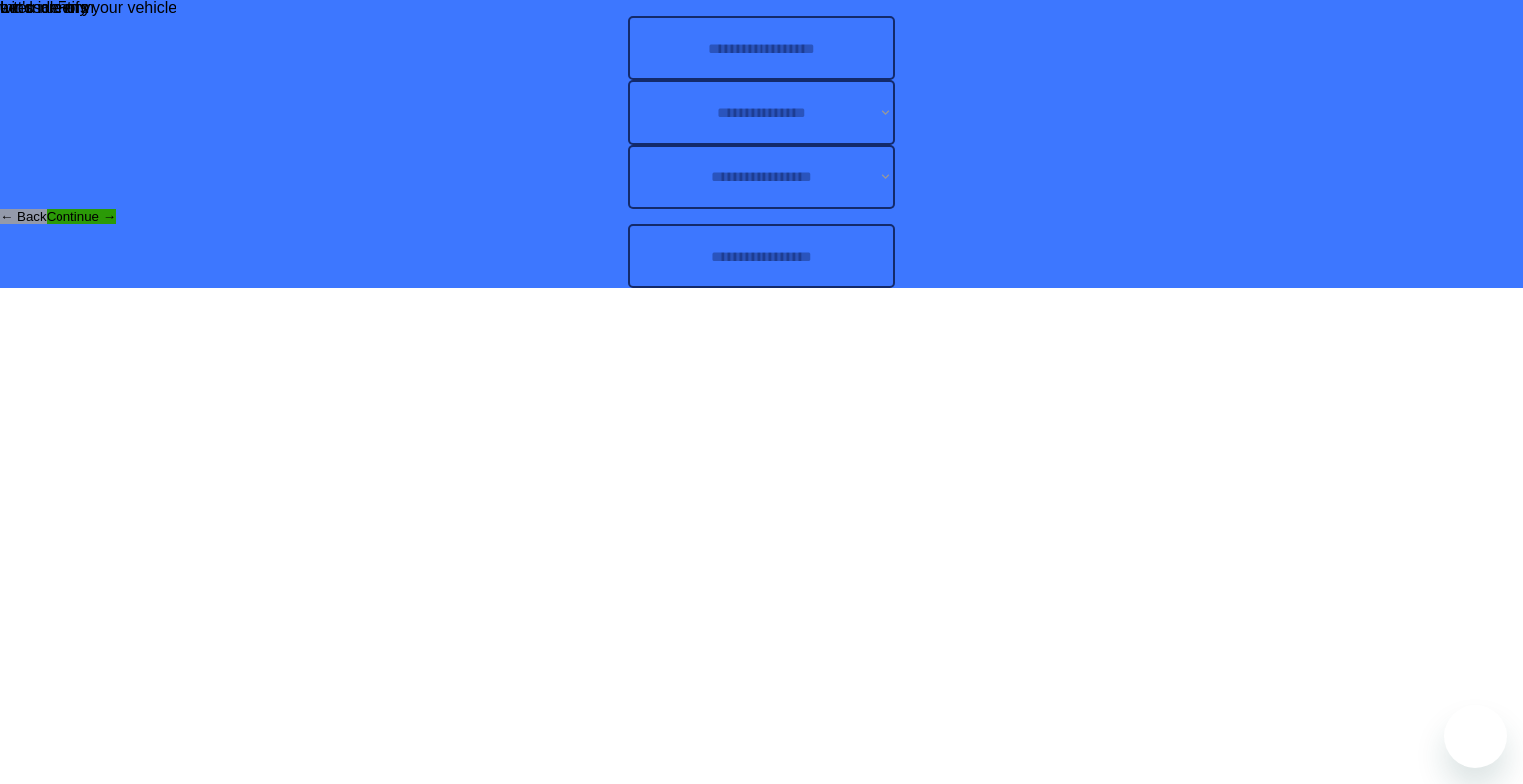 scroll, scrollTop: 0, scrollLeft: 0, axis: both 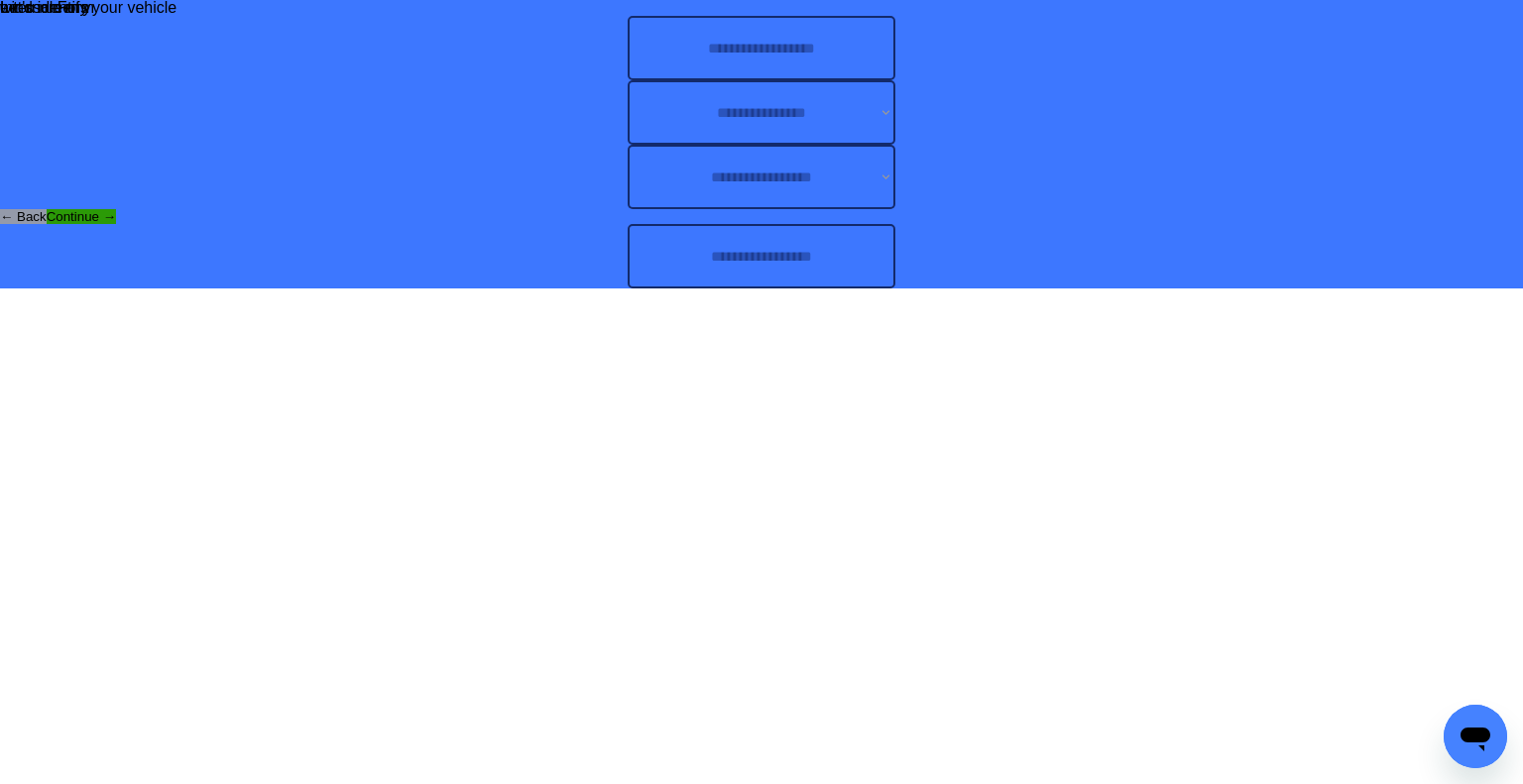 click at bounding box center (762, 256) 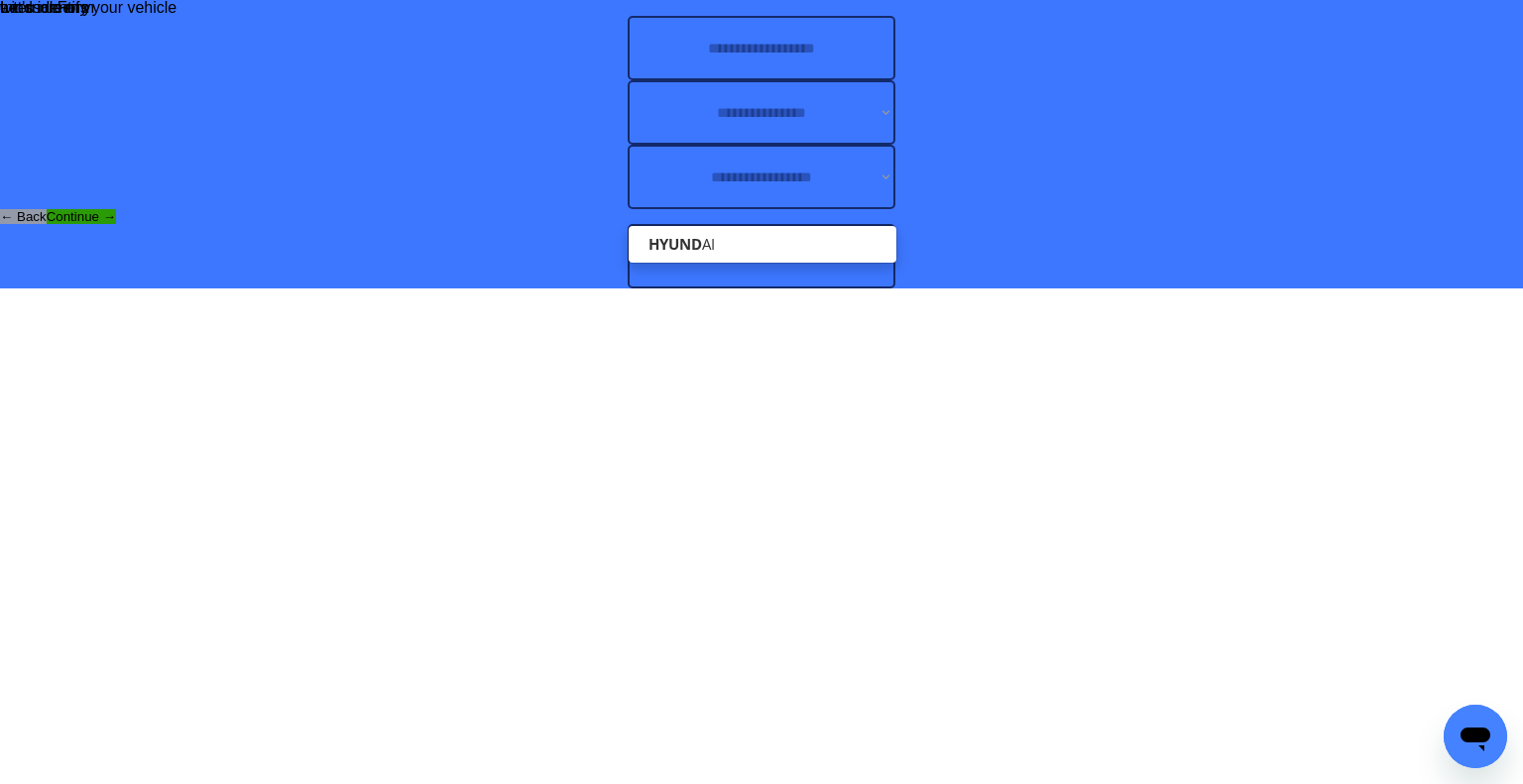 click on "HYUND AI" at bounding box center [762, 244] 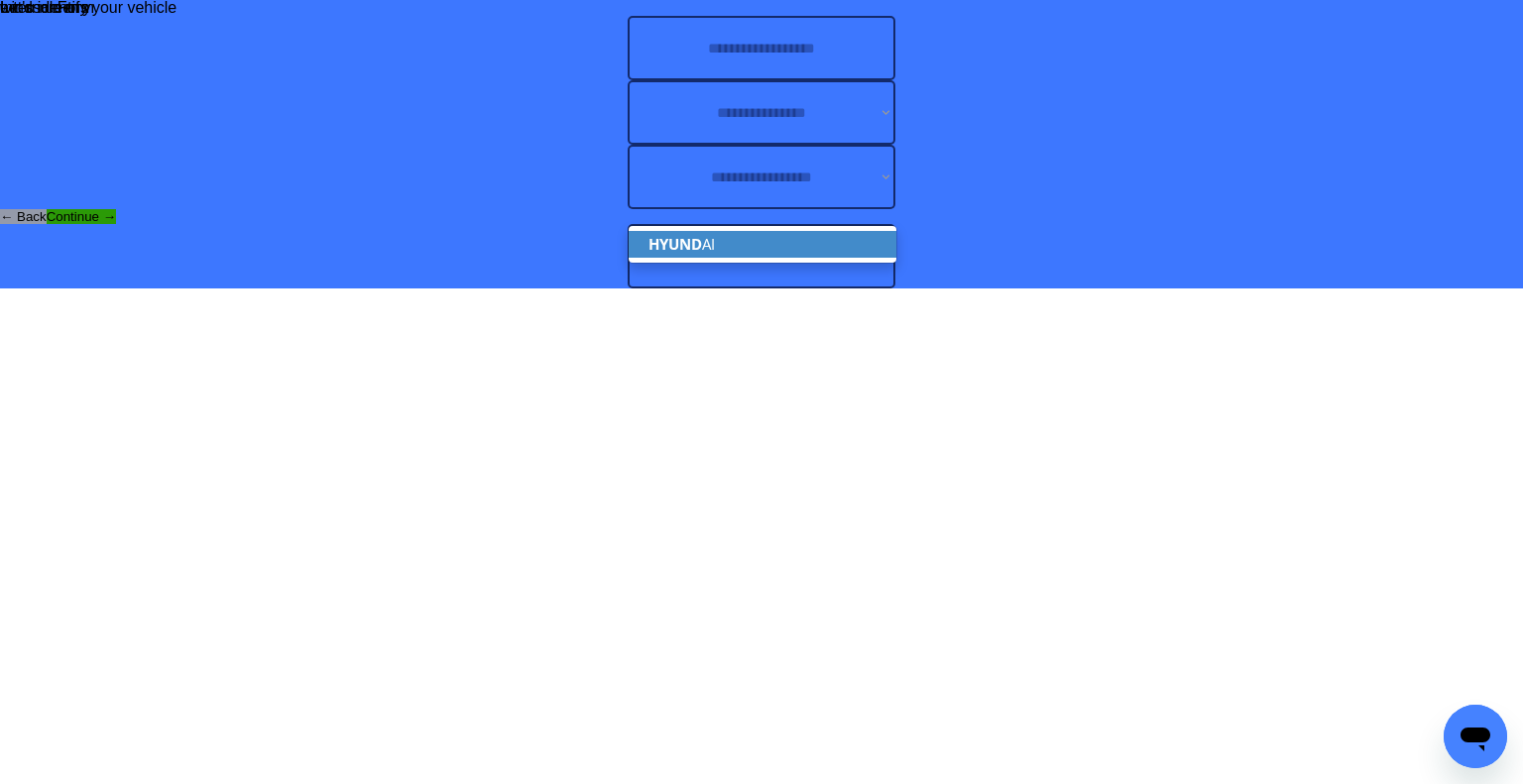click on "HYUND AI" at bounding box center (762, 244) 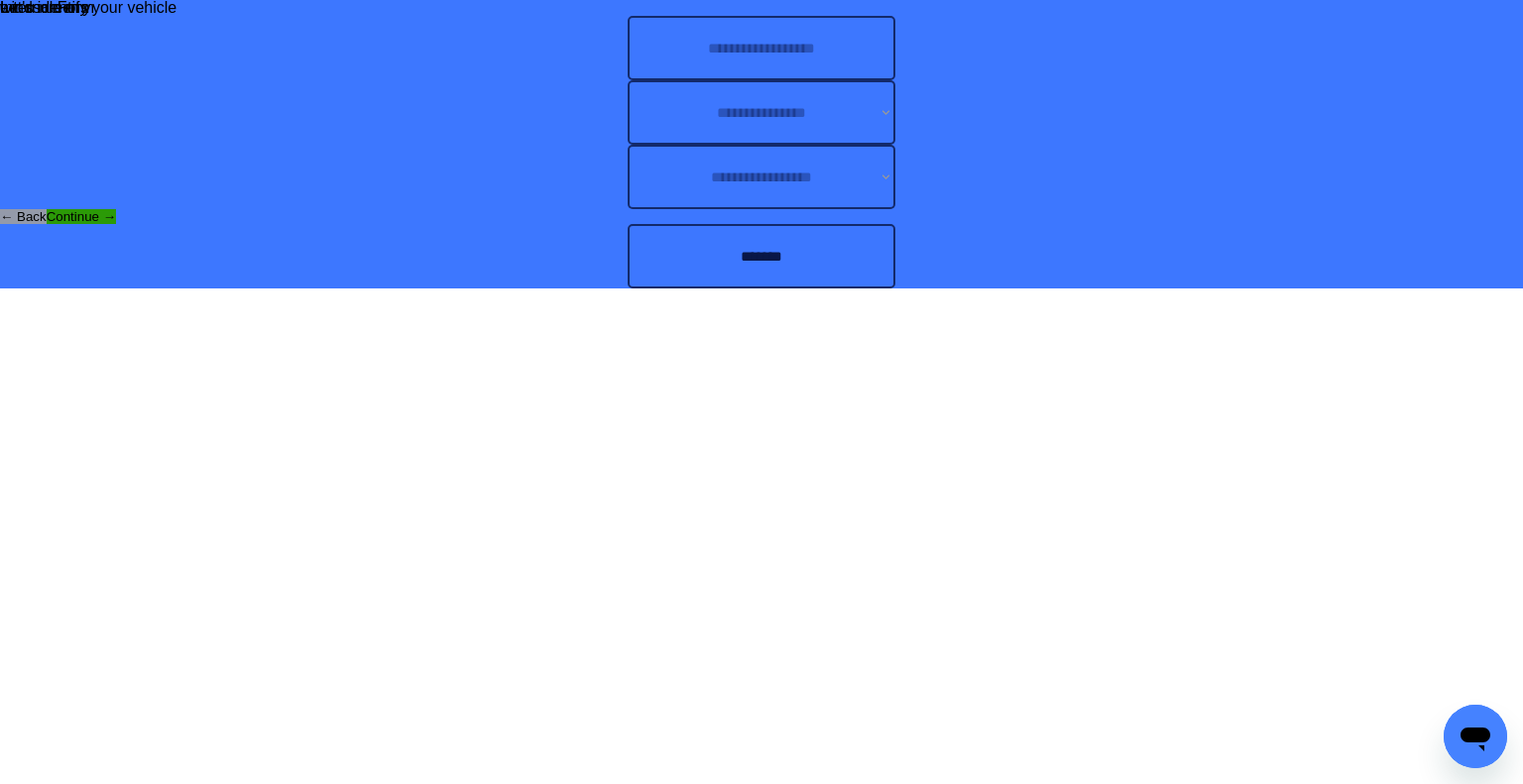 click at bounding box center [762, 48] 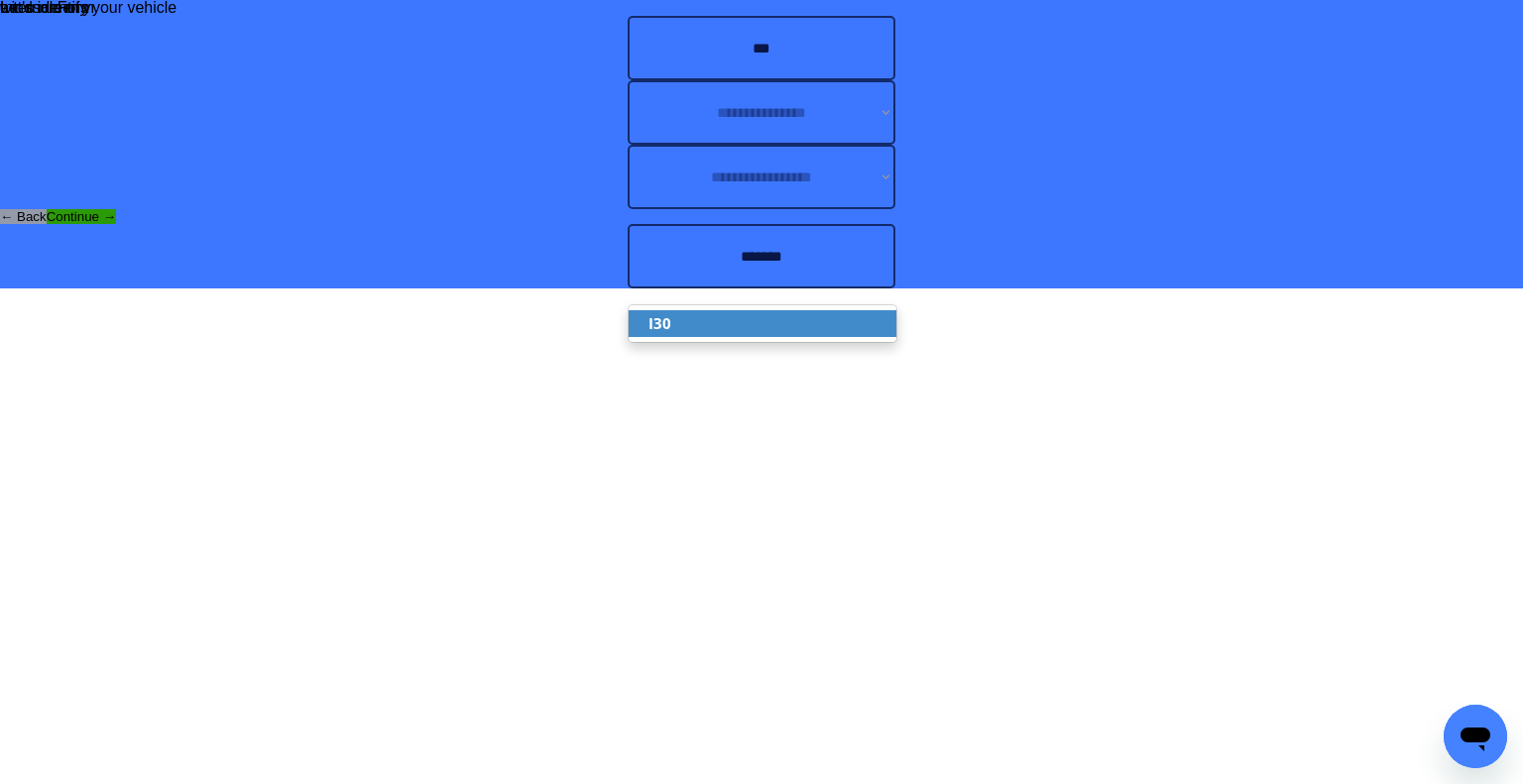 click on "I30" at bounding box center (762, 323) 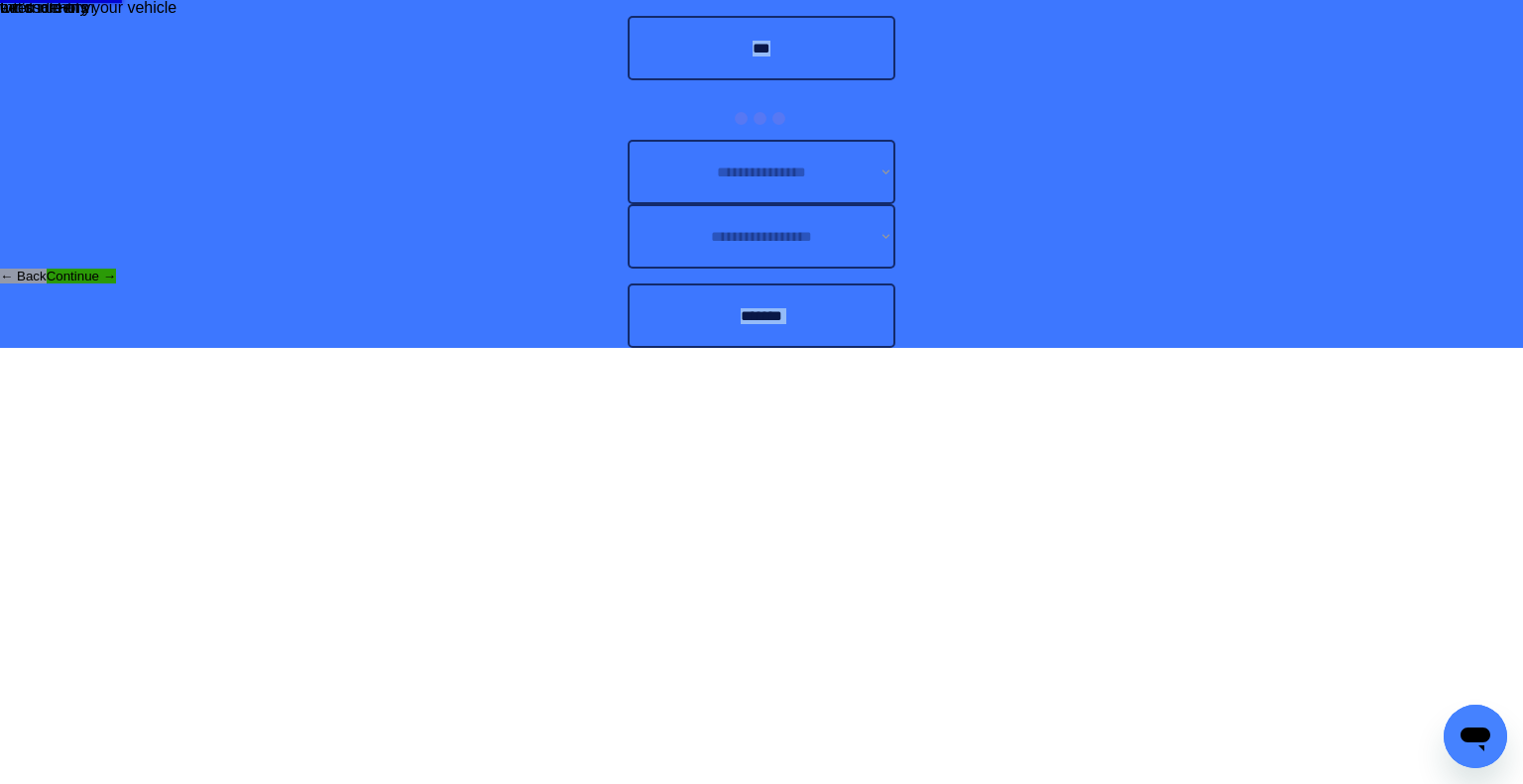 click on "**********" at bounding box center (762, 173) 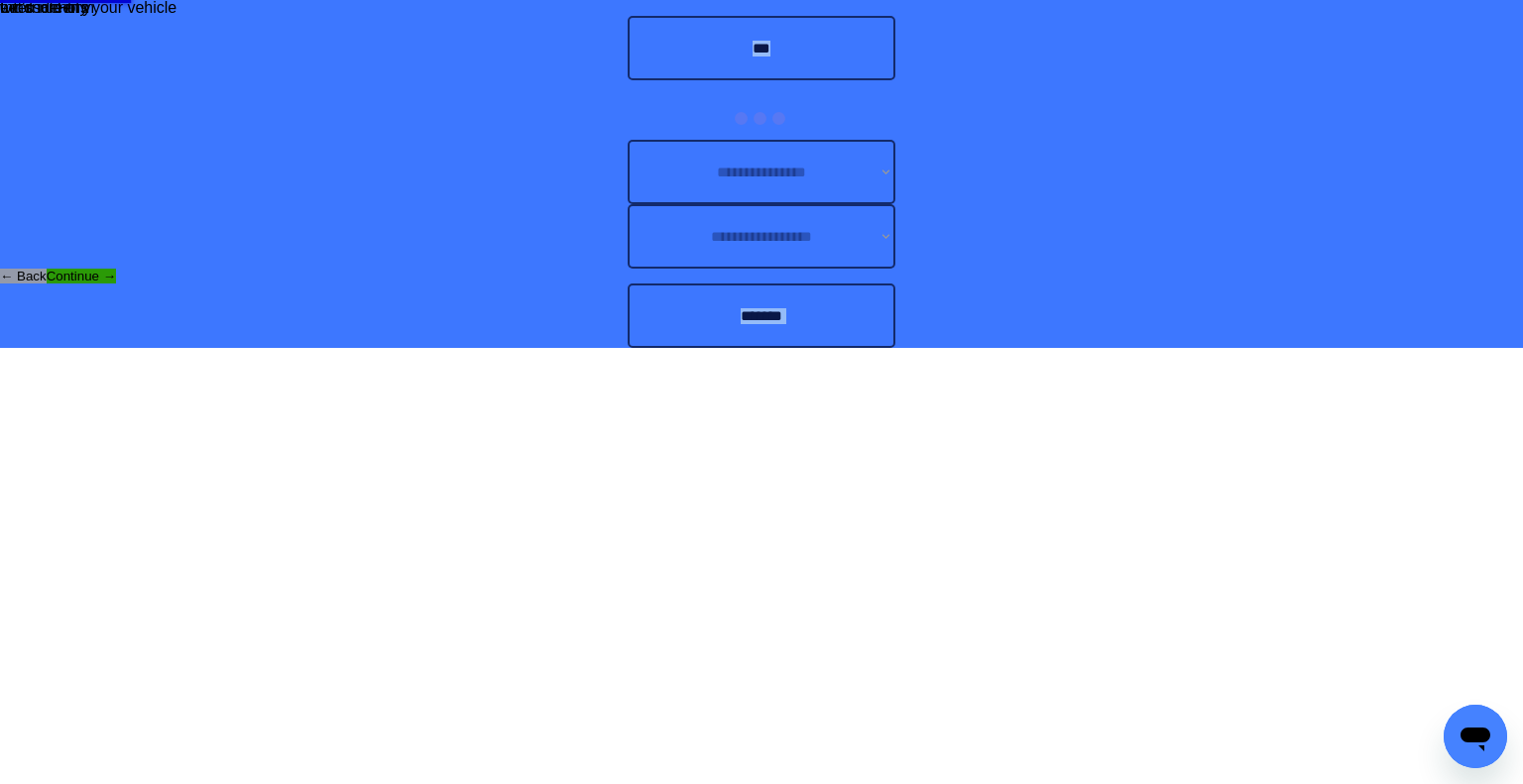 click on "**********" at bounding box center [762, 173] 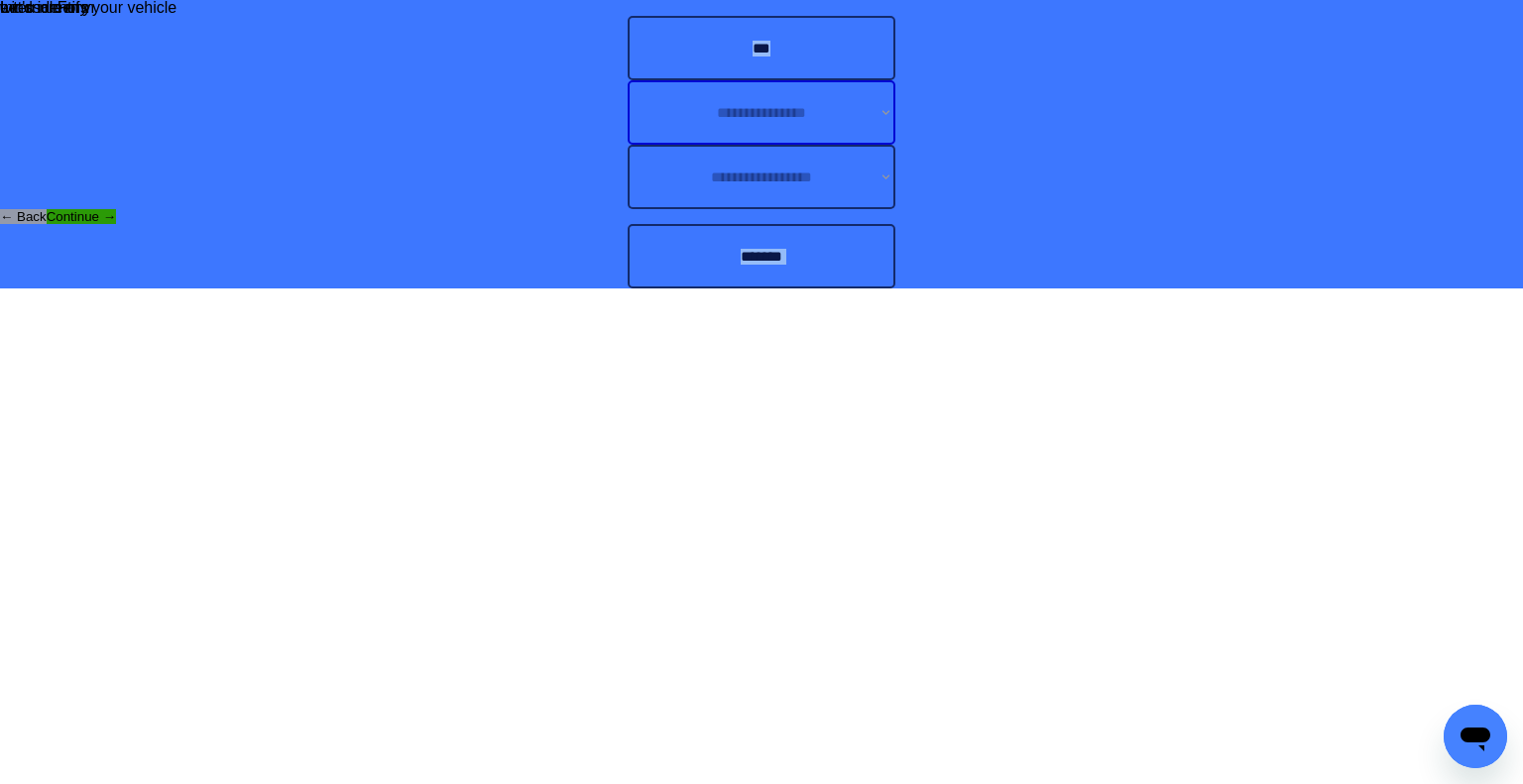drag, startPoint x: 867, startPoint y: 354, endPoint x: 918, endPoint y: 348, distance: 51.35173 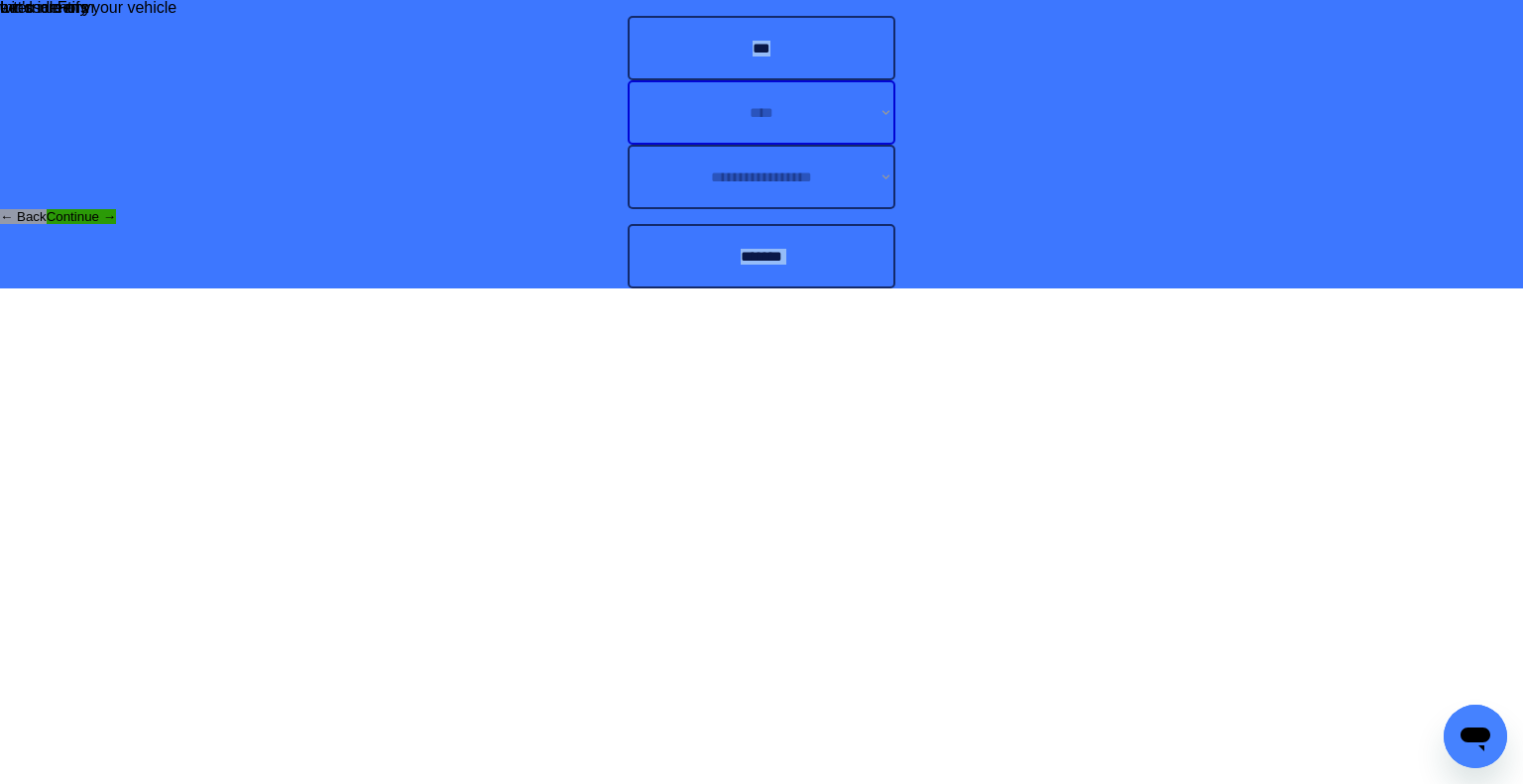 click on "**********" at bounding box center [762, 112] 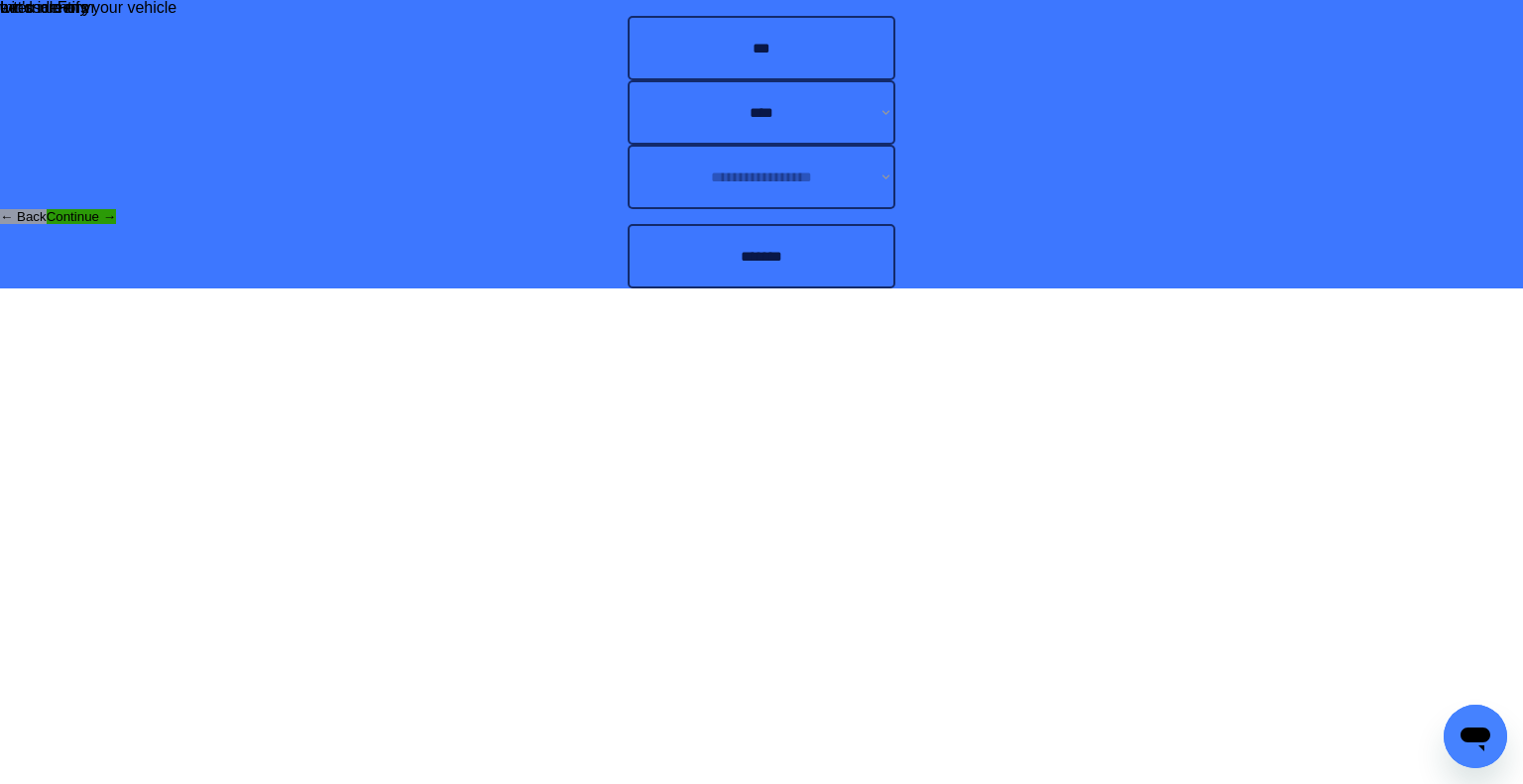 click on "**********" at bounding box center [762, 144] 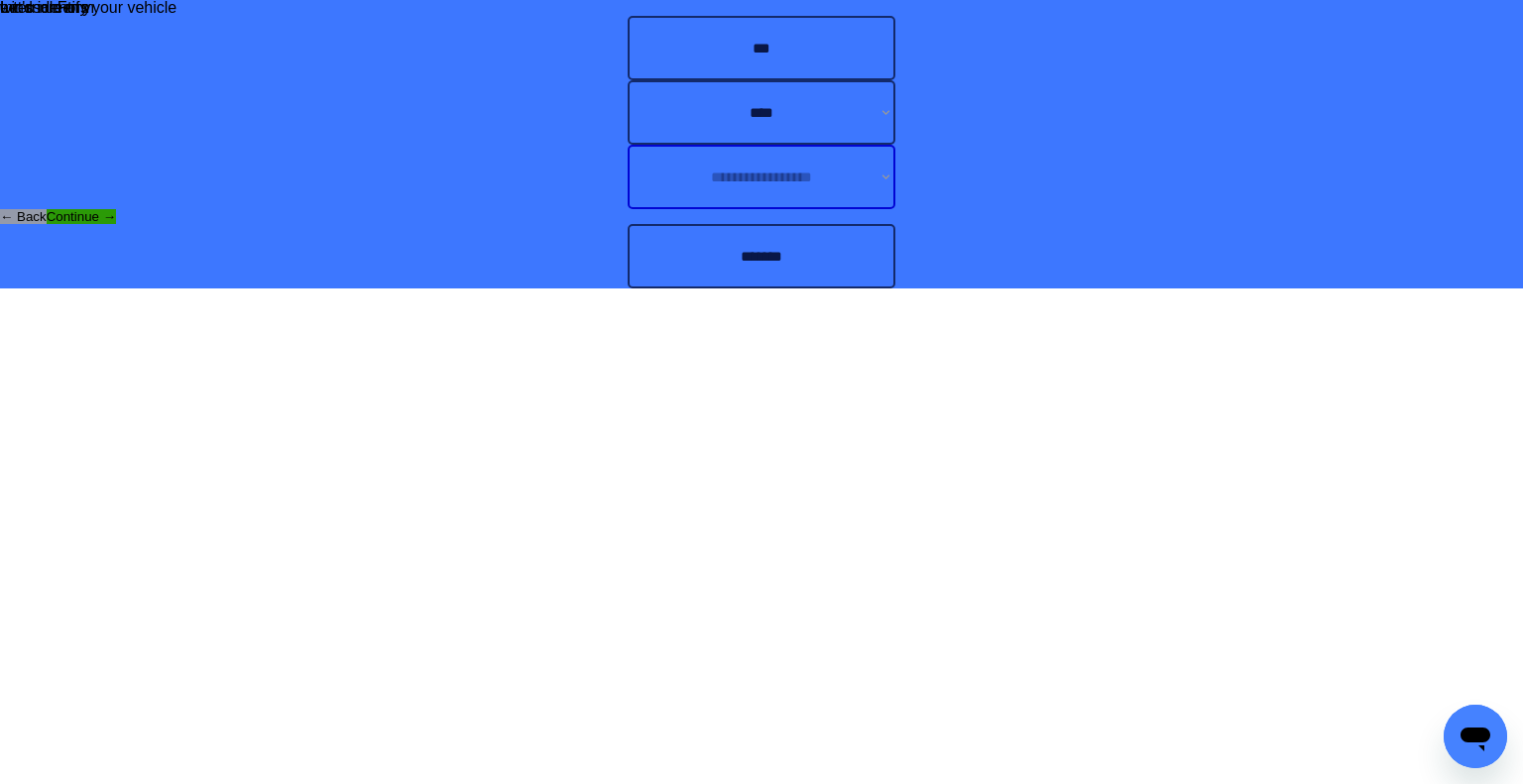 click on "**********" at bounding box center (762, 176) 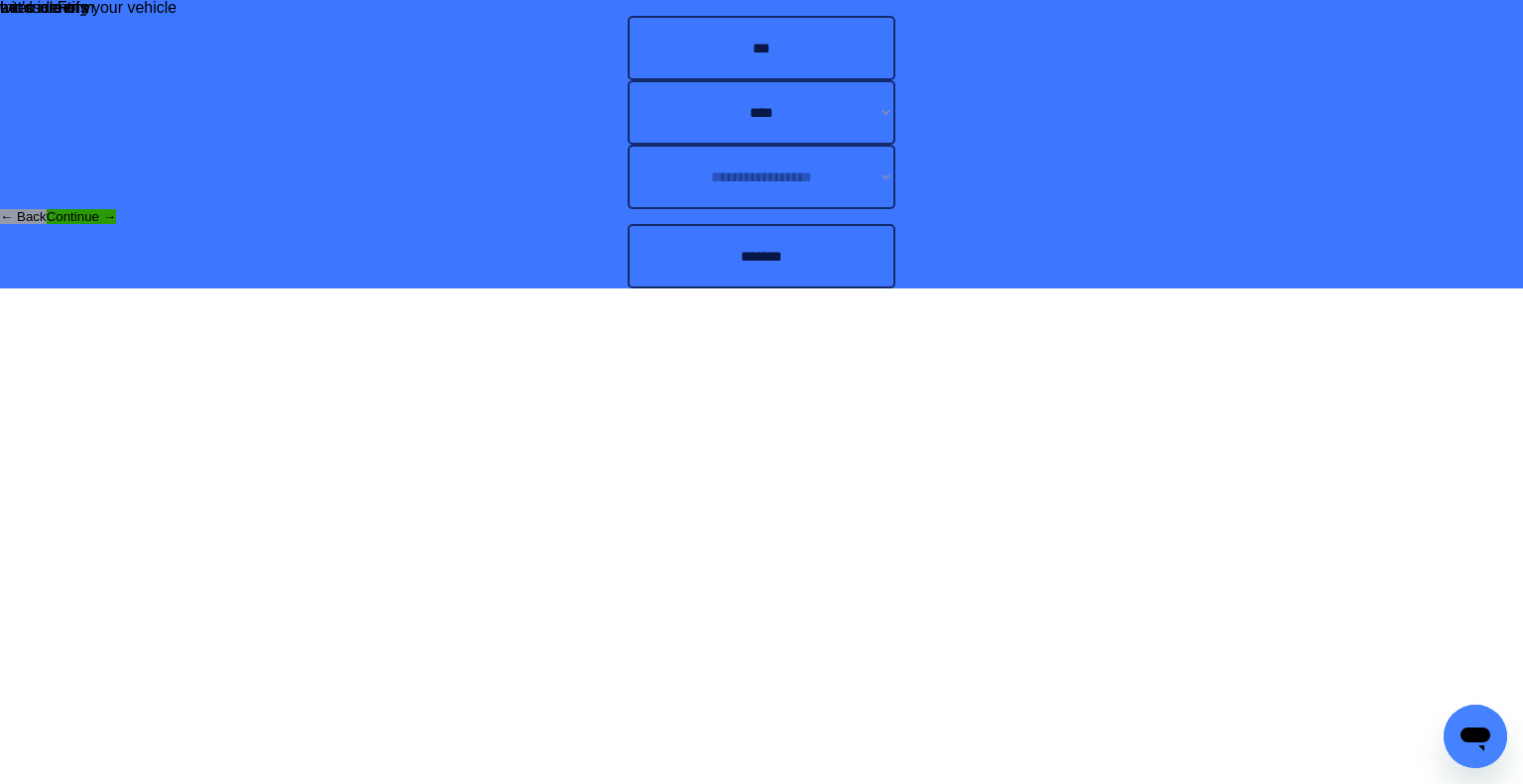 click on "**********" at bounding box center [762, 144] 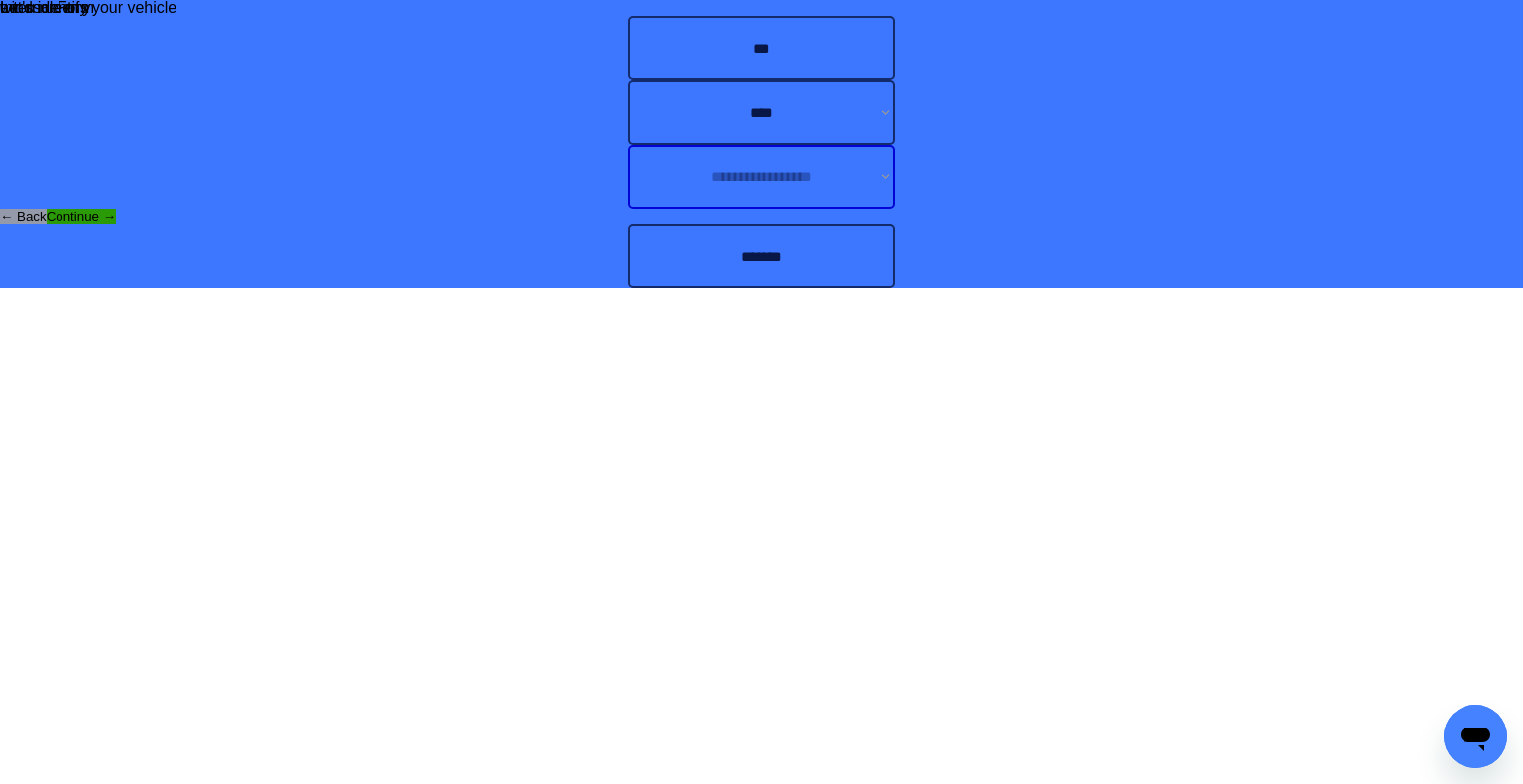drag, startPoint x: 807, startPoint y: 460, endPoint x: 826, endPoint y: 459, distance: 19.026298 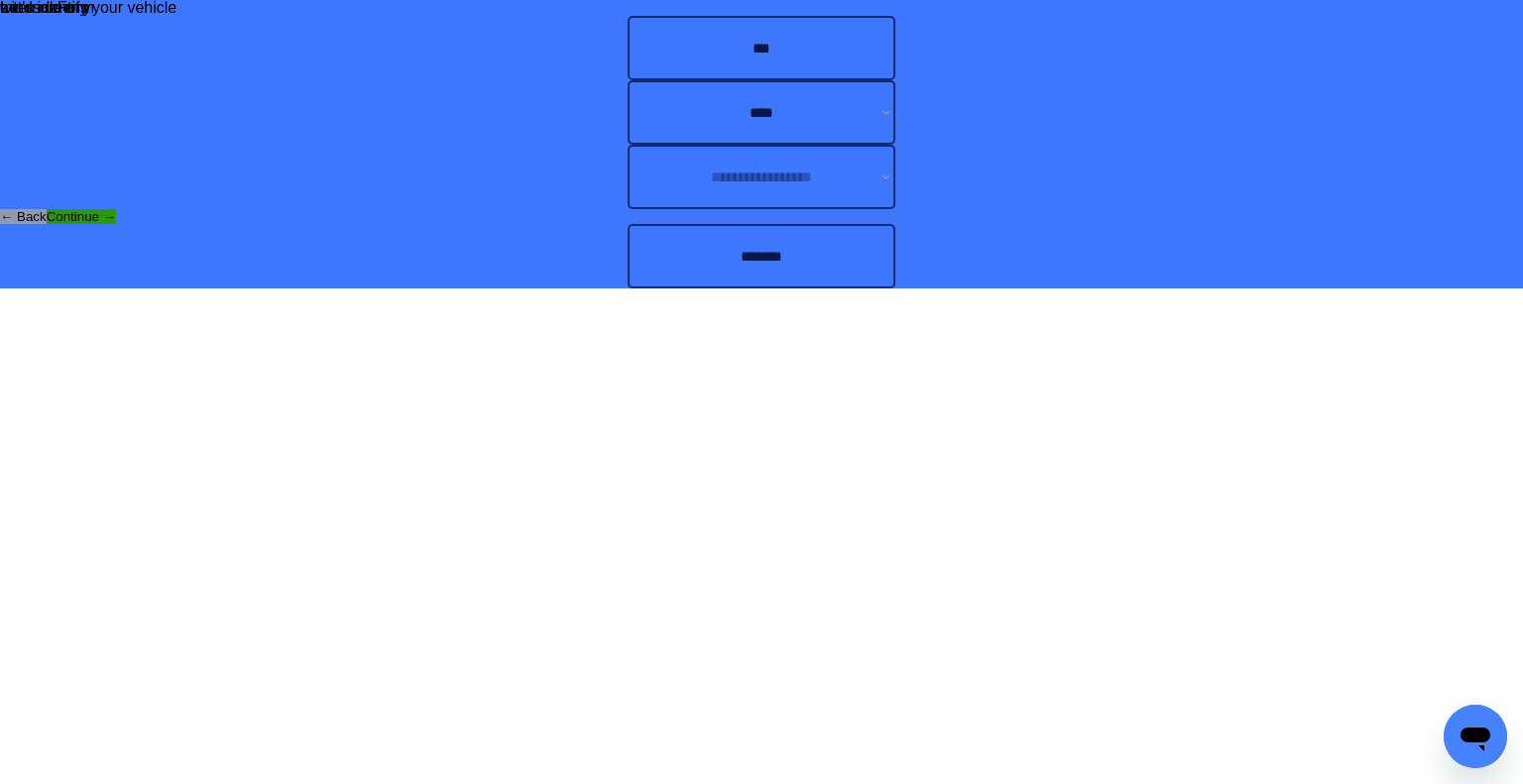click on "**********" at bounding box center [762, 176] 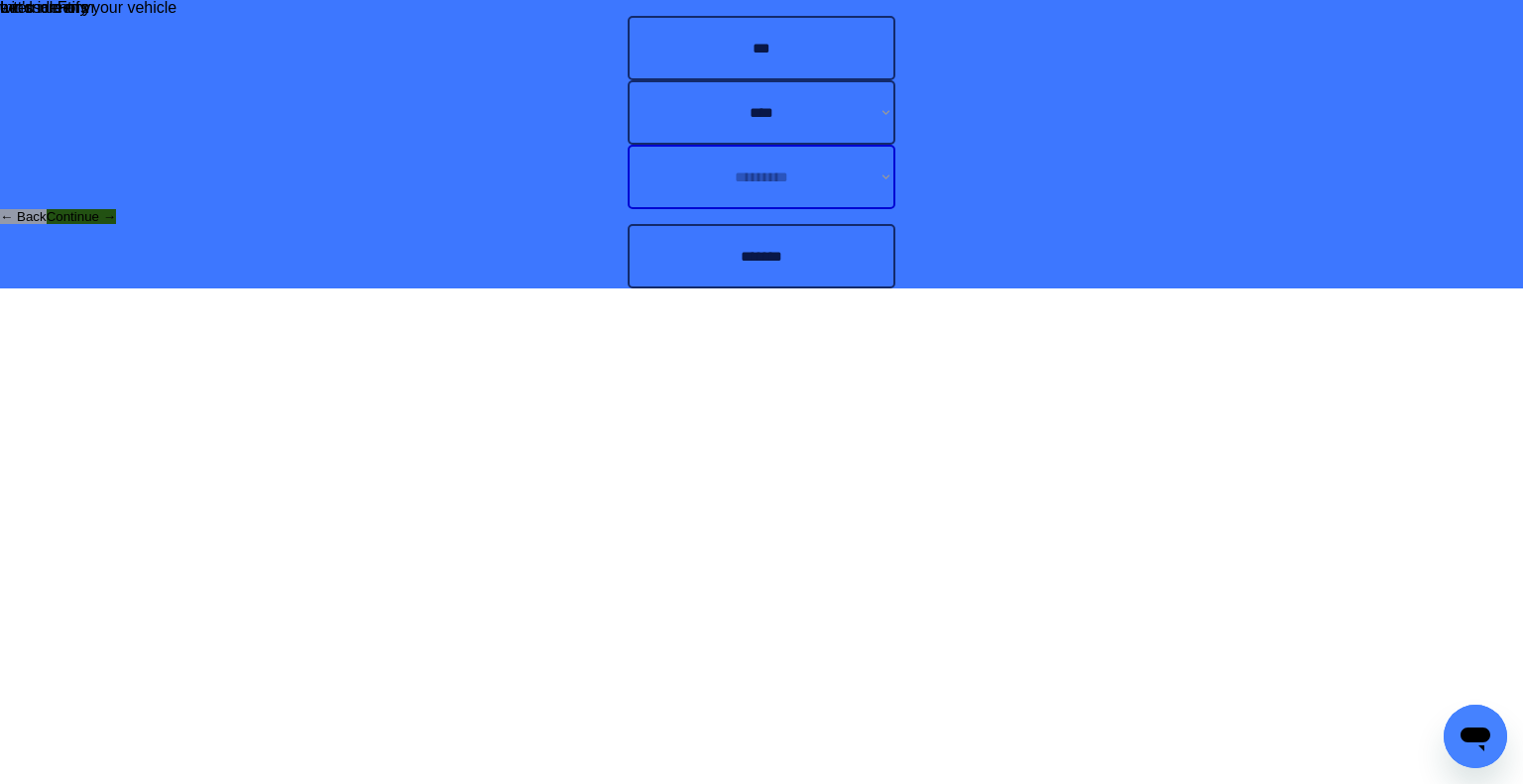 click on "**********" at bounding box center [762, 176] 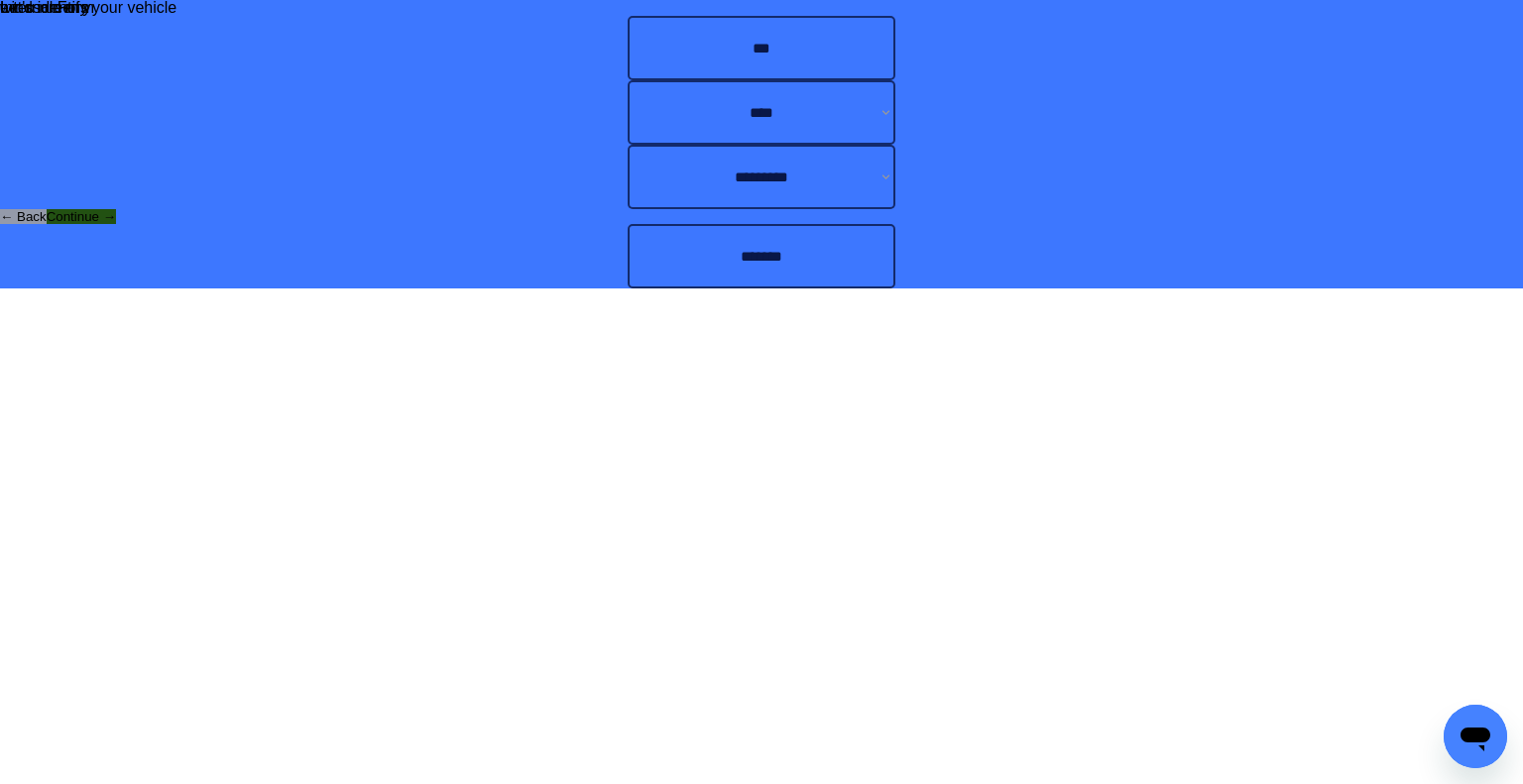 drag, startPoint x: 1168, startPoint y: 392, endPoint x: 1138, endPoint y: 401, distance: 31.32092 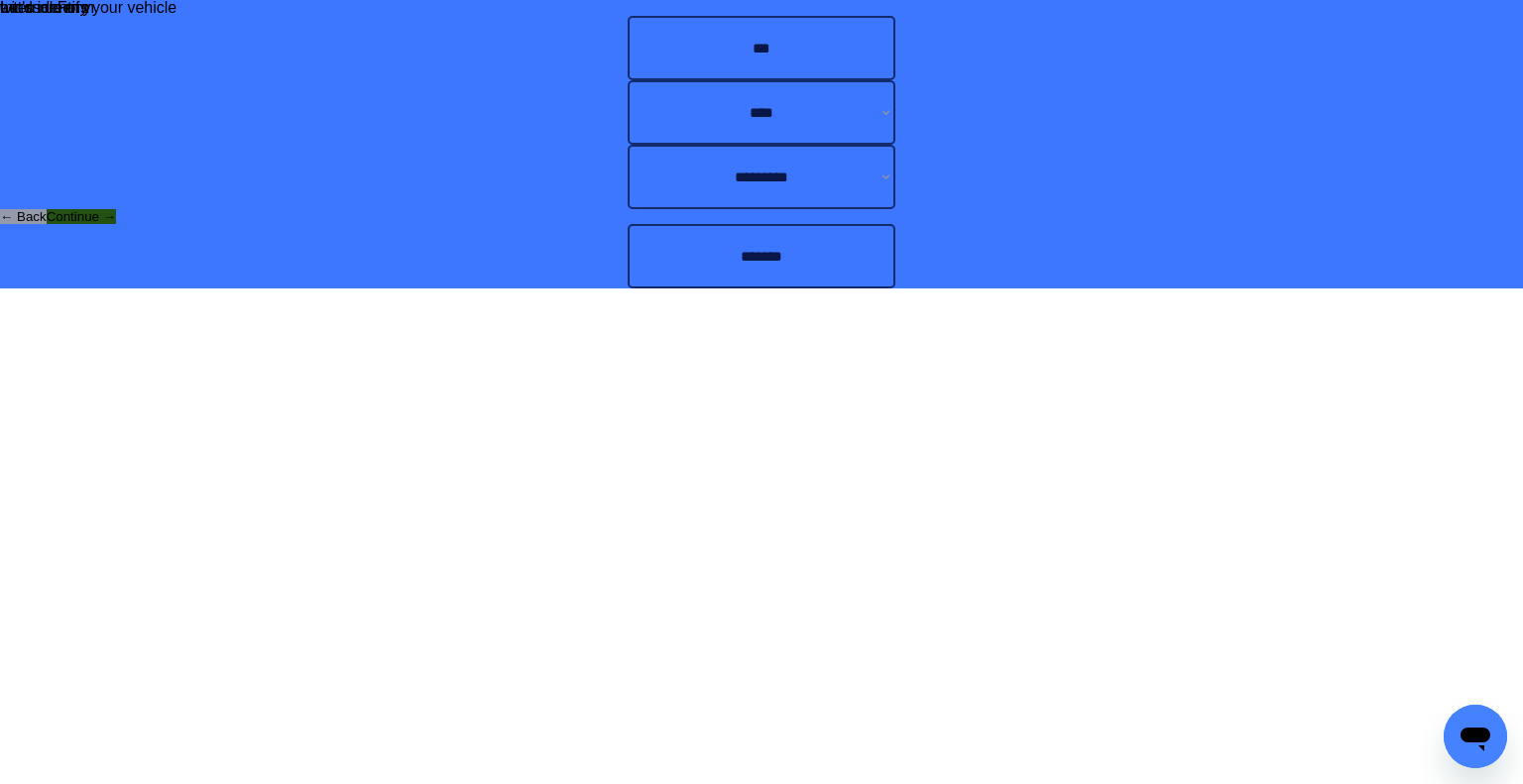 drag, startPoint x: 939, startPoint y: 514, endPoint x: 1027, endPoint y: 518, distance: 88.09086 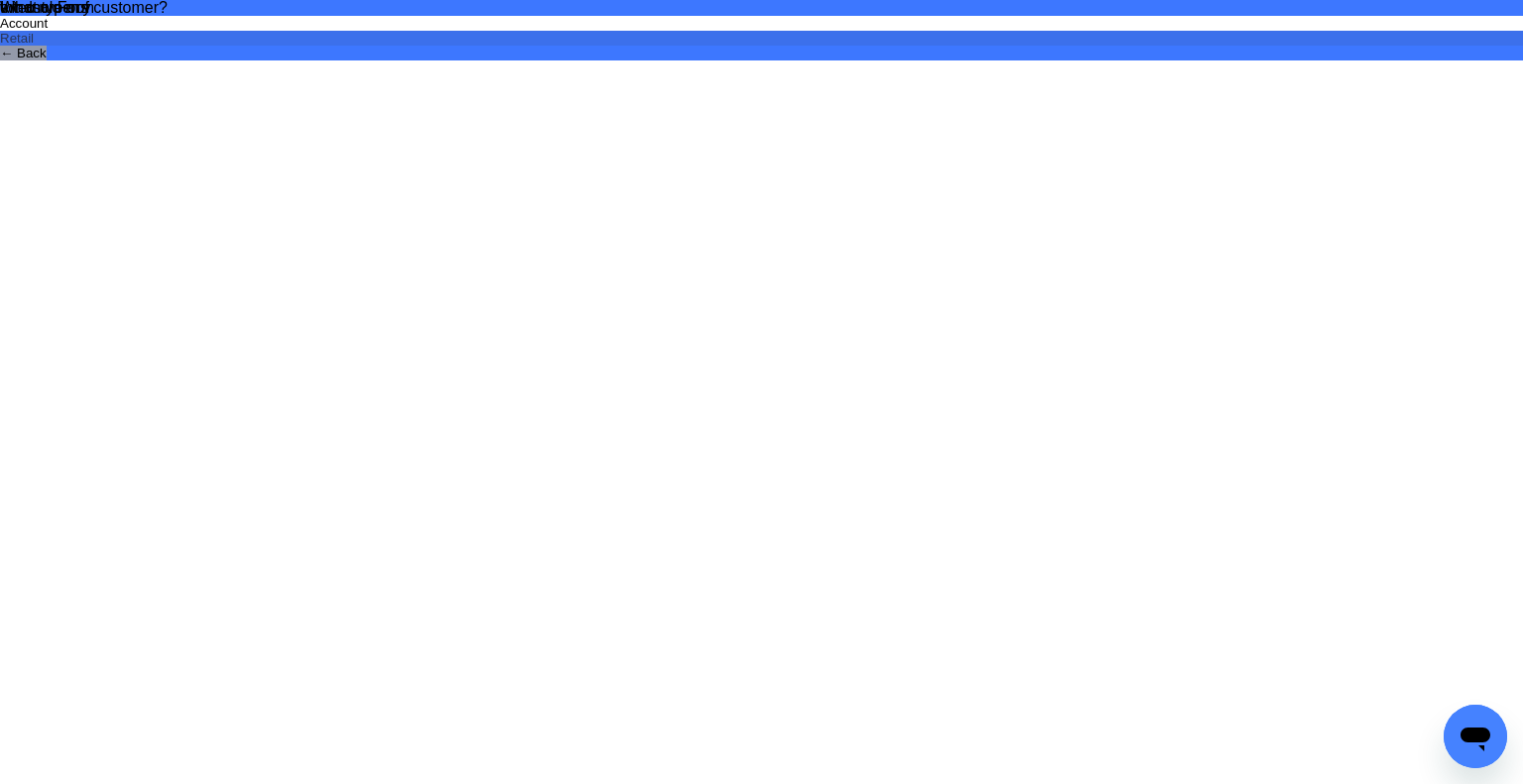 click on "Retail" at bounding box center (762, 38) 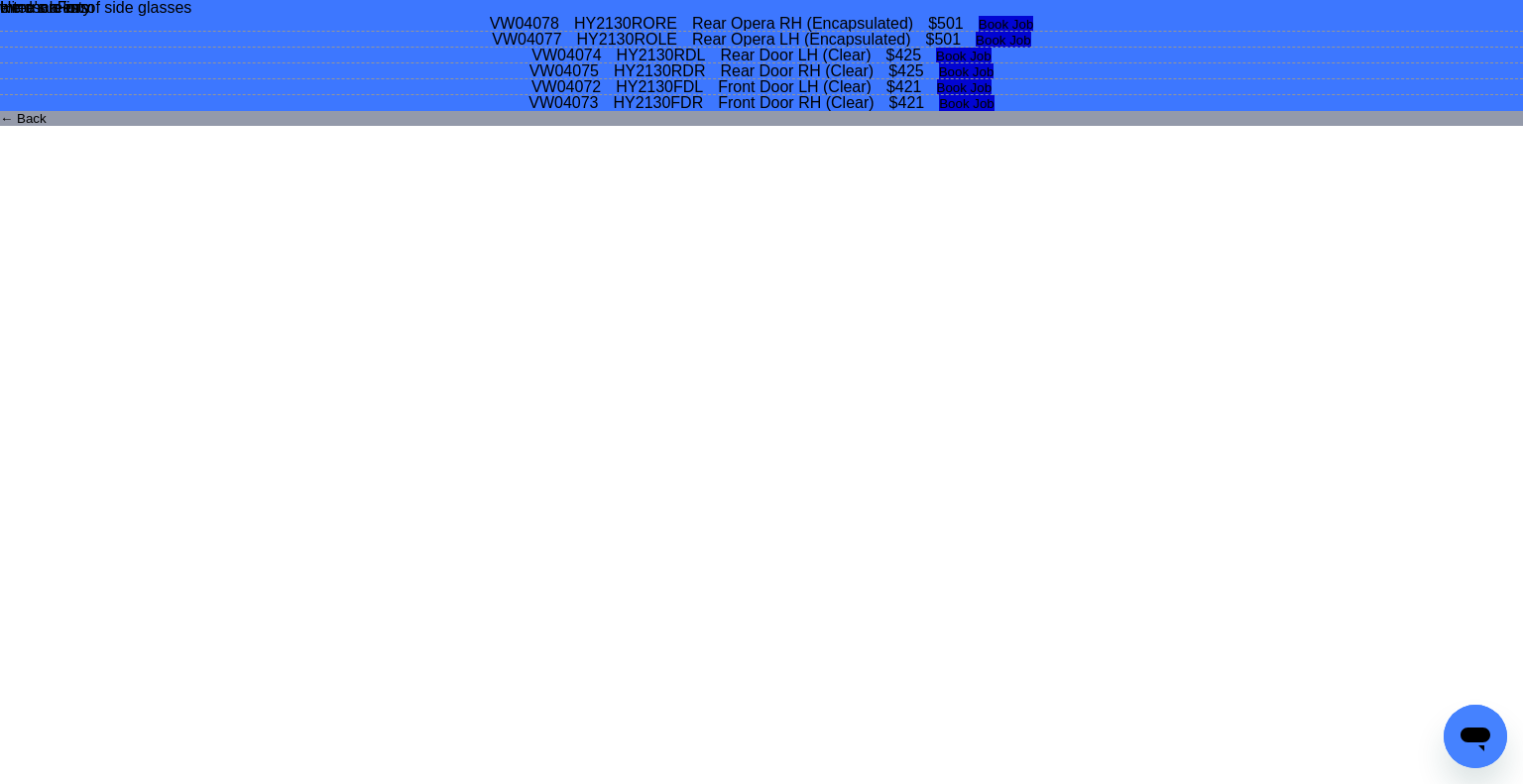 drag, startPoint x: 820, startPoint y: 598, endPoint x: 1165, endPoint y: 577, distance: 345.63854 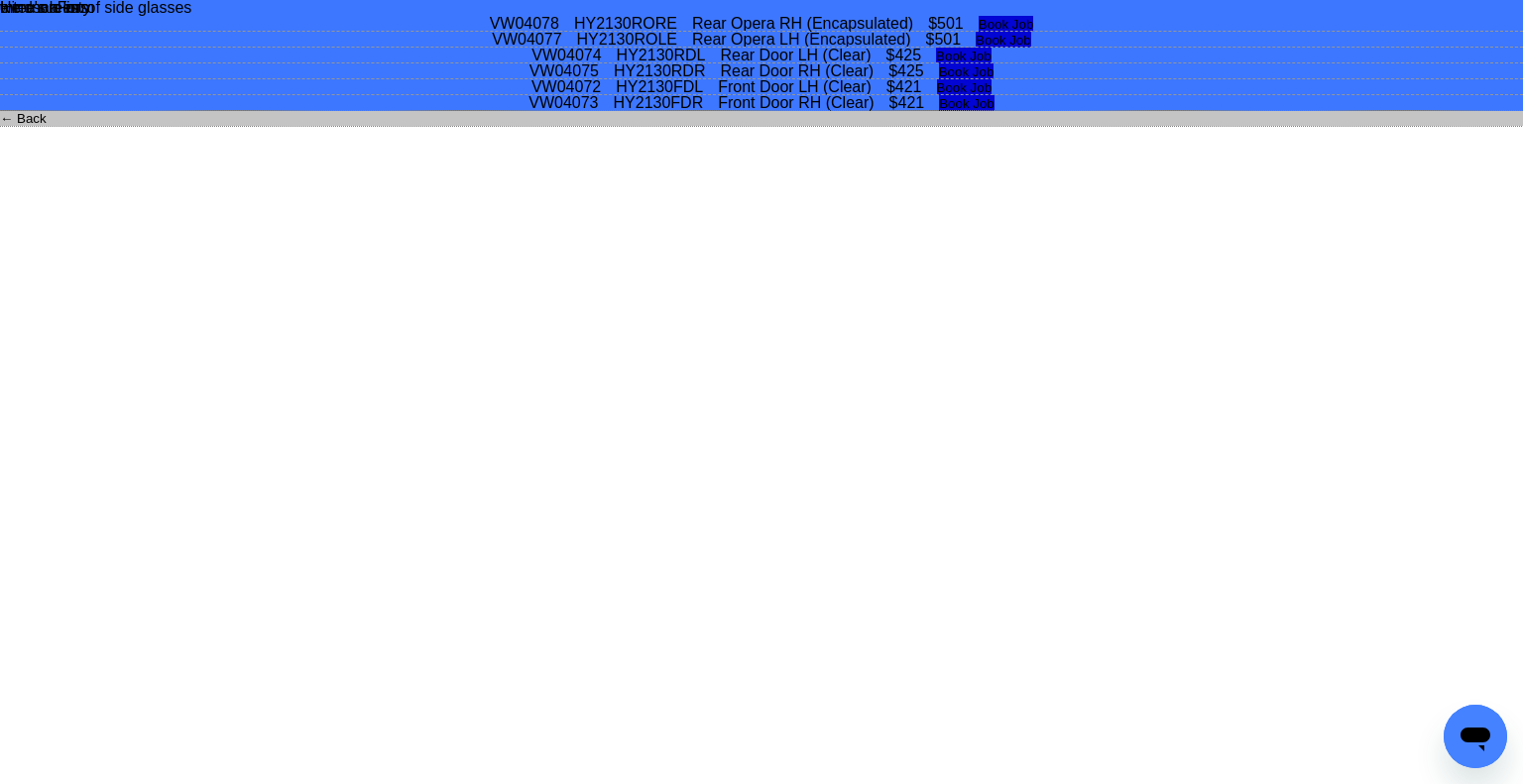 click on "←   Back" at bounding box center (762, 118) 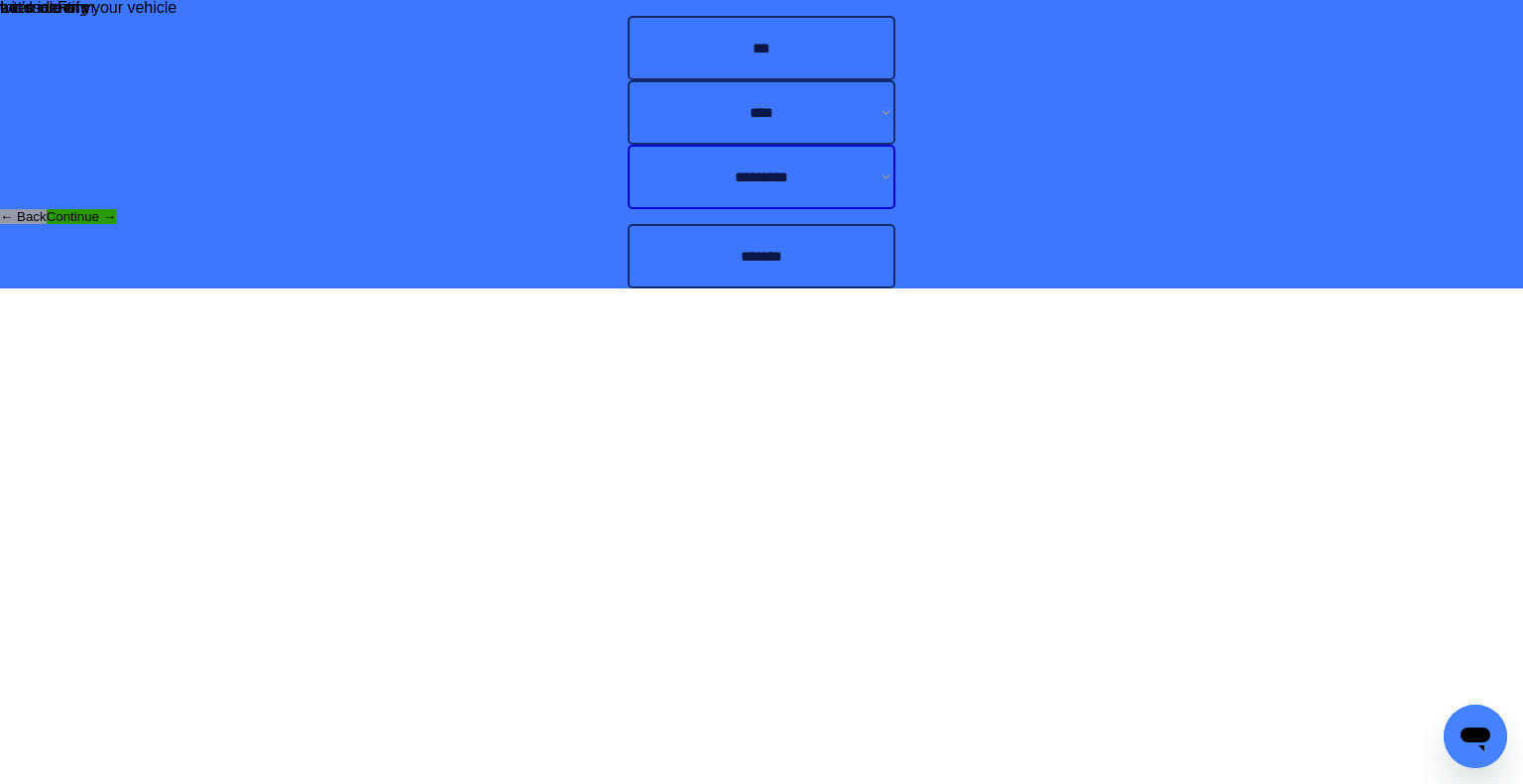 drag, startPoint x: 857, startPoint y: 442, endPoint x: 859, endPoint y: 459, distance: 17.117243 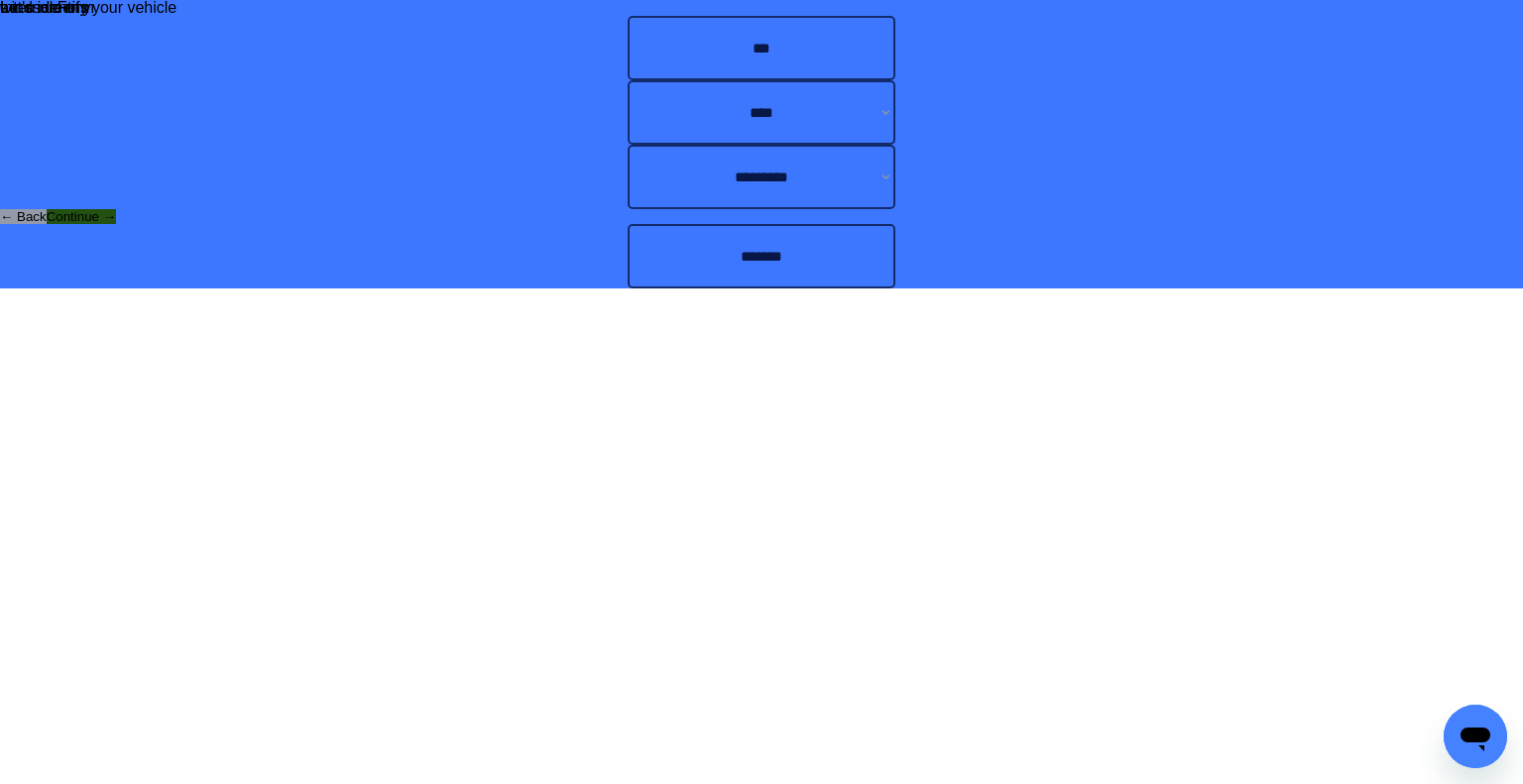 click on "Continue    →" at bounding box center (81, 216) 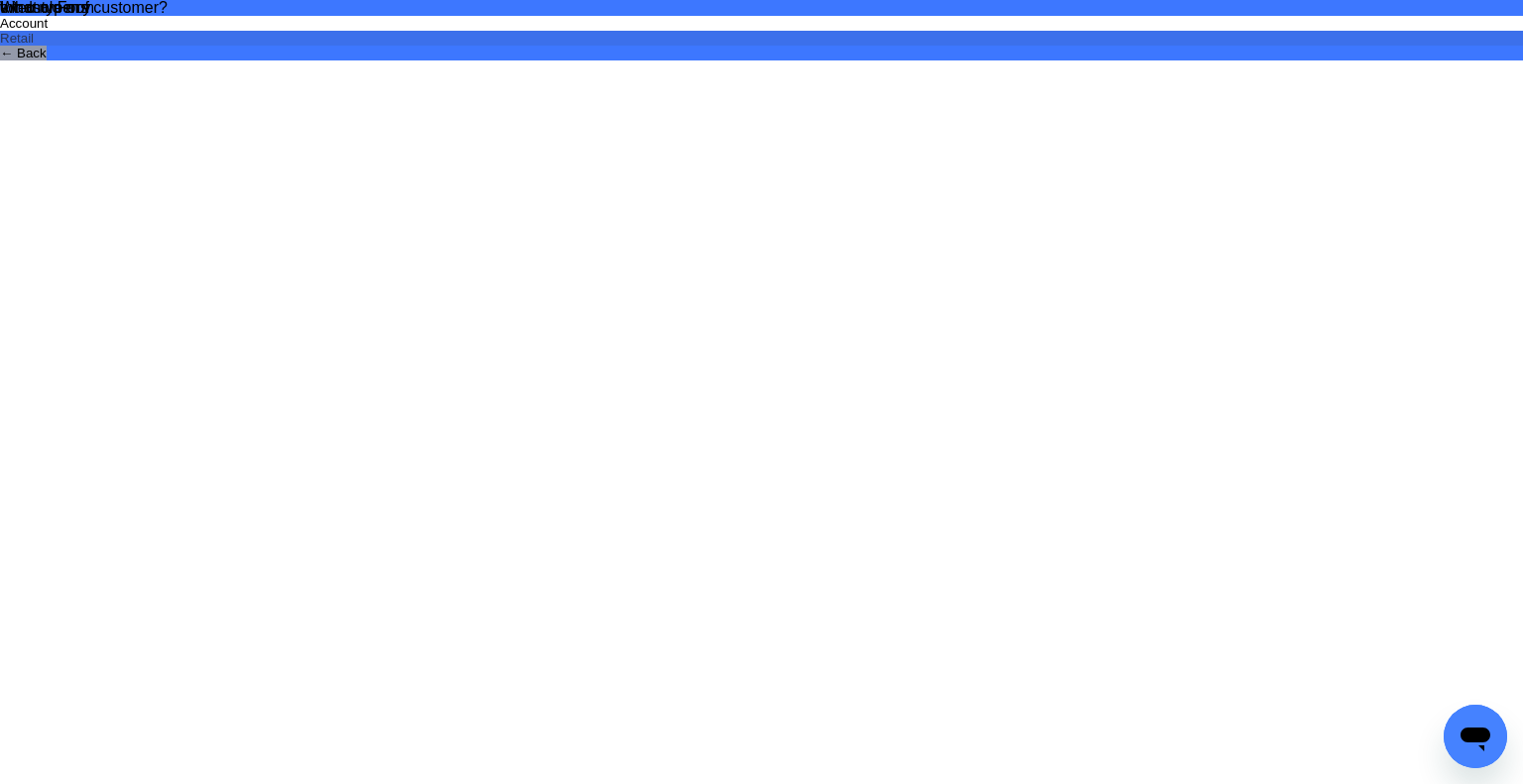 click on "Retail" at bounding box center (762, 38) 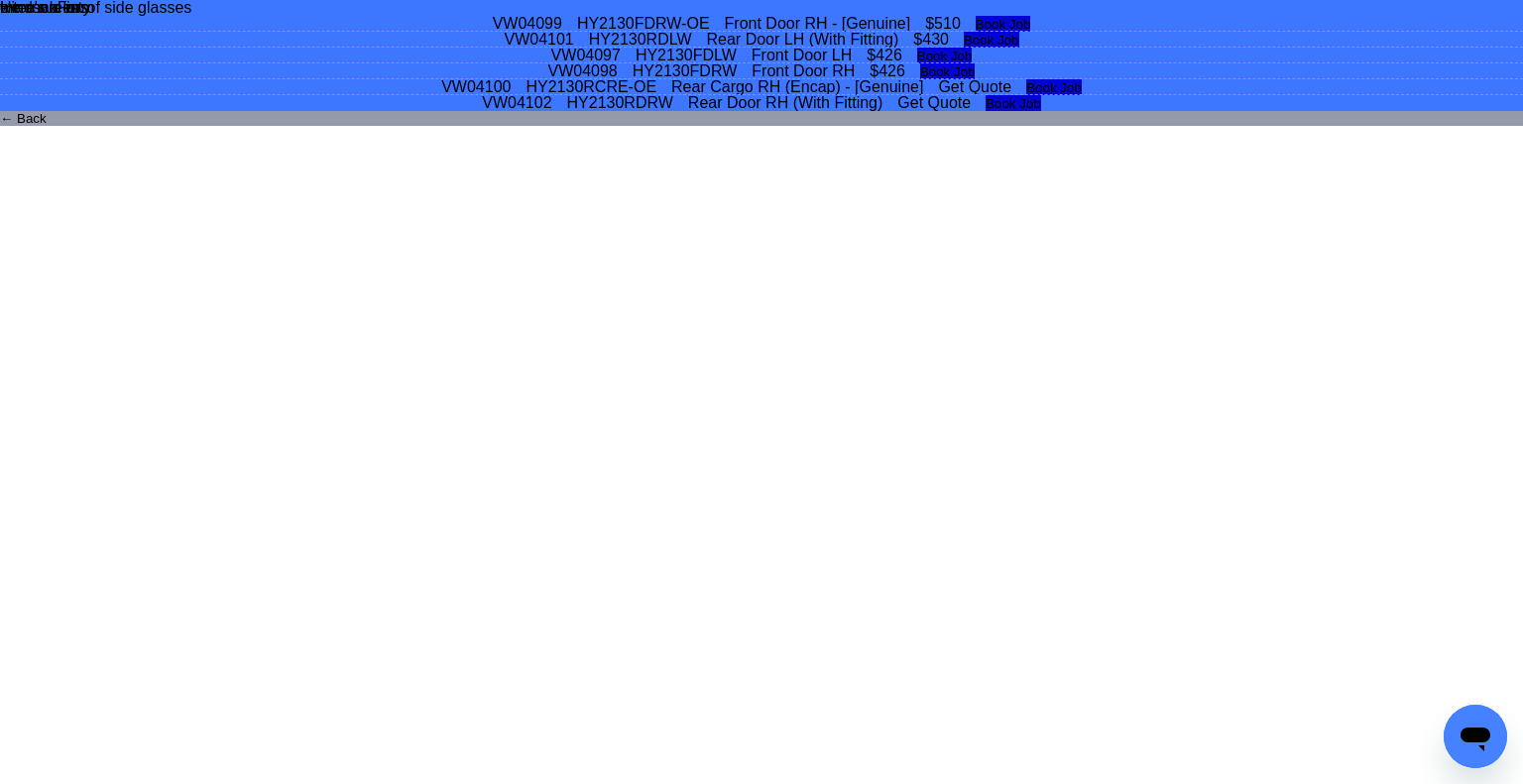 click on "Front Door LH" at bounding box center [801, 56] 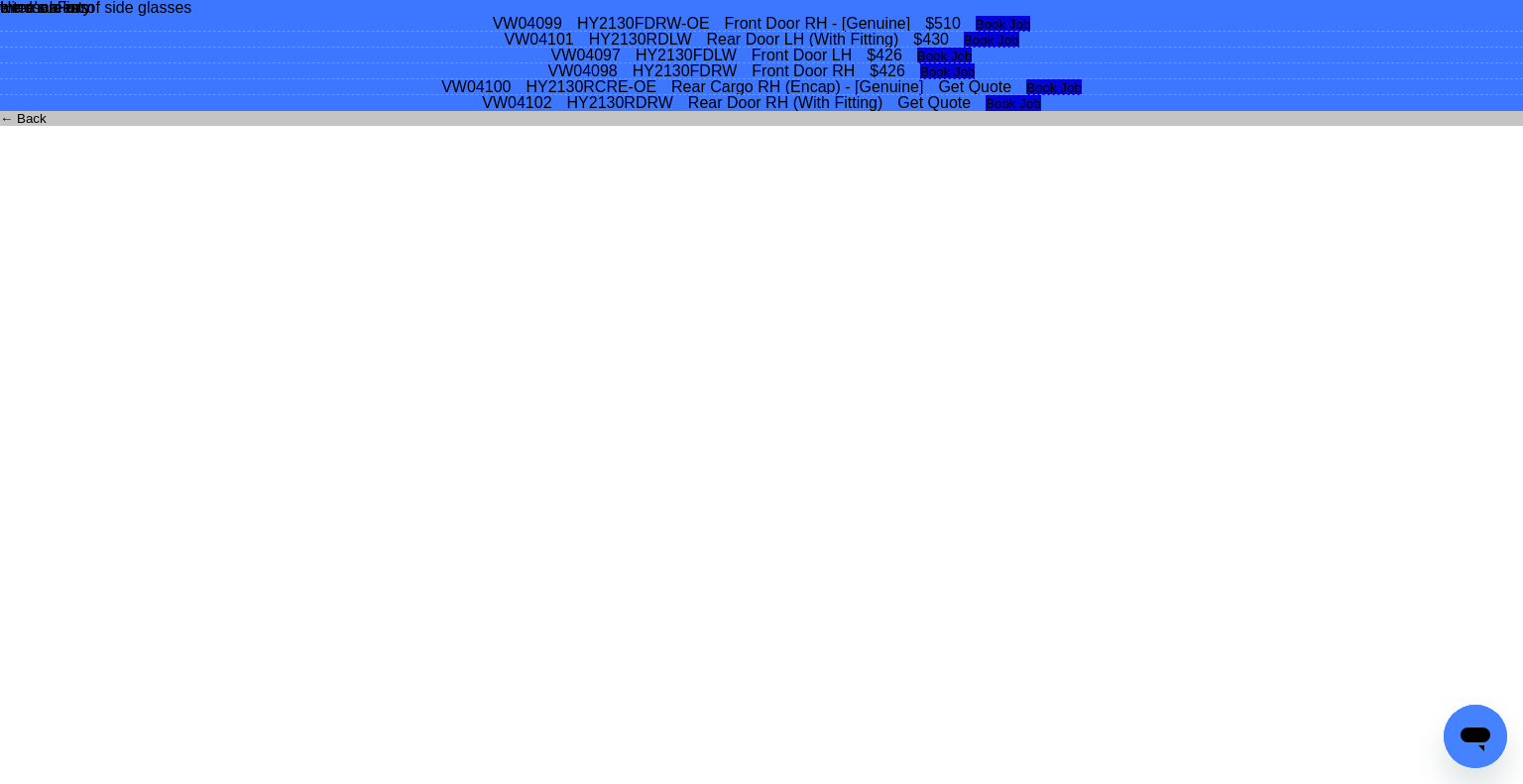 click on "←   Back" at bounding box center (762, 118) 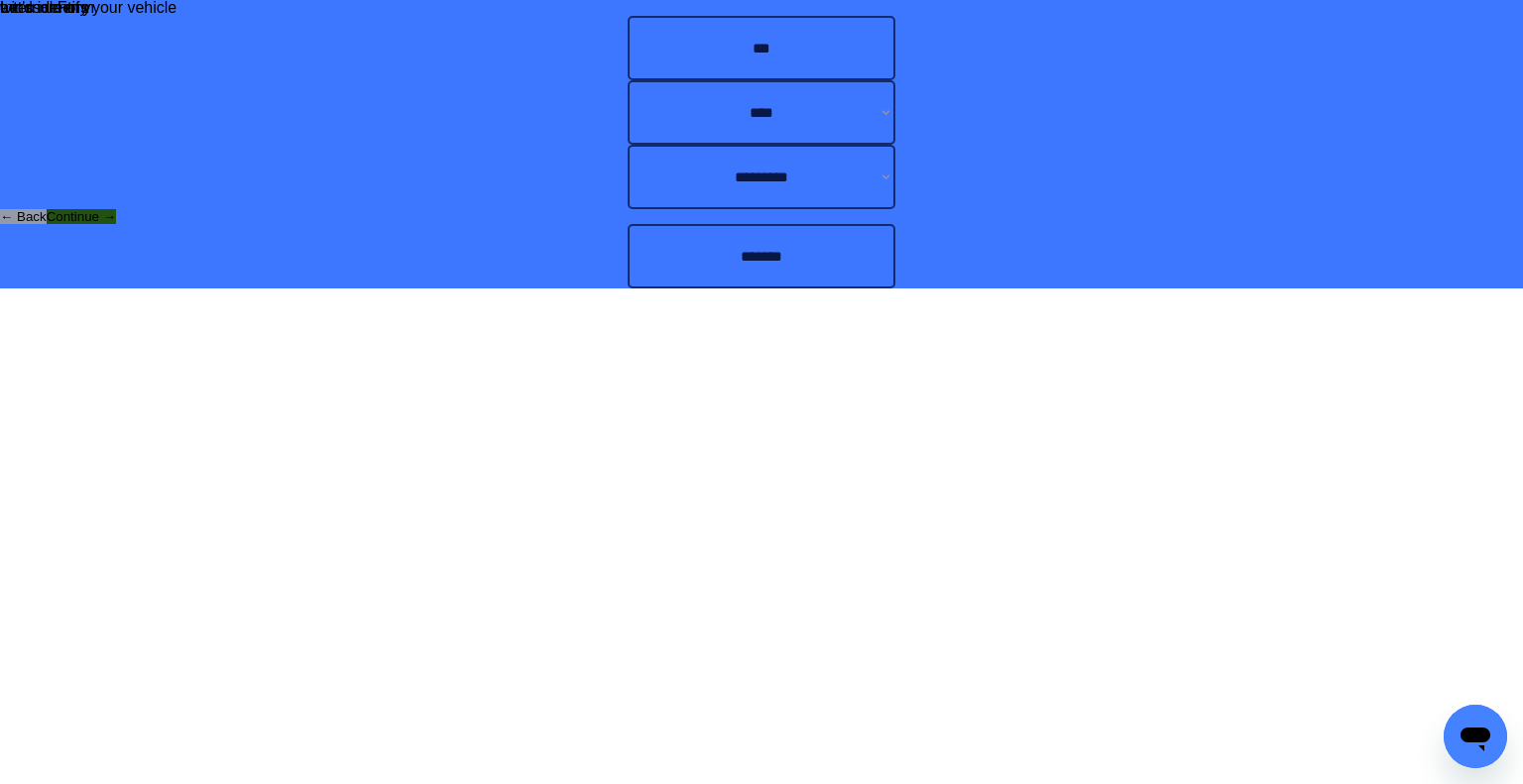 click on "Continue    →" at bounding box center [81, 216] 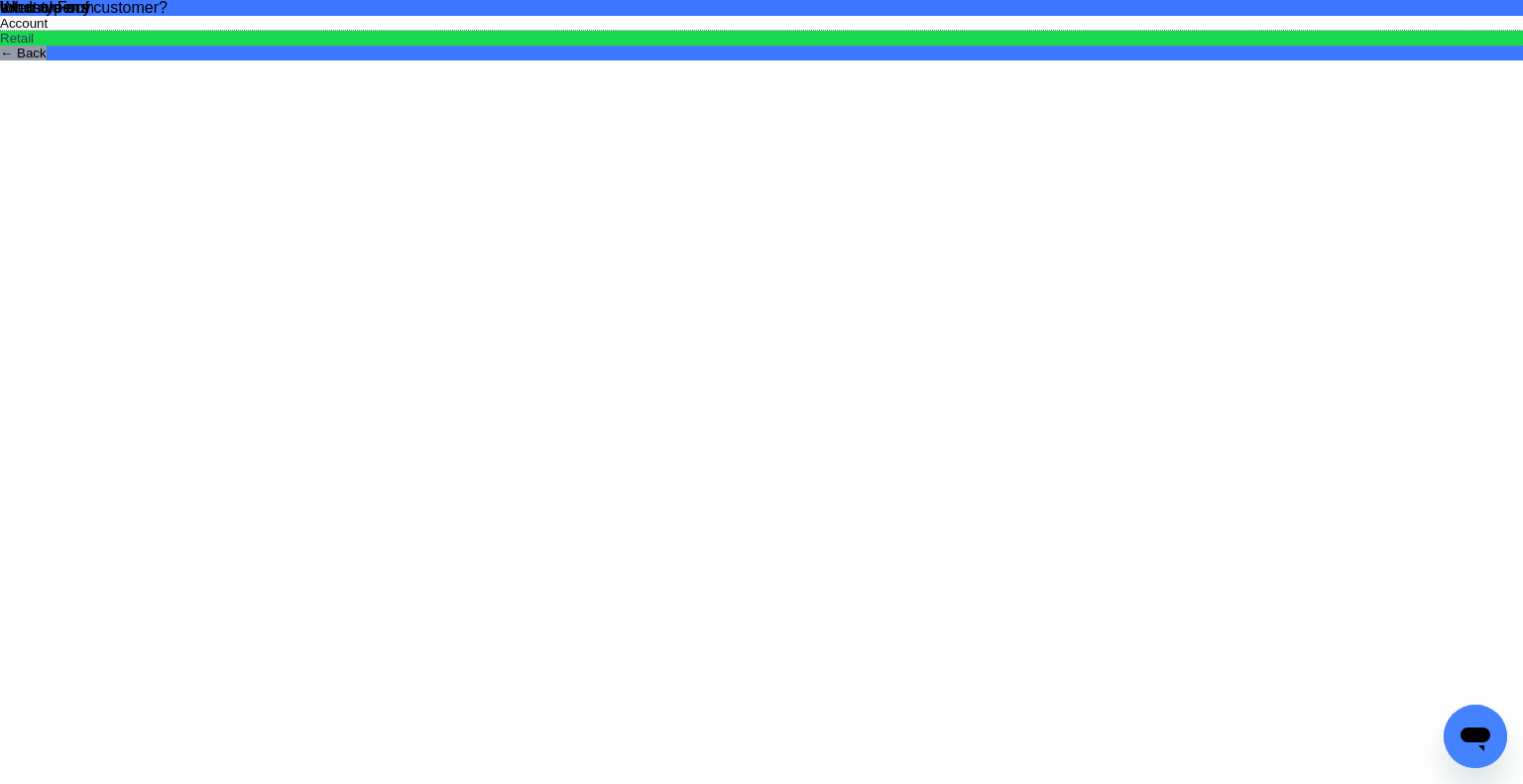 click on "Retail" at bounding box center (762, 38) 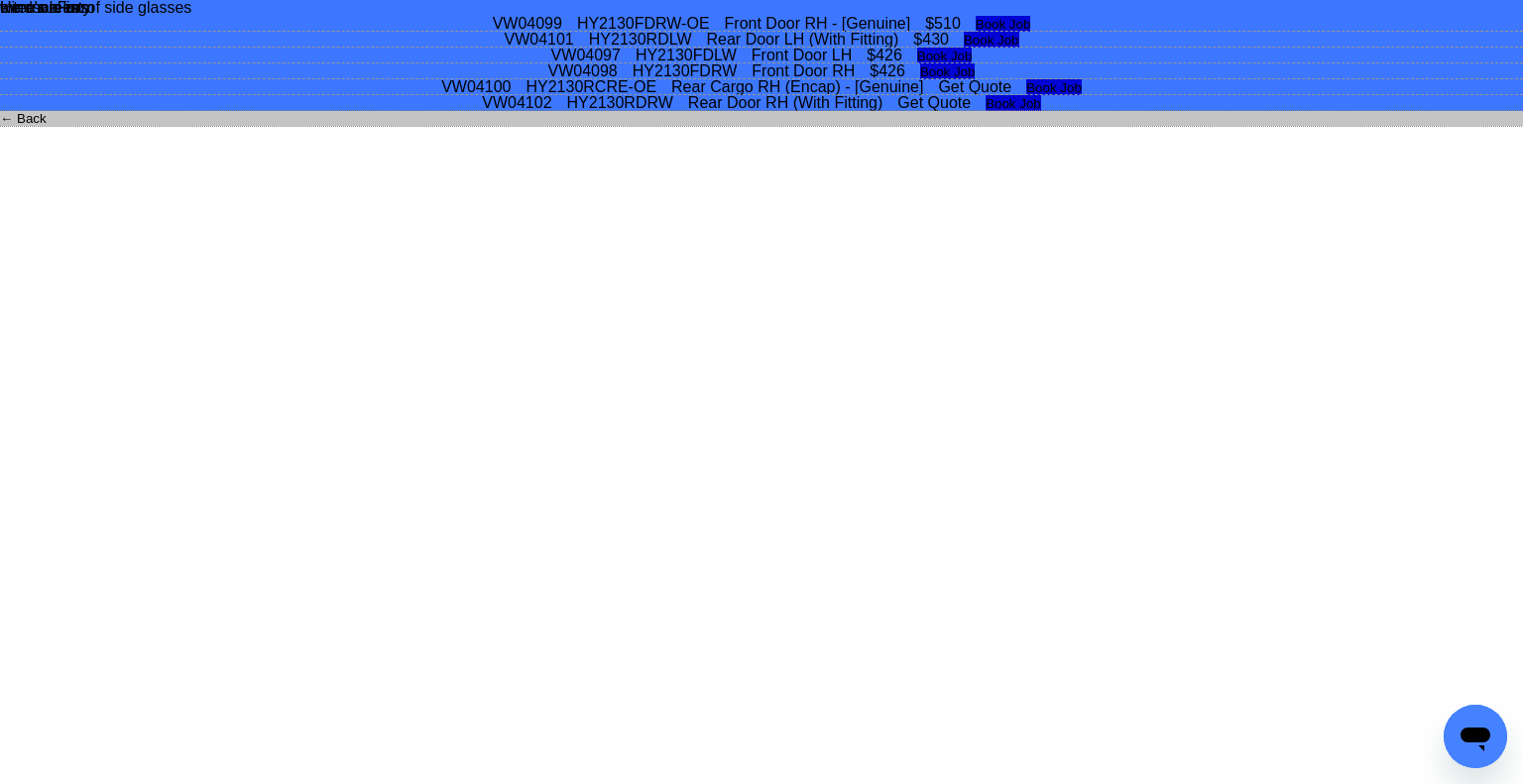 click on "←   Back" at bounding box center [762, 118] 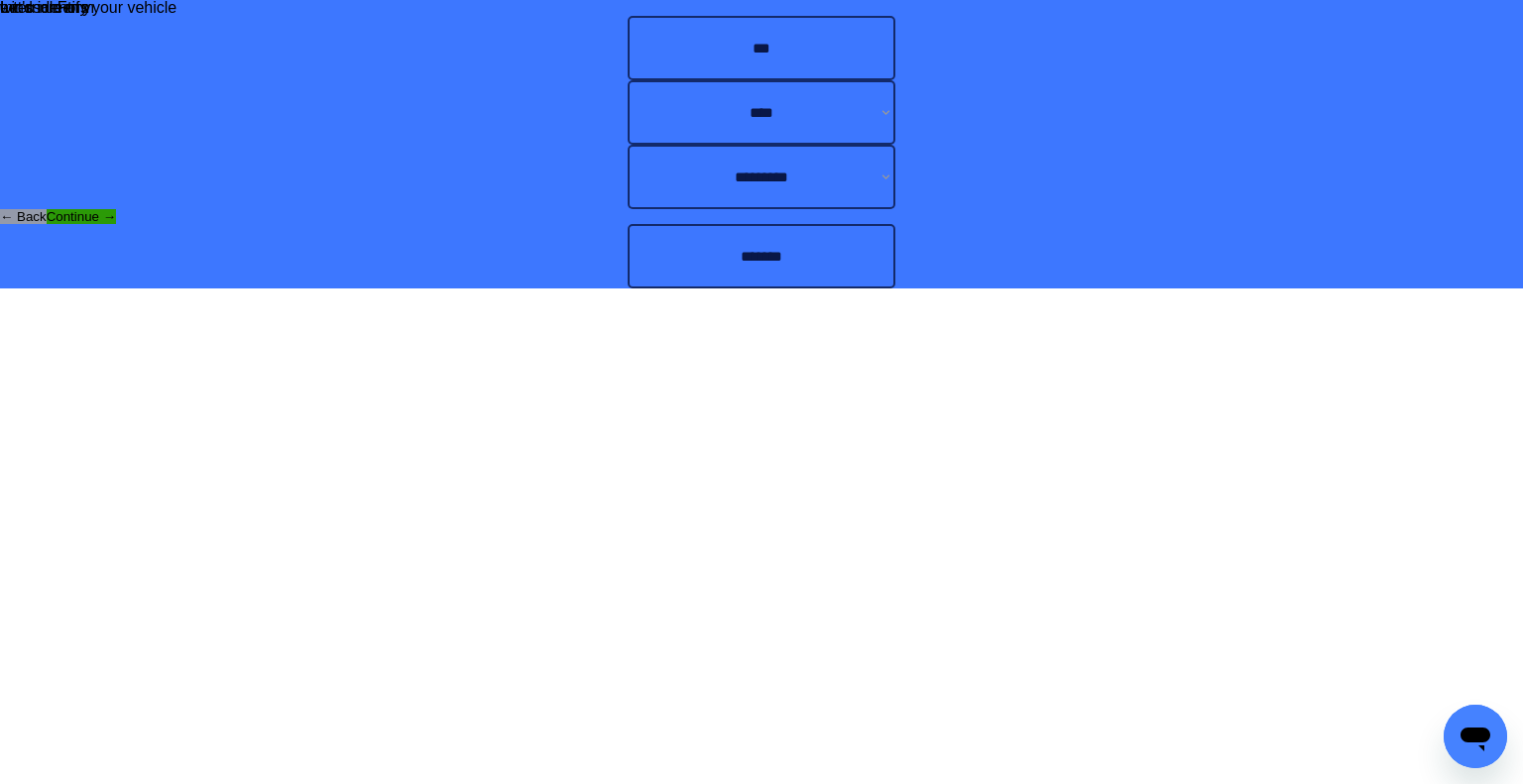 click on "**********" at bounding box center (762, 176) 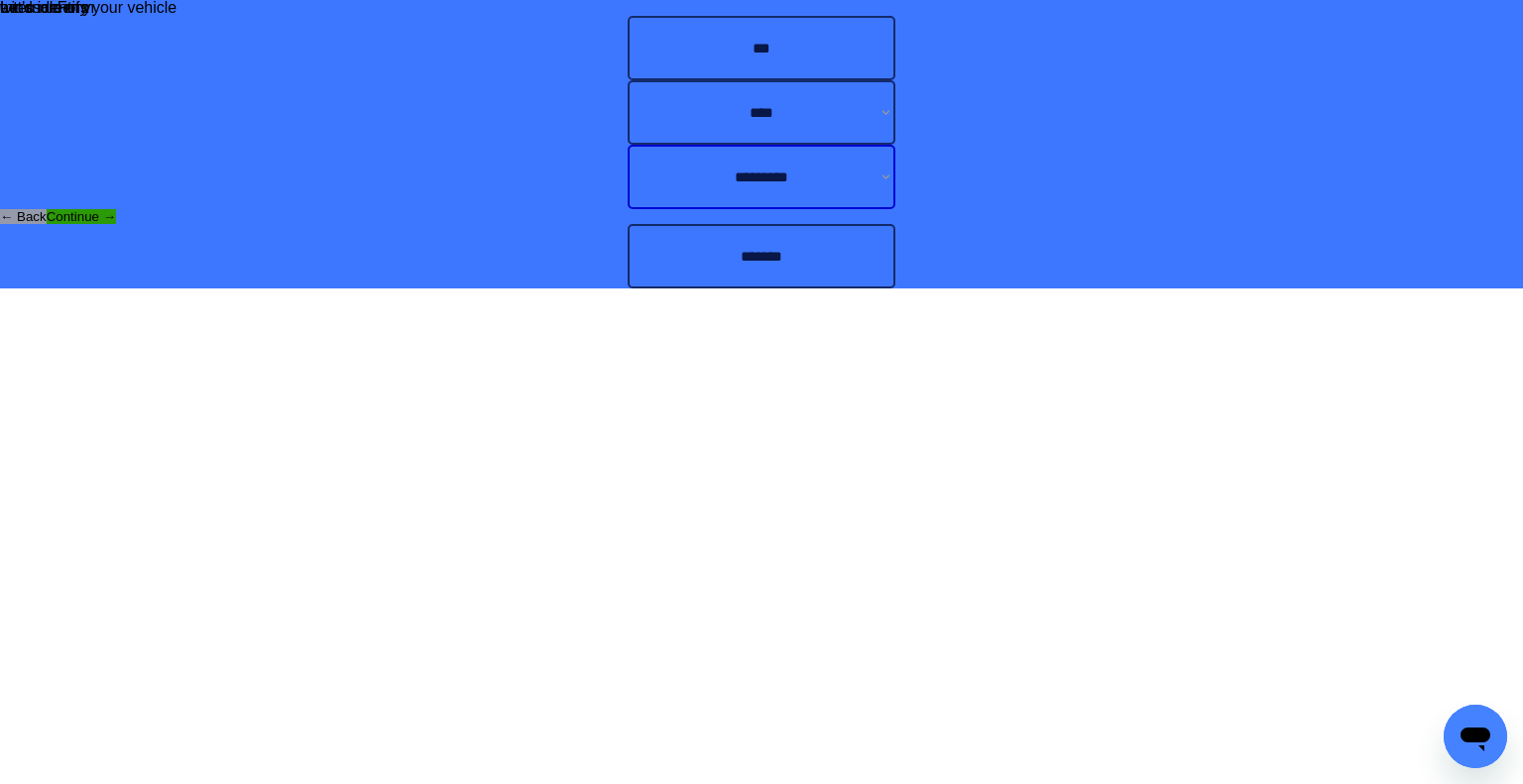 select on "**********" 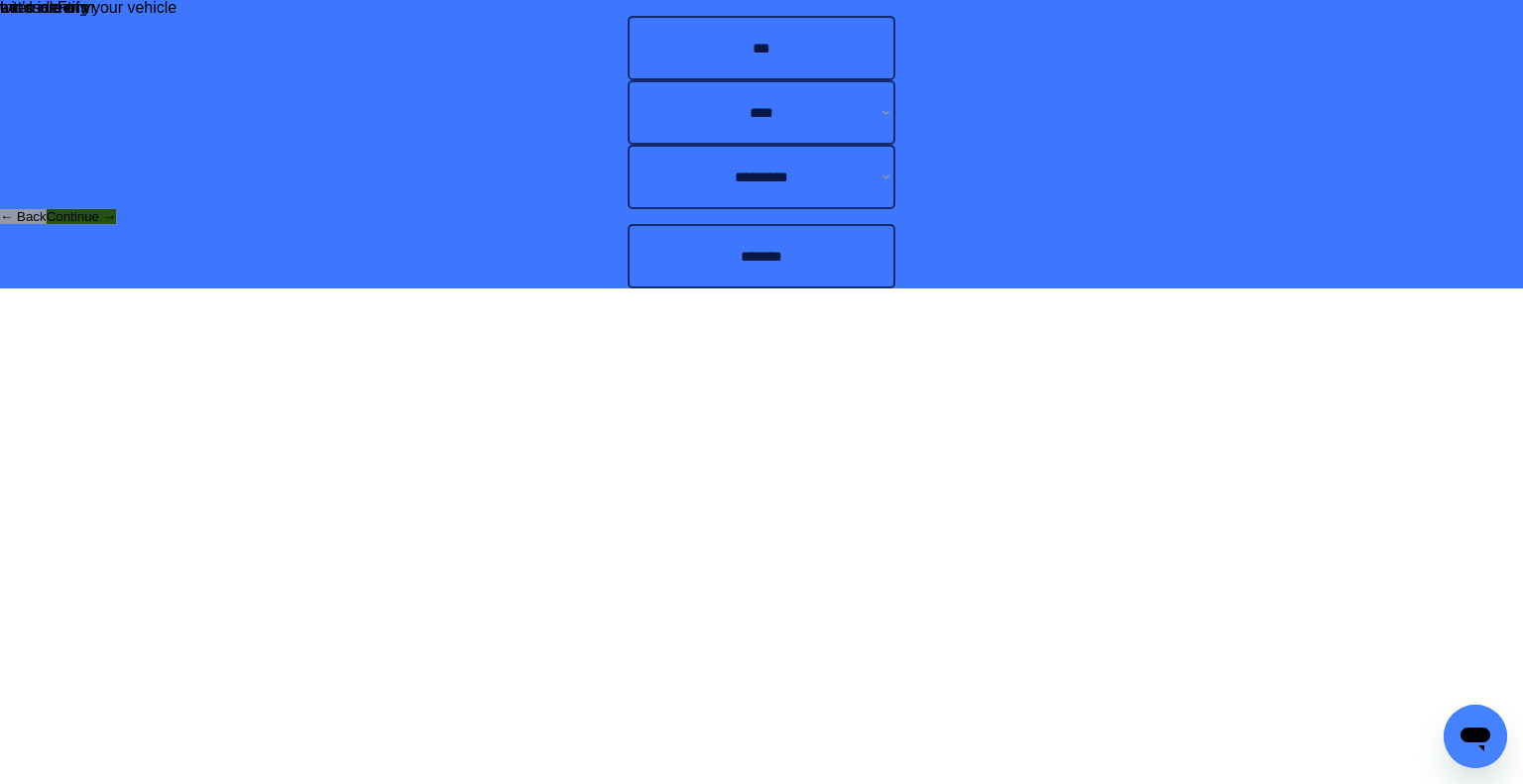 click on "Continue    →" at bounding box center [81, 216] 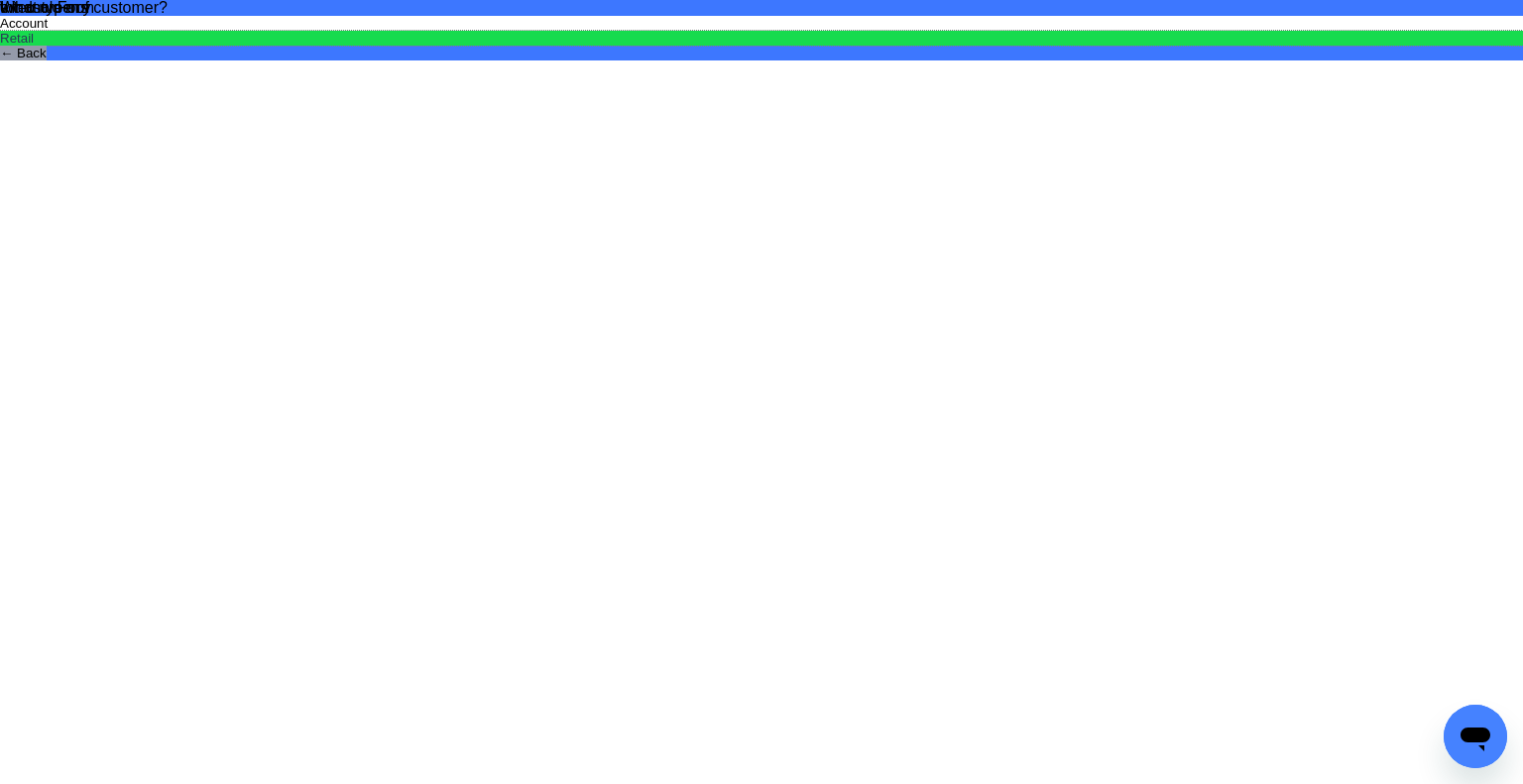click on "Retail" at bounding box center (762, 38) 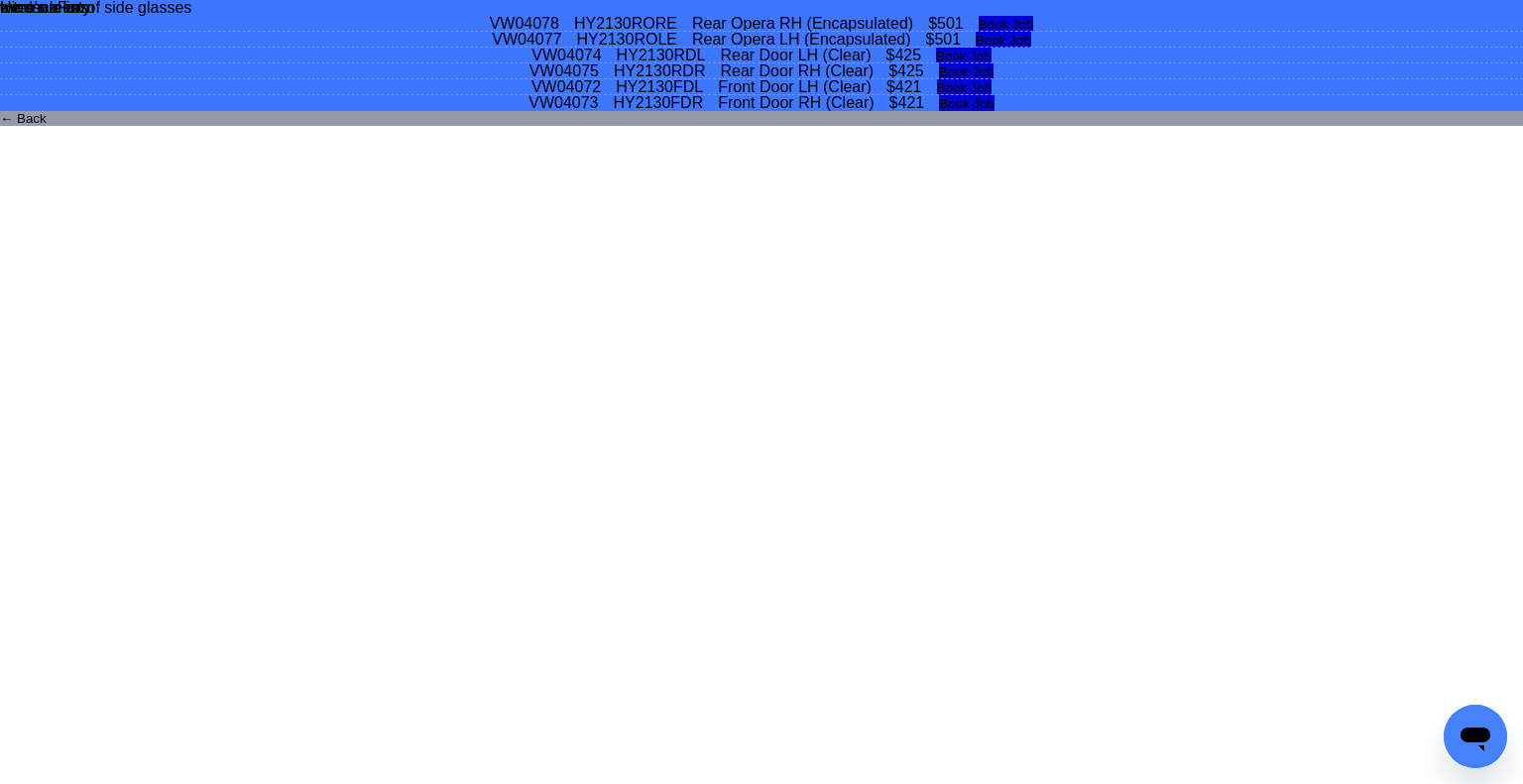 click on "HY2130ROLE" at bounding box center [627, 40] 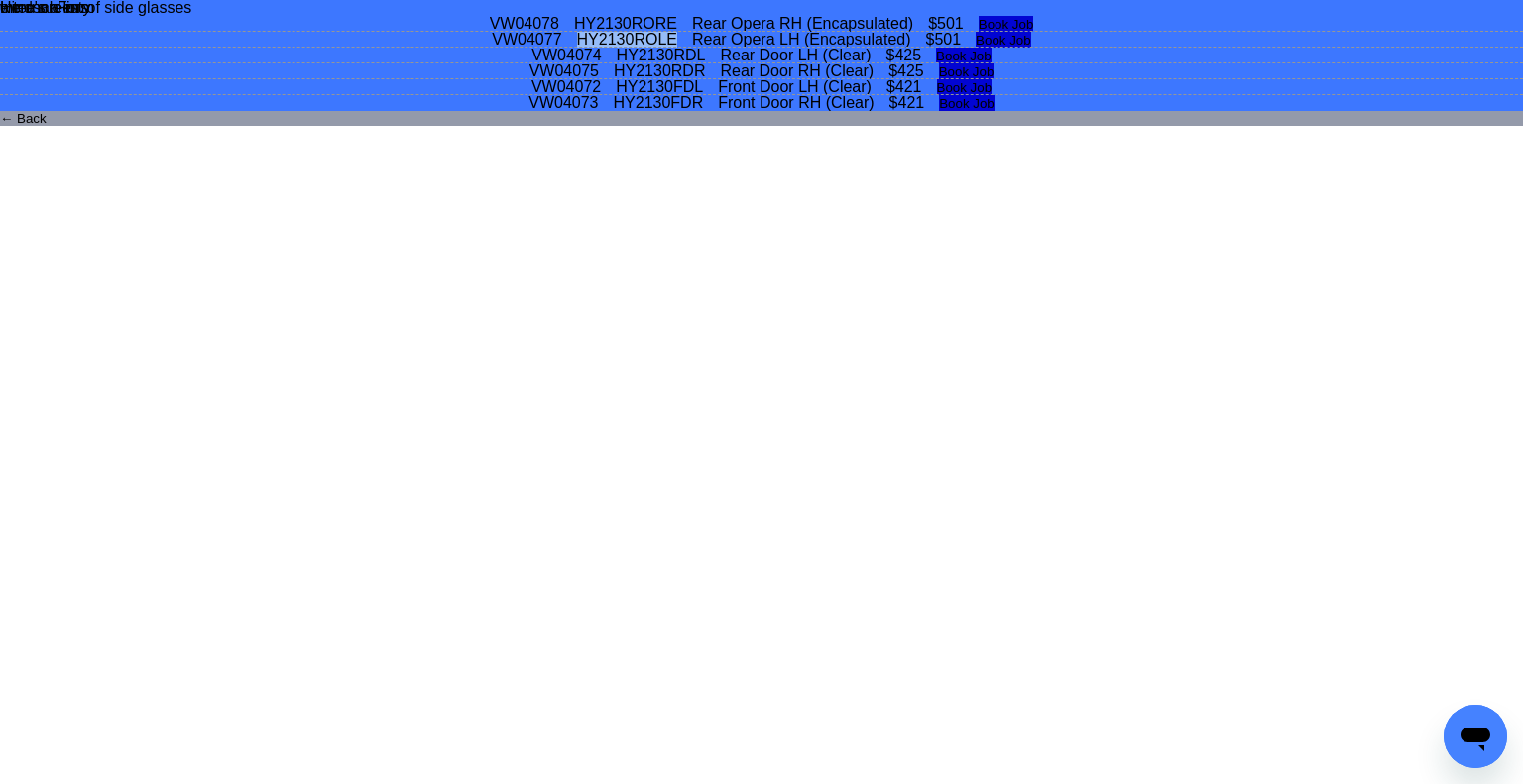 click on "HY2130ROLE" at bounding box center (627, 40) 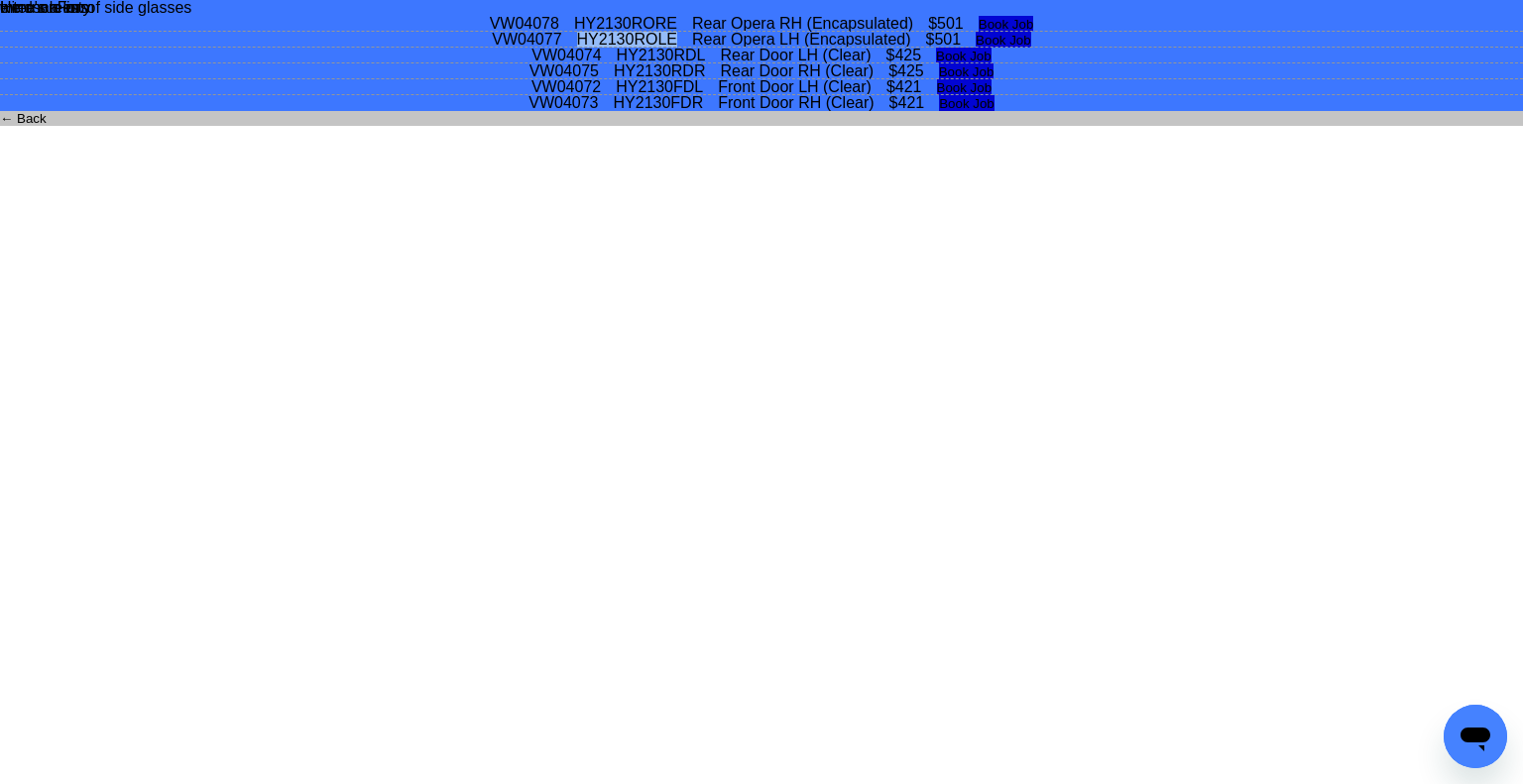 drag, startPoint x: 778, startPoint y: 602, endPoint x: 820, endPoint y: 582, distance: 46.518813 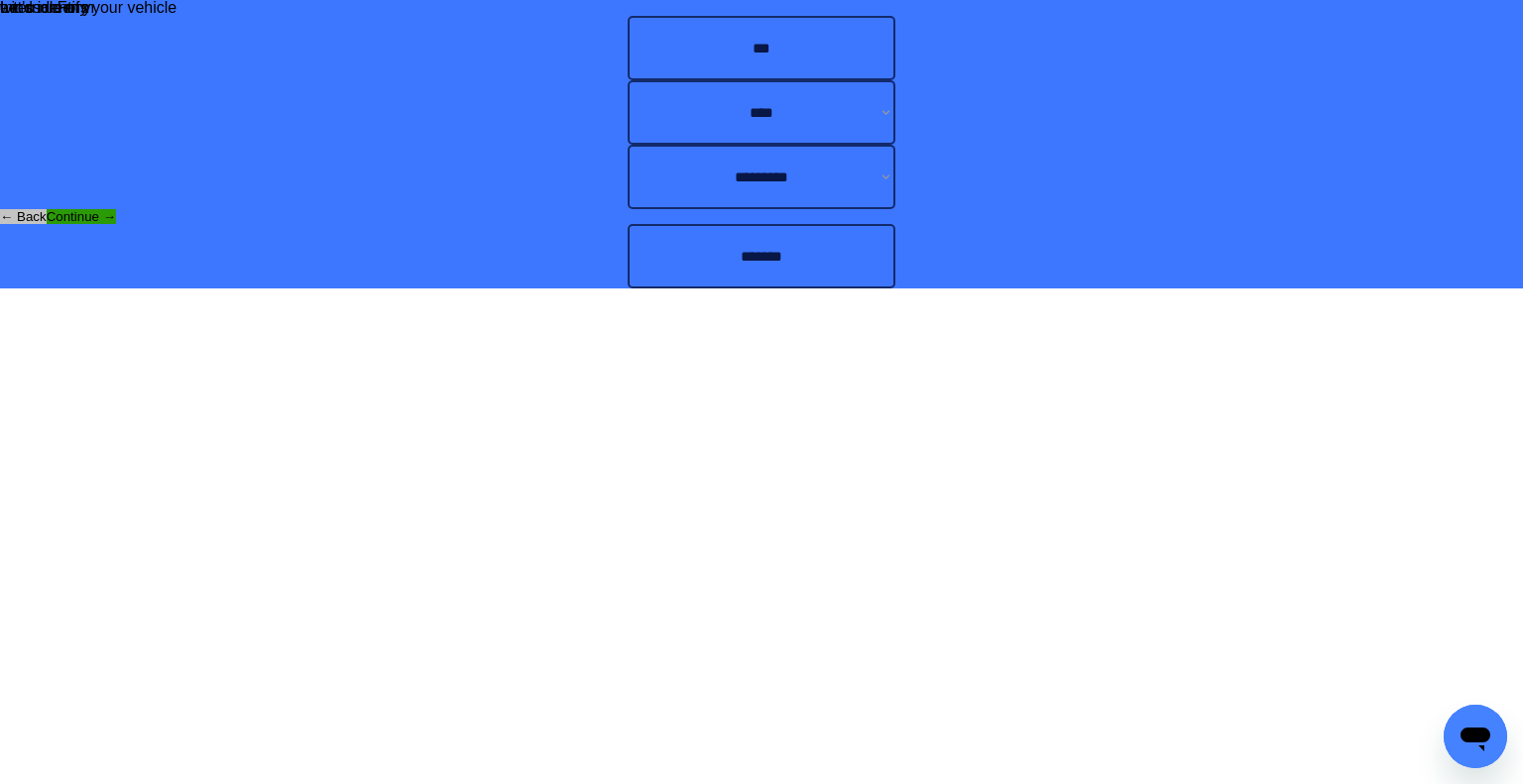 drag, startPoint x: 650, startPoint y: 523, endPoint x: 671, endPoint y: 501, distance: 30.413813 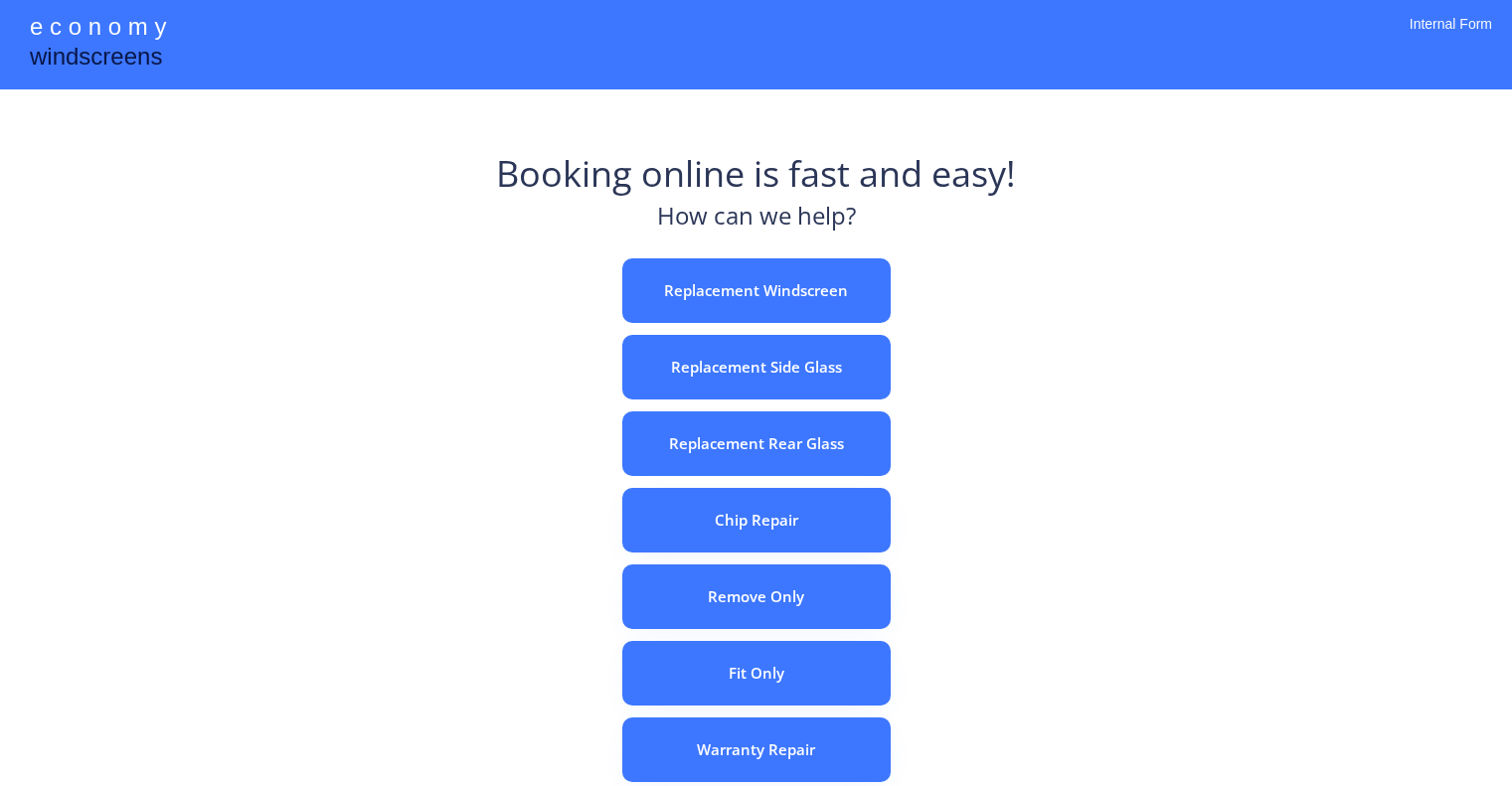 scroll, scrollTop: 0, scrollLeft: 0, axis: both 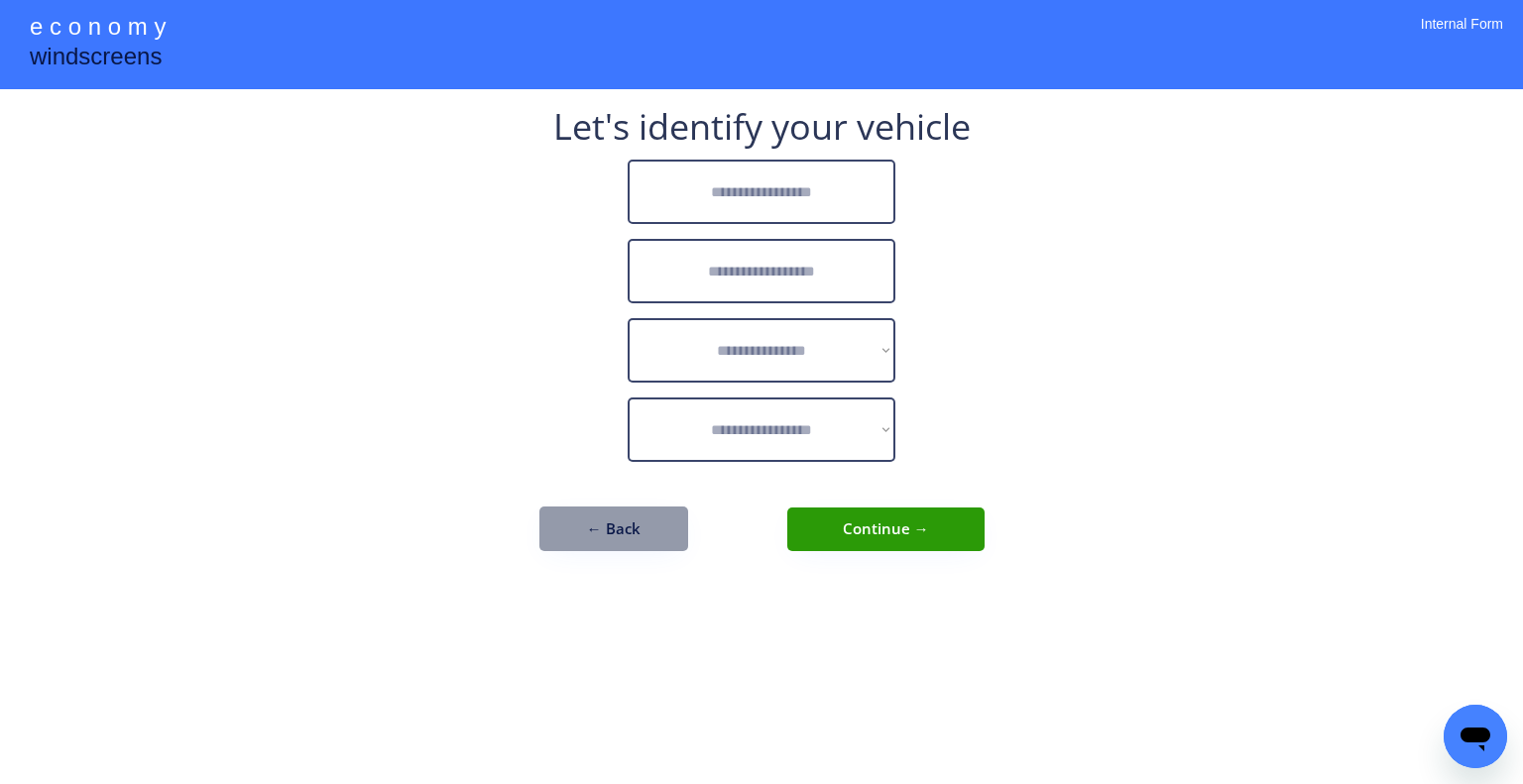click at bounding box center [762, 191] 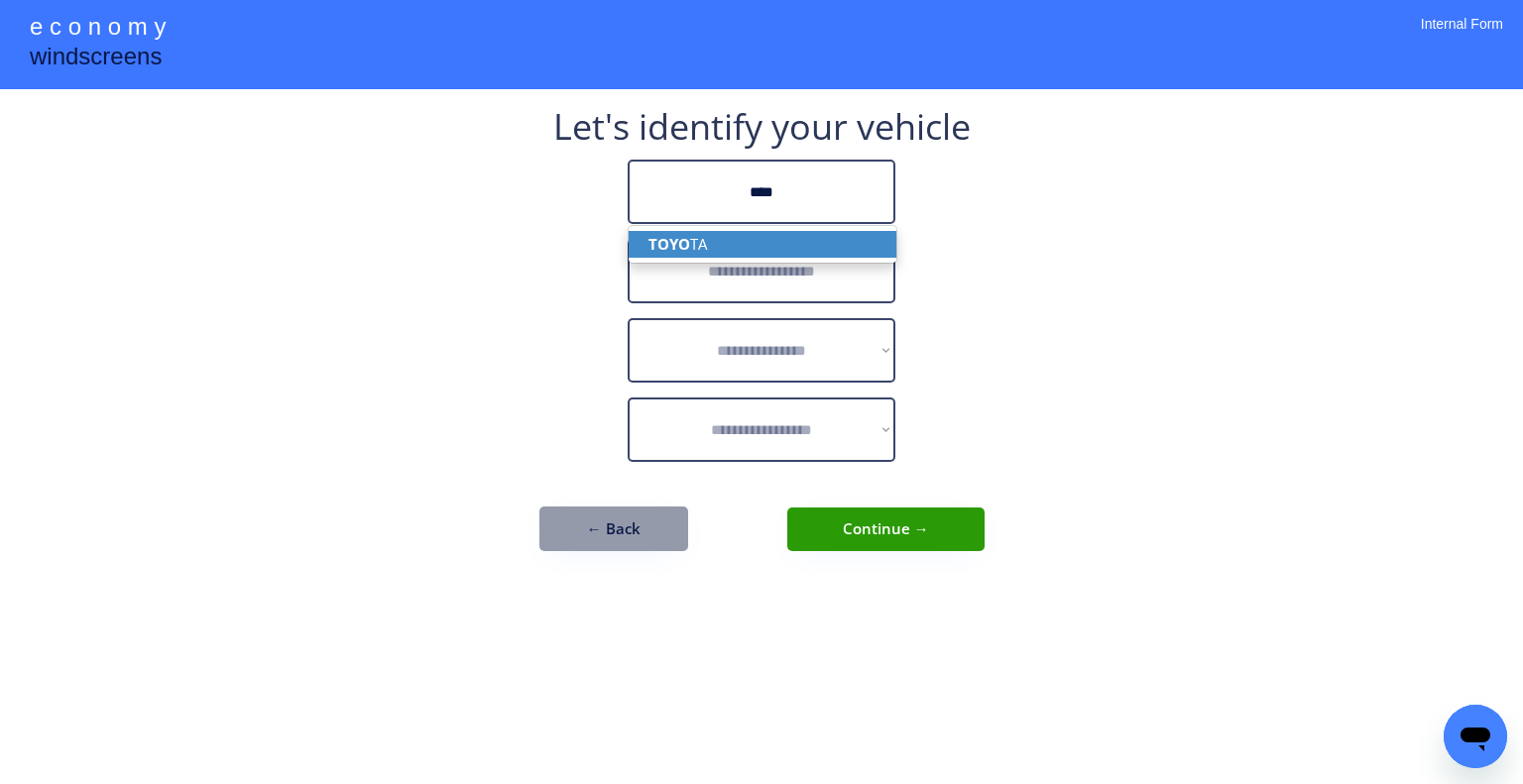 click on "TOYO TA" at bounding box center (762, 244) 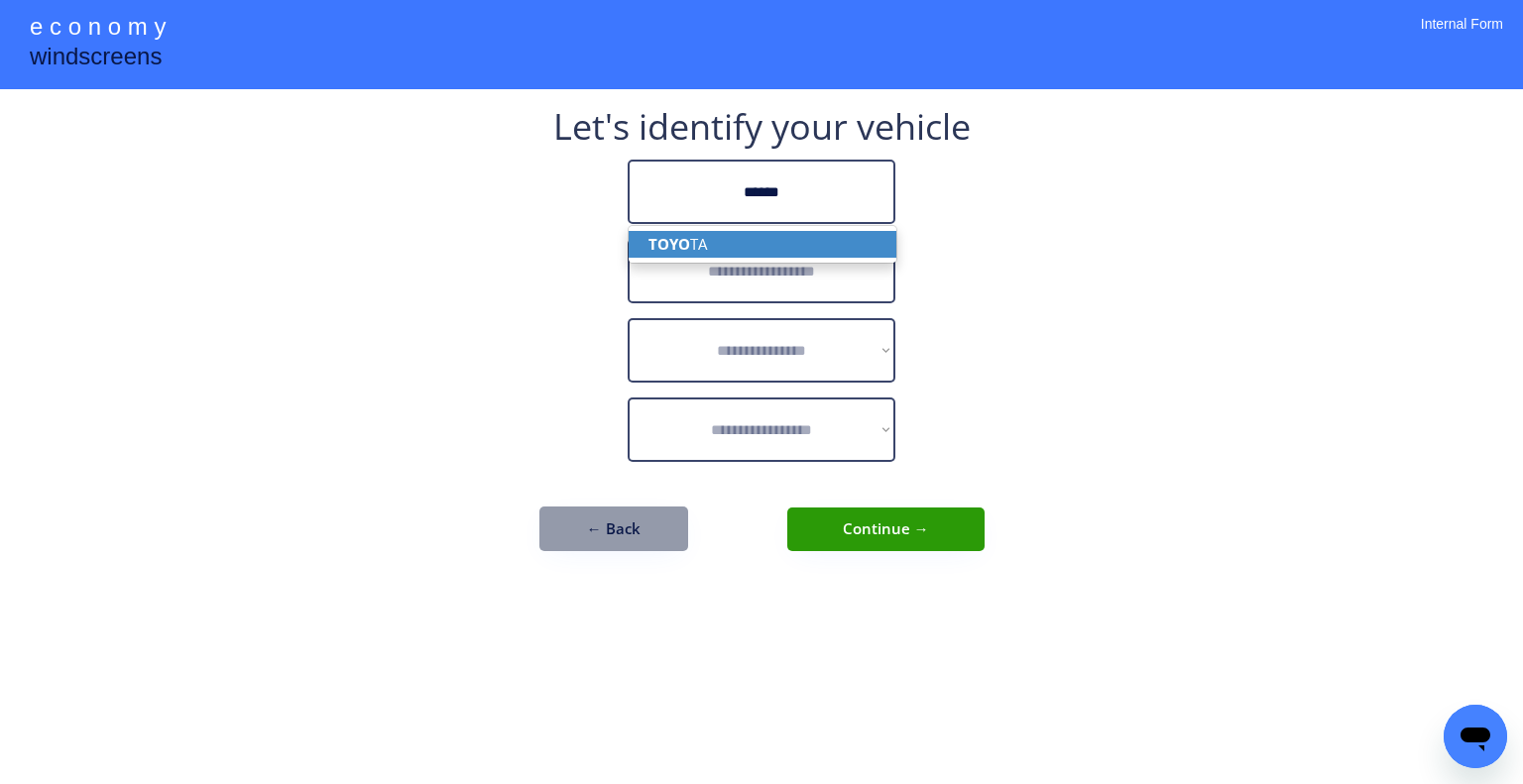 type on "******" 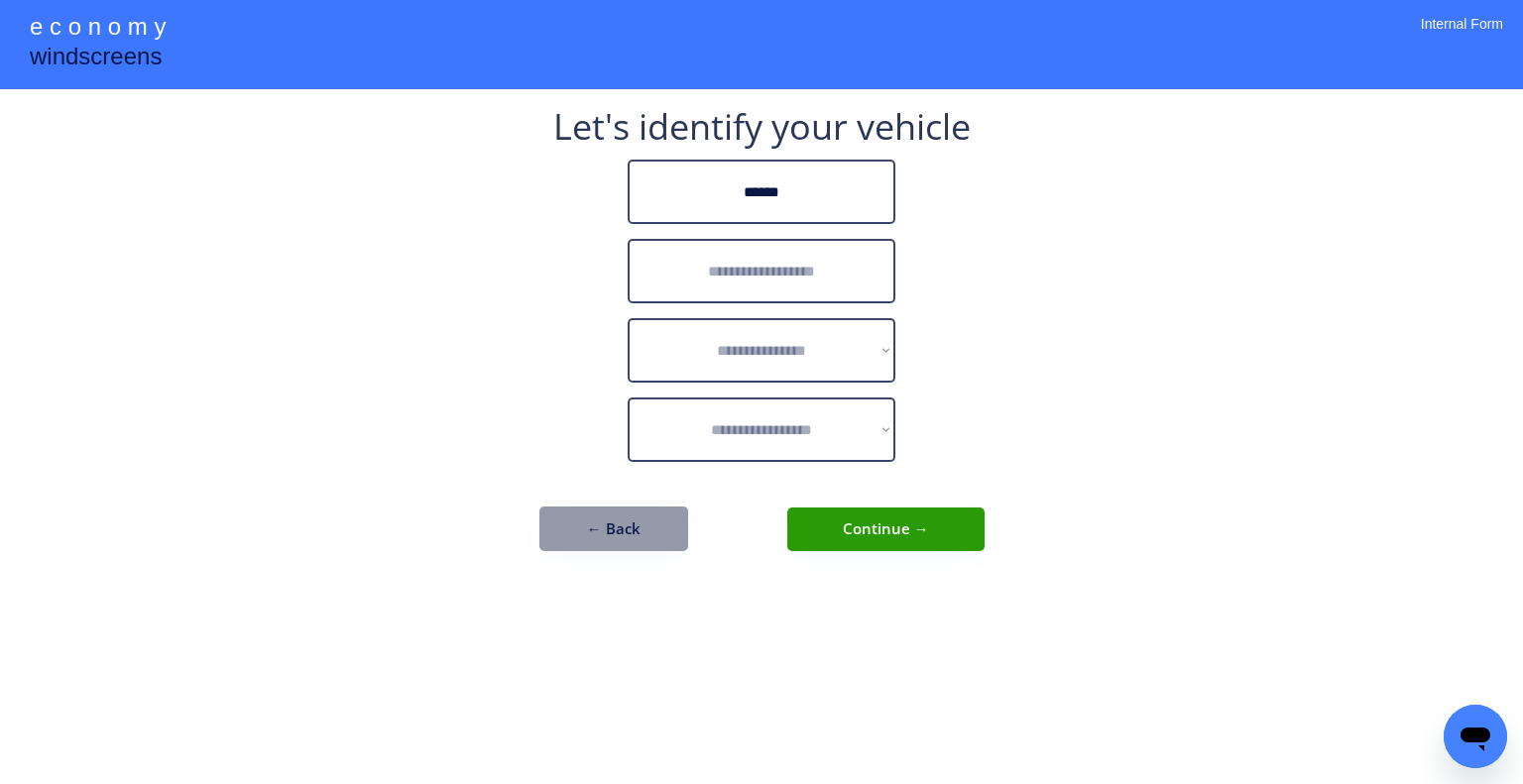 click at bounding box center (762, 271) 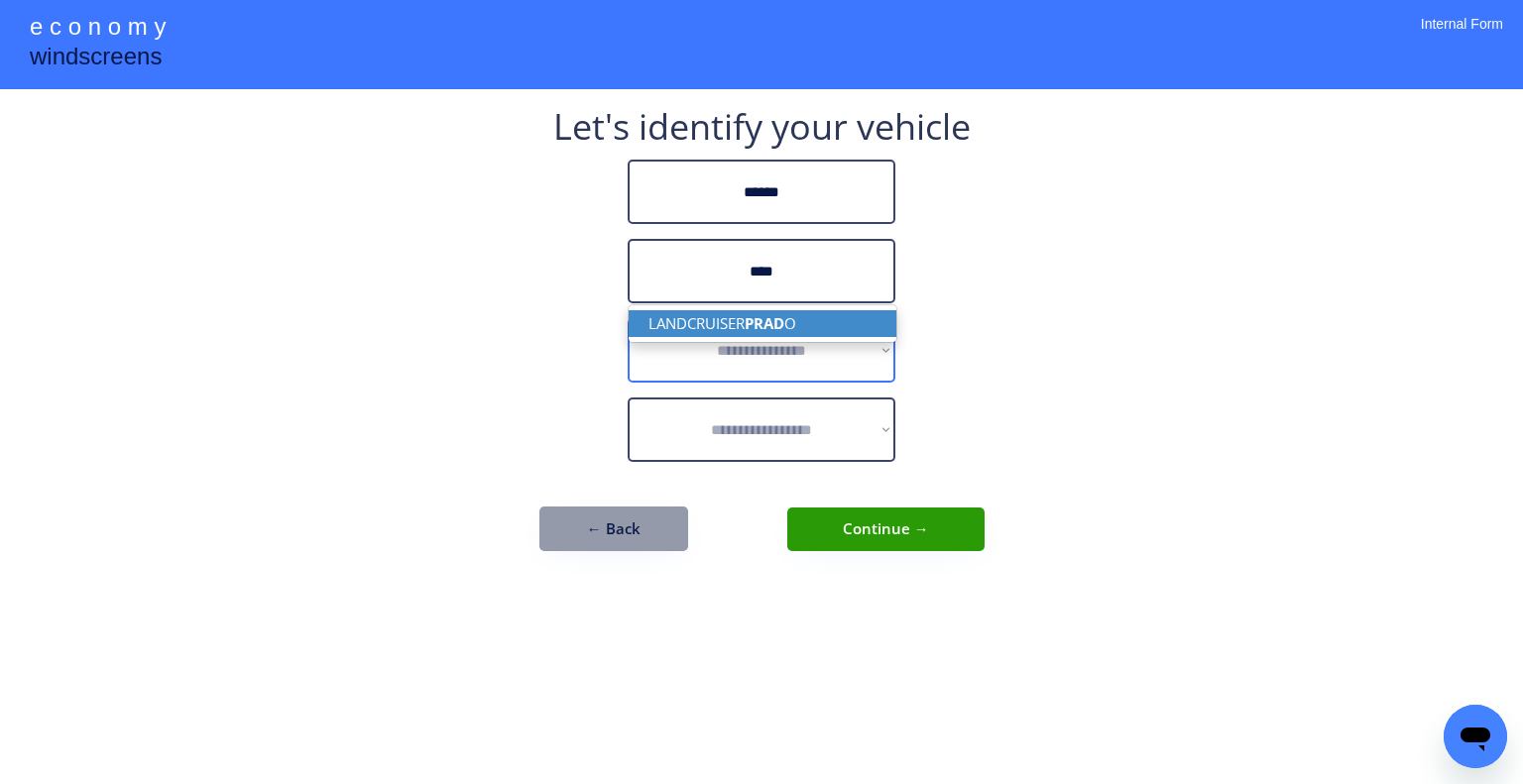 click on "LANDCRUISER  PRAD O" at bounding box center (762, 323) 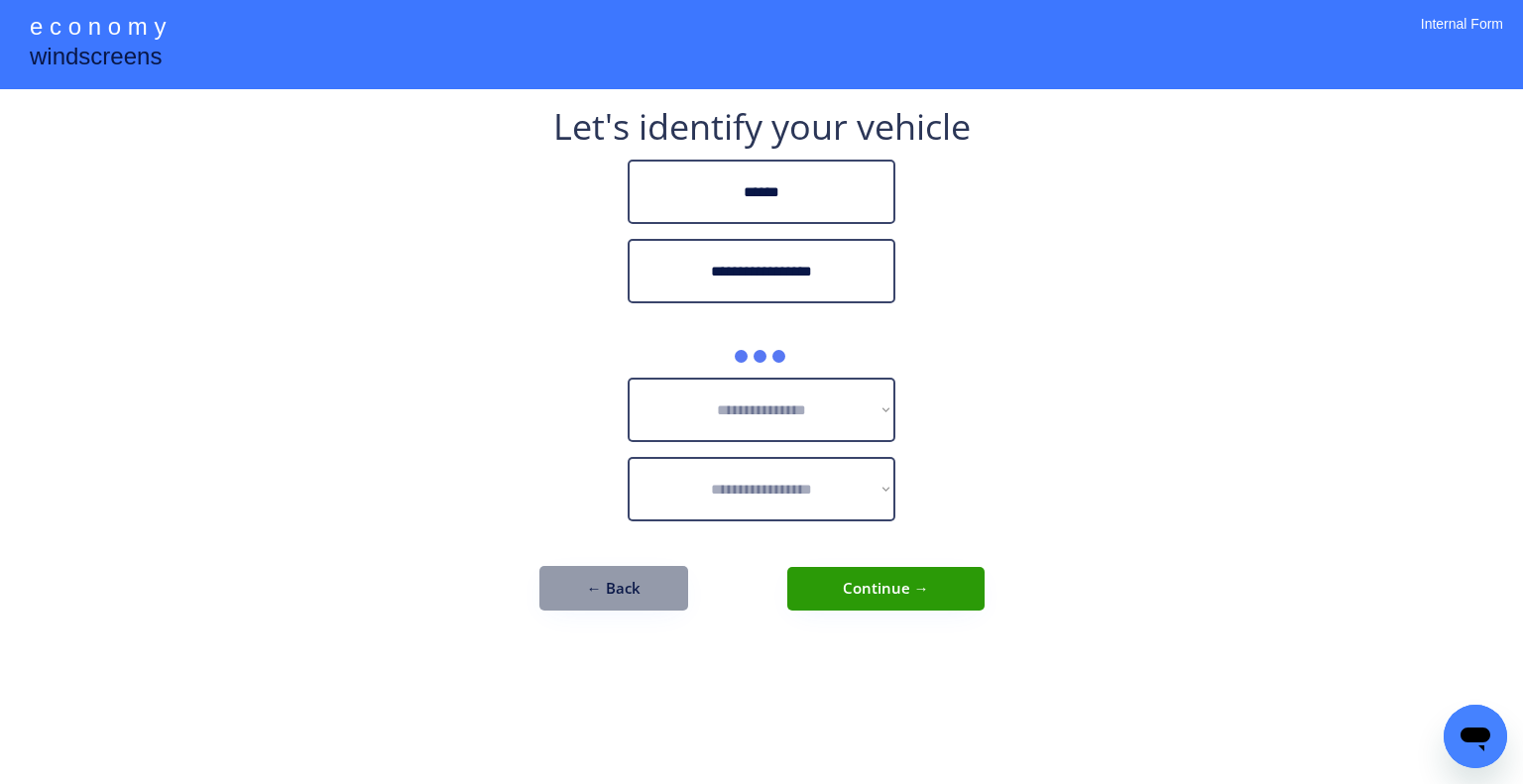 type on "**********" 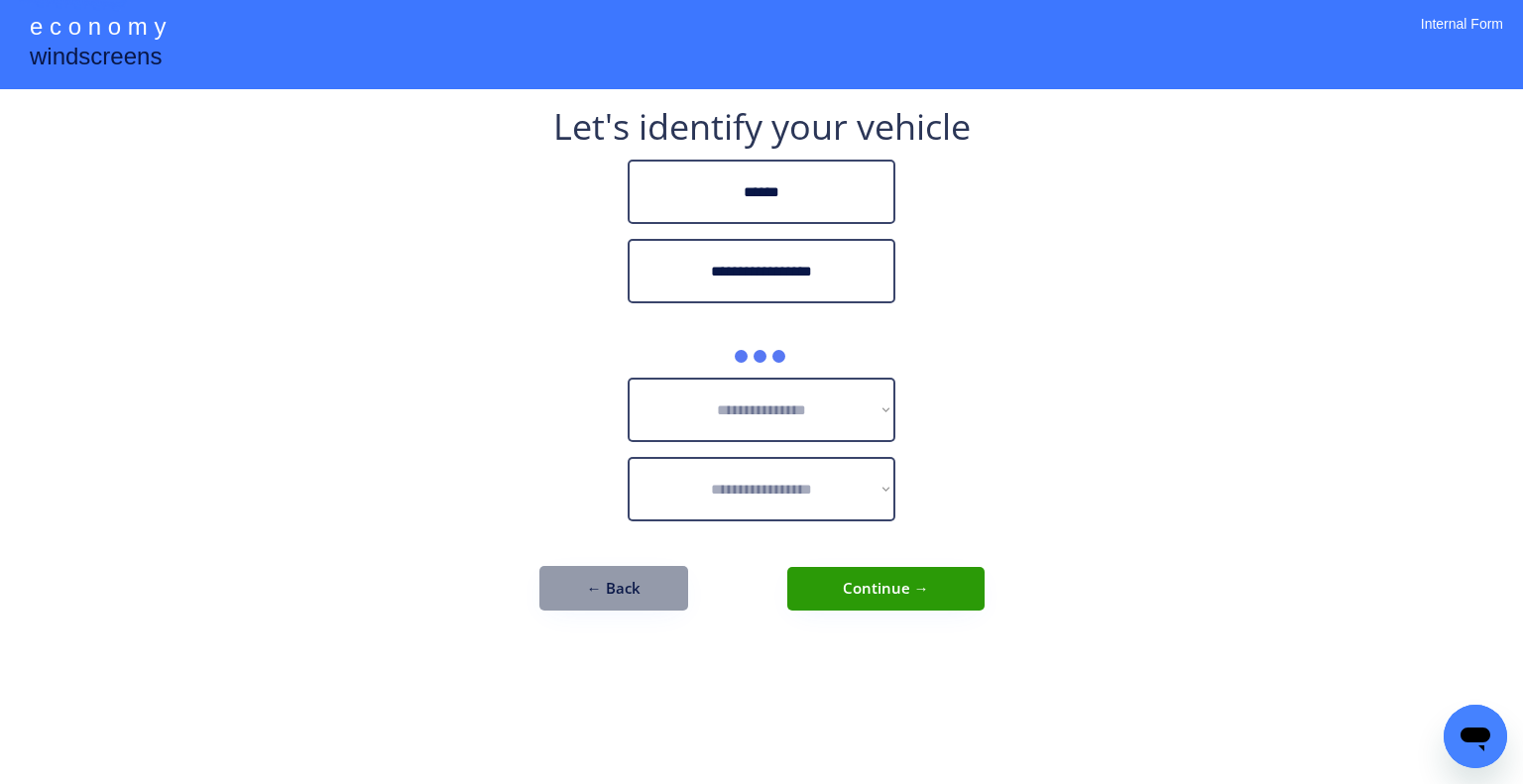 click on "**********" at bounding box center [762, 392] 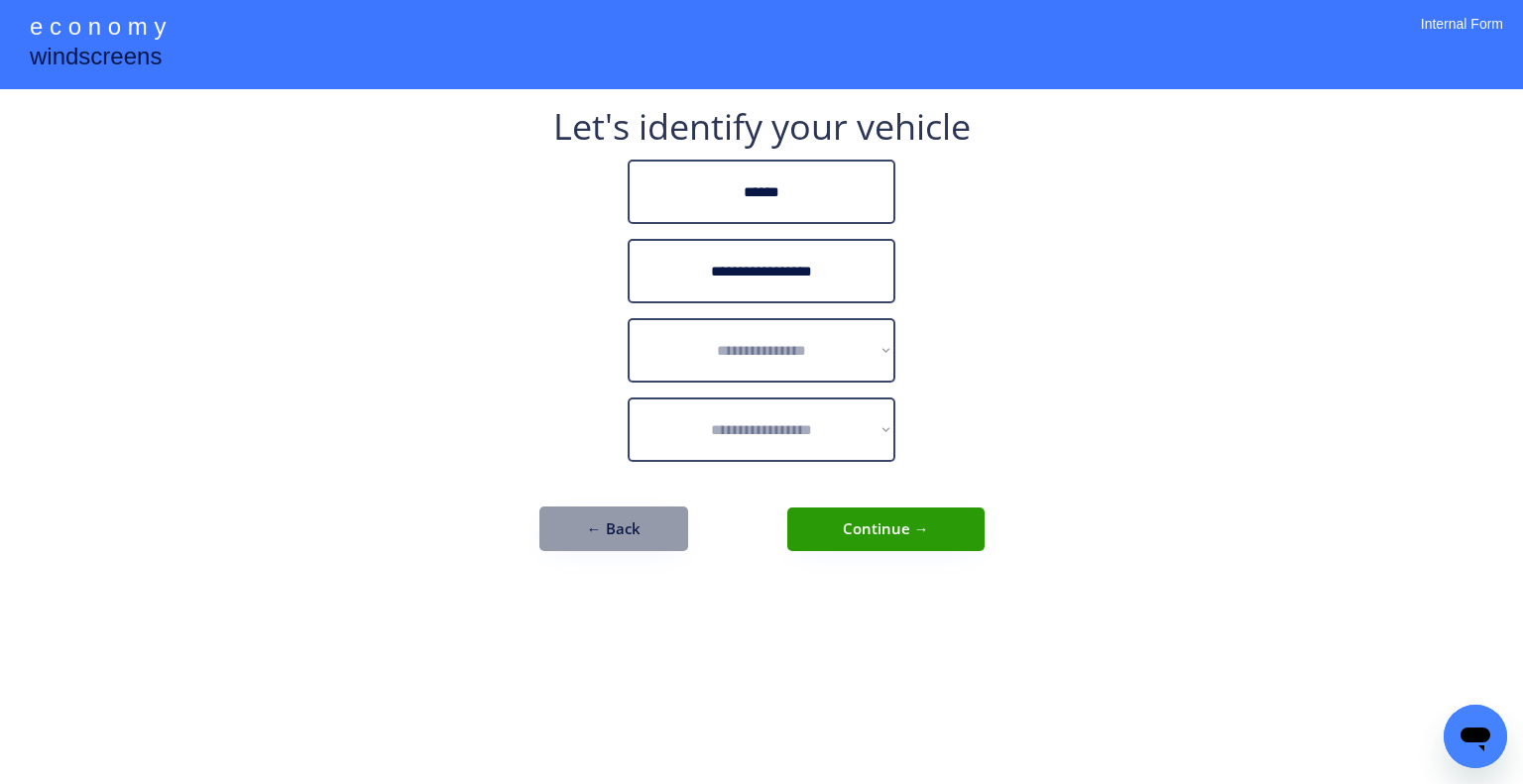 drag, startPoint x: 1065, startPoint y: 329, endPoint x: 735, endPoint y: 363, distance: 331.74689 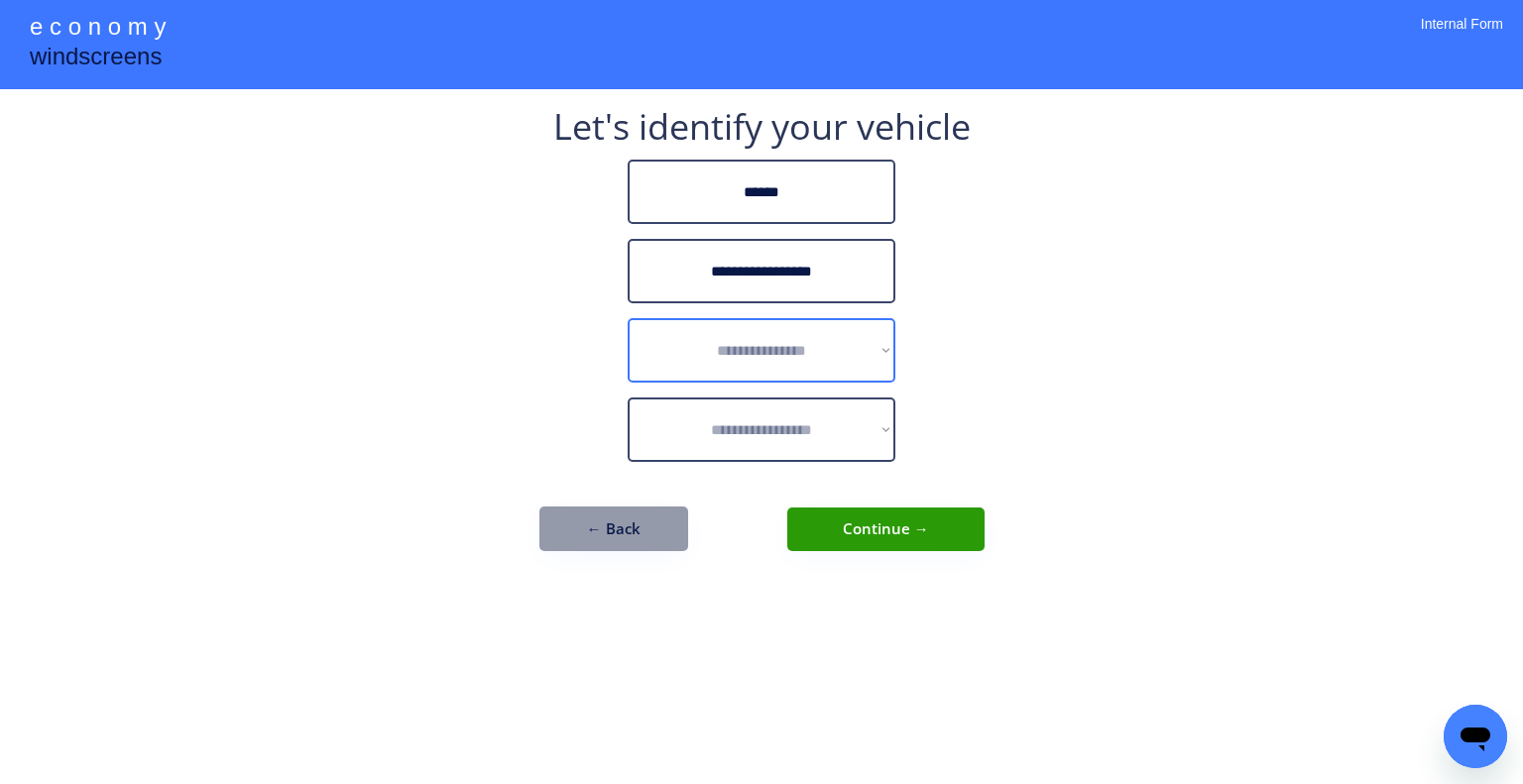 click on "**********" at bounding box center [762, 350] 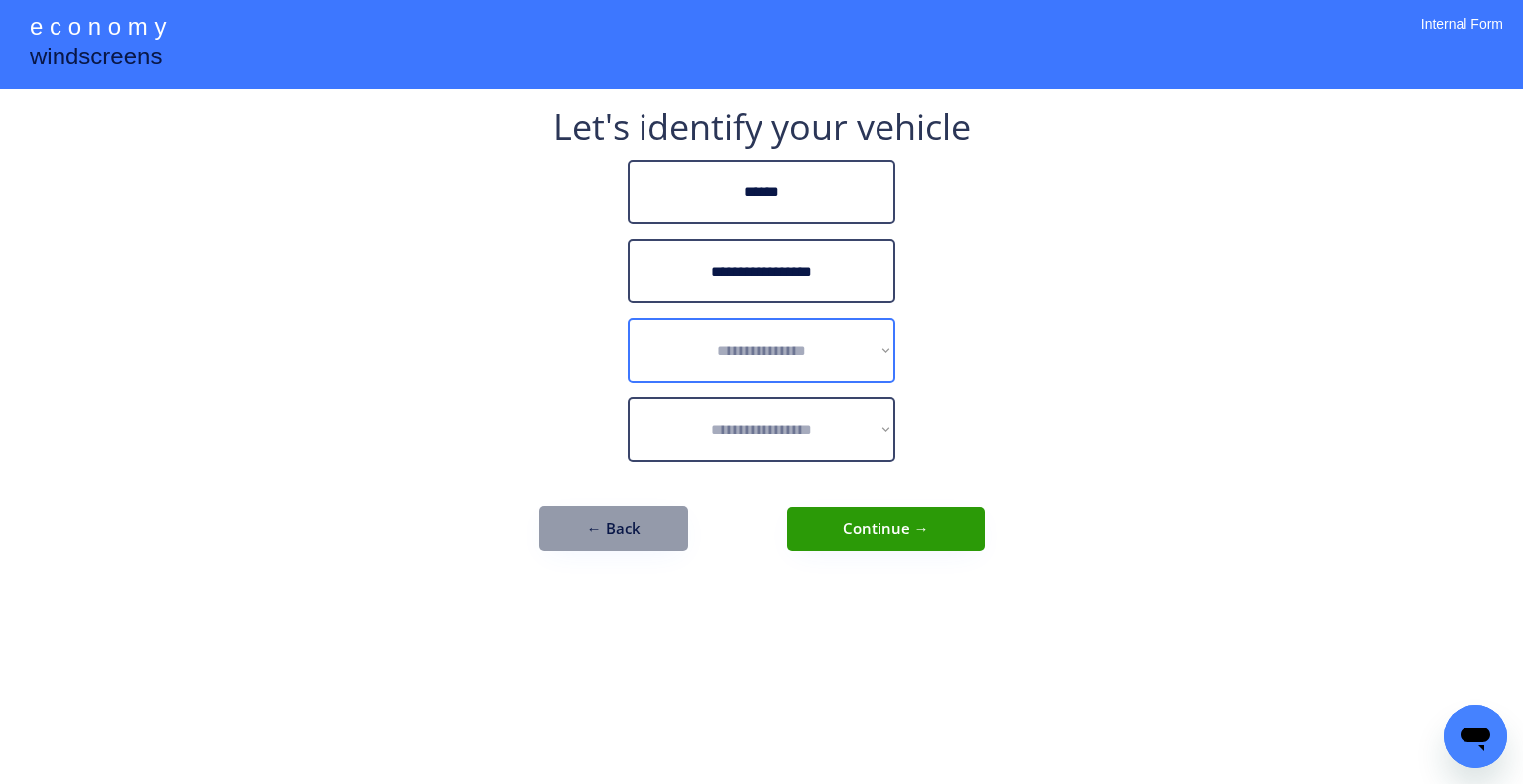 select on "******" 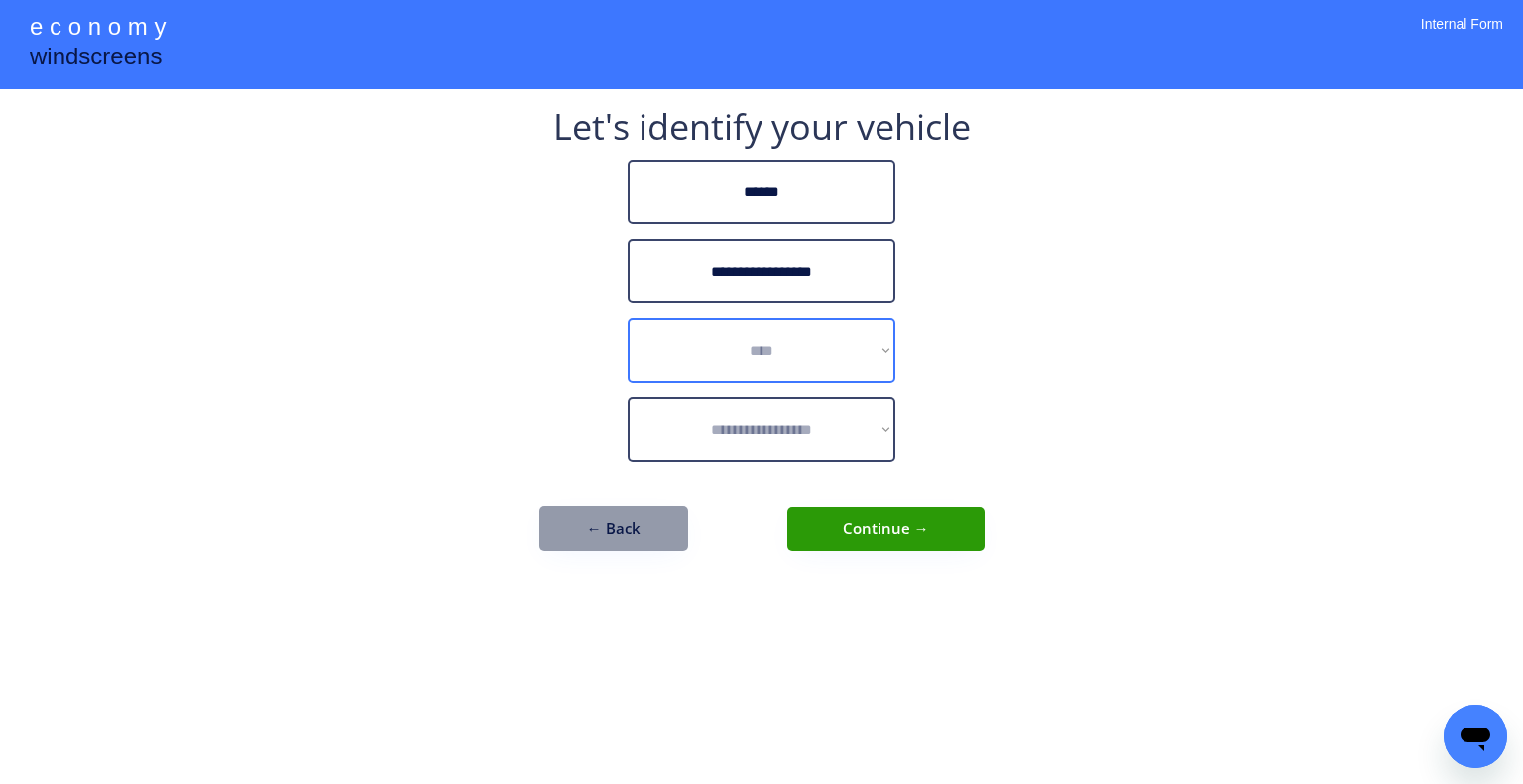 click on "**********" at bounding box center [762, 350] 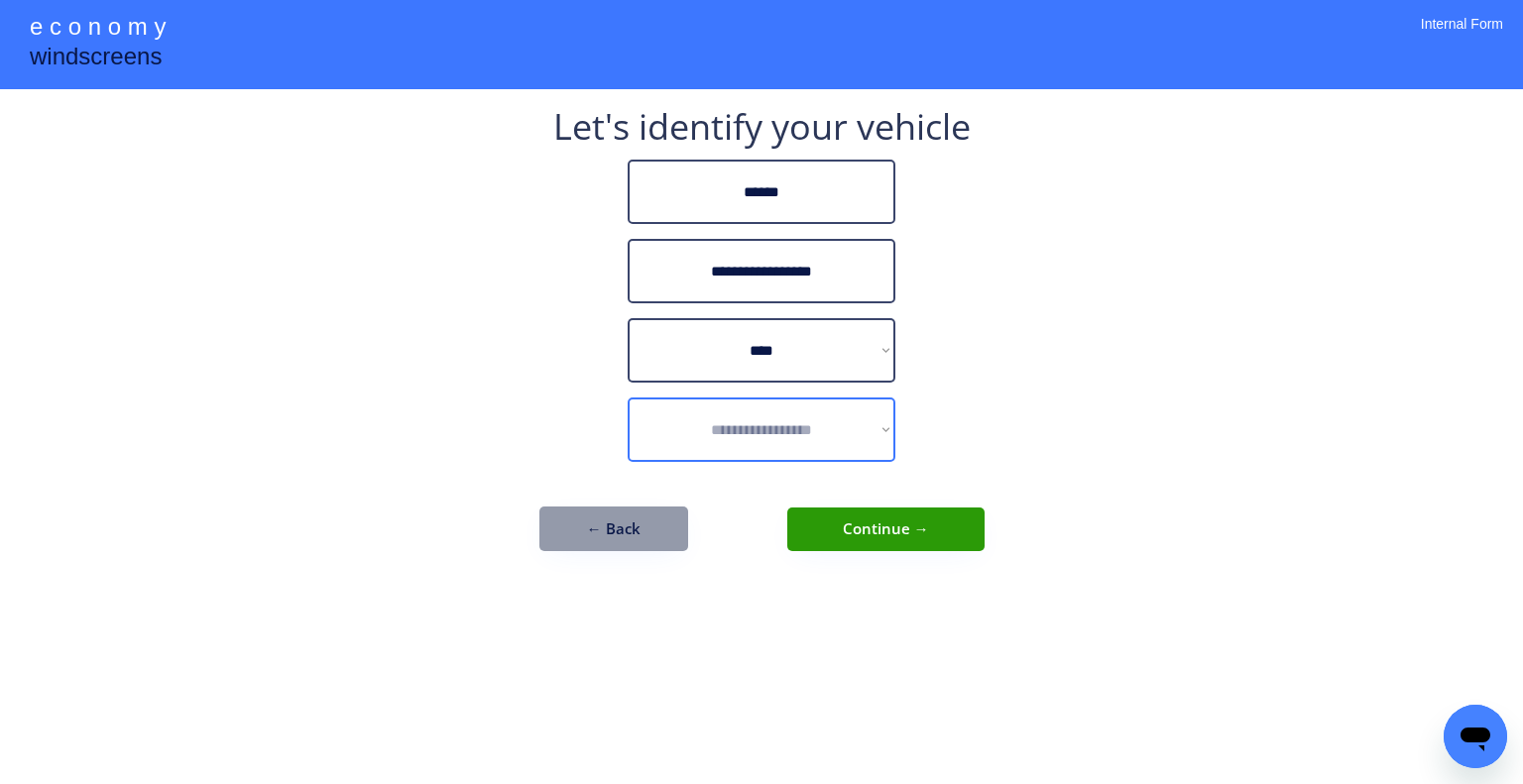 click on "**********" at bounding box center (762, 429) 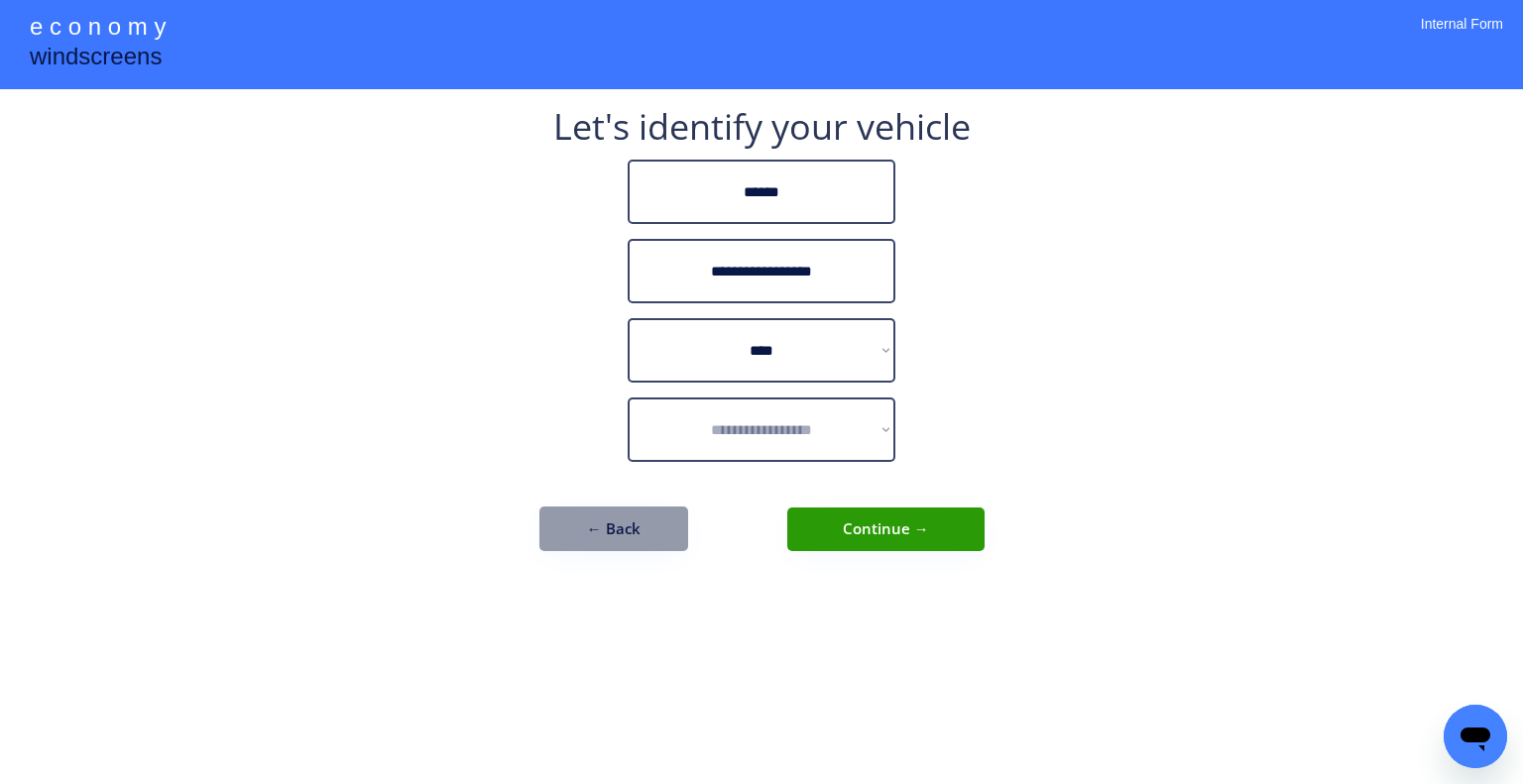 click on "**********" at bounding box center [762, 340] 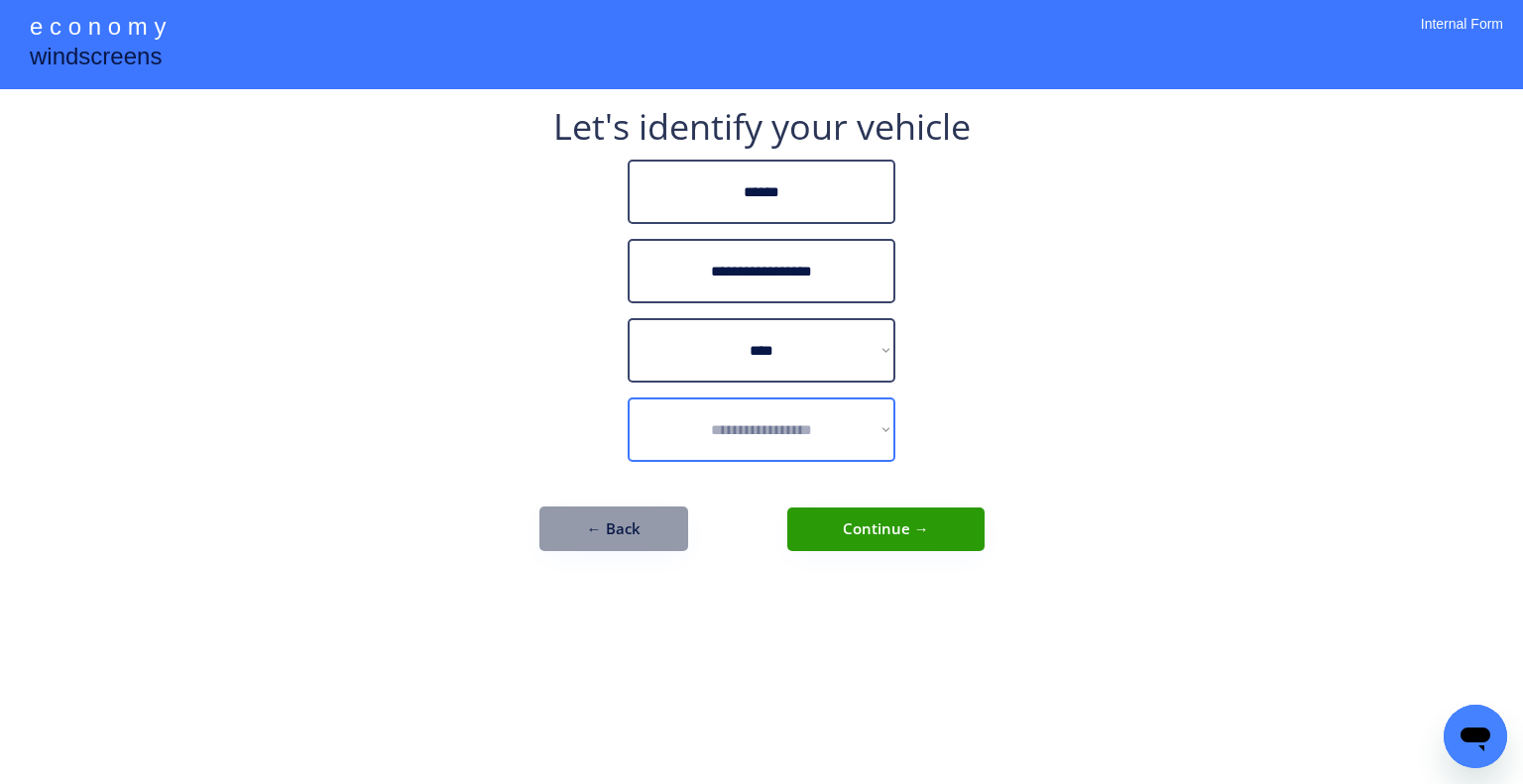 click on "**********" at bounding box center [762, 429] 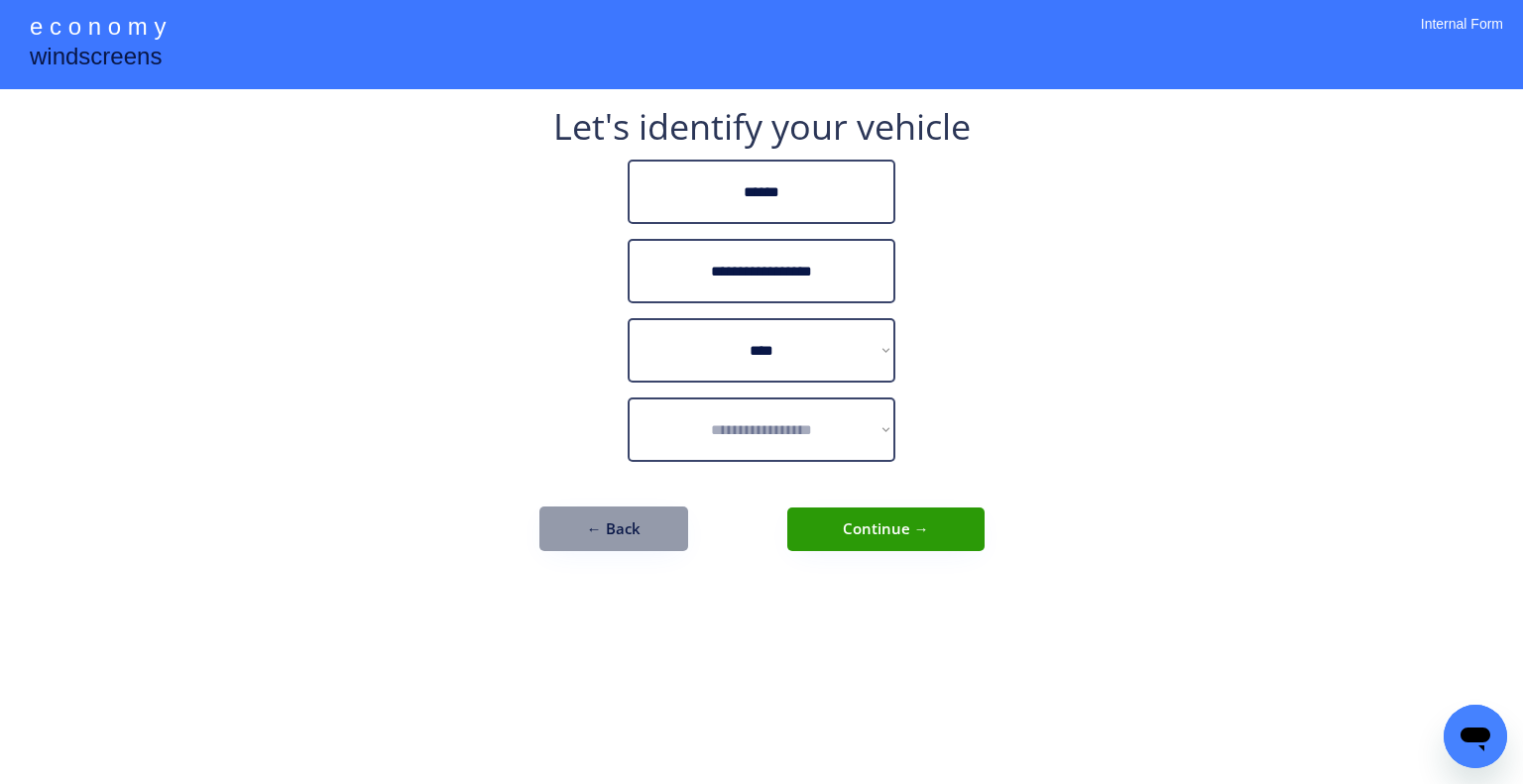 click on "**********" at bounding box center [762, 429] 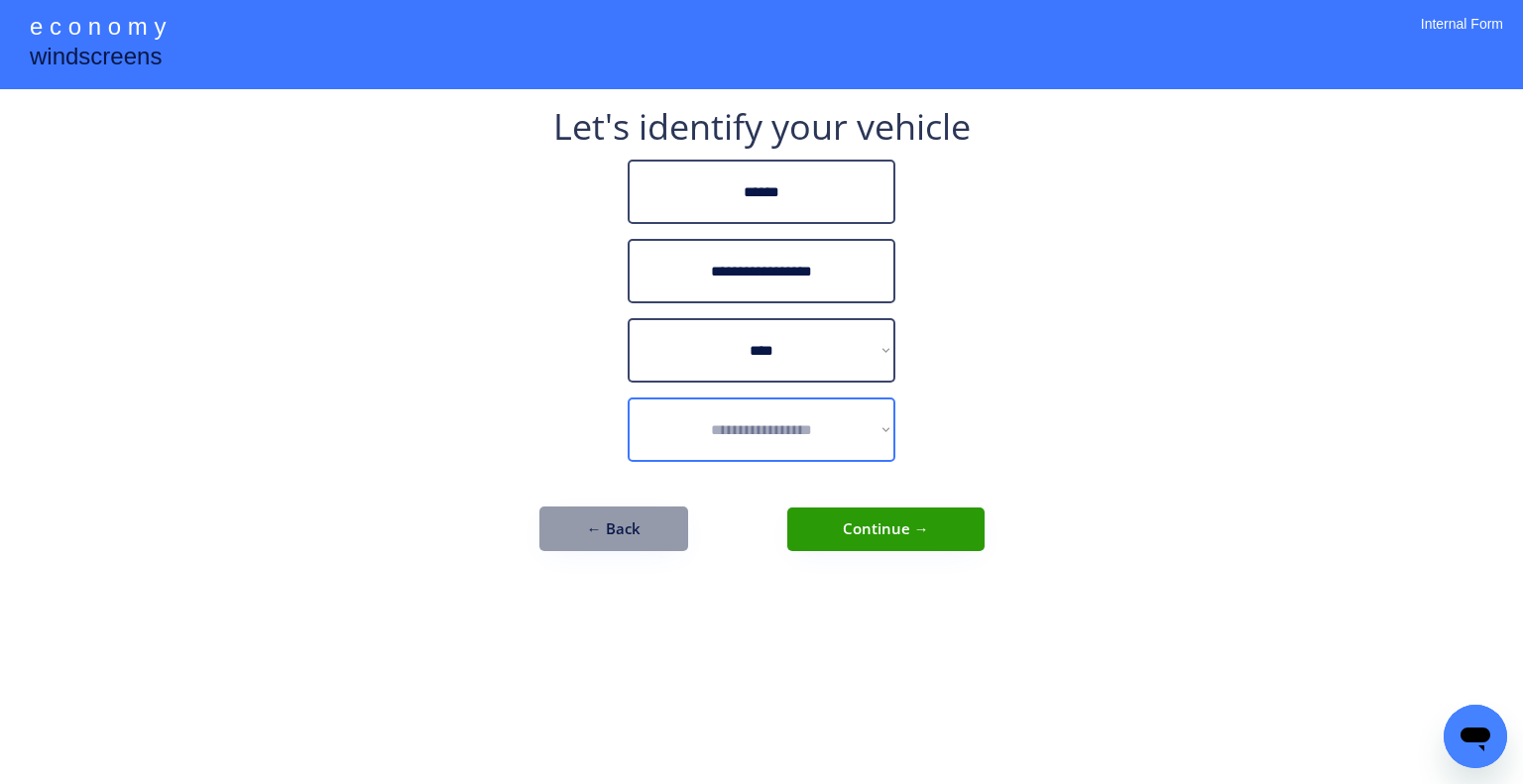 select on "*********" 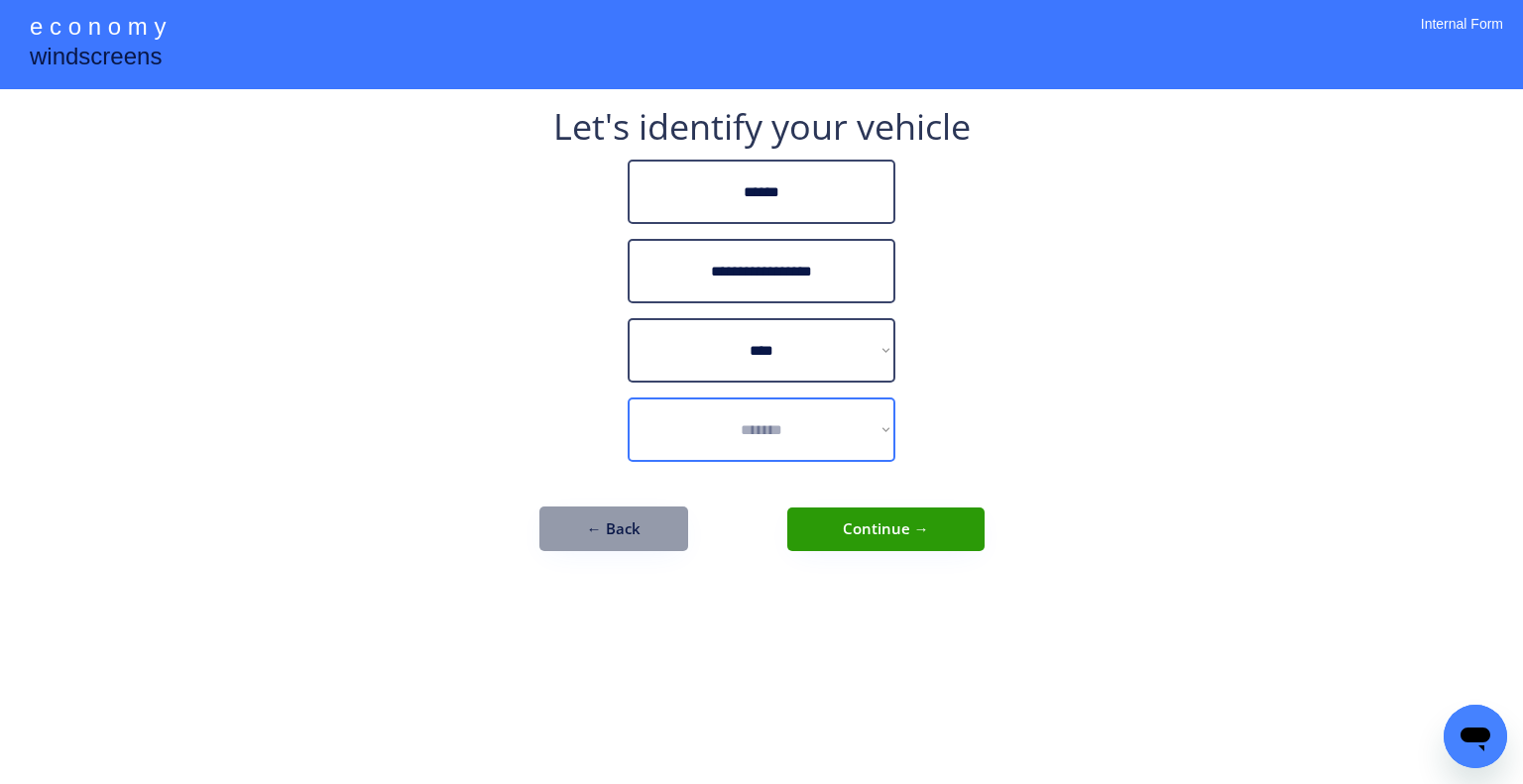 click on "**********" at bounding box center [762, 429] 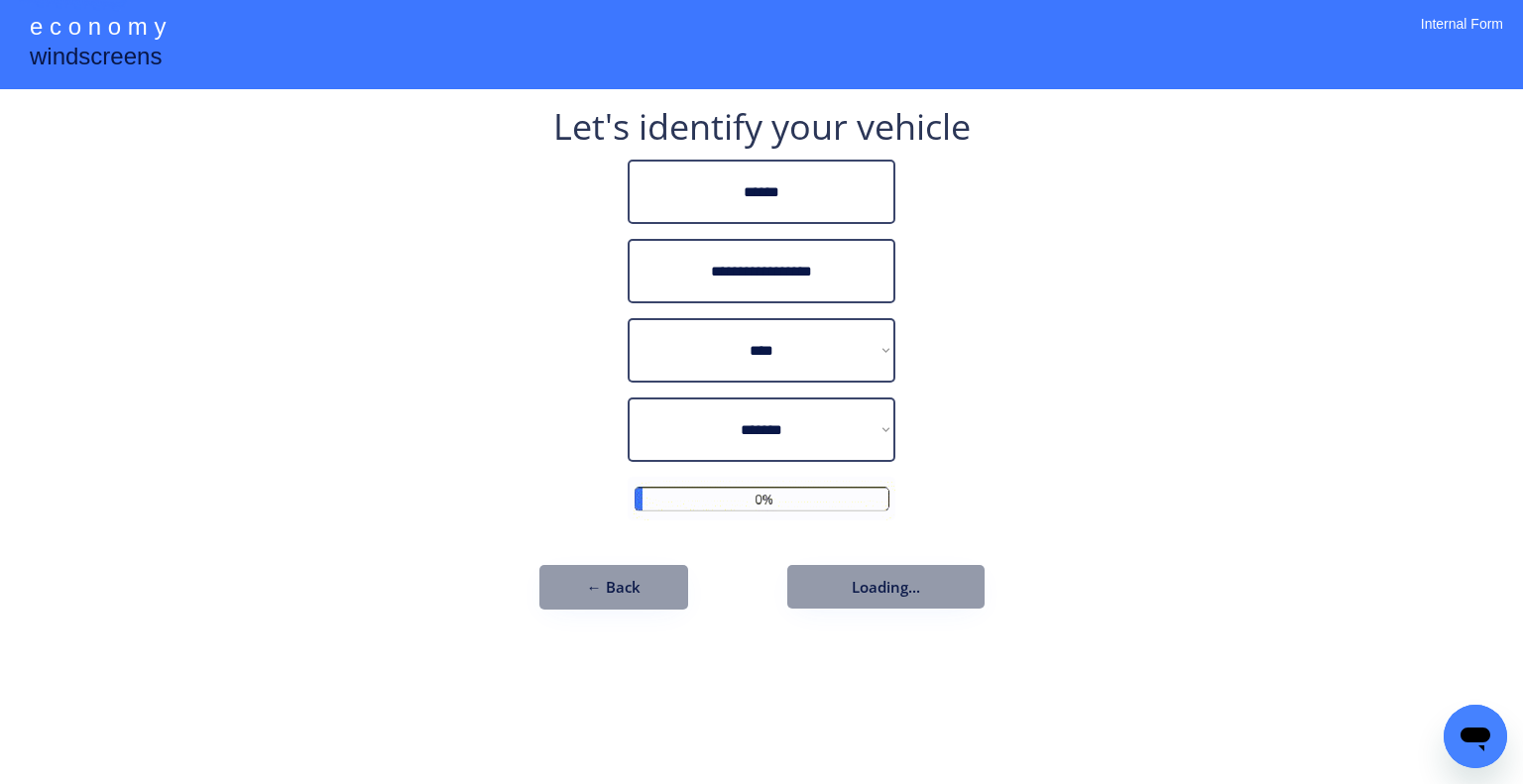 click on "**********" at bounding box center [762, 392] 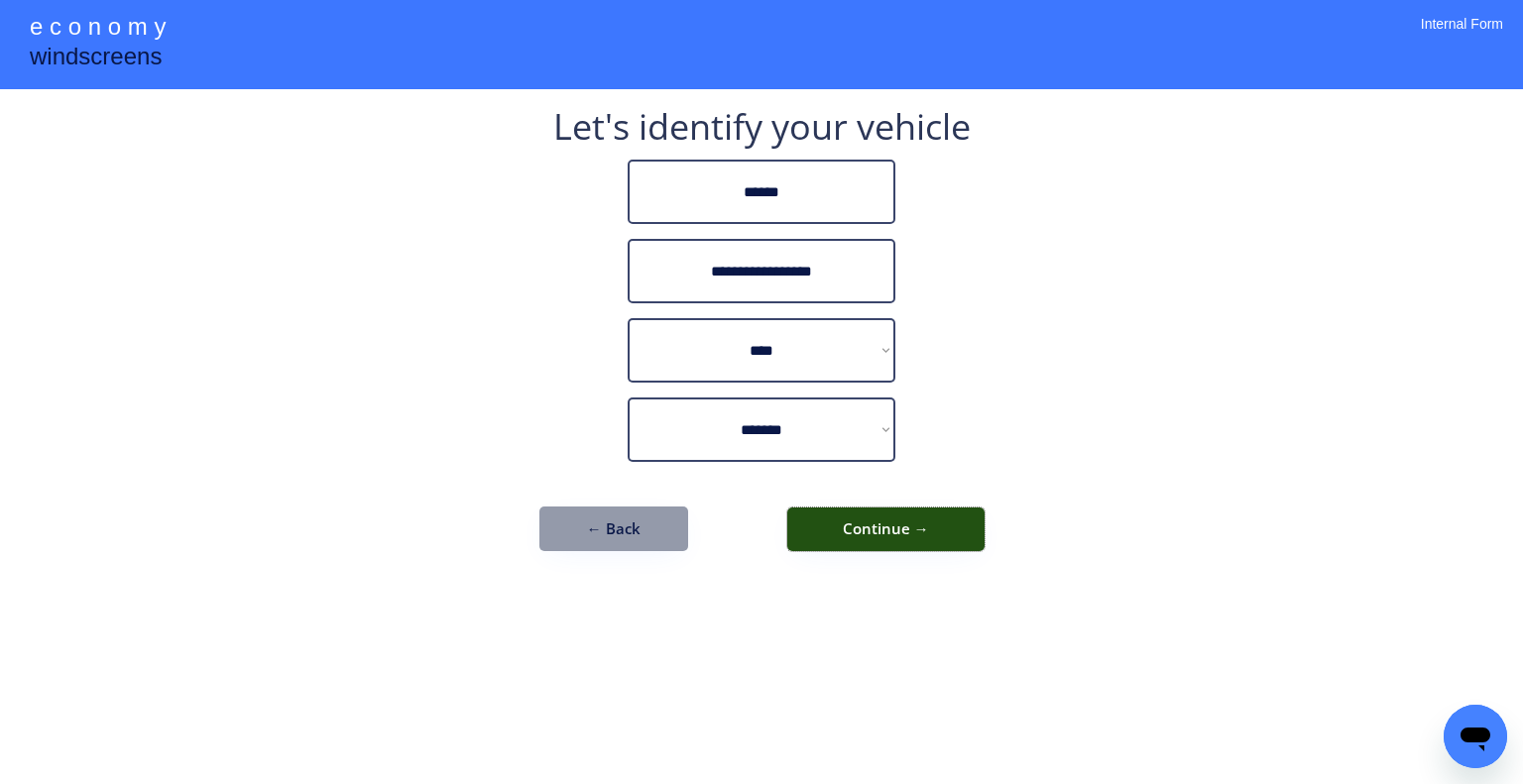 click on "Continue    →" at bounding box center (885, 529) 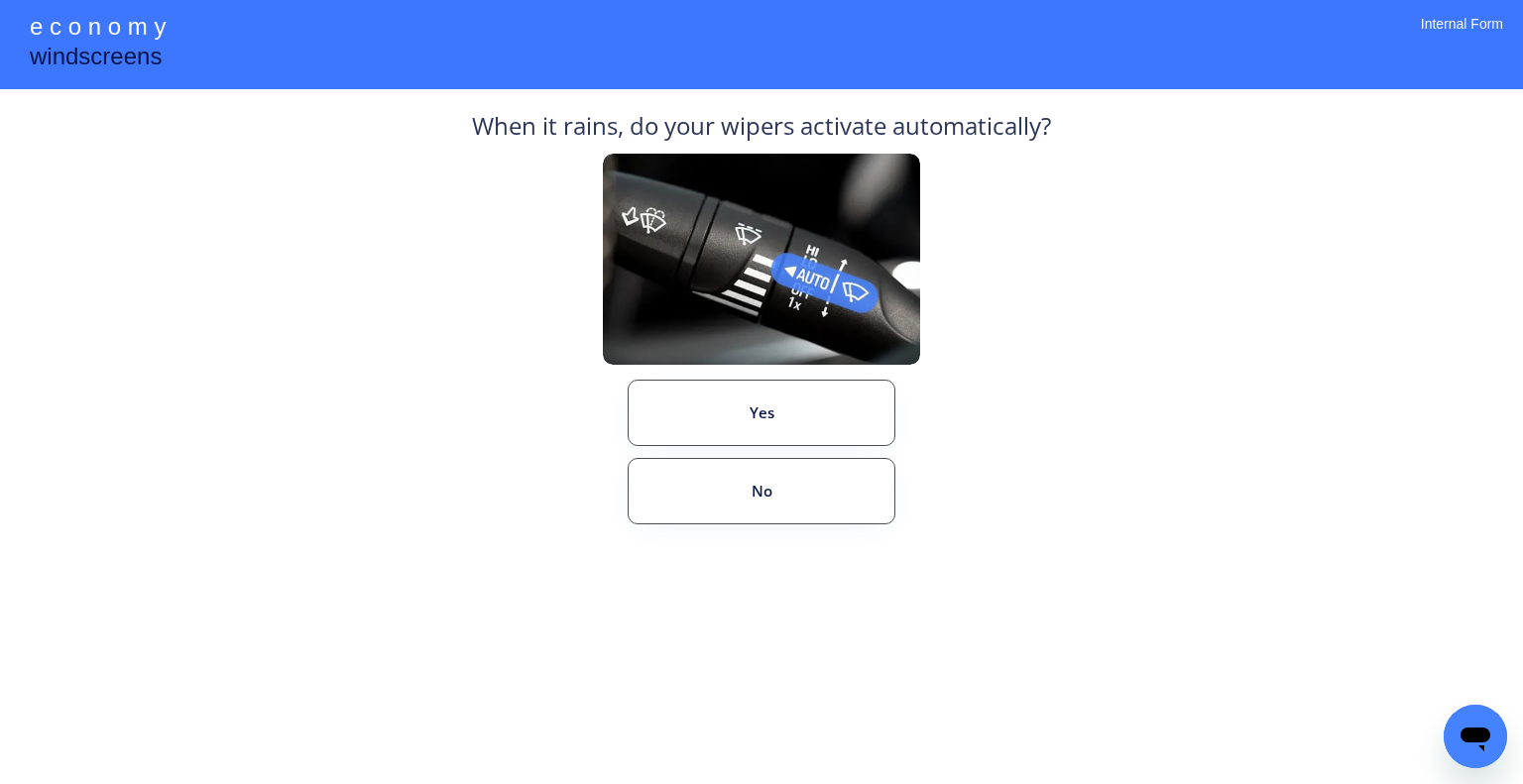drag, startPoint x: 1095, startPoint y: 319, endPoint x: 914, endPoint y: 168, distance: 235.71593 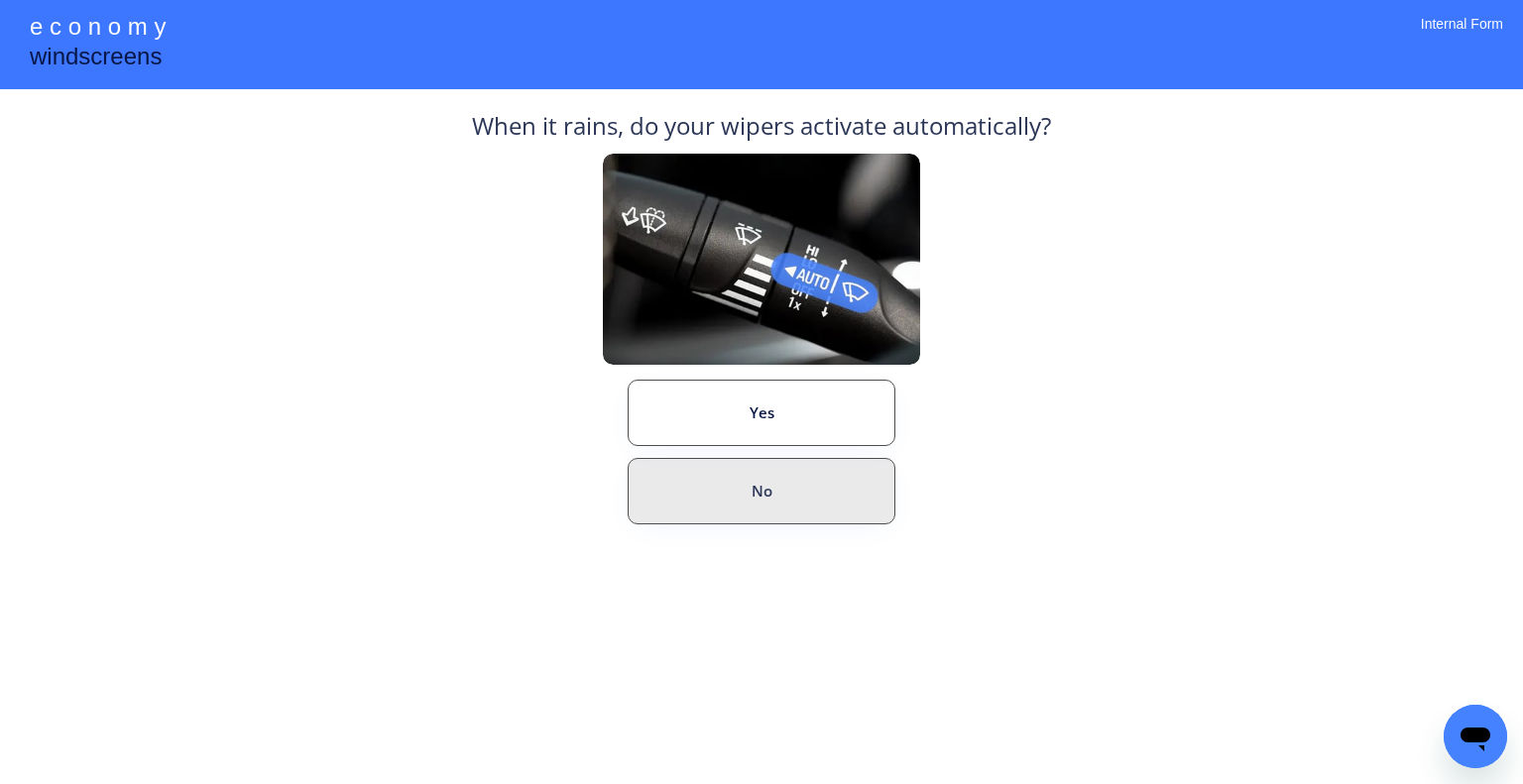 click on "No" at bounding box center (762, 491) 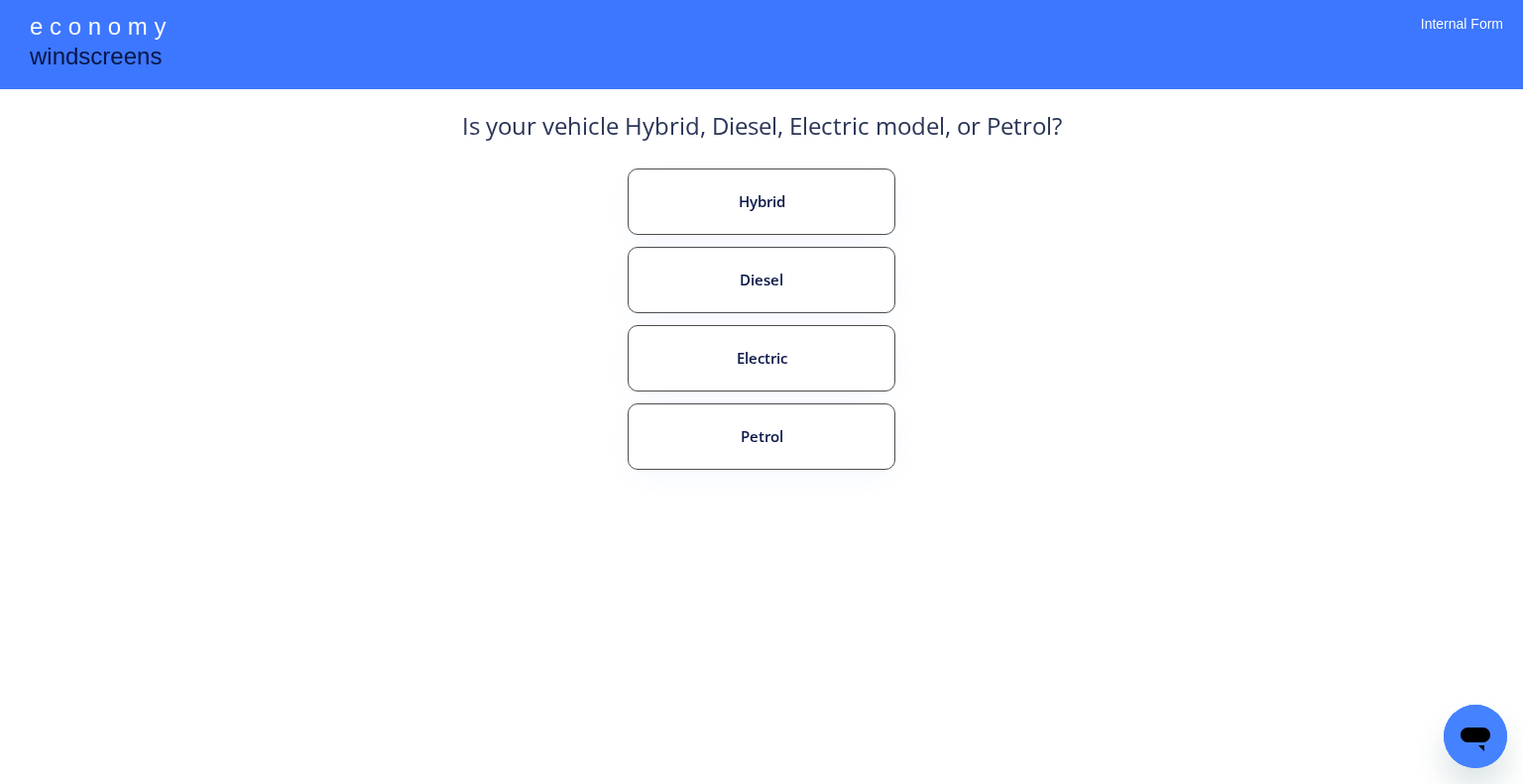 click on "Is your vehicle Hybrid, Diesel, Electric model, or Petrol? Hybrid Diesel Electric Petrol" at bounding box center (762, 332) 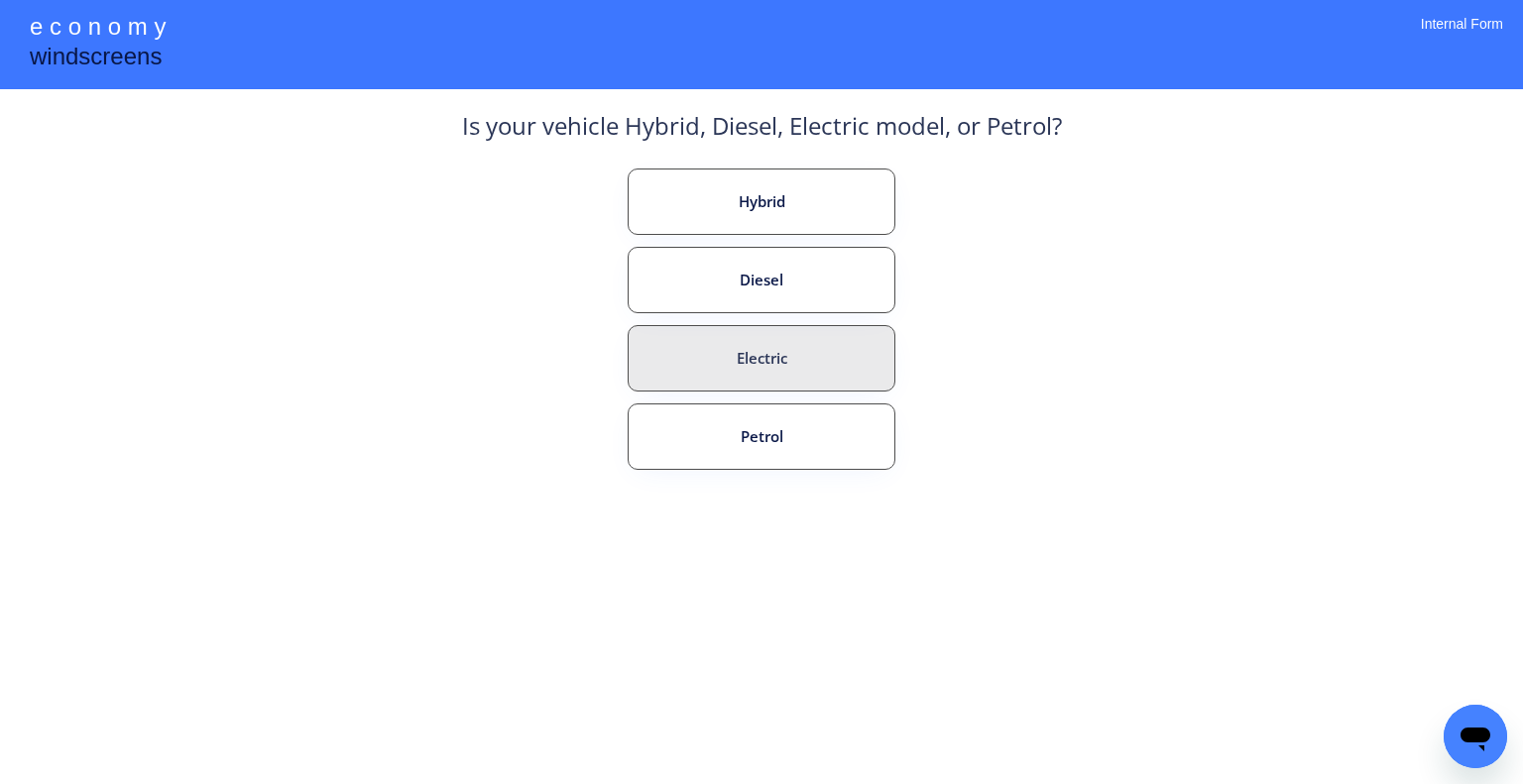 click on "Diesel" at bounding box center [762, 280] 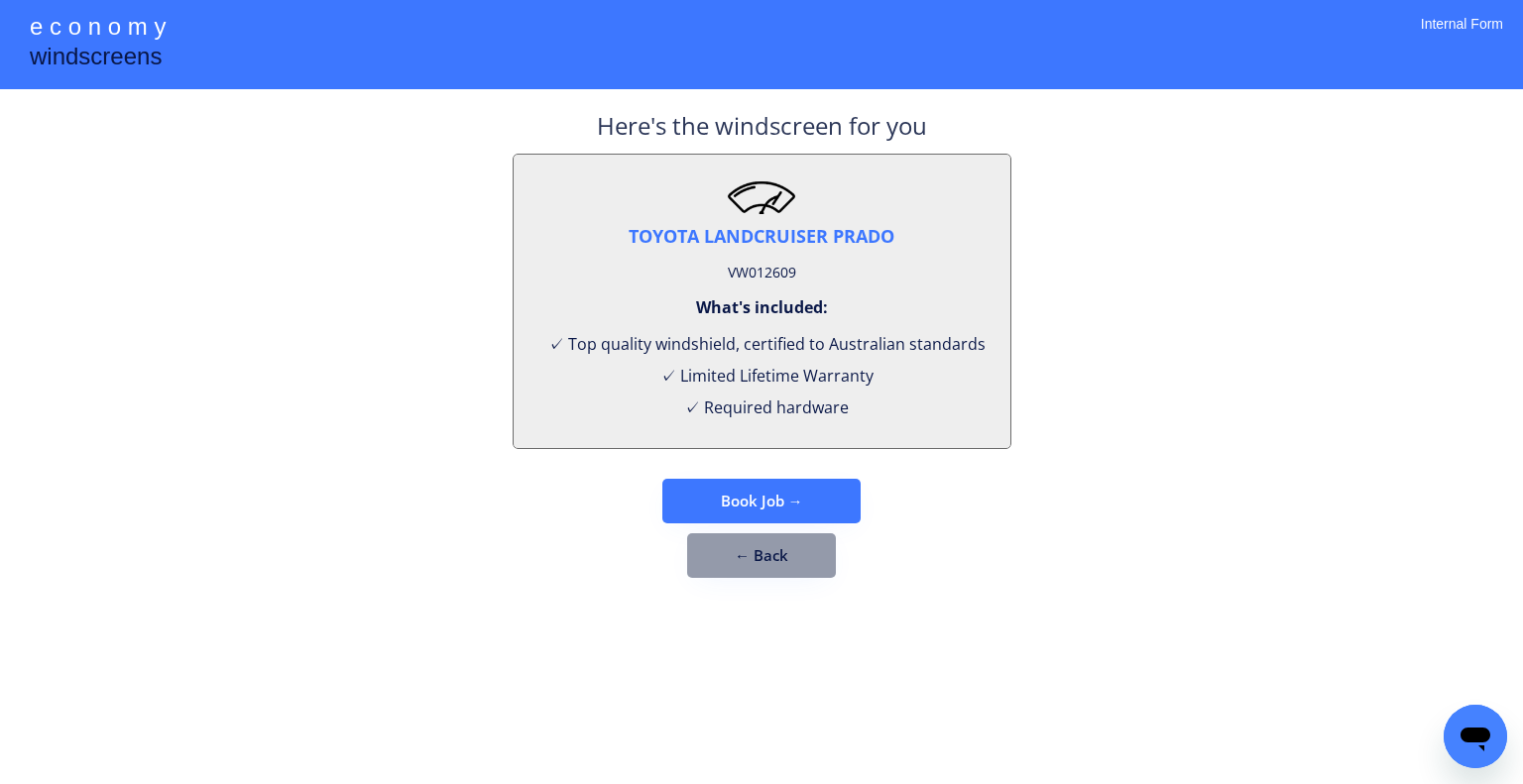drag, startPoint x: 1174, startPoint y: 477, endPoint x: 873, endPoint y: 451, distance: 302.1208 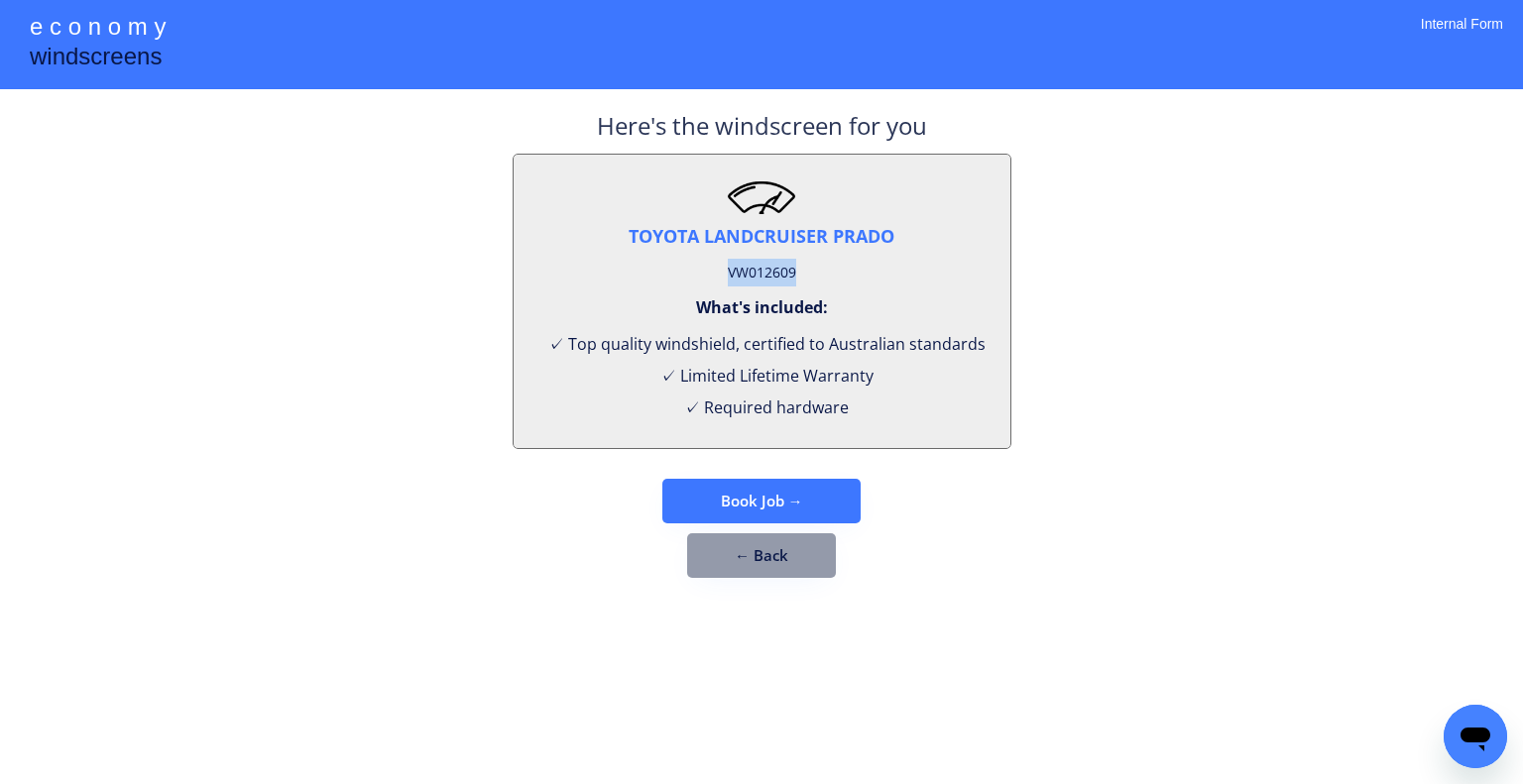click on "VW012609" at bounding box center (762, 273) 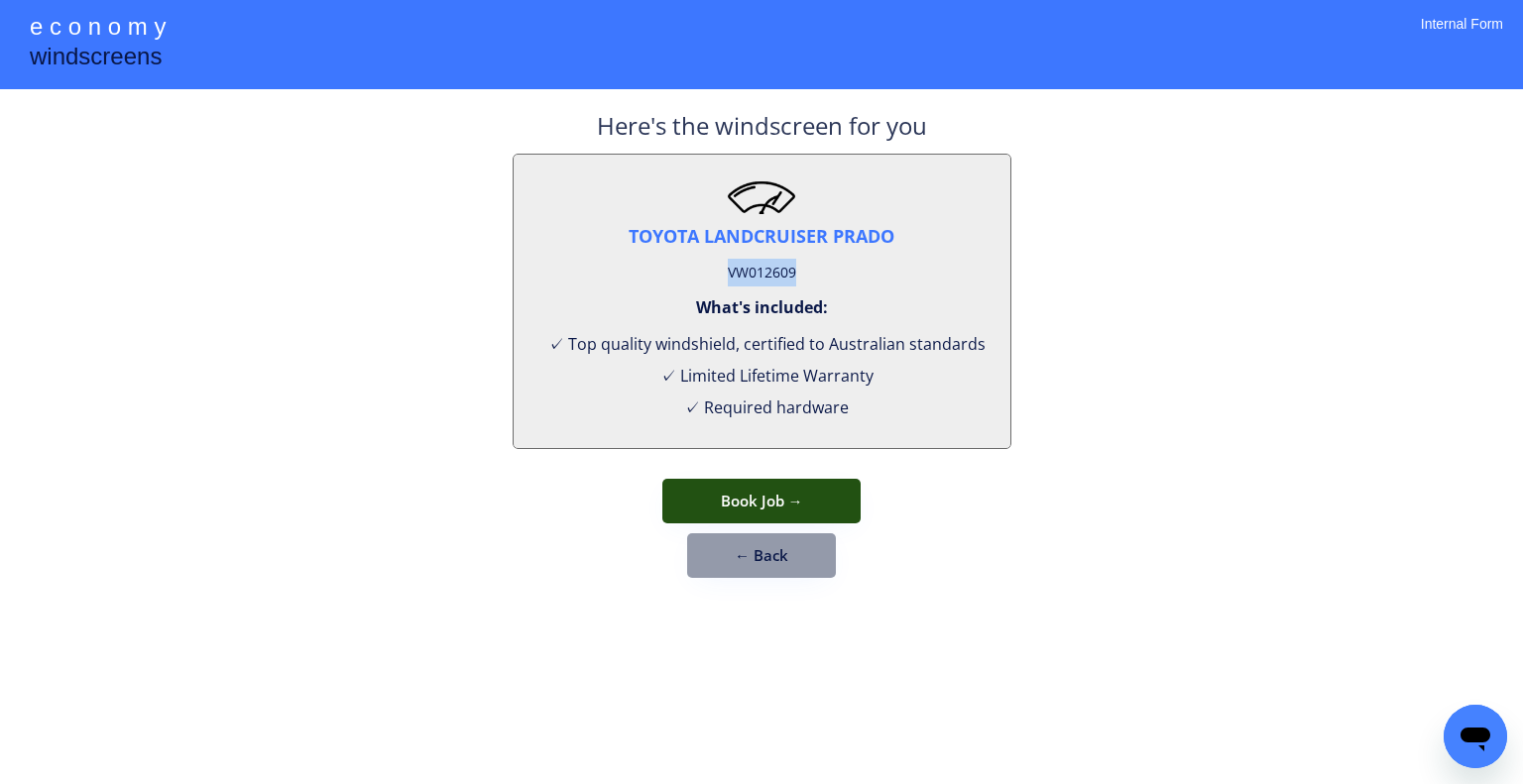drag, startPoint x: 797, startPoint y: 503, endPoint x: 834, endPoint y: 495, distance: 37.85499 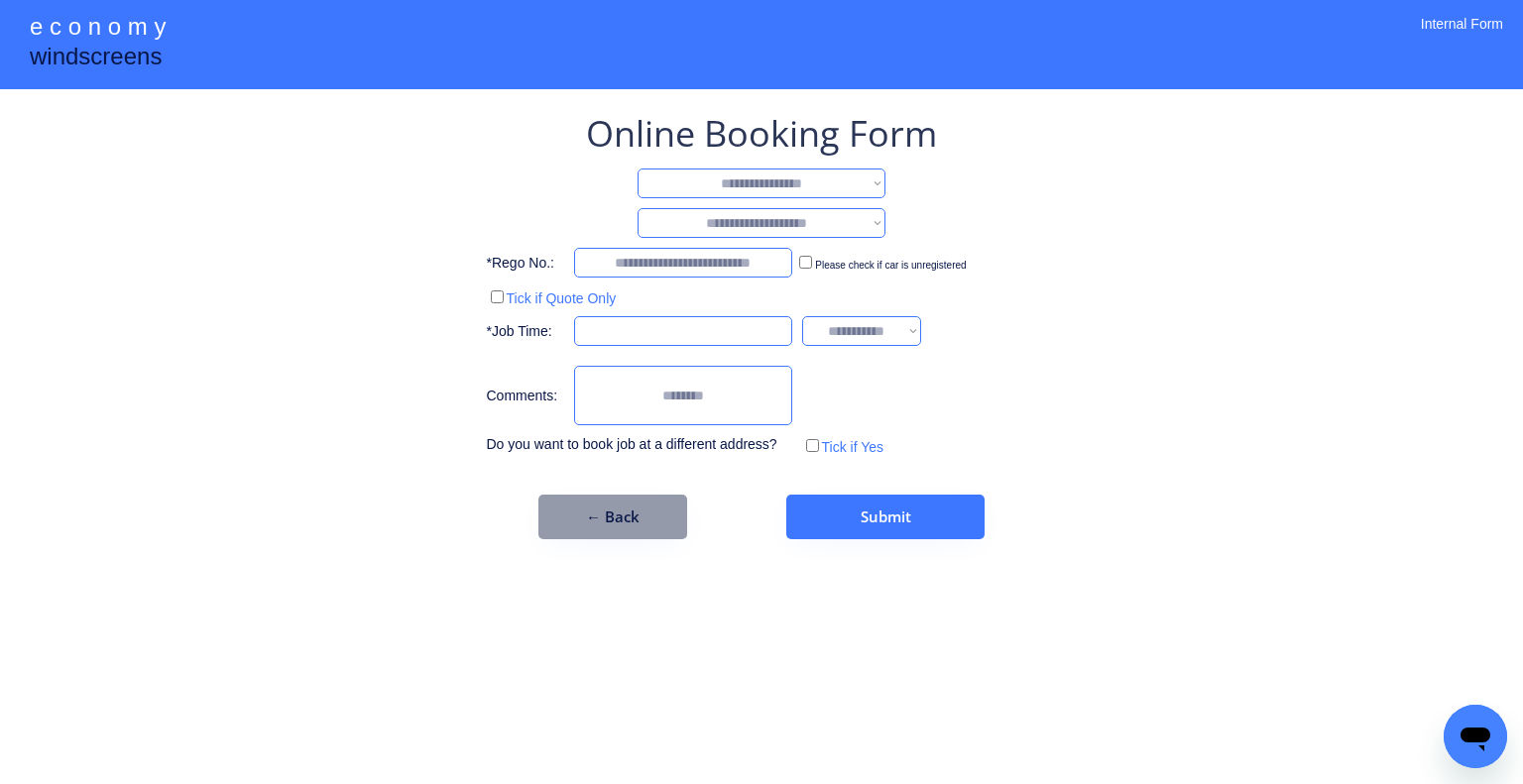 click on "Online Booking Form" at bounding box center [762, 134] 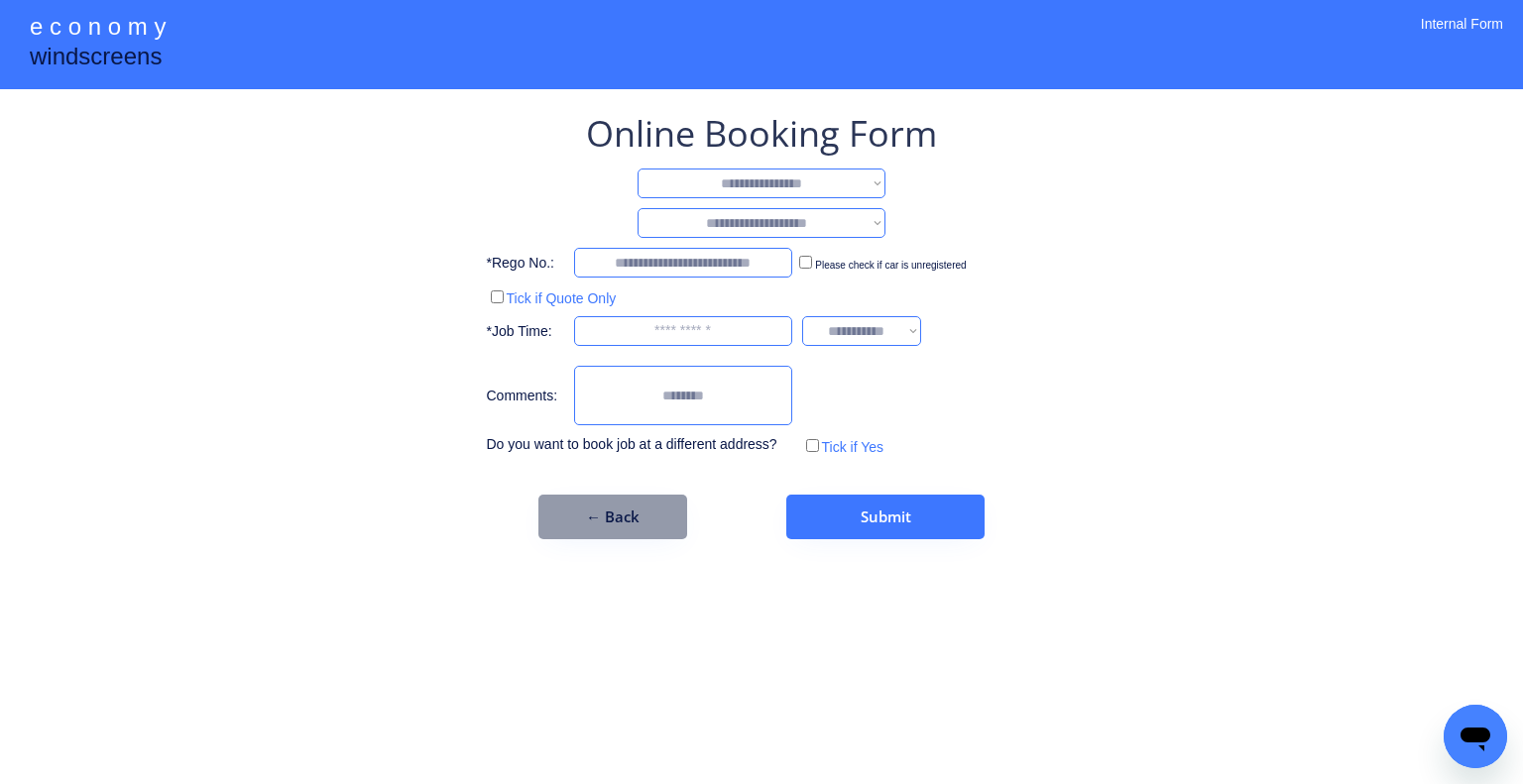 drag, startPoint x: 751, startPoint y: 181, endPoint x: 755, endPoint y: 193, distance: 12.649111 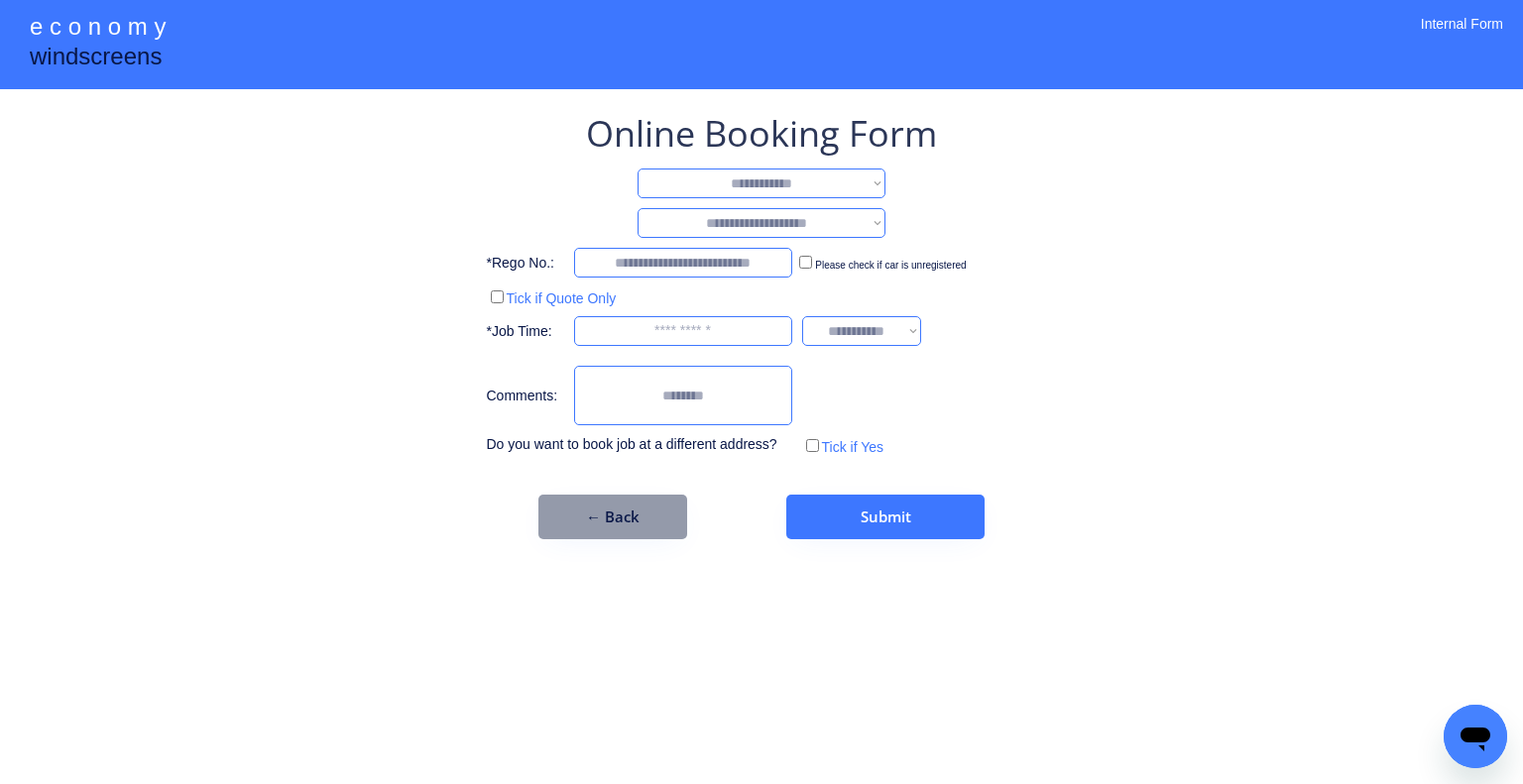 click on "**********" at bounding box center (762, 183) 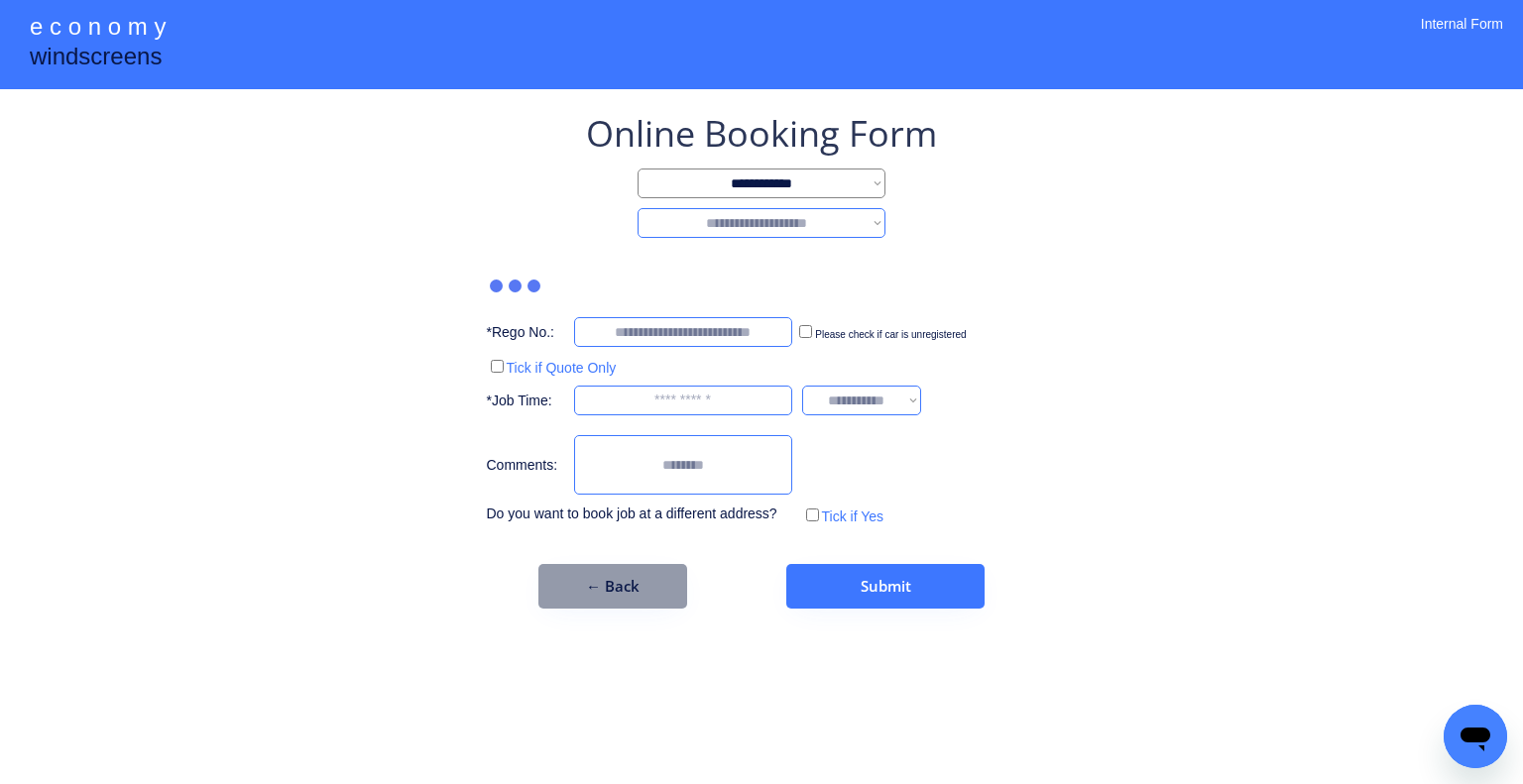 click on "**********" at bounding box center [762, 223] 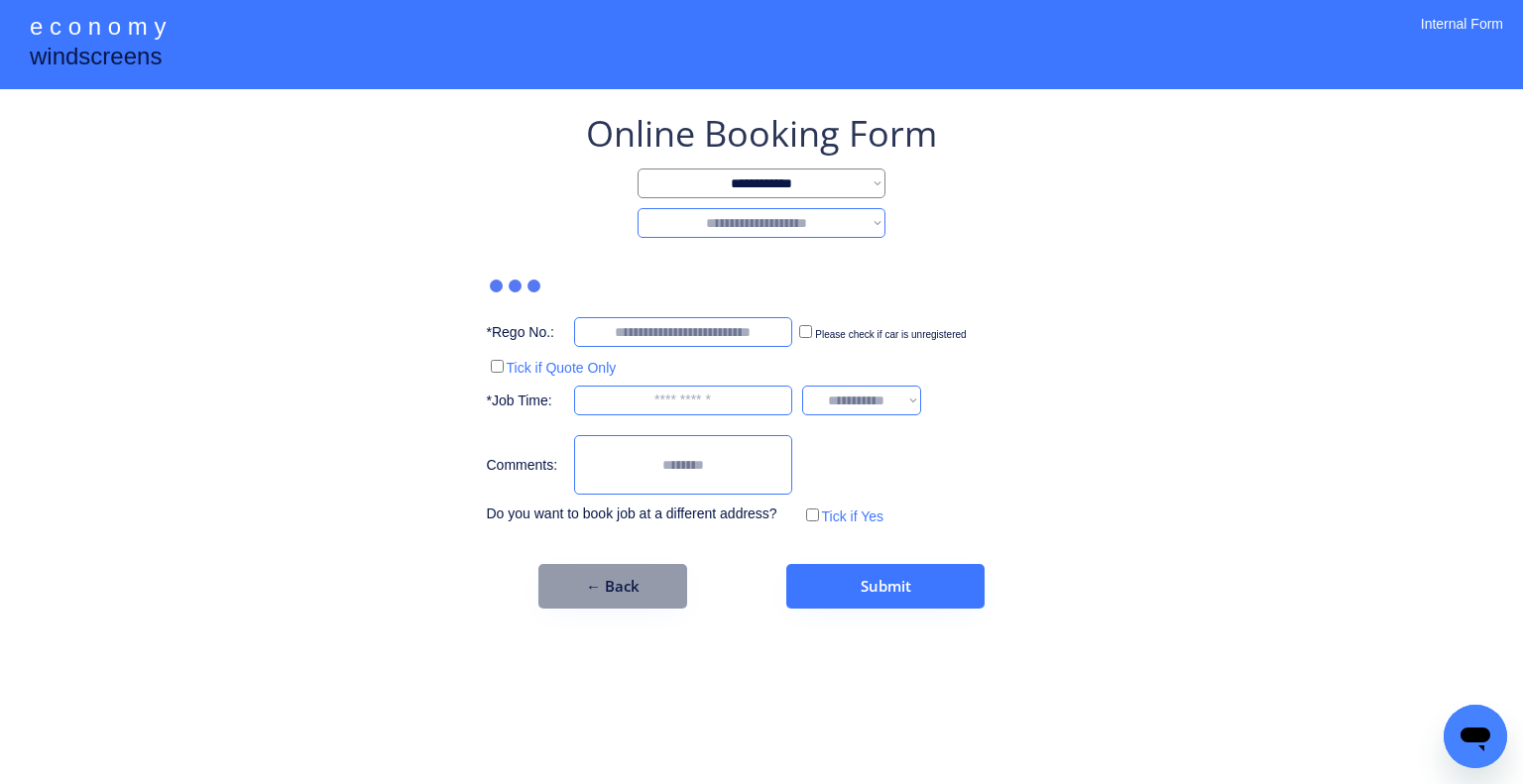 select on "*******" 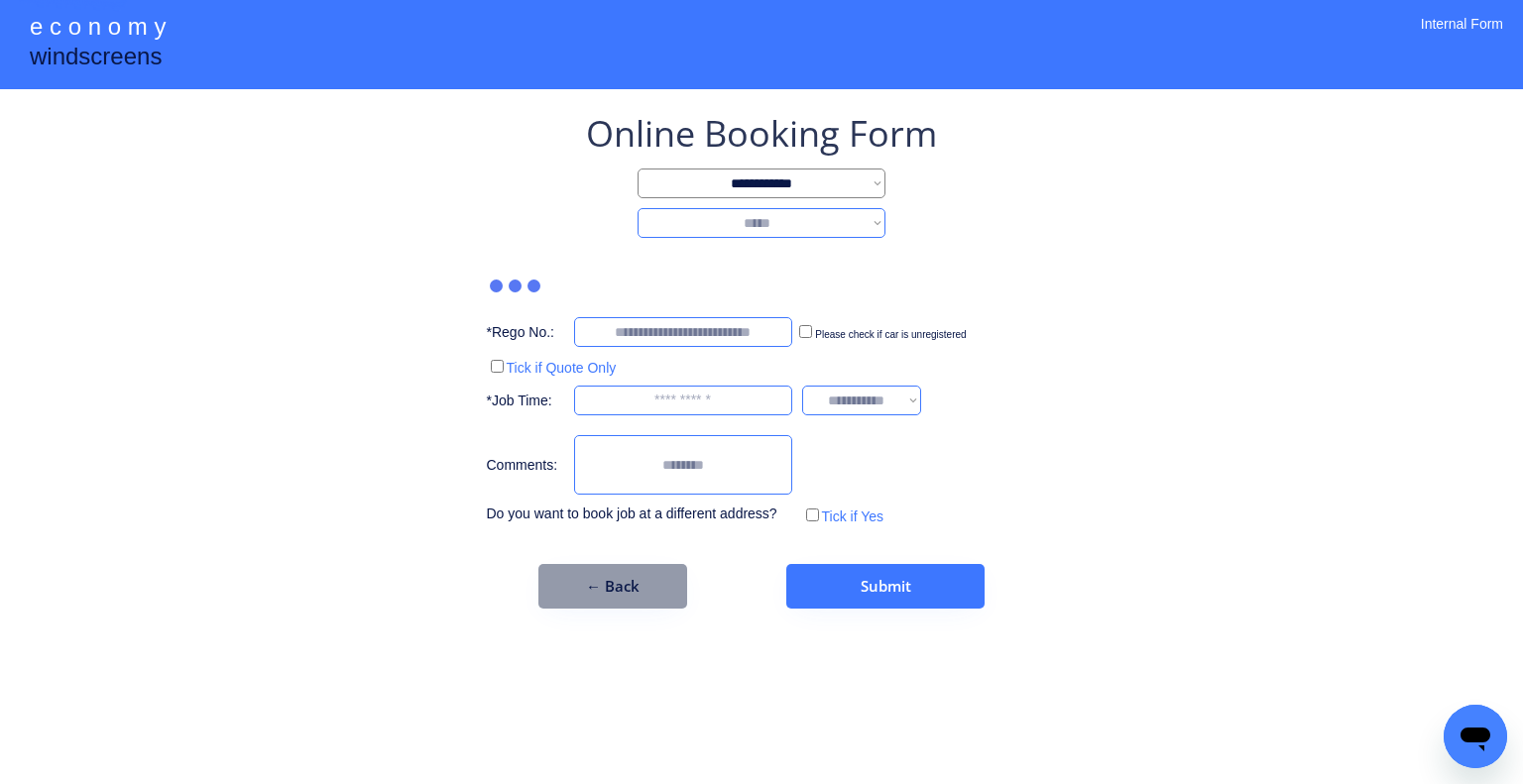 click on "**********" at bounding box center (762, 223) 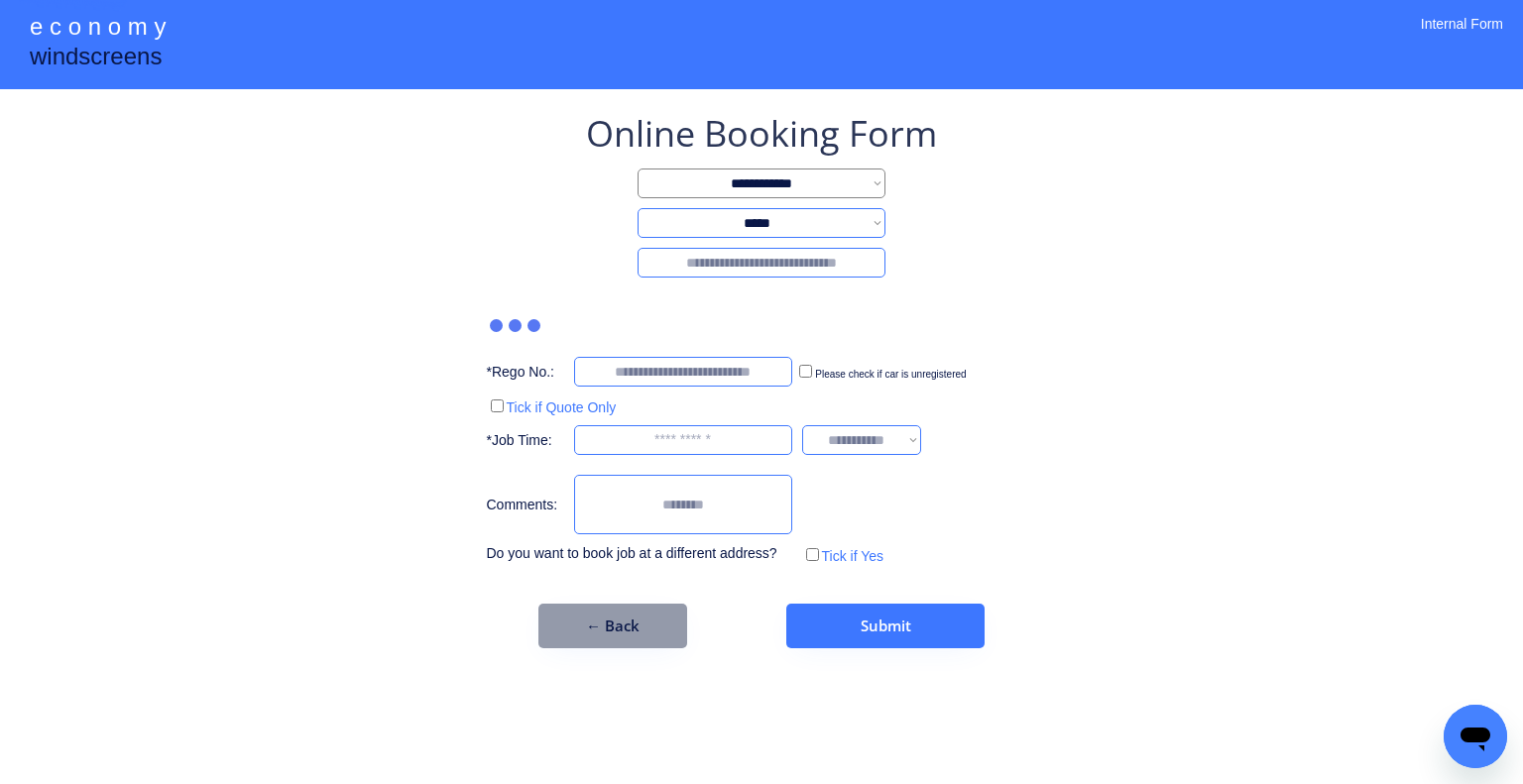 click at bounding box center [762, 263] 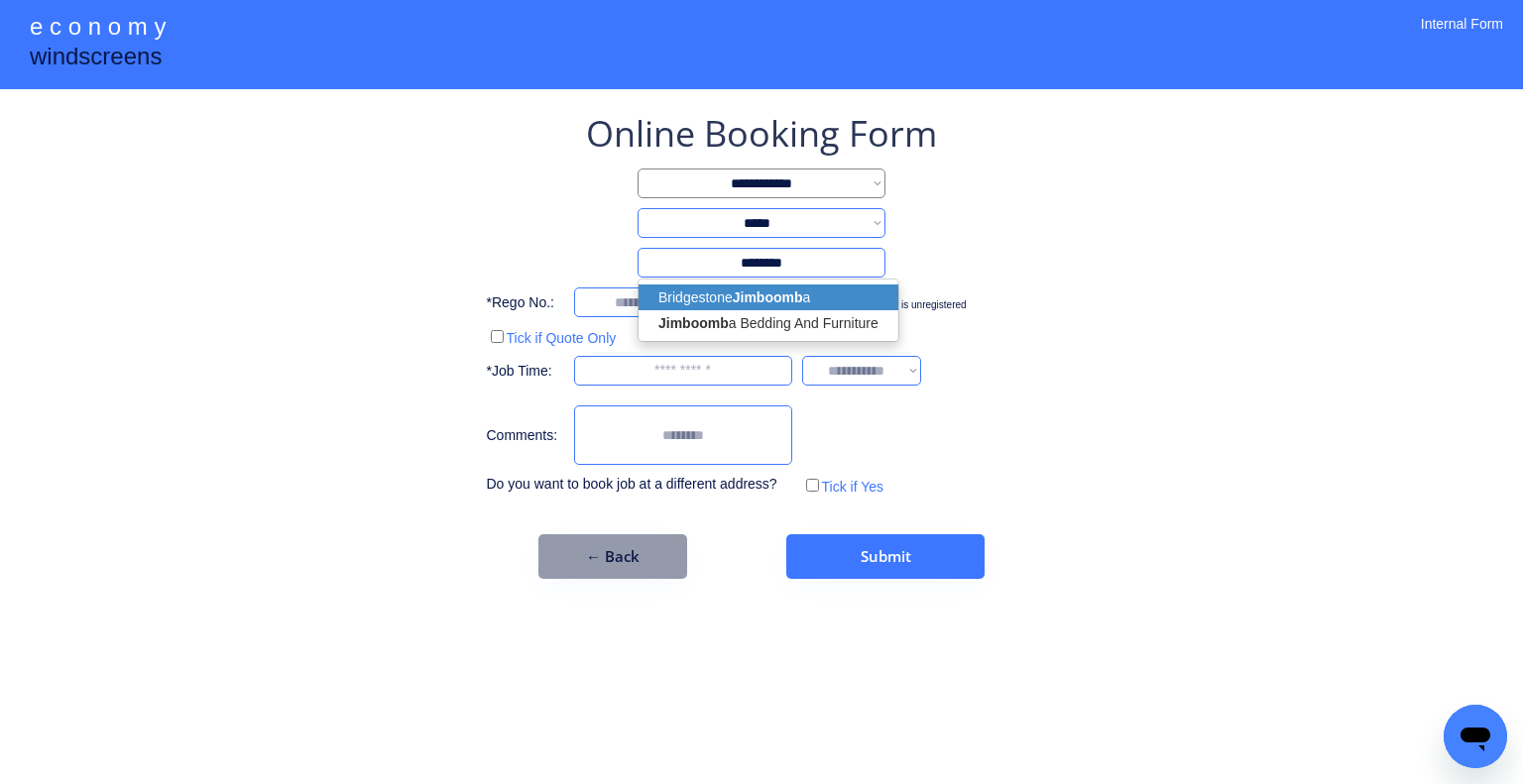 drag, startPoint x: 834, startPoint y: 293, endPoint x: 1071, endPoint y: 295, distance: 237.00844 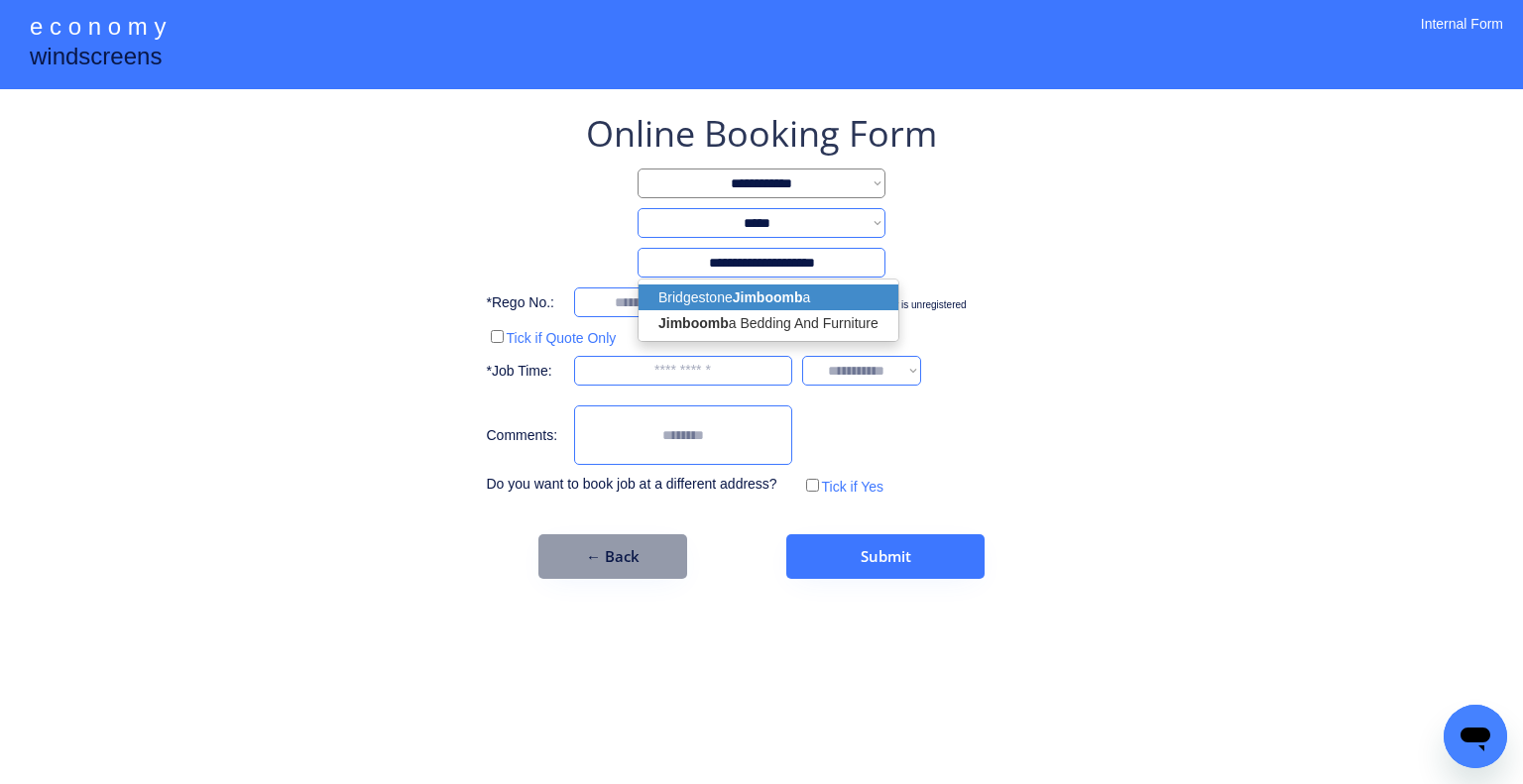 type on "**********" 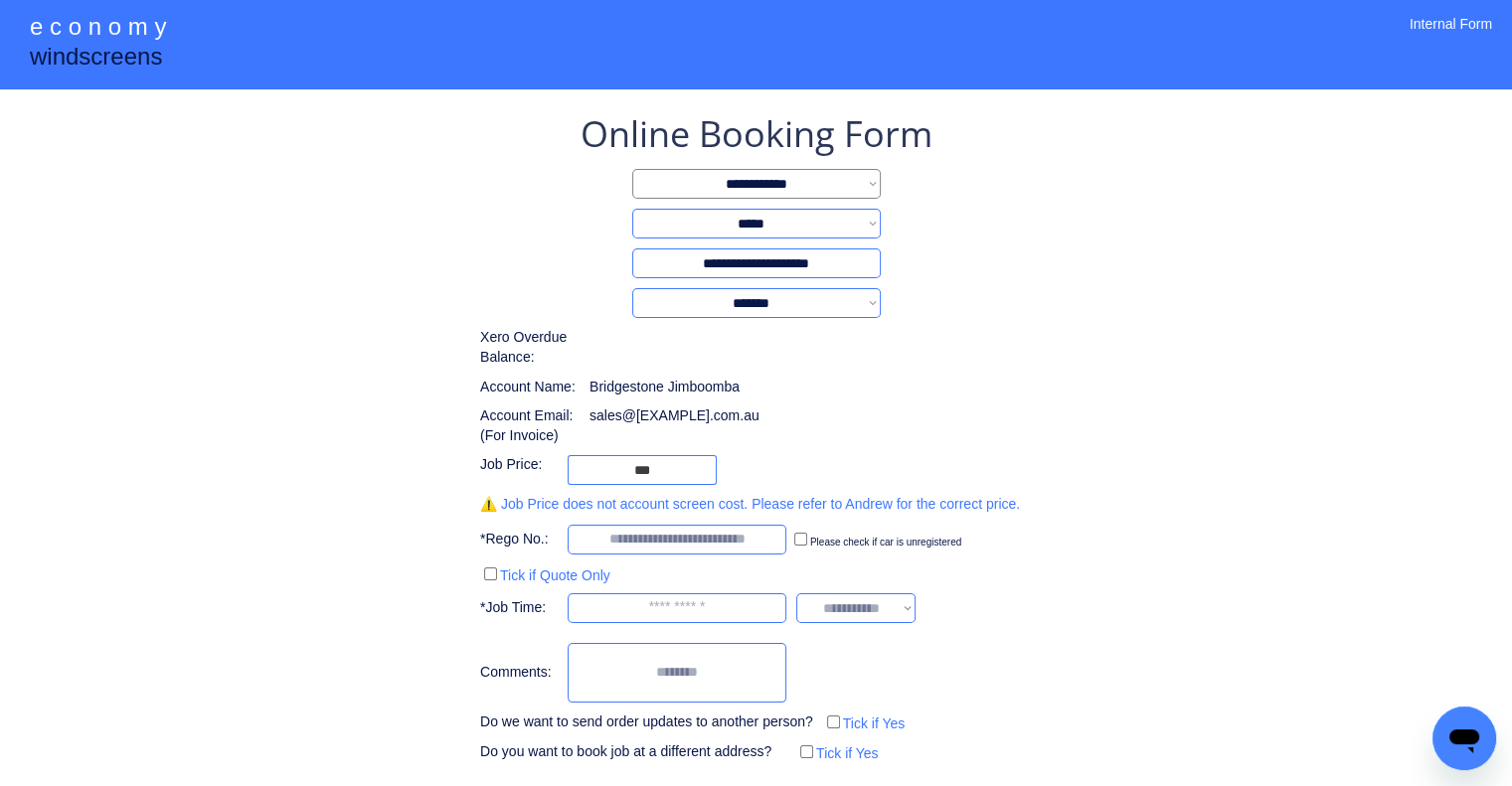 click on "**********" at bounding box center [756, 437] 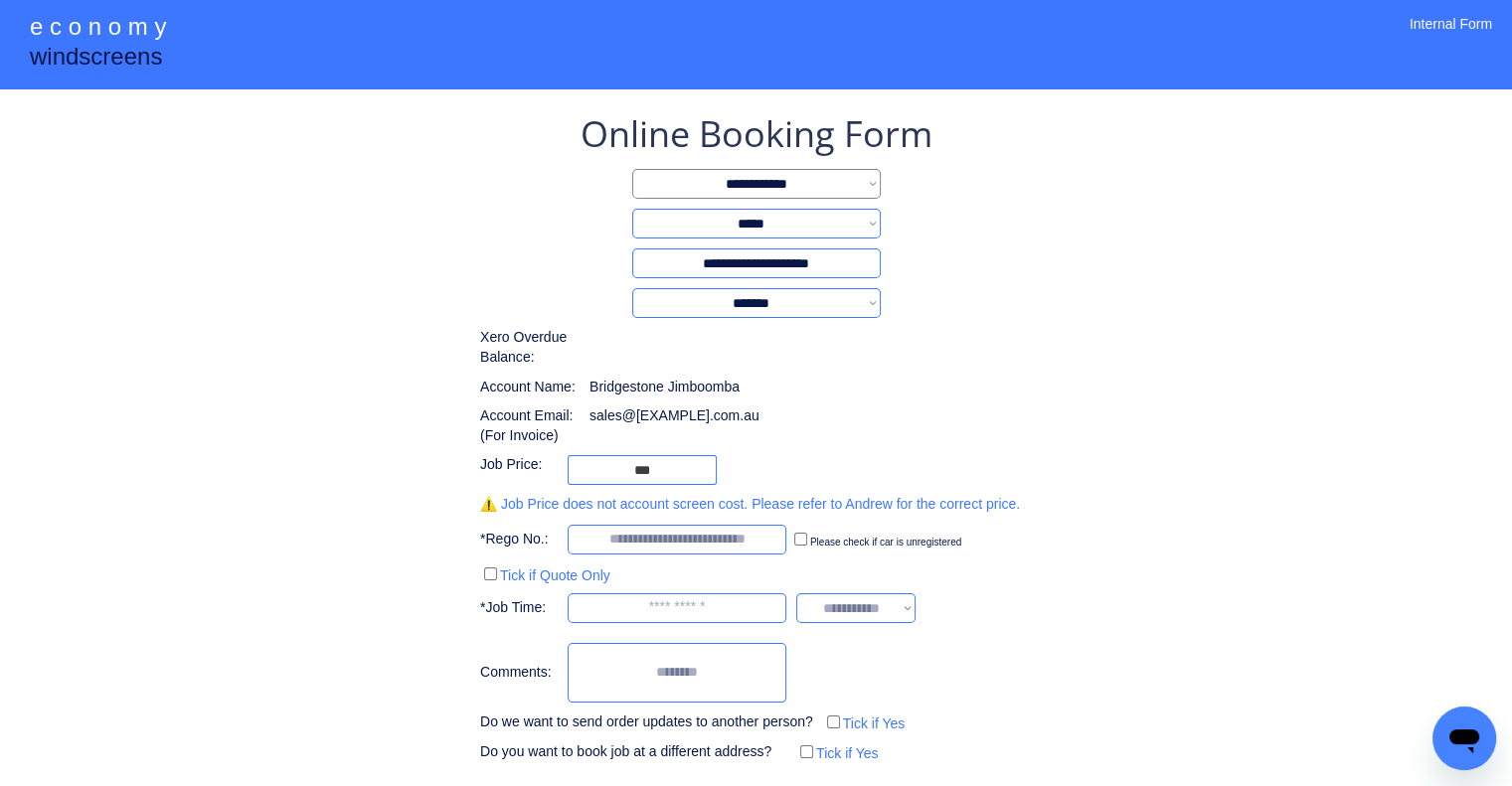 click on "**********" at bounding box center (756, 437) 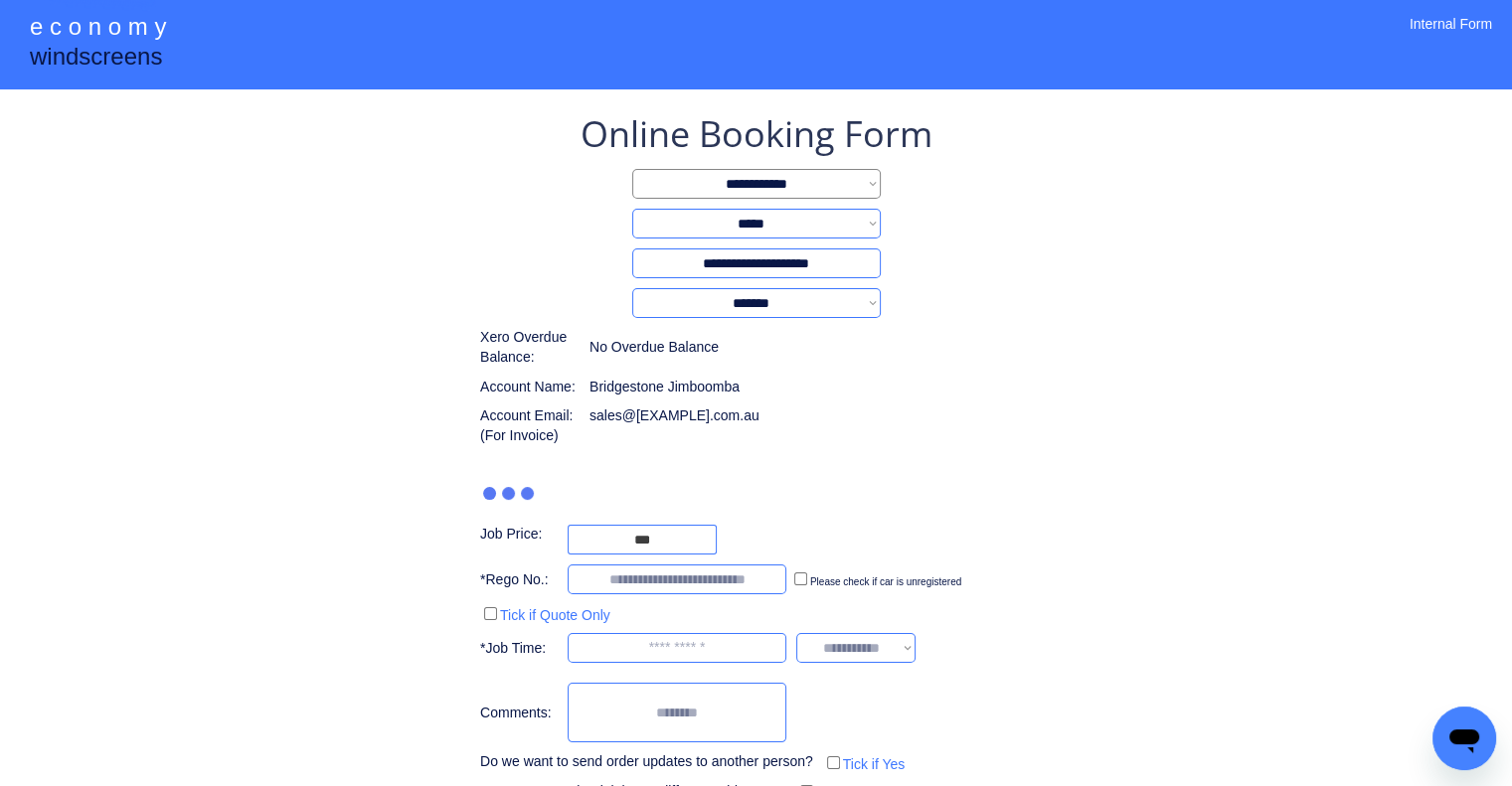 drag, startPoint x: 1078, startPoint y: 281, endPoint x: 1058, endPoint y: 282, distance: 20.024984 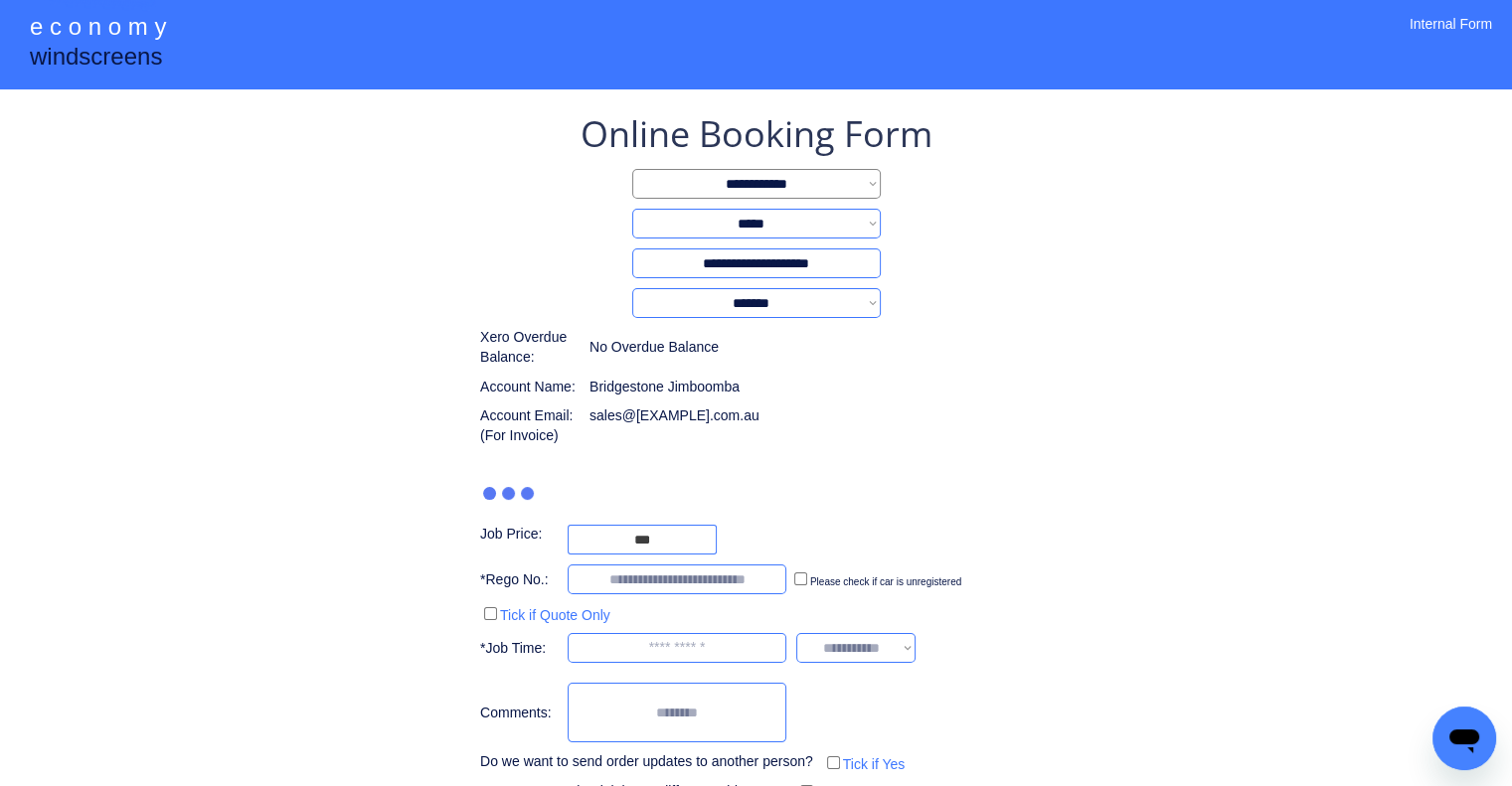 click on "**********" at bounding box center [756, 458] 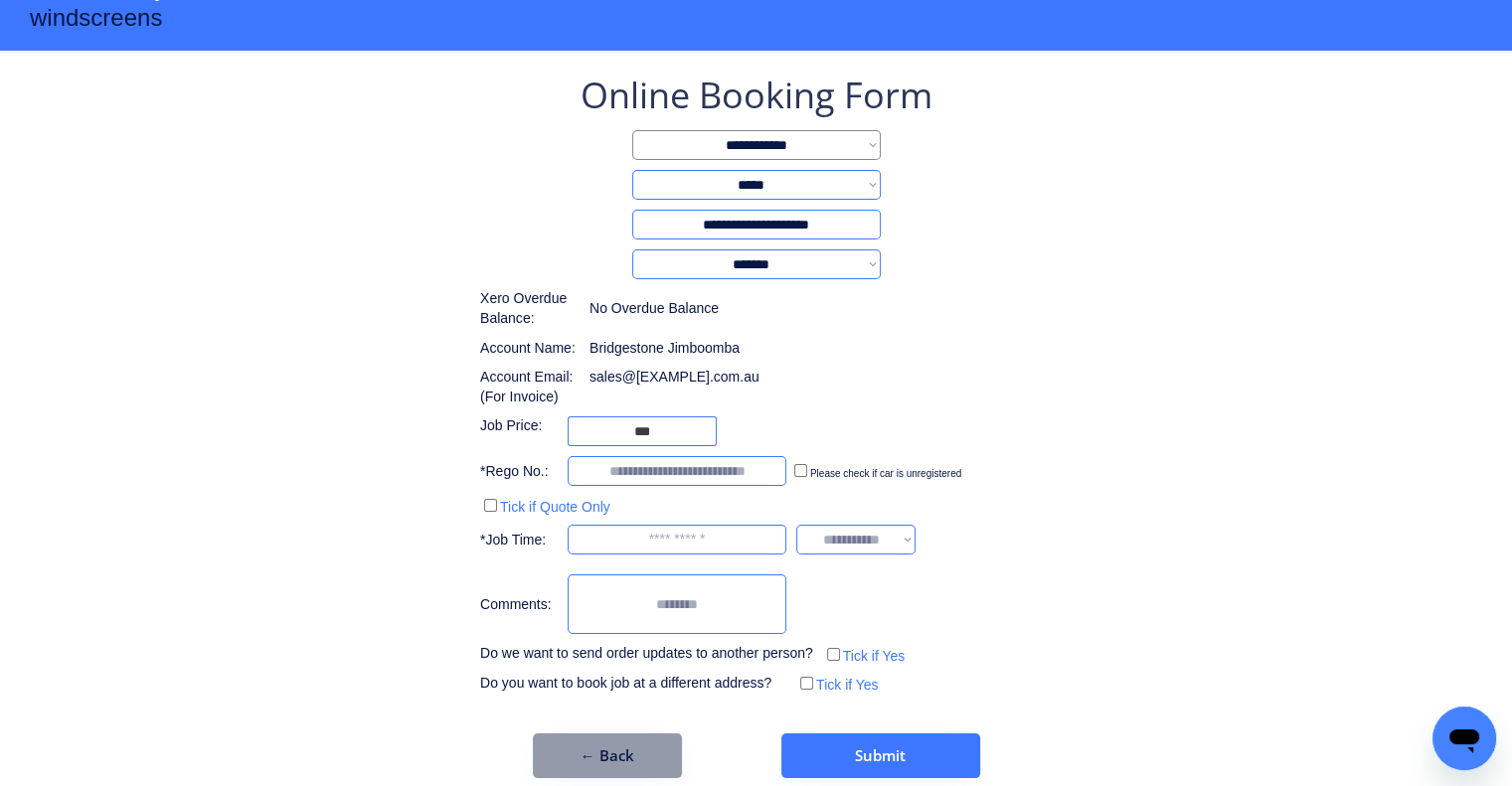 scroll, scrollTop: 60, scrollLeft: 0, axis: vertical 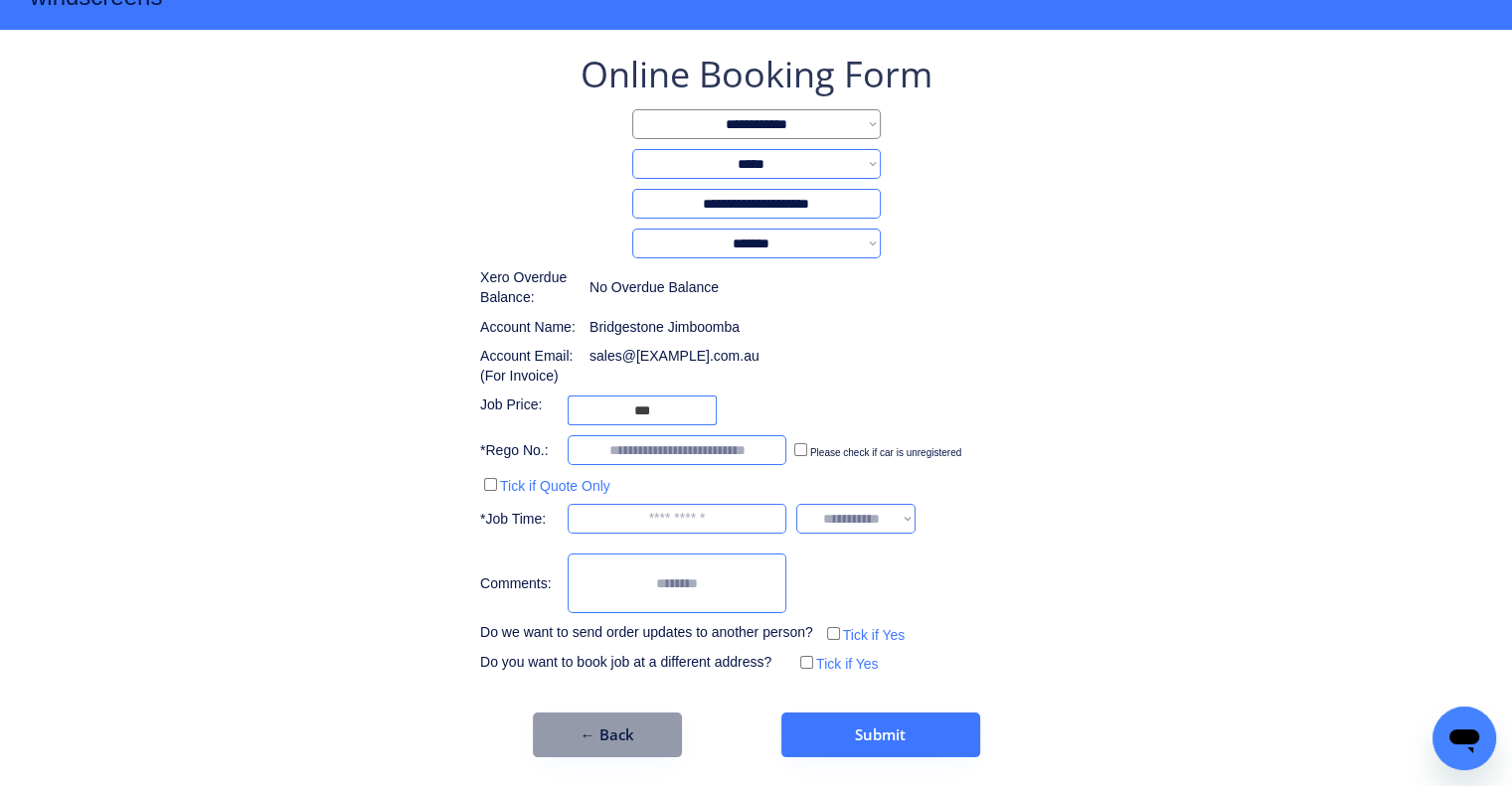 click on "**********" at bounding box center [756, 364] 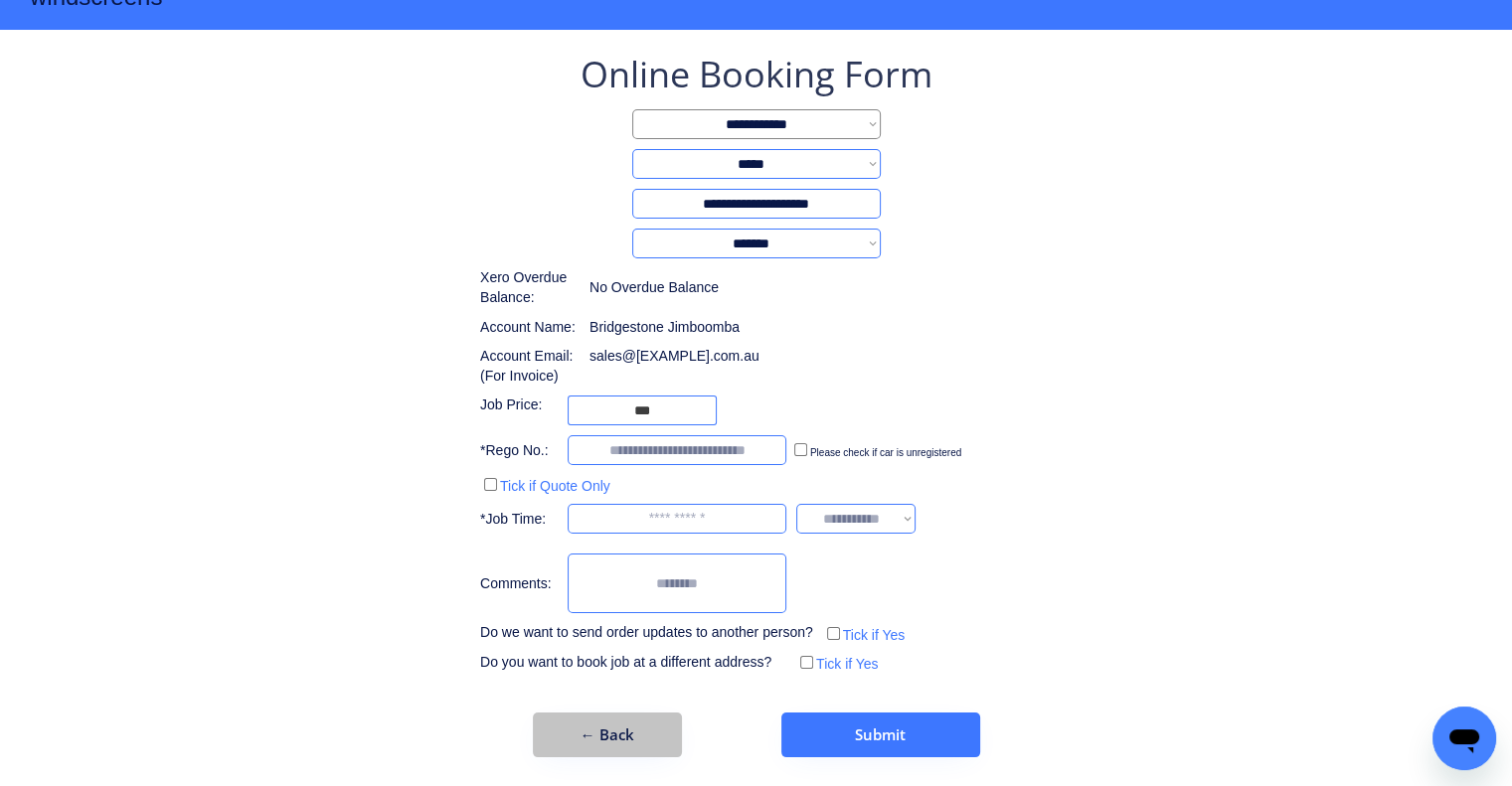 drag, startPoint x: 635, startPoint y: 732, endPoint x: 656, endPoint y: 749, distance: 27.018512 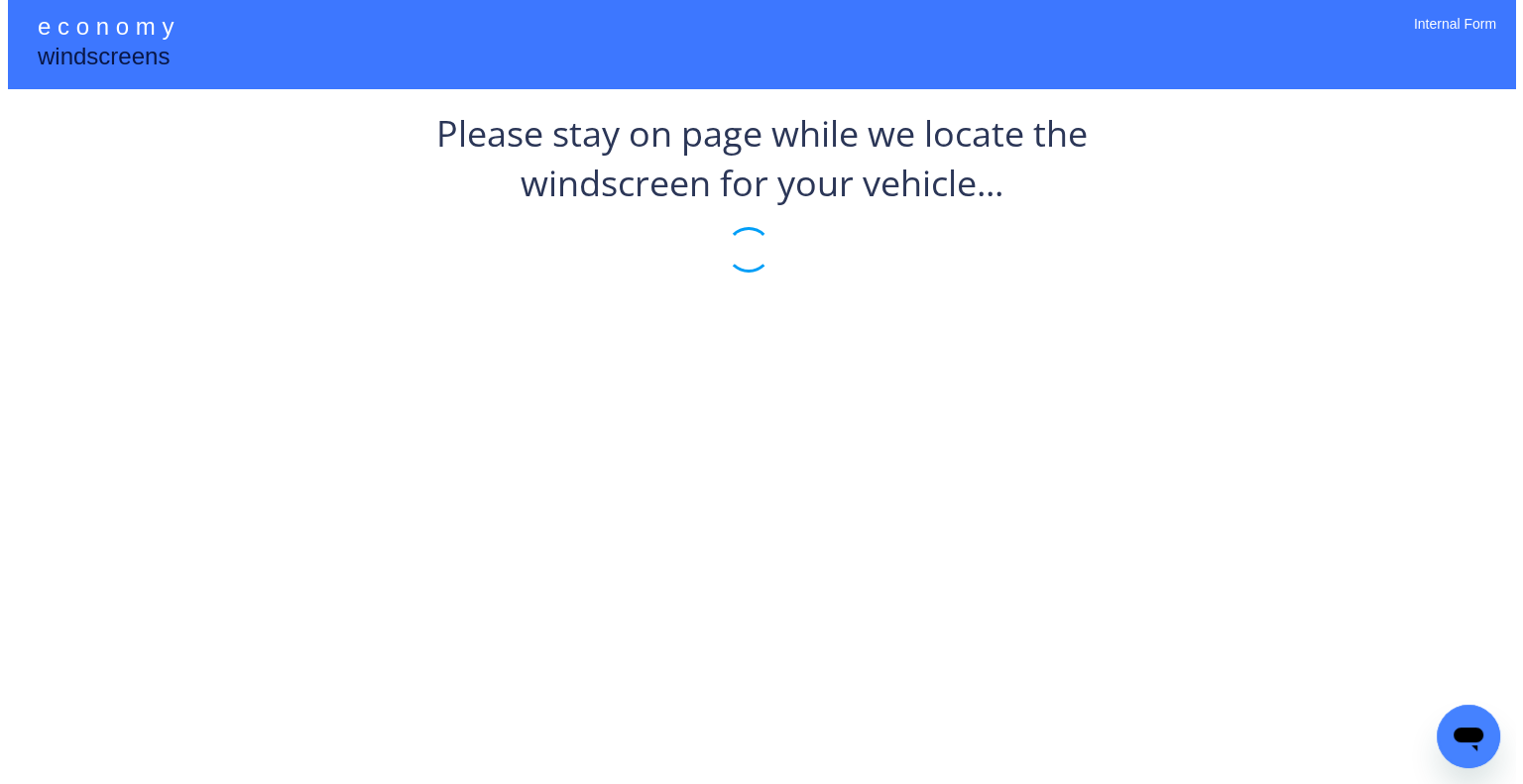 scroll, scrollTop: 0, scrollLeft: 0, axis: both 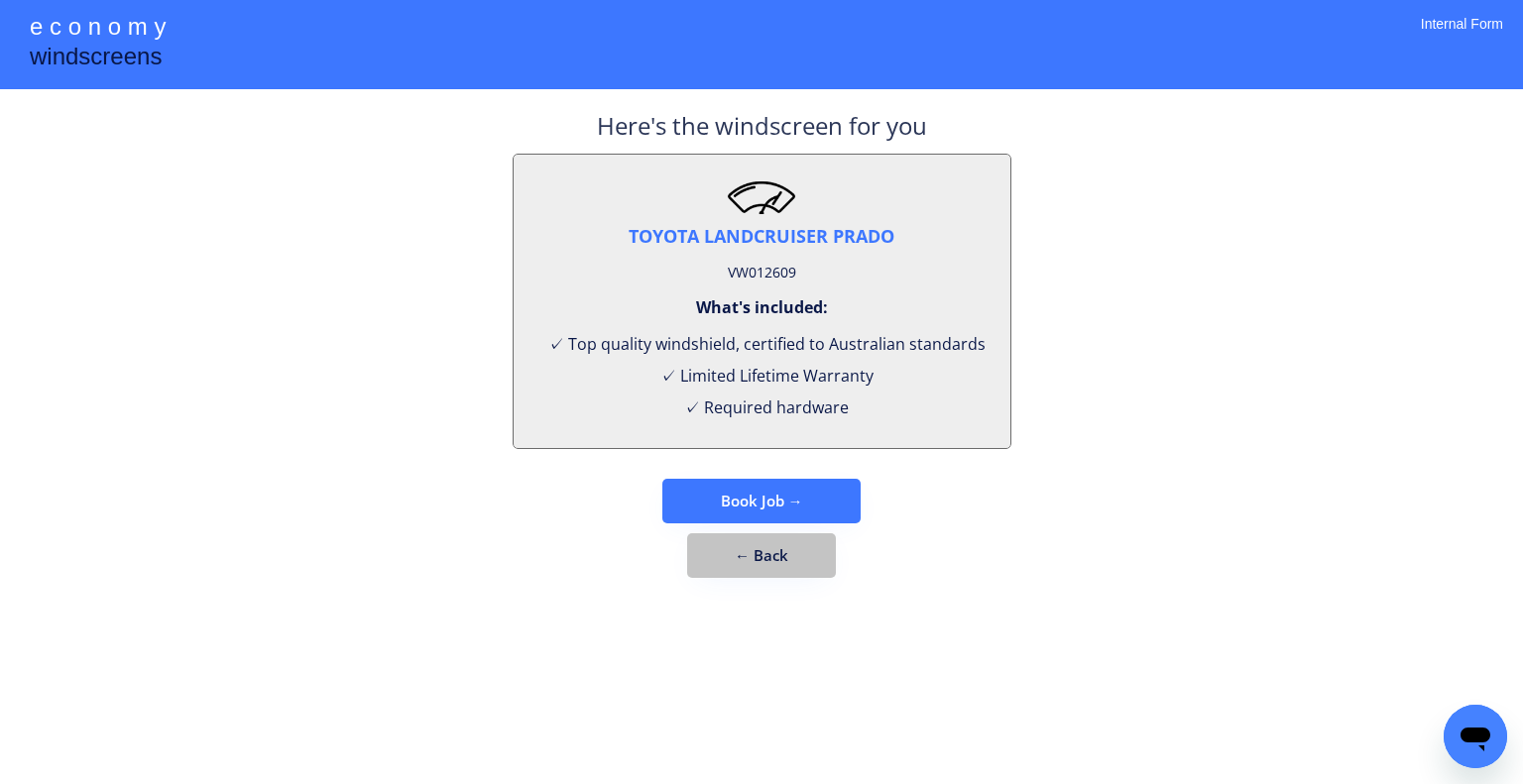 click on "←   Back" at bounding box center [762, 555] 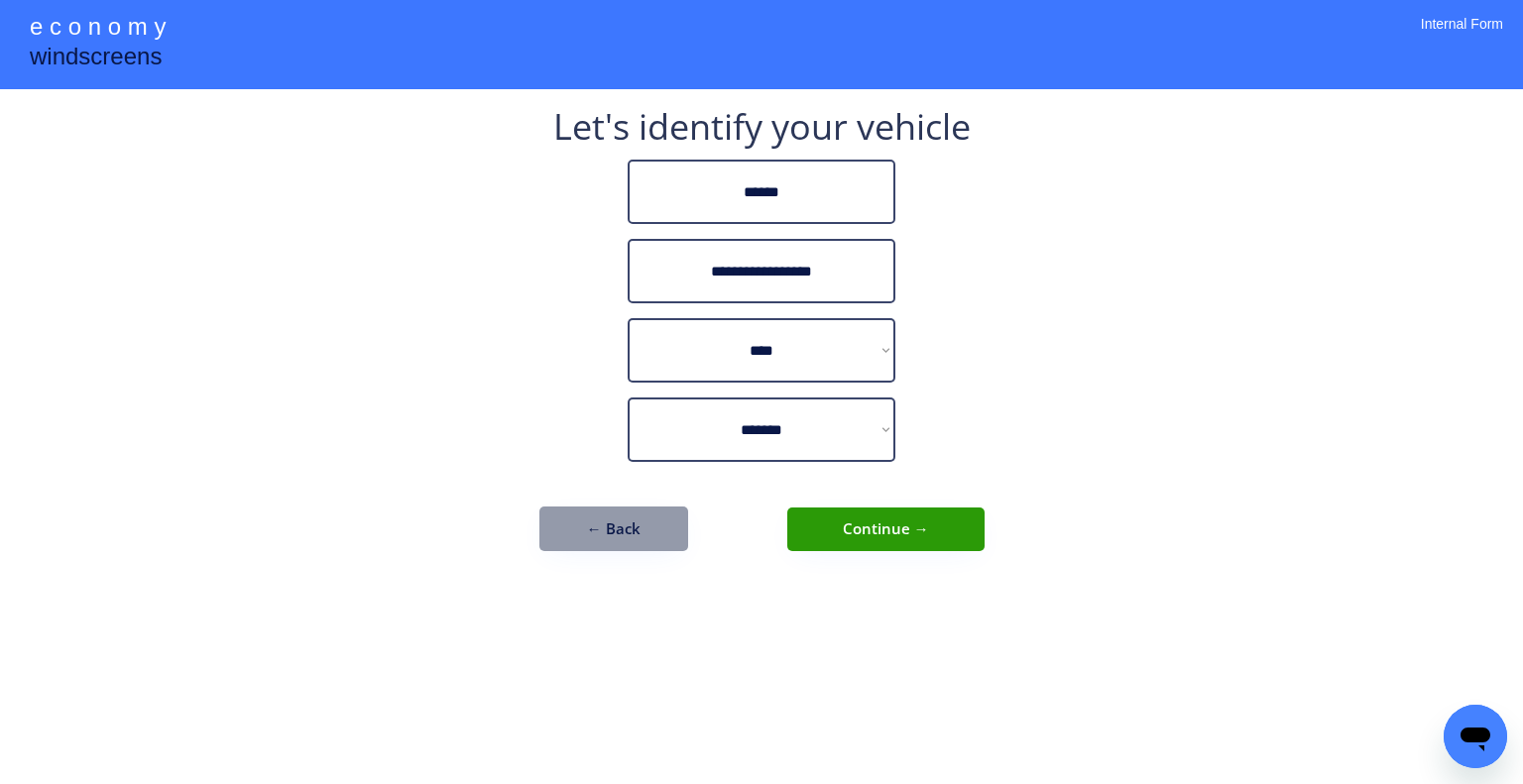 click on "←   Back" at bounding box center (614, 528) 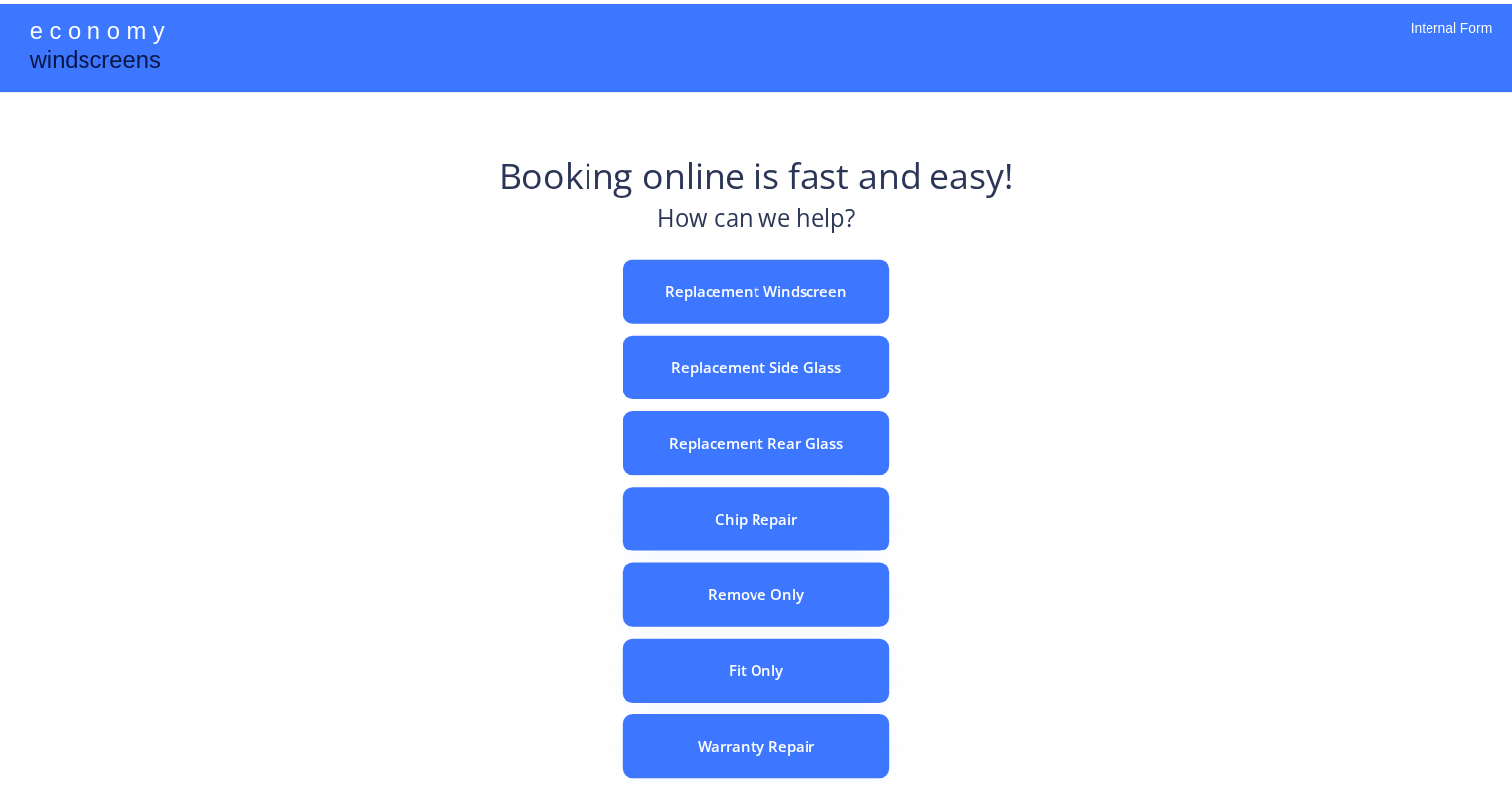 scroll, scrollTop: 0, scrollLeft: 0, axis: both 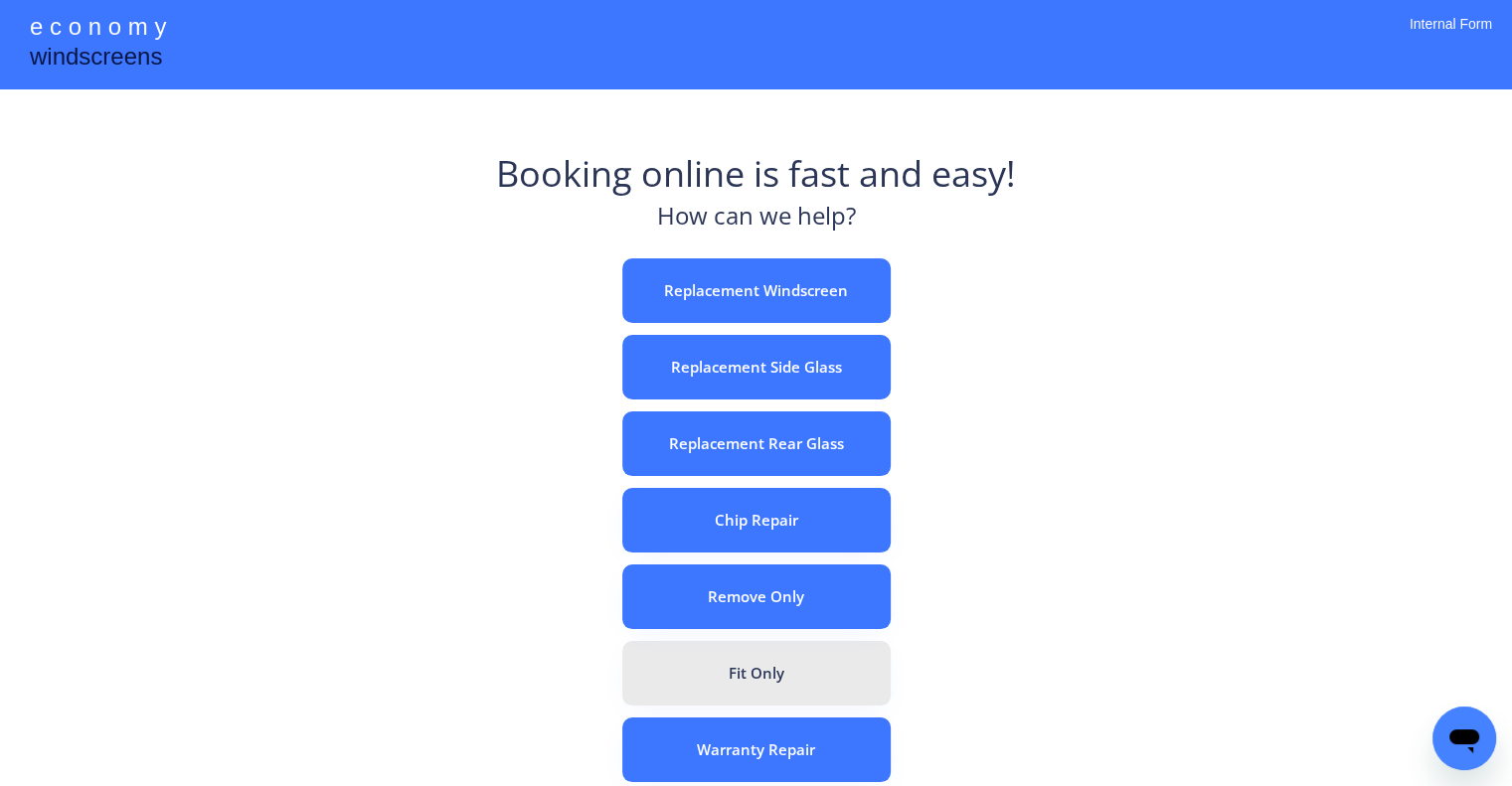 drag, startPoint x: 815, startPoint y: 667, endPoint x: 790, endPoint y: 481, distance: 187.67259 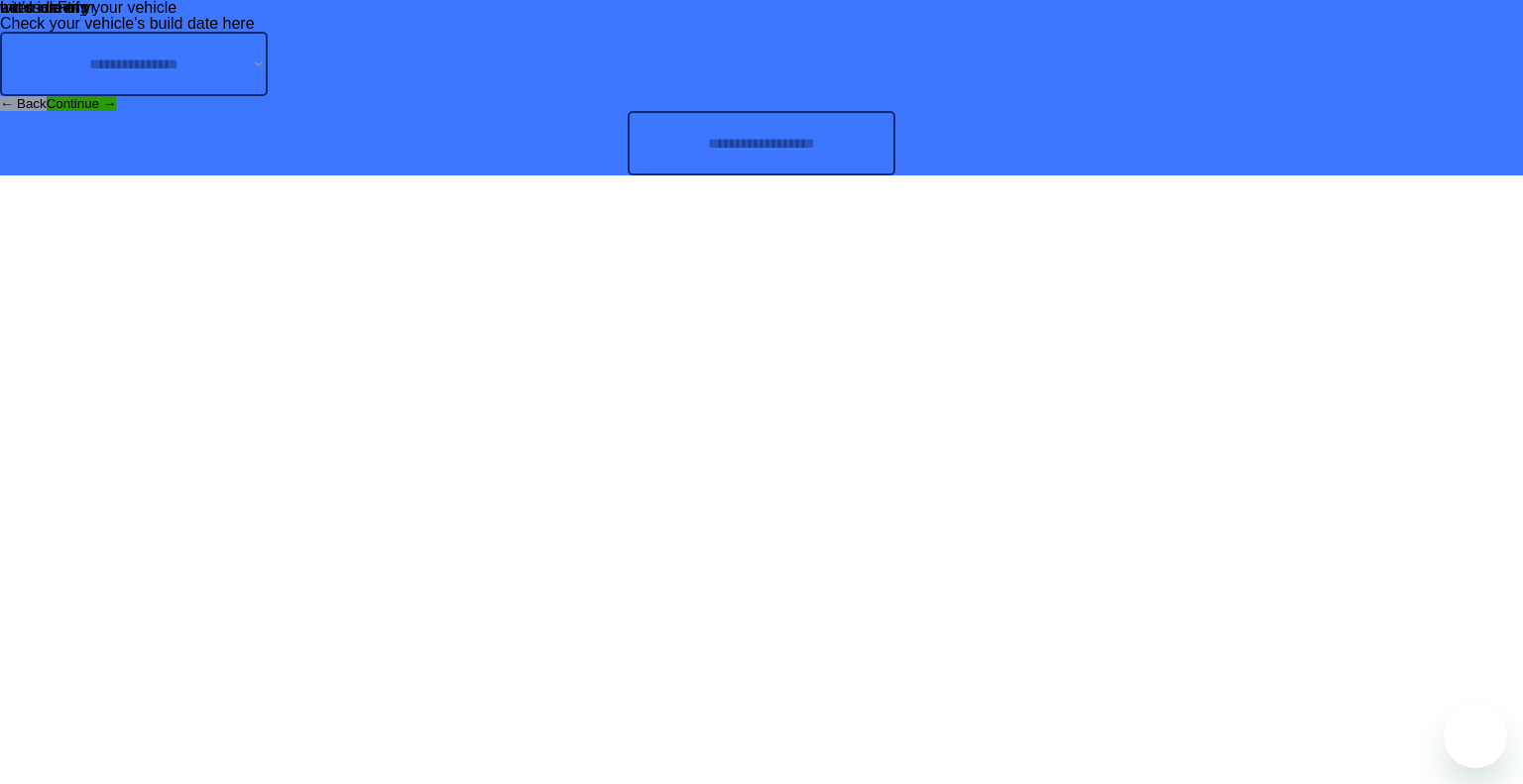 scroll, scrollTop: 0, scrollLeft: 0, axis: both 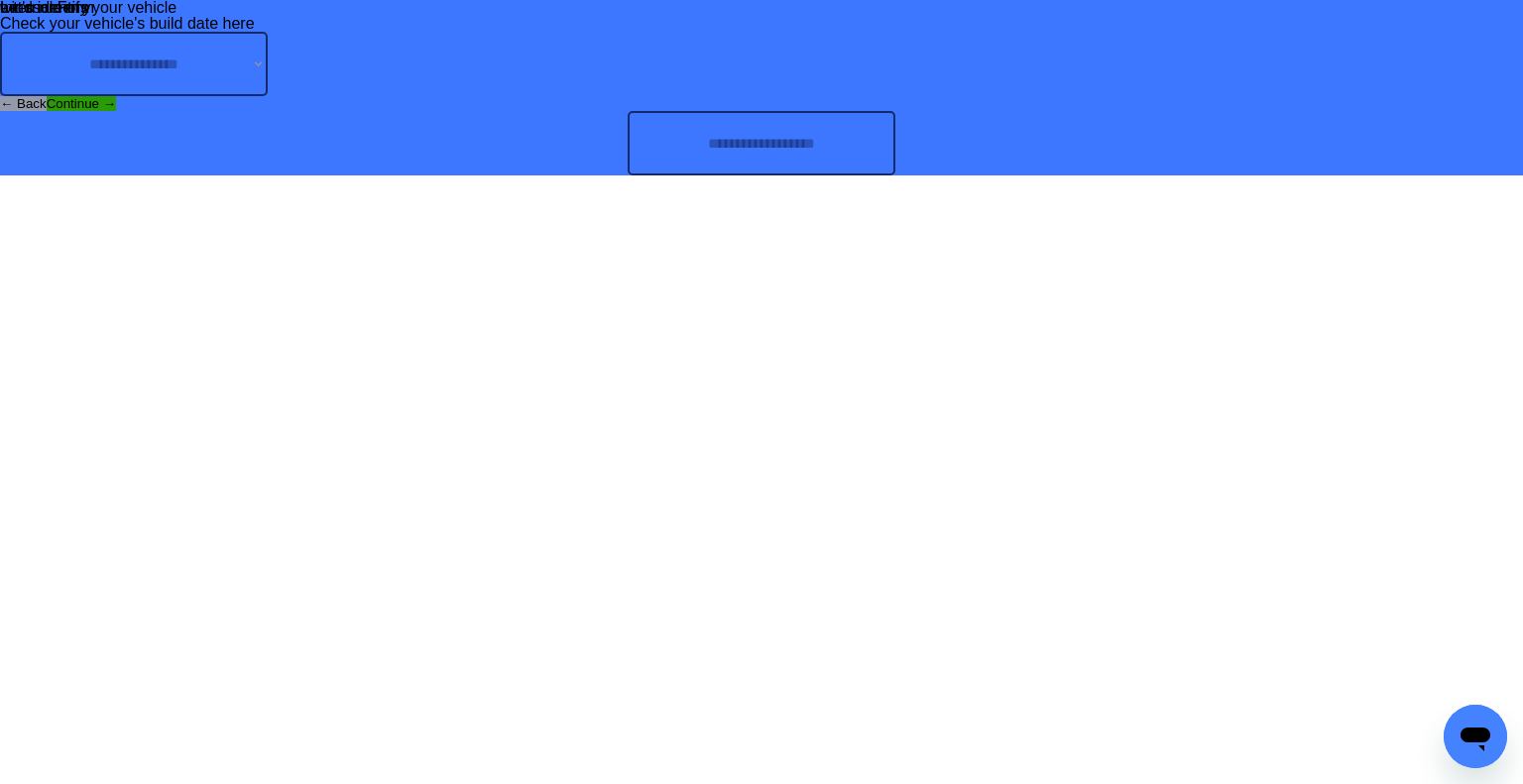 click at bounding box center [762, 143] 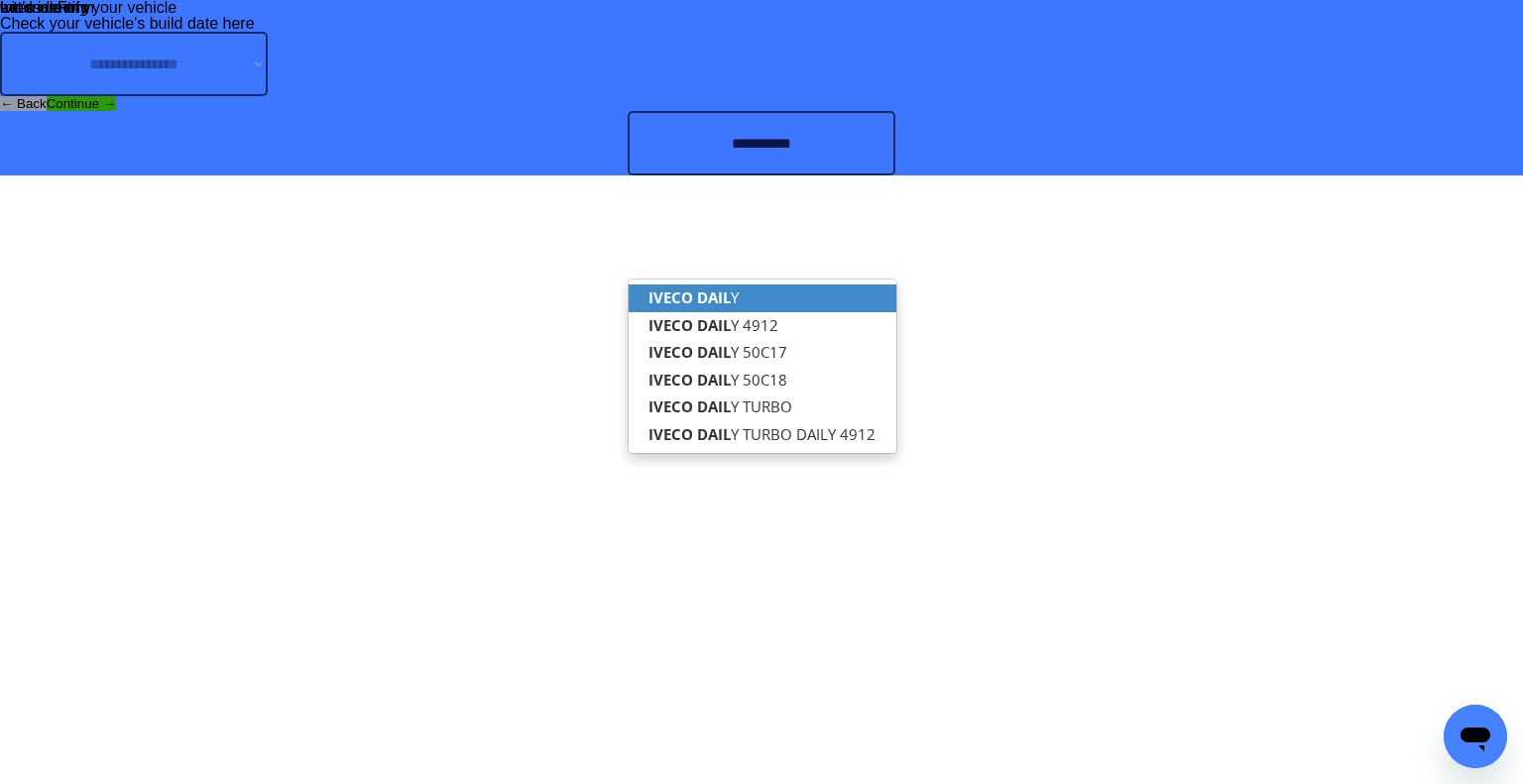 click on "IVECO DAIL Y" at bounding box center (762, 297) 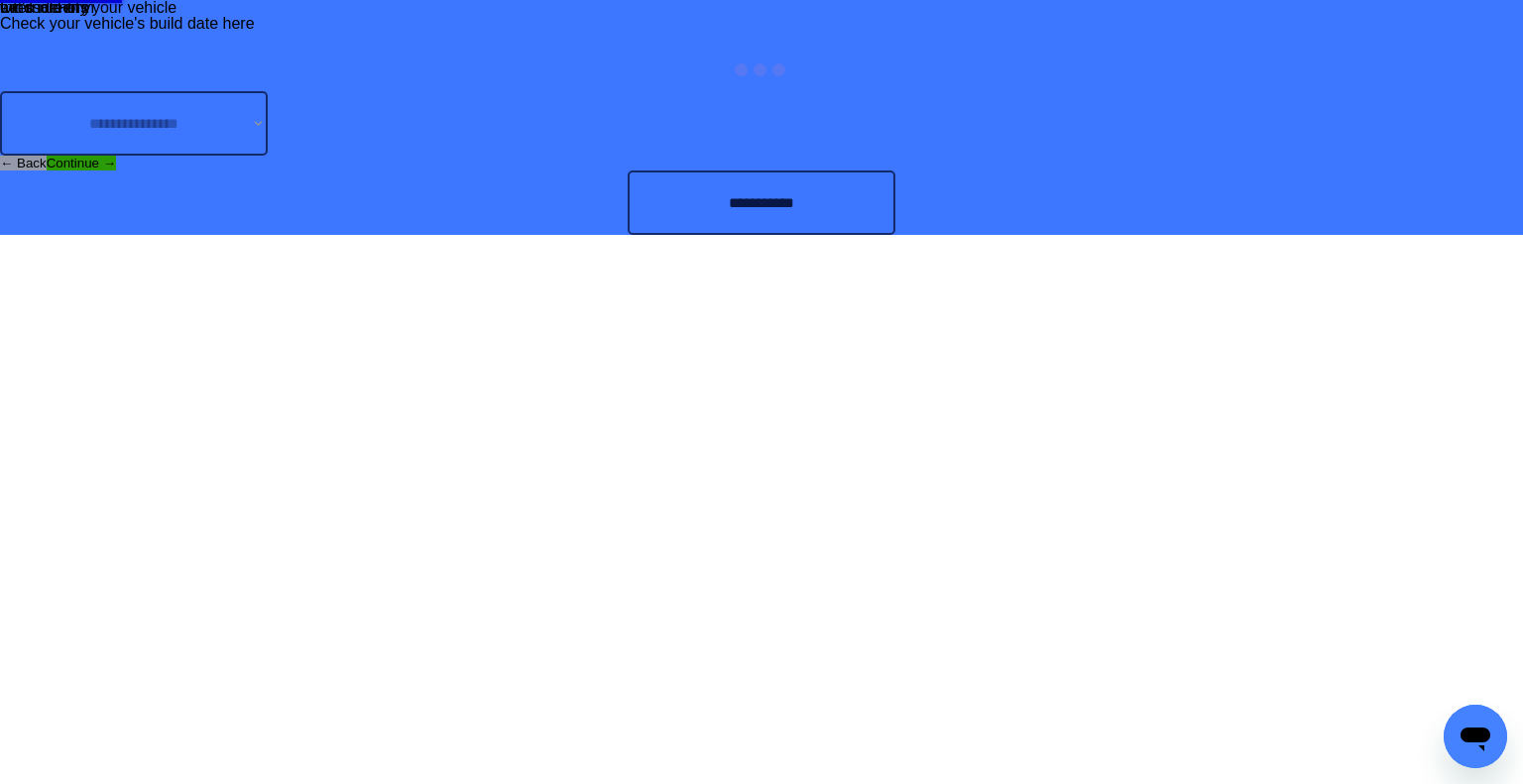 type on "**********" 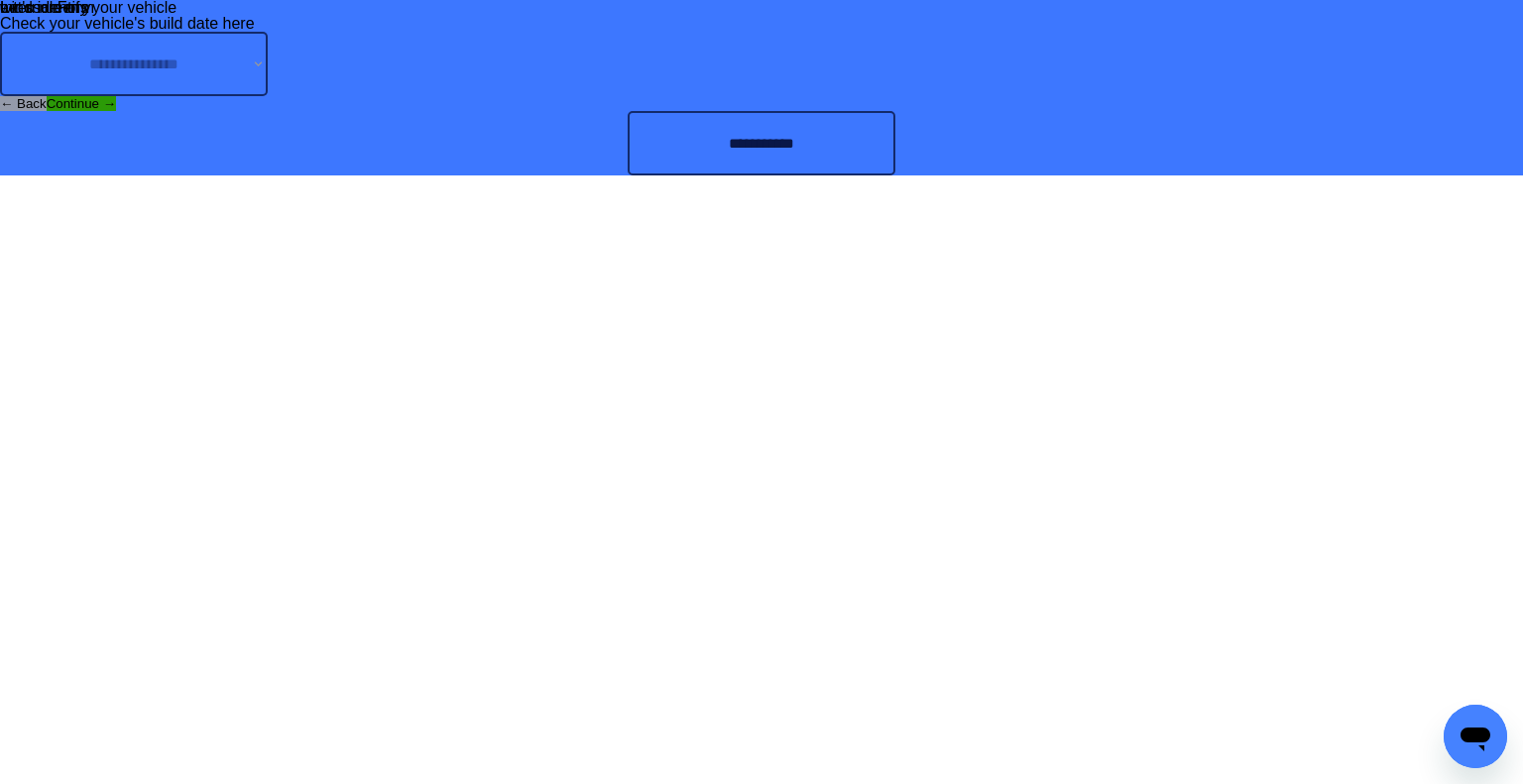 click on "**********" at bounding box center [762, 87] 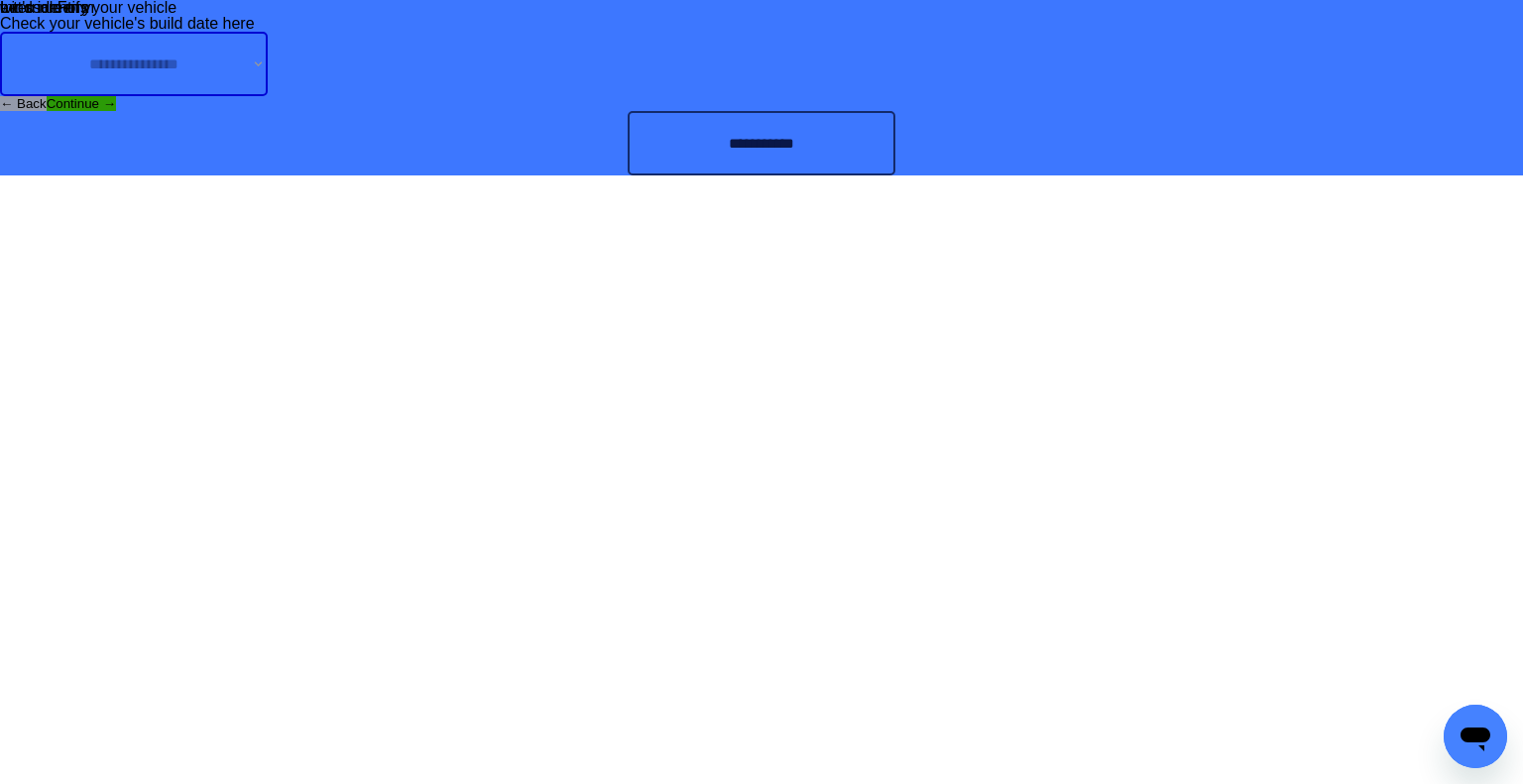 select on "******" 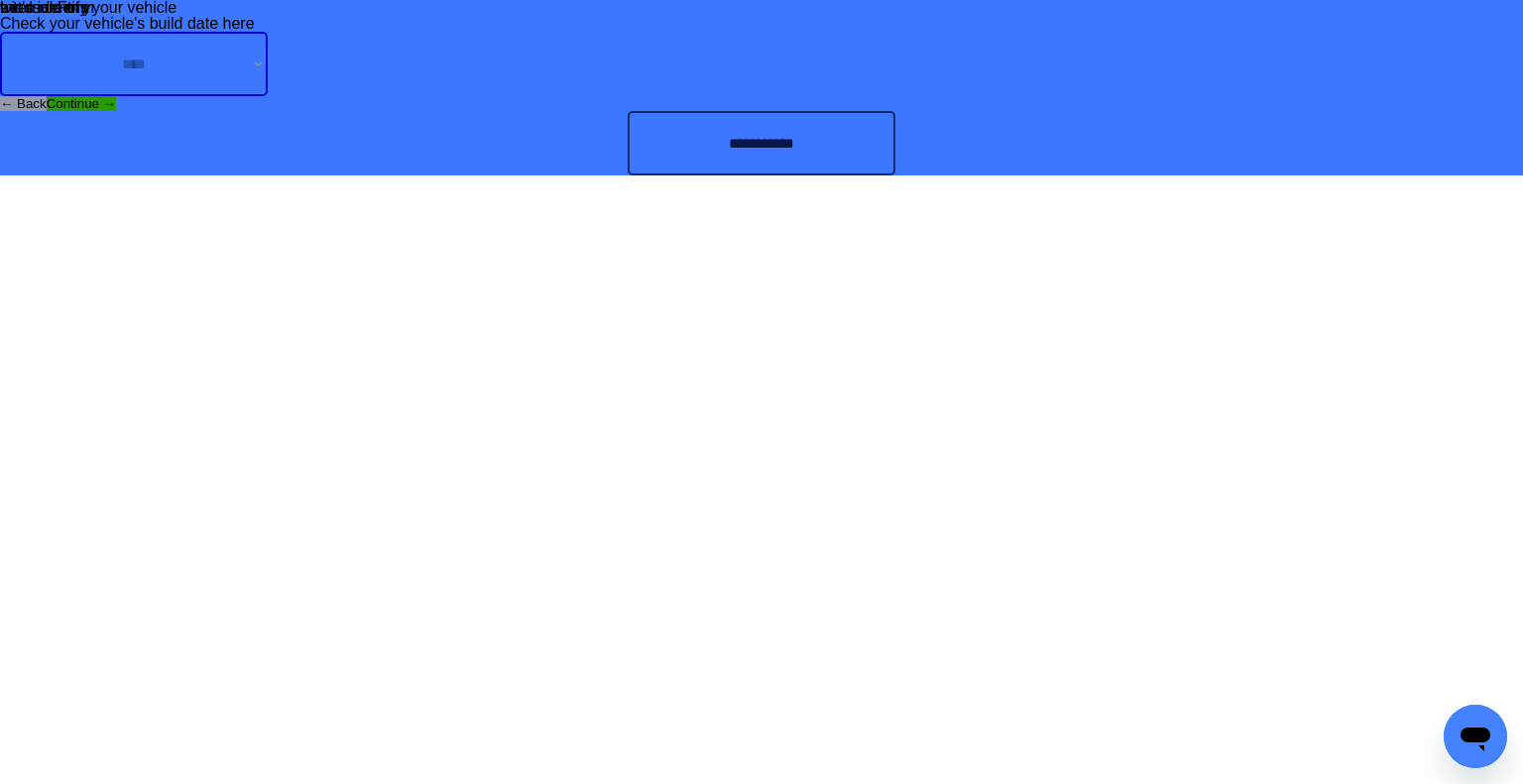 click on "**********" at bounding box center (134, 63) 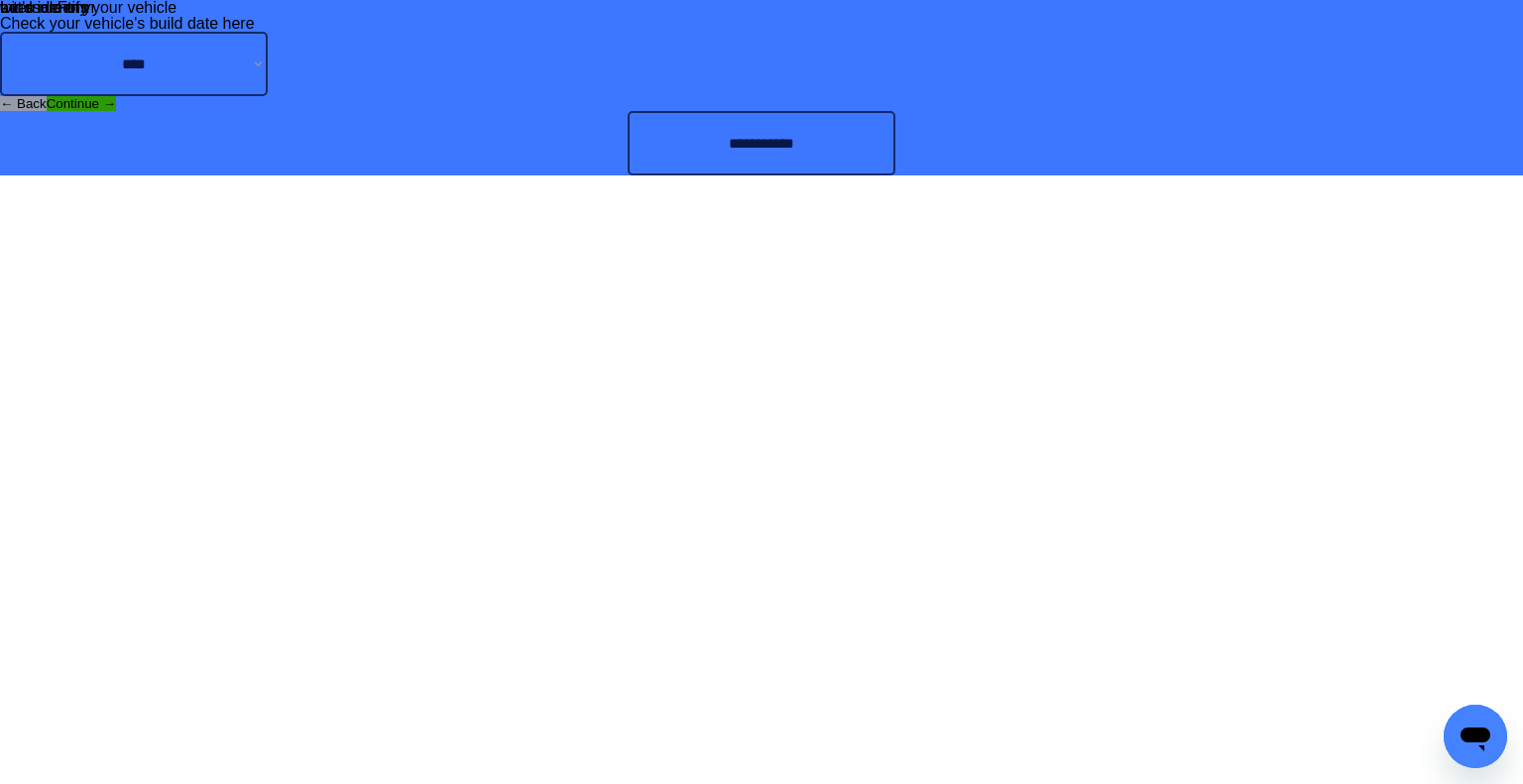 drag, startPoint x: 1059, startPoint y: 285, endPoint x: 1027, endPoint y: 363, distance: 84.30896 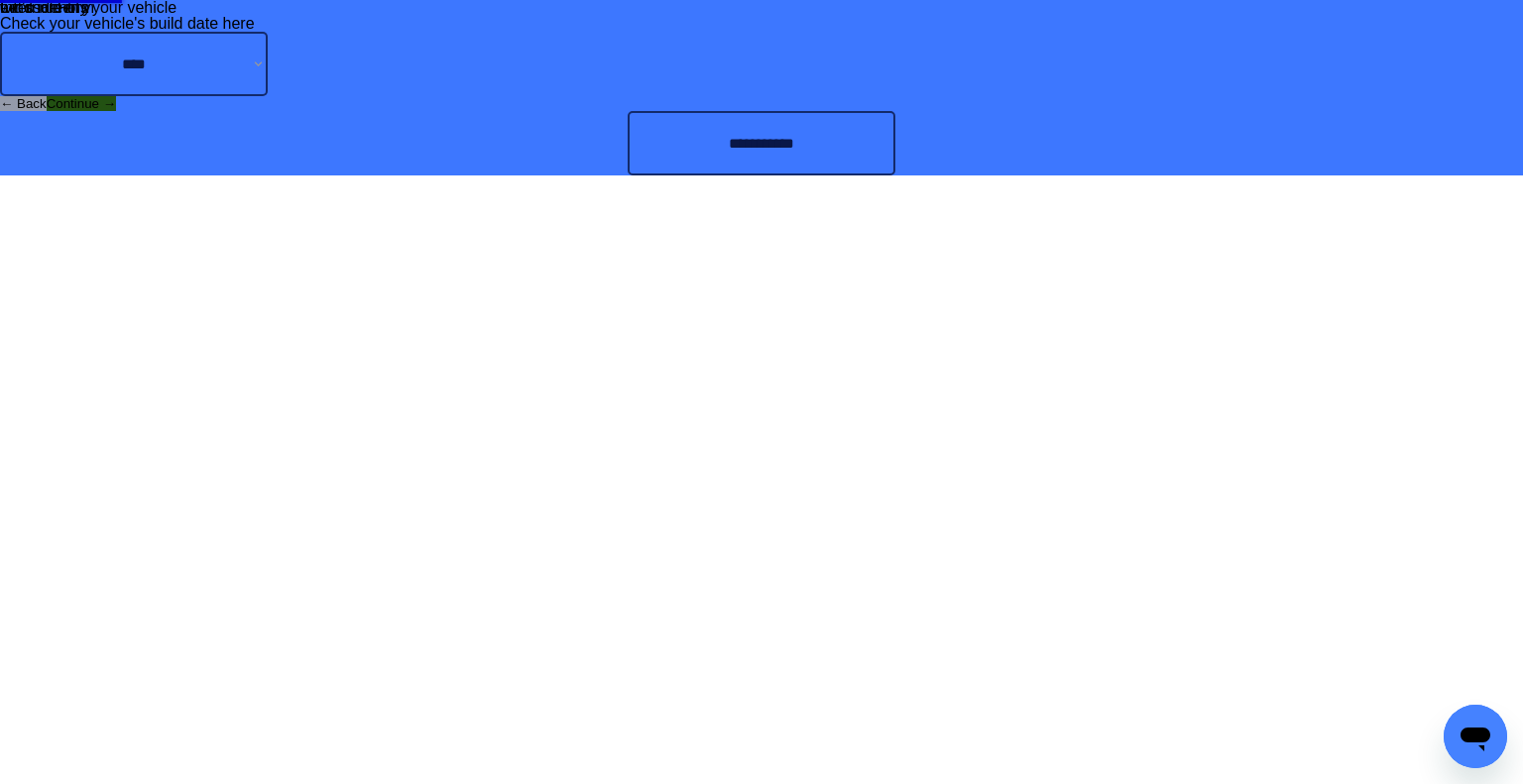 drag, startPoint x: 936, startPoint y: 427, endPoint x: 960, endPoint y: 445, distance: 30 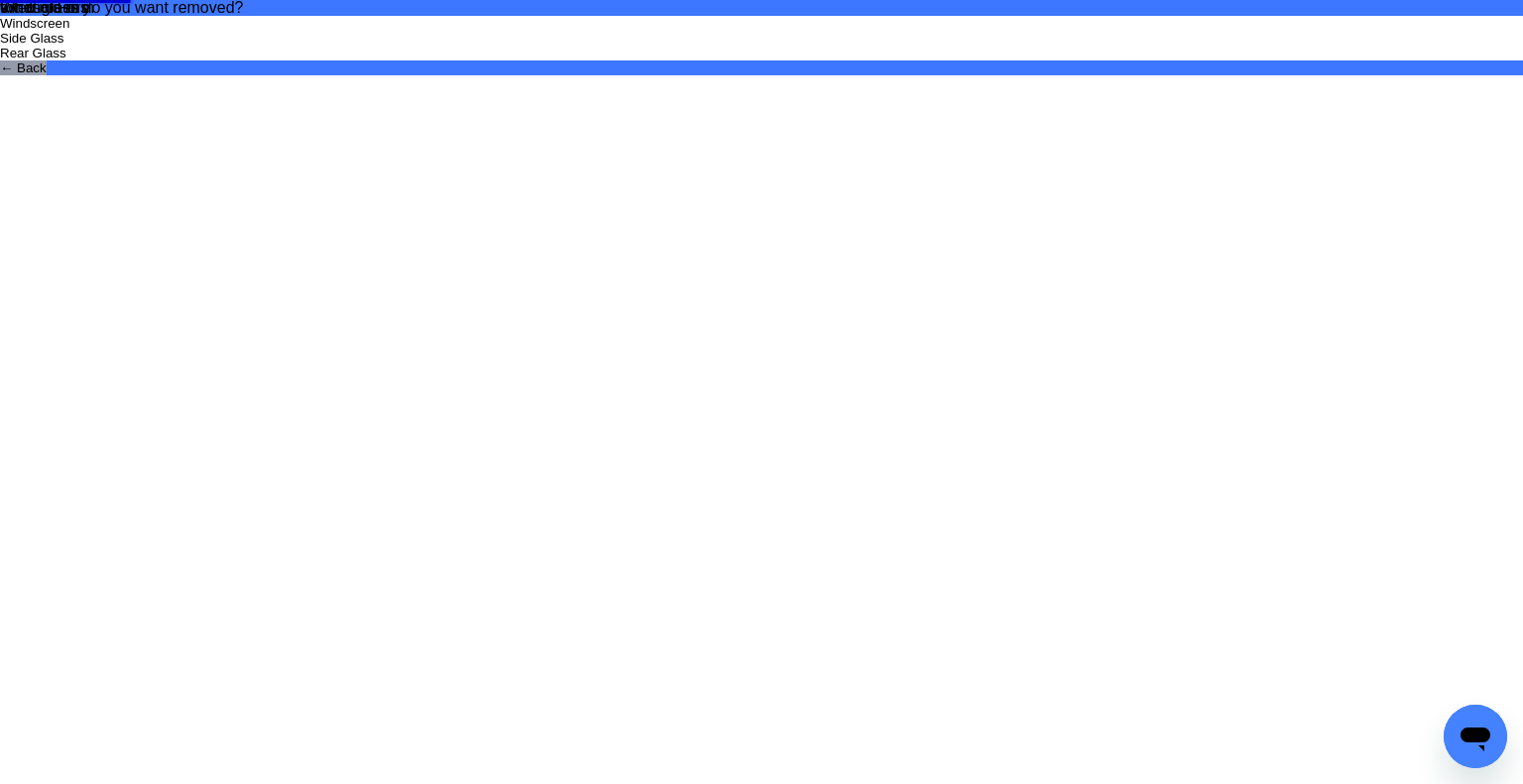 click on "**********" at bounding box center [762, 38] 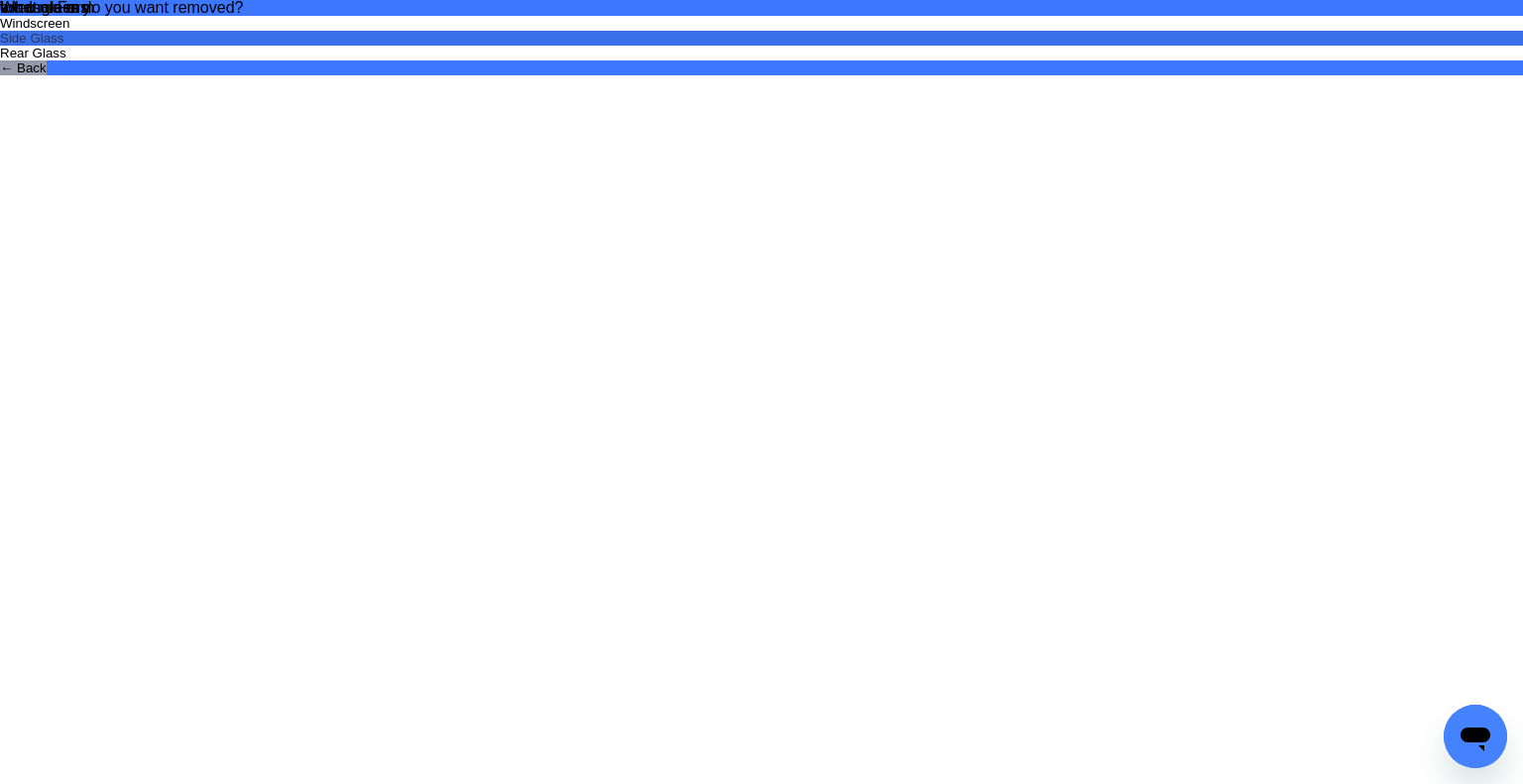 click on "Side Glass" at bounding box center (762, 38) 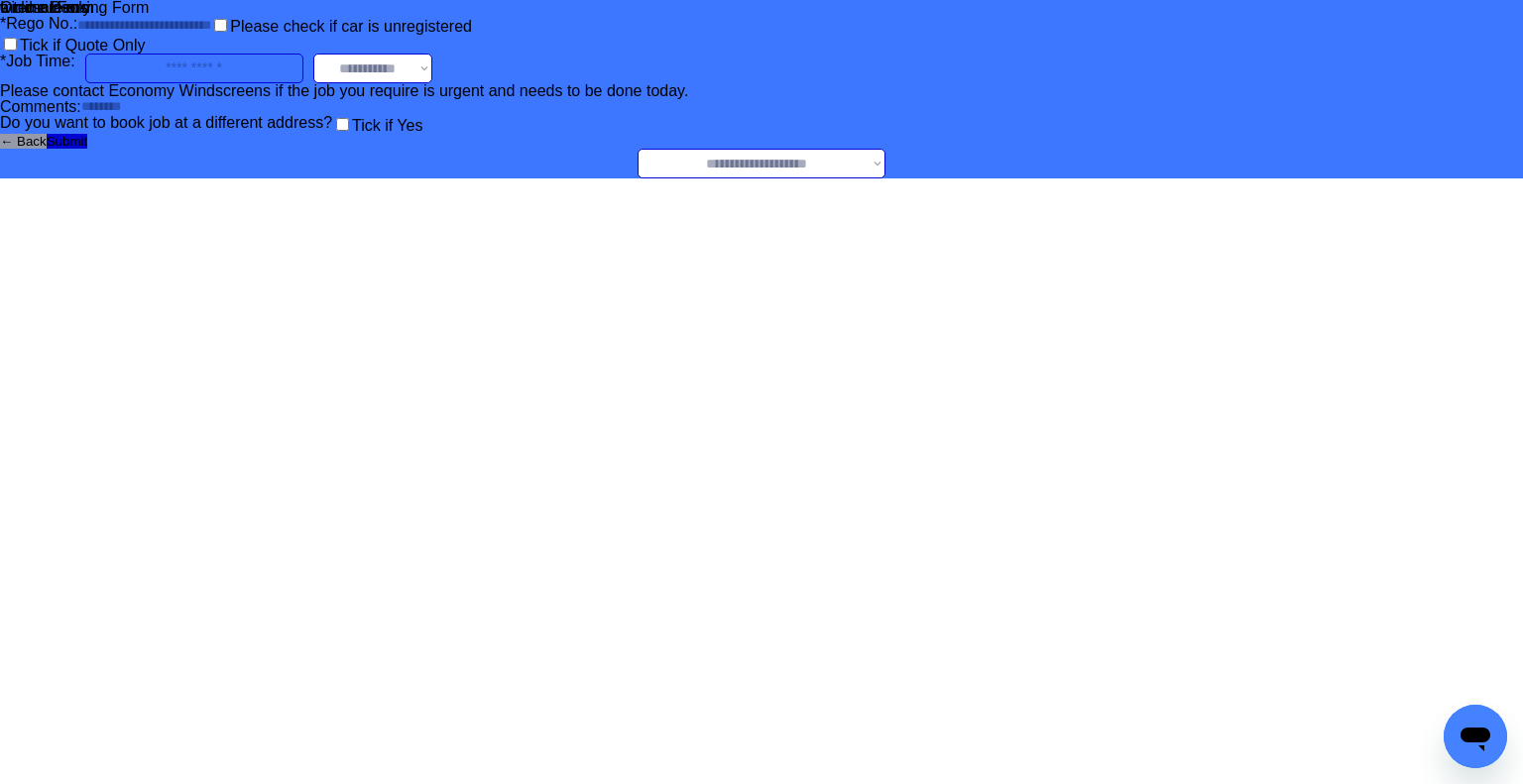 click on "**********" at bounding box center (762, 164) 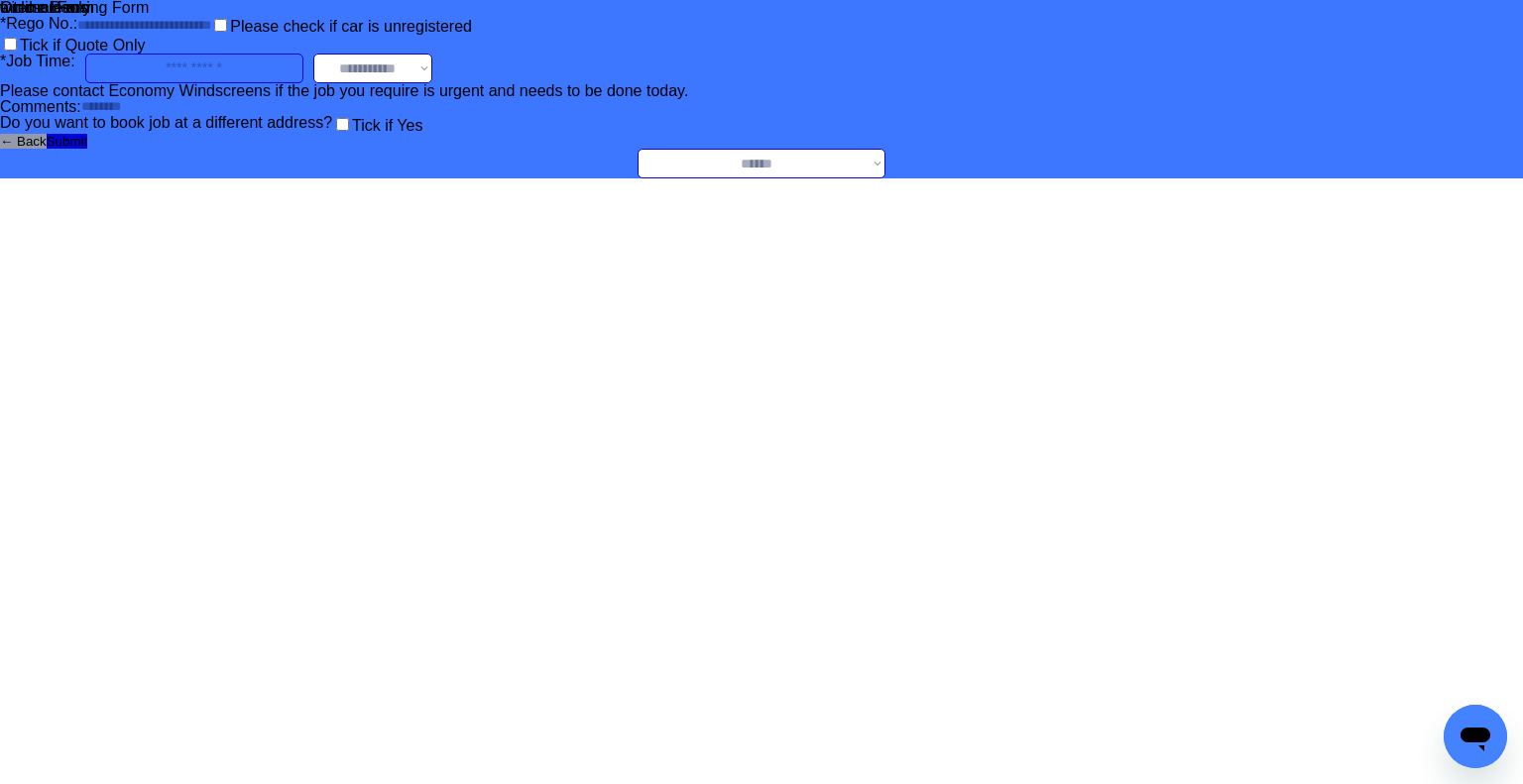 click on "**********" at bounding box center [762, 164] 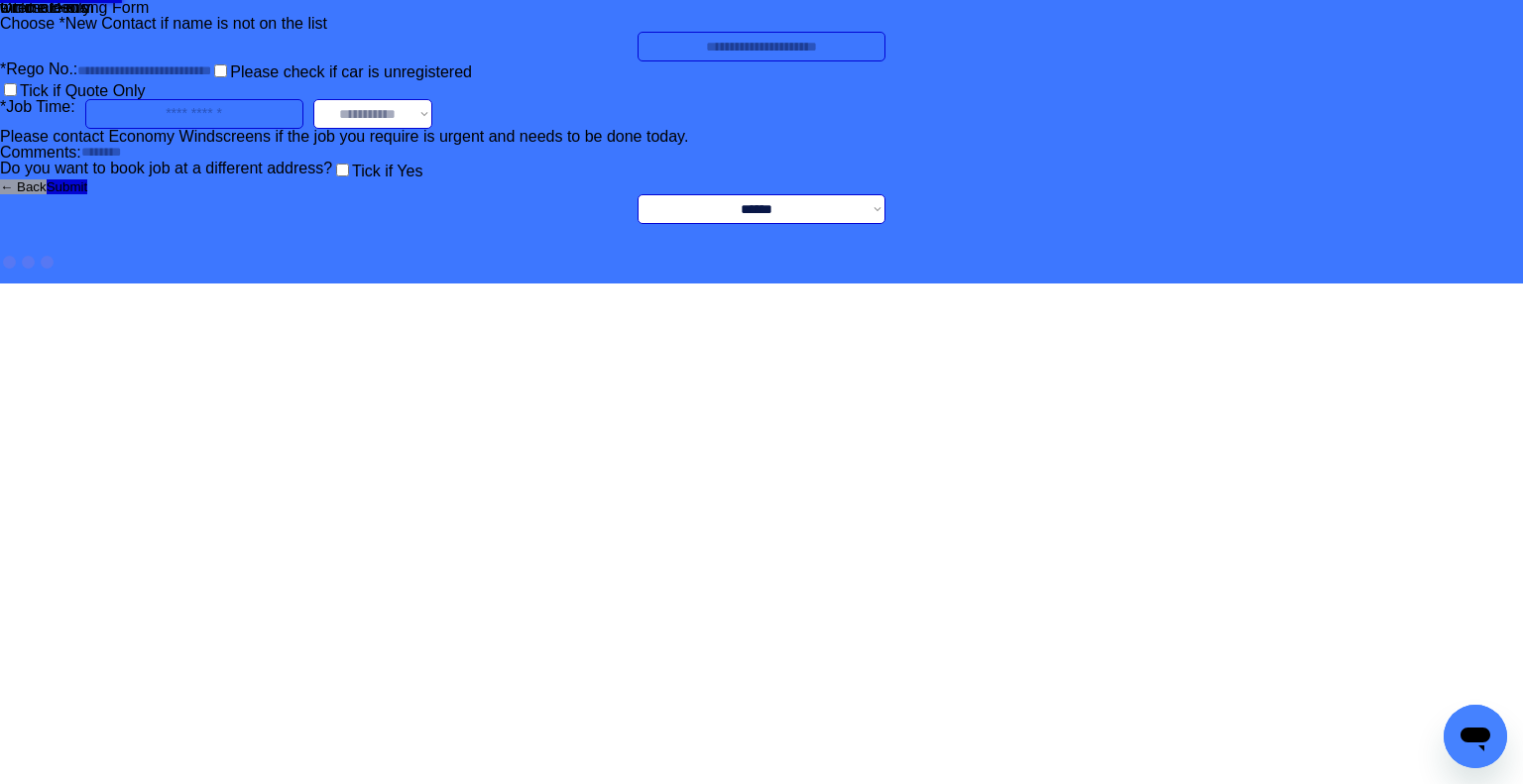 click on "**********" at bounding box center [762, 209] 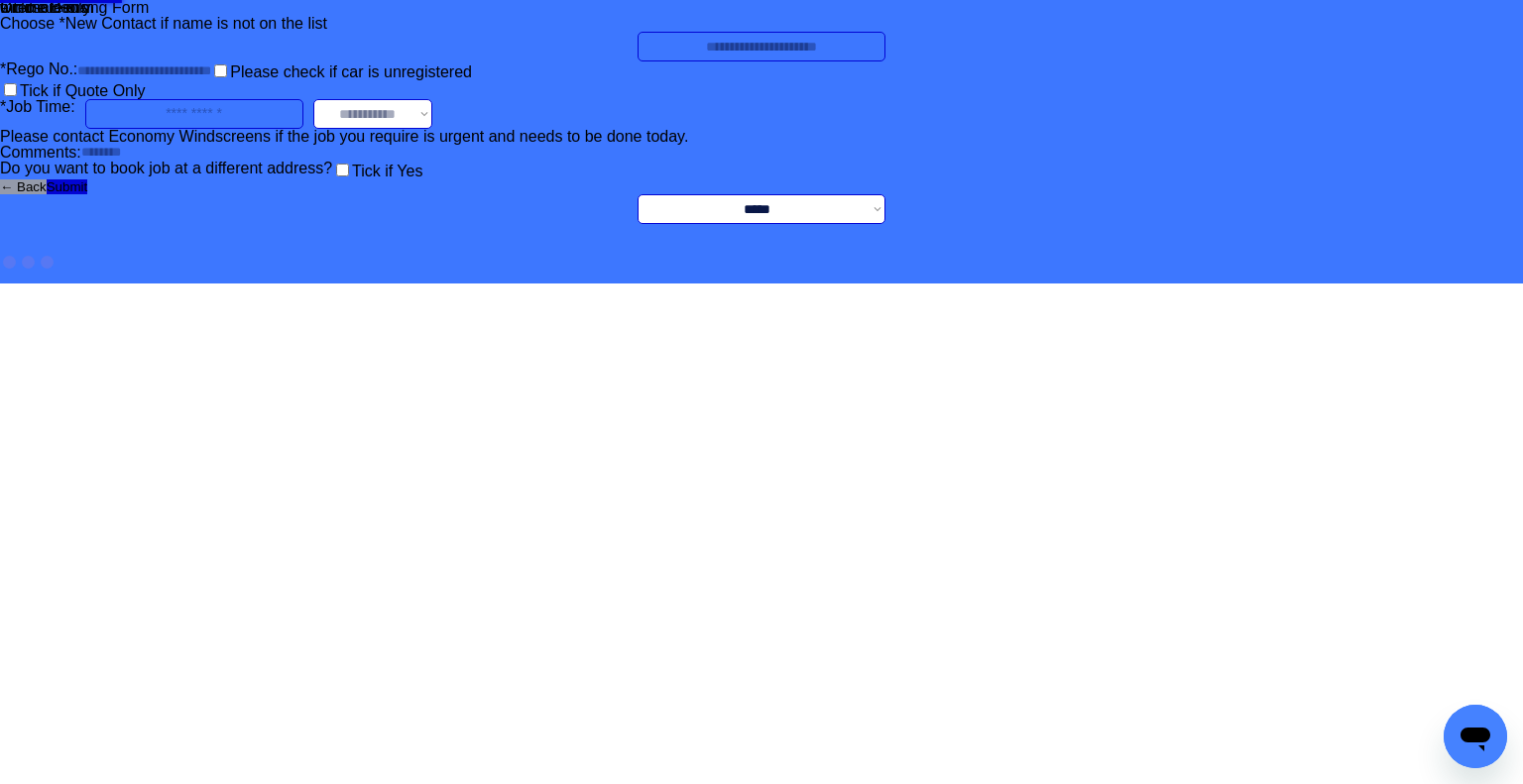 click on "**********" at bounding box center [762, 209] 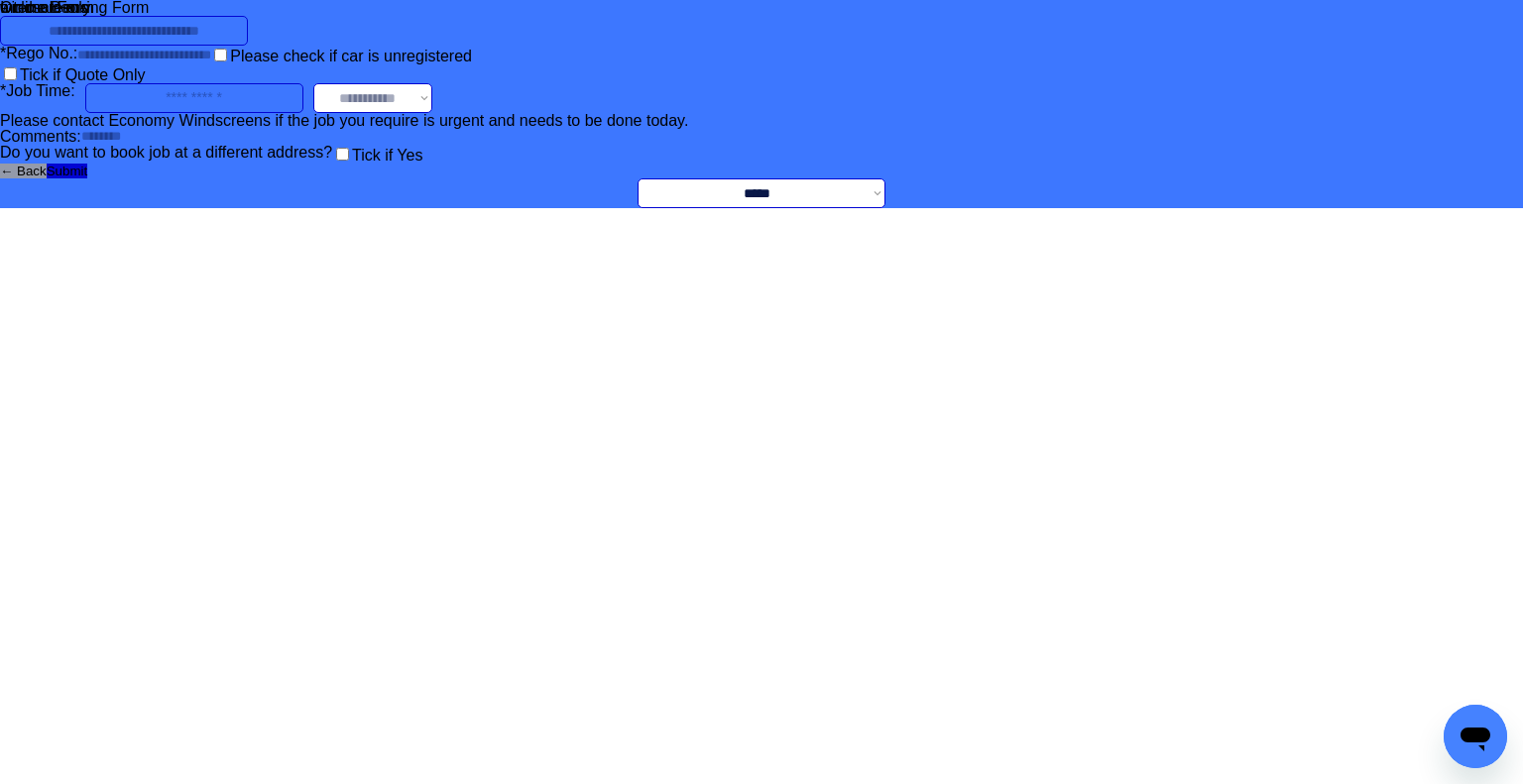 click at bounding box center (124, 31) 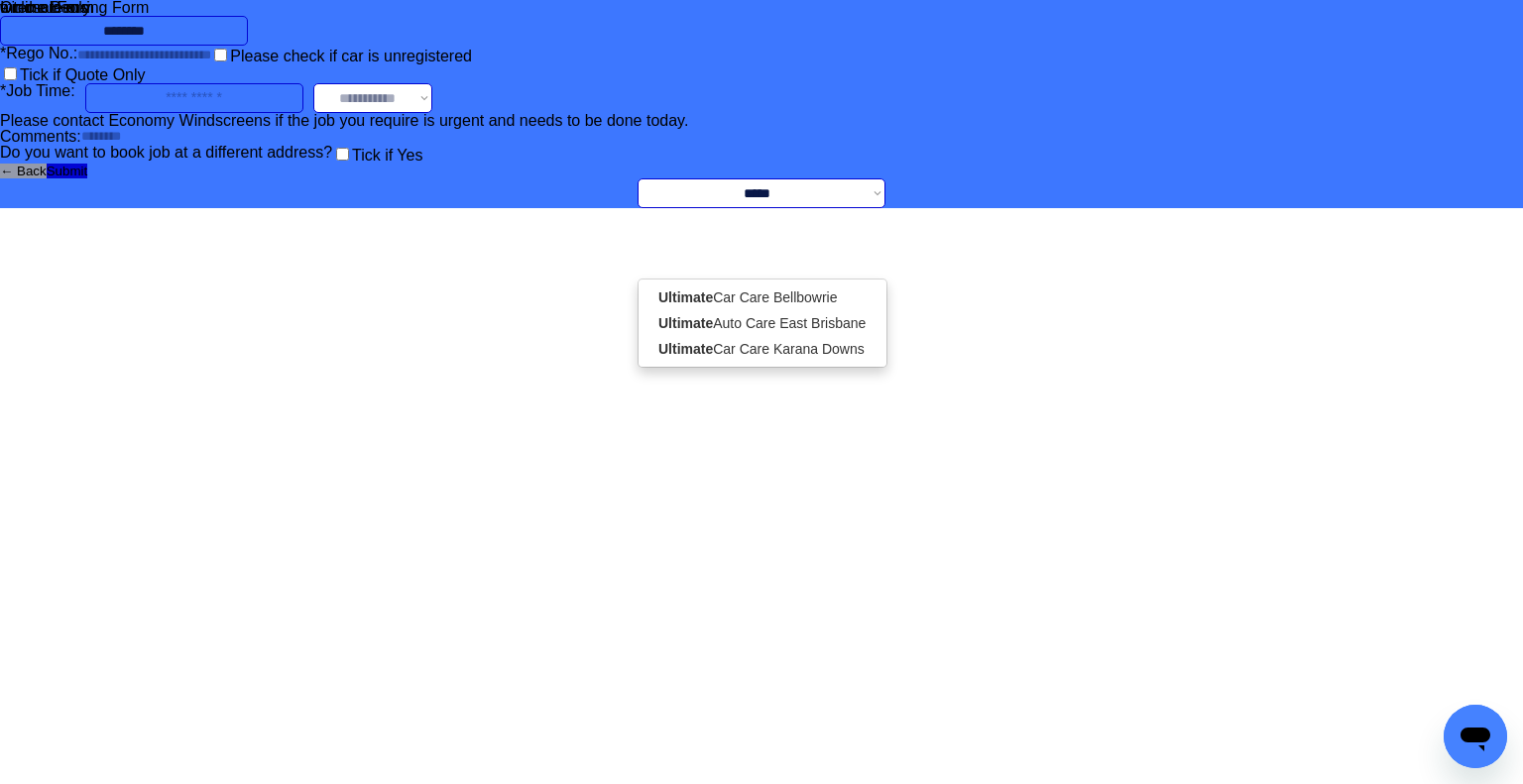 type on "********" 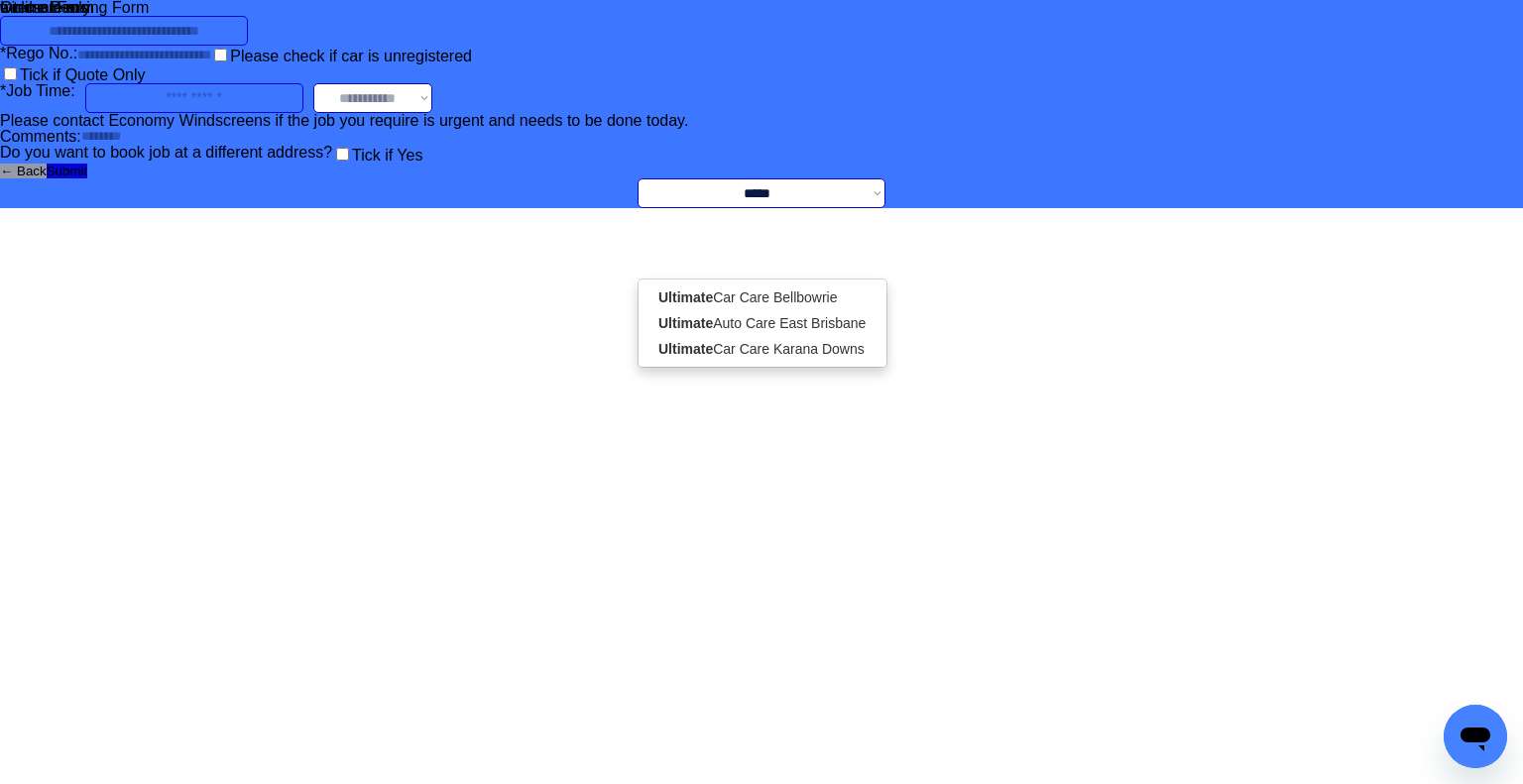 drag, startPoint x: 805, startPoint y: 209, endPoint x: 803, endPoint y: 235, distance: 26.07681 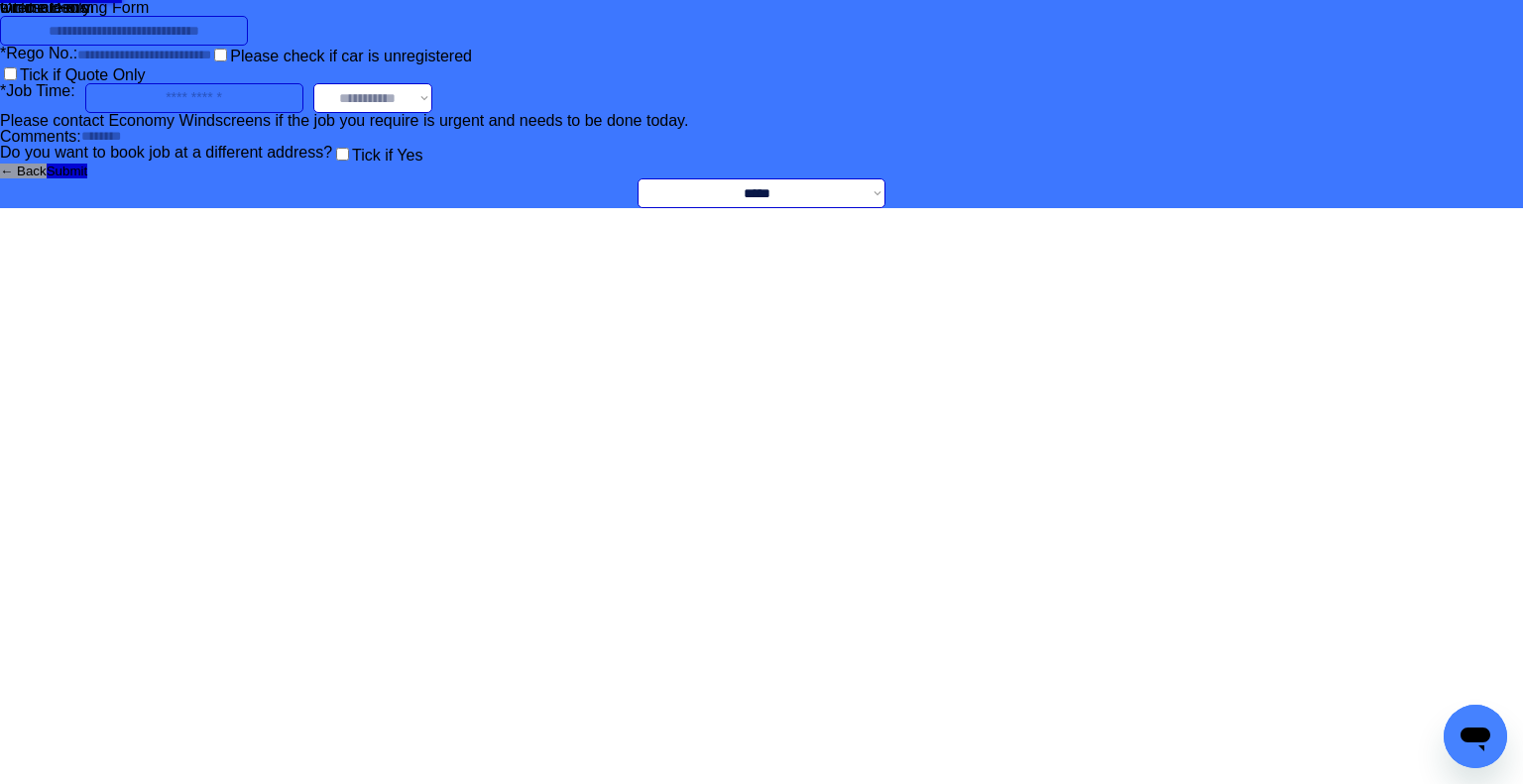 select on "********" 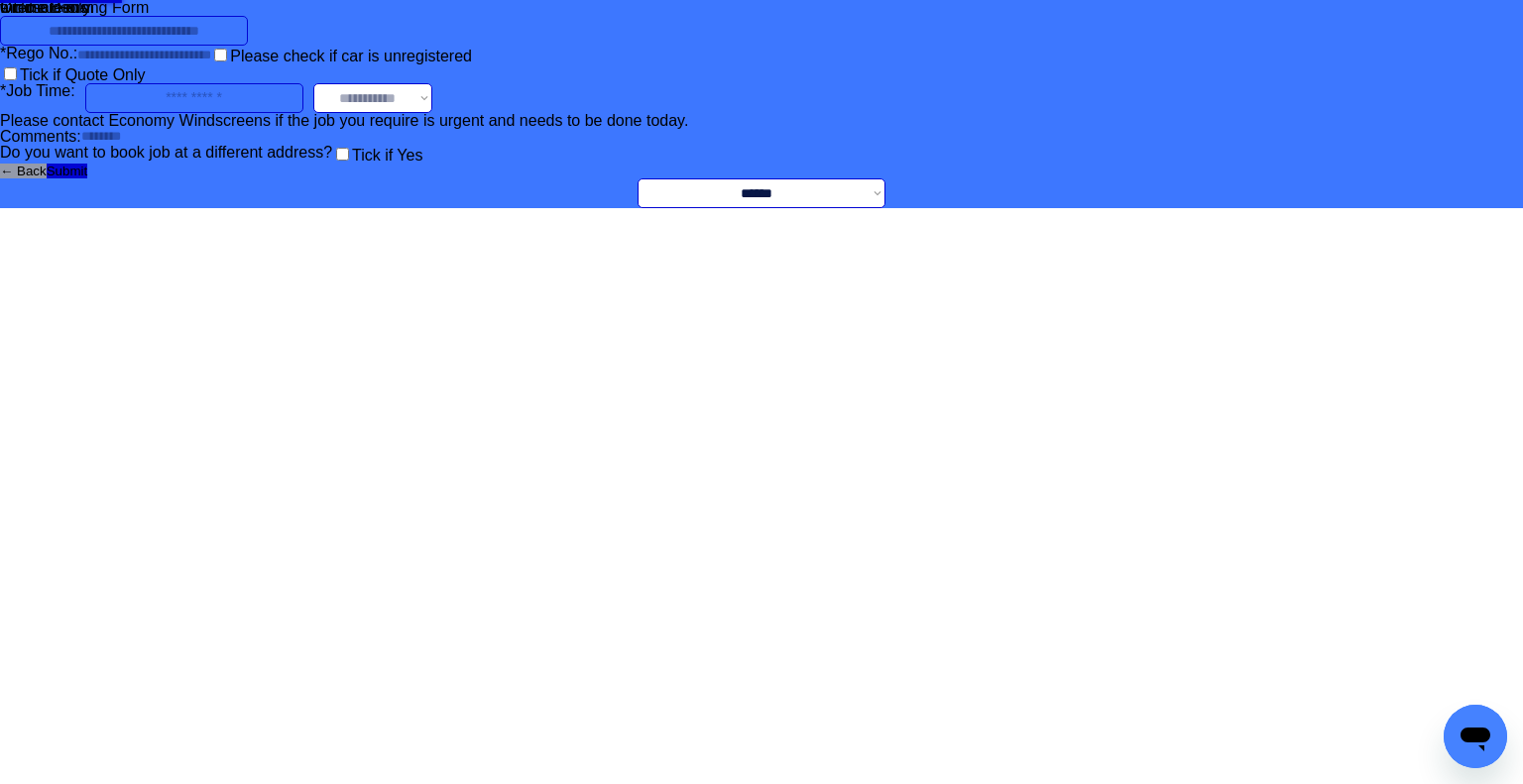 click on "**********" at bounding box center (762, 193) 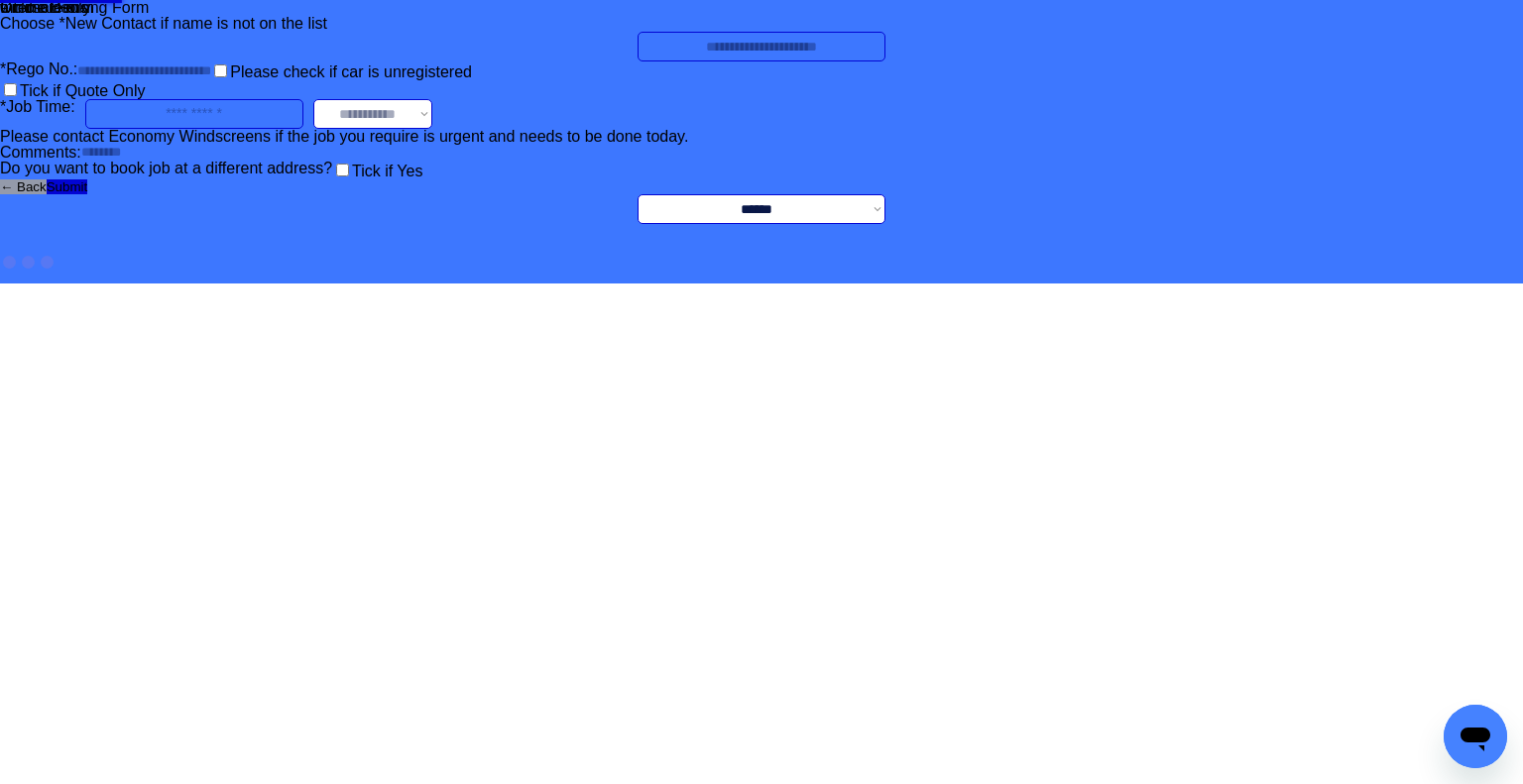 click at bounding box center (762, 47) 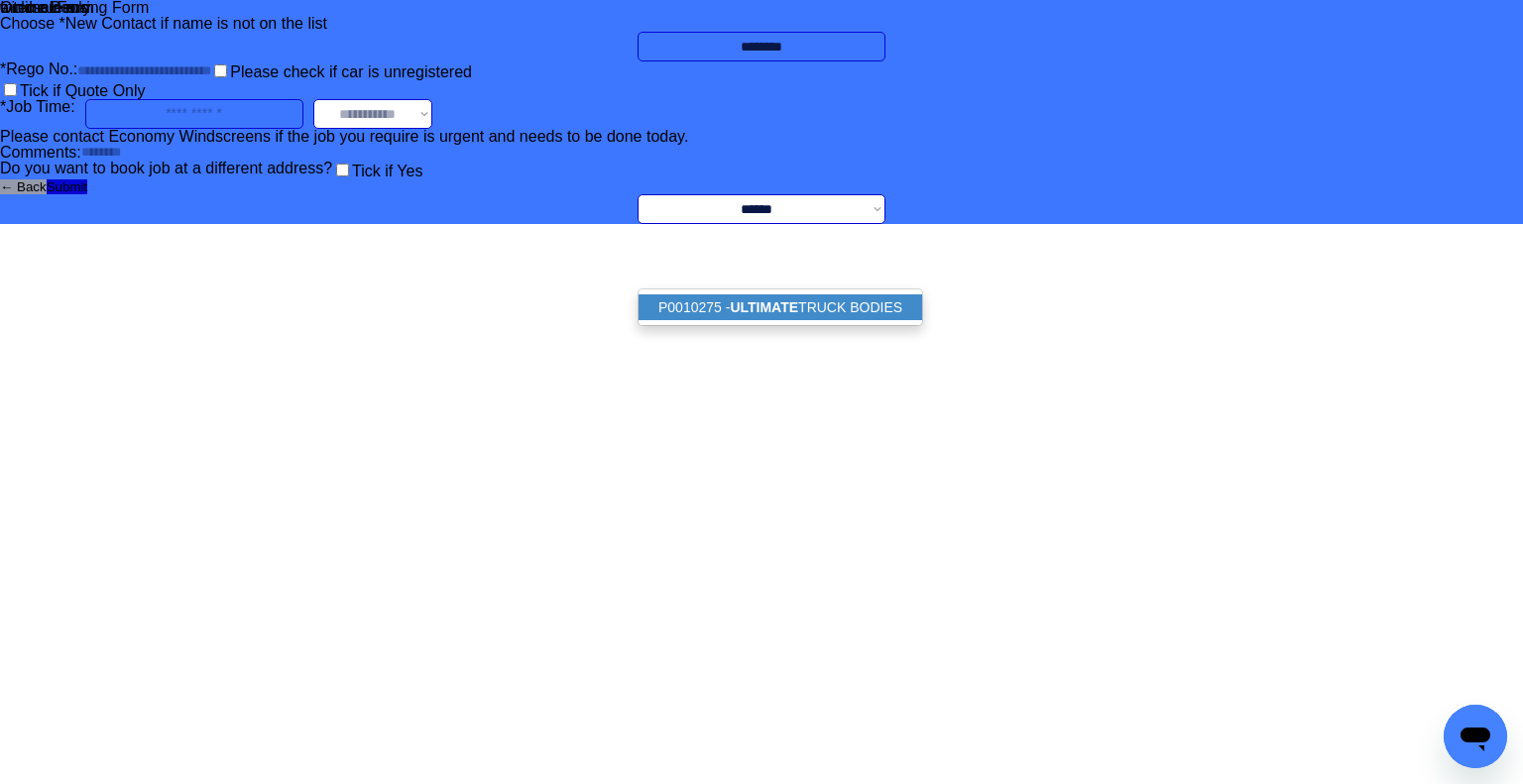click on "P0010275 -  ULTIMATE  TRUCK BODIES" at bounding box center [780, 307] 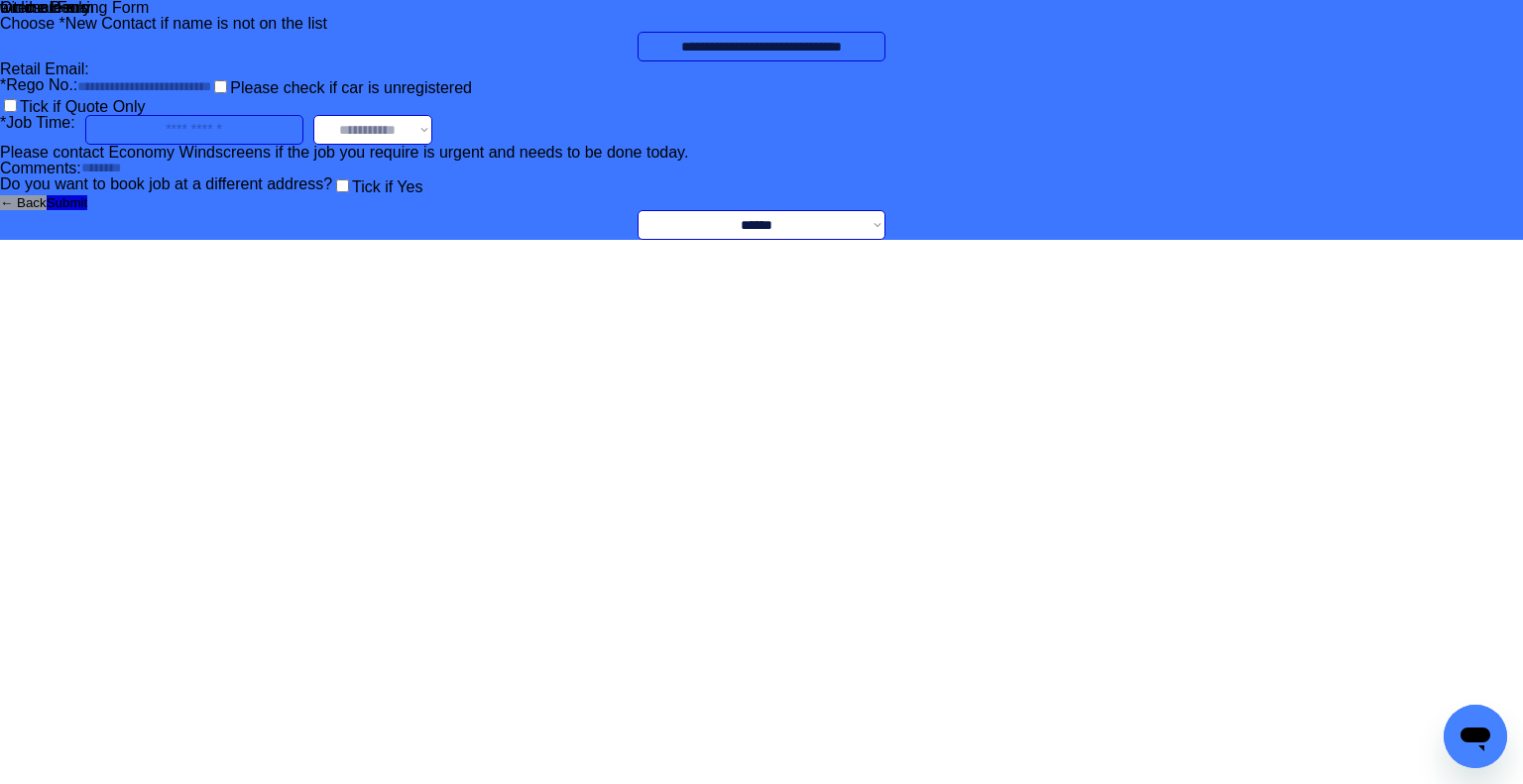 type on "**********" 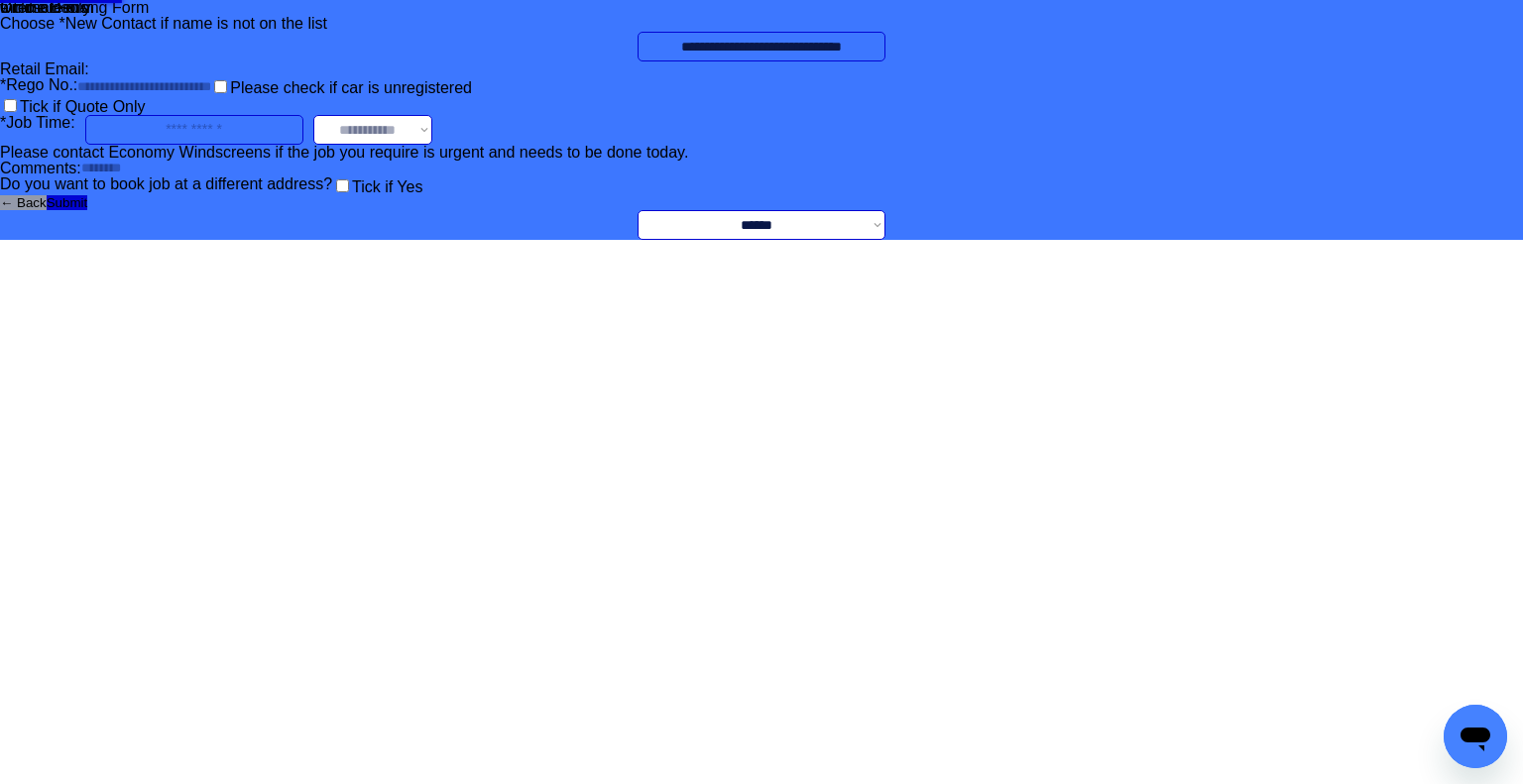 drag, startPoint x: 1147, startPoint y: 234, endPoint x: 1128, endPoint y: 234, distance: 19 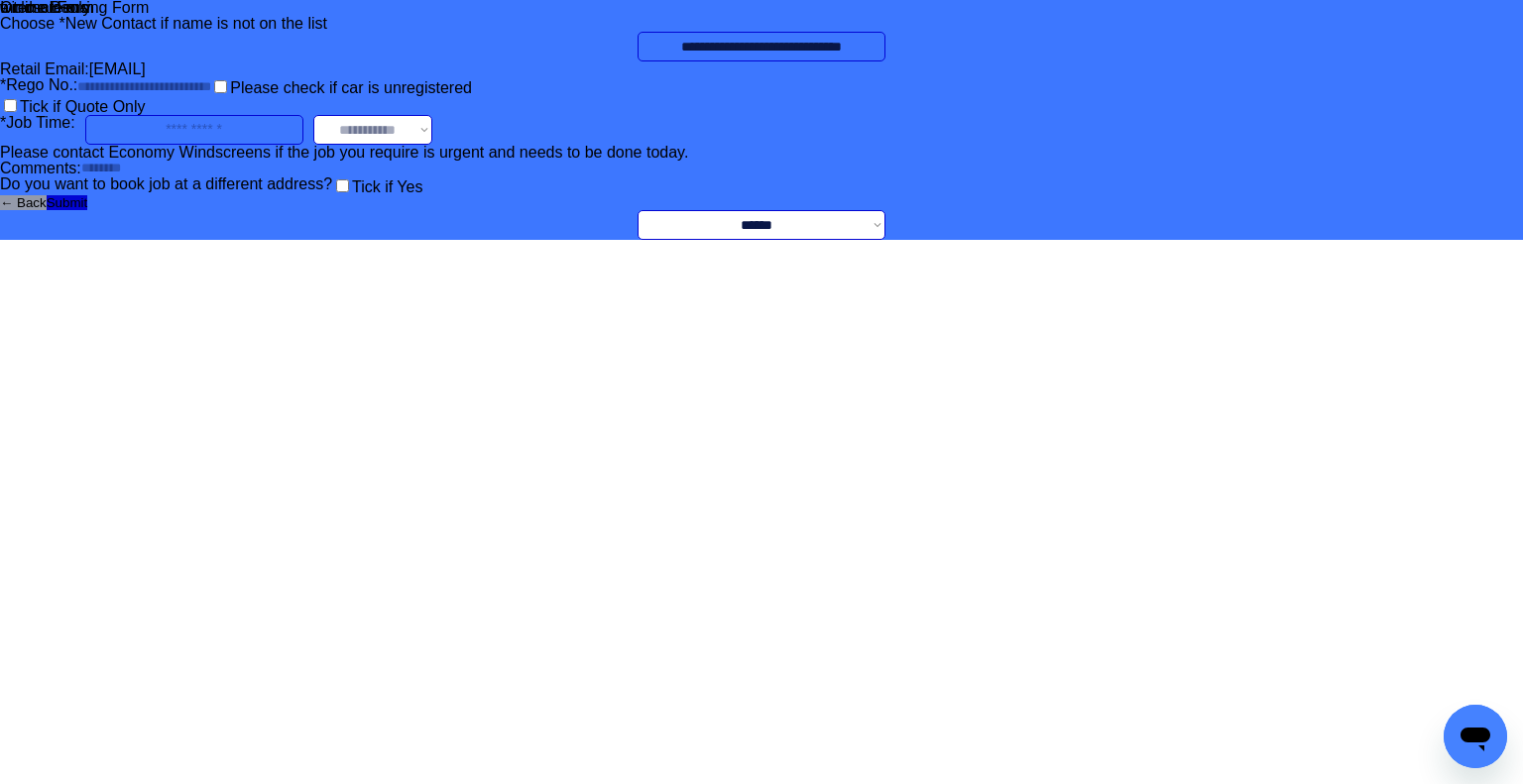 click at bounding box center [194, 130] 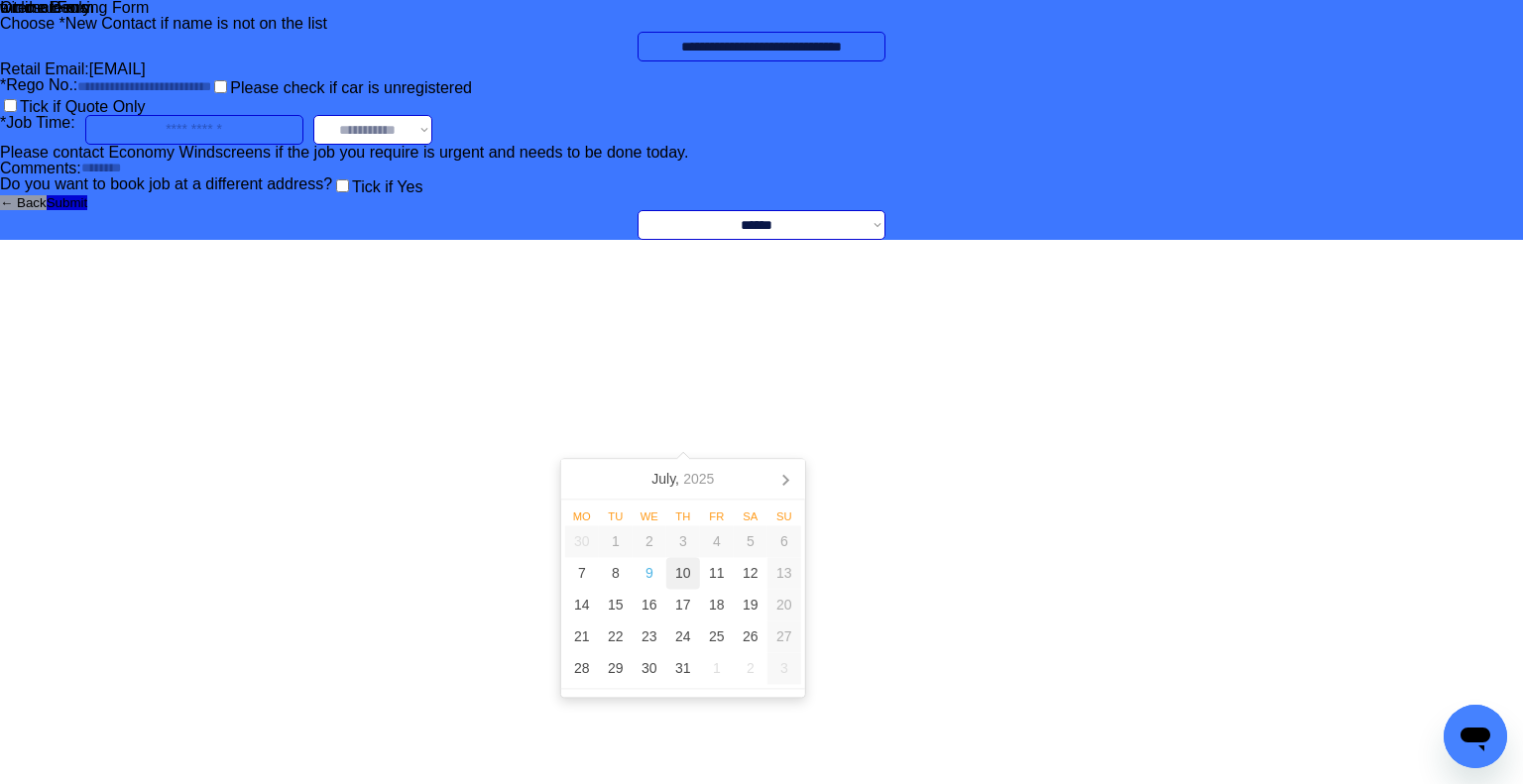drag, startPoint x: 676, startPoint y: 572, endPoint x: 687, endPoint y: 561, distance: 15.556349 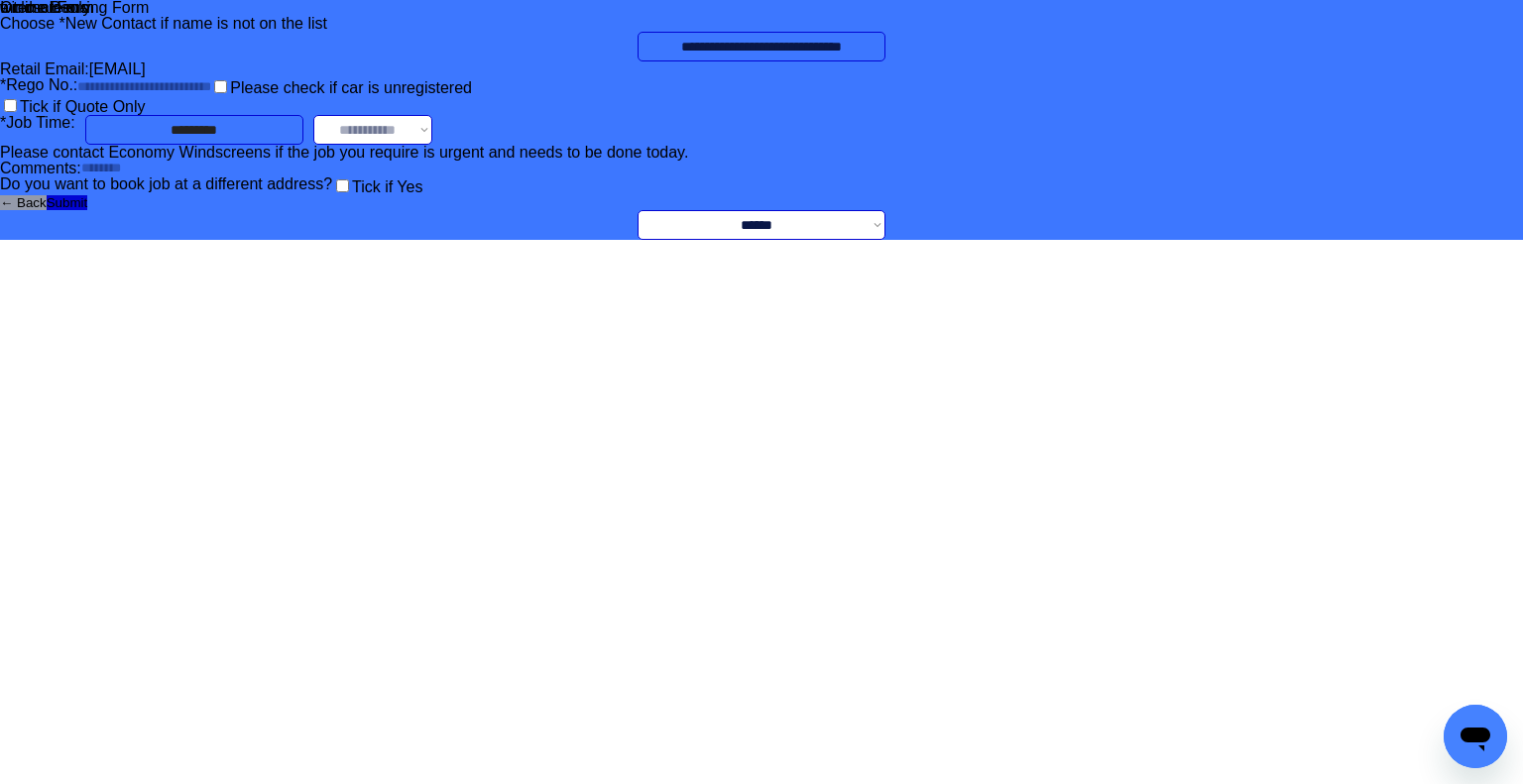 click on "**********" at bounding box center (762, 120) 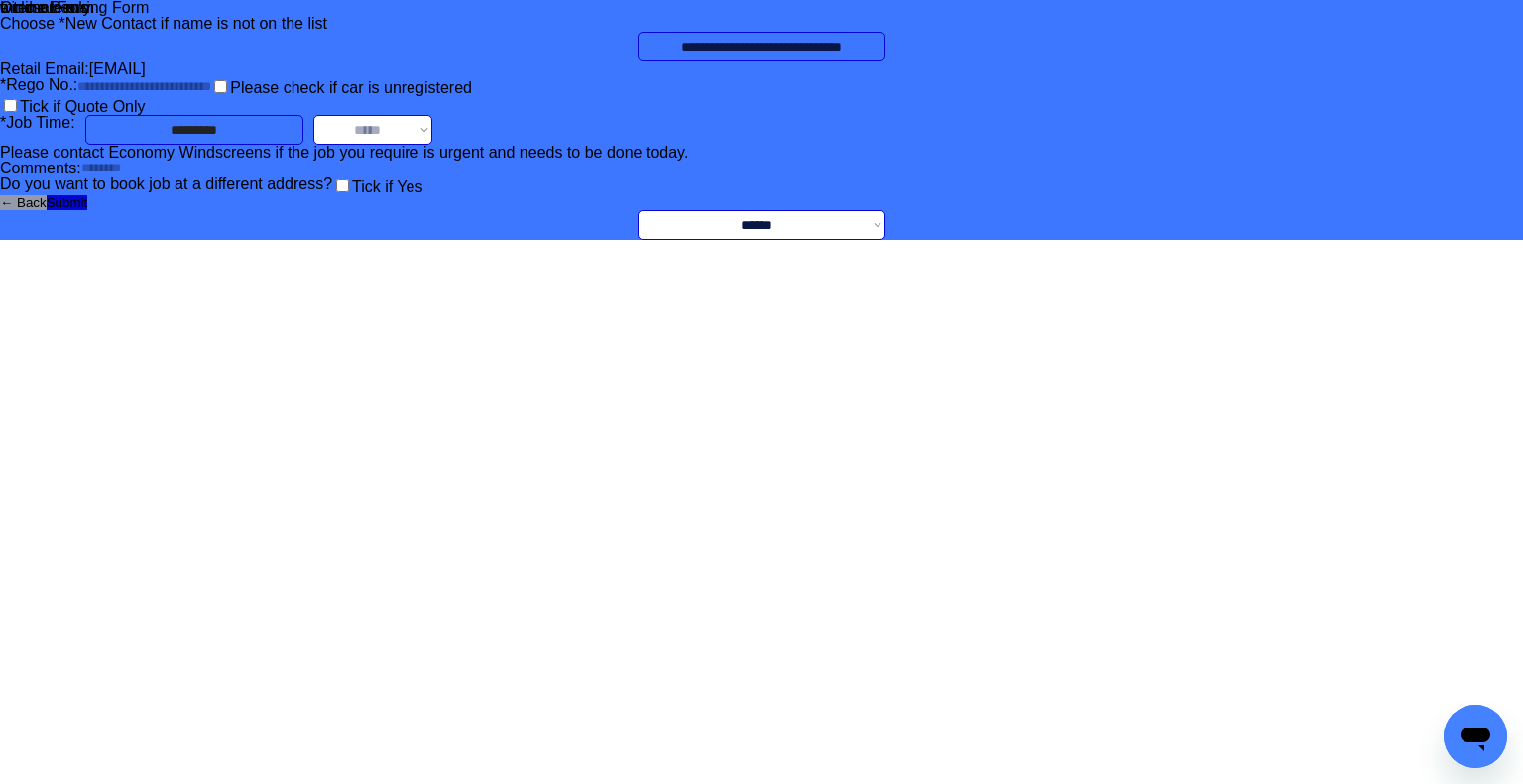 click on "**********" at bounding box center [373, 130] 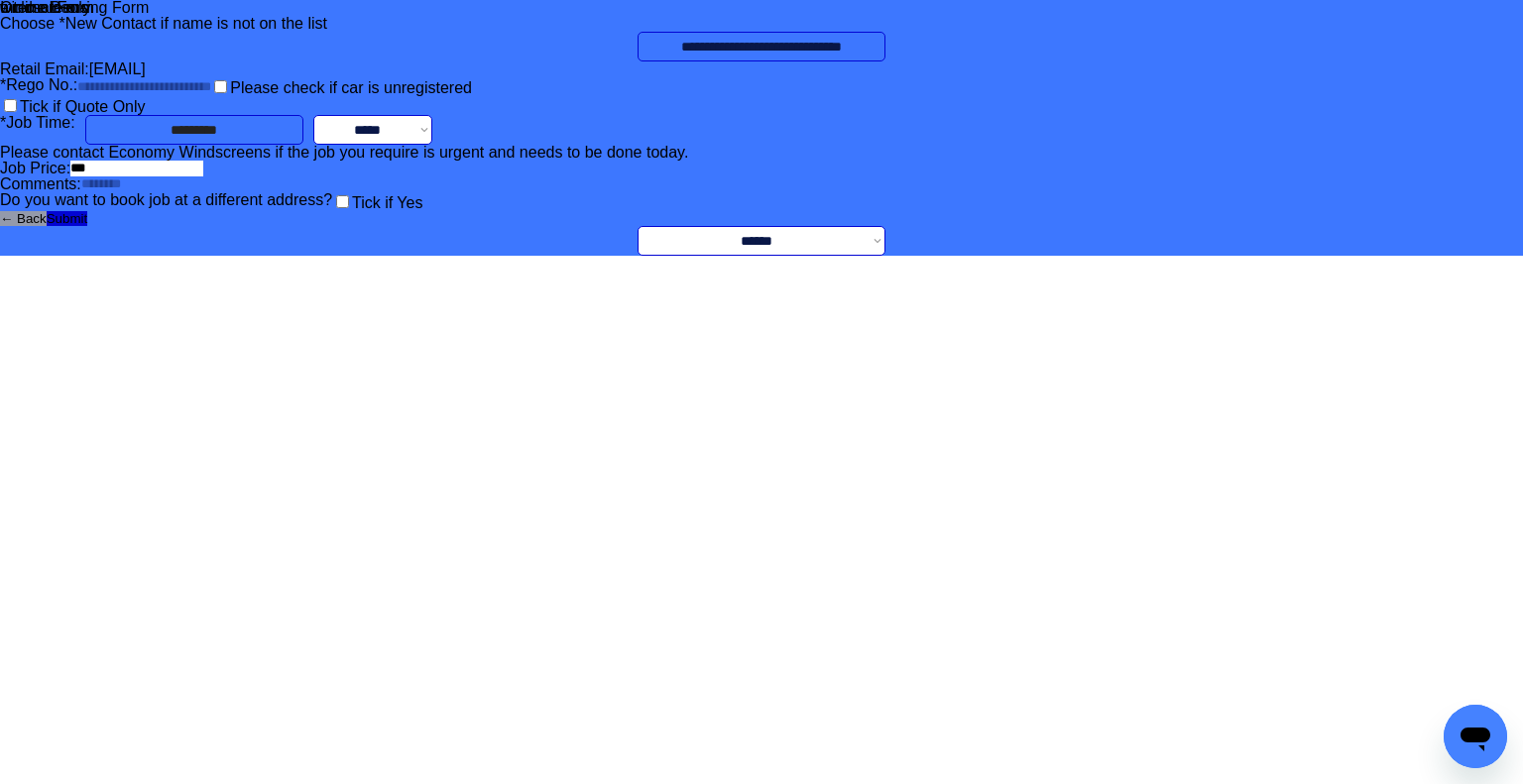 click on "**********" at bounding box center (762, 128) 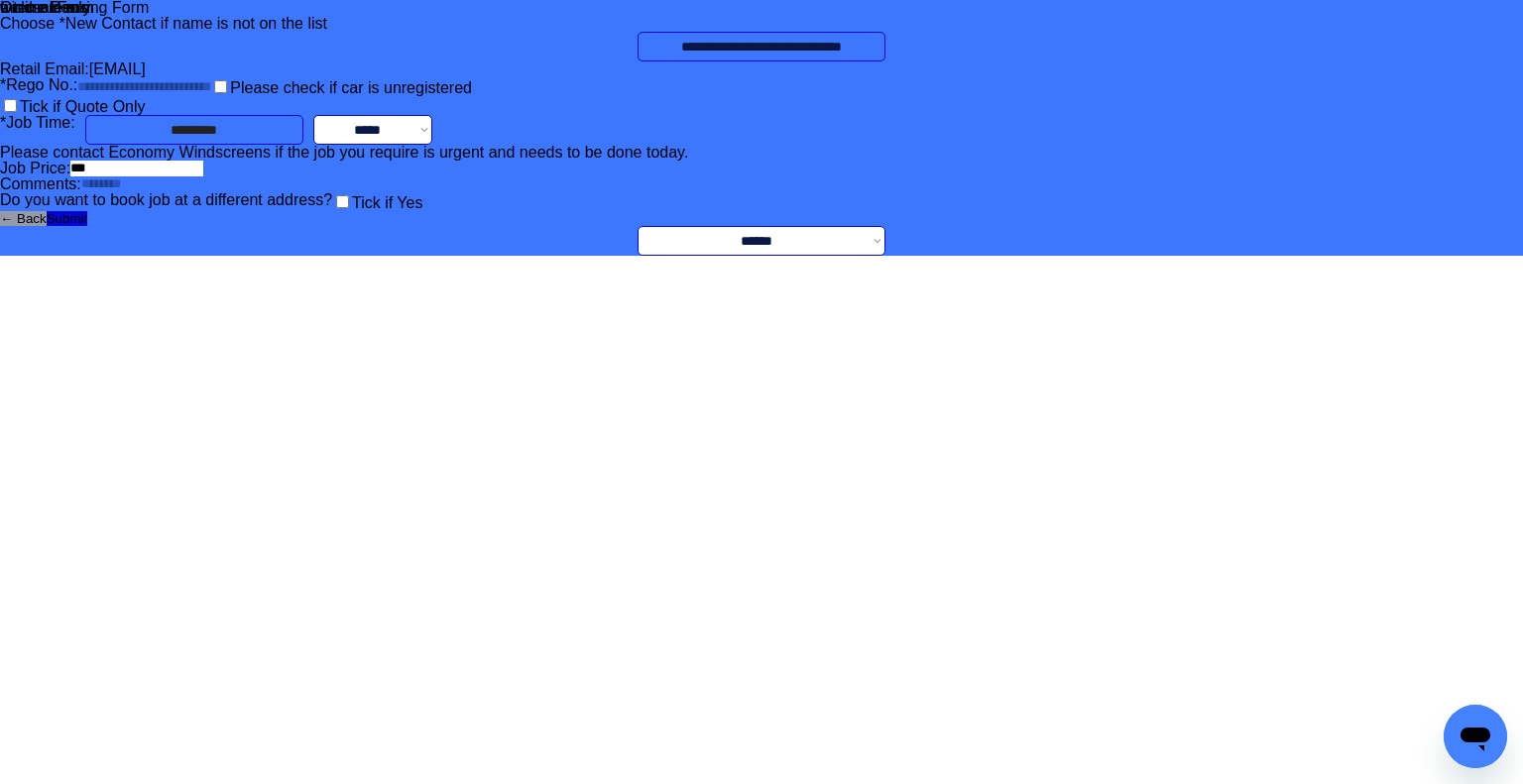 click on "**********" at bounding box center [762, 128] 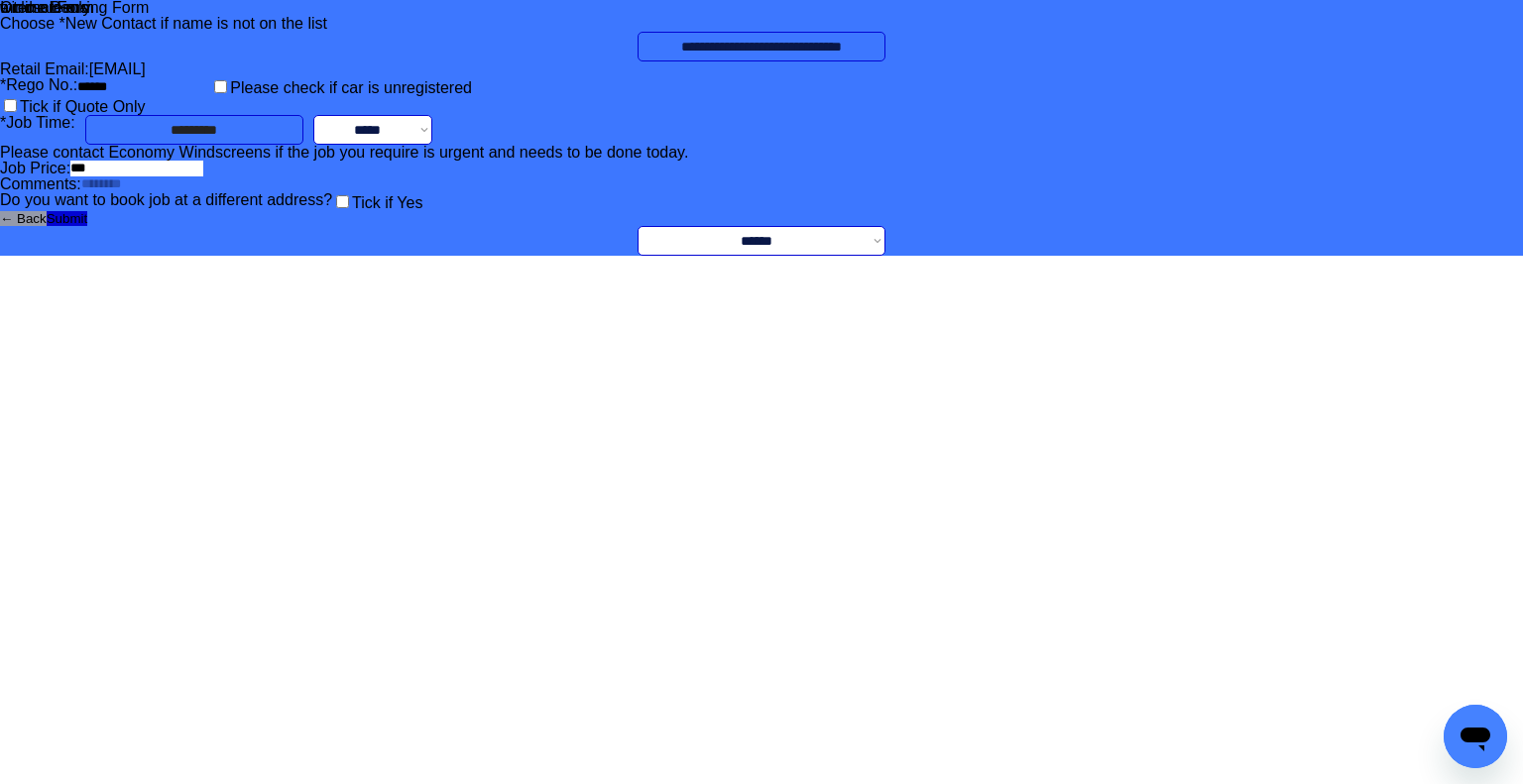 type on "******" 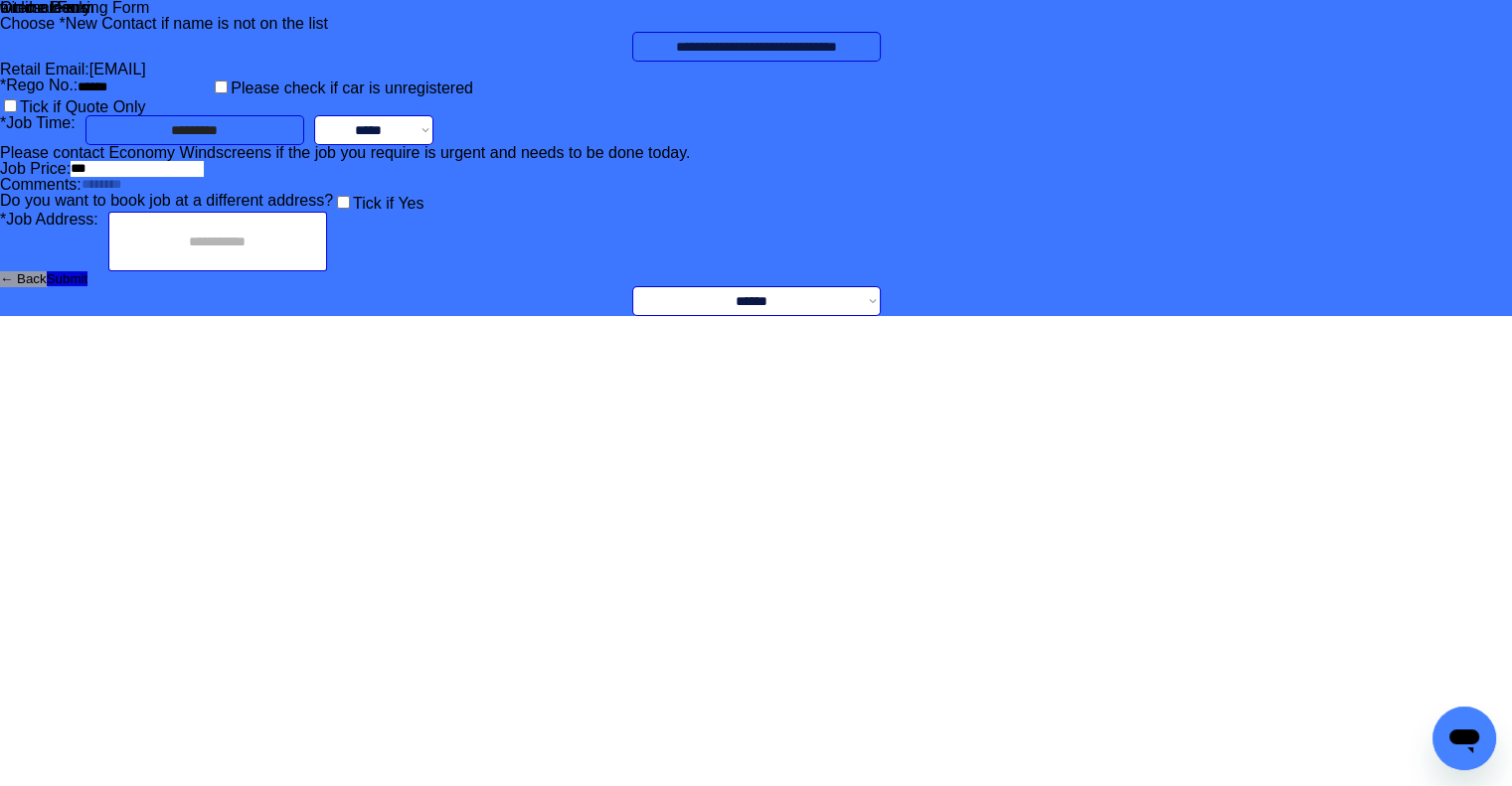 click at bounding box center (218, 241) 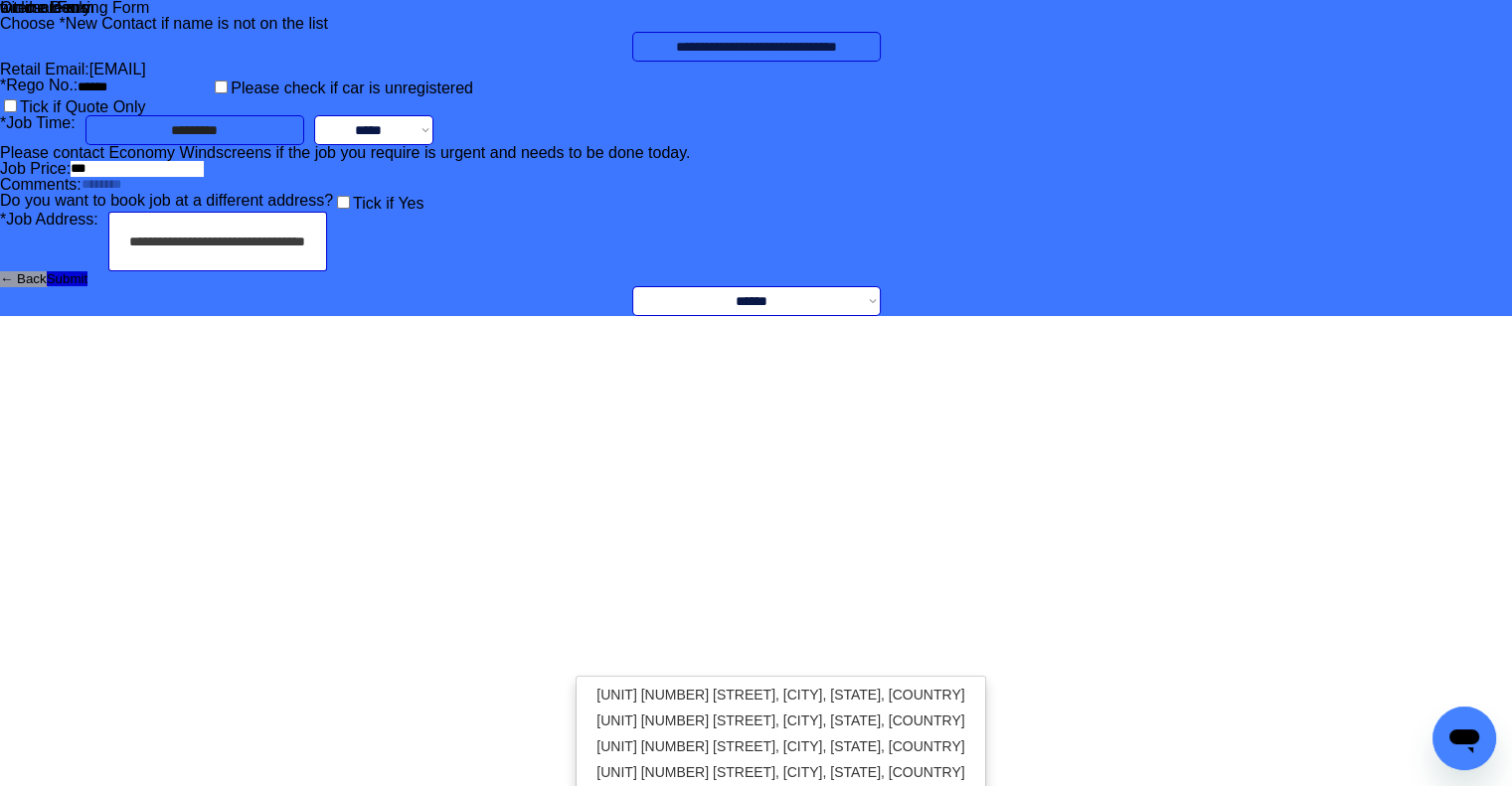 scroll, scrollTop: 0, scrollLeft: 5, axis: horizontal 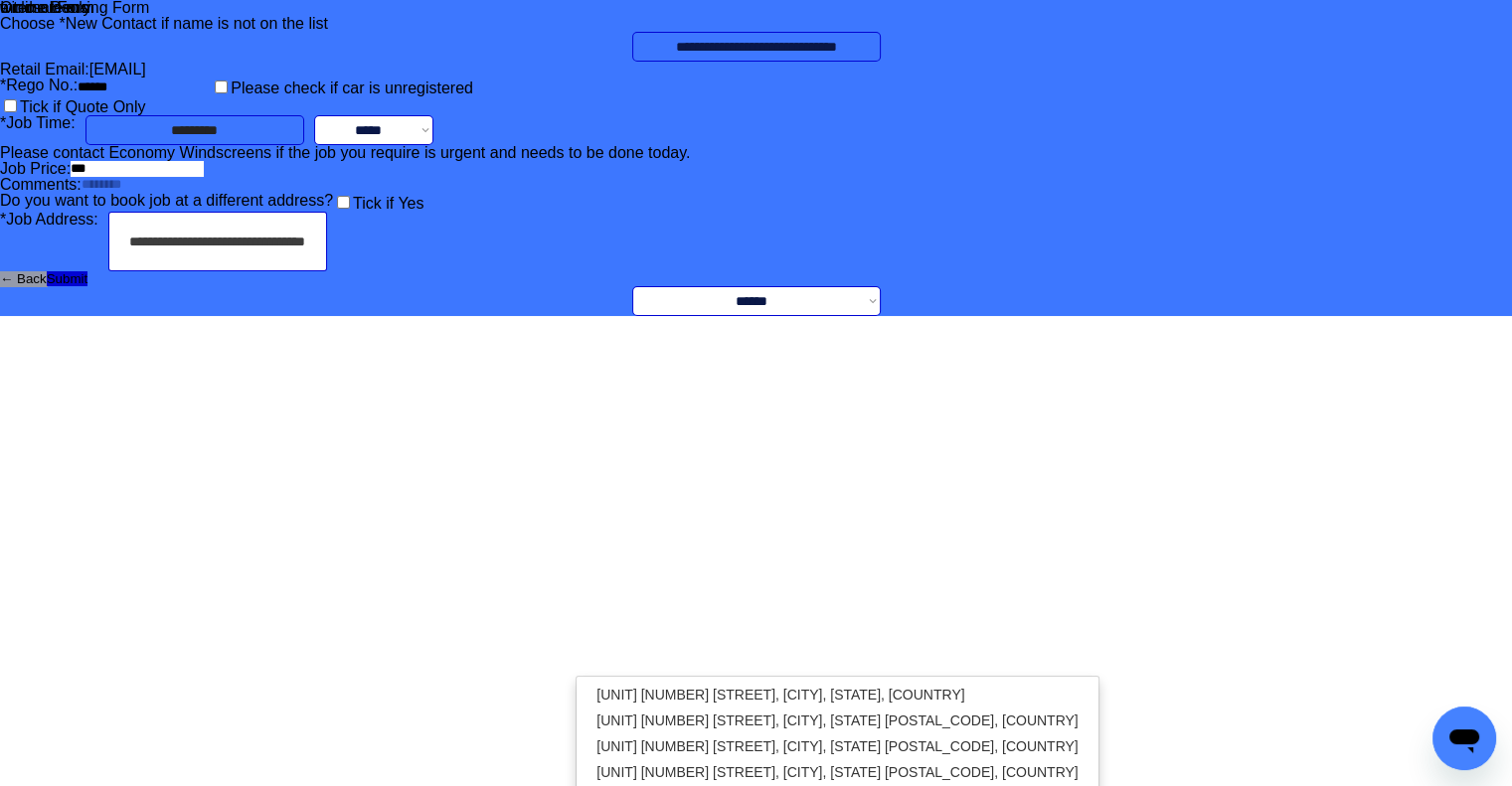 click on "**********" at bounding box center (218, 241) 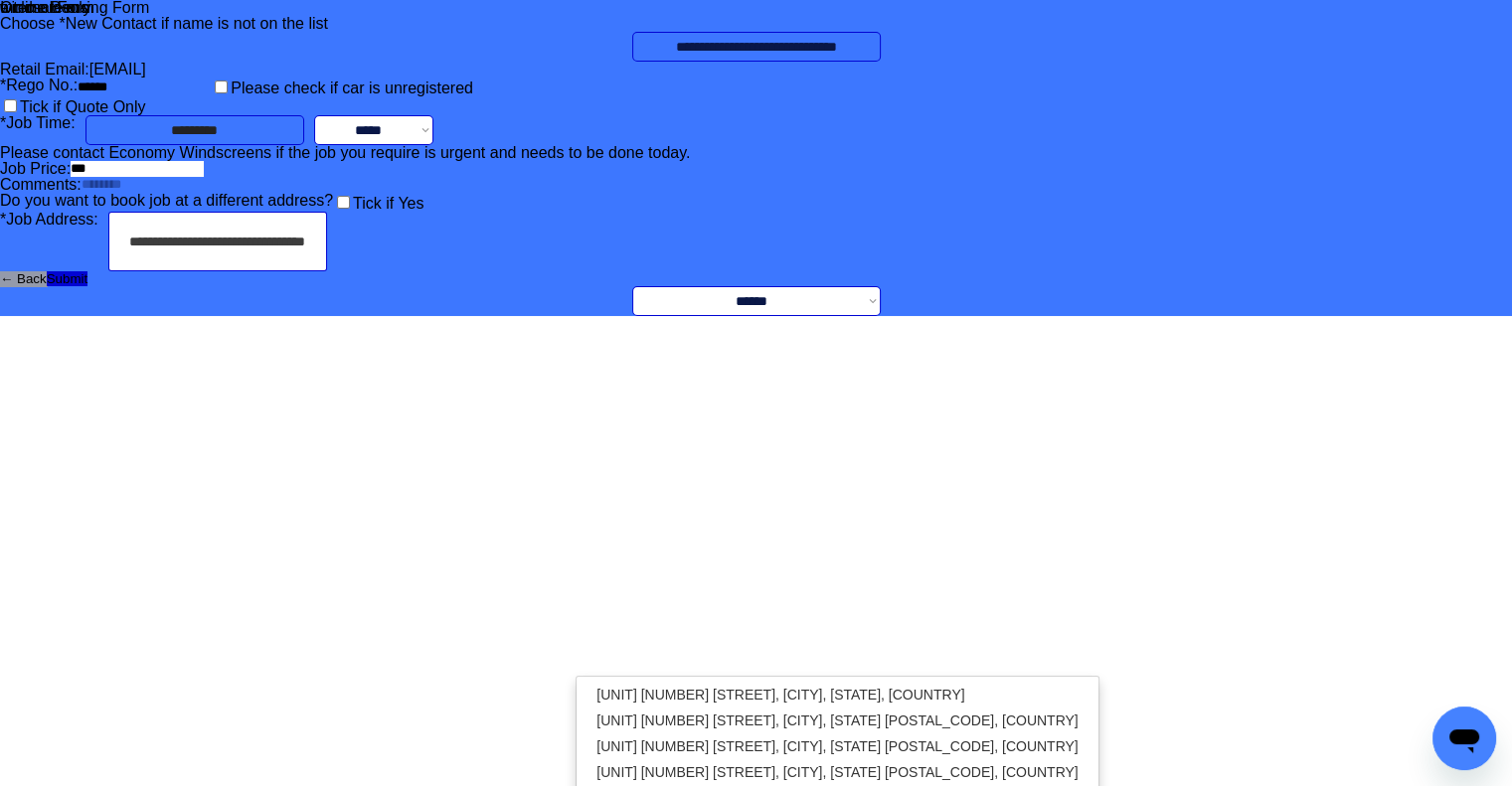 type on "**********" 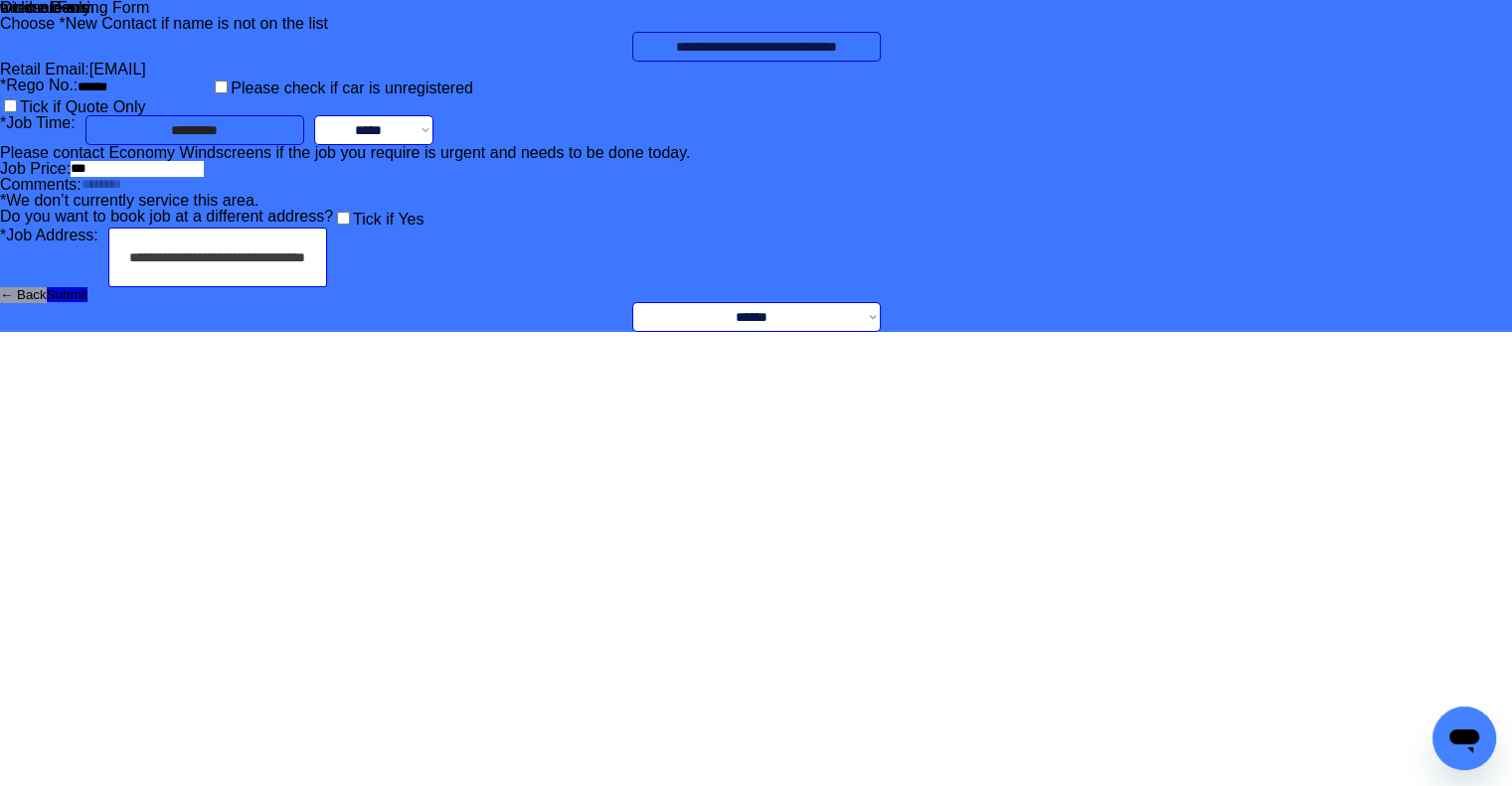 scroll, scrollTop: 0, scrollLeft: 0, axis: both 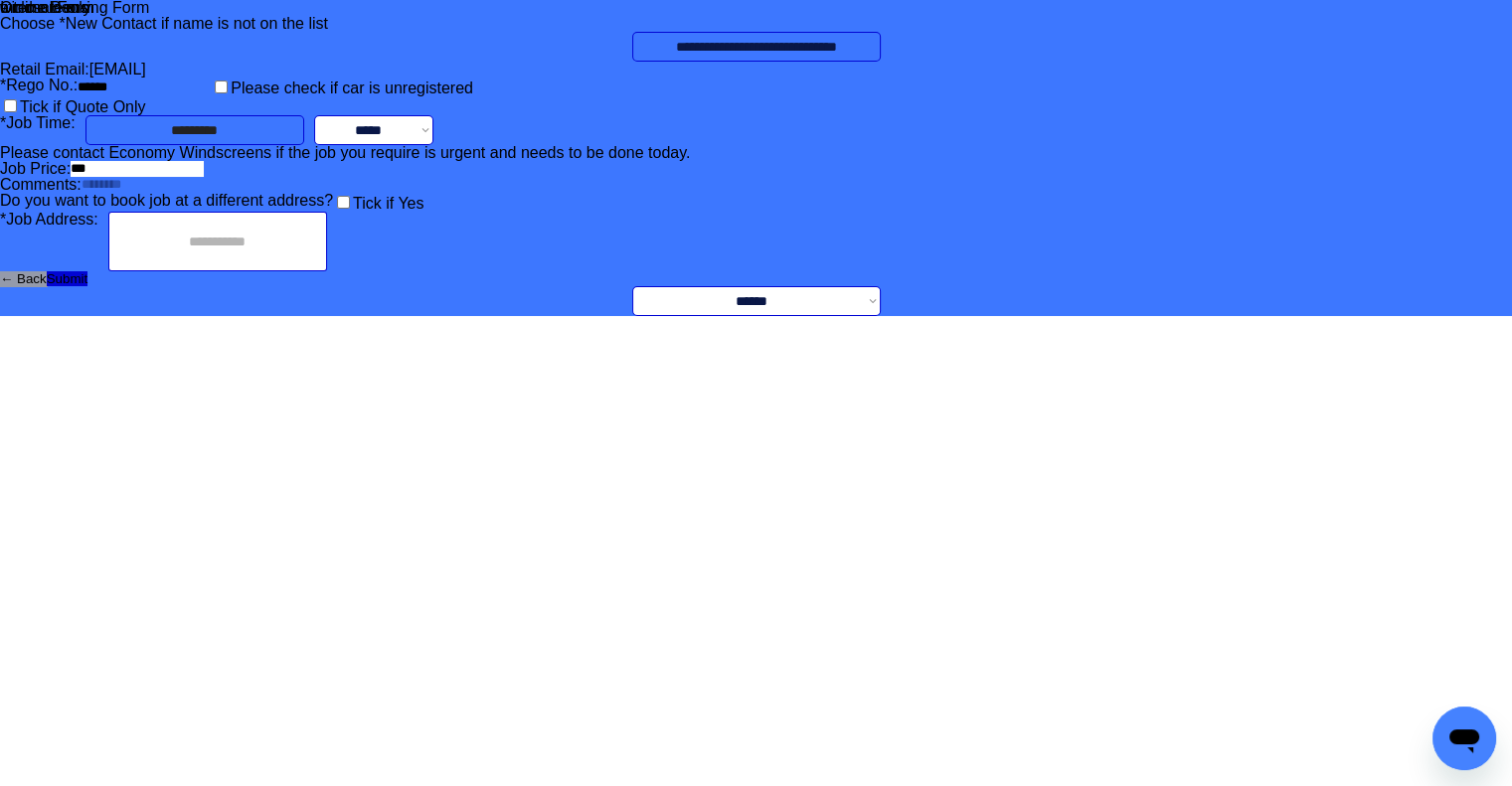 paste on "**********" 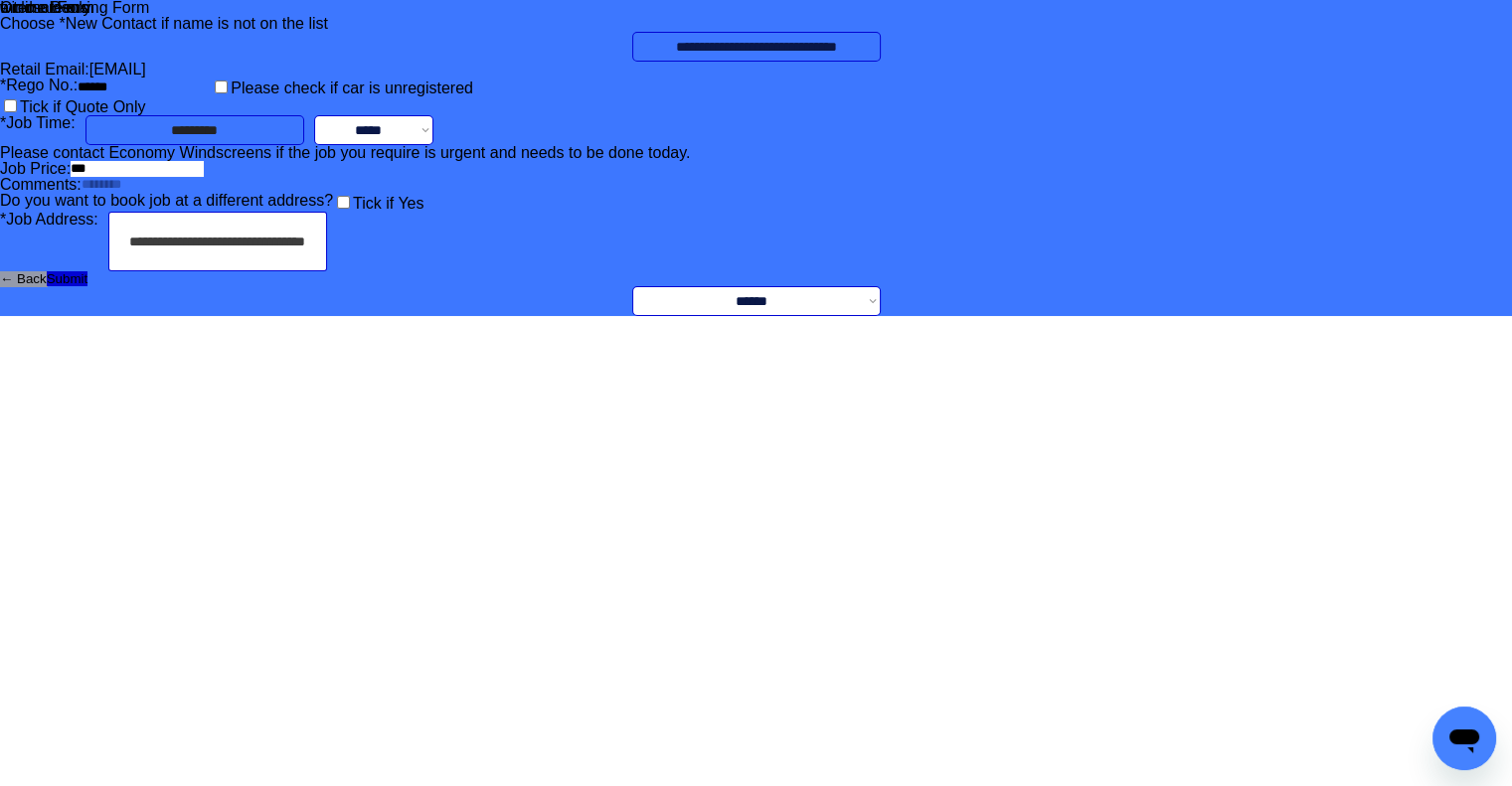 scroll, scrollTop: 0, scrollLeft: 5, axis: horizontal 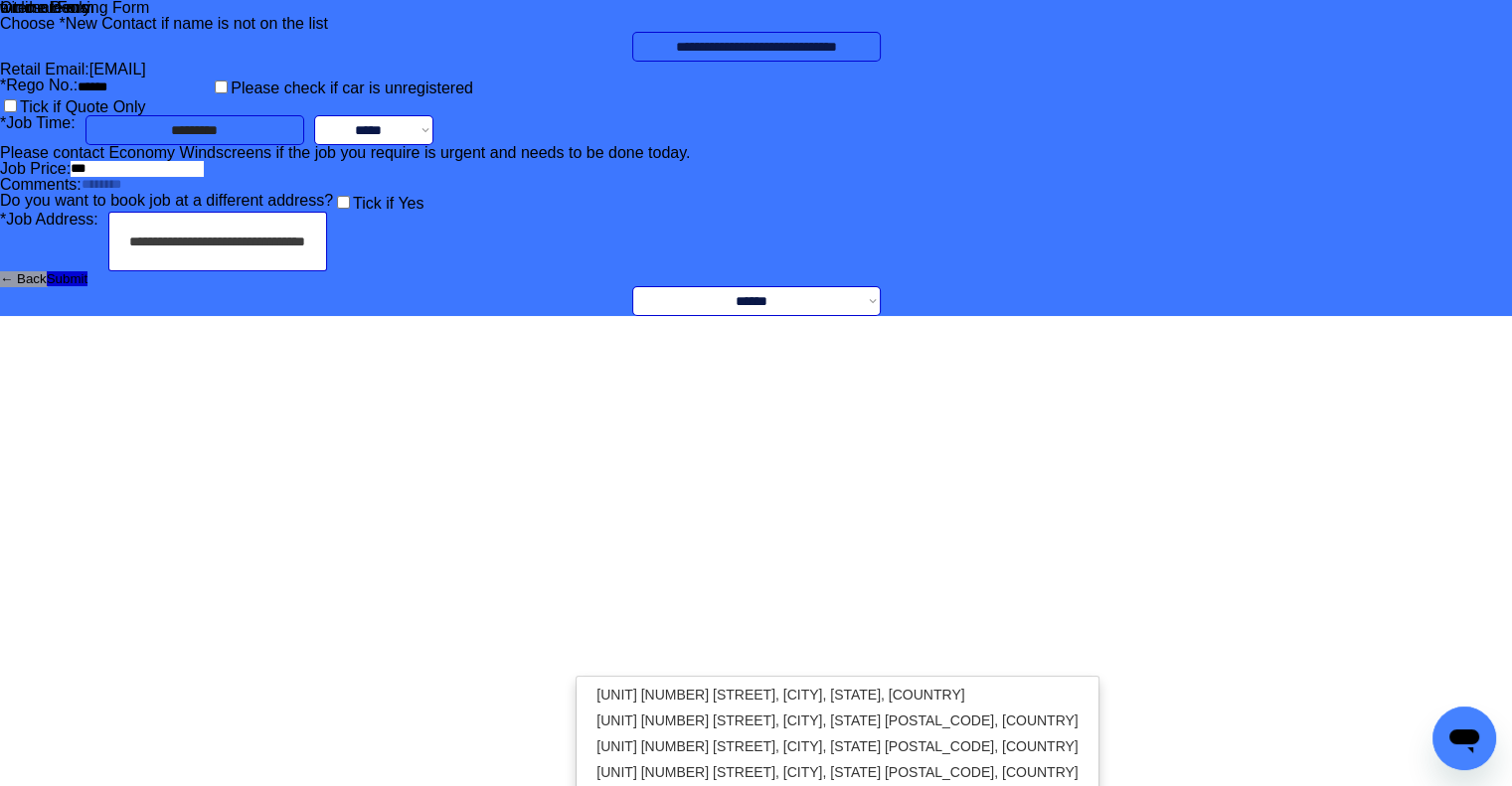 click on "**********" at bounding box center [218, 241] 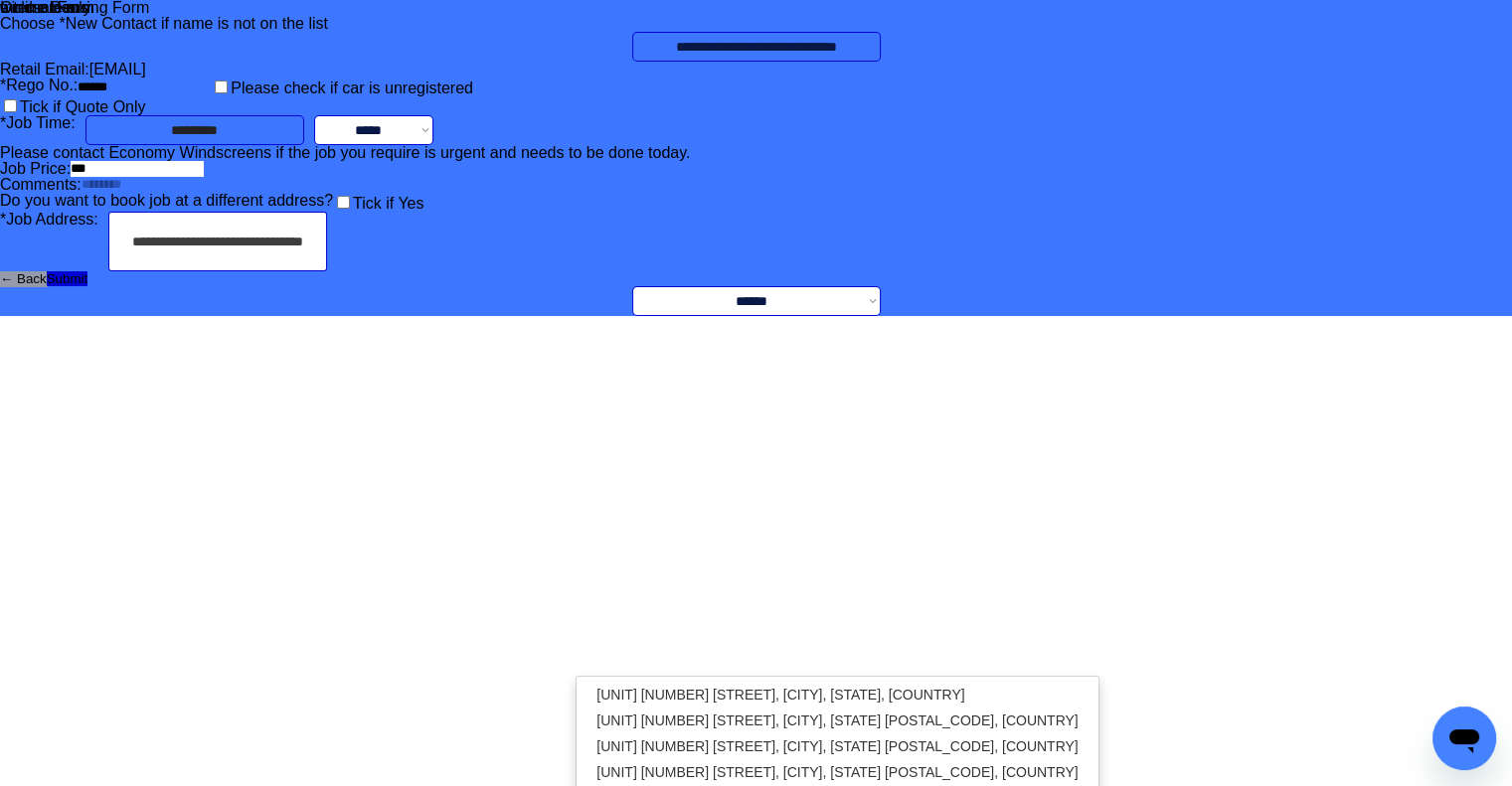 scroll, scrollTop: 0, scrollLeft: 0, axis: both 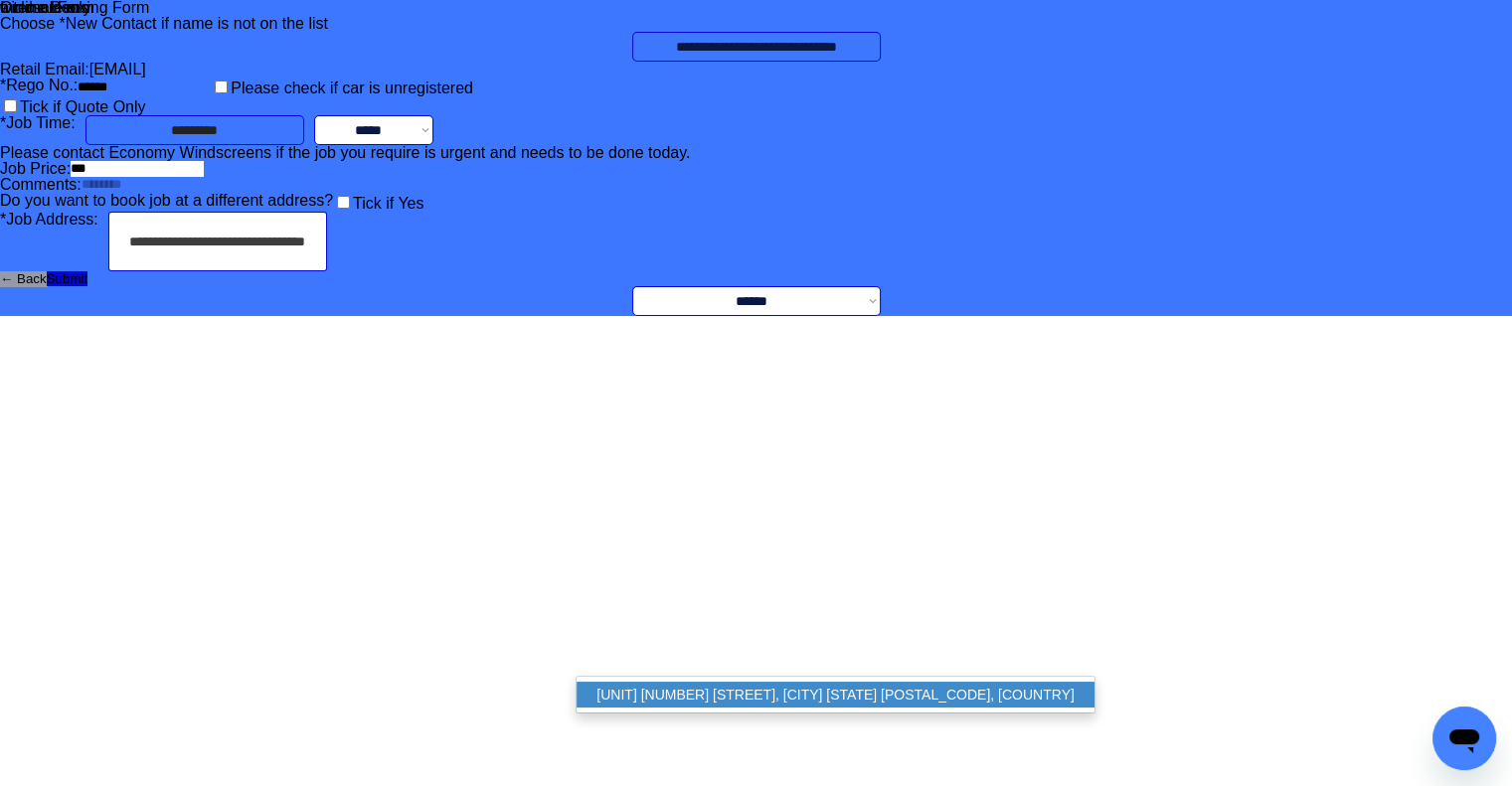 click on "unit 2/127 Riawena Road, Salisbury QLD 4107, Australia" at bounding box center [835, 695] 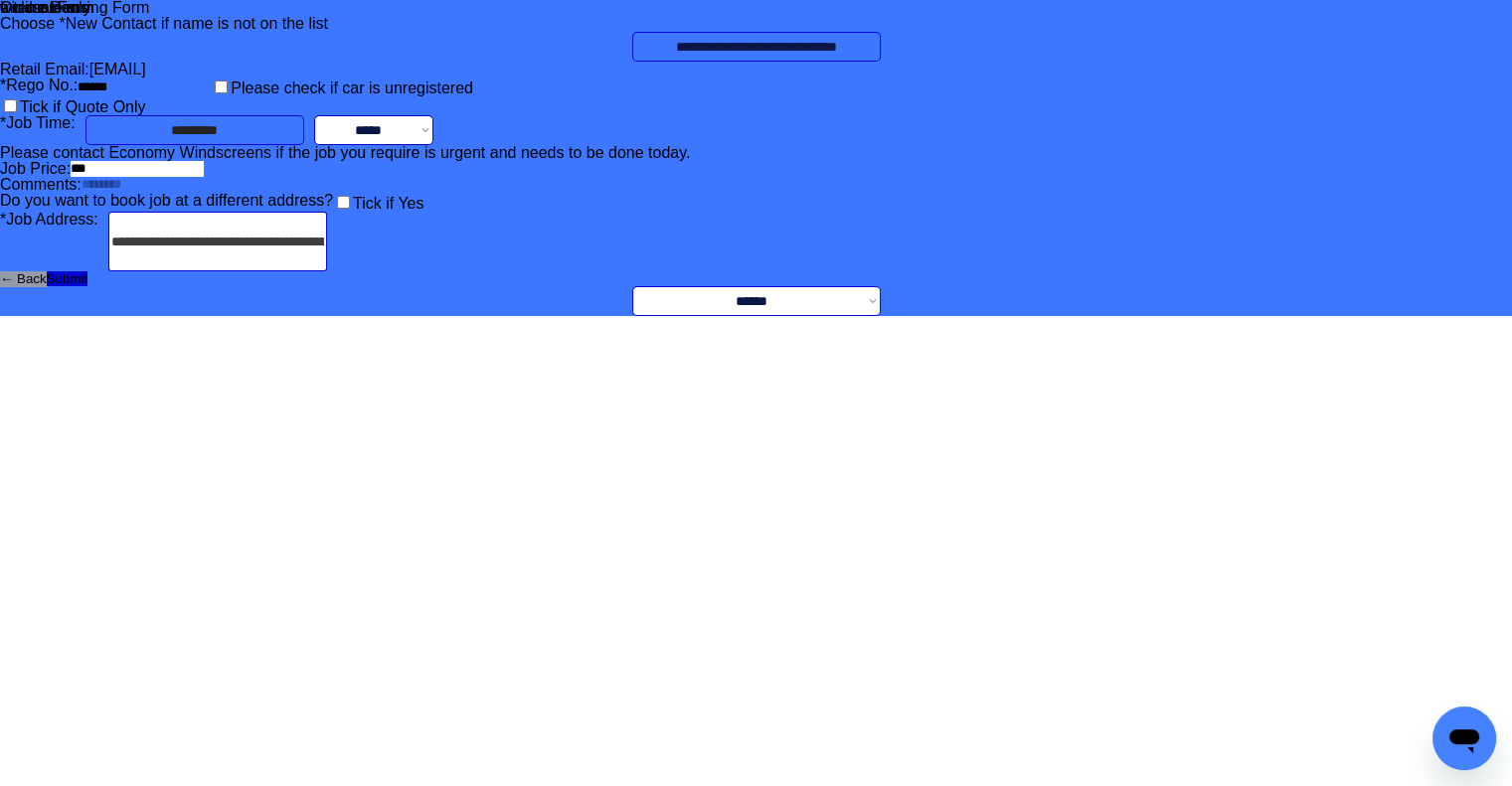 type on "**********" 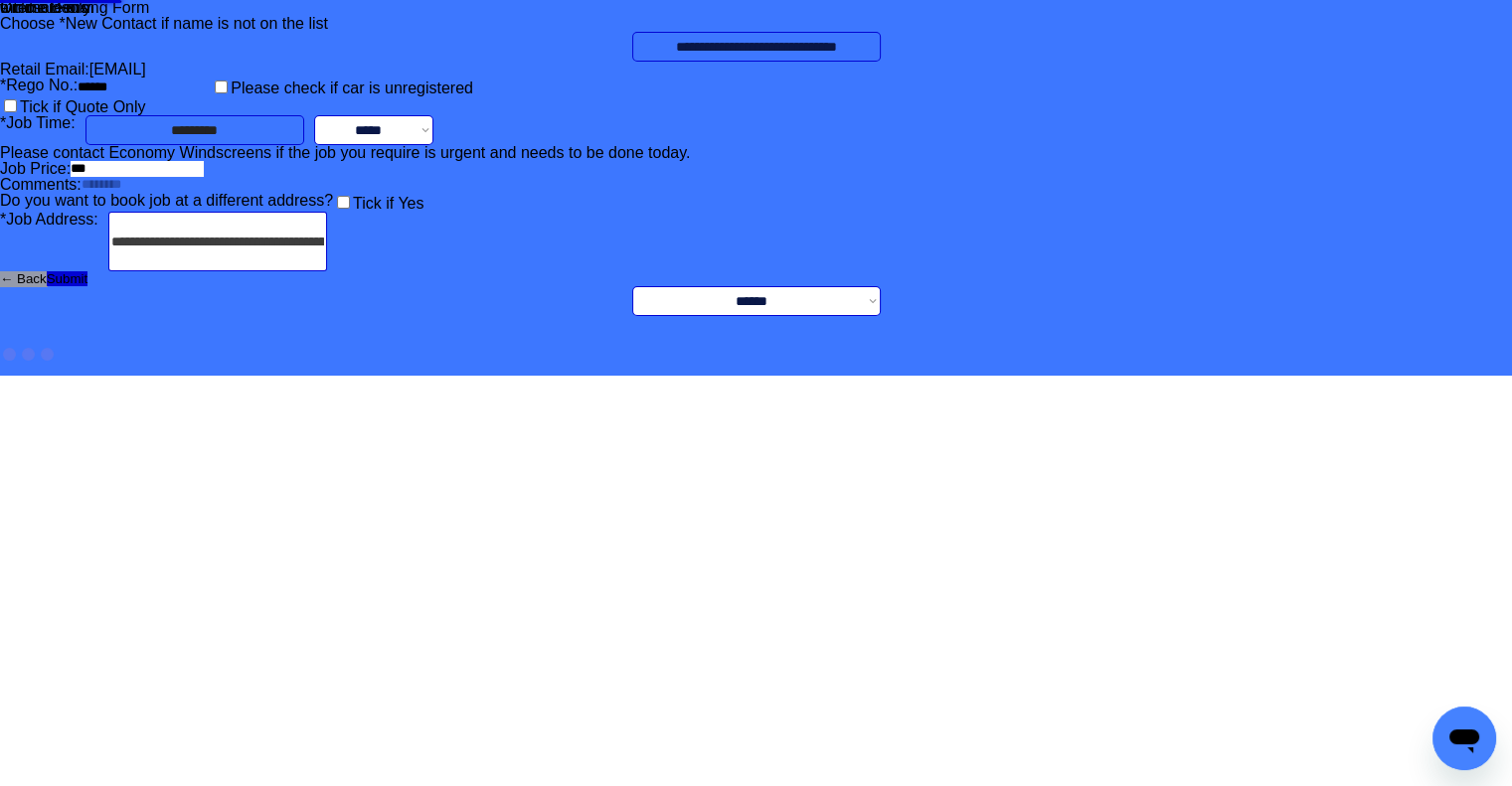 click on "**********" at bounding box center (756, 188) 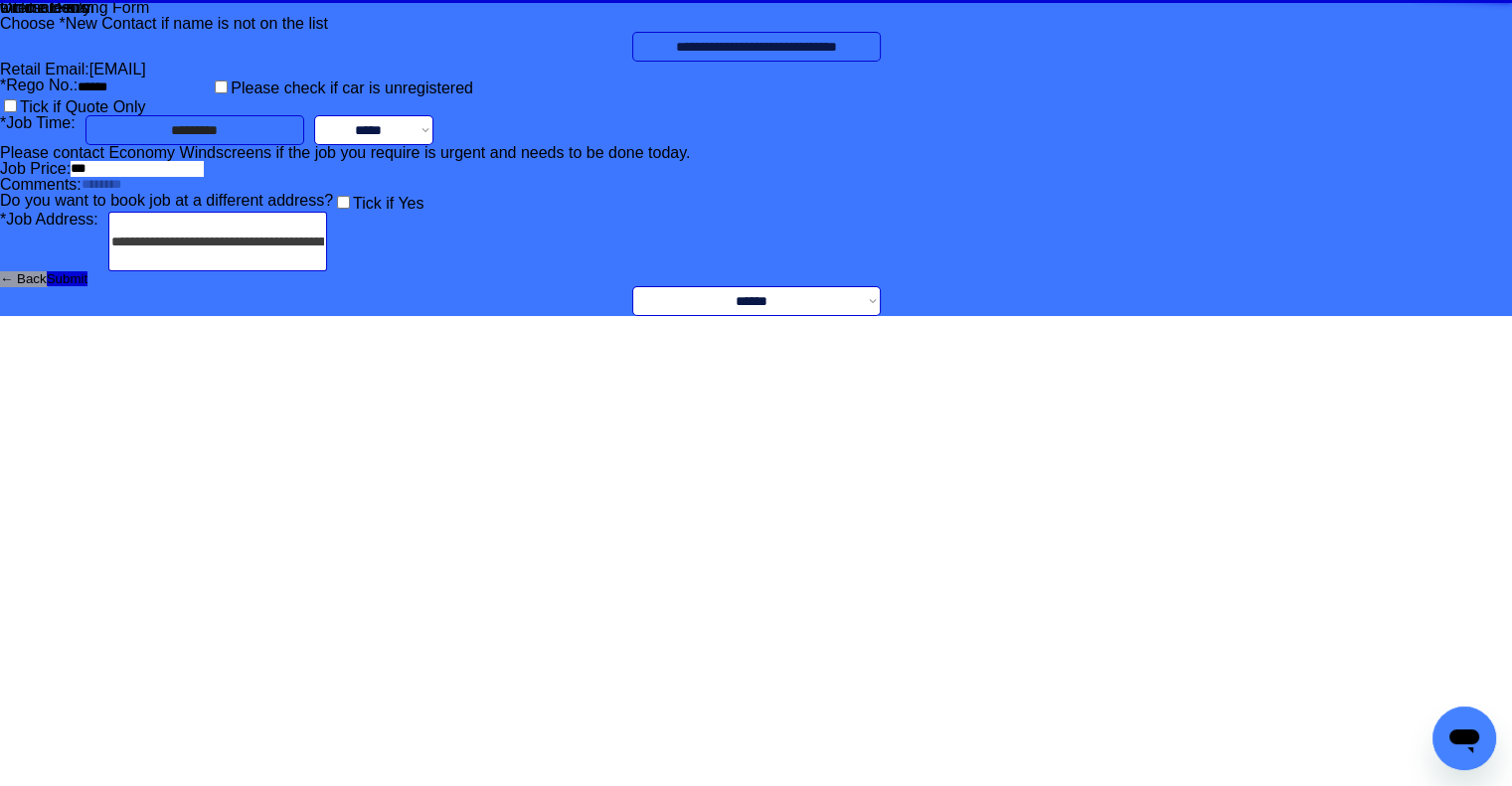 drag, startPoint x: 1125, startPoint y: 516, endPoint x: 1054, endPoint y: 559, distance: 83.00602 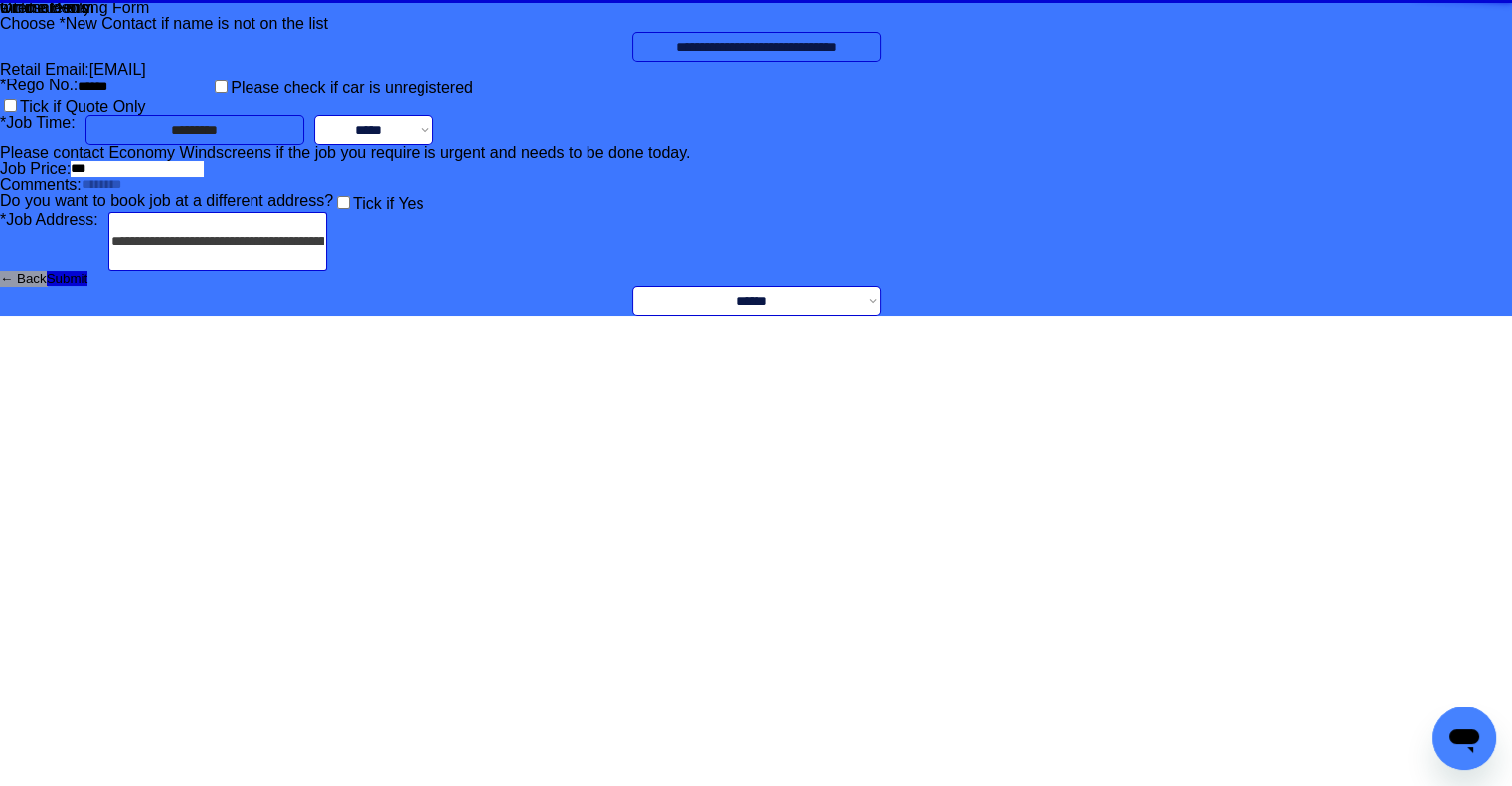 click on "**********" at bounding box center [756, 158] 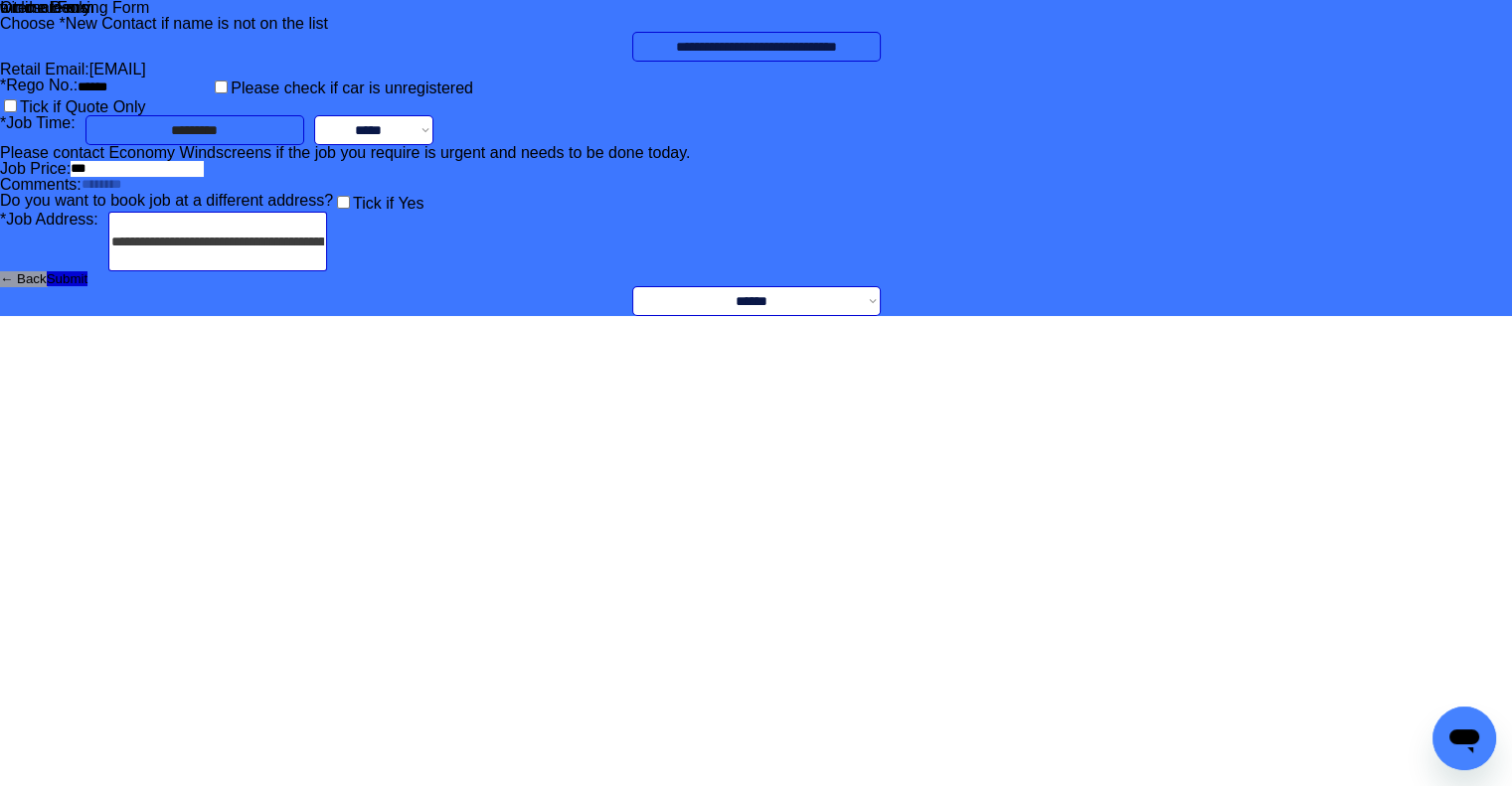 click at bounding box center [148, 185] 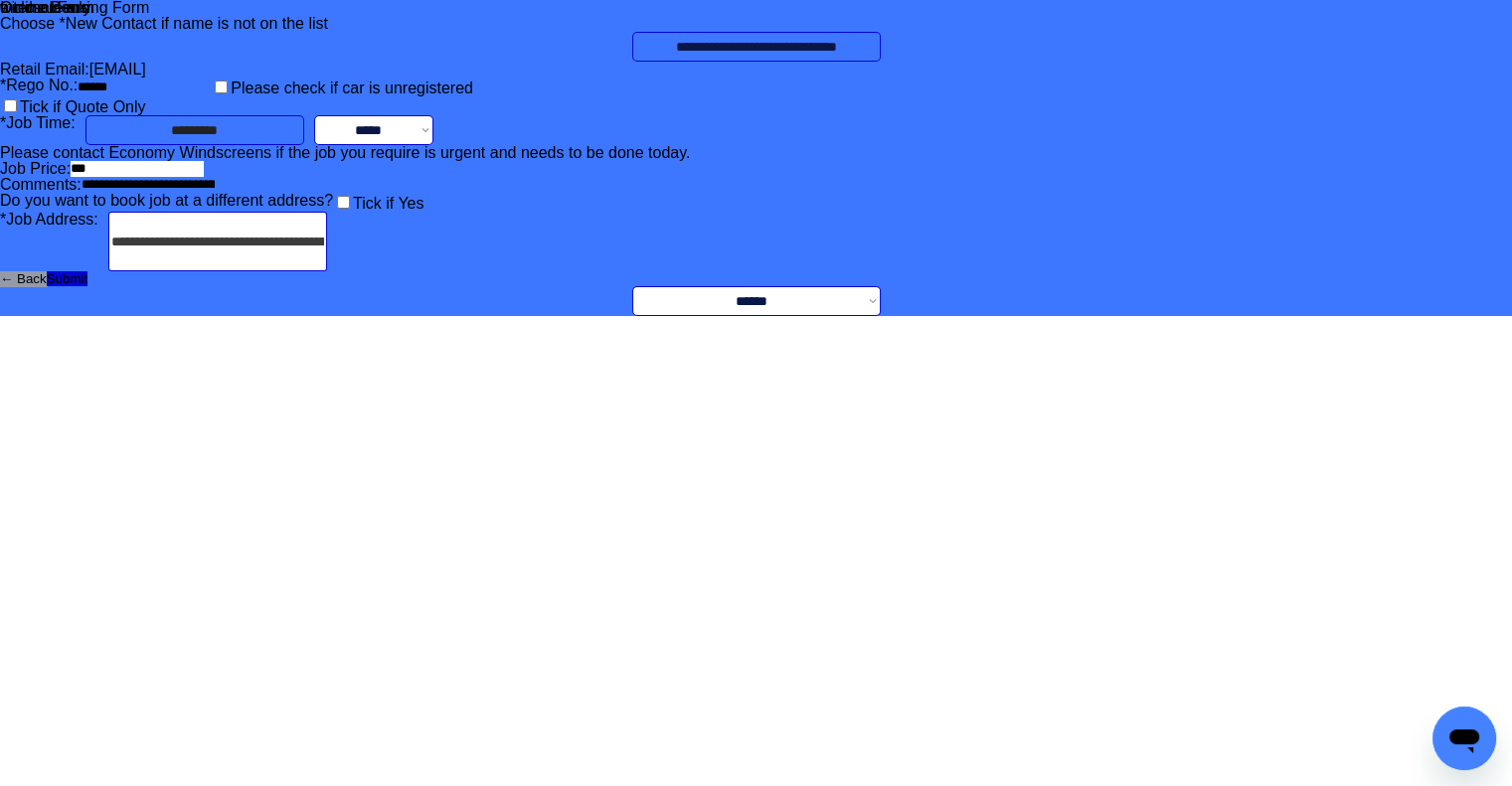 scroll, scrollTop: 0, scrollLeft: 96, axis: horizontal 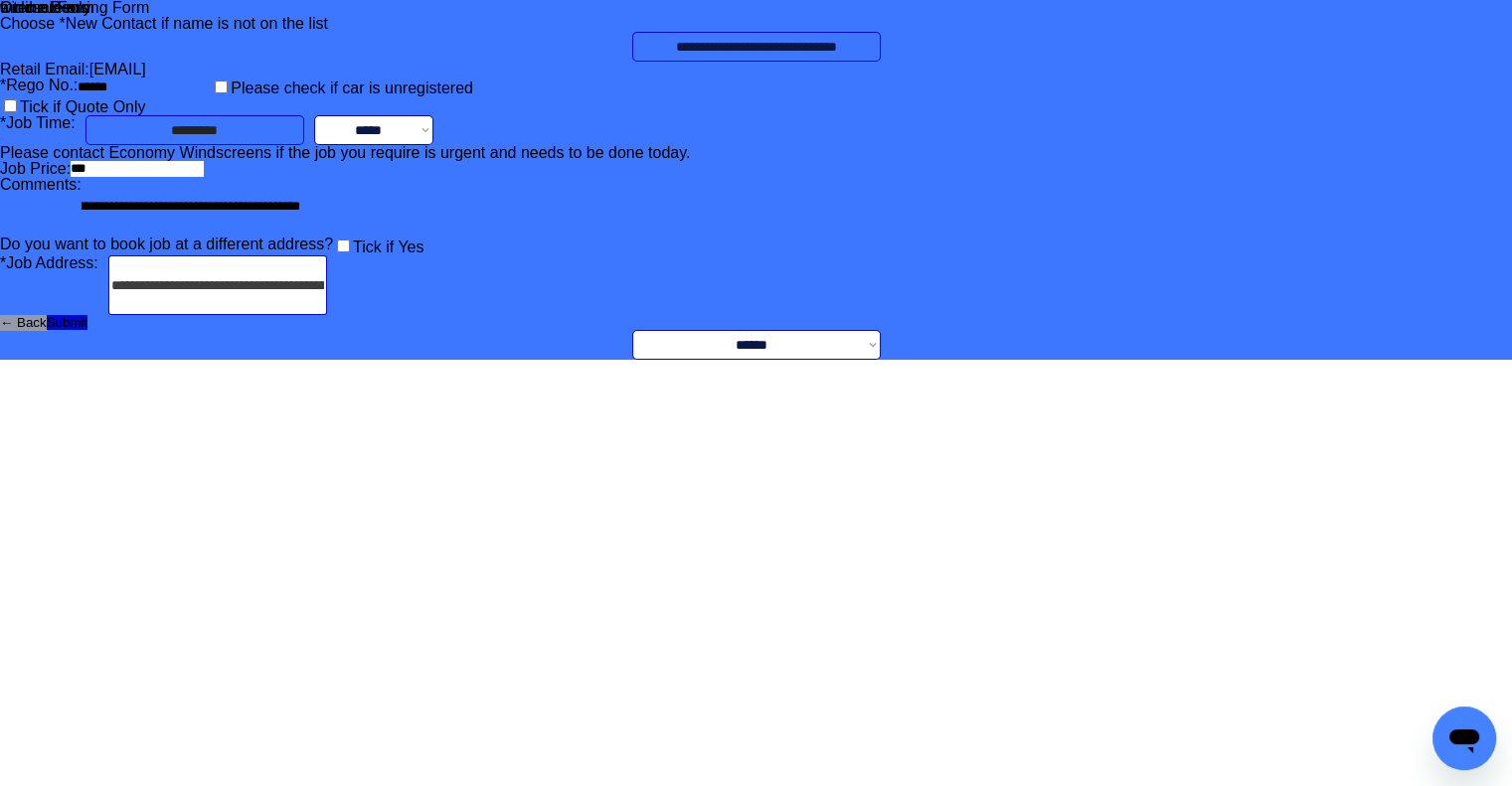 type on "**********" 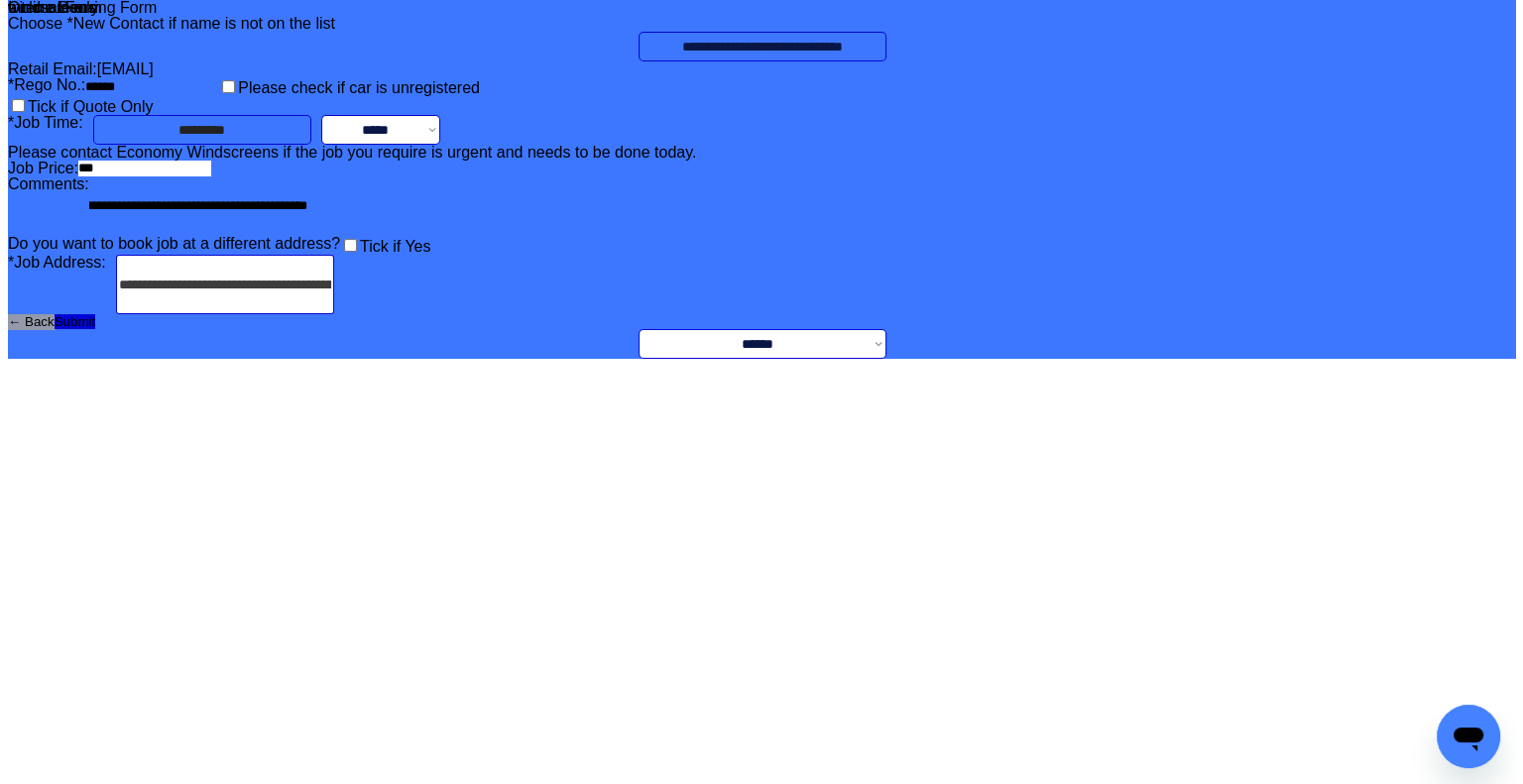scroll, scrollTop: 0, scrollLeft: 0, axis: both 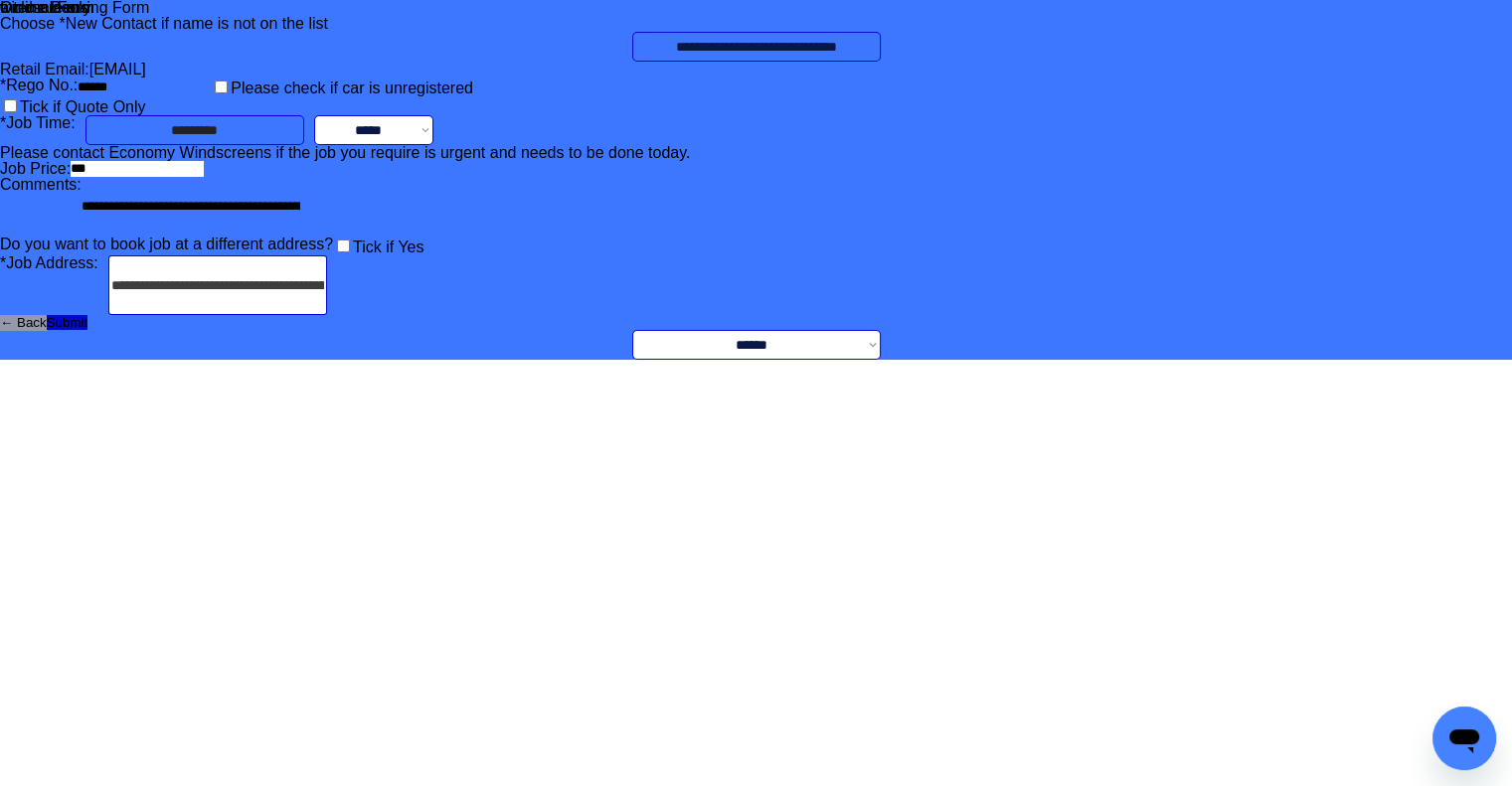 click on "**********" at bounding box center (756, 180) 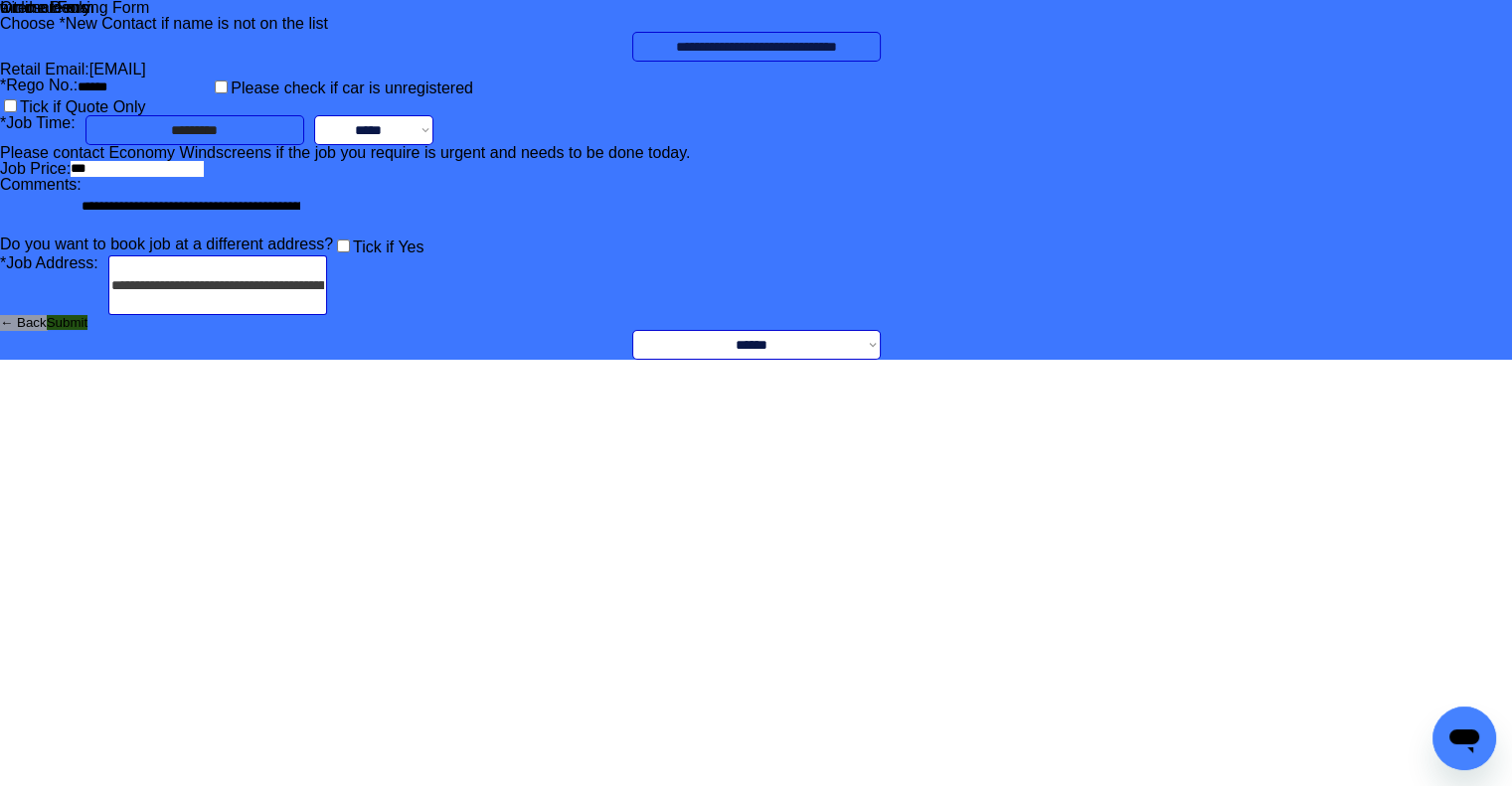click on "Submit" at bounding box center (67, 322) 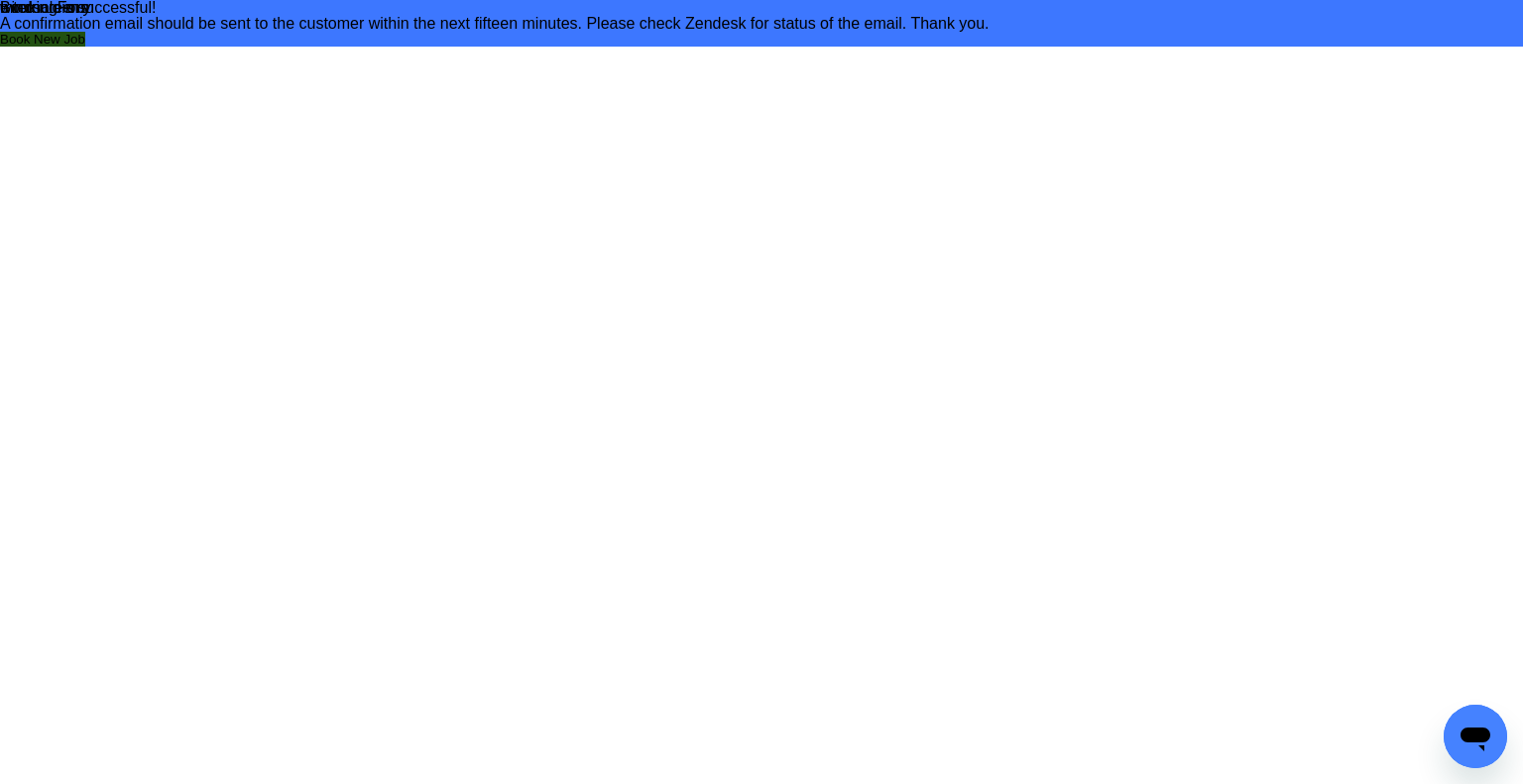 drag, startPoint x: 795, startPoint y: 315, endPoint x: 805, endPoint y: 279, distance: 37.363083 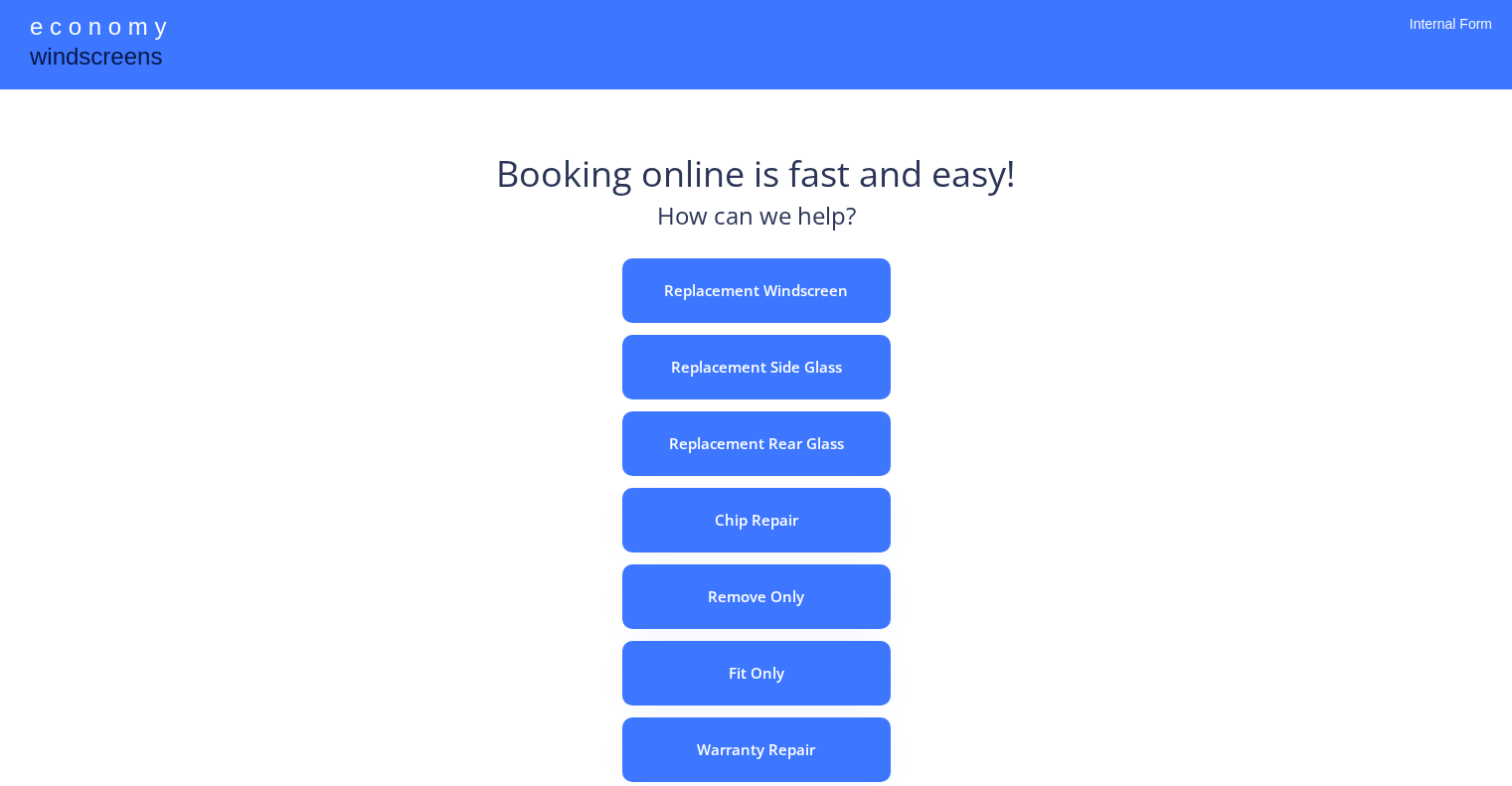 scroll, scrollTop: 0, scrollLeft: 0, axis: both 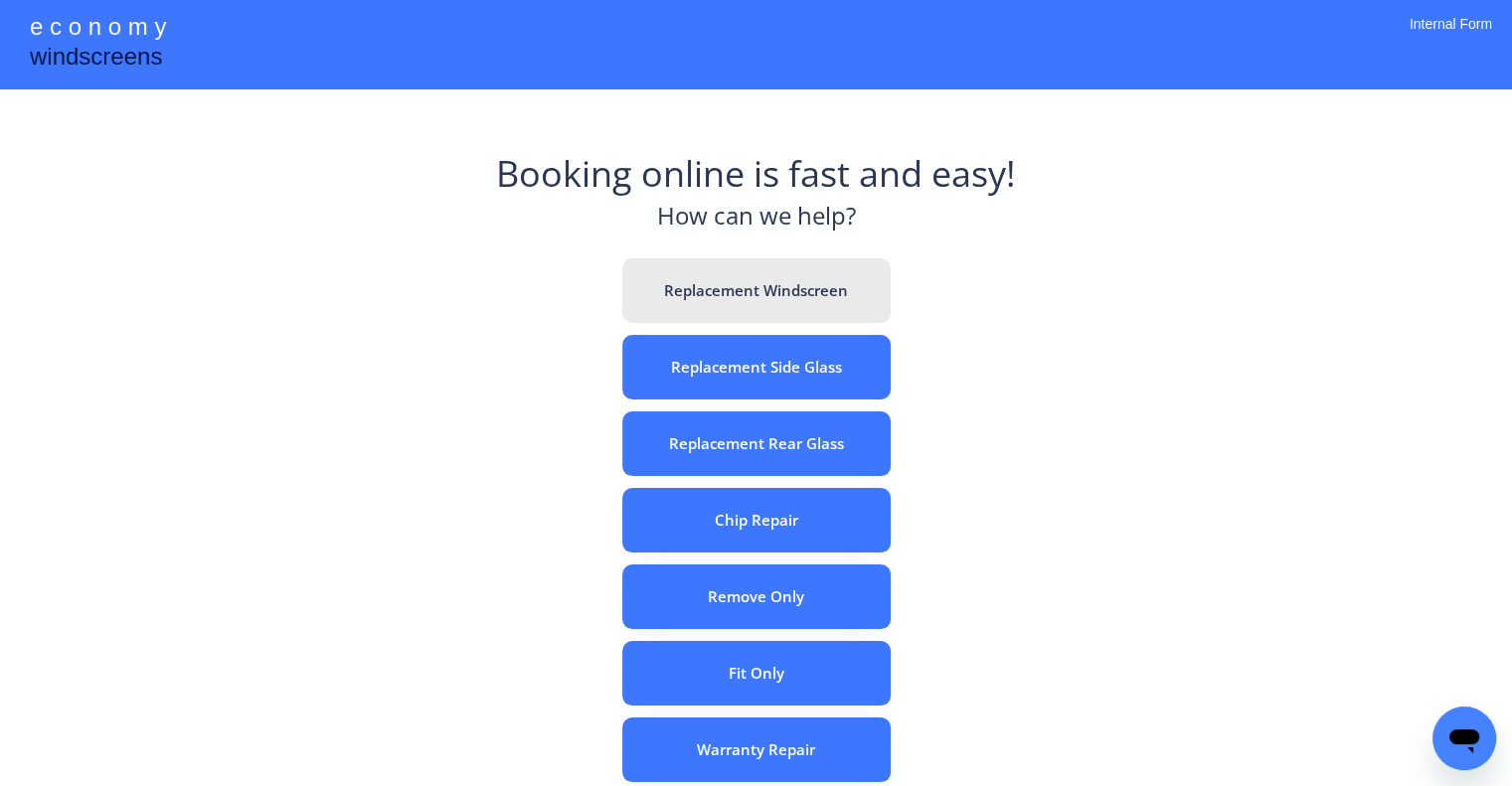 click on "Replacement Windscreen" at bounding box center (756, 290) 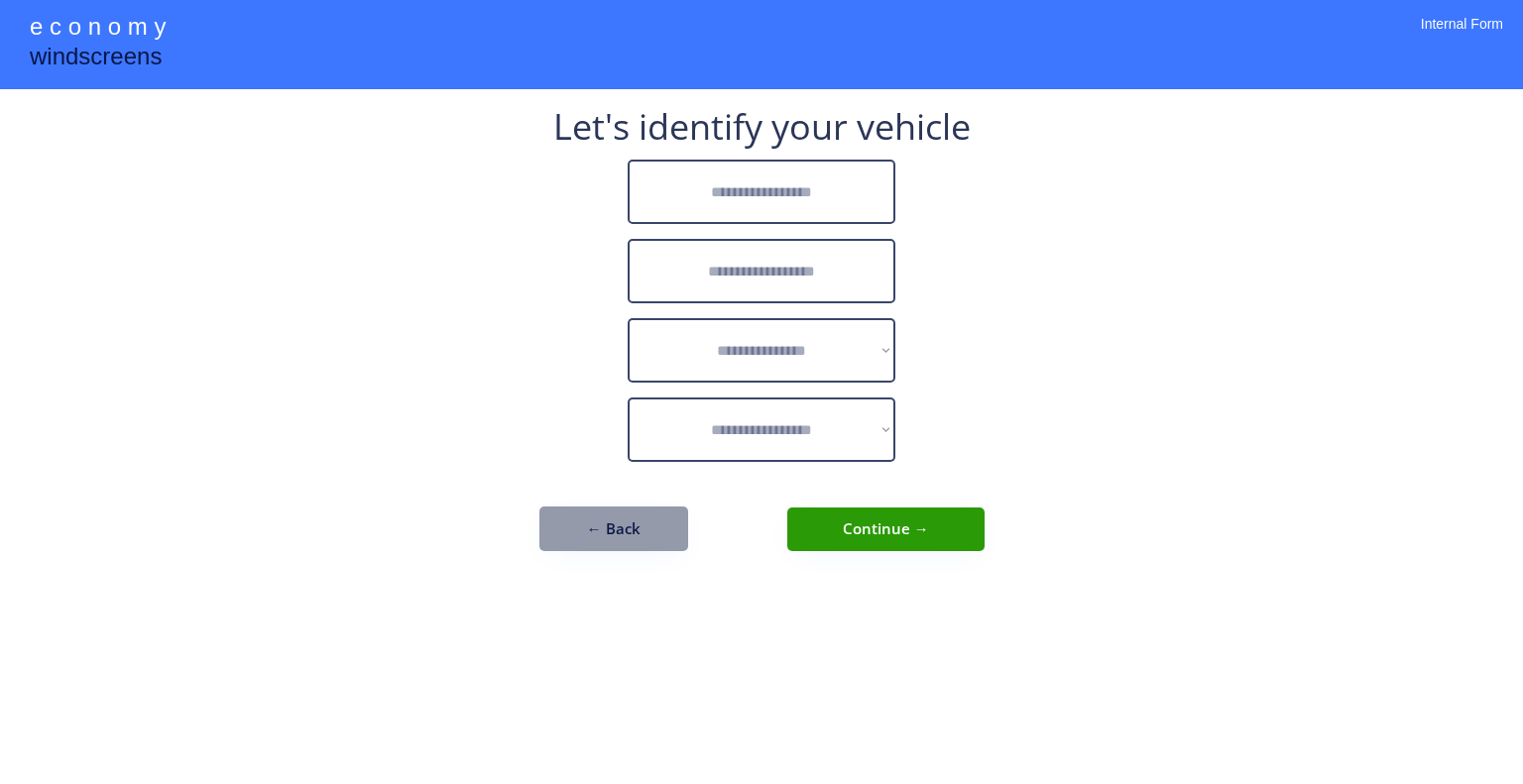 scroll, scrollTop: 0, scrollLeft: 0, axis: both 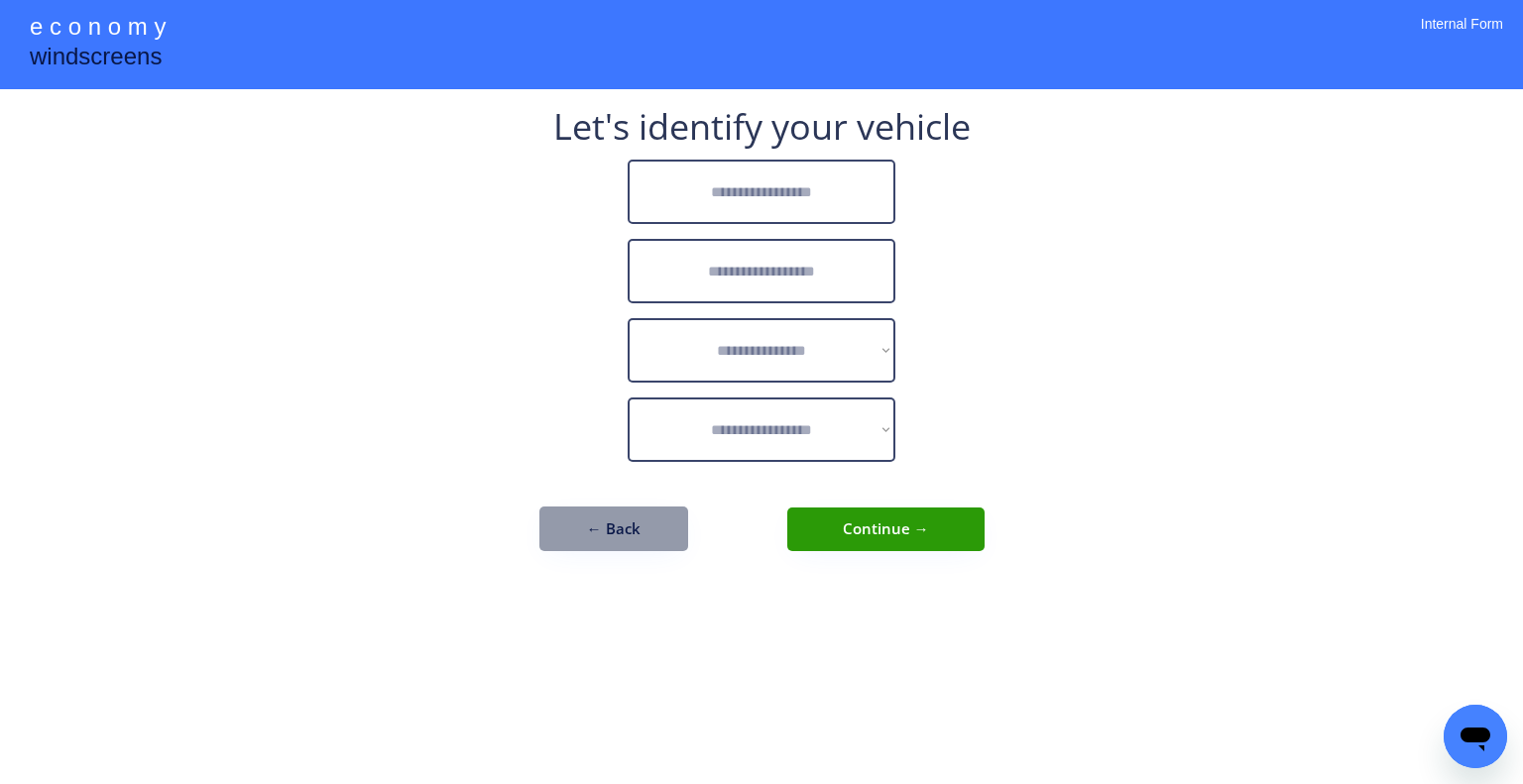 click at bounding box center [762, 191] 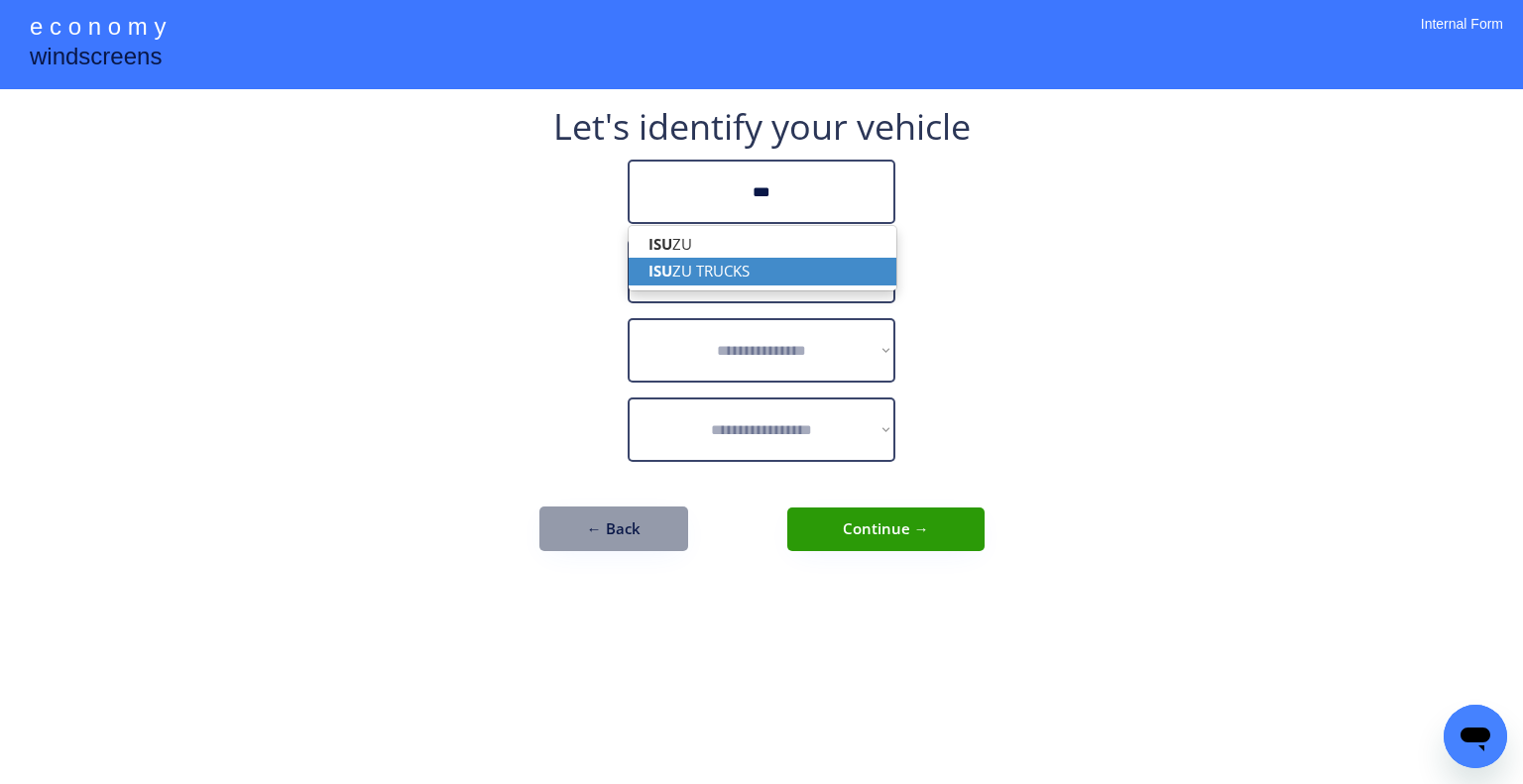 click on "ISU ZU TRUCKS" at bounding box center (762, 271) 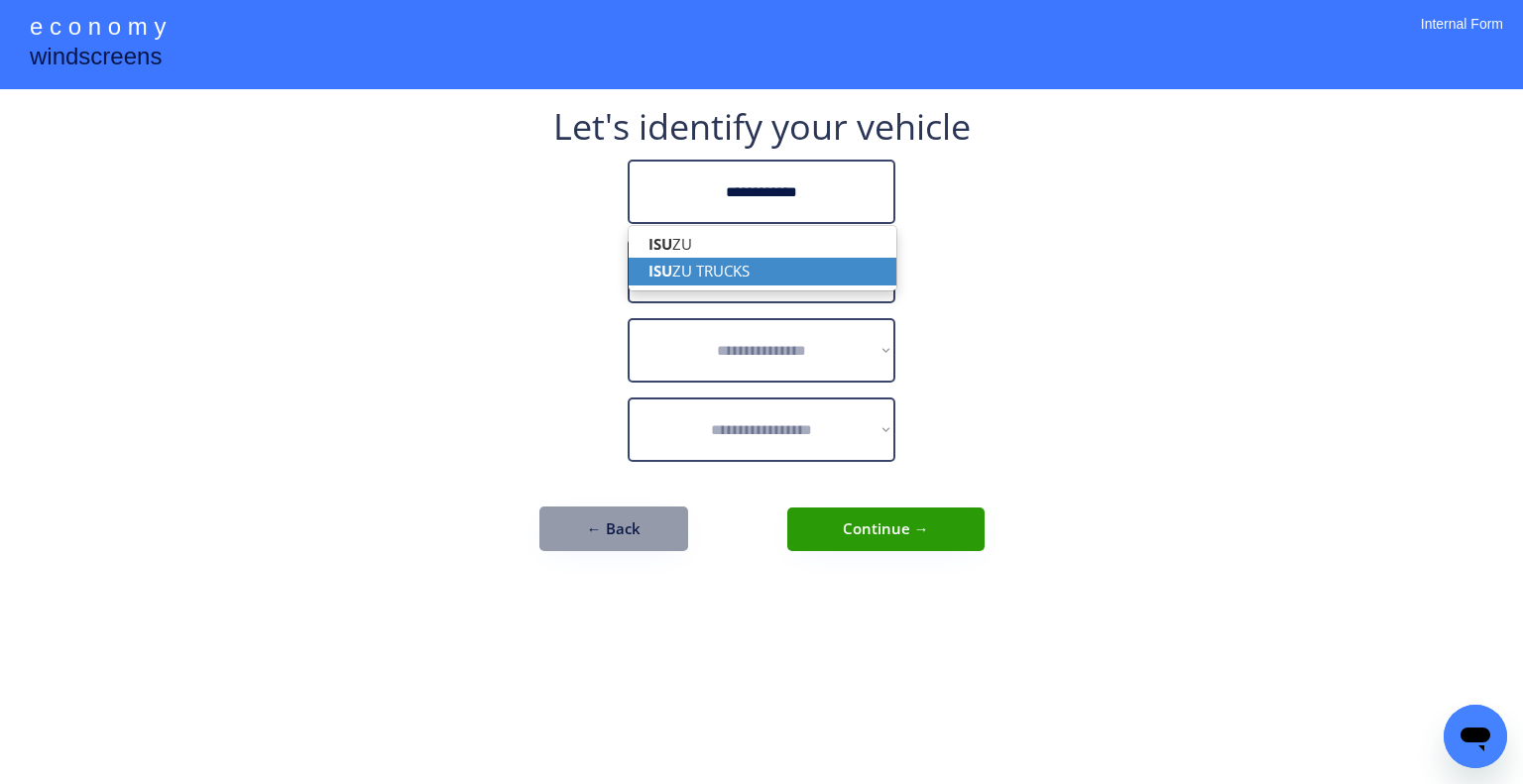 type on "**********" 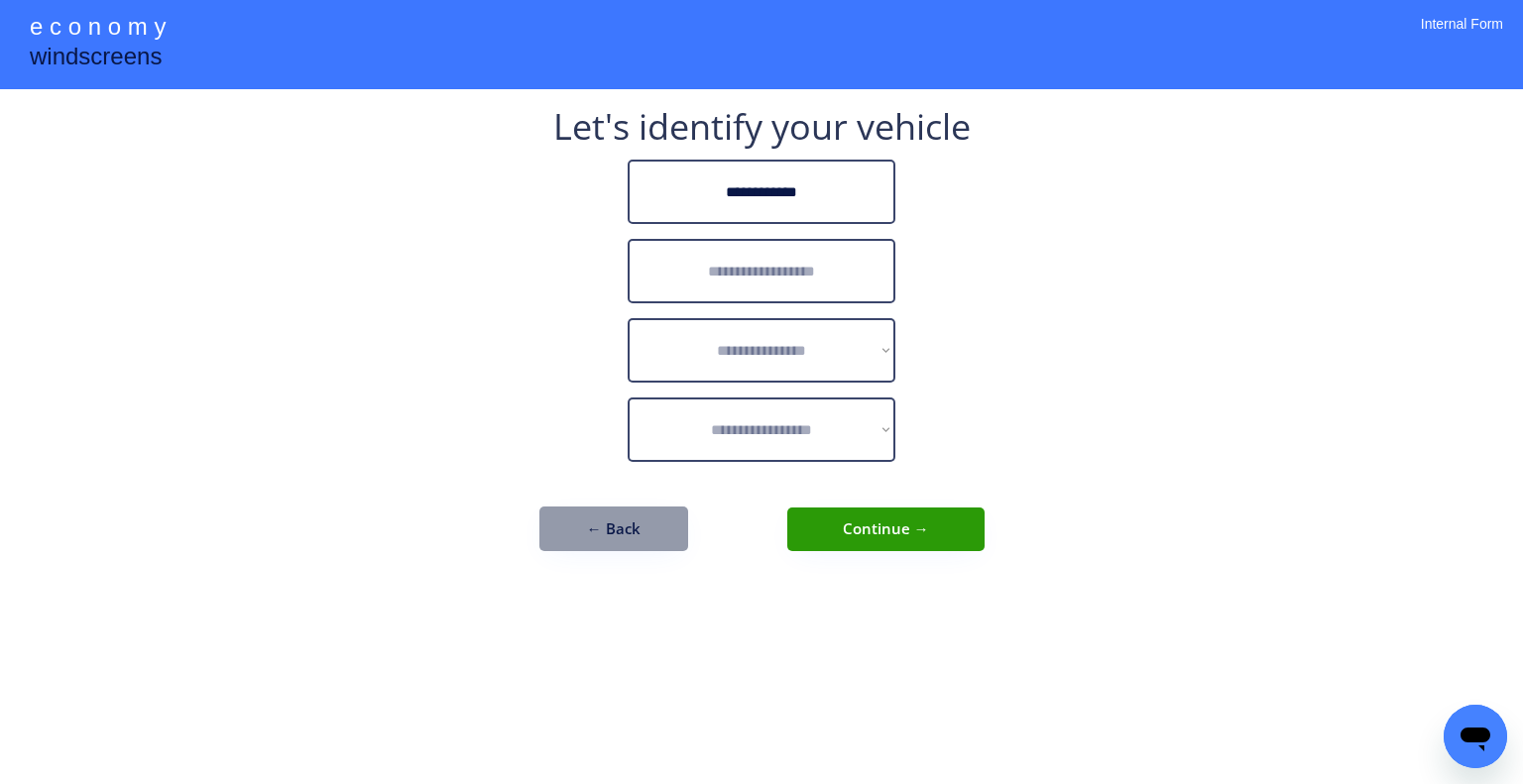 click at bounding box center [762, 271] 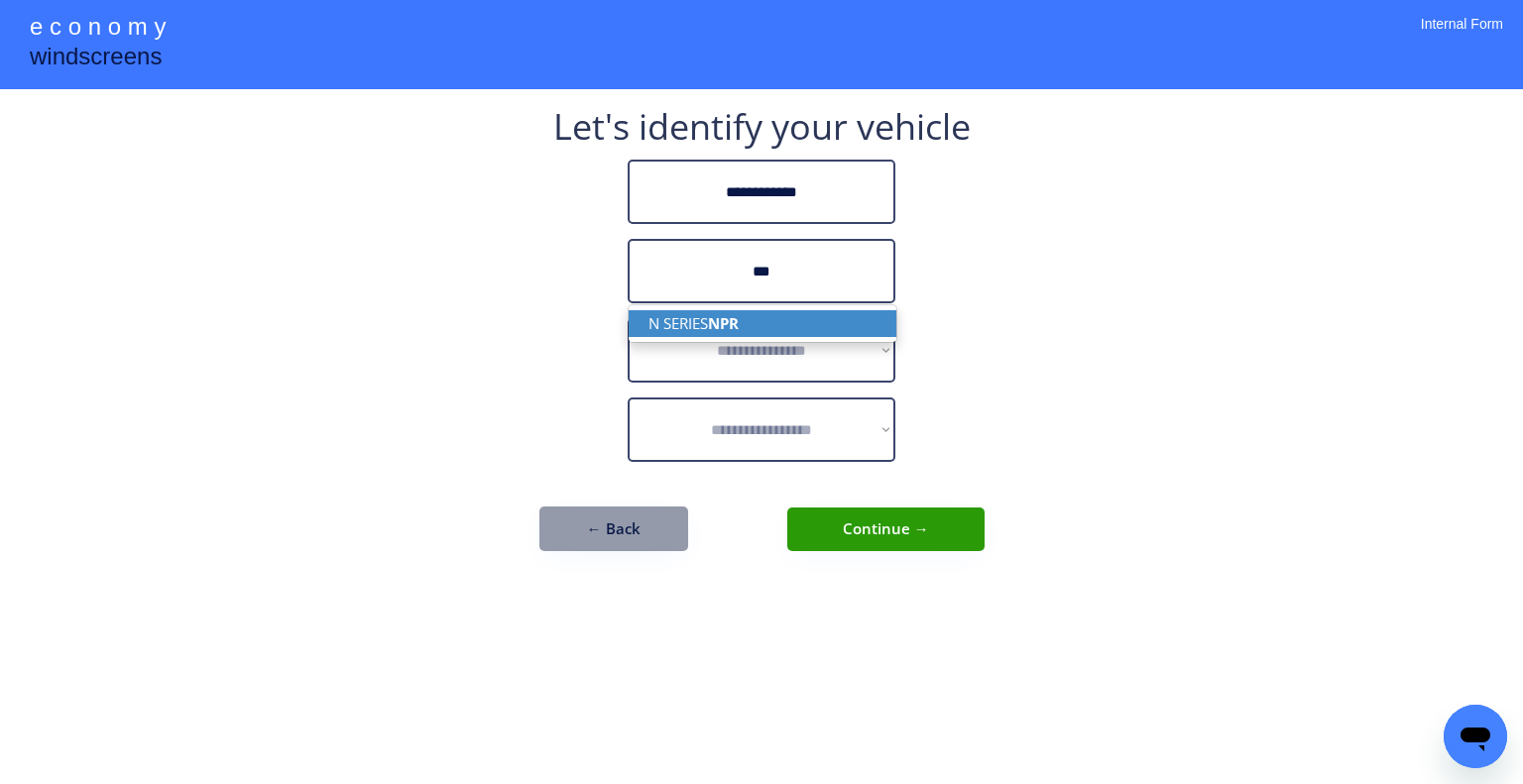 click on "N SERIES  NPR" at bounding box center (762, 323) 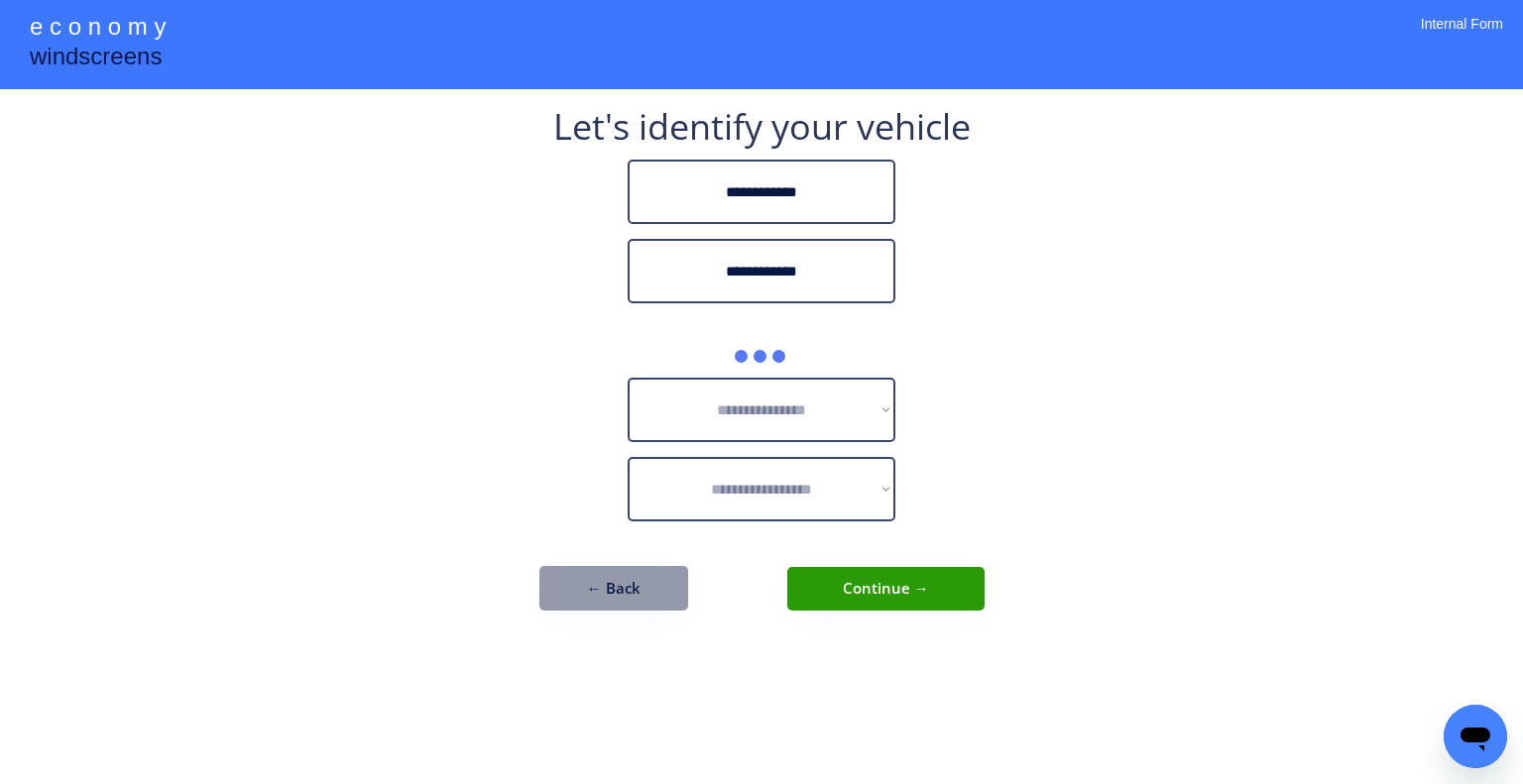 type on "**********" 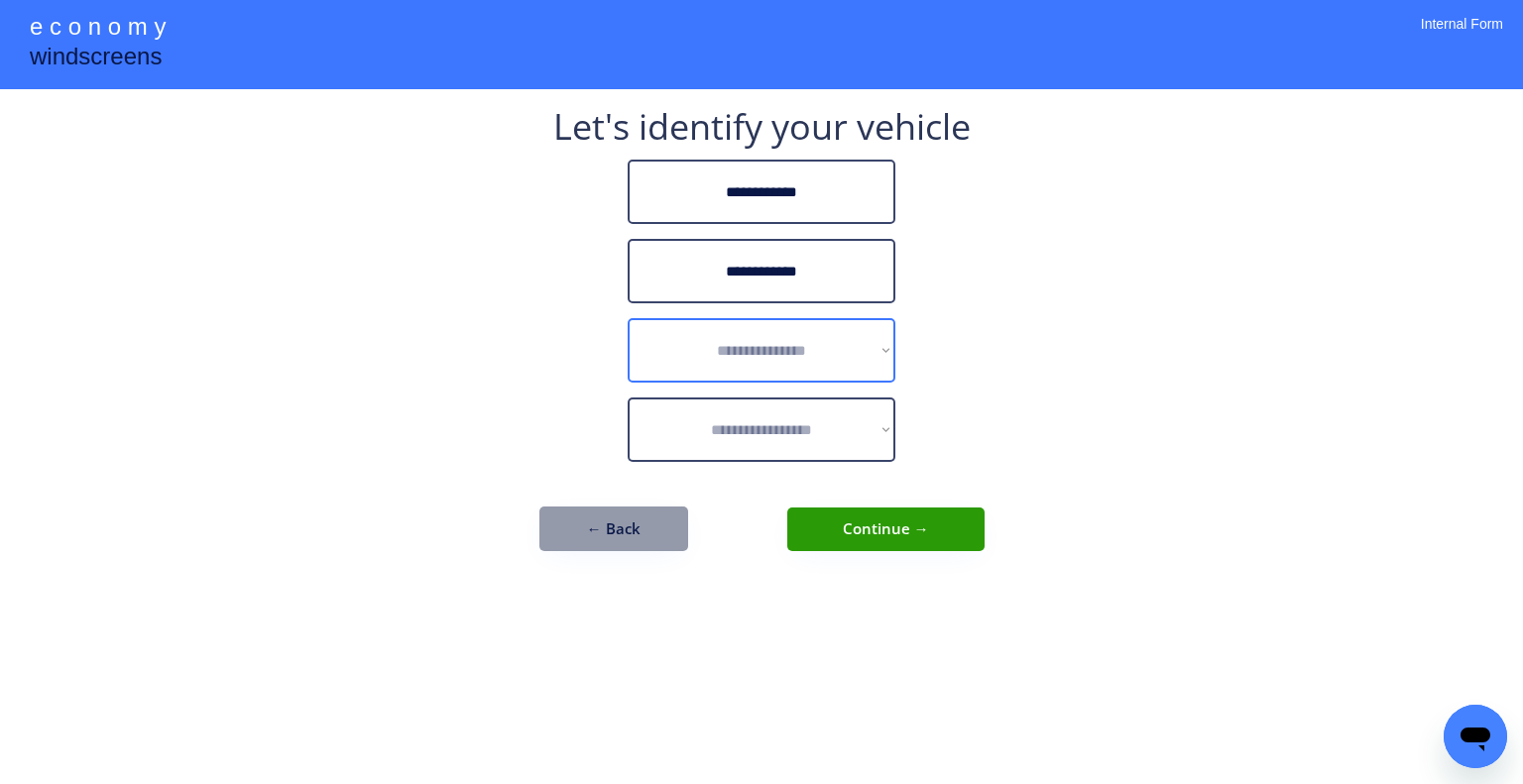 click on "**********" at bounding box center (762, 350) 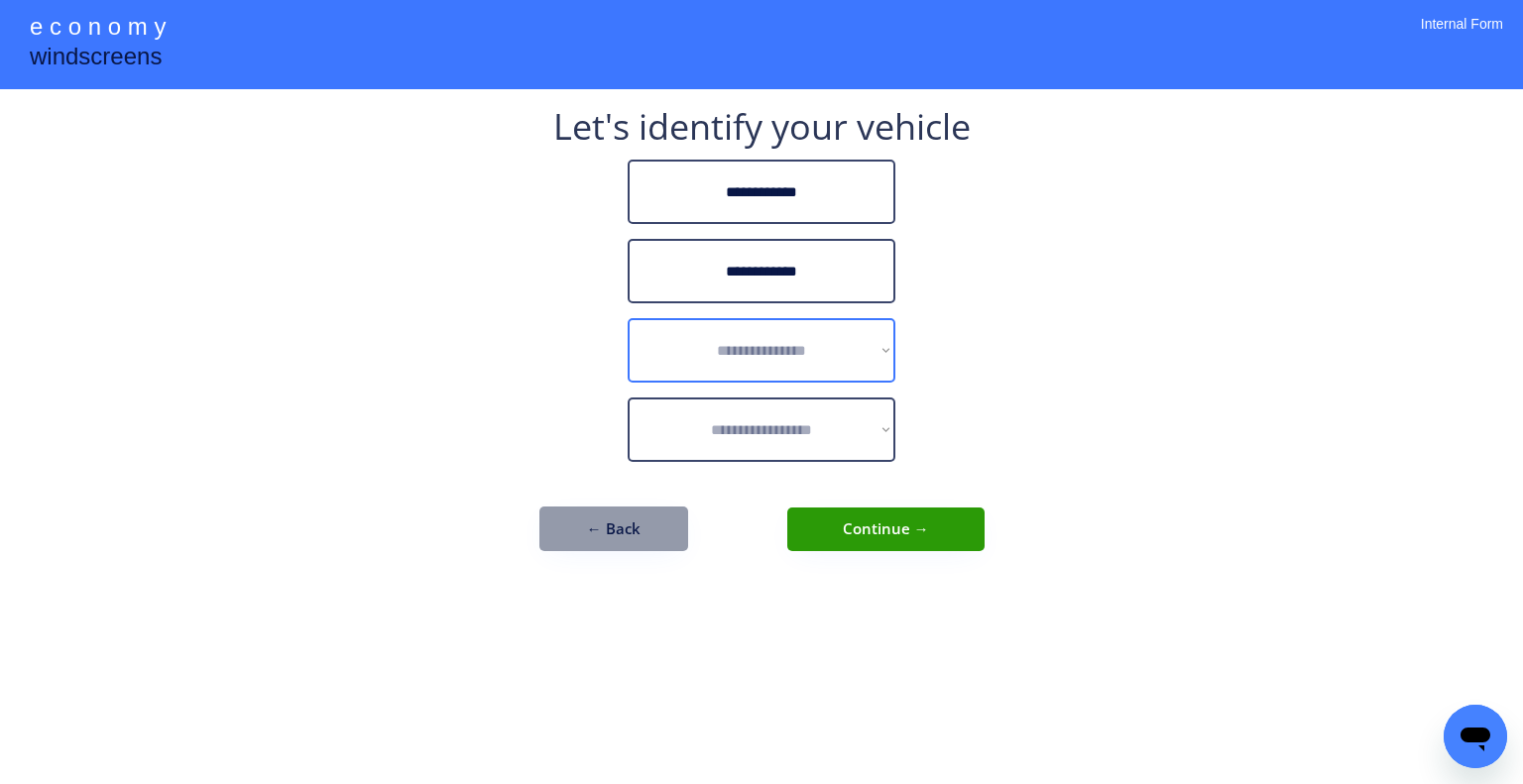 select on "******" 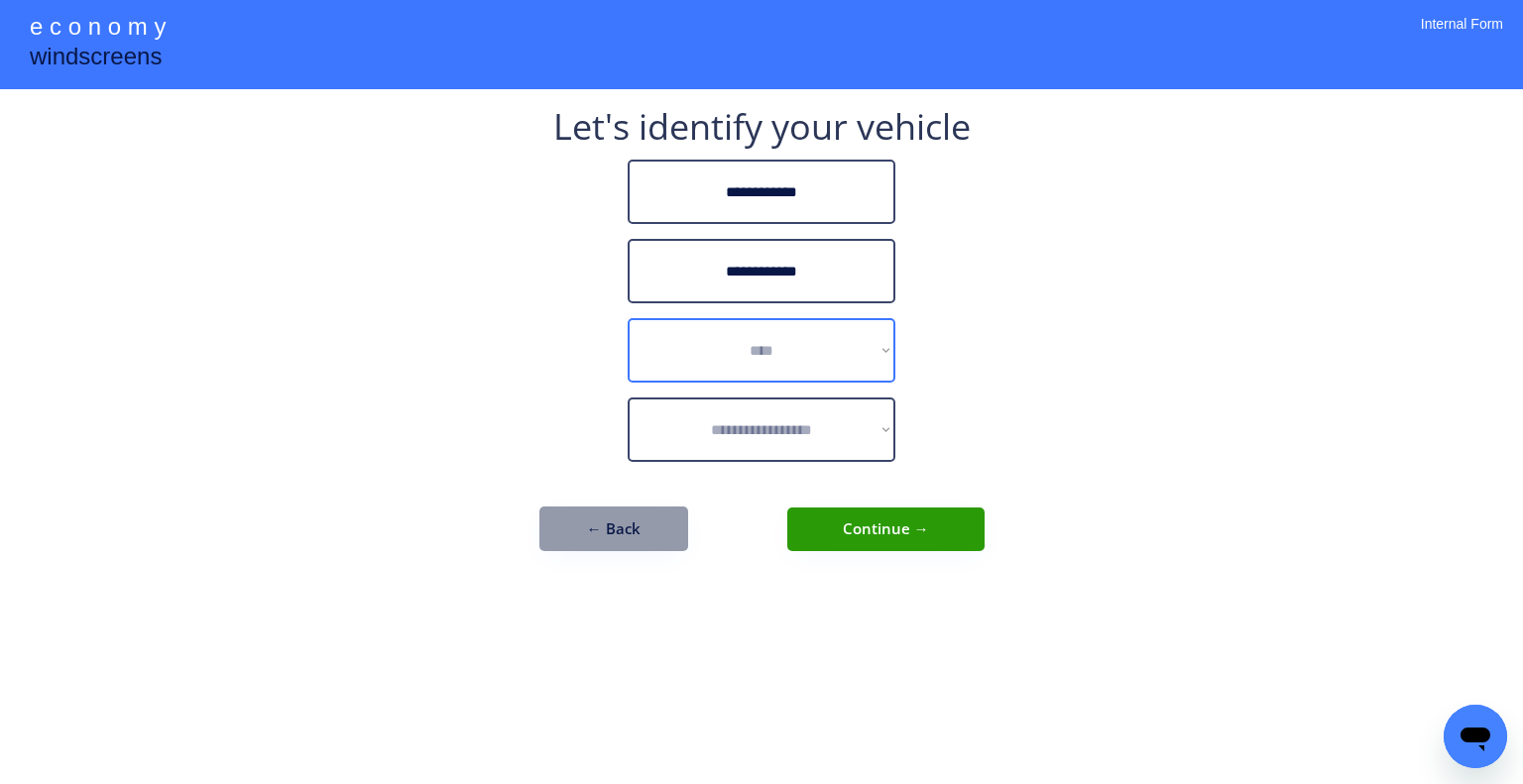 click on "**********" at bounding box center [762, 350] 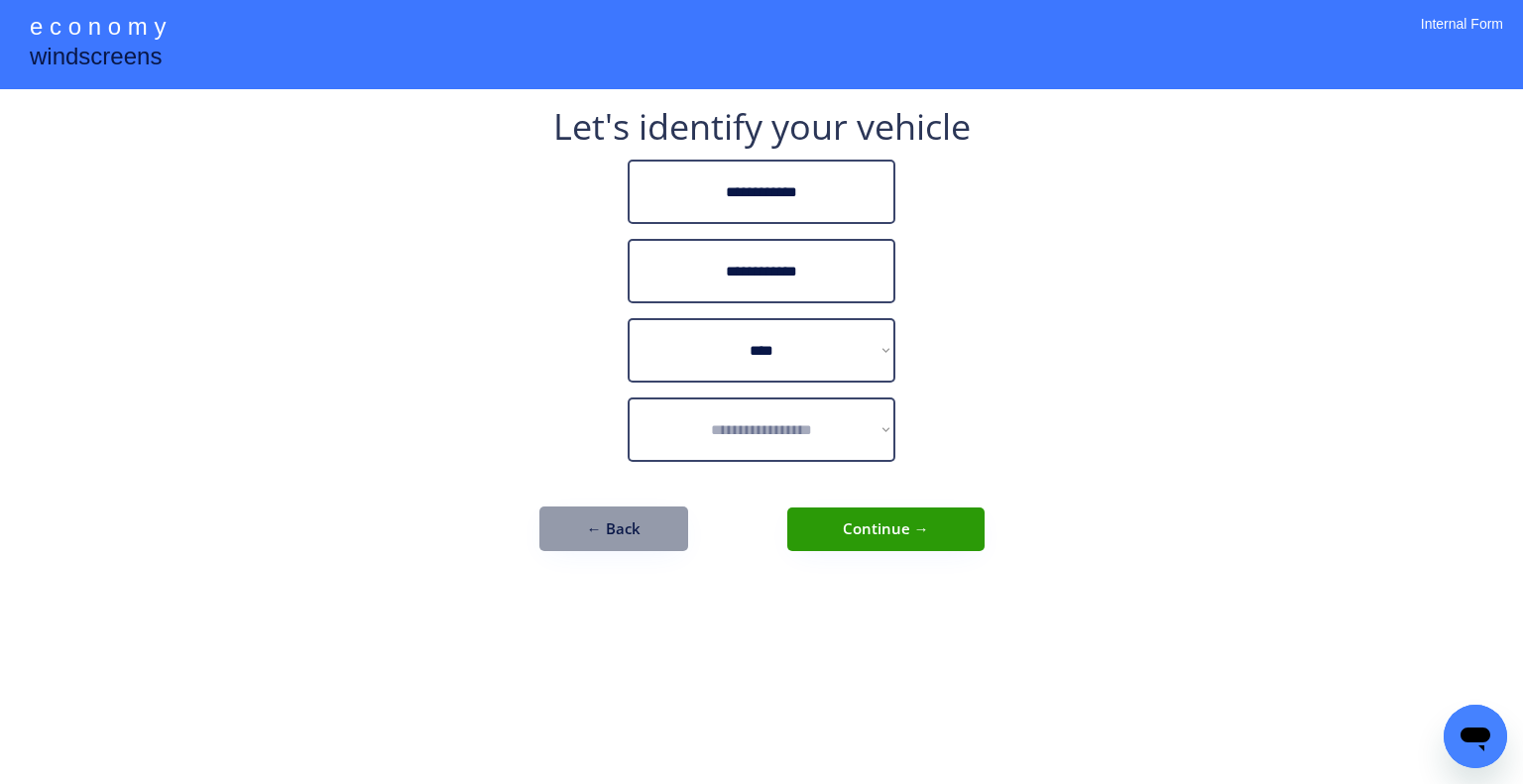 click on "**********" at bounding box center [762, 392] 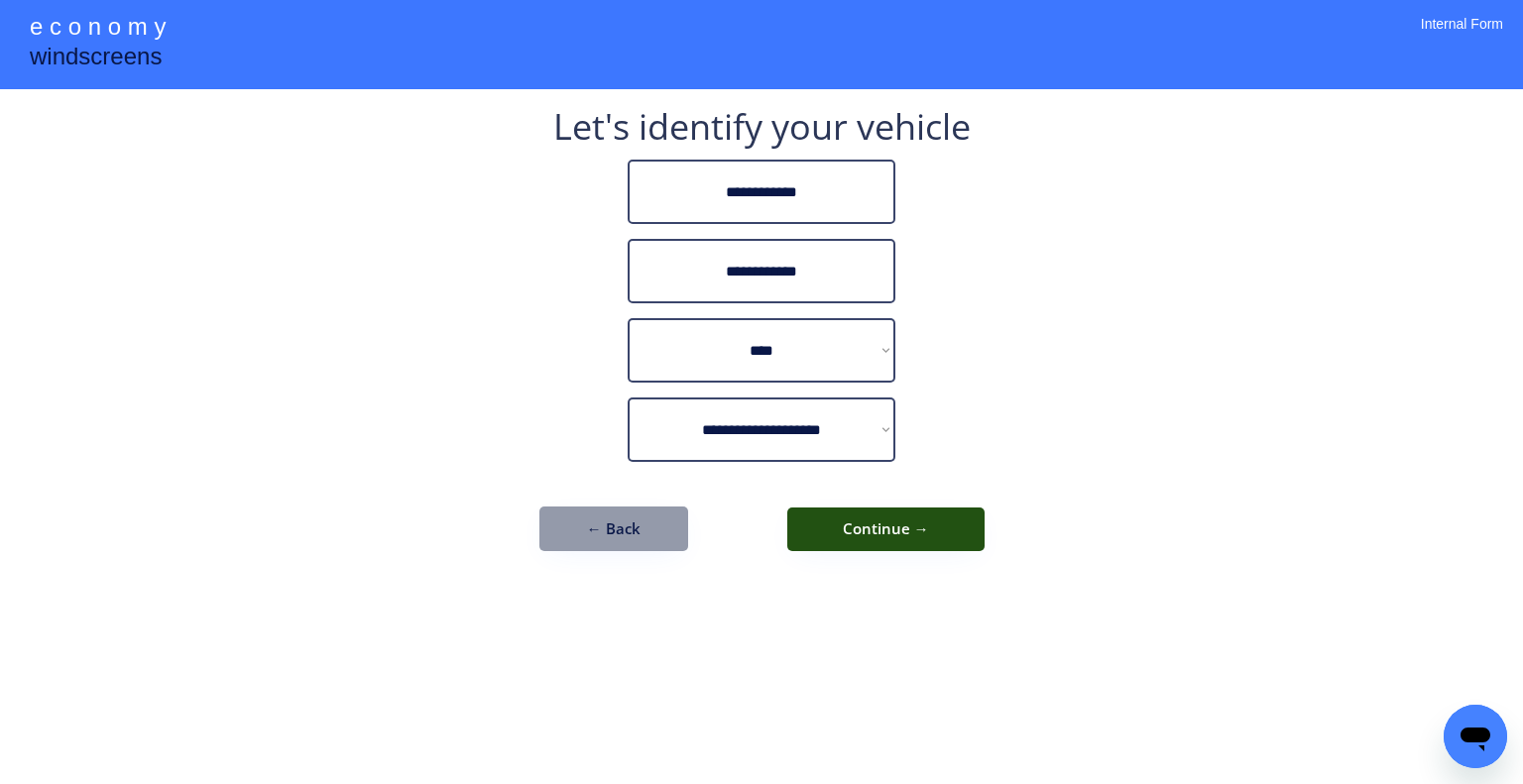 click on "Continue    →" at bounding box center [885, 529] 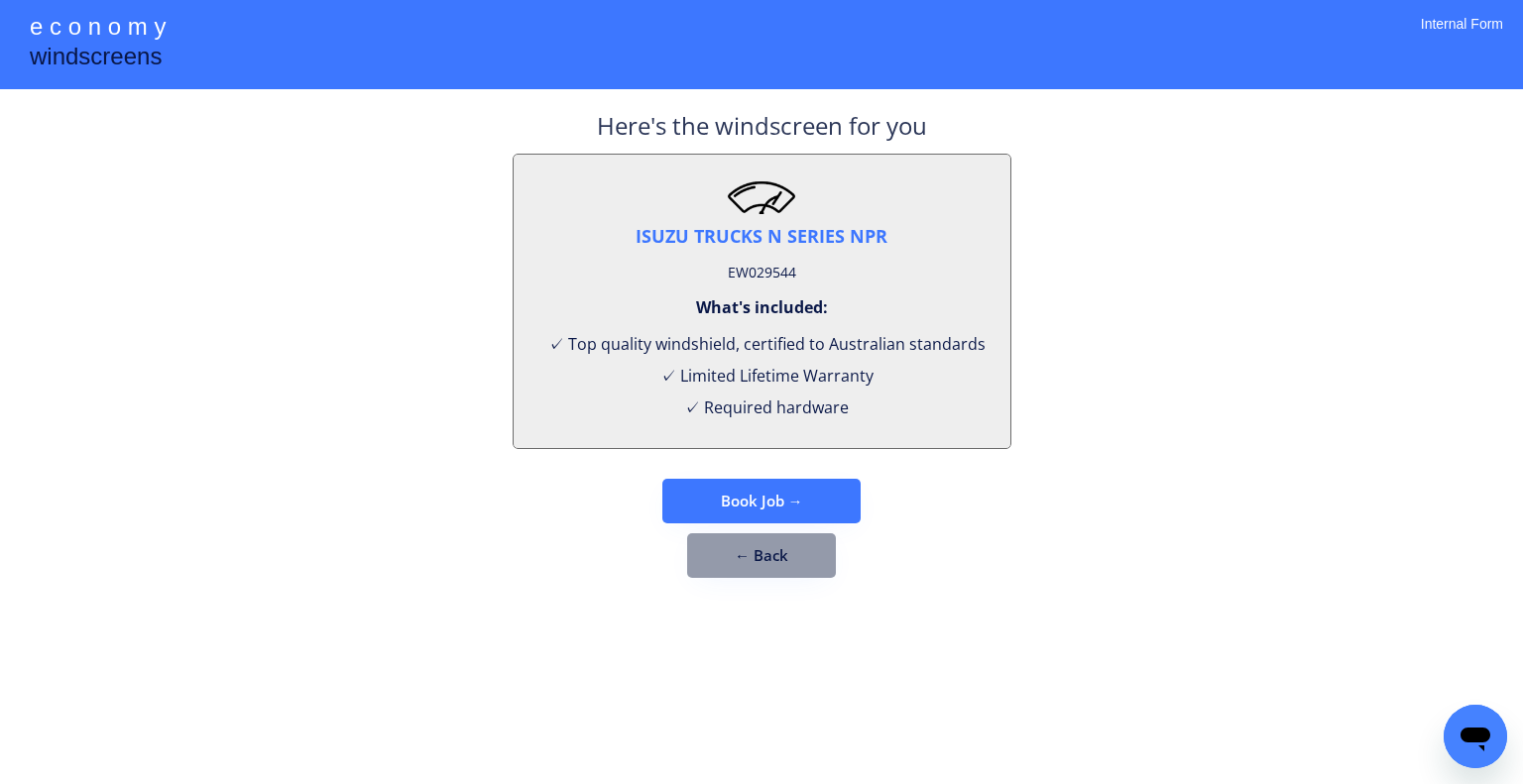 click on "EW029544" at bounding box center [762, 273] 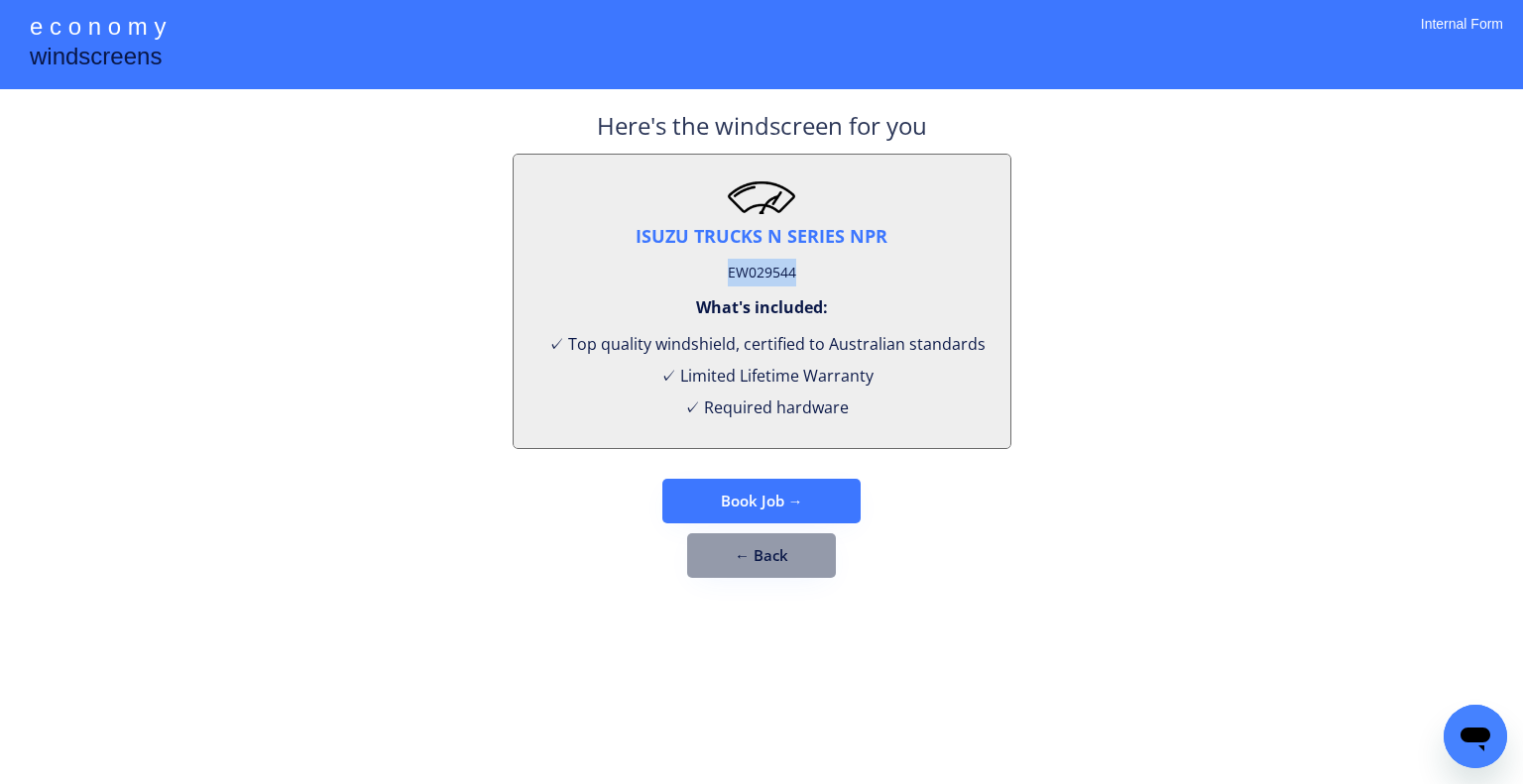 click on "EW029544" at bounding box center [762, 273] 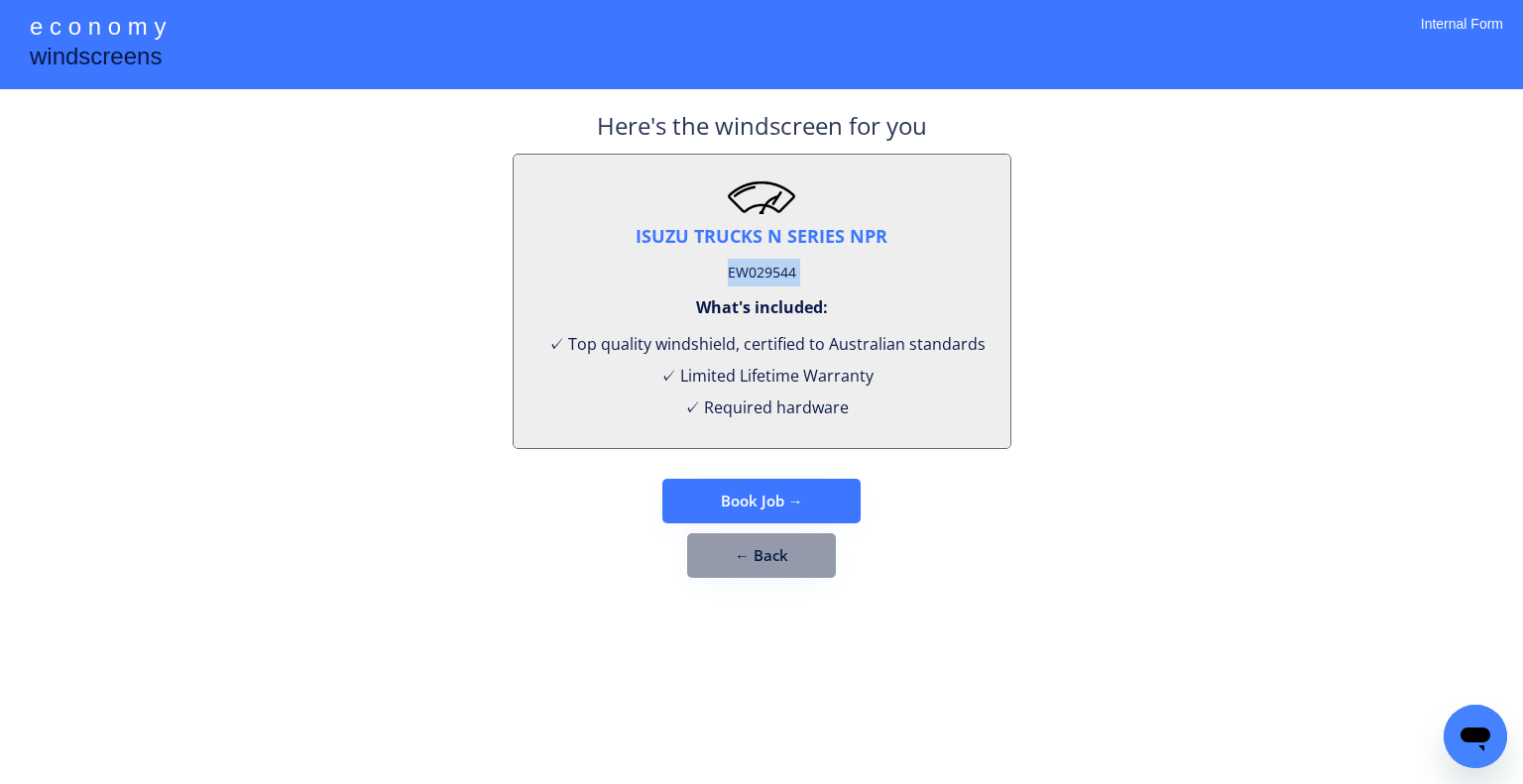 click on "EW029544" at bounding box center [762, 273] 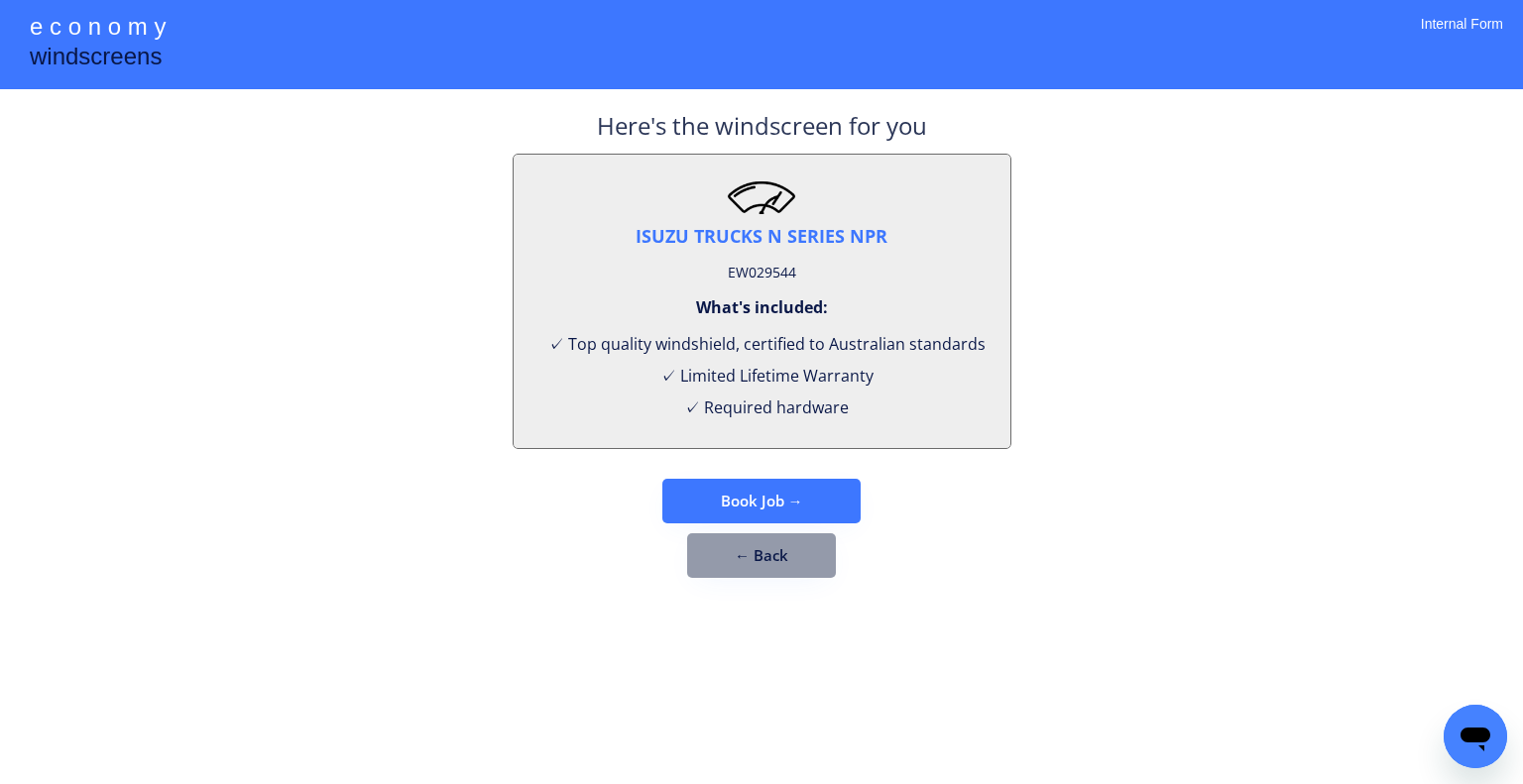 click on "EW029544" at bounding box center [762, 273] 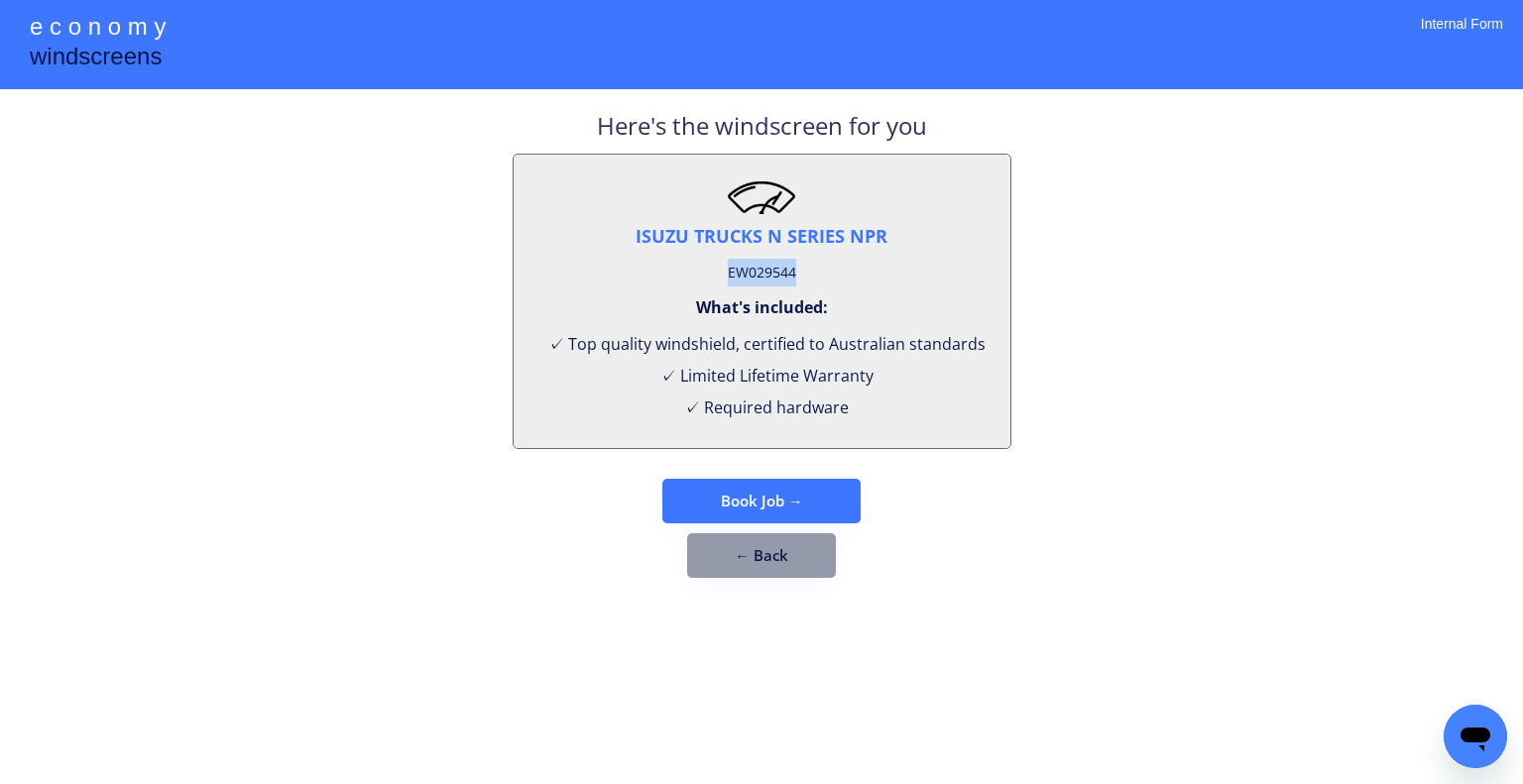 click on "EW029544" at bounding box center [762, 273] 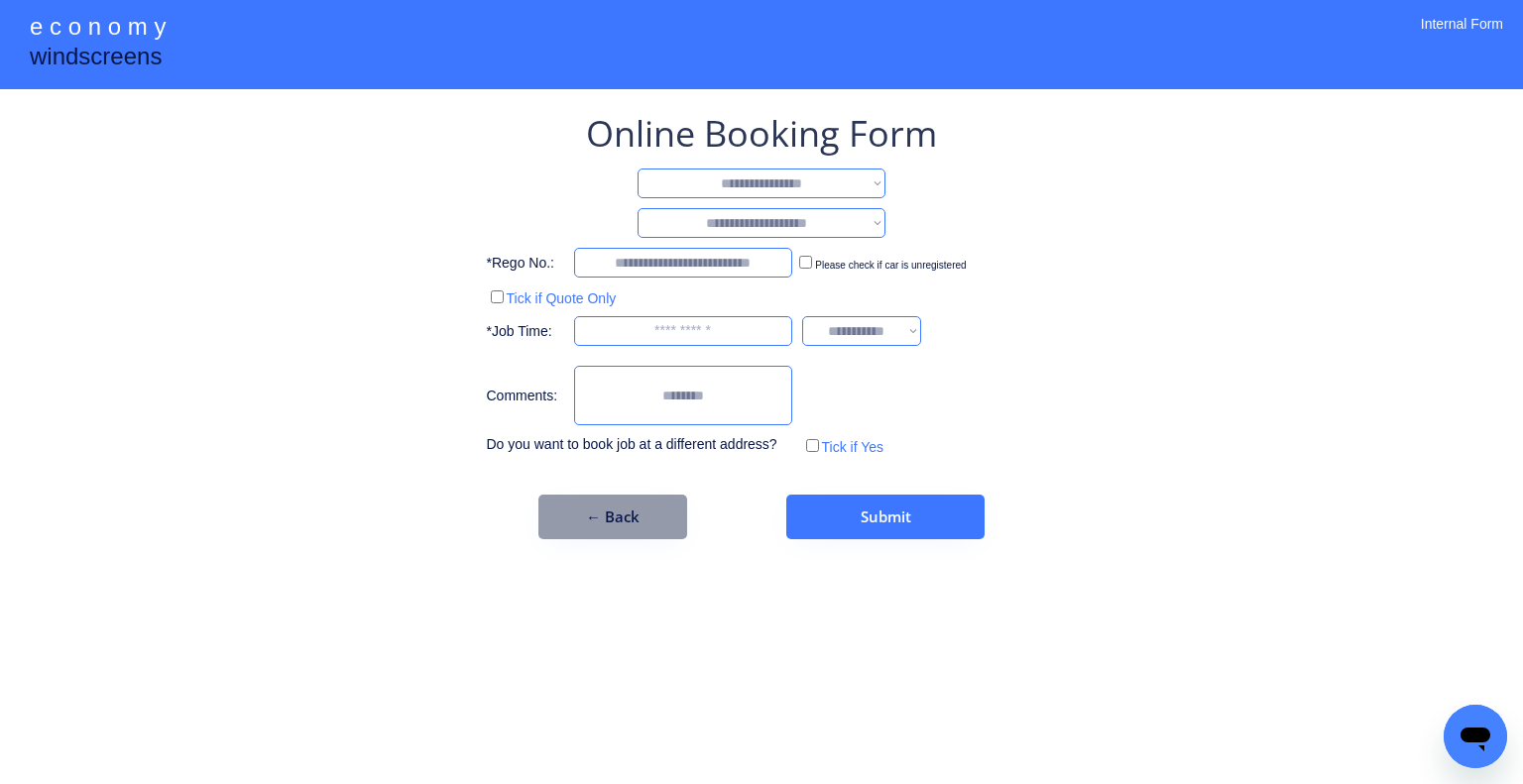 click on "**********" at bounding box center (762, 183) 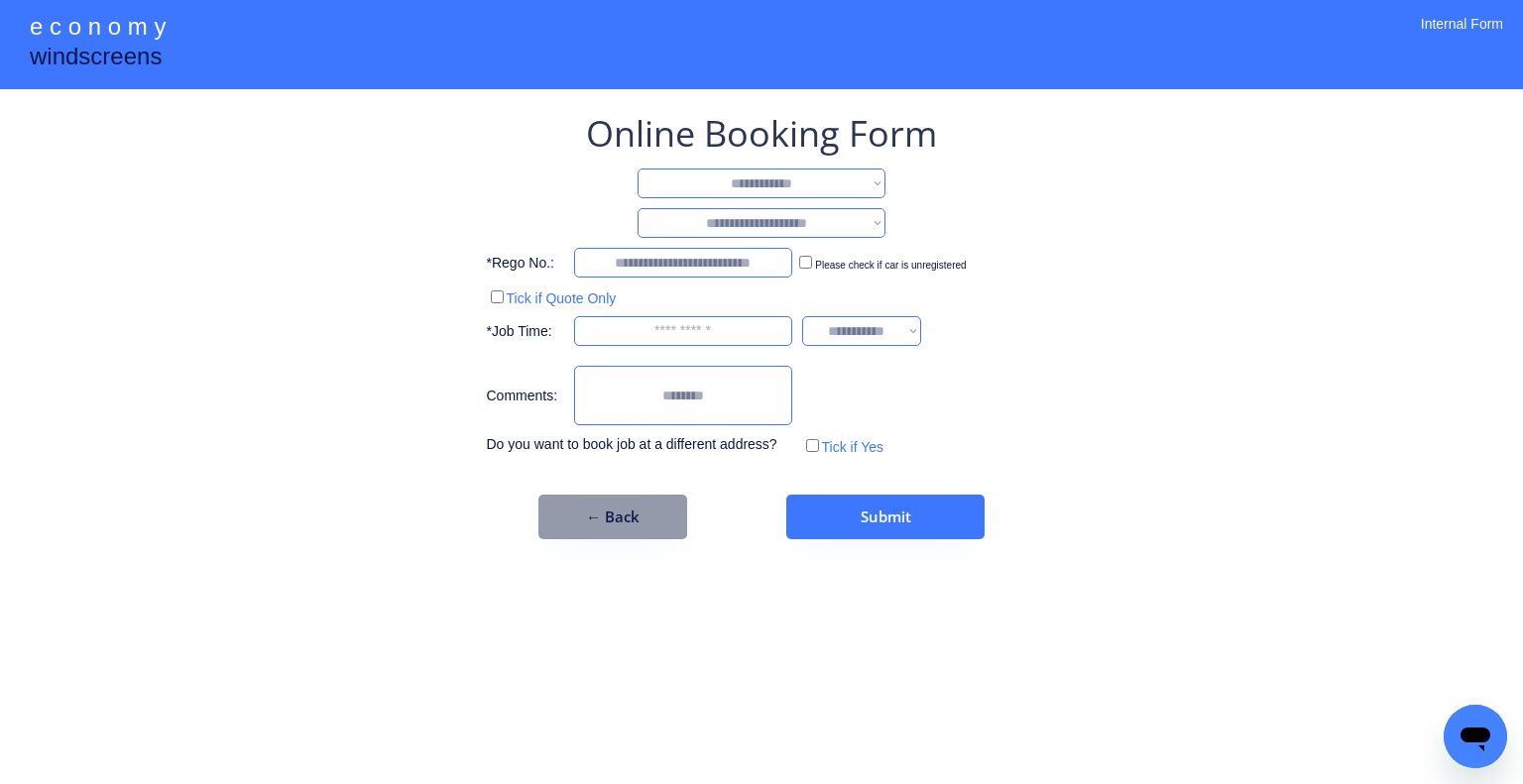 click on "**********" at bounding box center (762, 183) 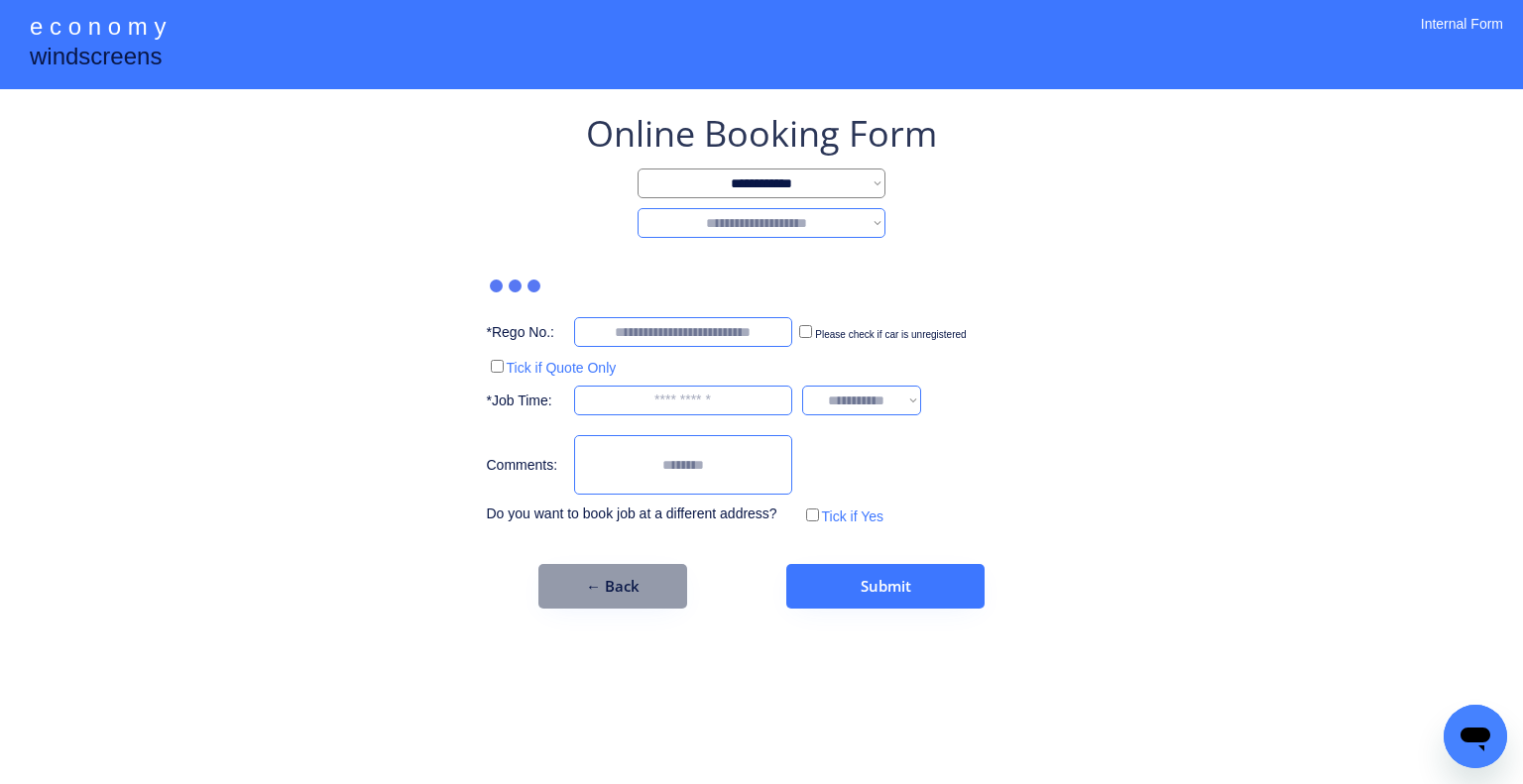 click on "**********" at bounding box center (762, 223) 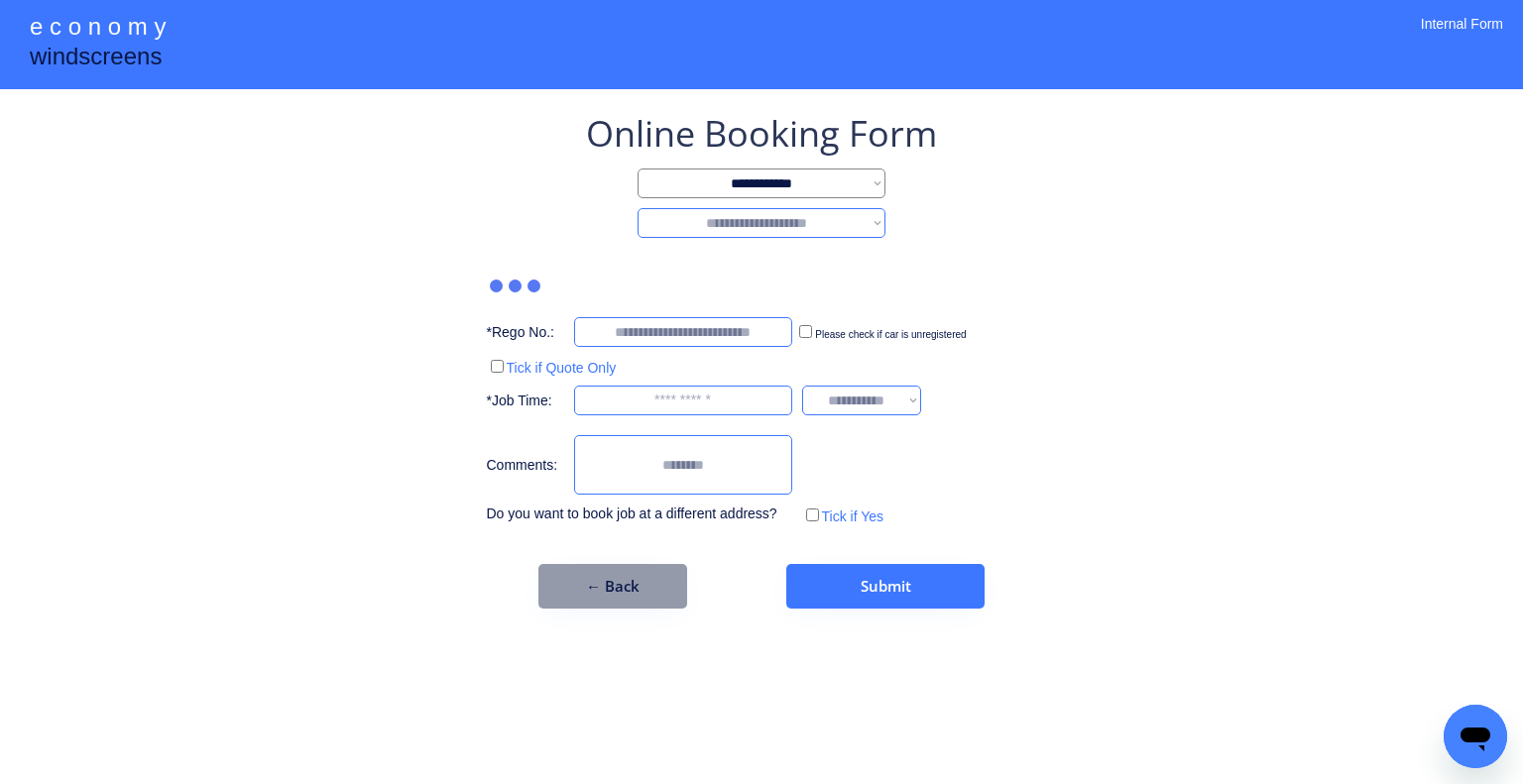 select on "*******" 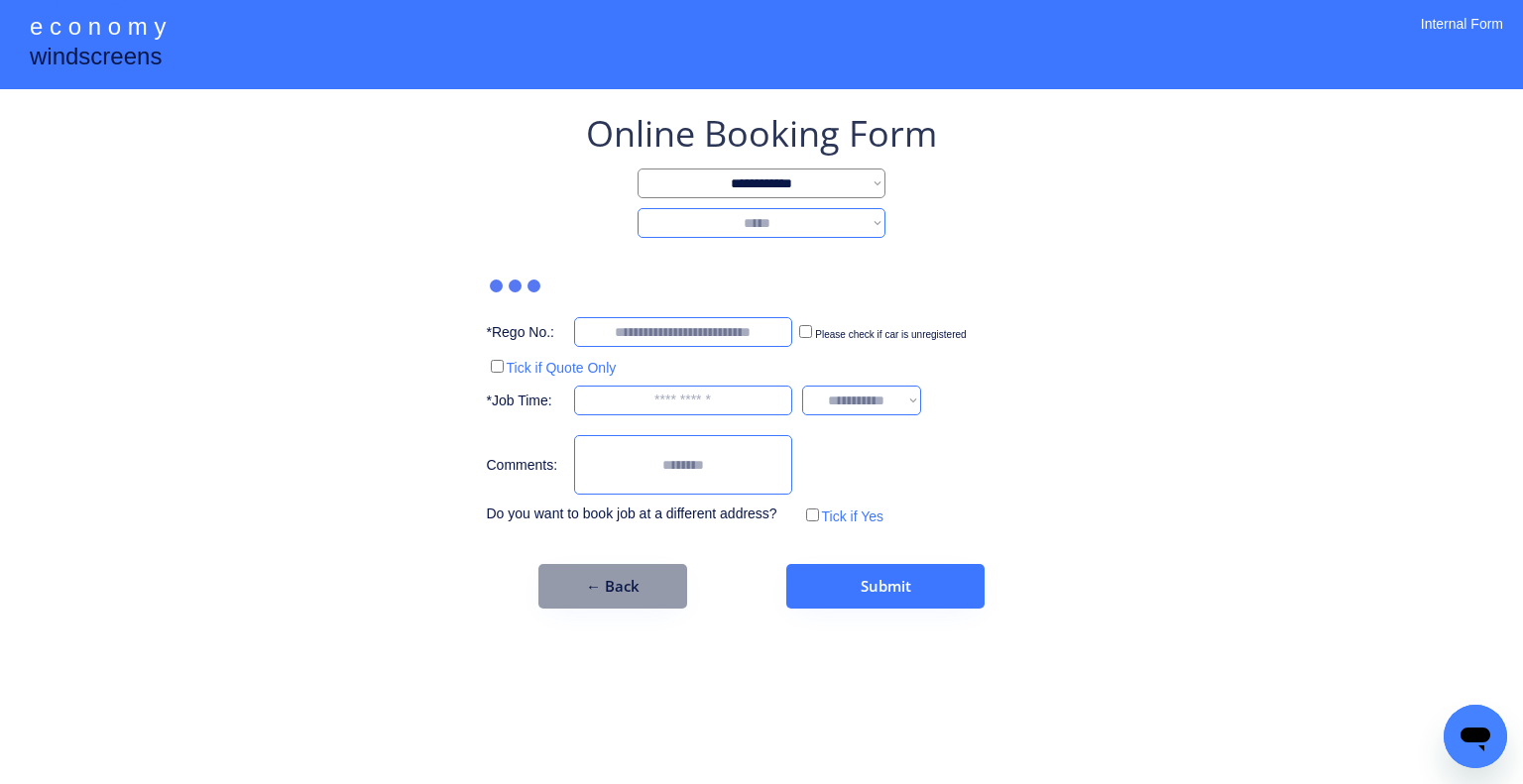 click on "**********" at bounding box center [762, 223] 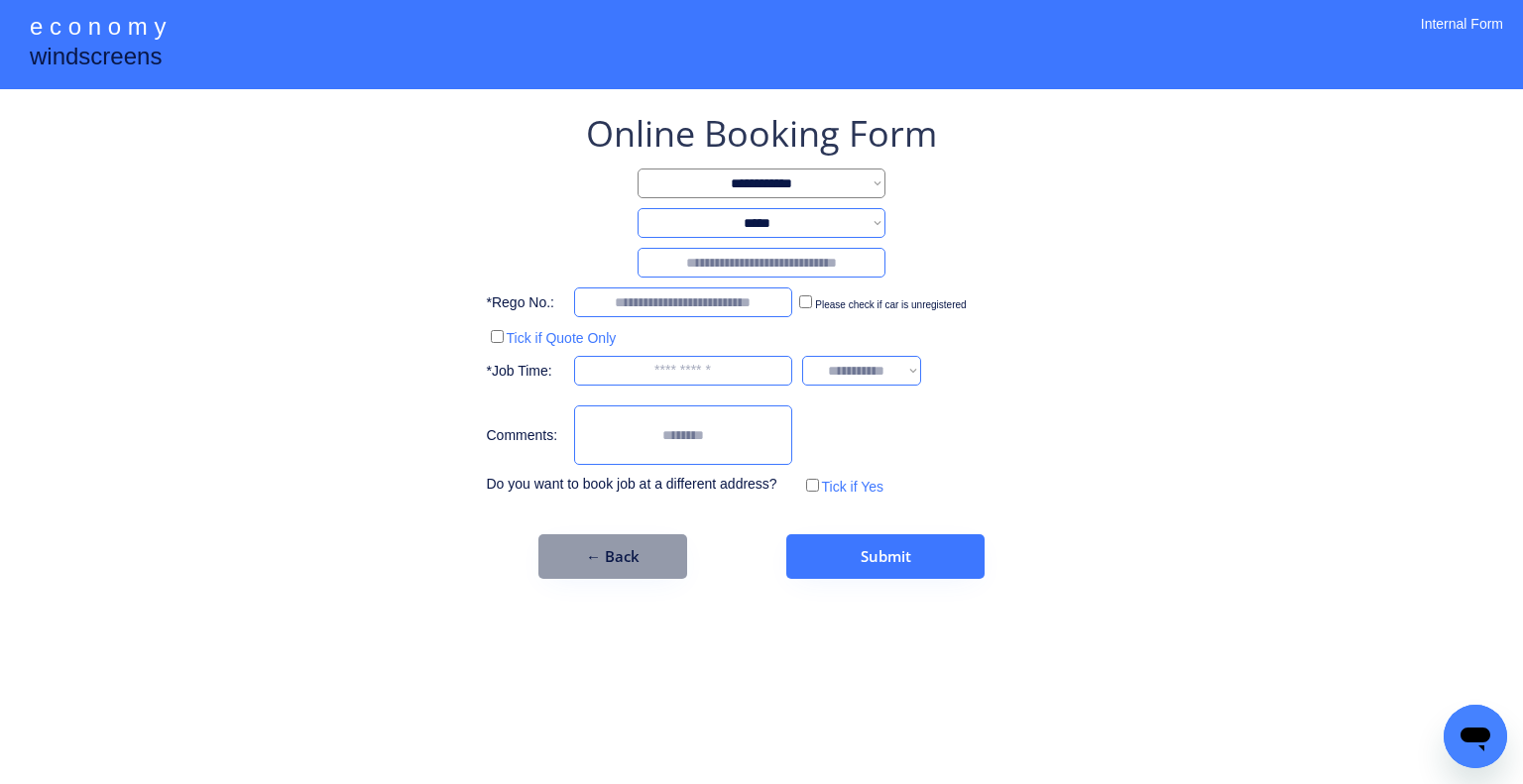 click at bounding box center (762, 263) 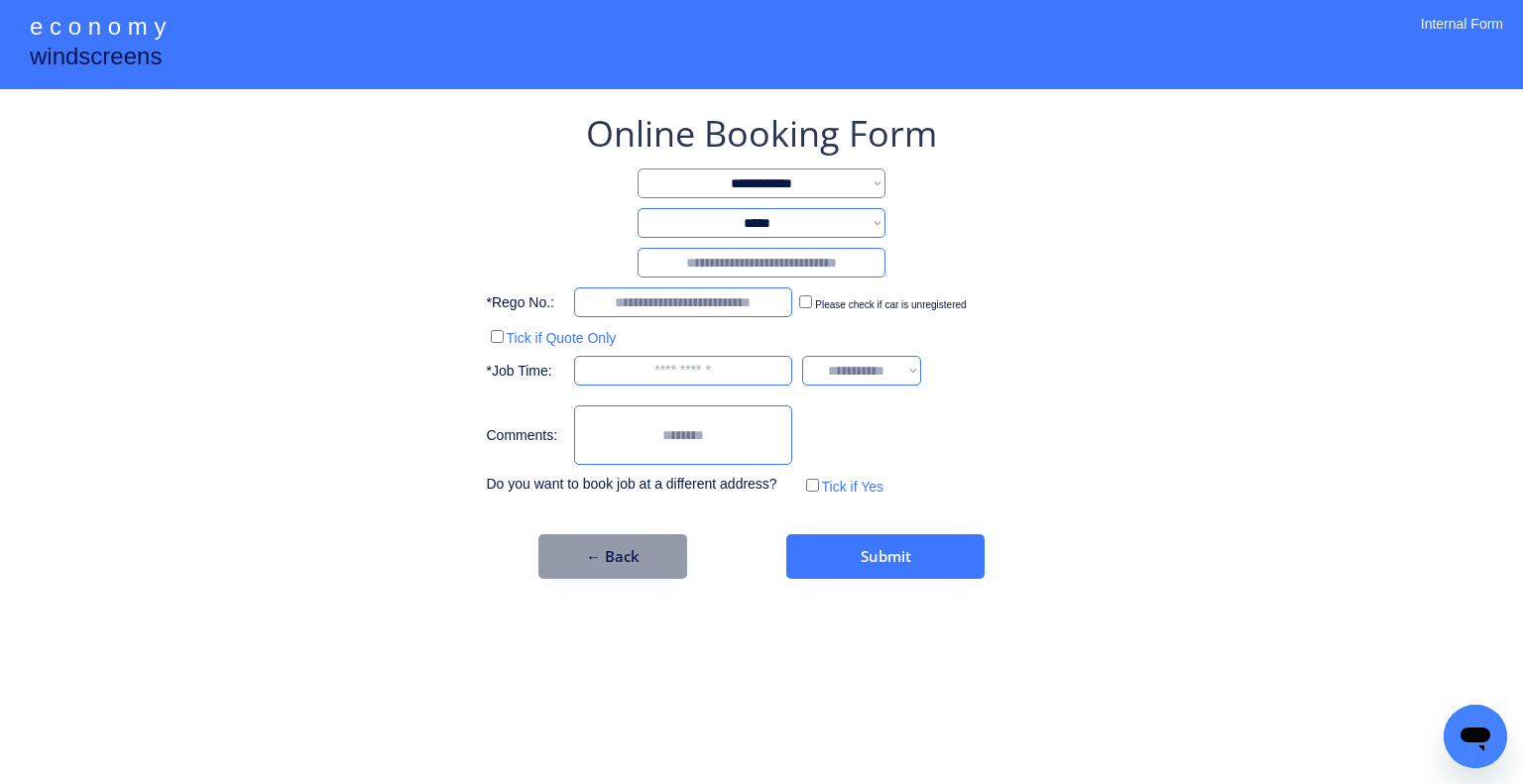 click on "**********" at bounding box center (762, 344) 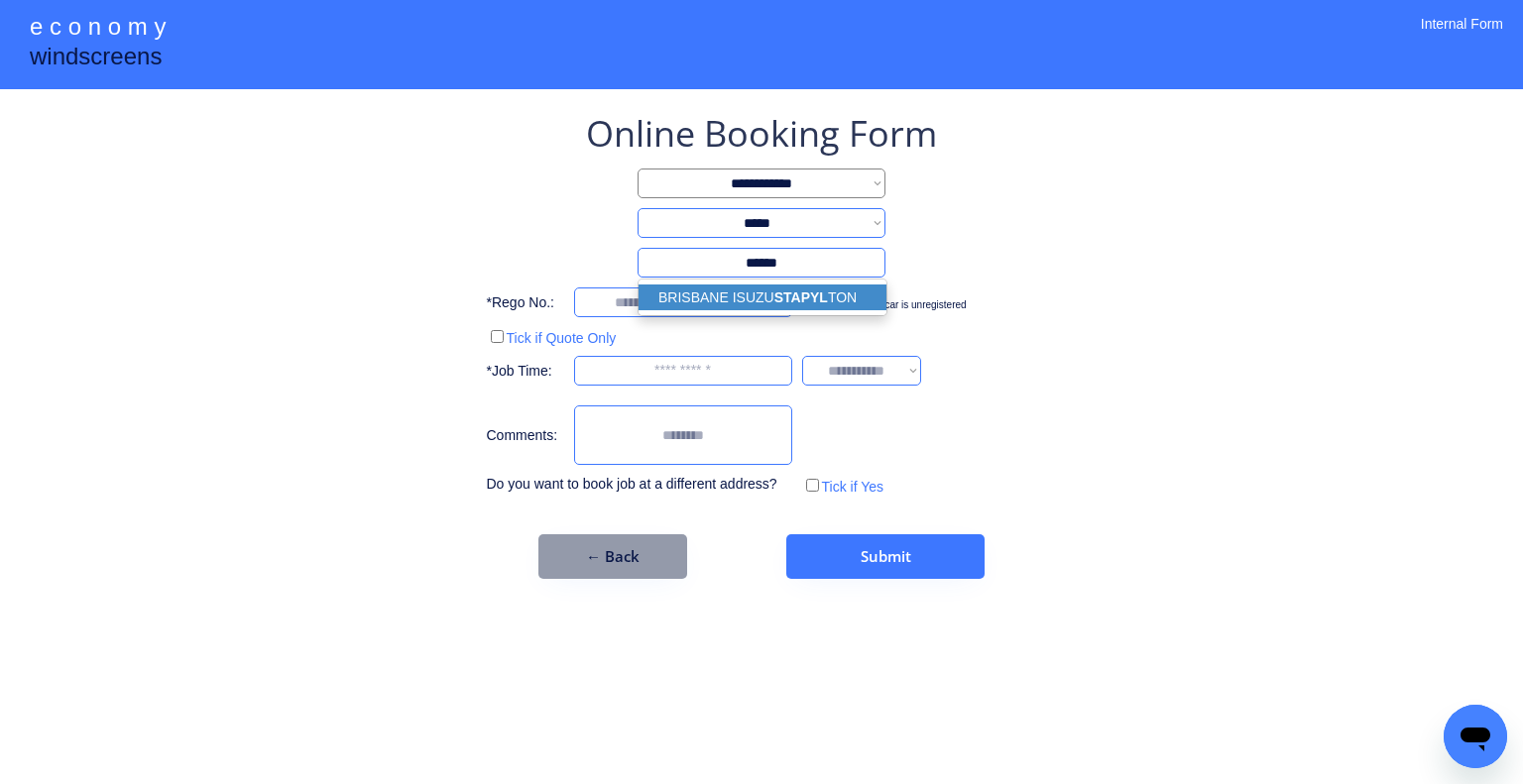 click on "BRISBANE ISUZU  STAPYL TON" at bounding box center [762, 297] 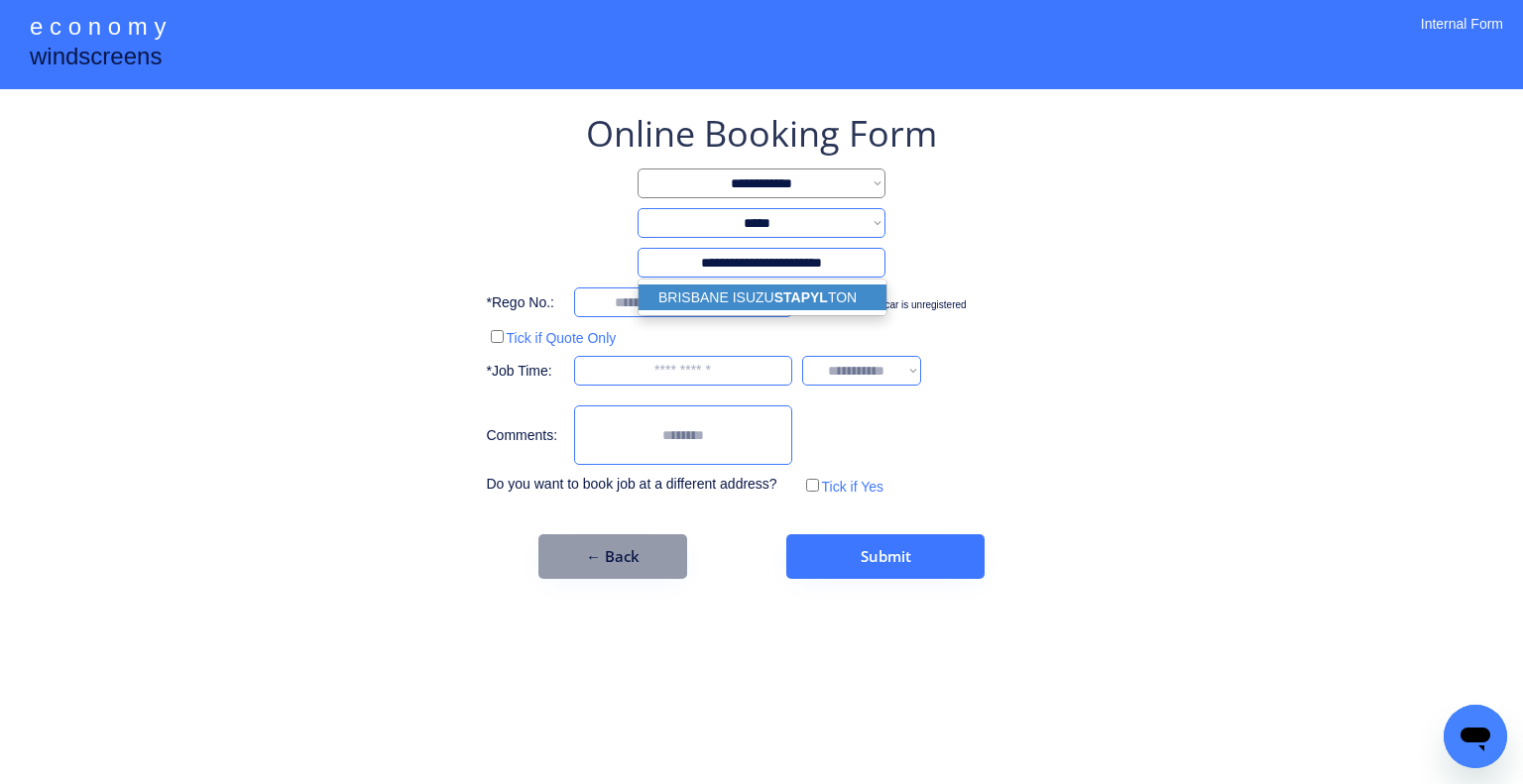type on "**********" 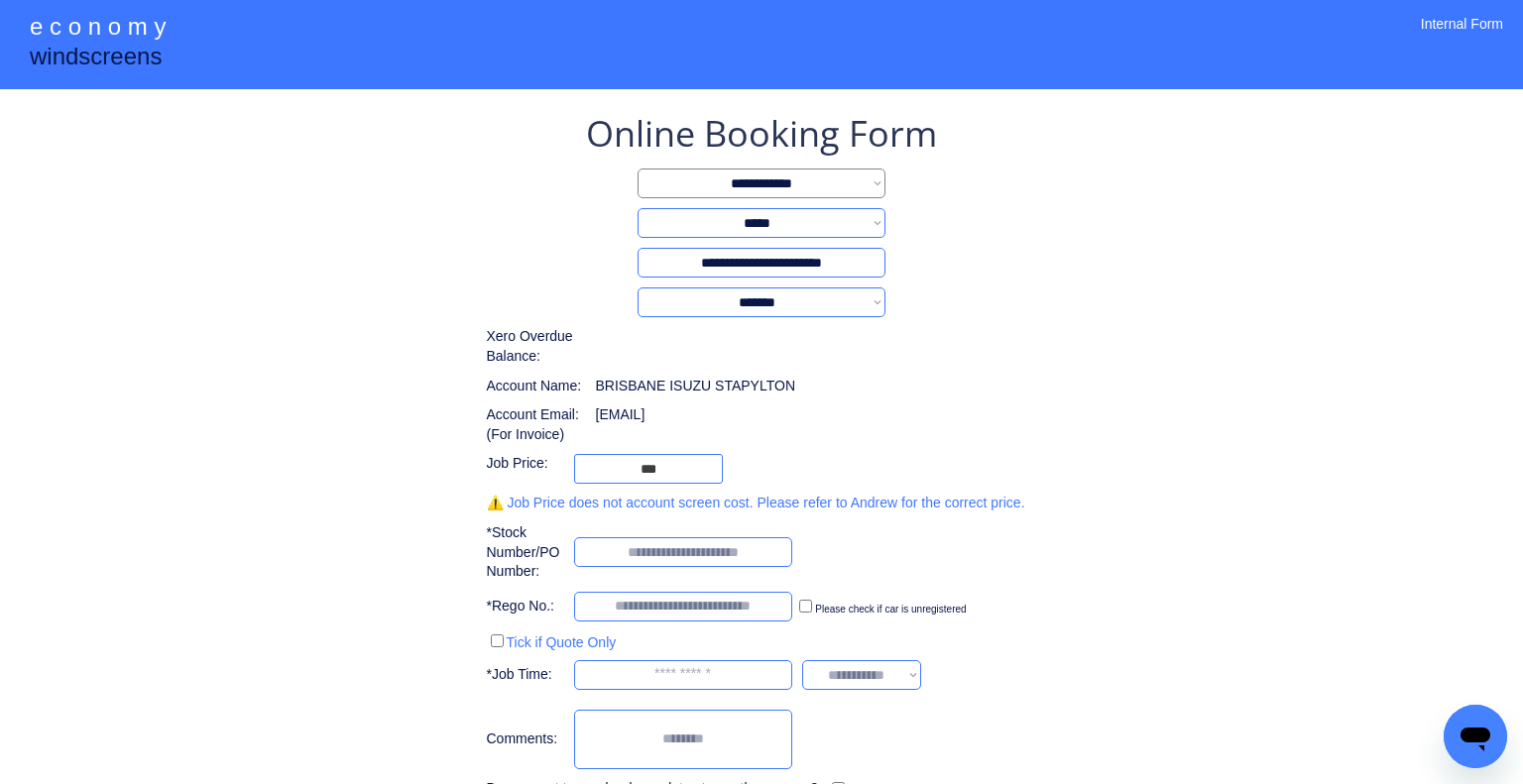 click on "**********" at bounding box center (762, 471) 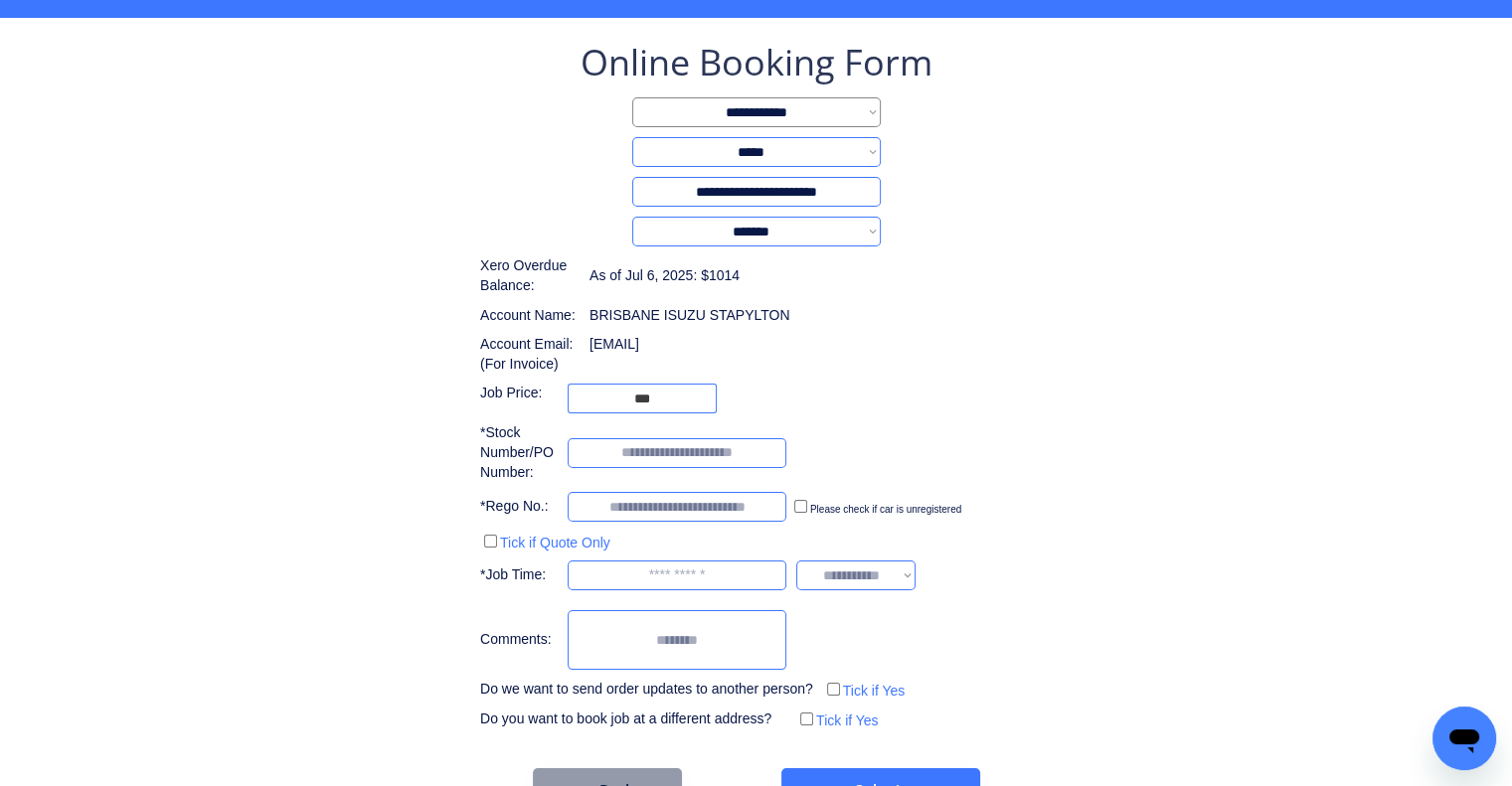 scroll, scrollTop: 128, scrollLeft: 0, axis: vertical 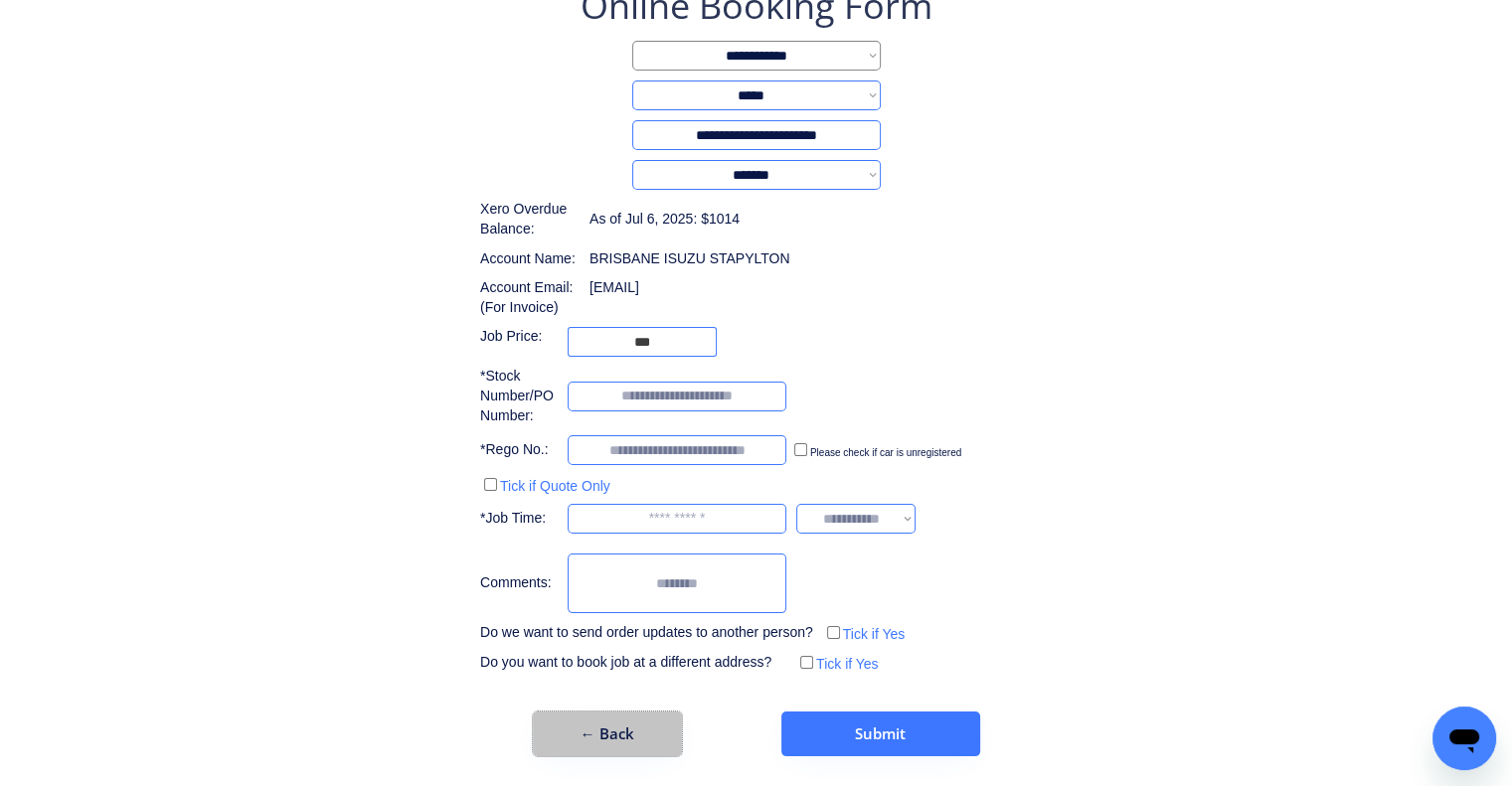 click on "←   Back" at bounding box center (607, 733) 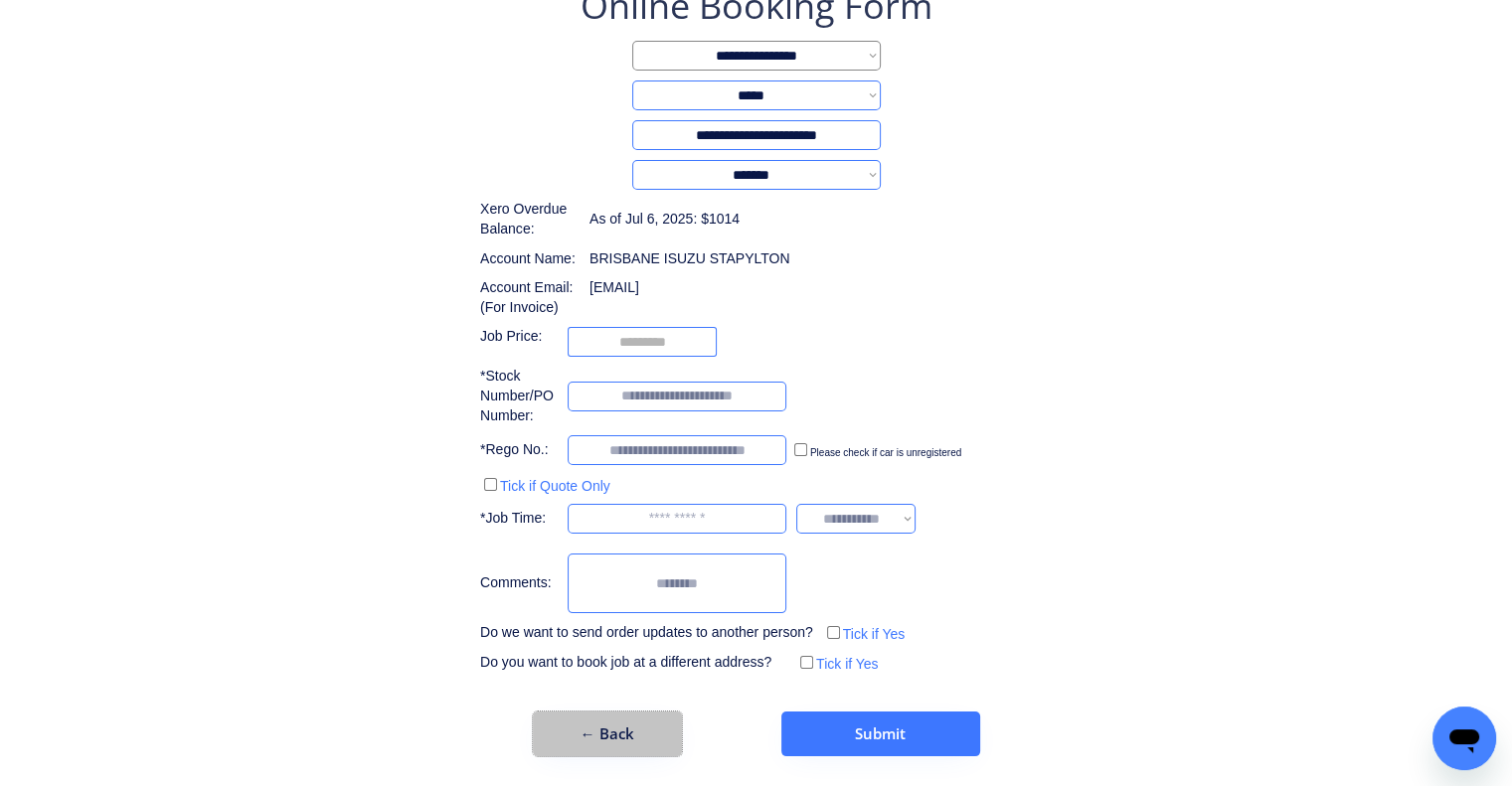 scroll, scrollTop: 0, scrollLeft: 0, axis: both 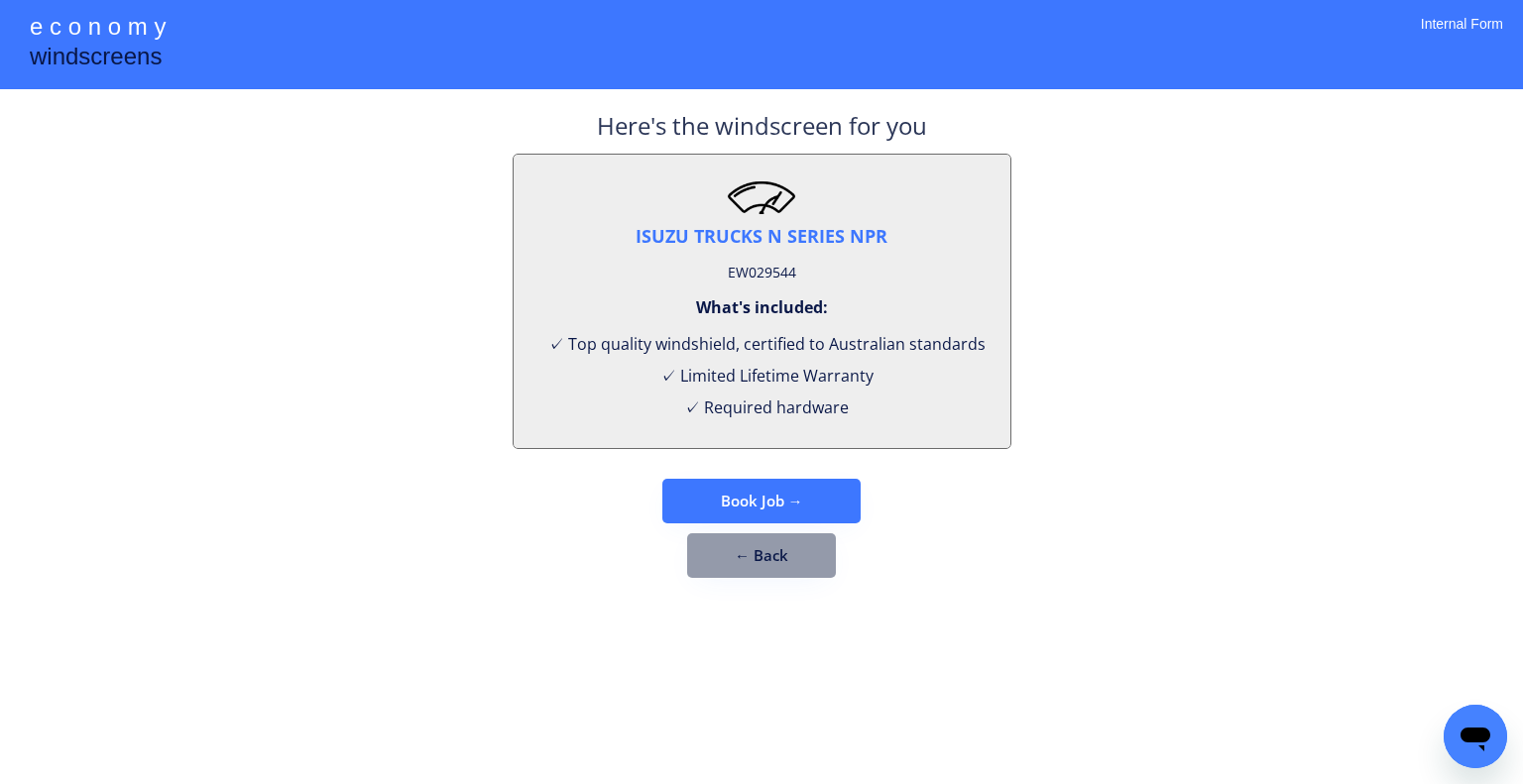 click on "EW029544" at bounding box center (762, 273) 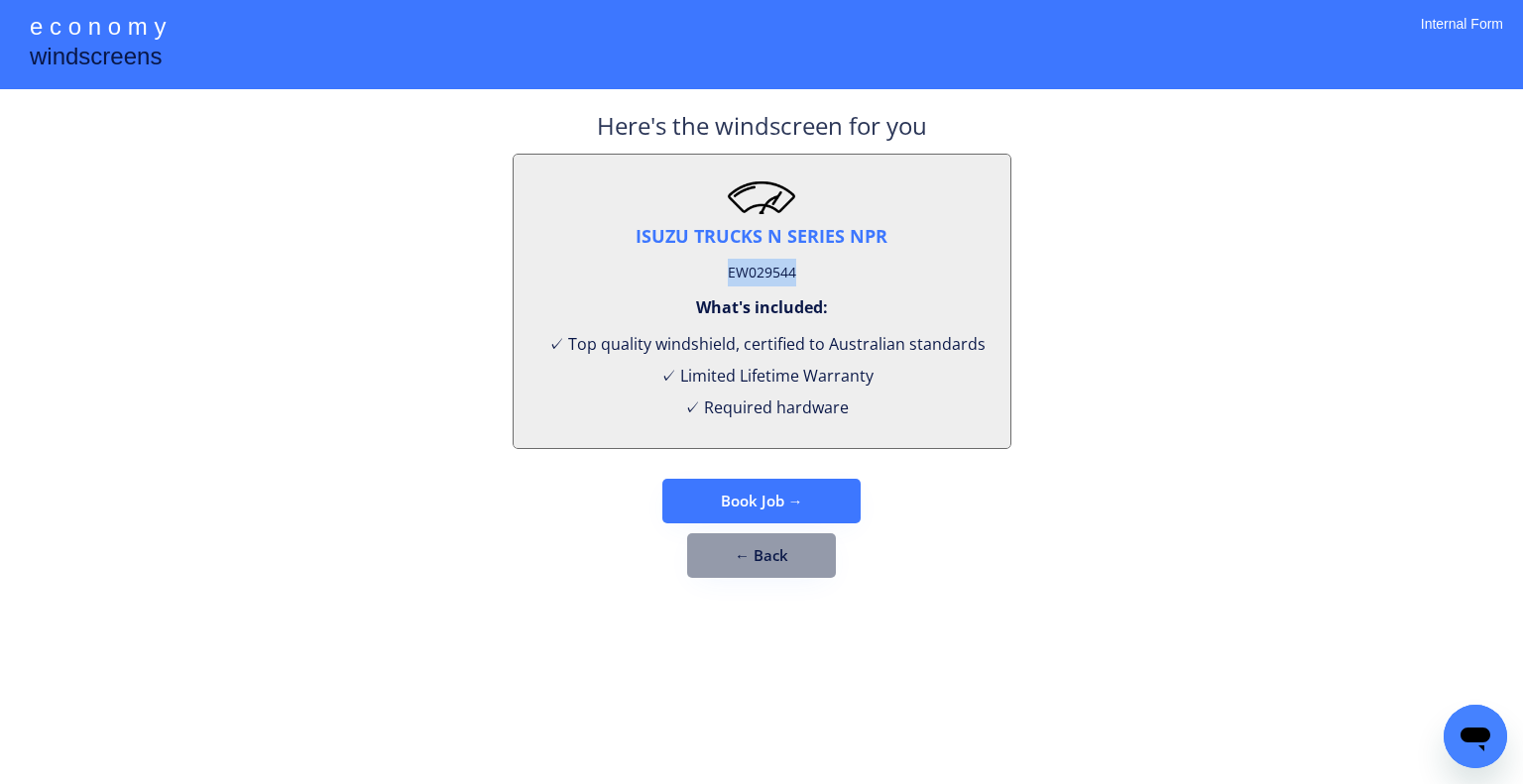 click on "EW029544" at bounding box center [762, 273] 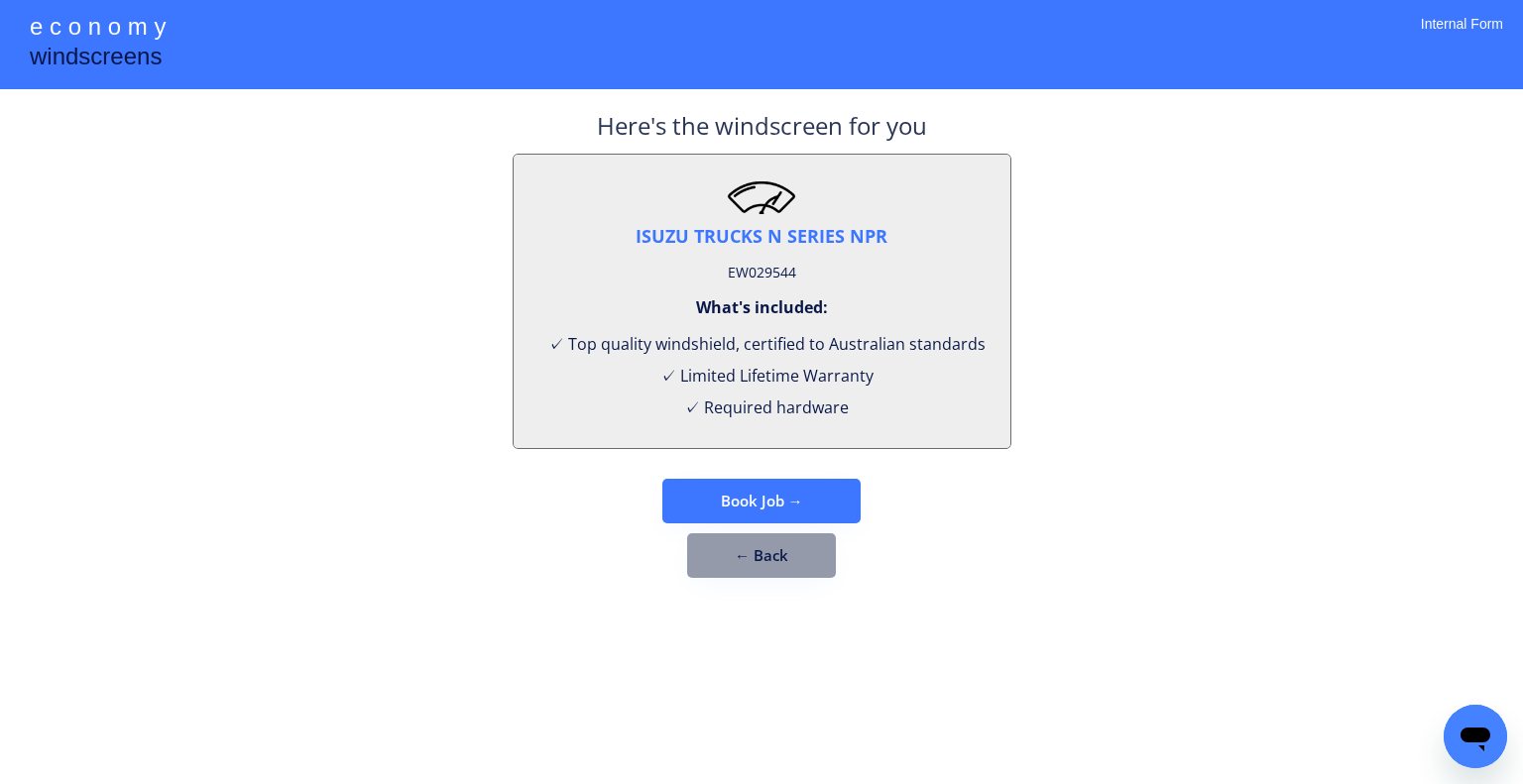 click on "**********" at bounding box center (762, 392) 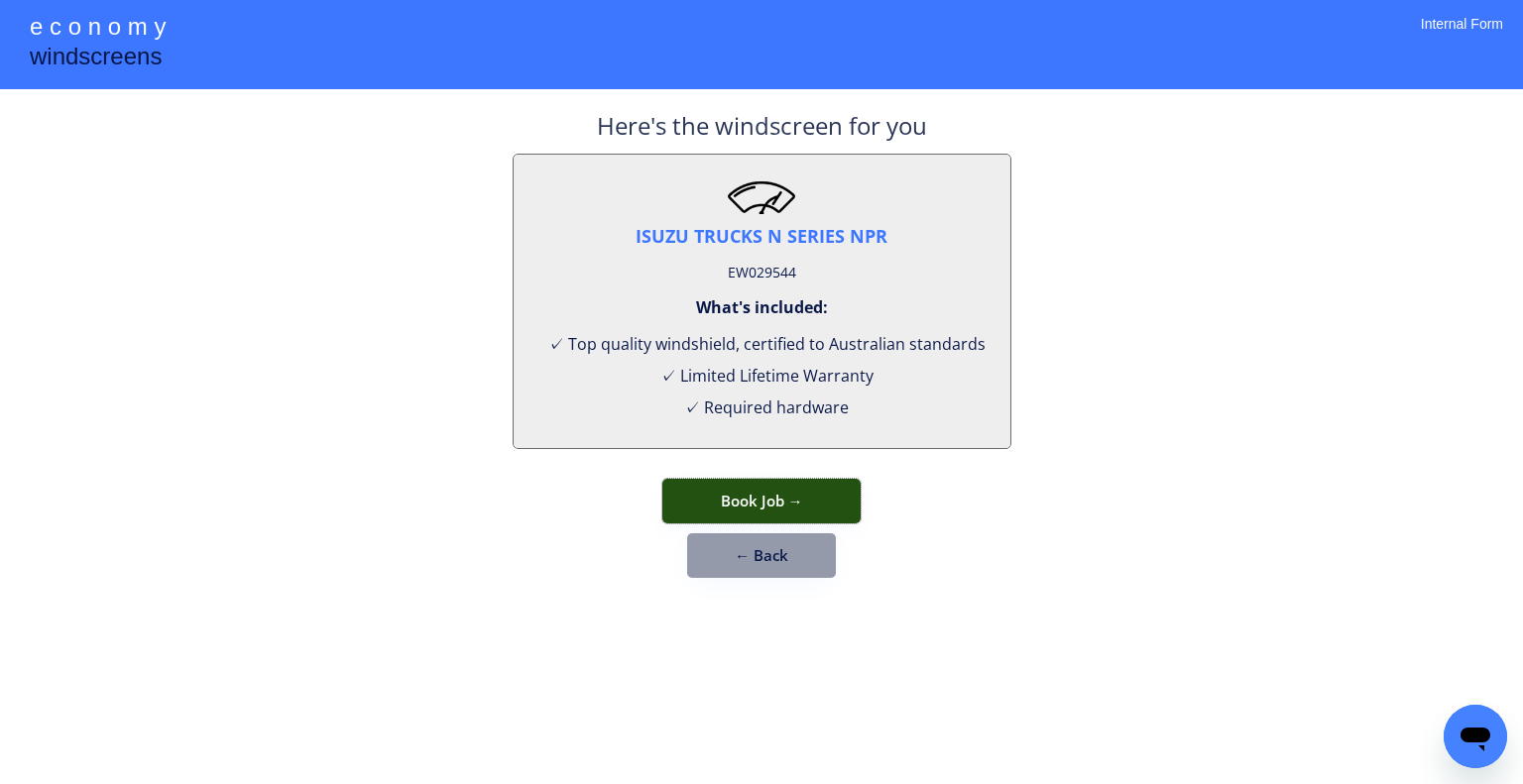 click on "Book Job    →" at bounding box center [762, 501] 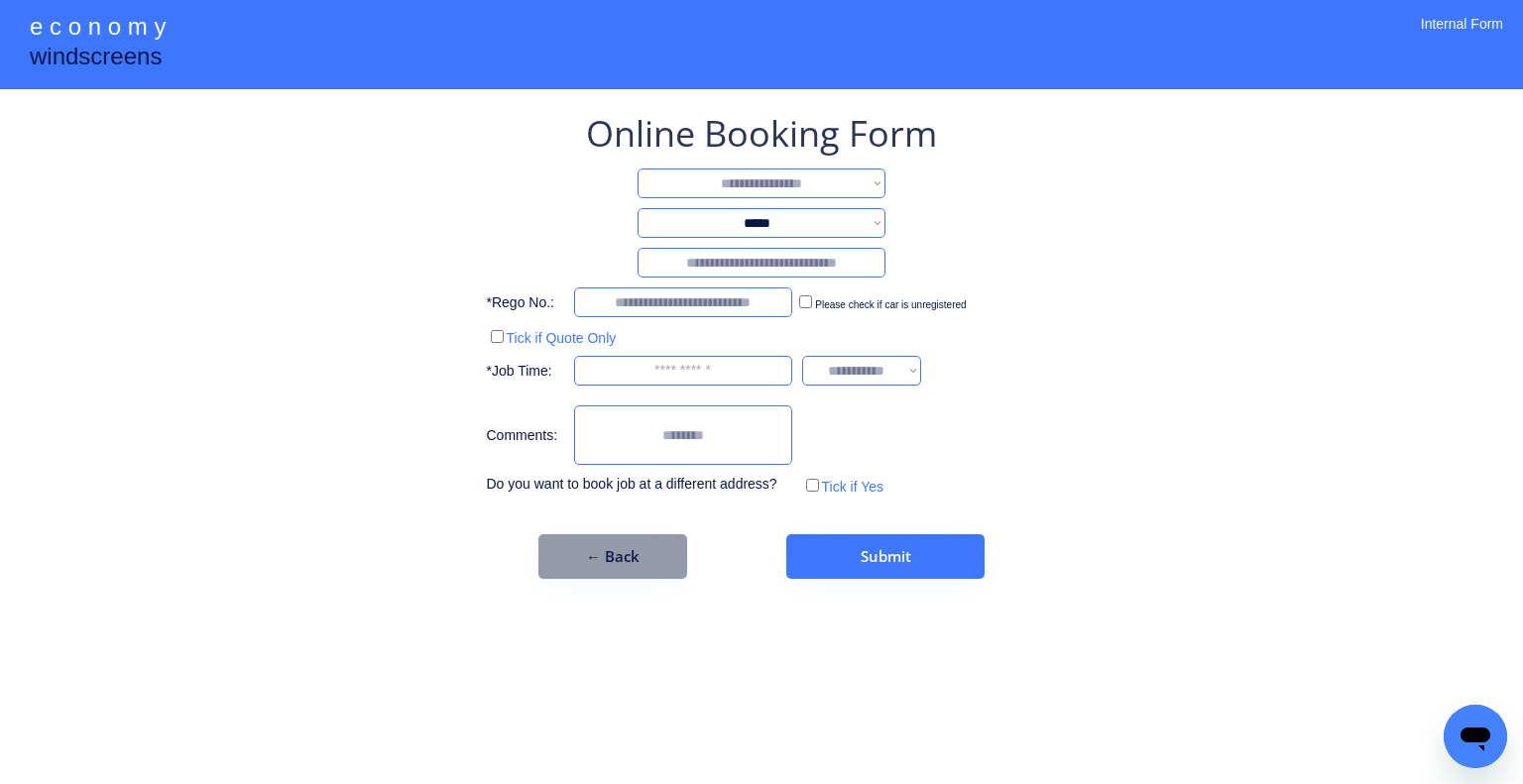 drag, startPoint x: 857, startPoint y: 179, endPoint x: 852, endPoint y: 192, distance: 13.928388 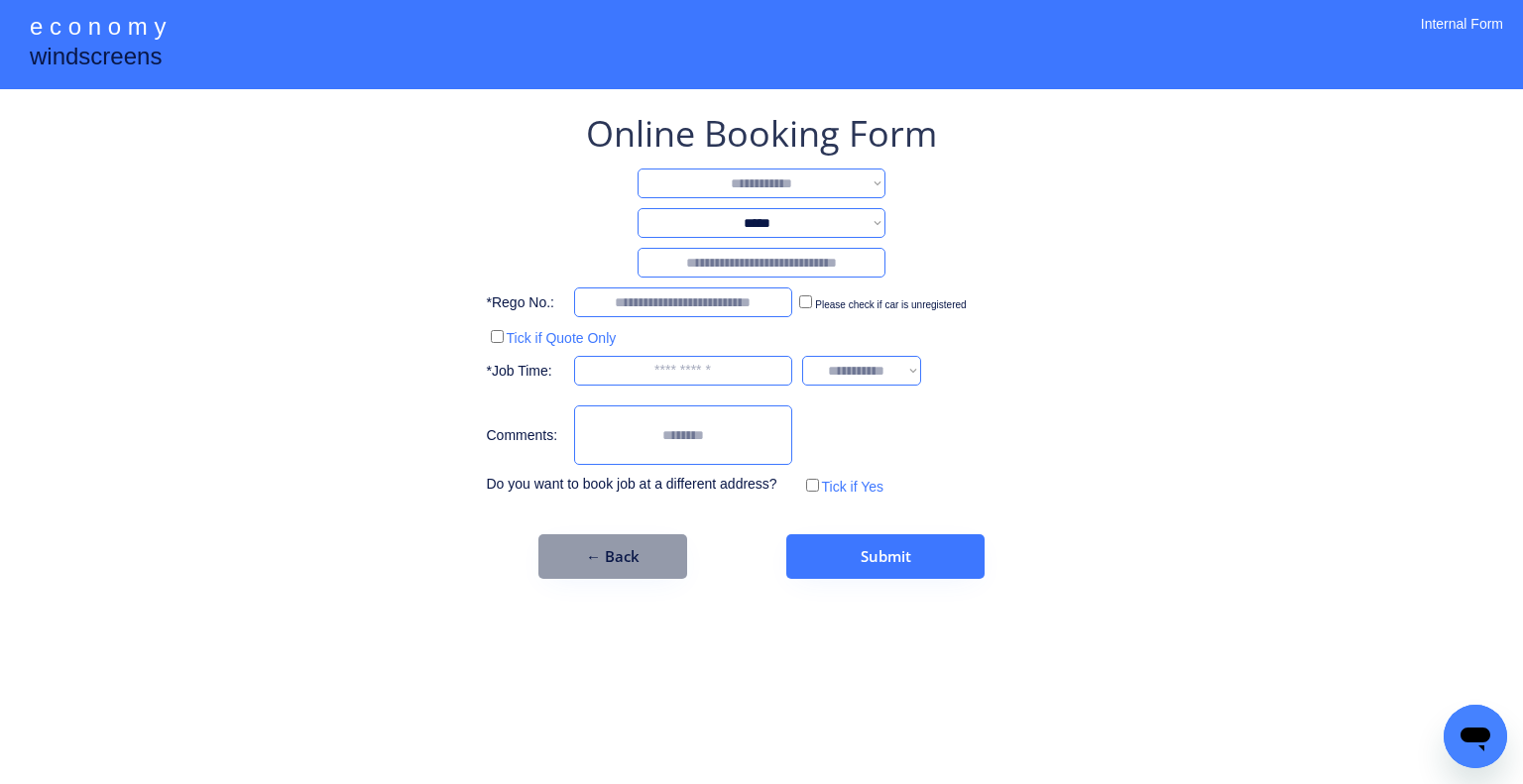 click on "**********" at bounding box center [762, 183] 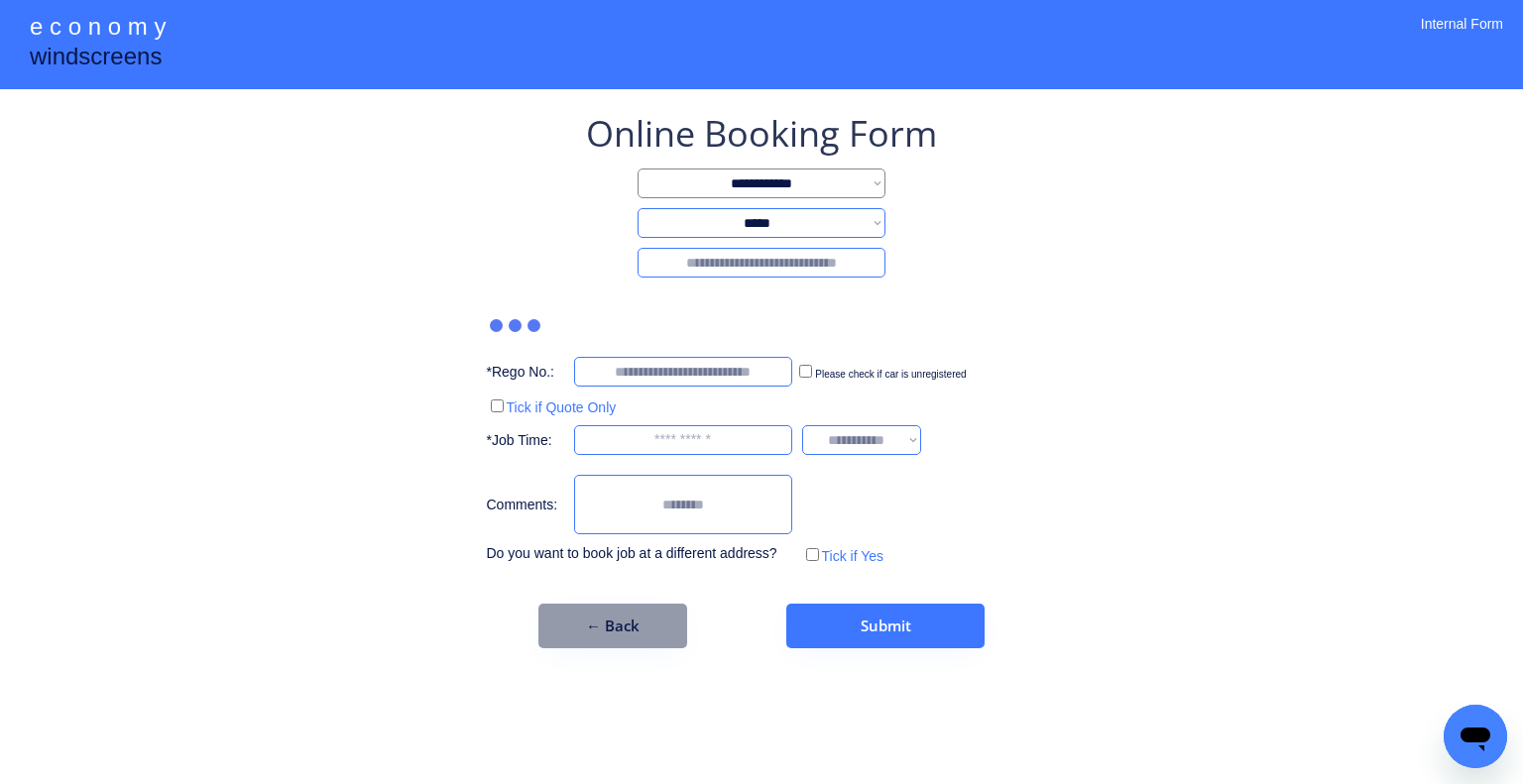 click at bounding box center [762, 263] 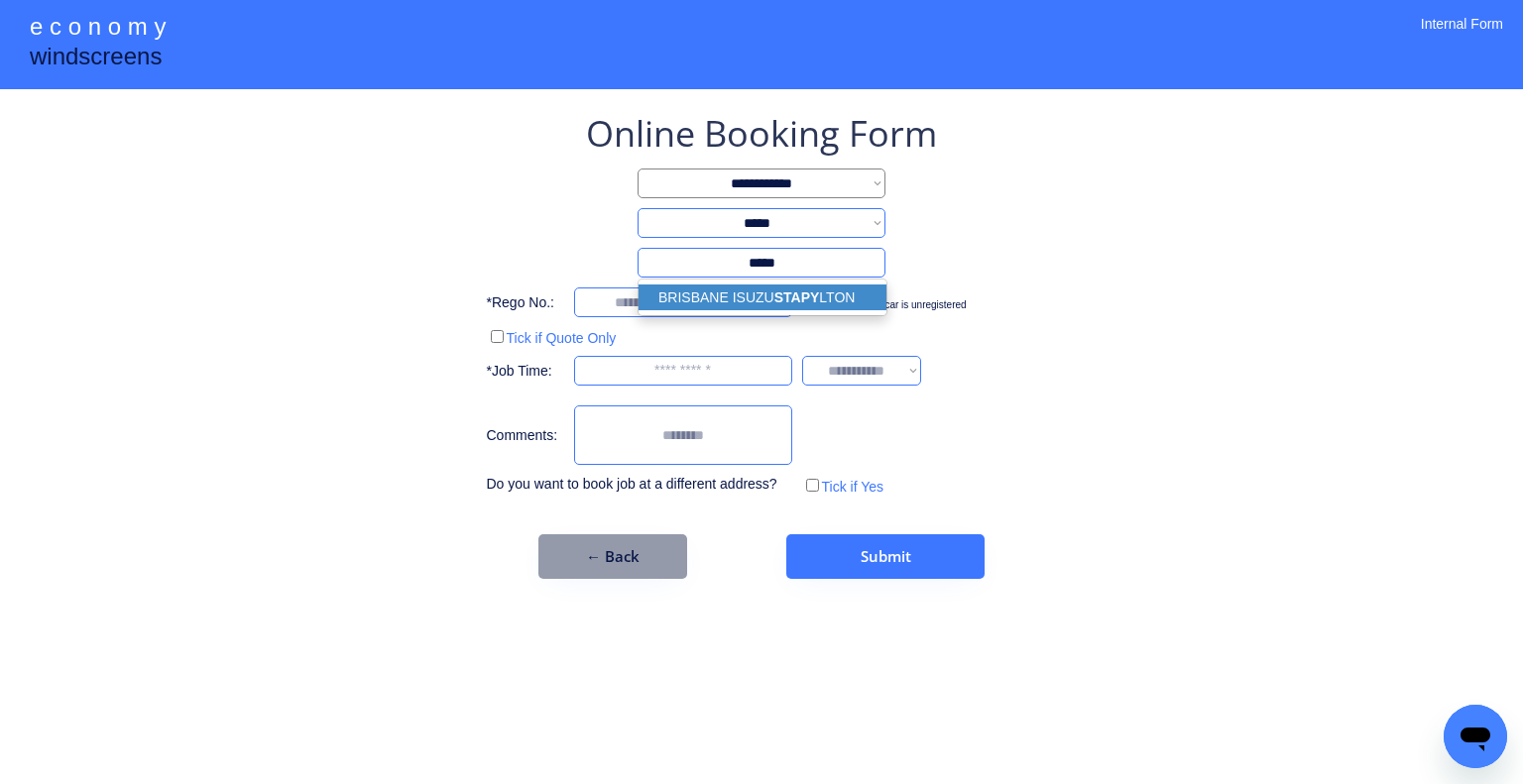 click on "BRISBANE ISUZU  STAPY LTON" at bounding box center [762, 297] 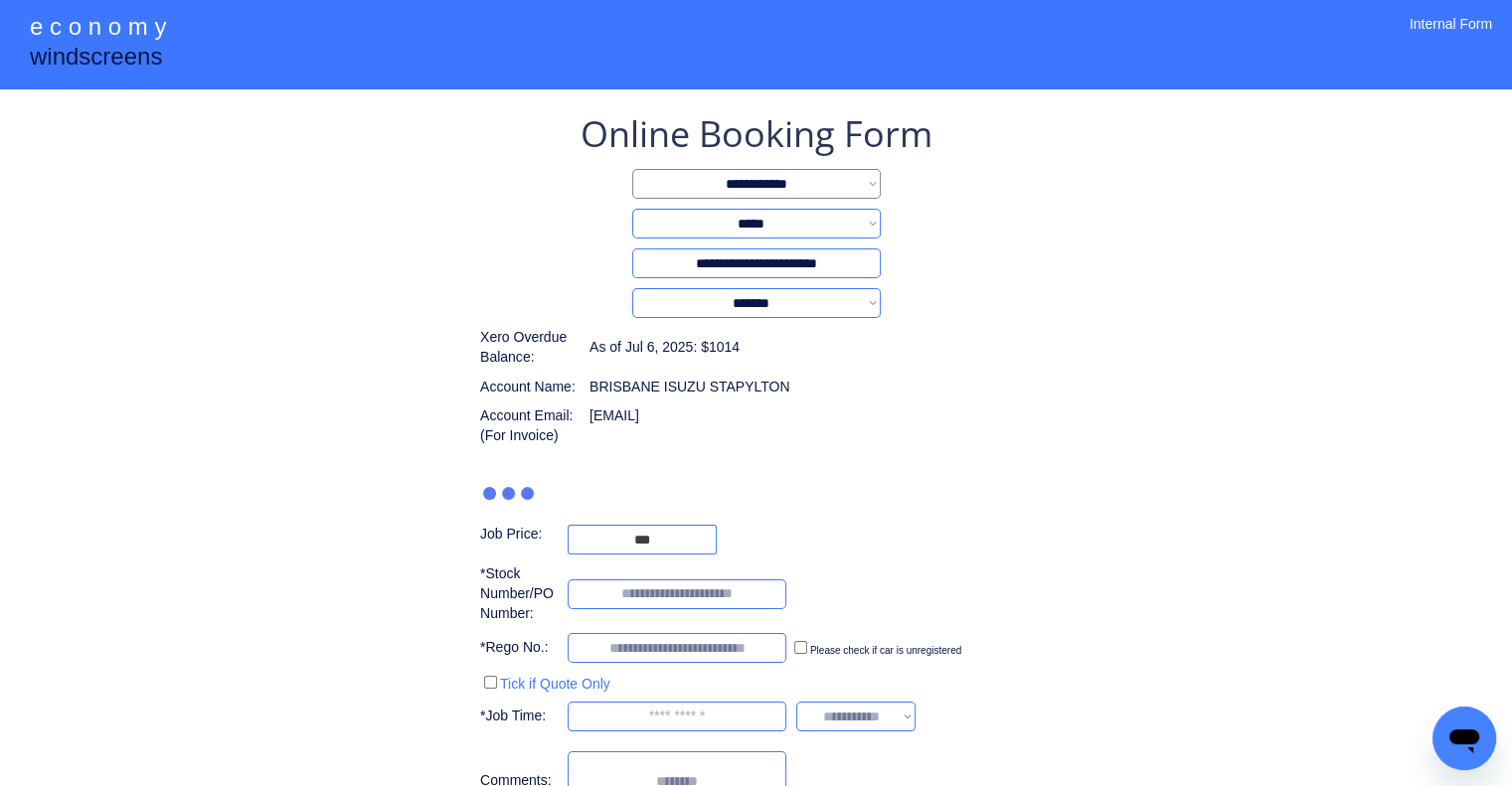 type on "**********" 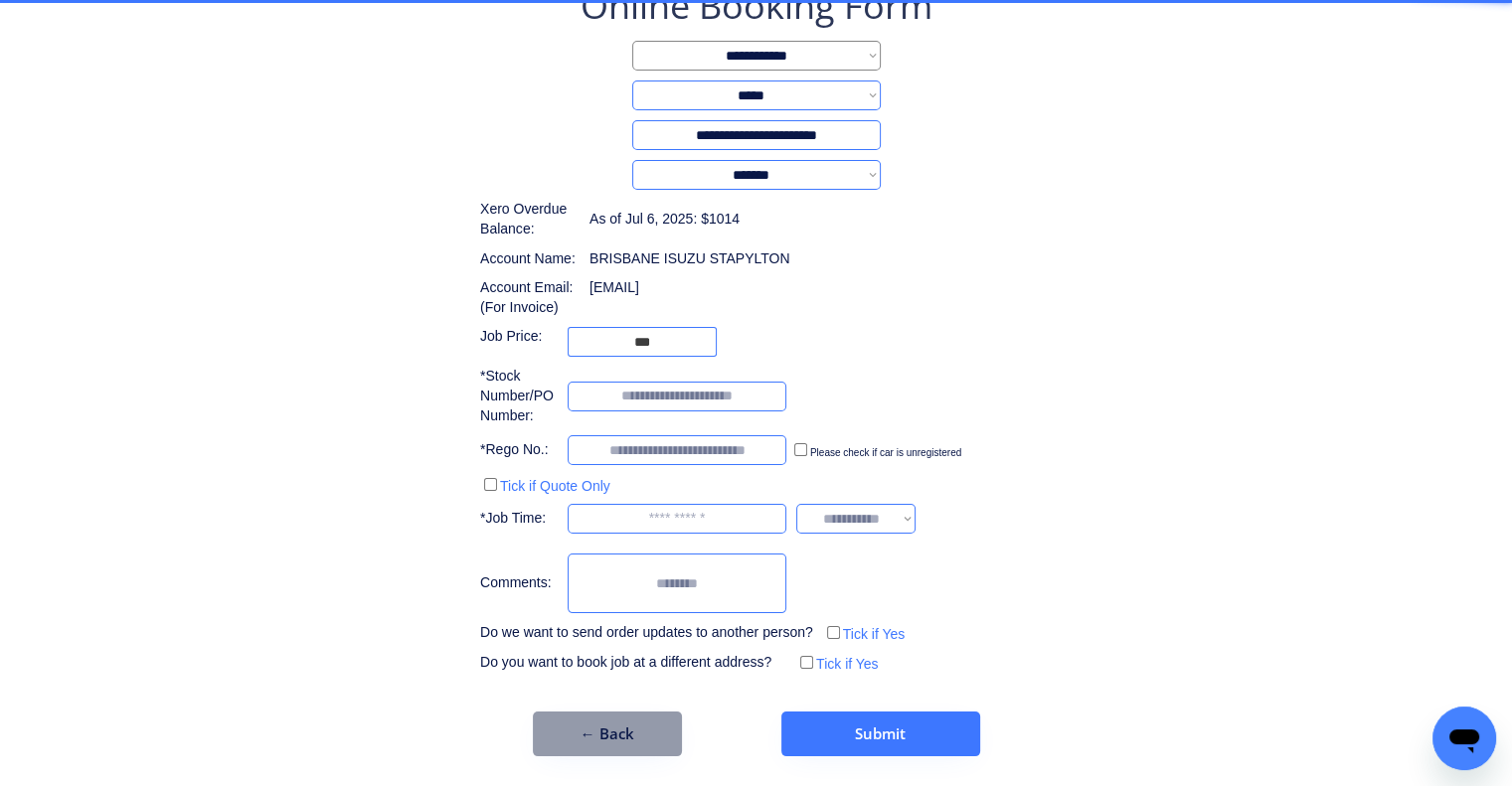 scroll, scrollTop: 128, scrollLeft: 0, axis: vertical 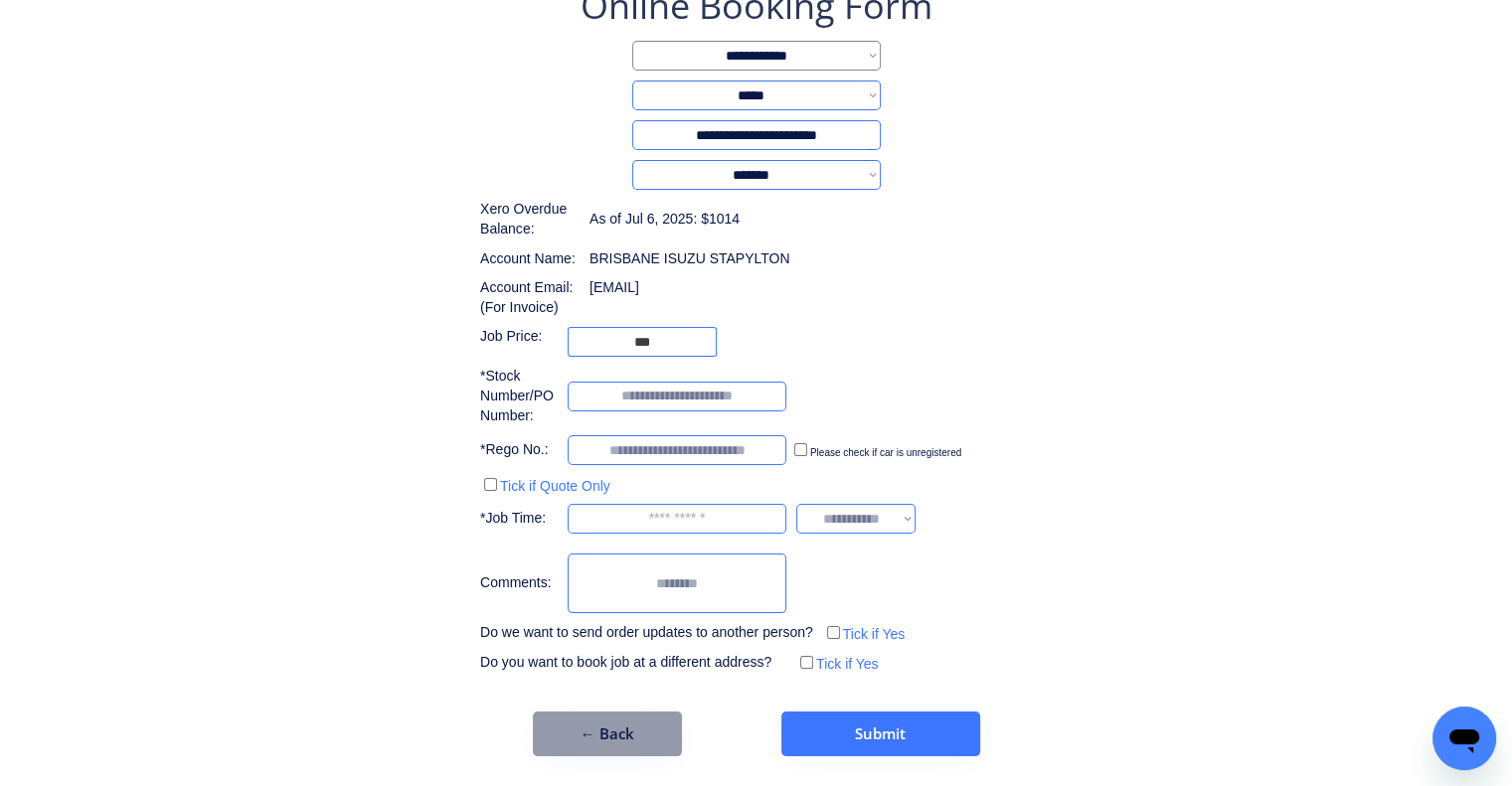 click on "**********" at bounding box center [756, 369] 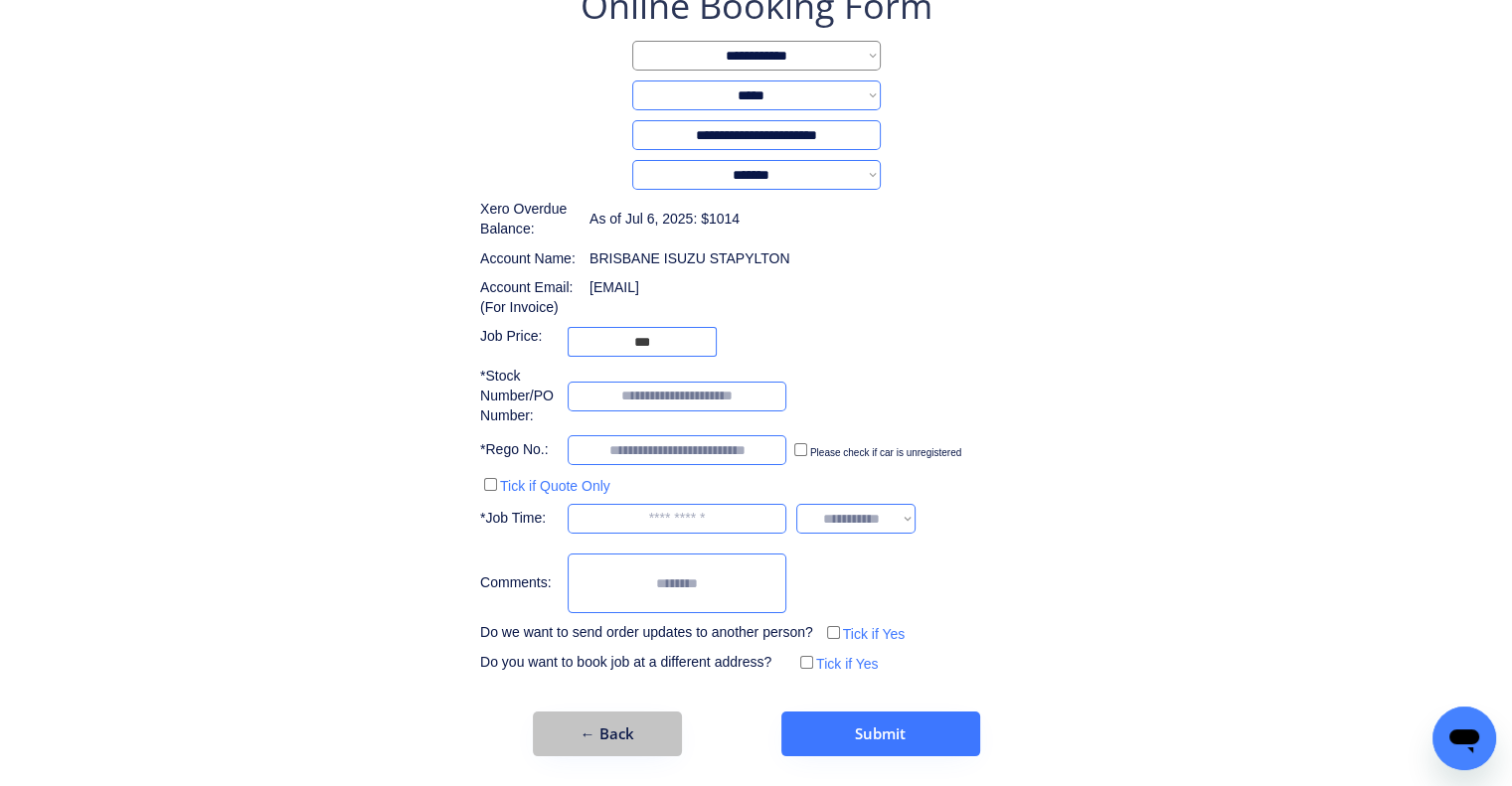 click on "←   Back" at bounding box center (607, 733) 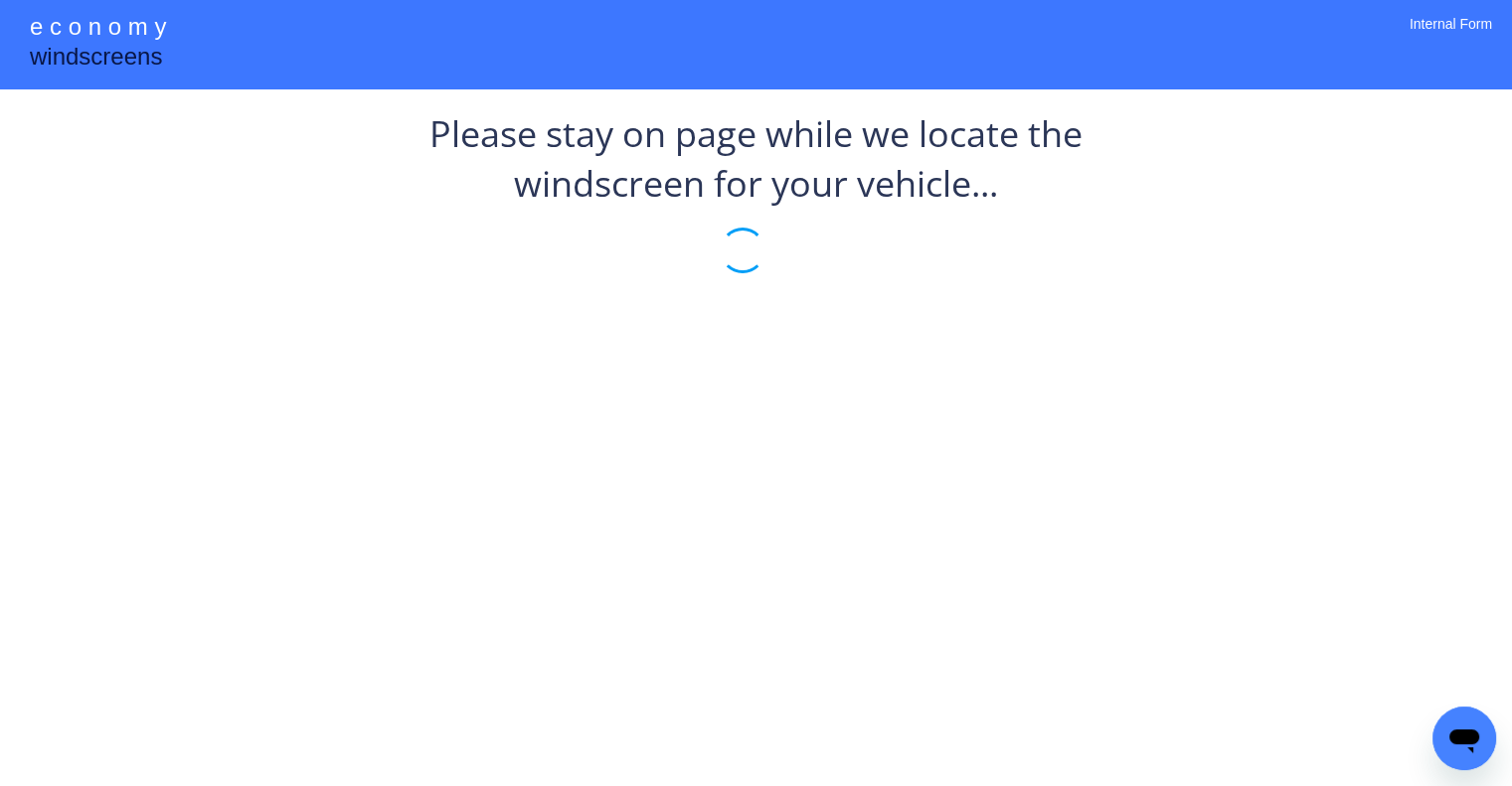scroll, scrollTop: 0, scrollLeft: 0, axis: both 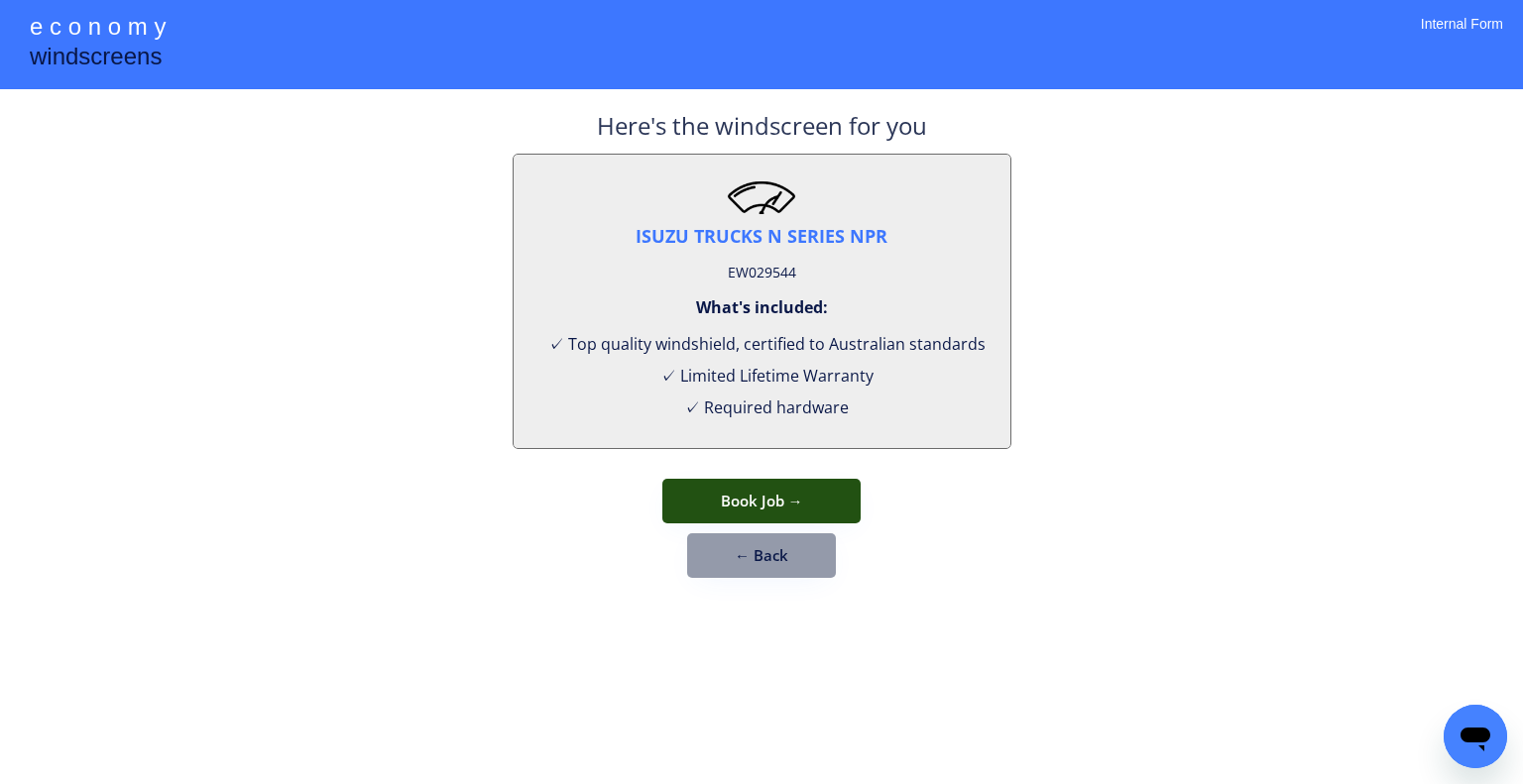 click on "Book Job    →" at bounding box center [762, 501] 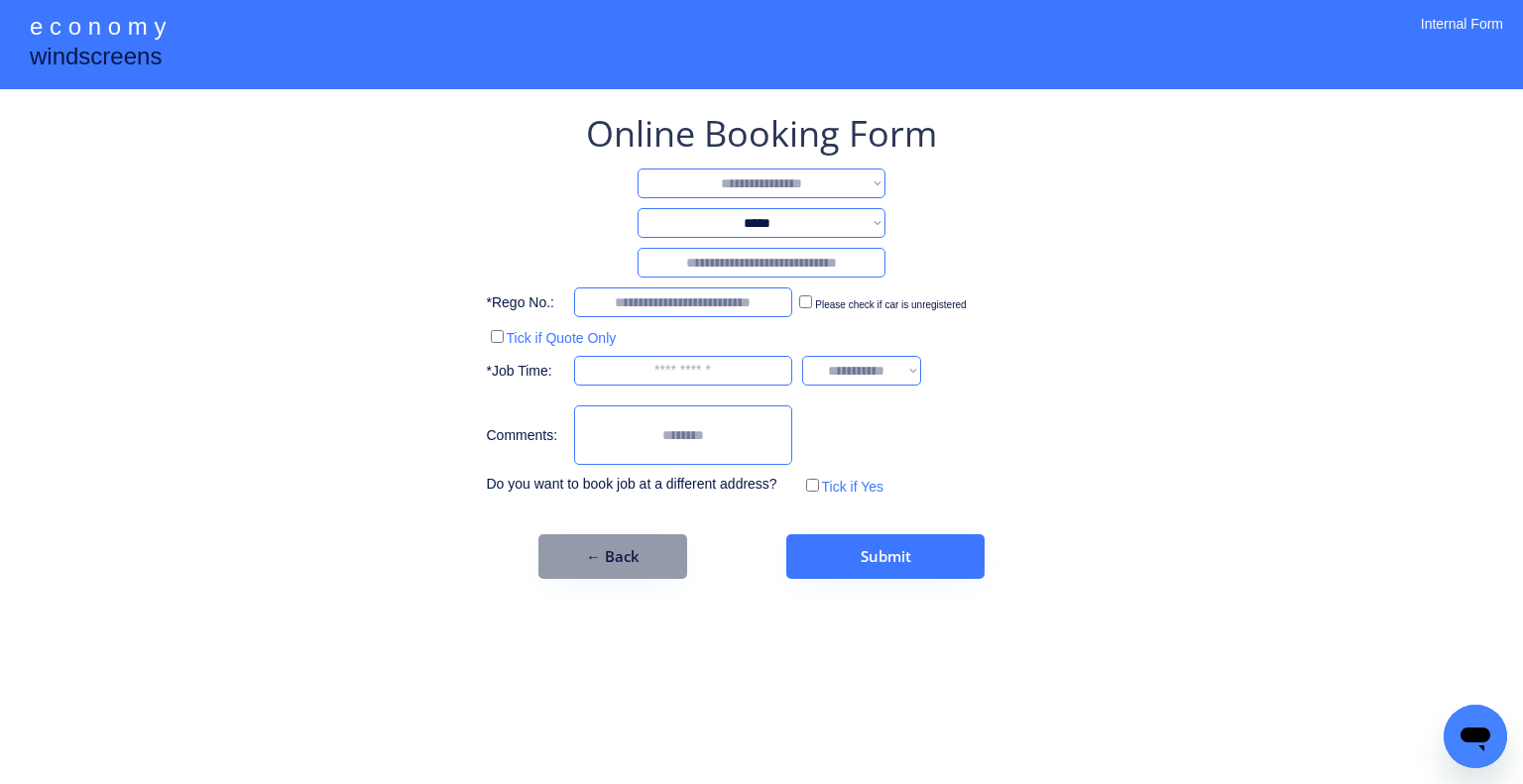 click on "**********" at bounding box center [762, 183] 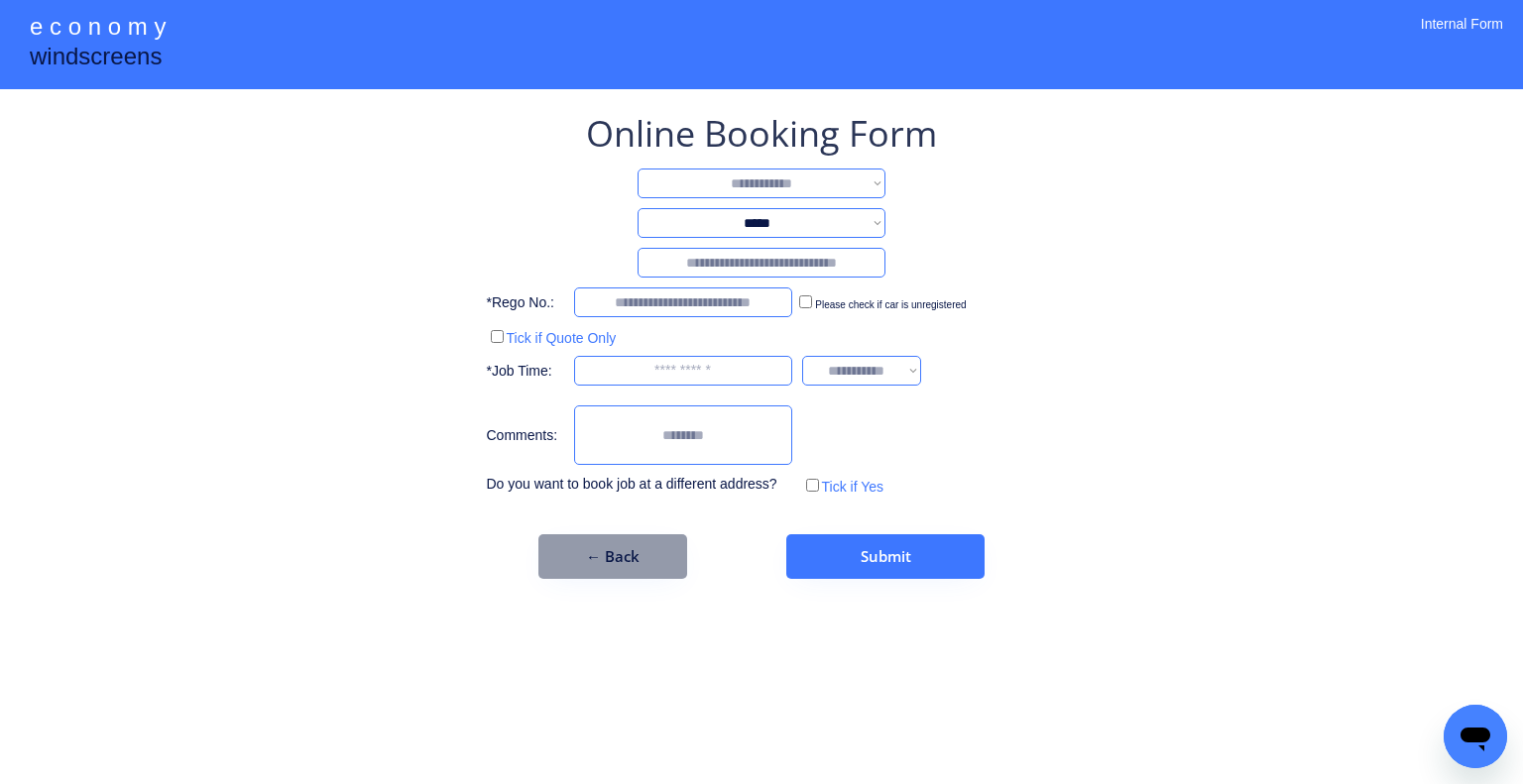 click on "**********" at bounding box center (762, 183) 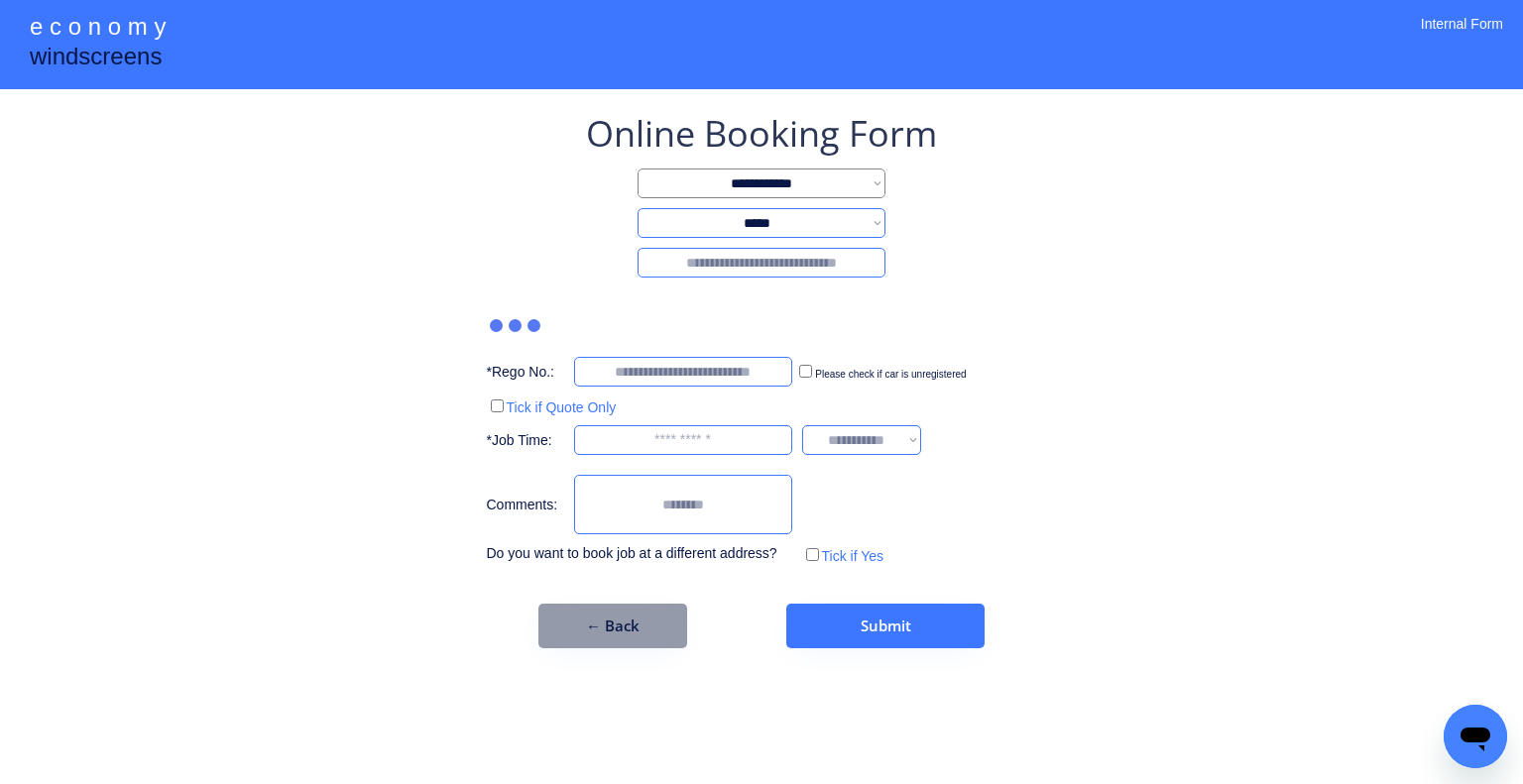 click at bounding box center [762, 263] 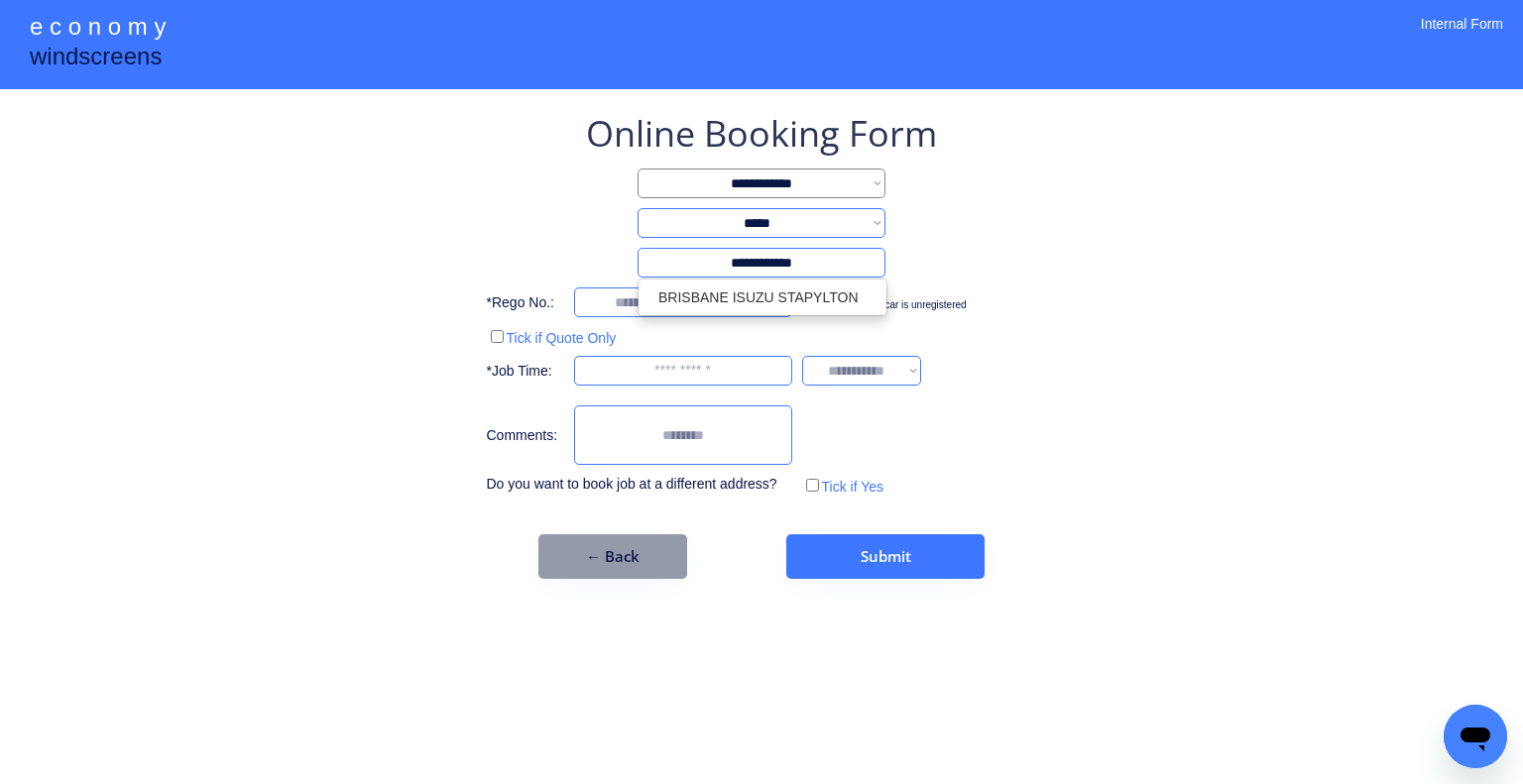 click on "BRISBANE ISUZU STAPYLTON" at bounding box center [762, 297] 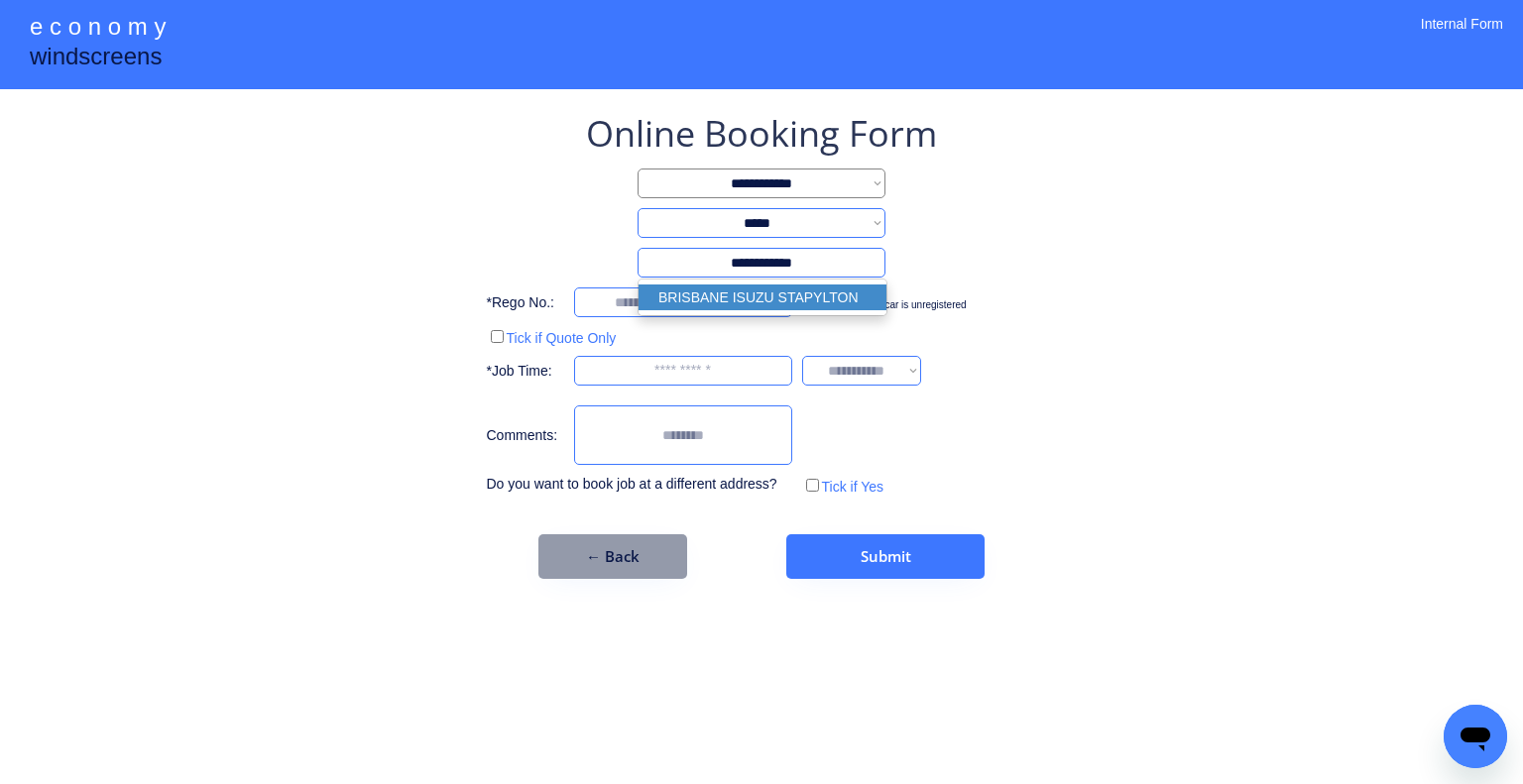 click on "BRISBANE ISUZU STAPYLTON" at bounding box center (762, 297) 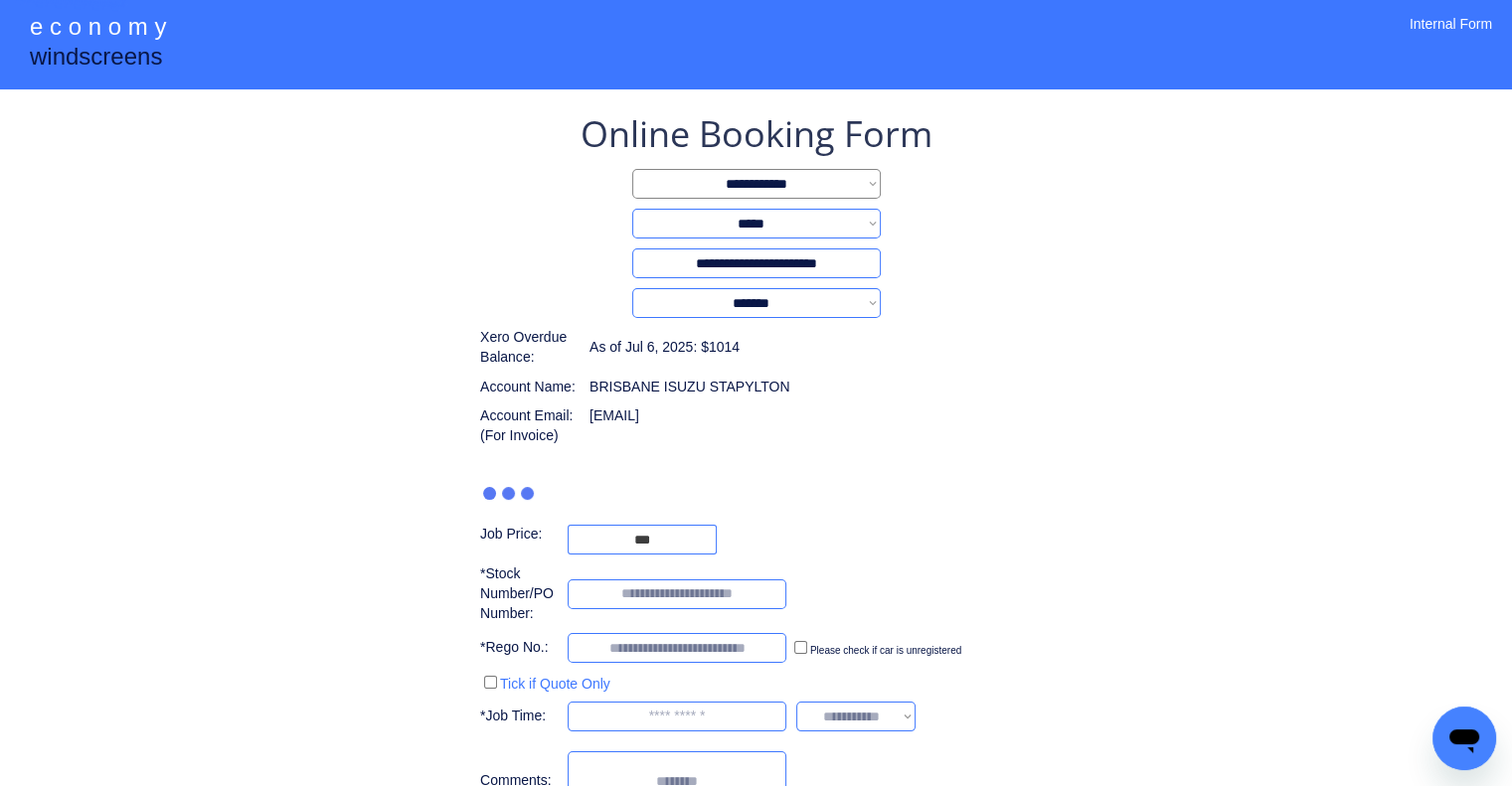 type on "**********" 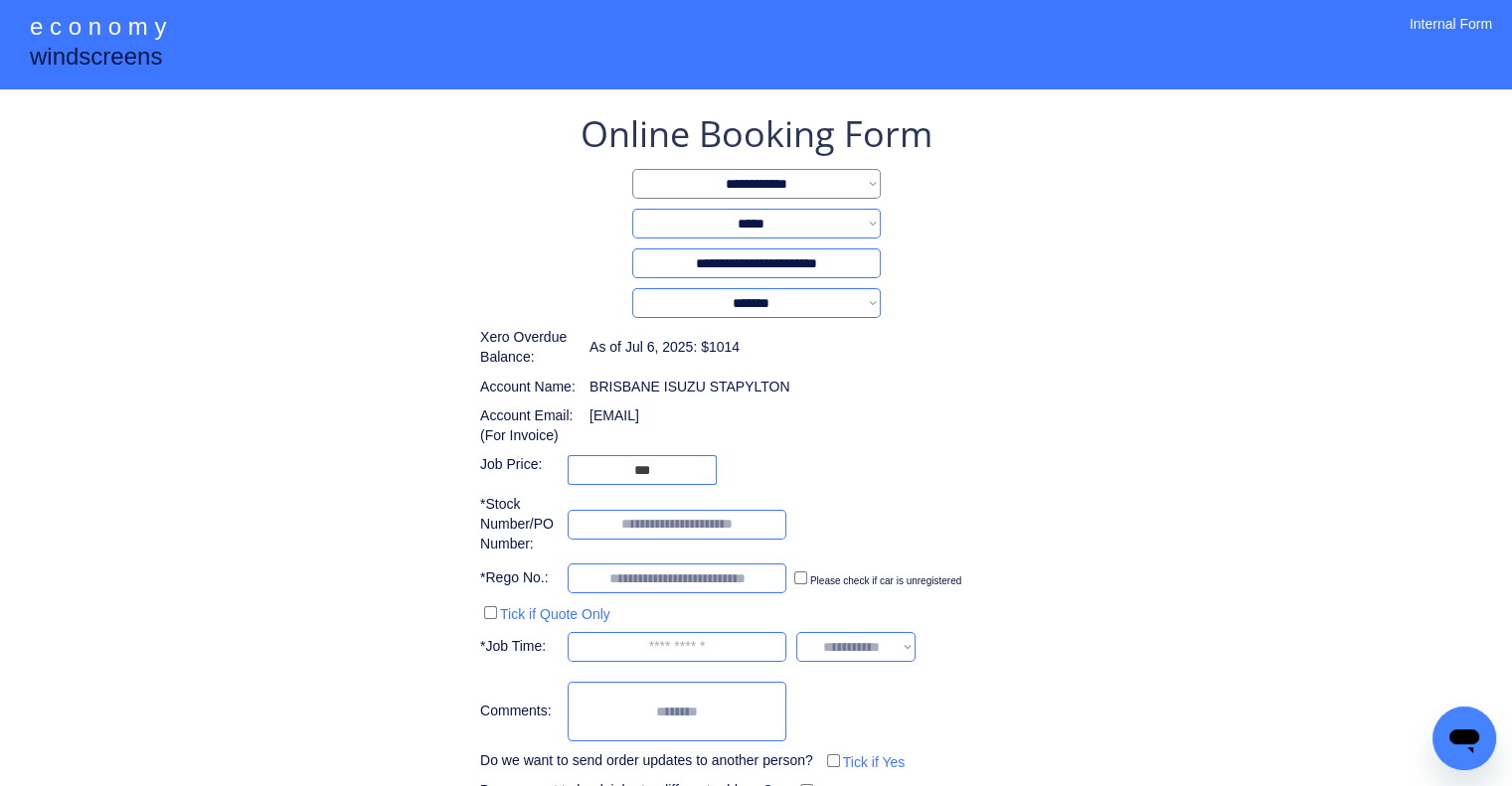 click on "**********" at bounding box center (756, 497) 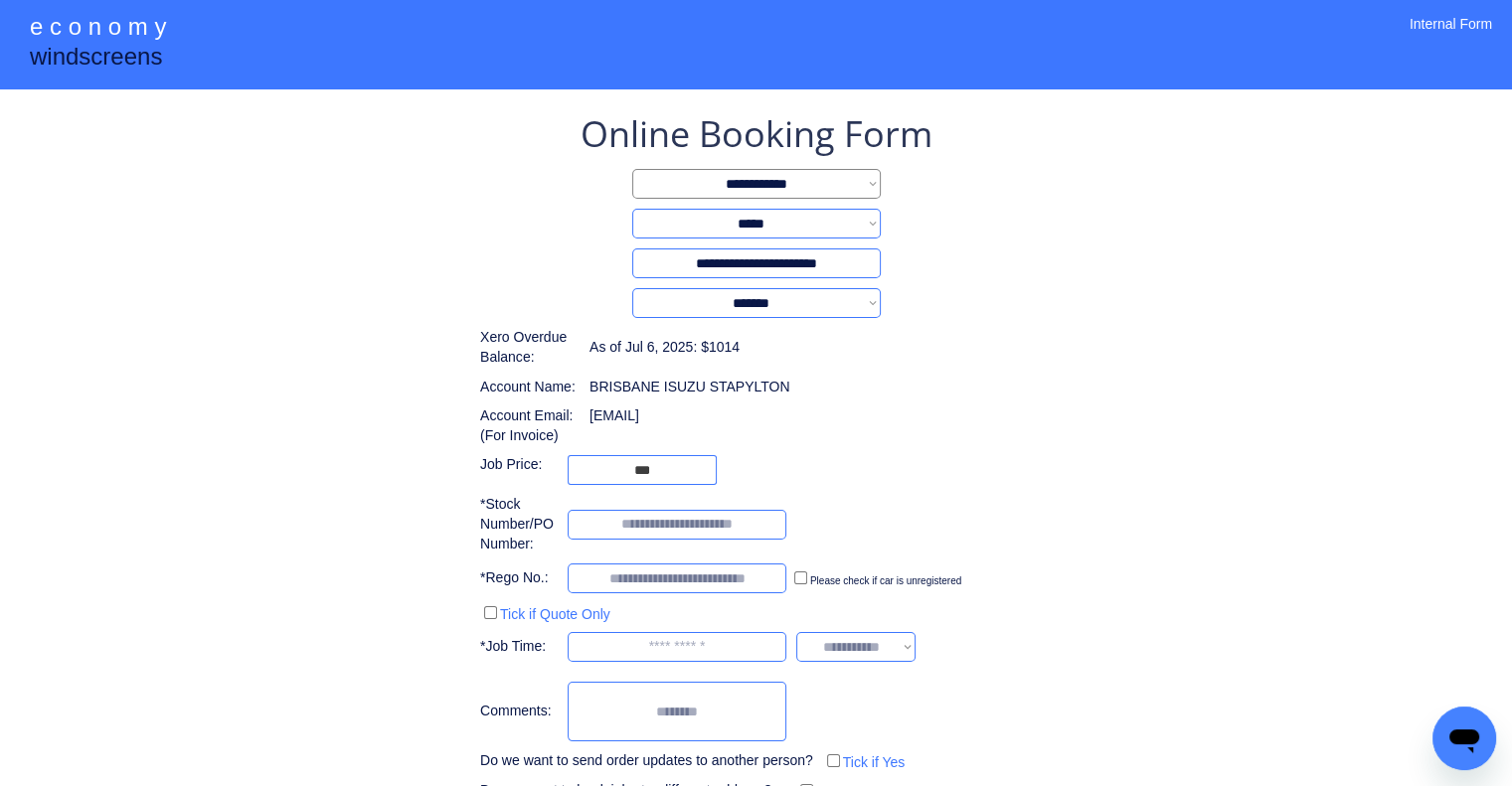 click on "**********" at bounding box center (756, 497) 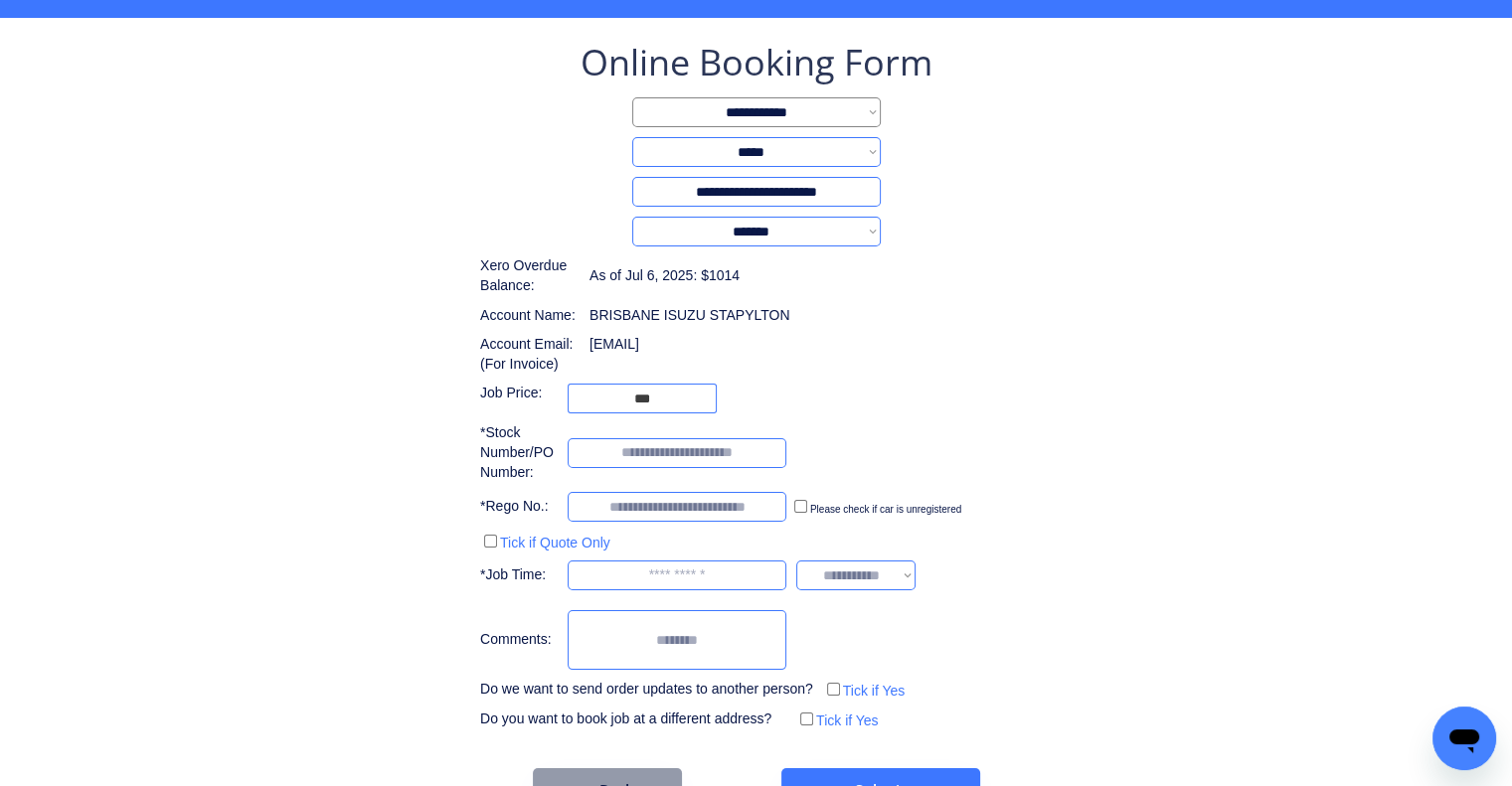 scroll, scrollTop: 128, scrollLeft: 0, axis: vertical 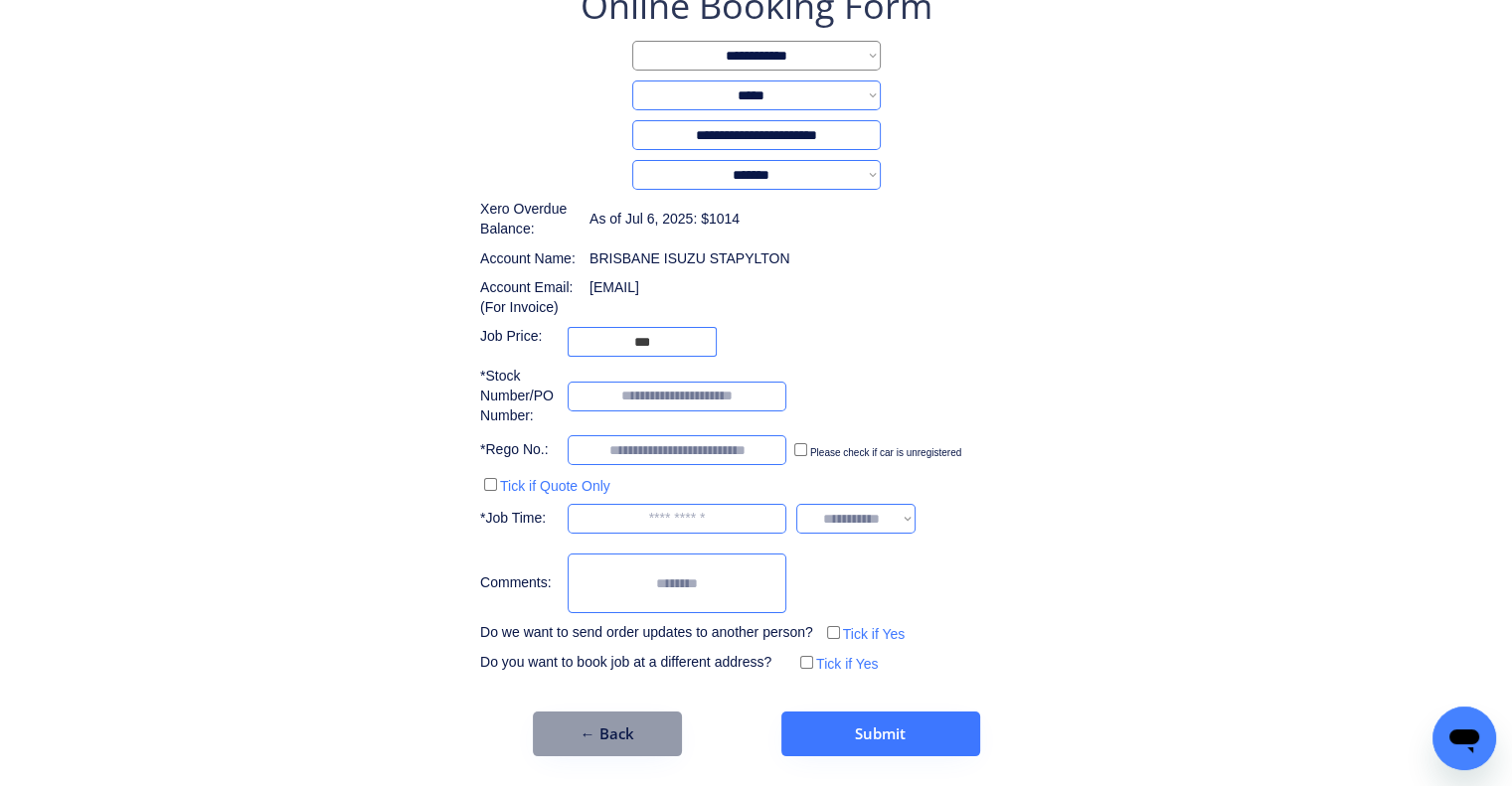 drag, startPoint x: 911, startPoint y: 440, endPoint x: 893, endPoint y: 420, distance: 26.907248 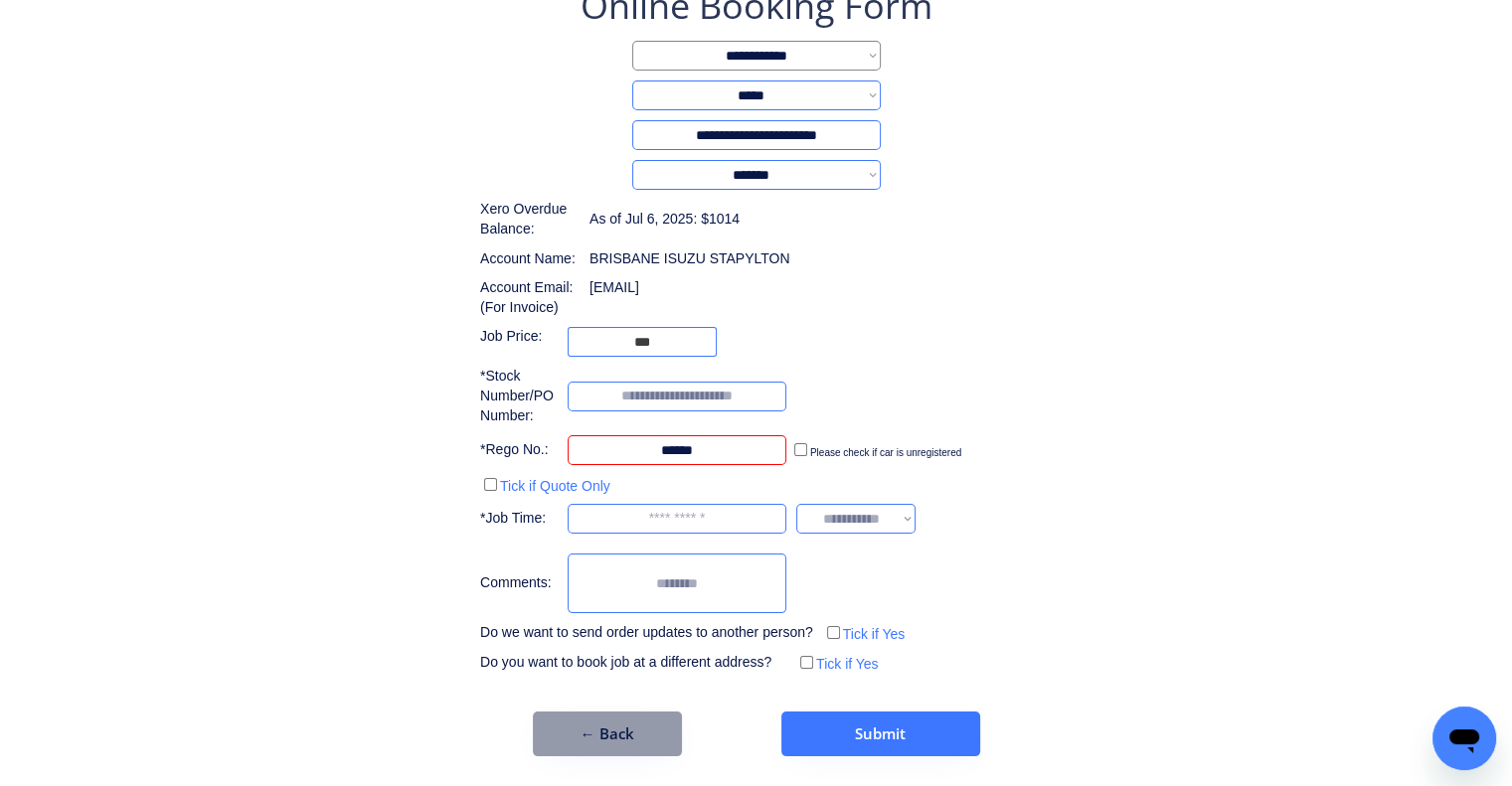 type on "******" 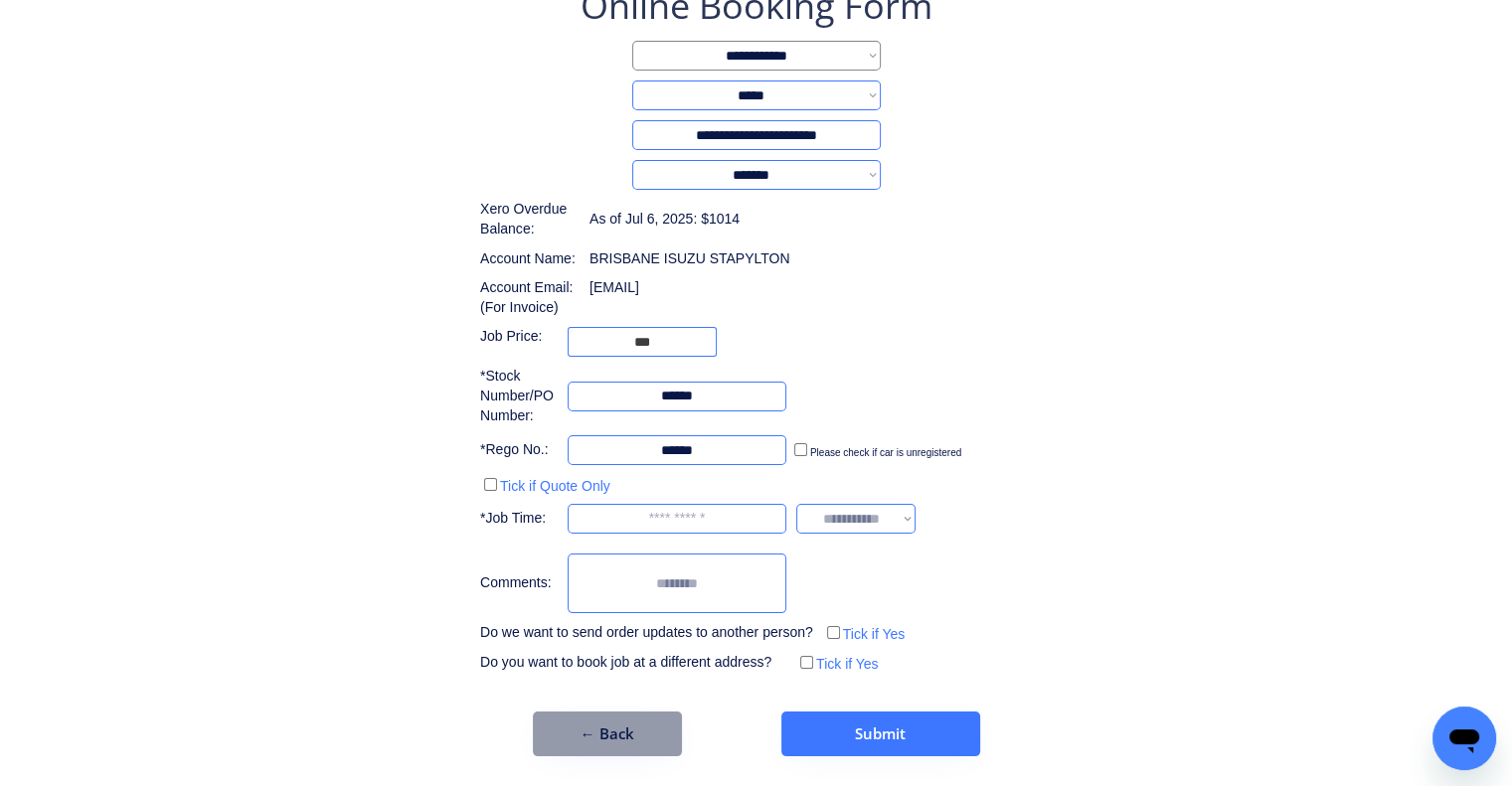 type on "******" 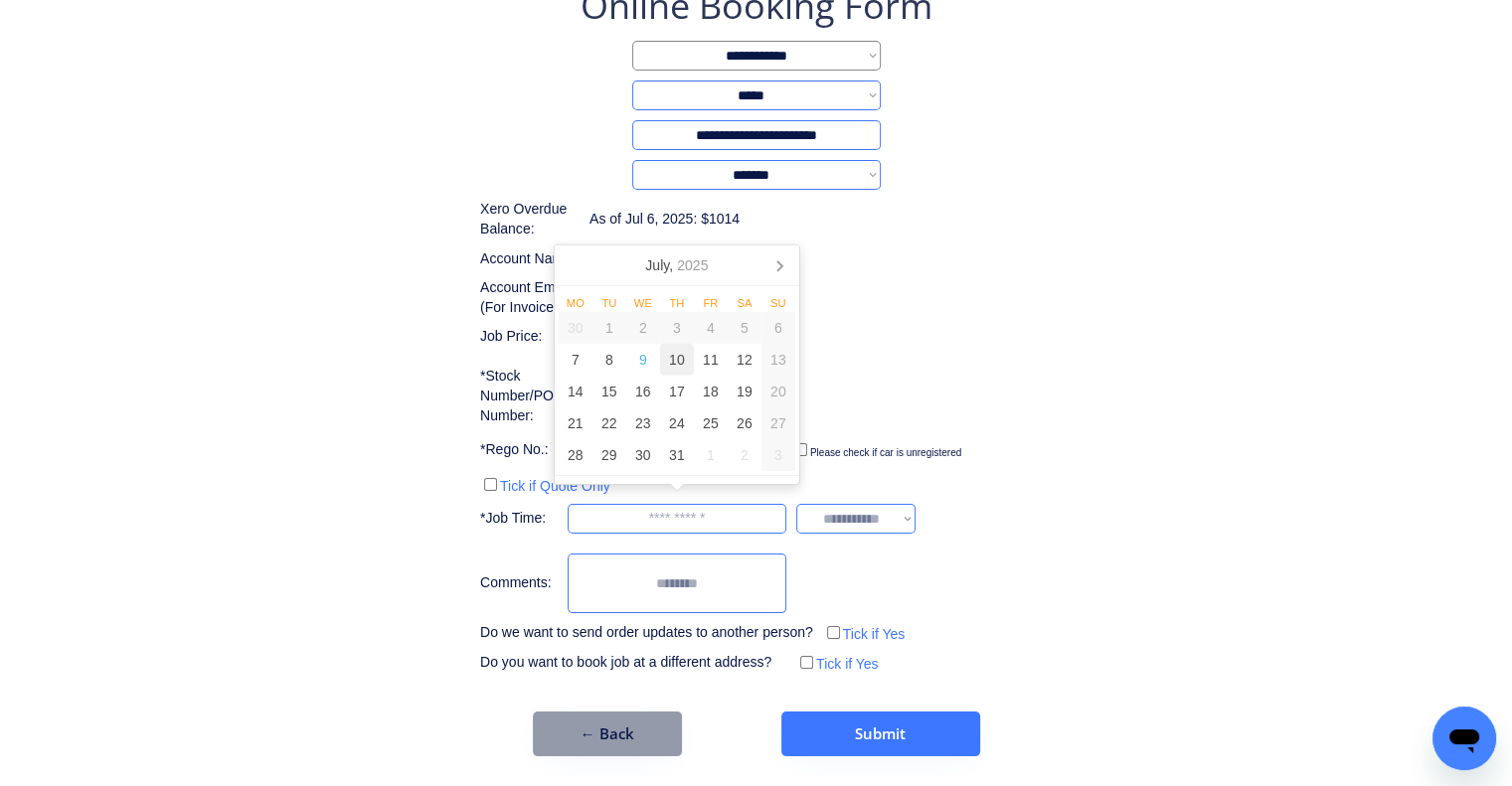 click on "10" at bounding box center (677, 360) 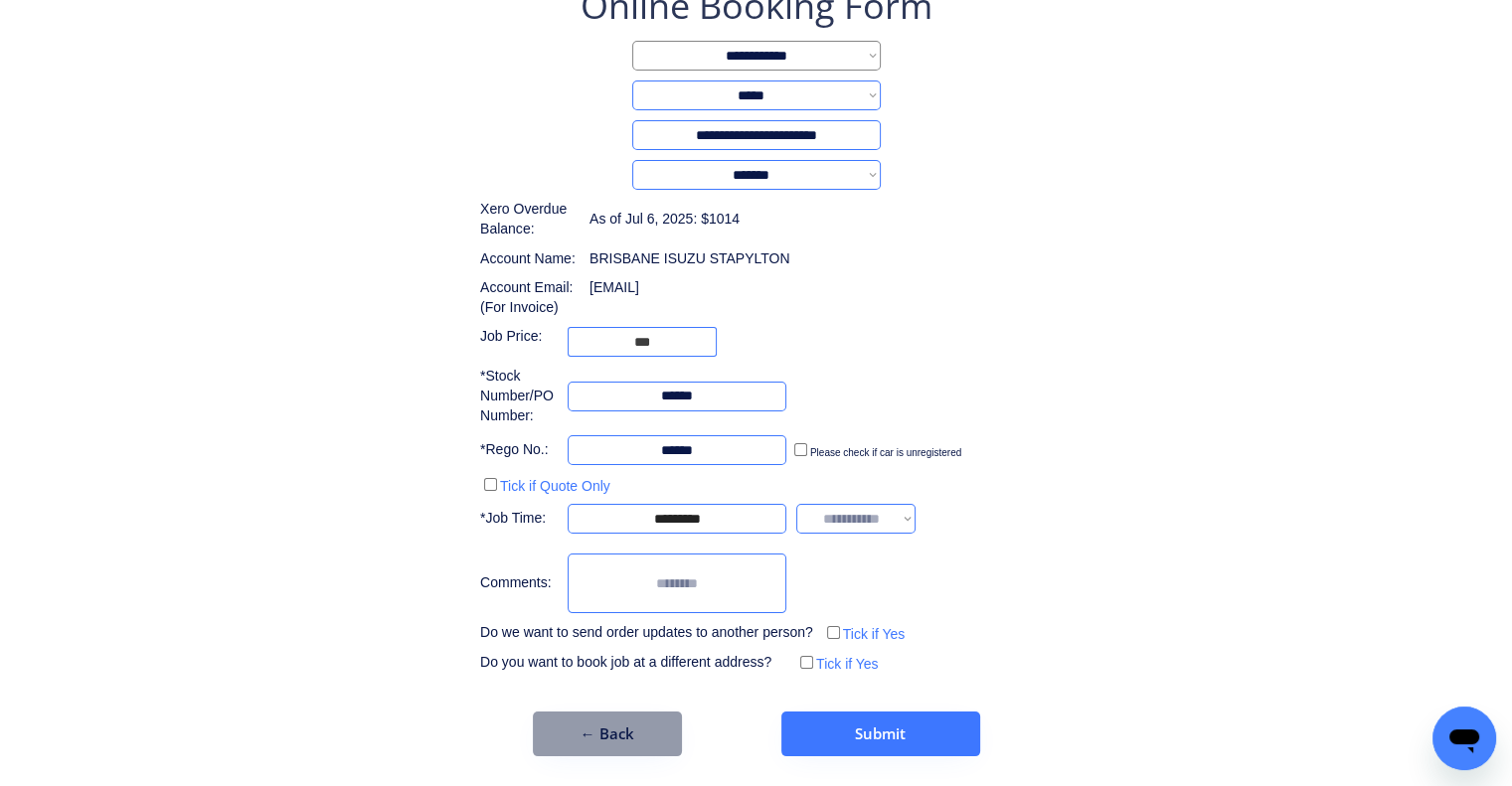 click on "**********" at bounding box center [756, 329] 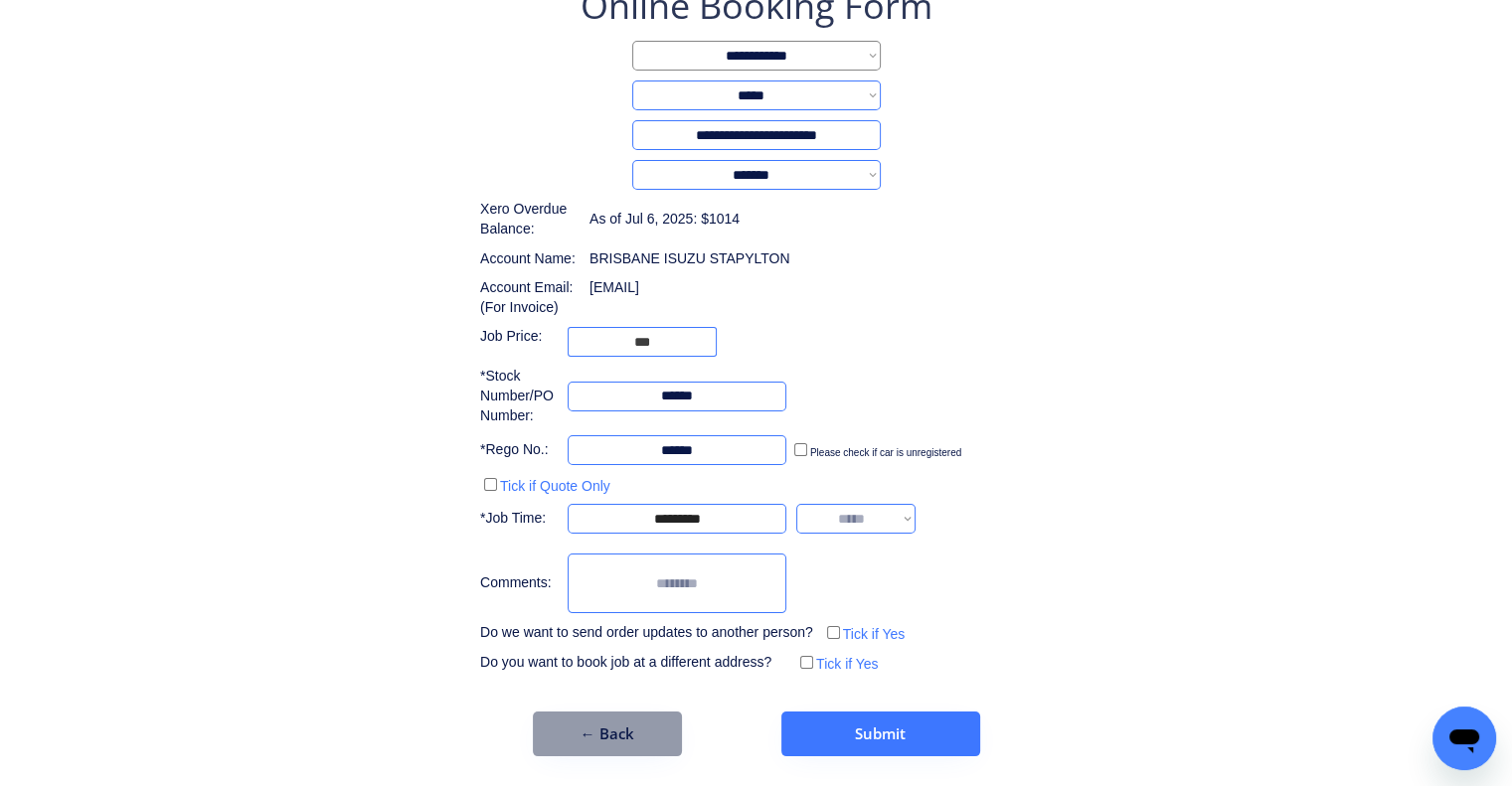 click on "**********" at bounding box center [856, 519] 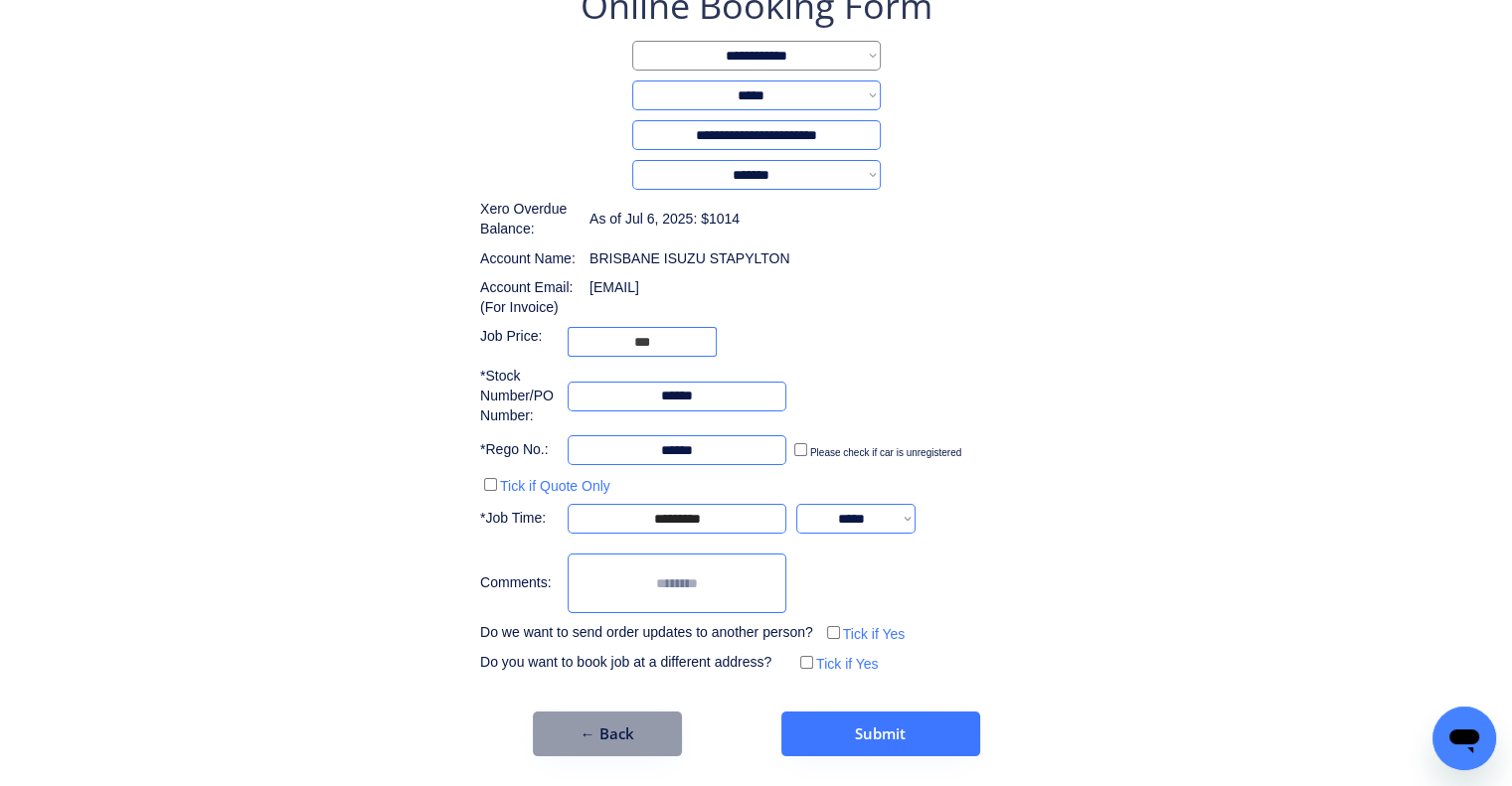 click on "**********" at bounding box center [756, 369] 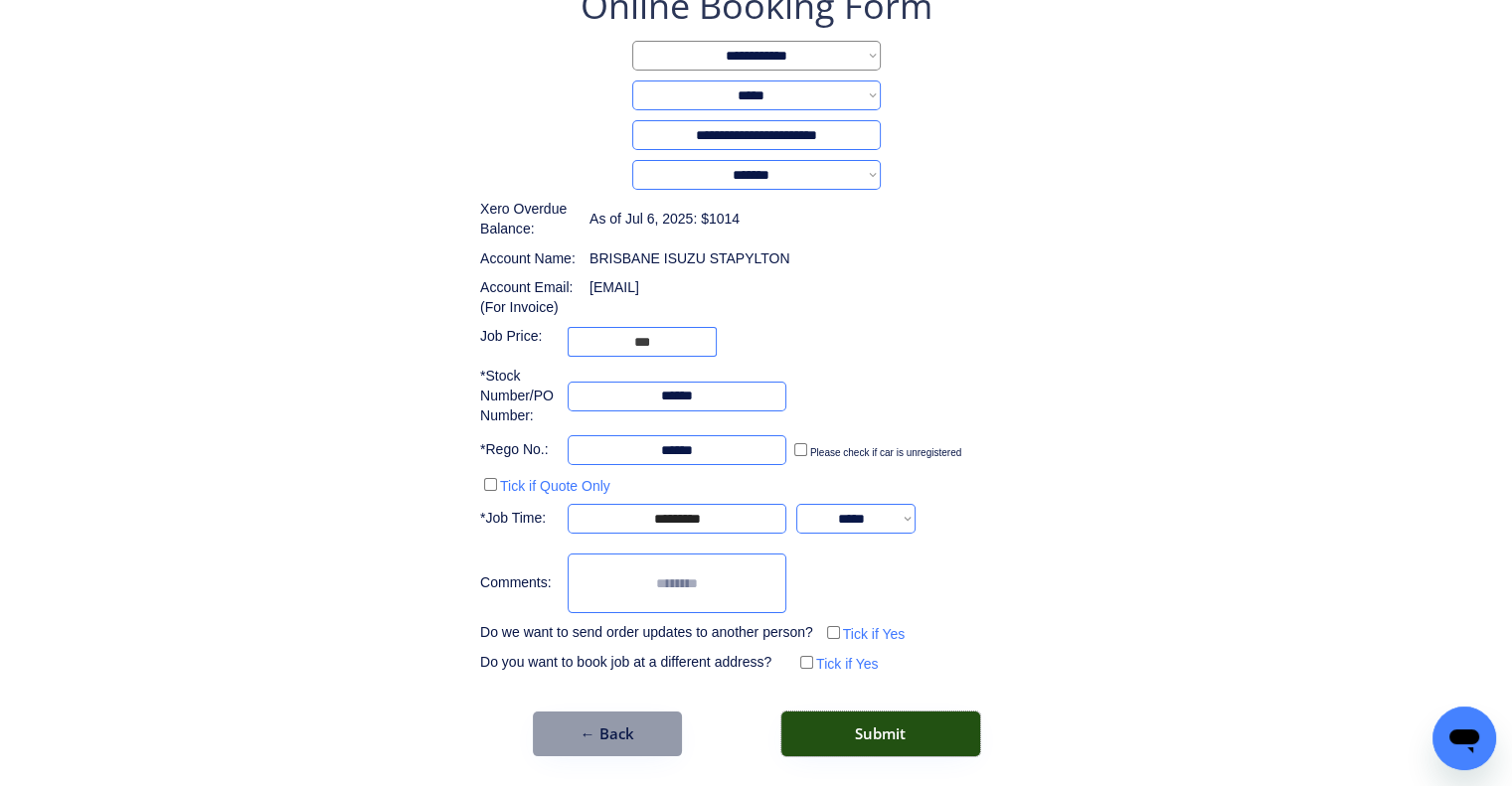 click on "Submit" at bounding box center [881, 733] 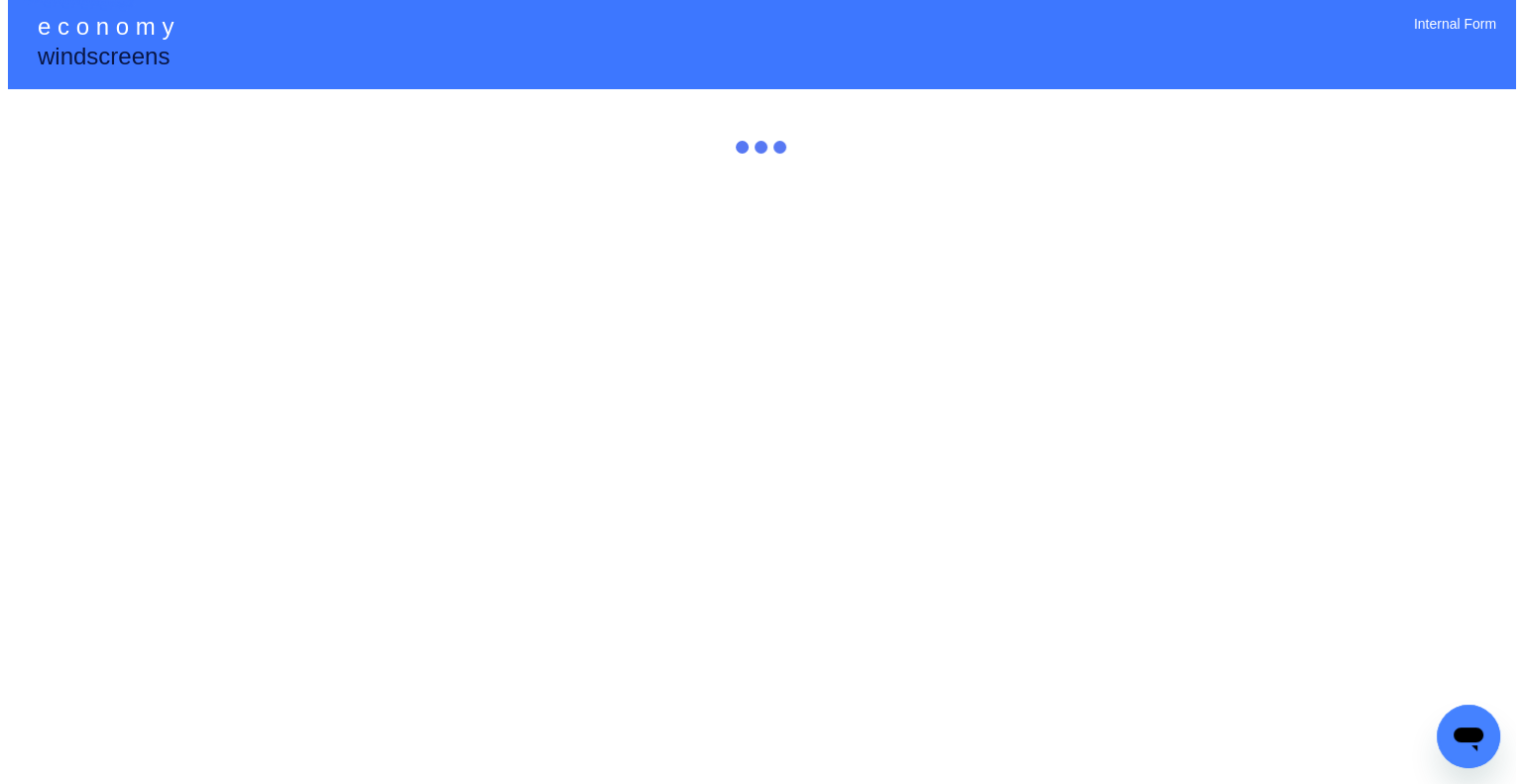 scroll, scrollTop: 0, scrollLeft: 0, axis: both 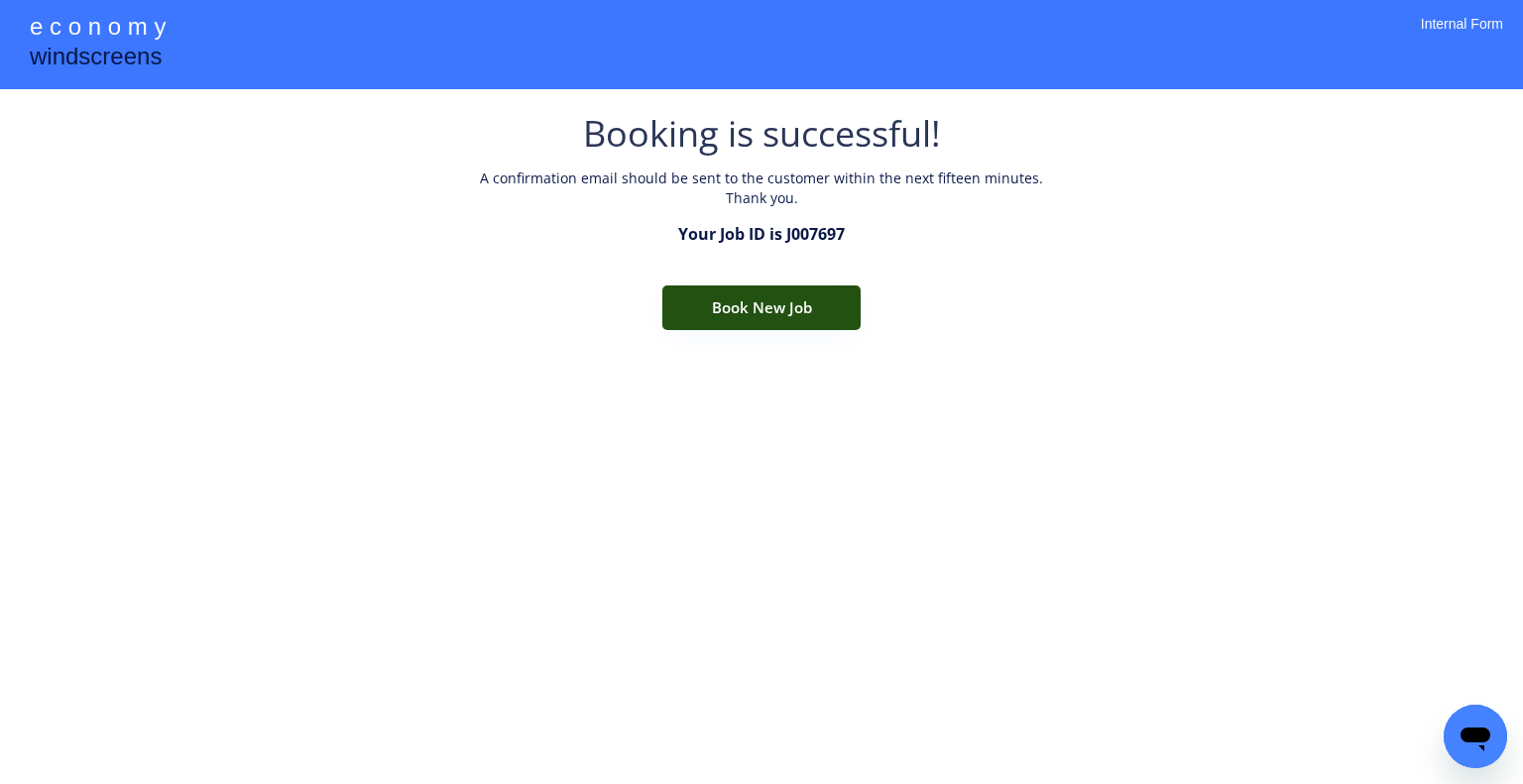 click on "Book New Job" at bounding box center [762, 307] 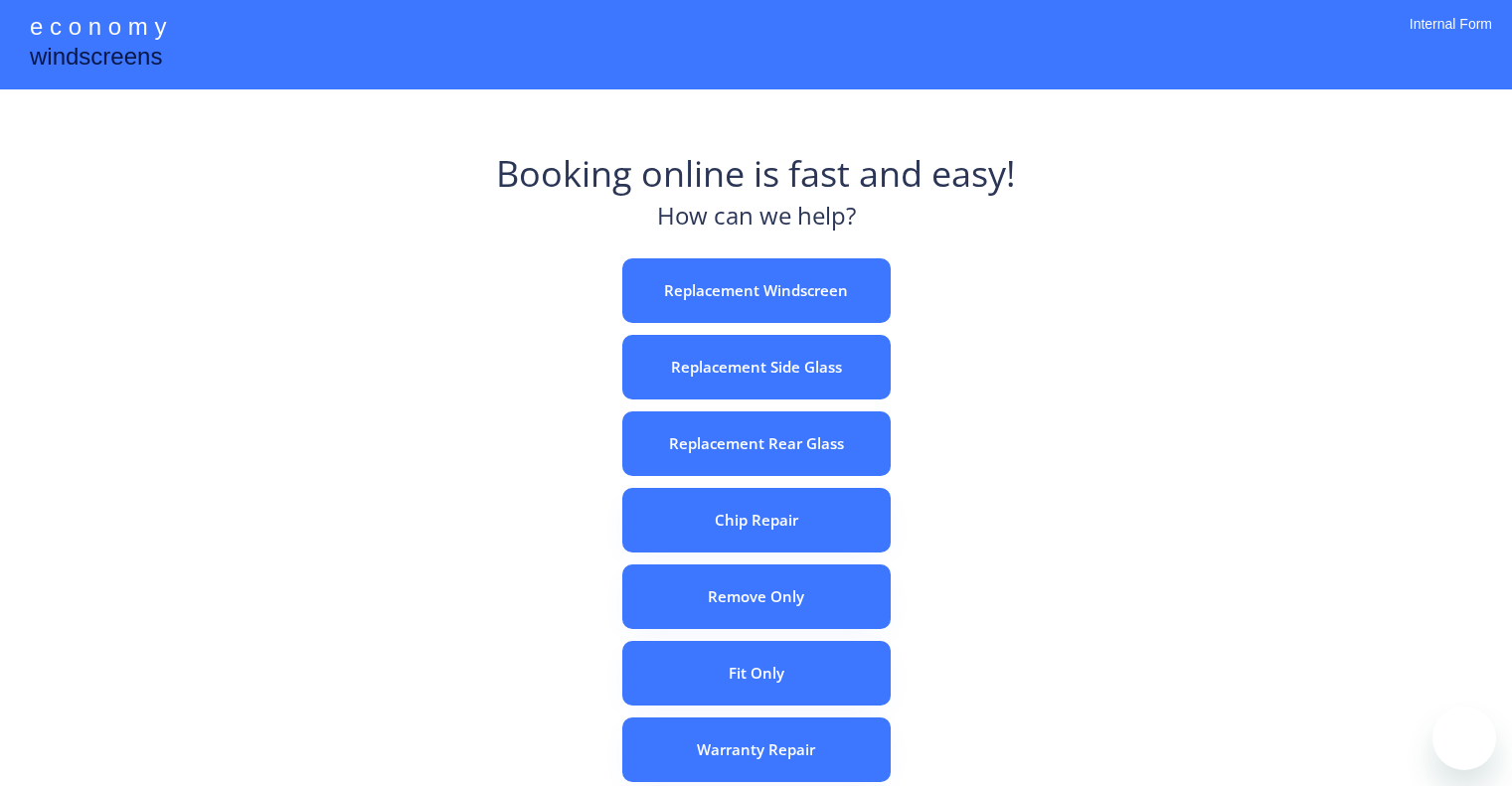 scroll, scrollTop: 0, scrollLeft: 0, axis: both 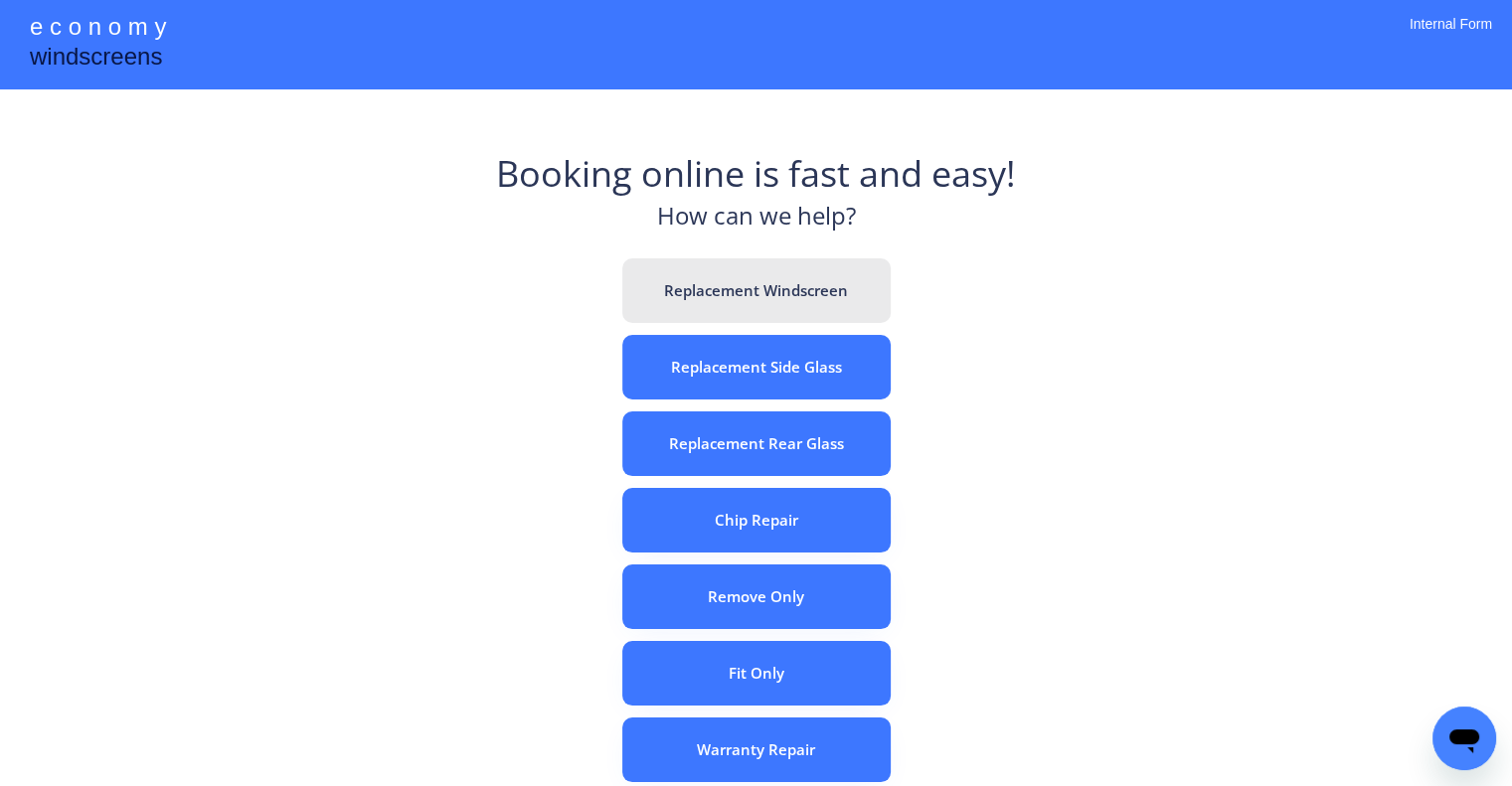 click on "Replacement Windscreen" at bounding box center (756, 290) 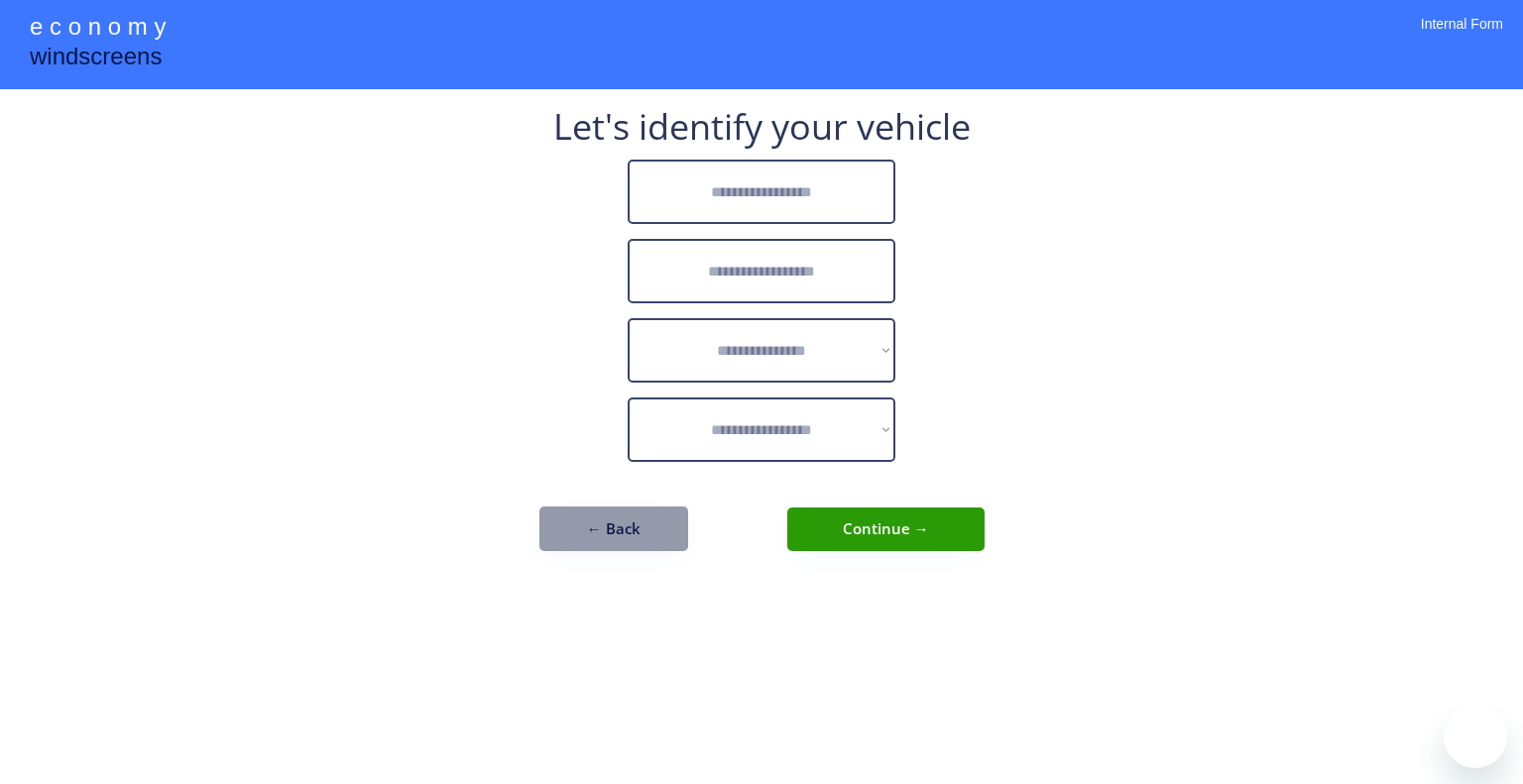 scroll, scrollTop: 0, scrollLeft: 0, axis: both 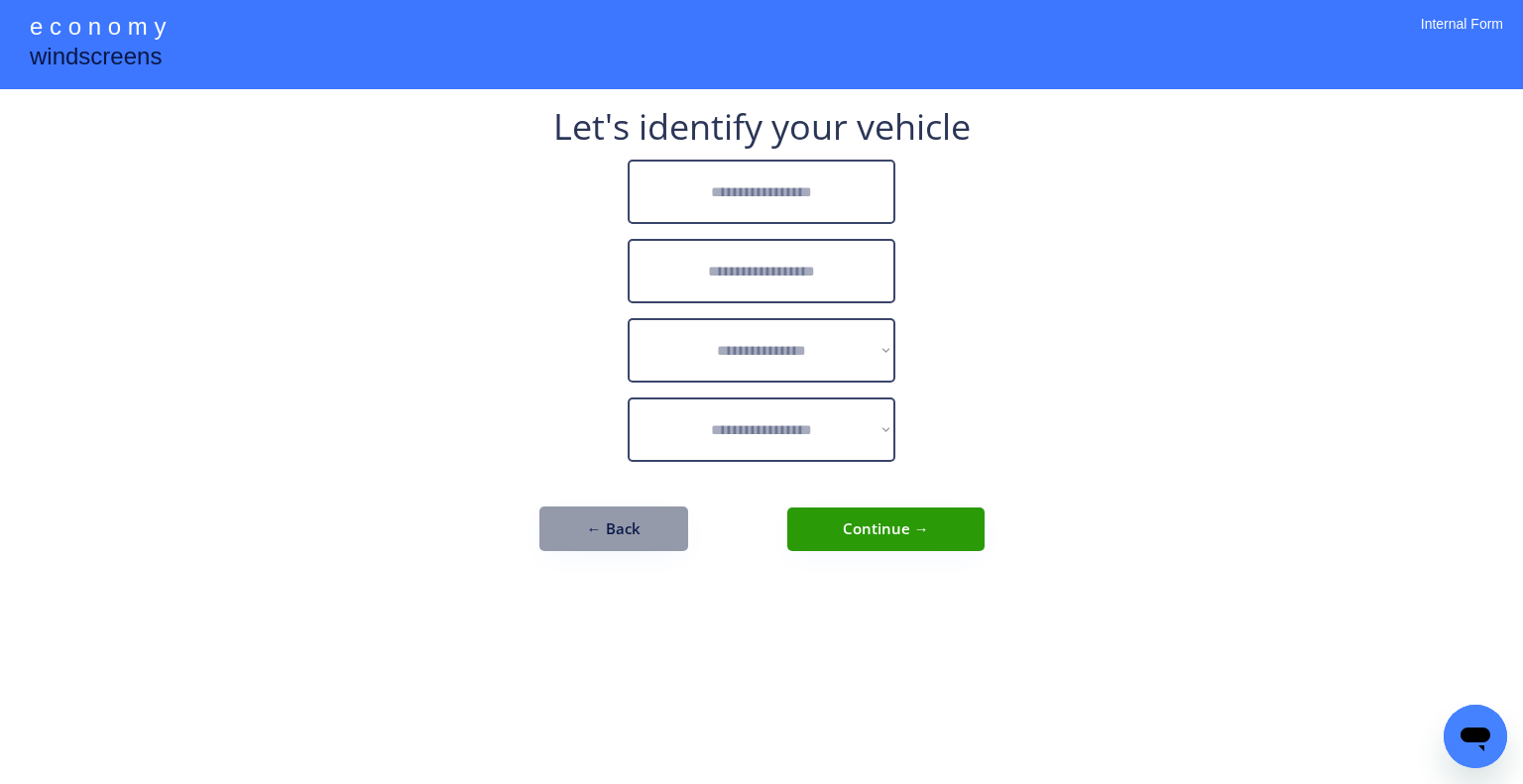 click at bounding box center [762, 191] 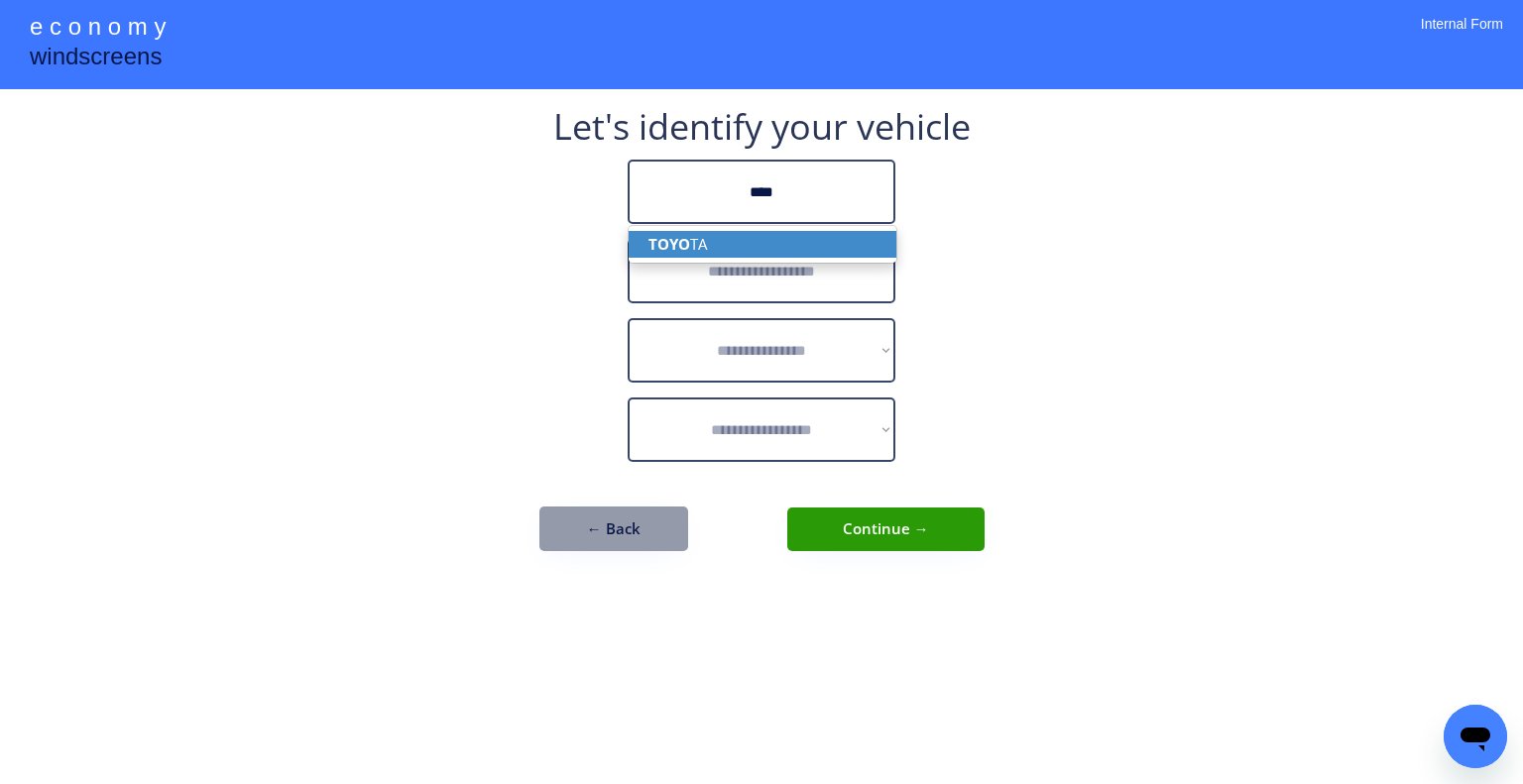 click on "TOYO TA" at bounding box center [762, 244] 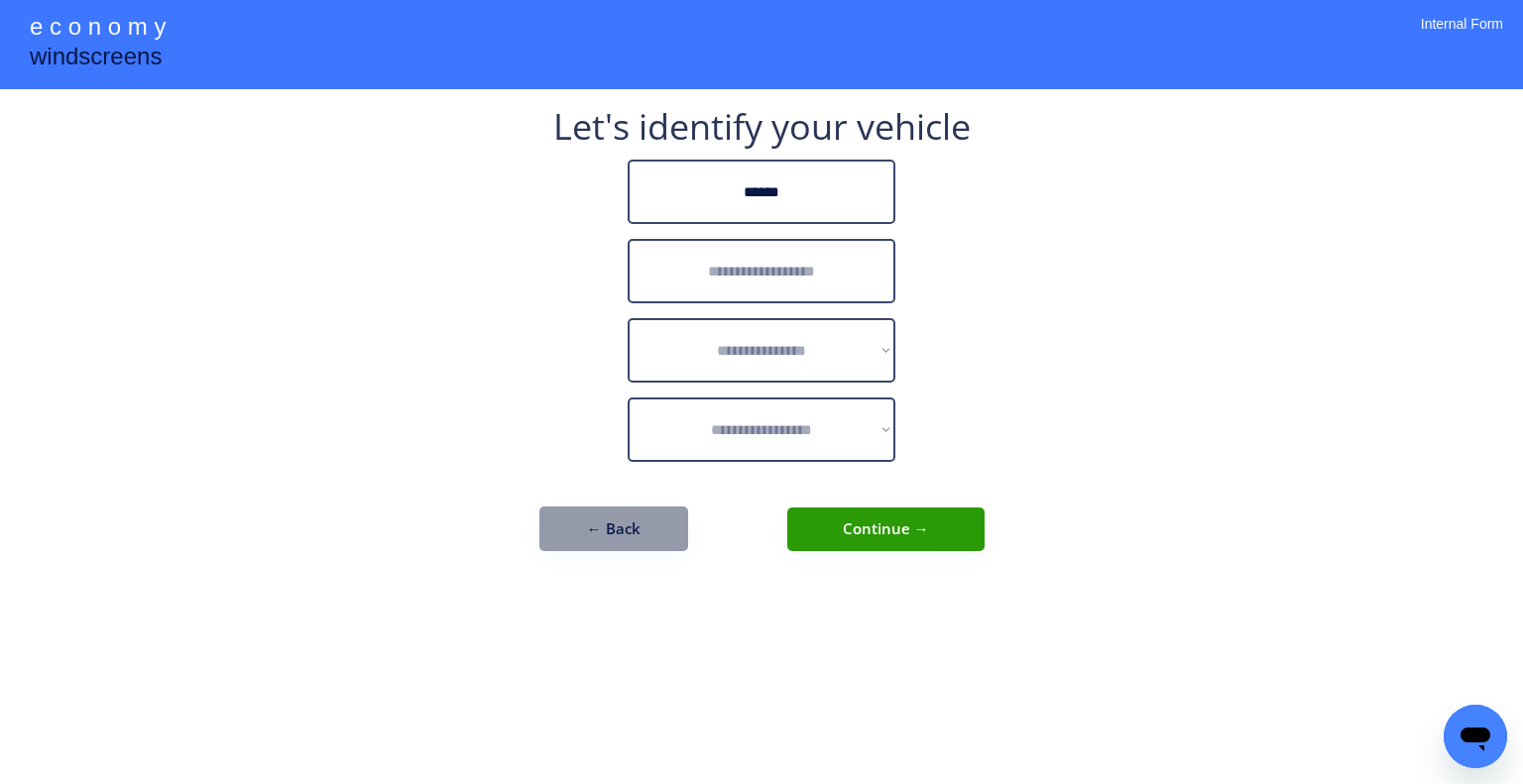 type on "******" 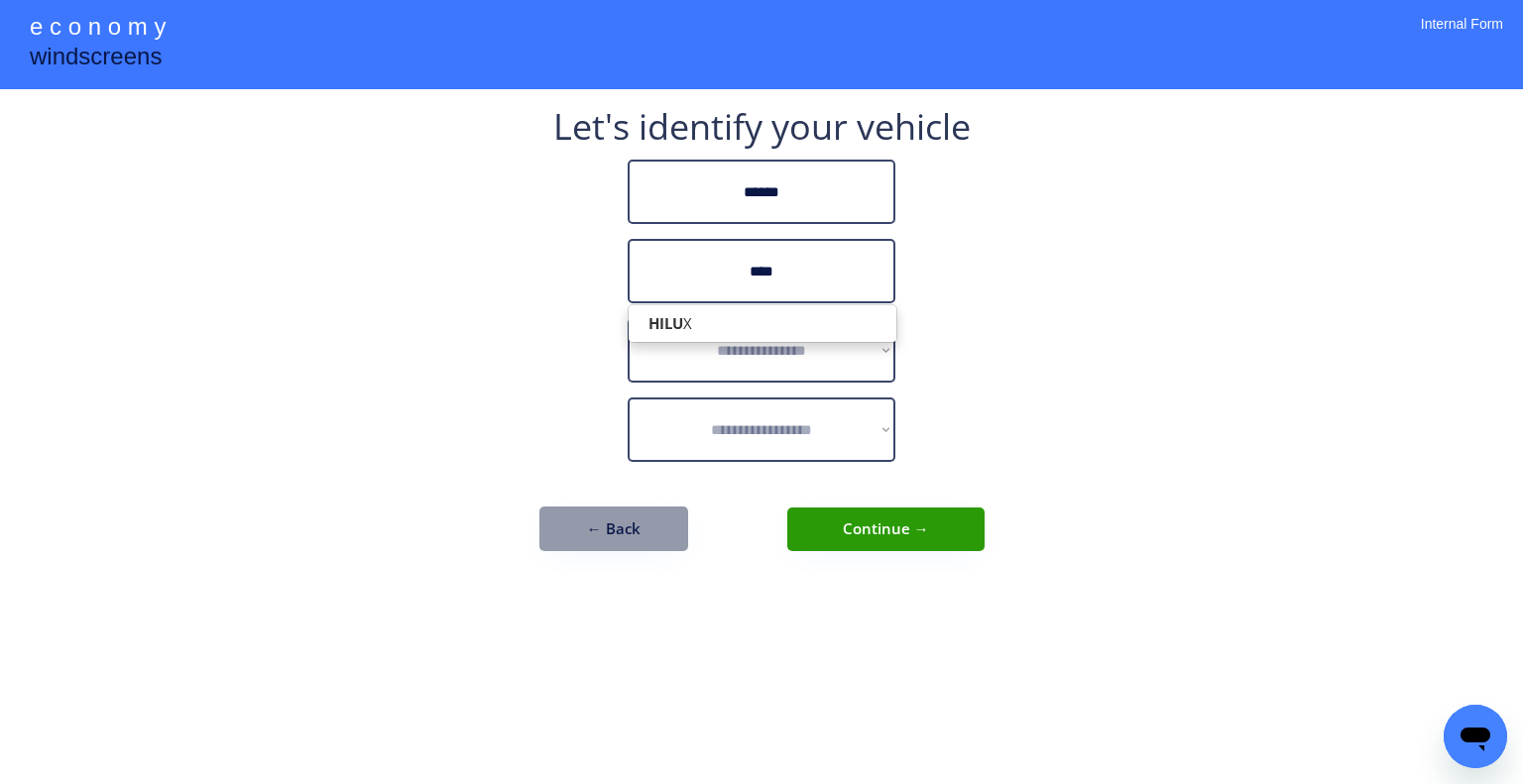 click on "HILU X" at bounding box center [762, 323] 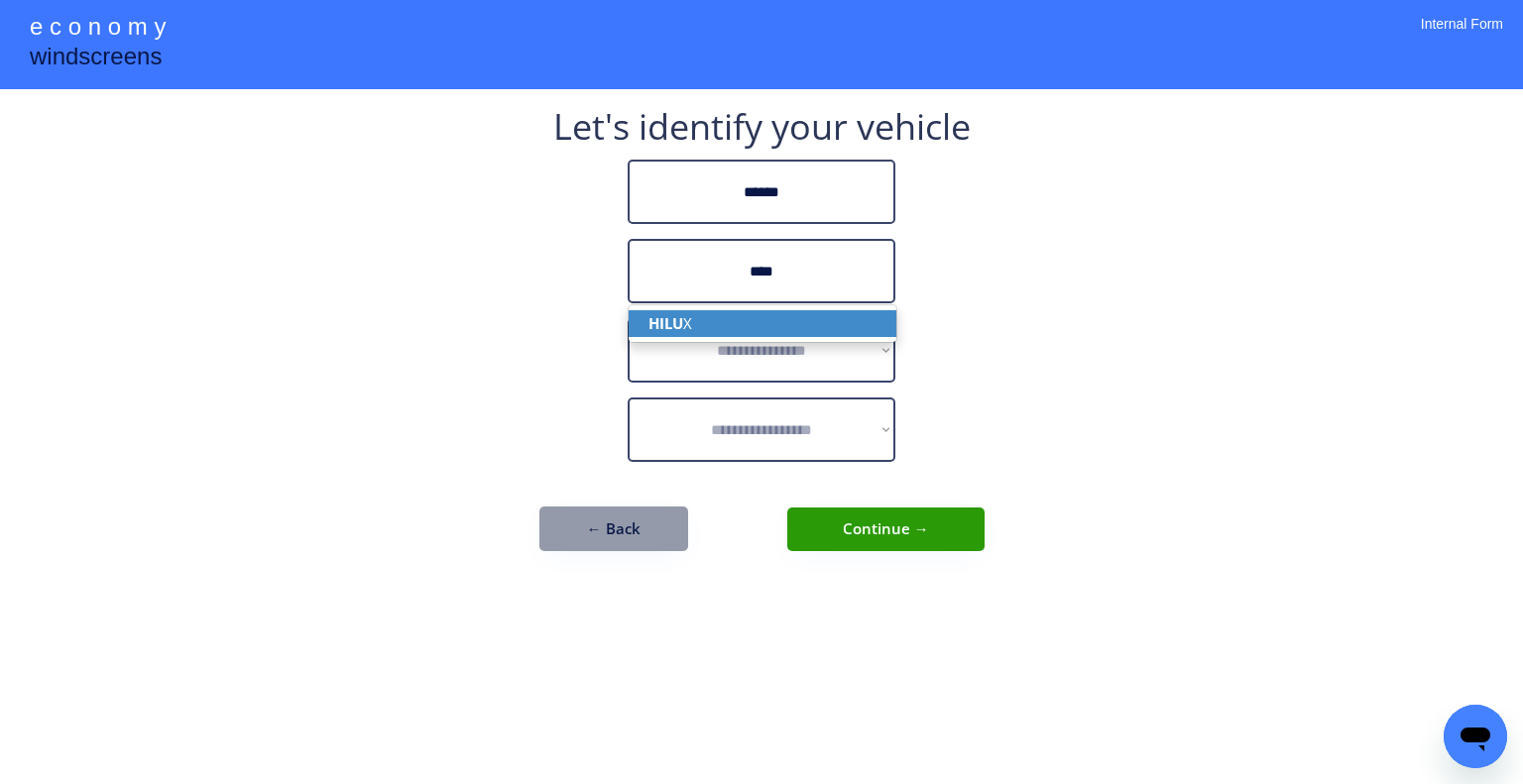 click on "HILU X" at bounding box center (762, 323) 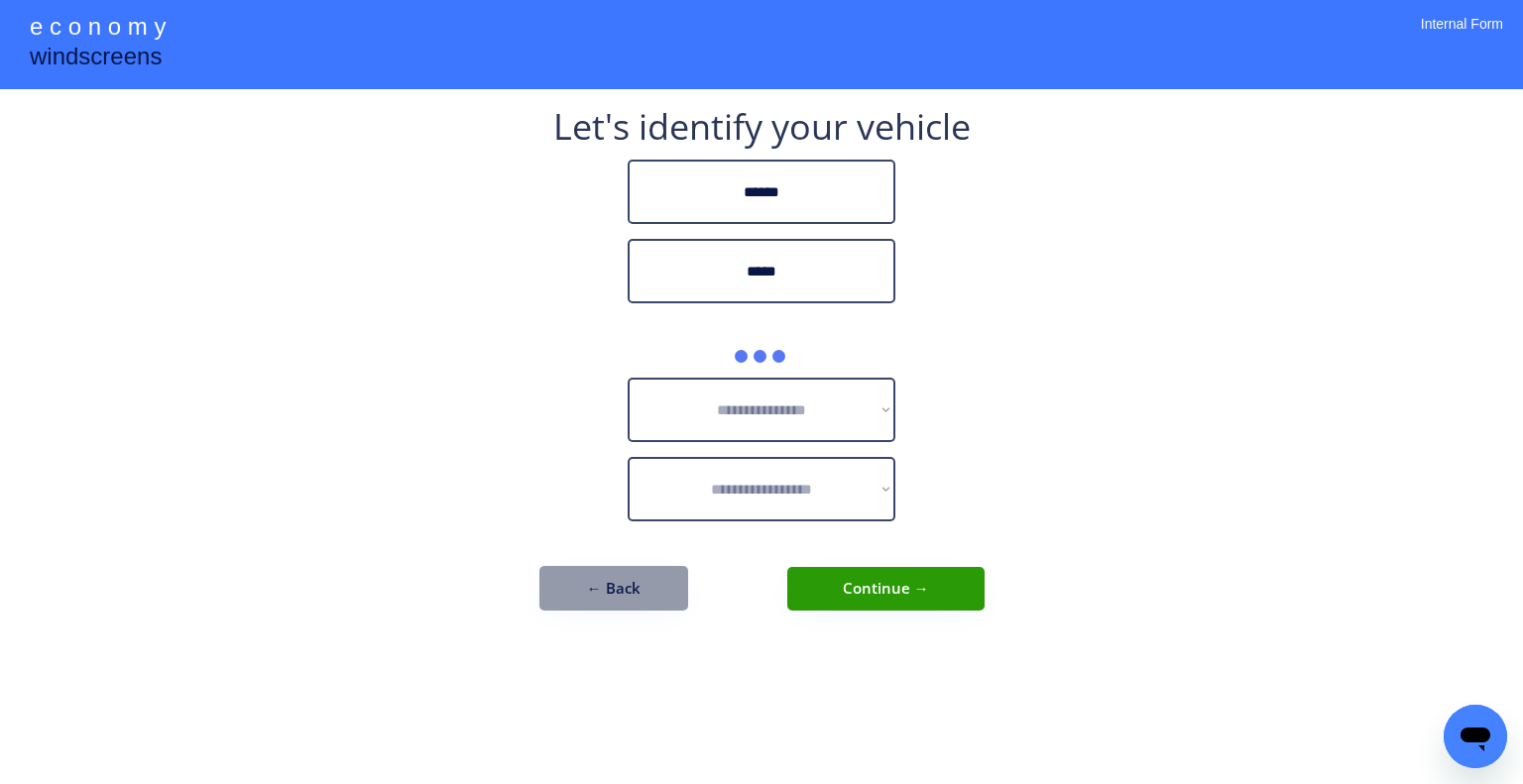 type on "*****" 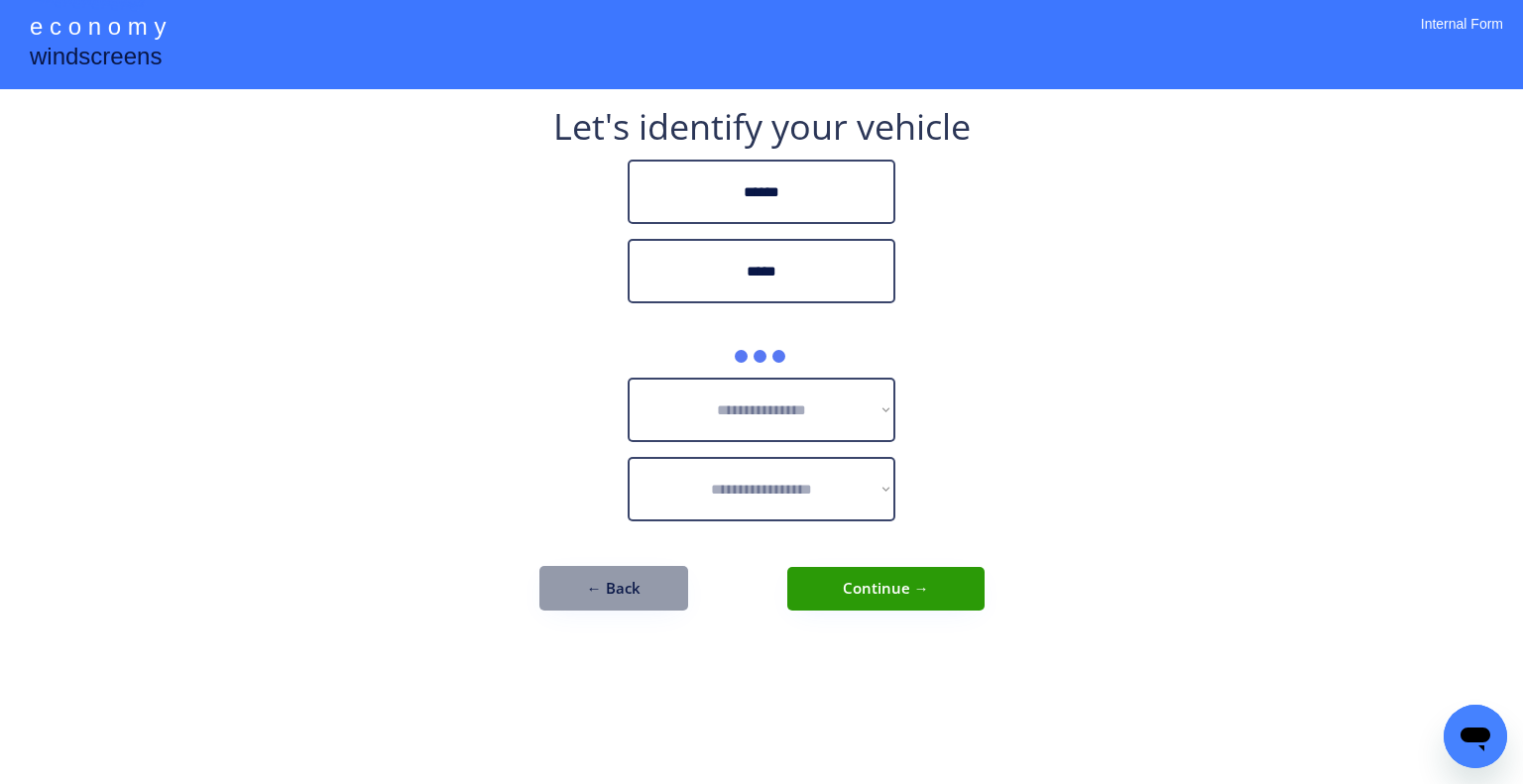 click on "**********" at bounding box center [762, 370] 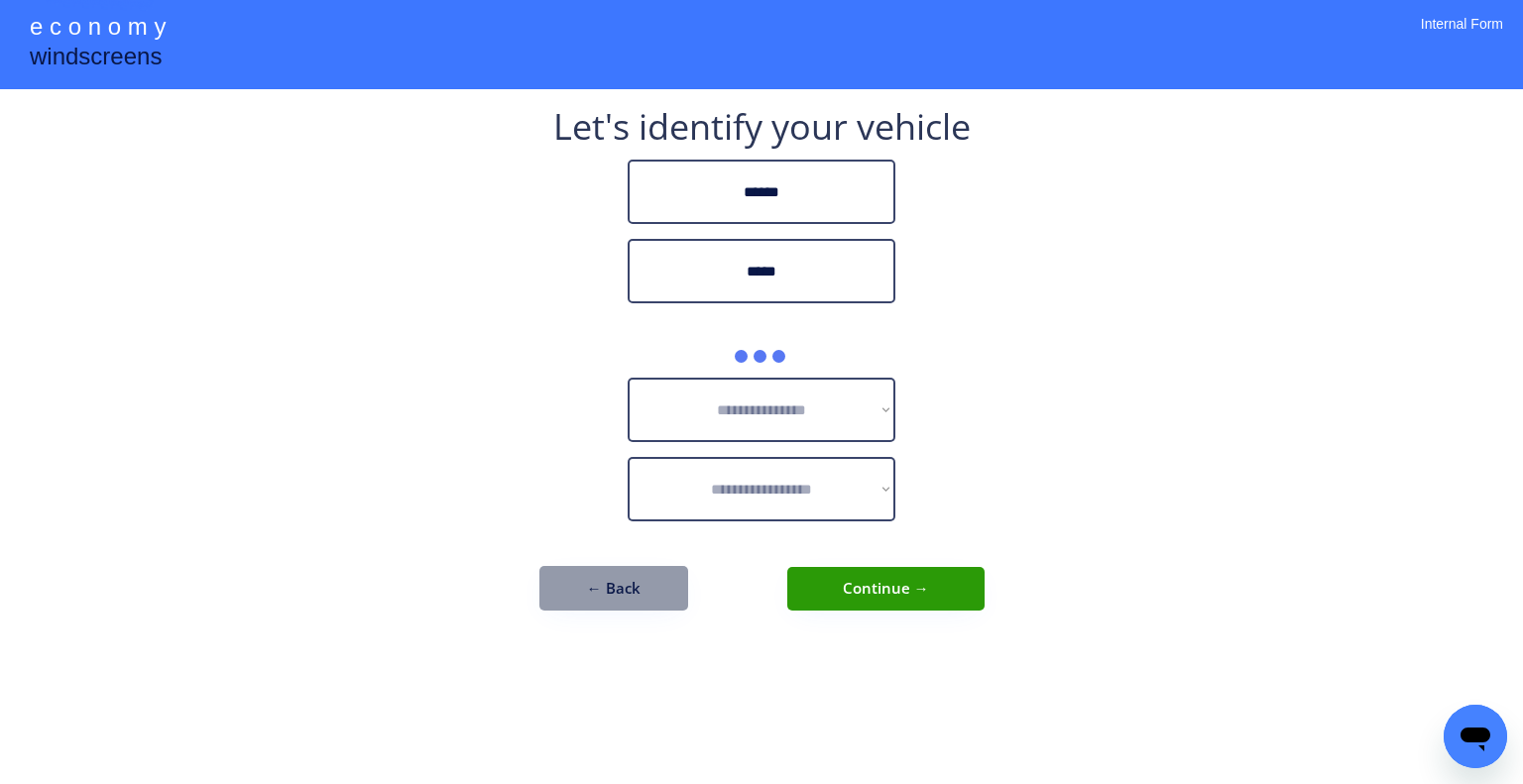 click on "**********" at bounding box center (762, 392) 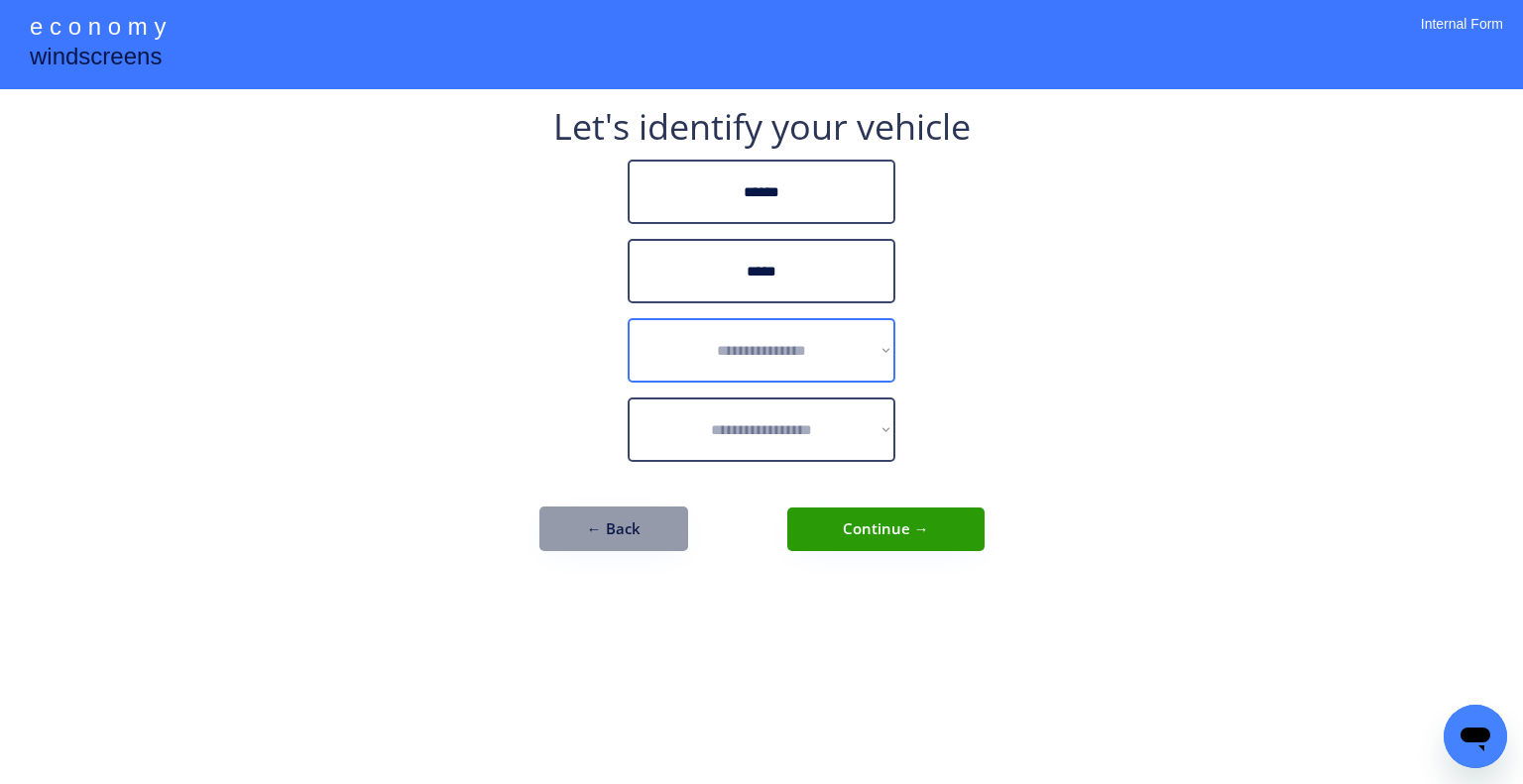 click on "**********" at bounding box center [762, 350] 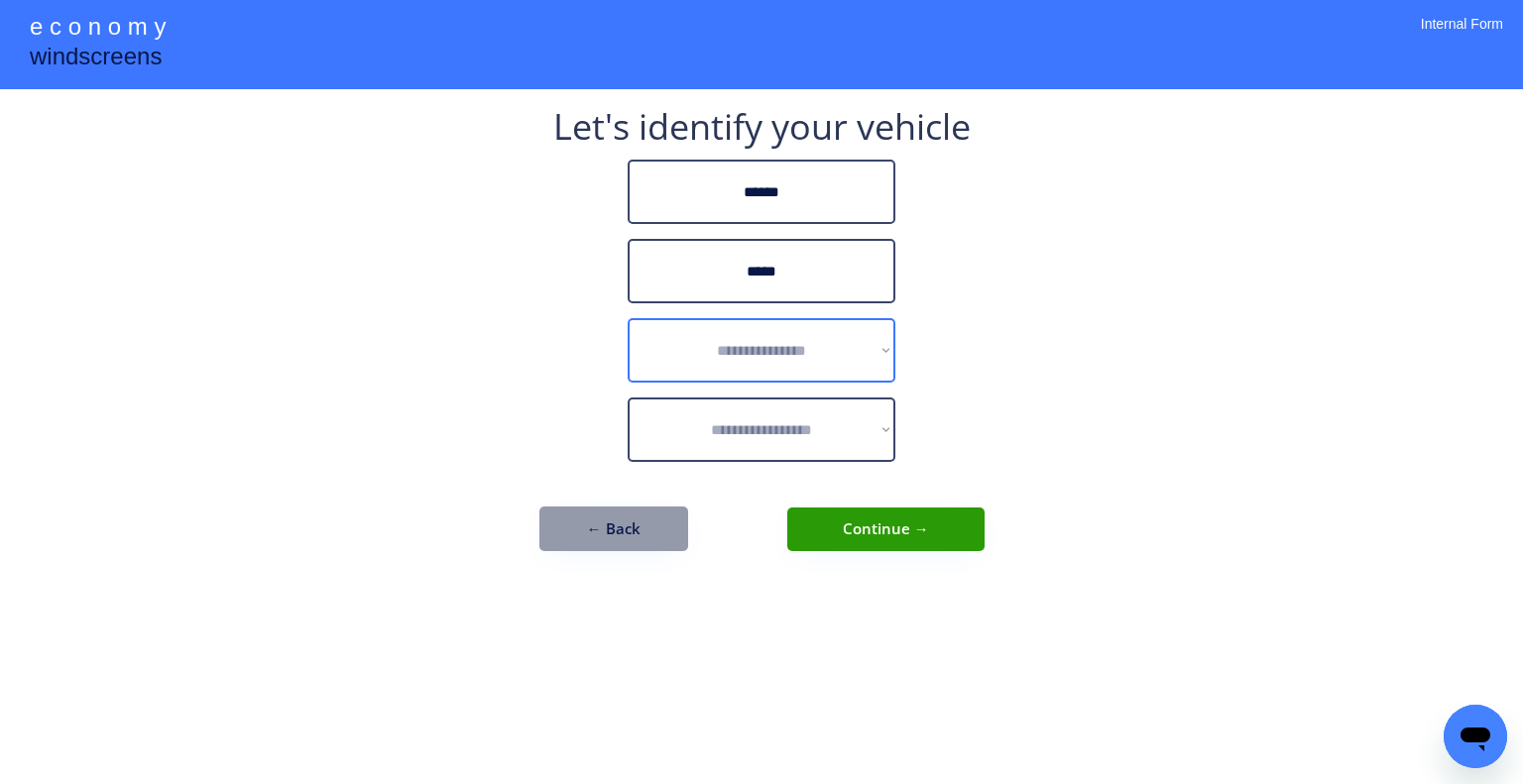 select on "******" 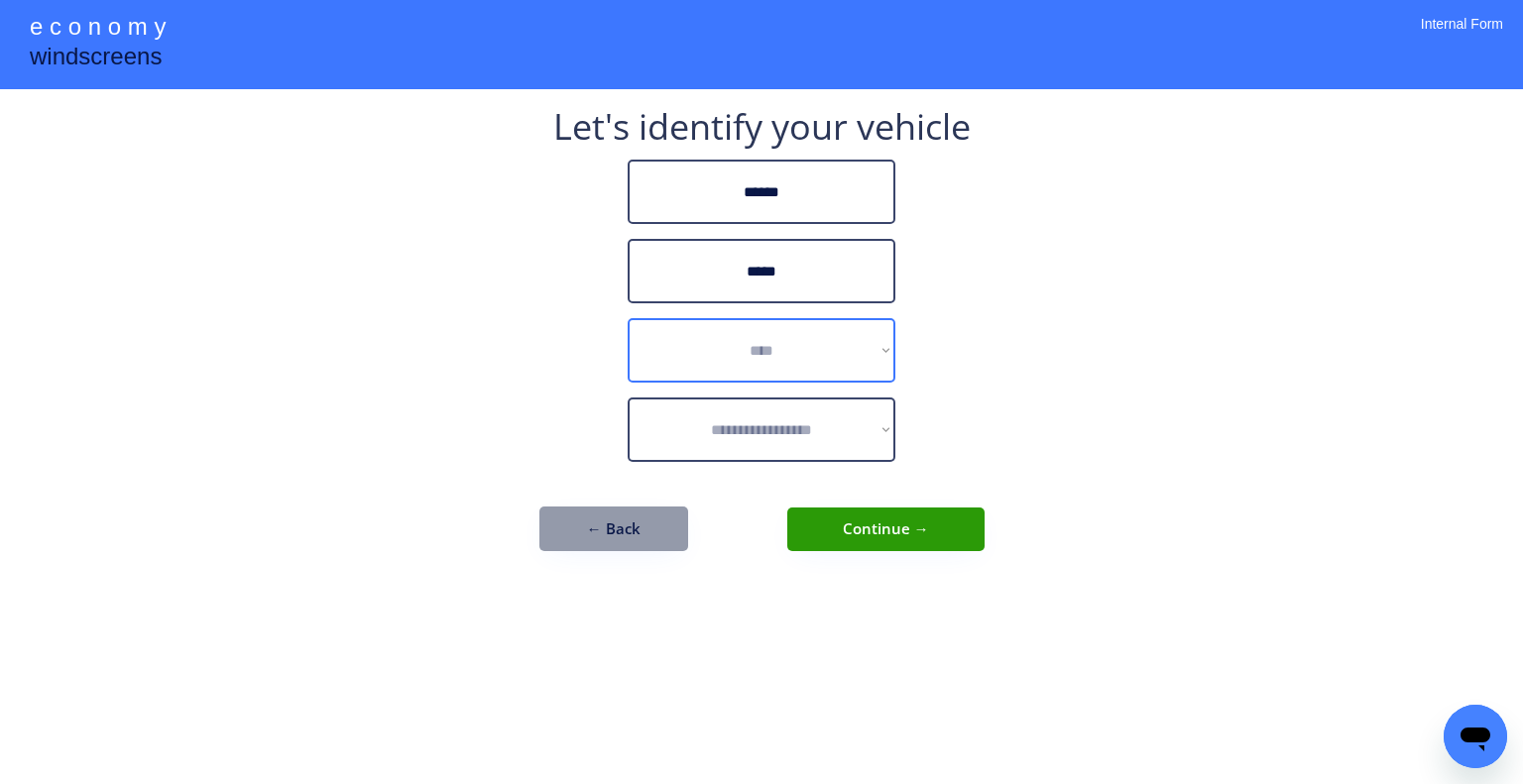 click on "**********" at bounding box center (762, 350) 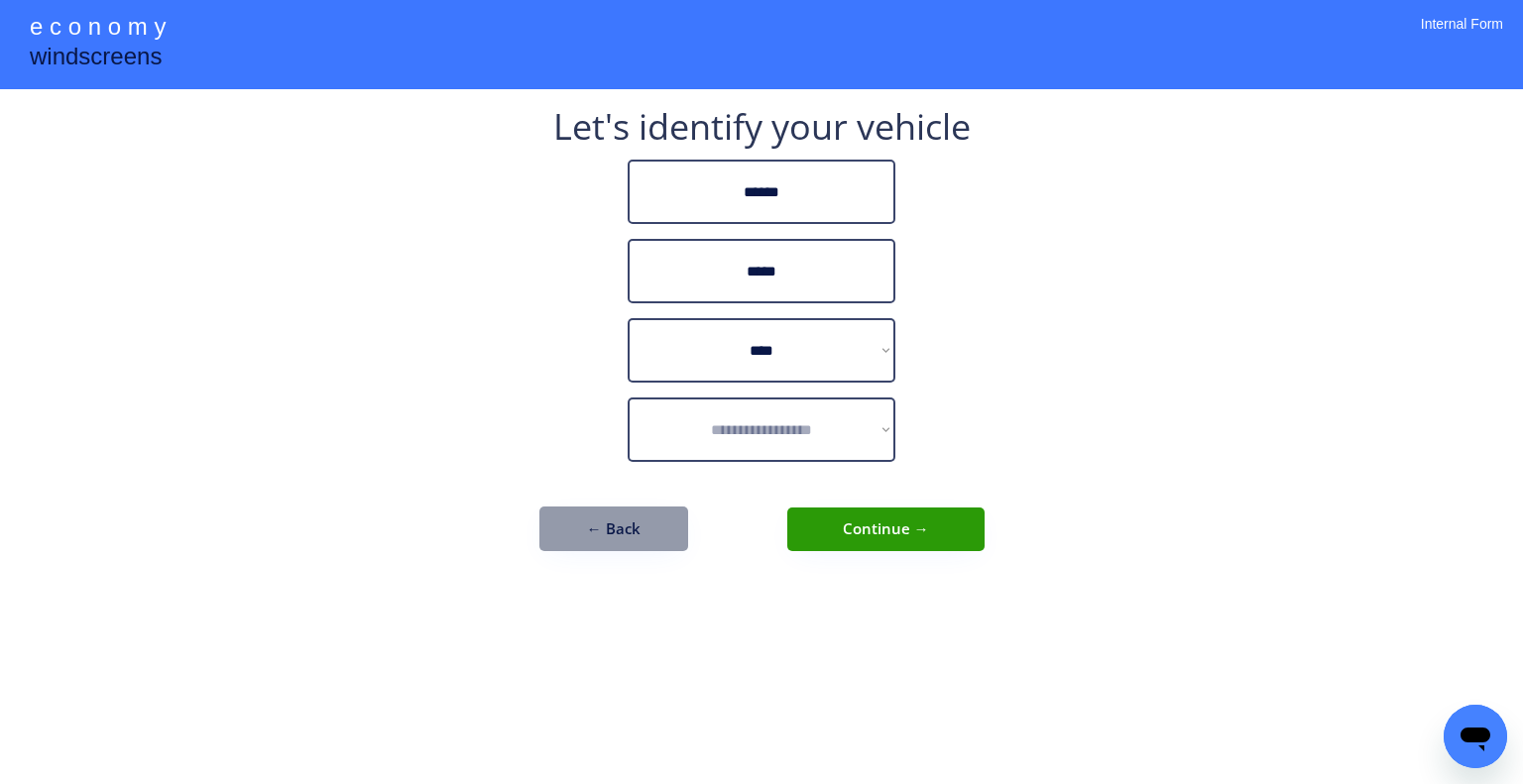 drag, startPoint x: 1103, startPoint y: 311, endPoint x: 907, endPoint y: 353, distance: 200.4495 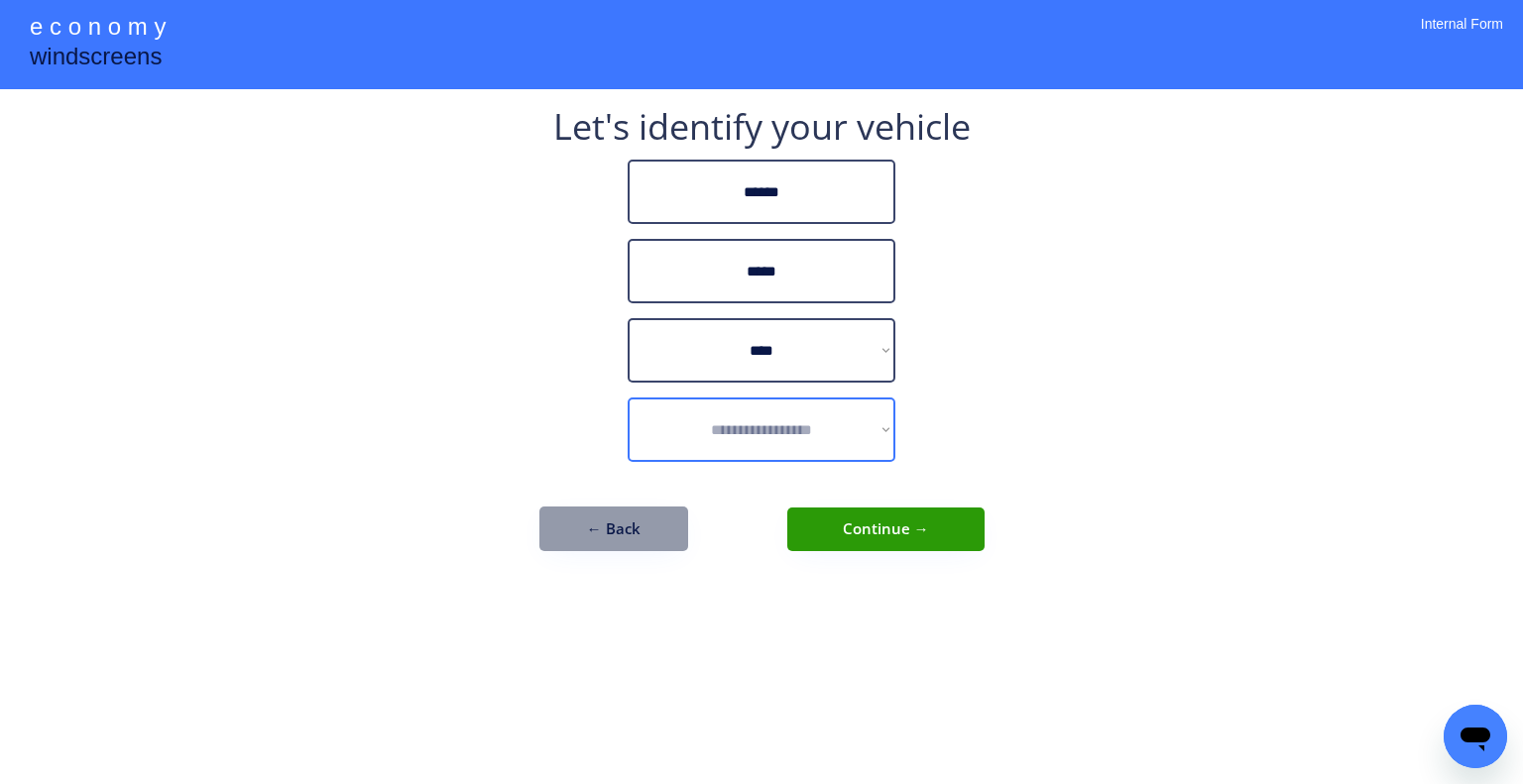click on "**********" at bounding box center [762, 429] 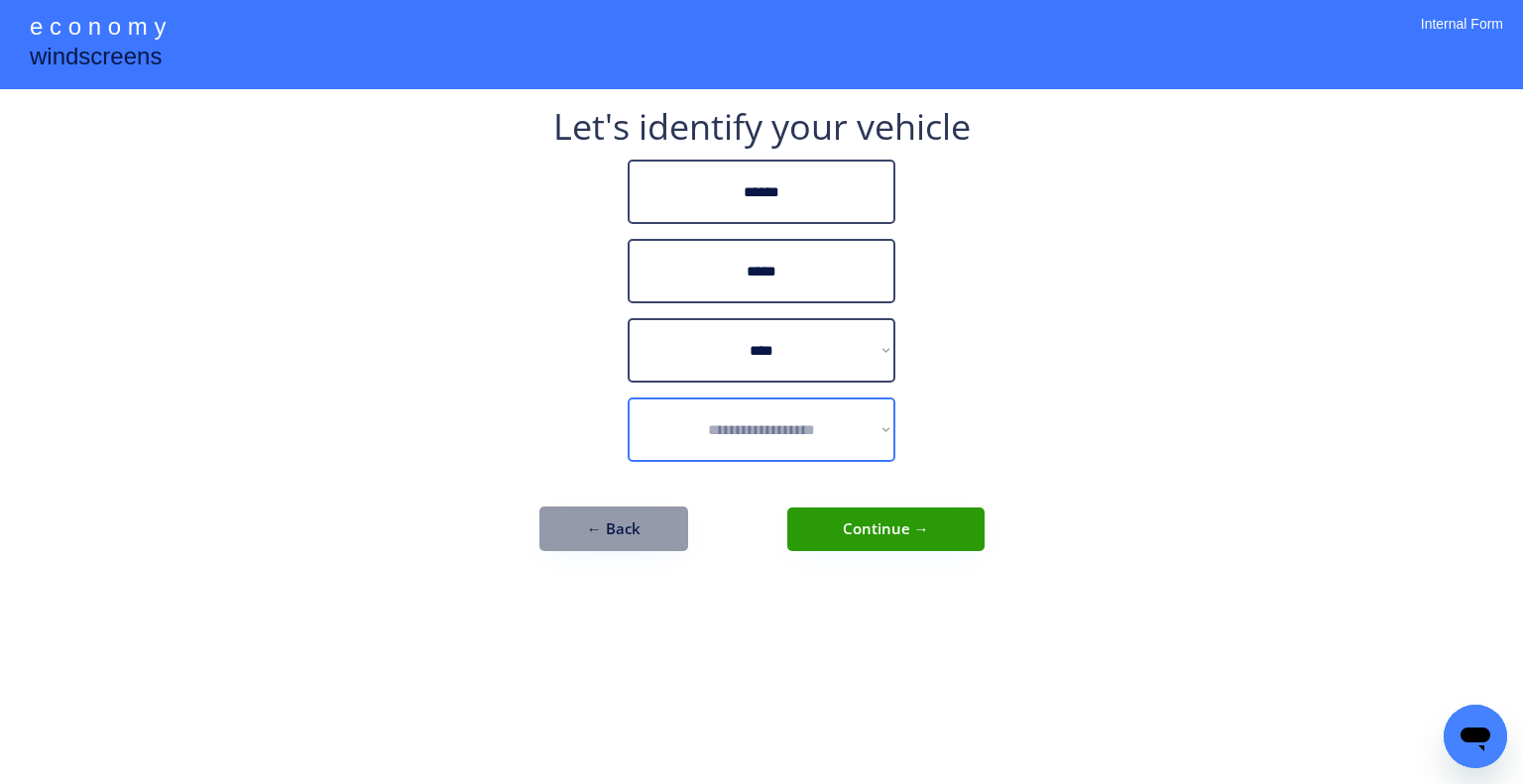 click on "**********" at bounding box center [762, 429] 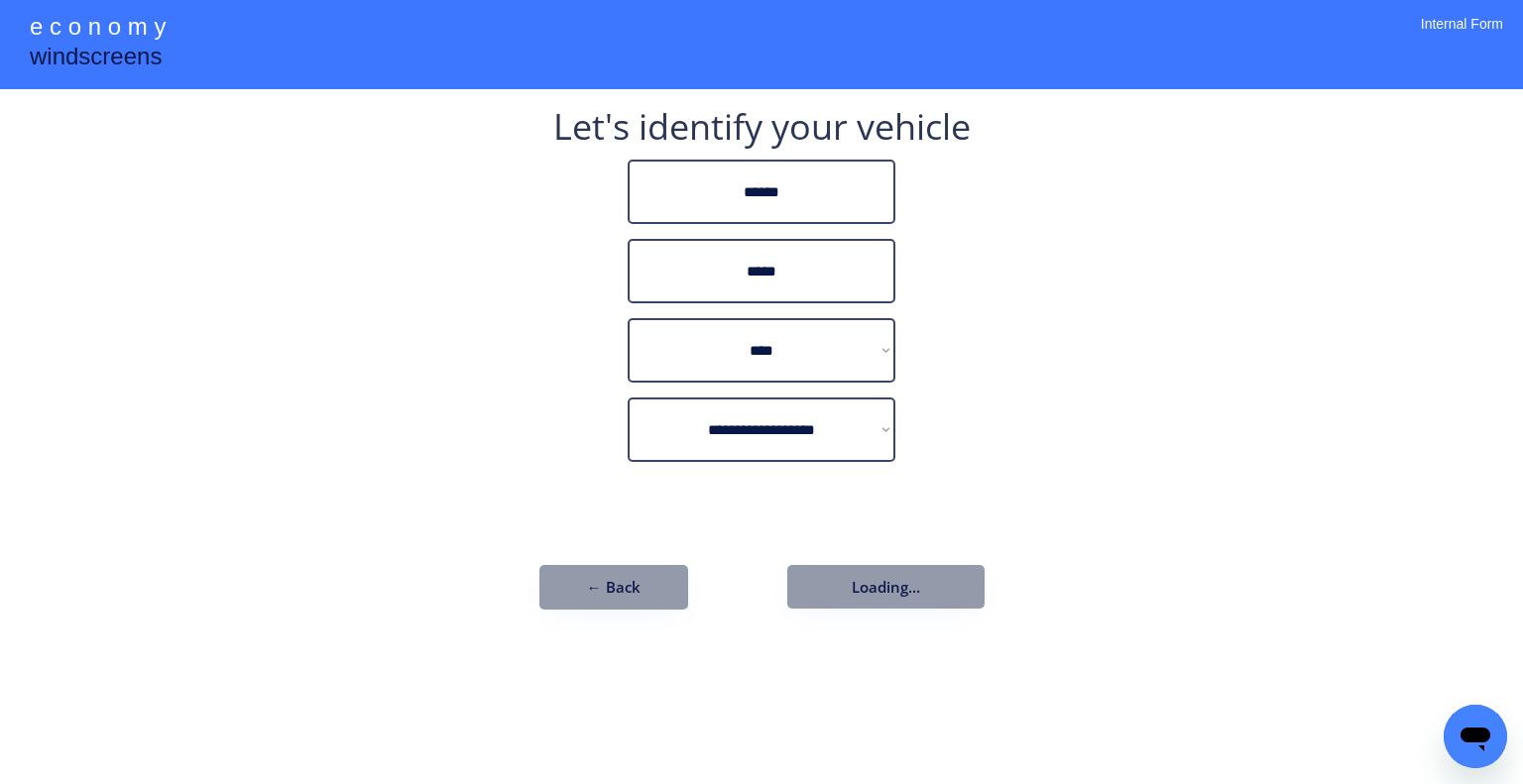 click on "**********" at bounding box center (762, 392) 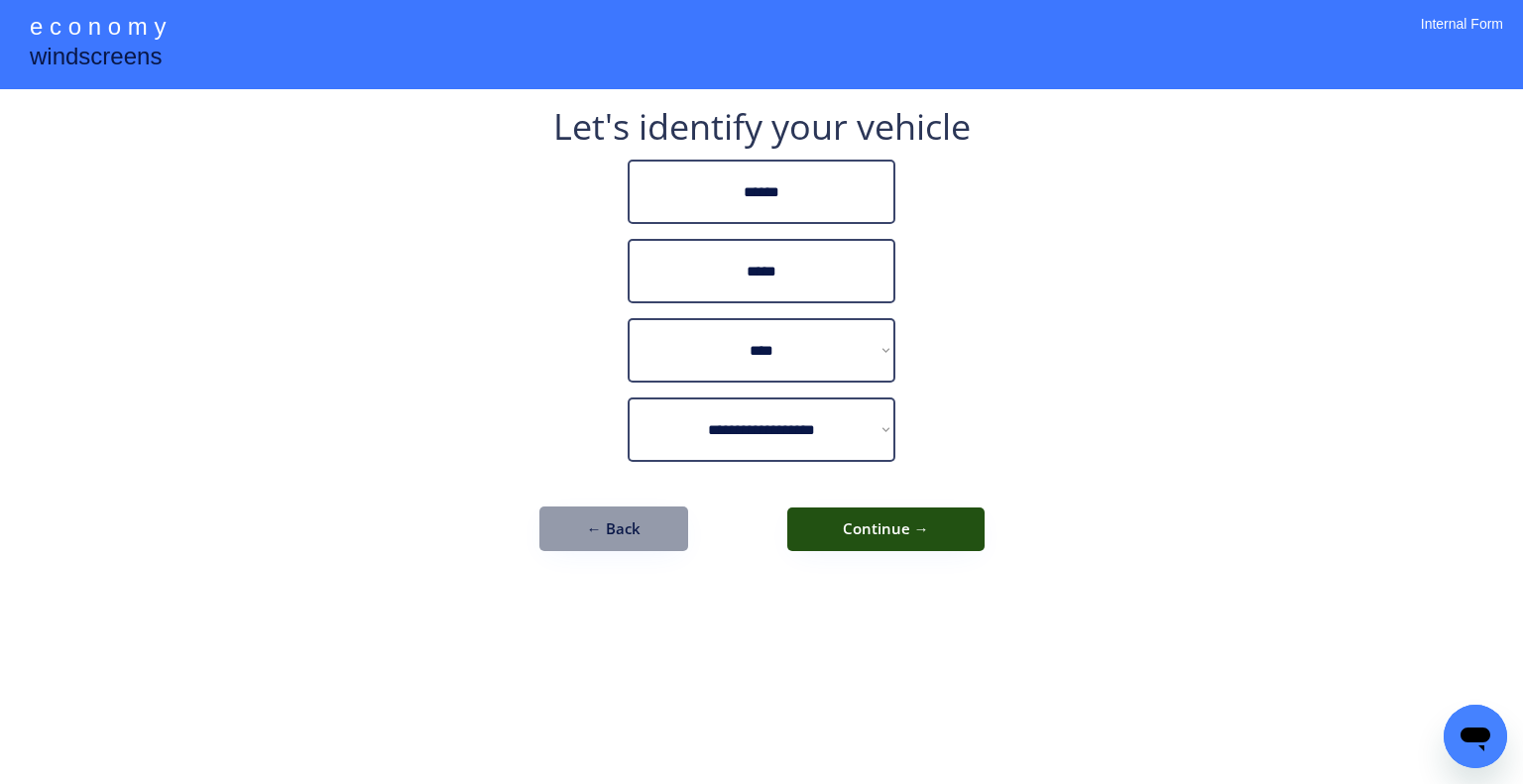 click on "Continue    →" at bounding box center (885, 529) 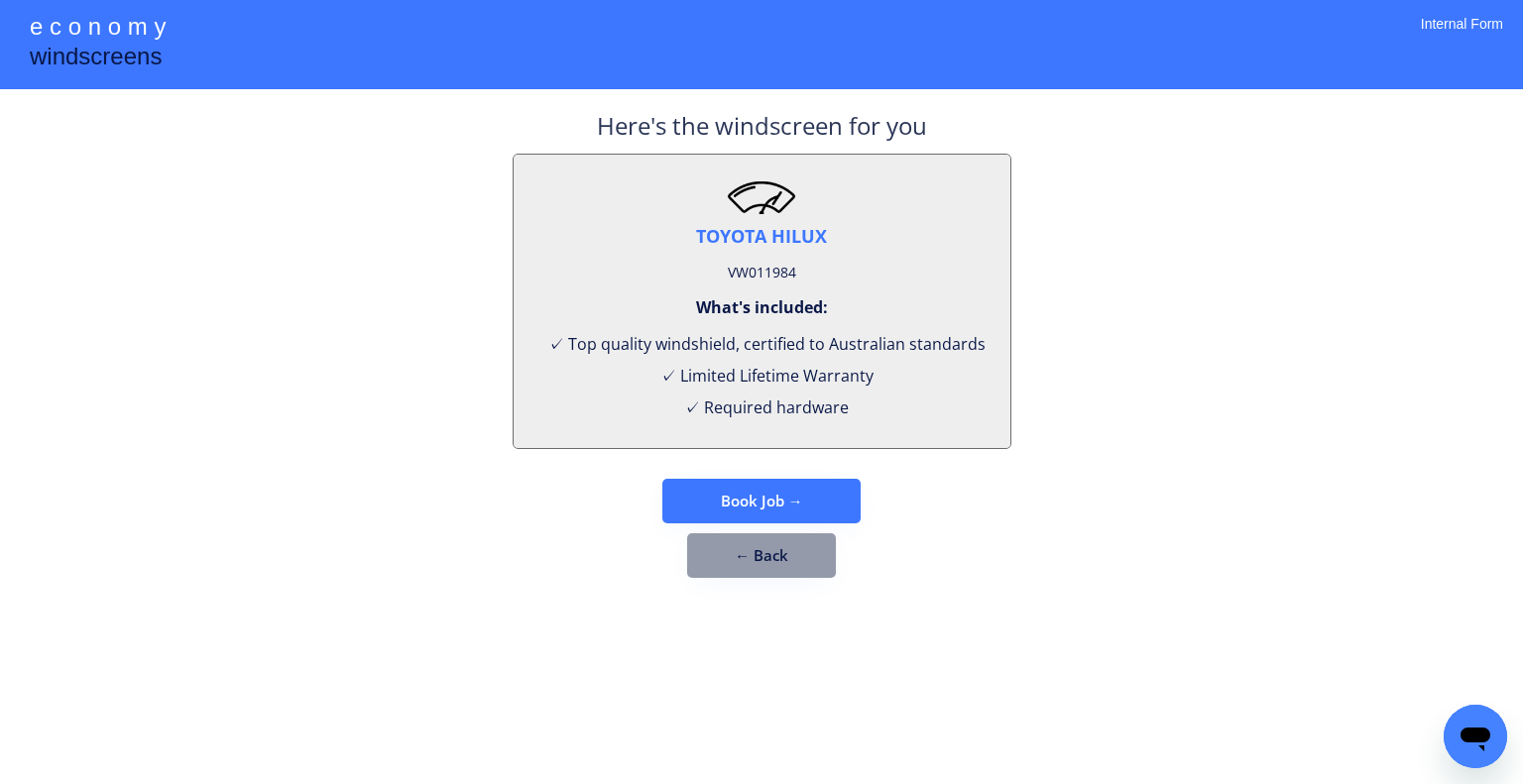 click on "VW011984" at bounding box center [762, 273] 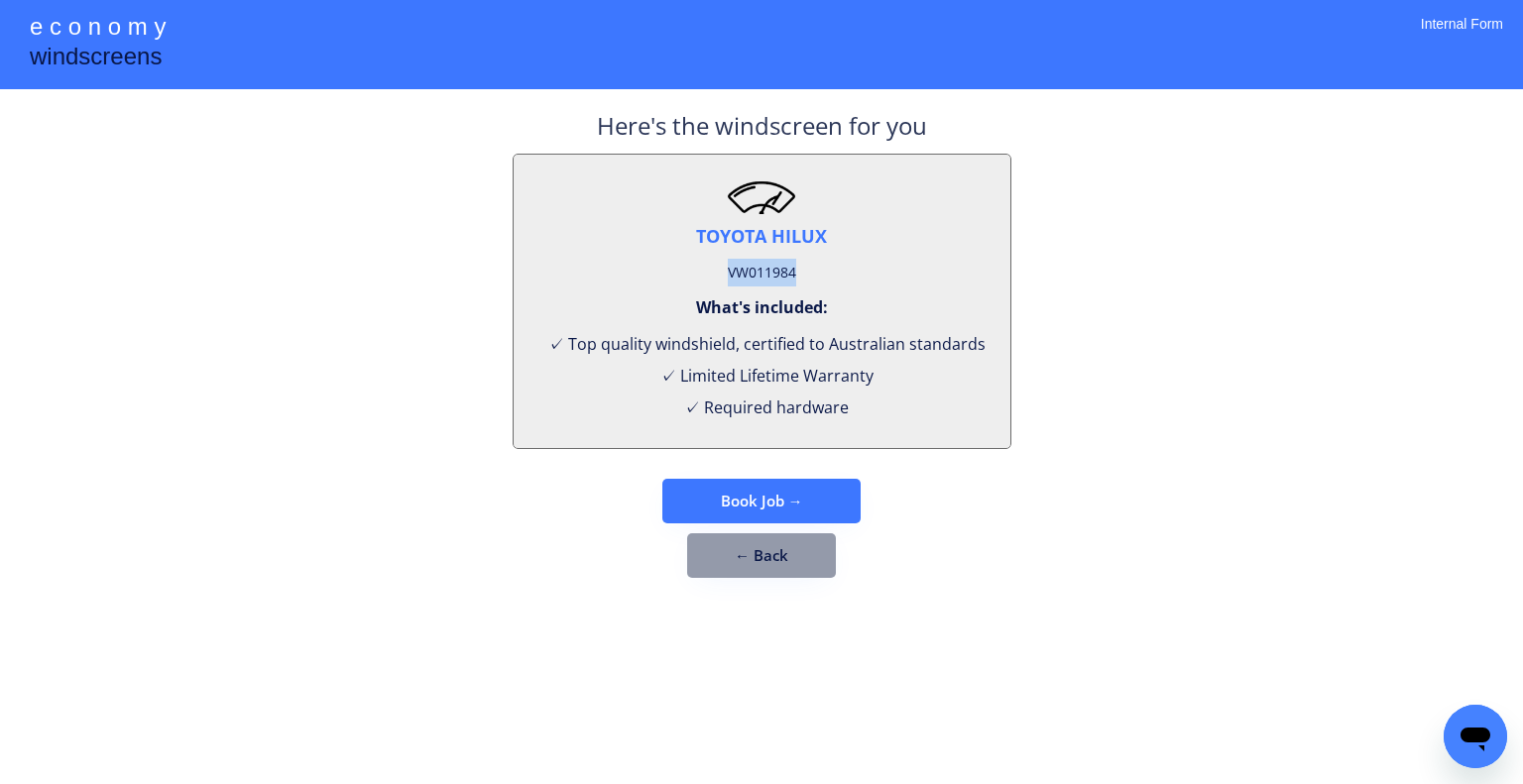 click on "VW011984" at bounding box center (762, 273) 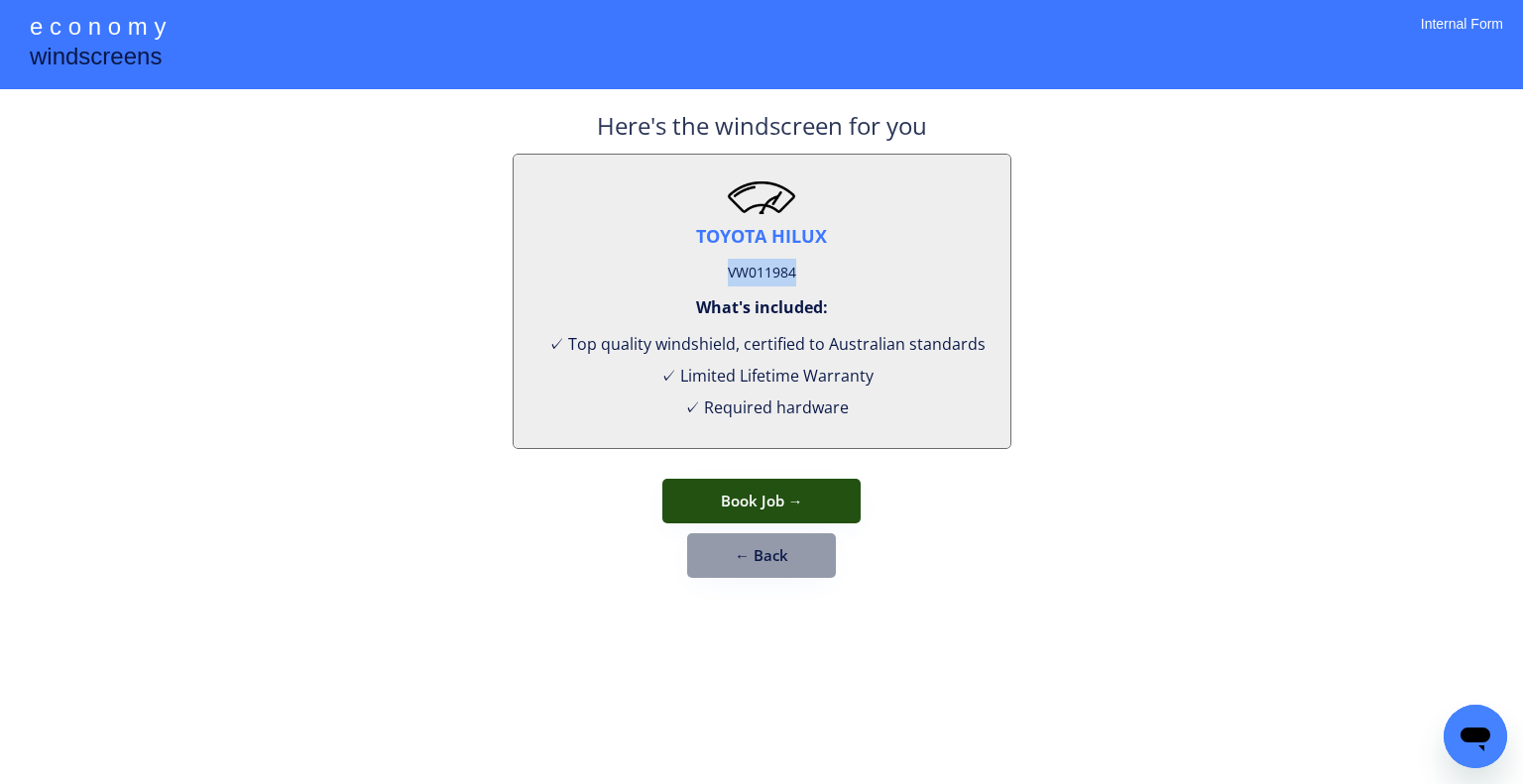 click on "Book Job    →" at bounding box center [762, 501] 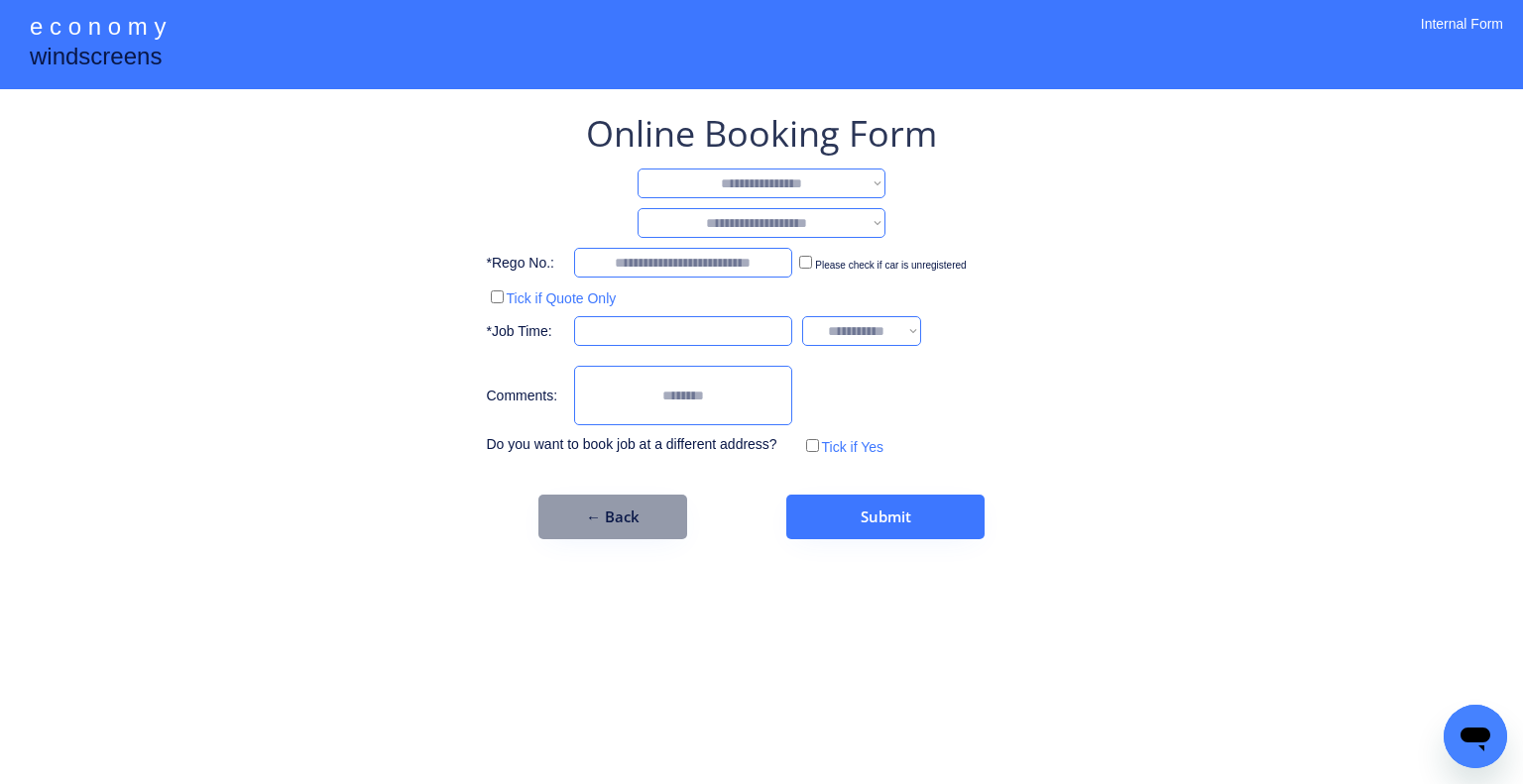 click on "**********" at bounding box center (762, 183) 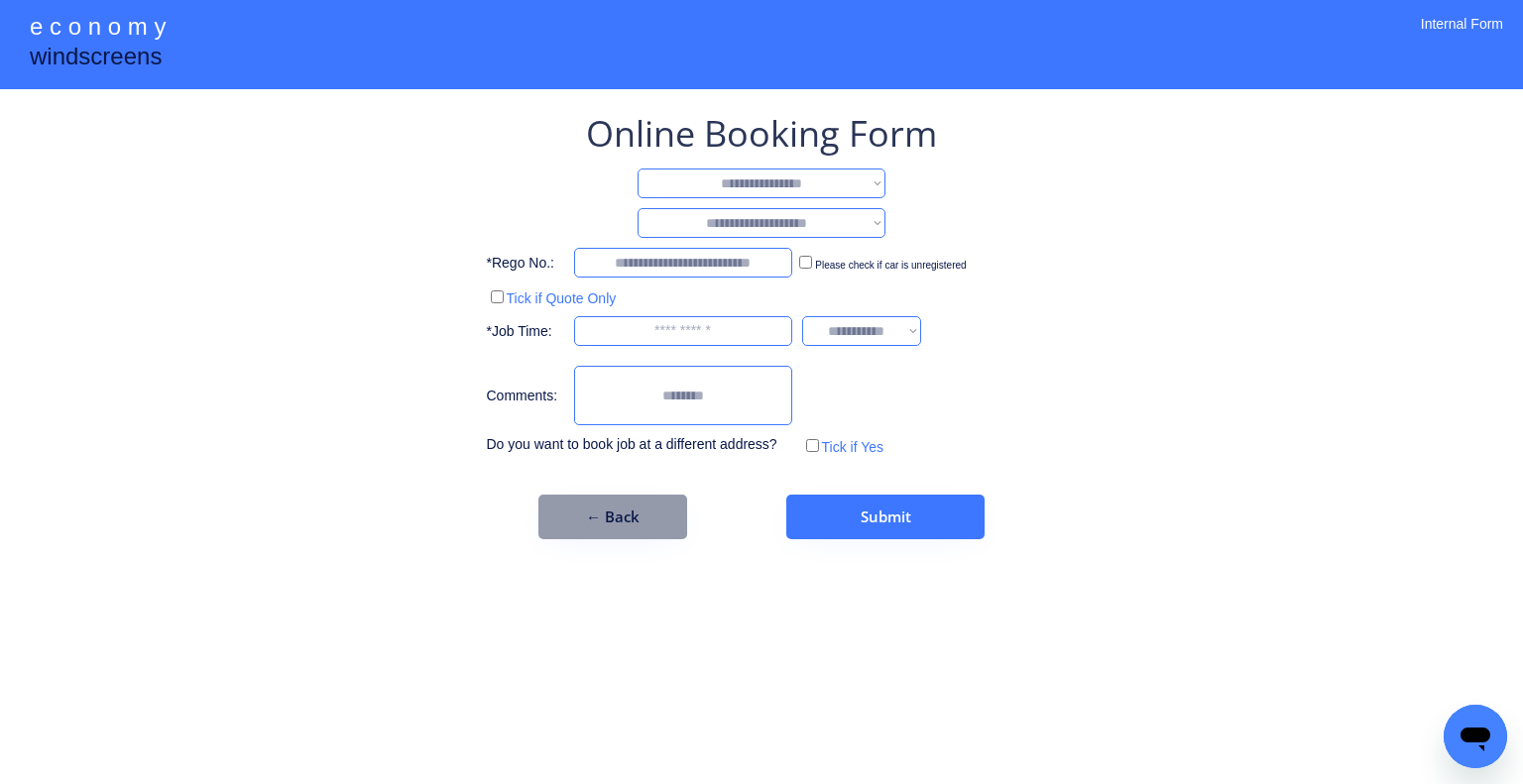 select on "**********" 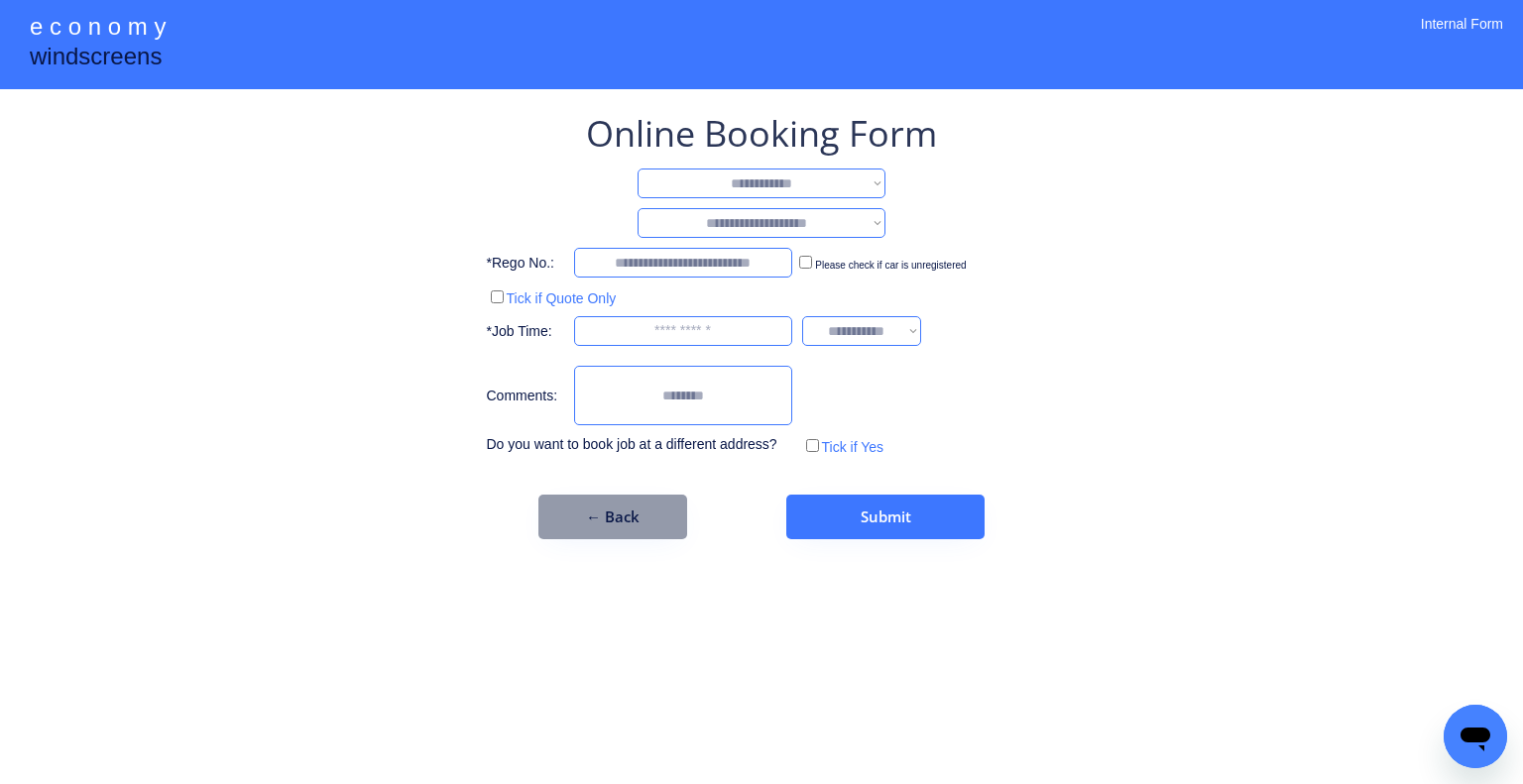 click on "**********" at bounding box center [762, 183] 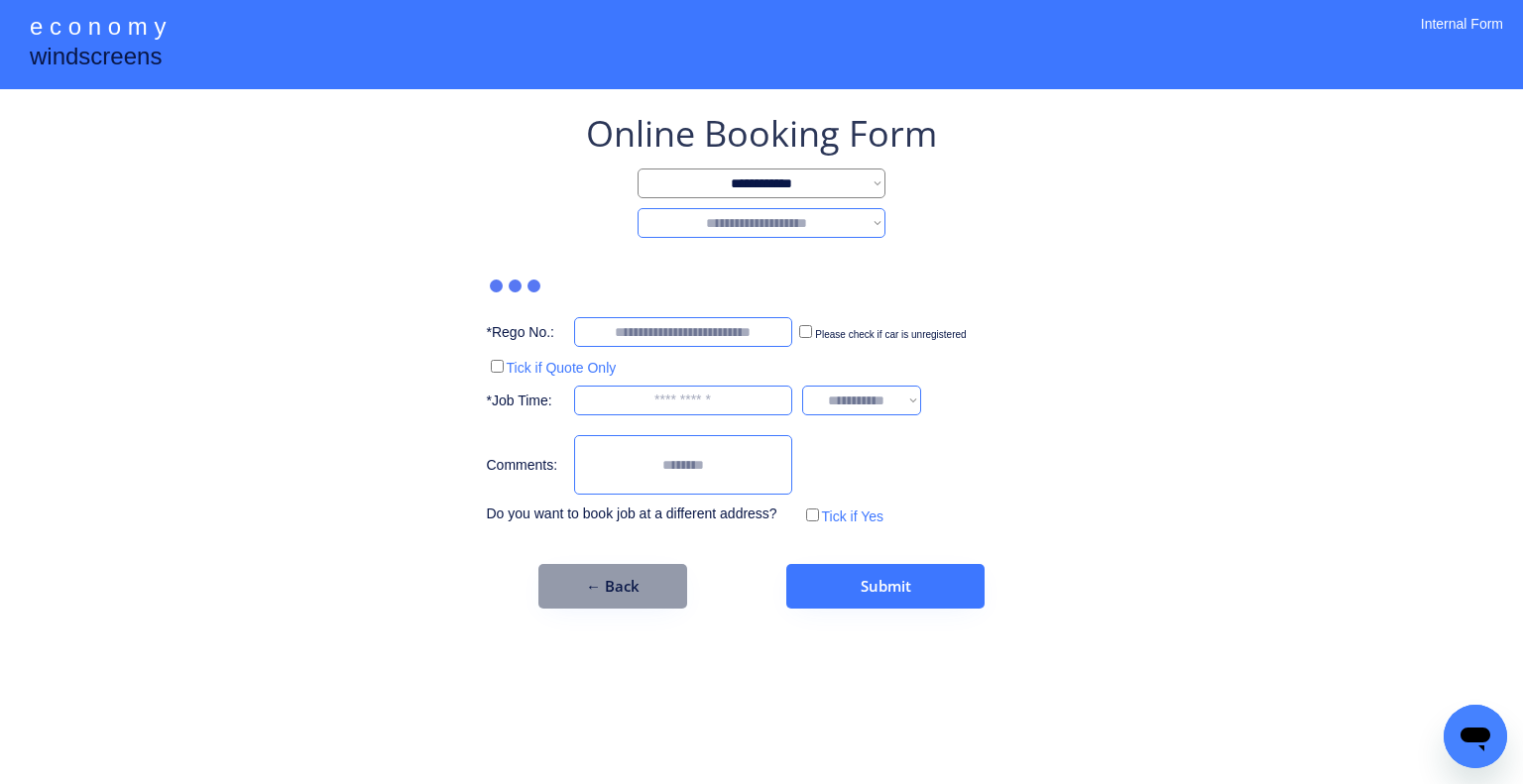 click on "**********" at bounding box center (762, 223) 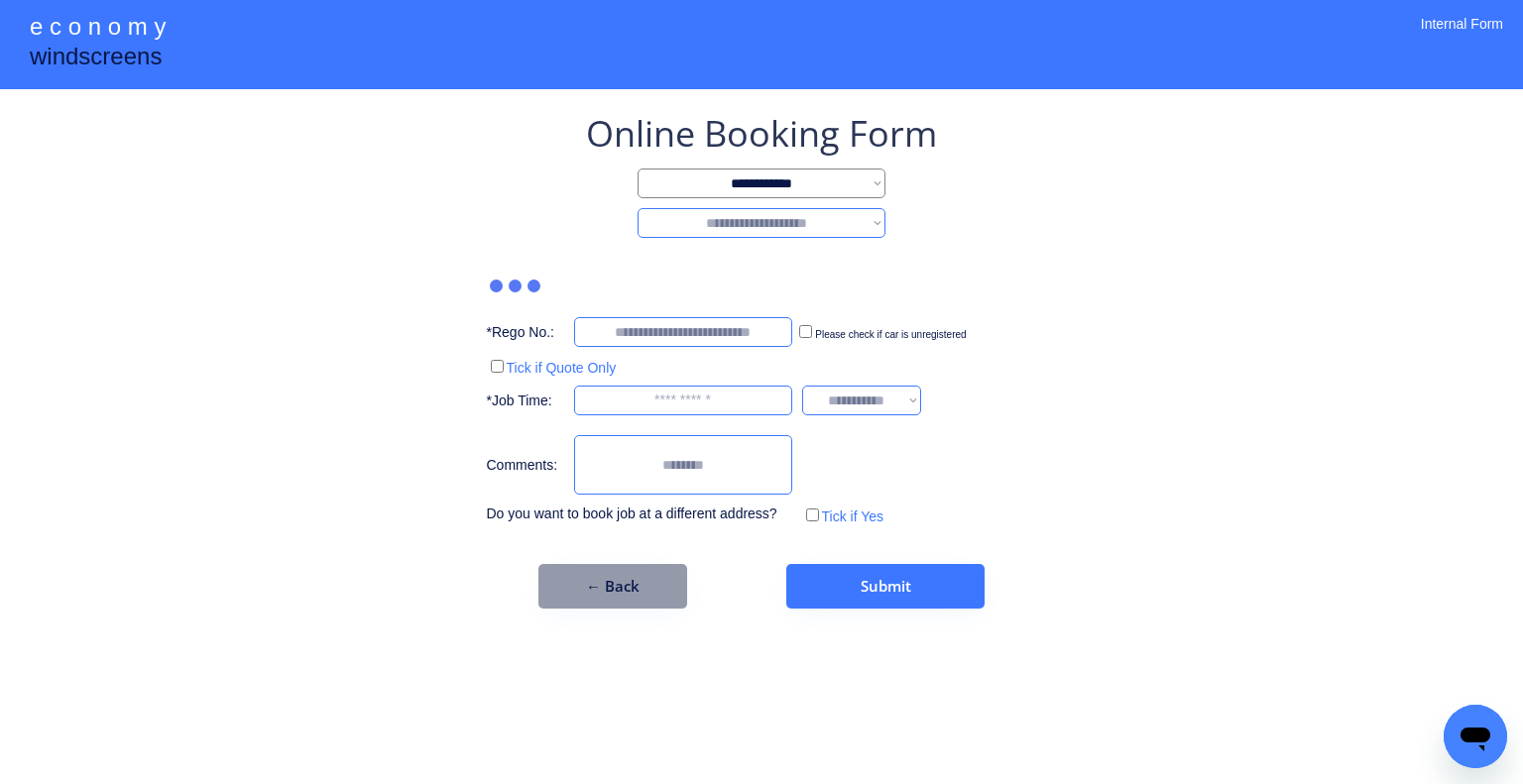 select on "********" 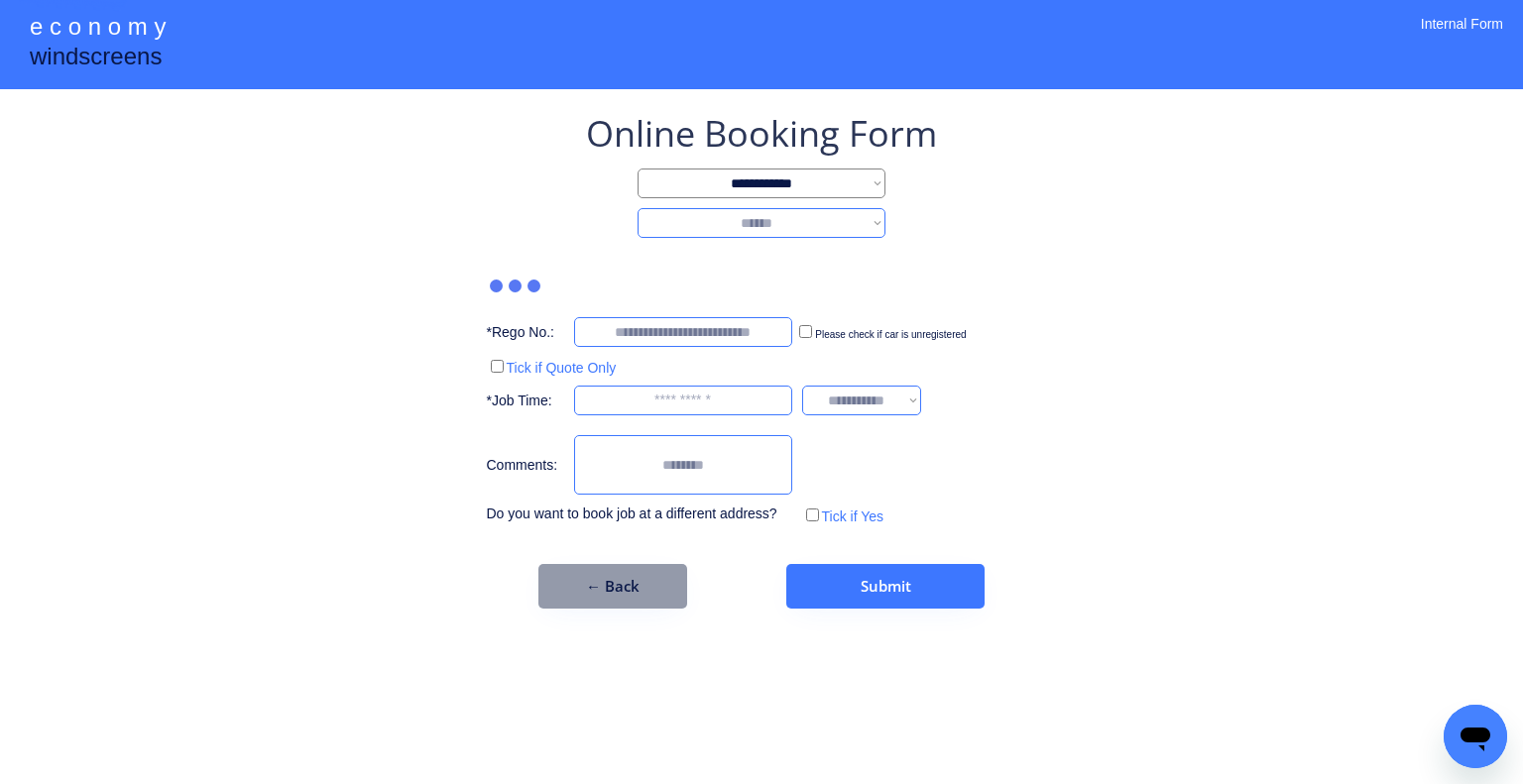 click on "**********" at bounding box center [762, 223] 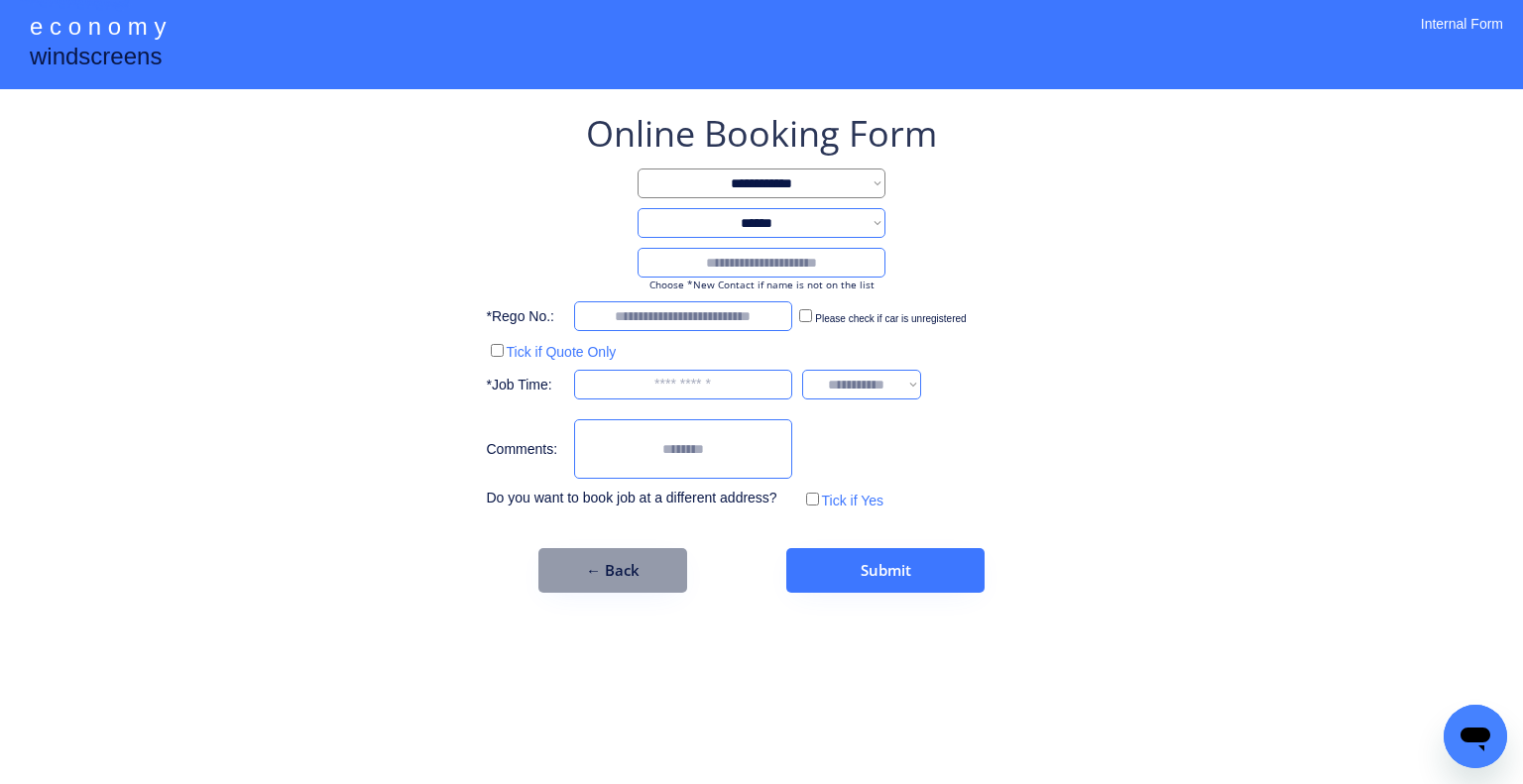 click at bounding box center (762, 263) 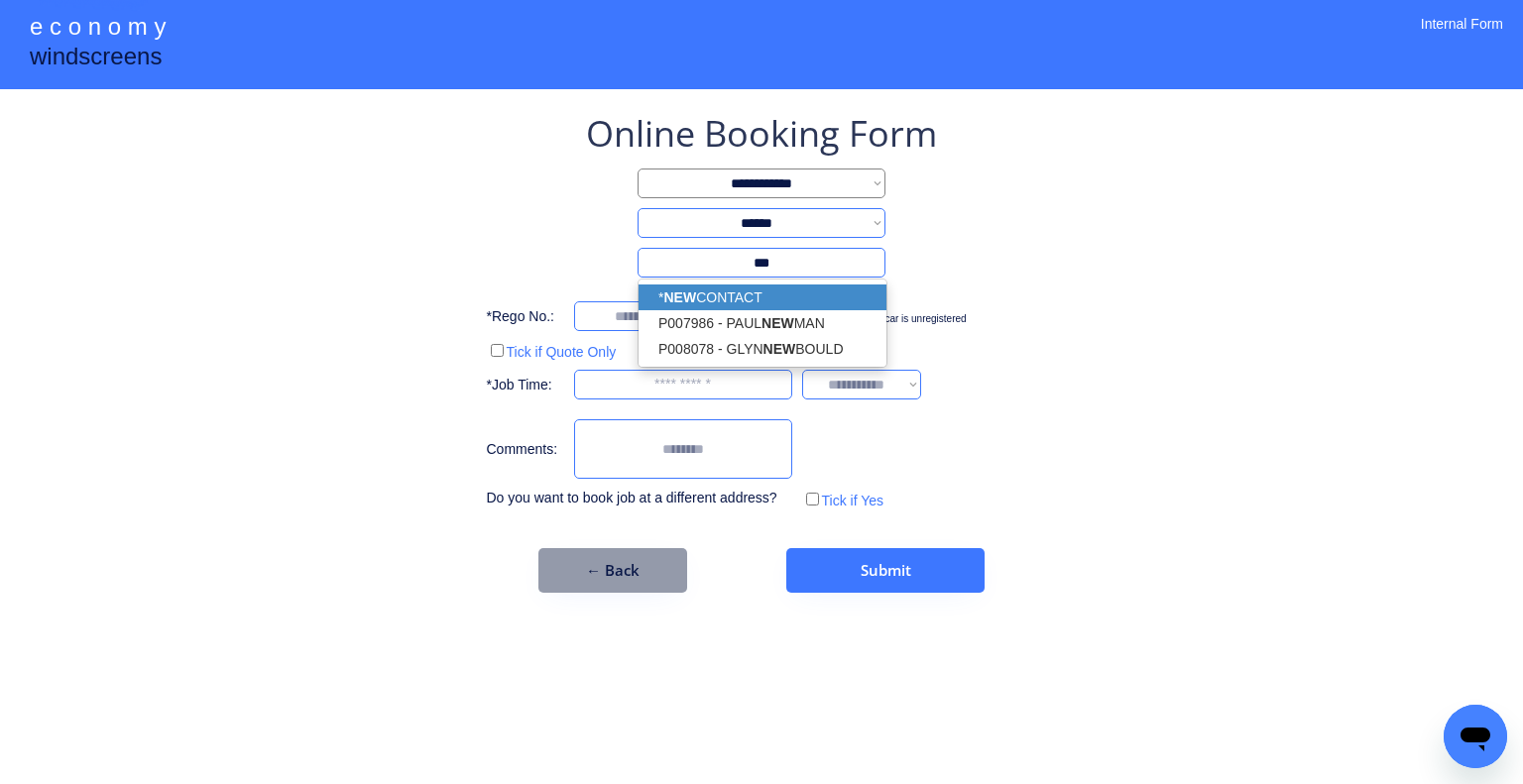 click on "* NEW  CONTACT" at bounding box center (762, 297) 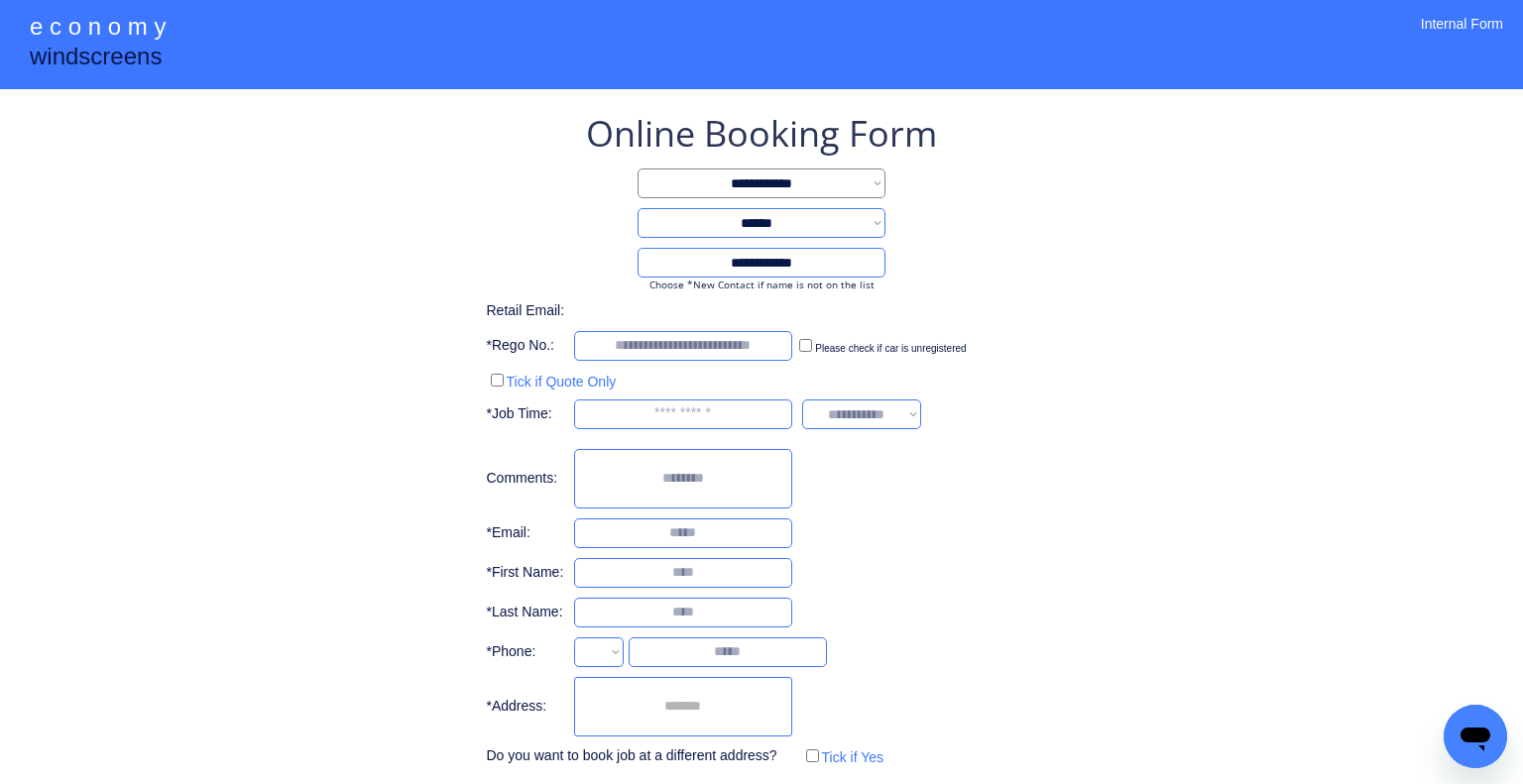 type on "**********" 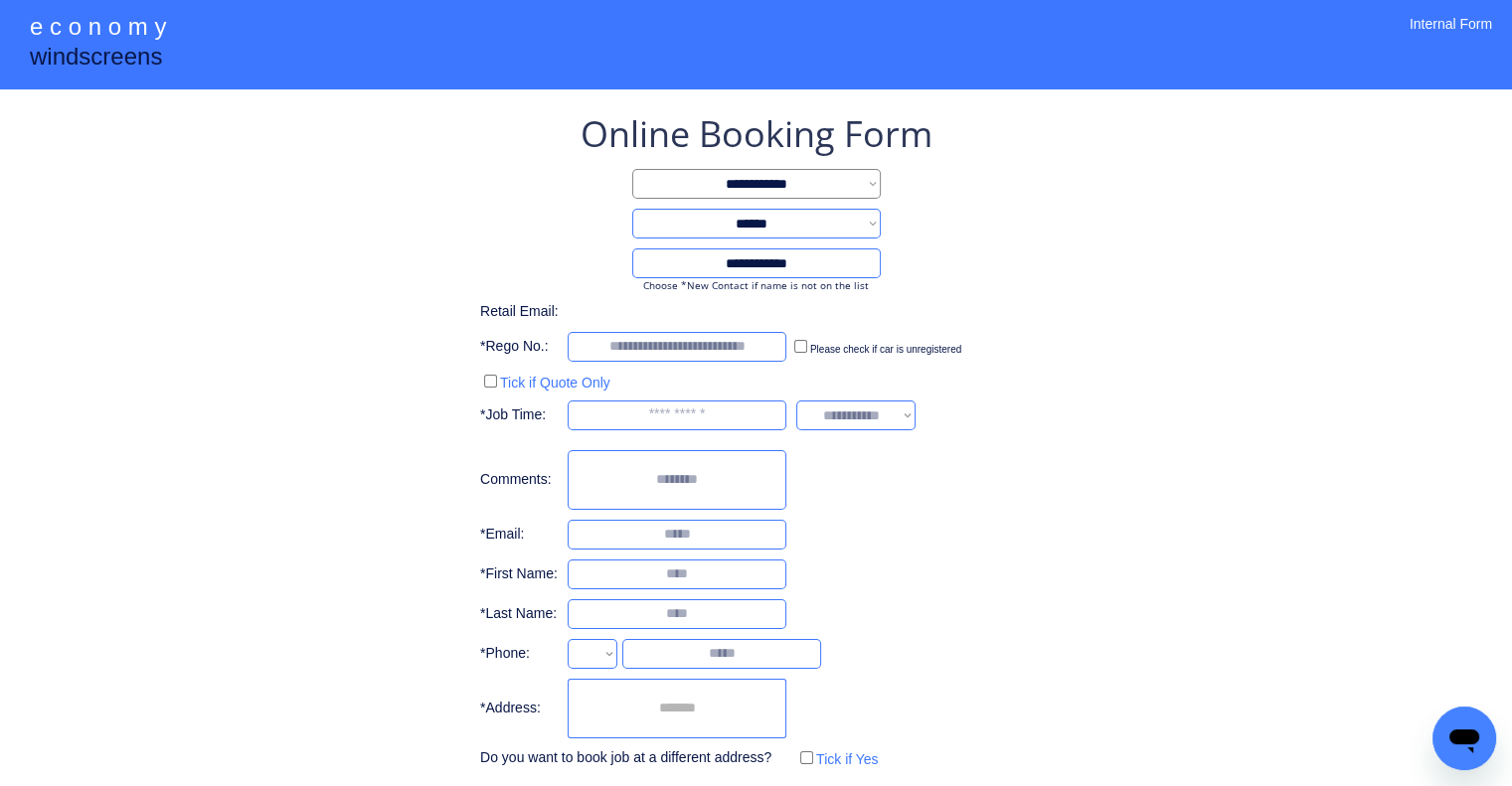 click on "**********" at bounding box center (756, 441) 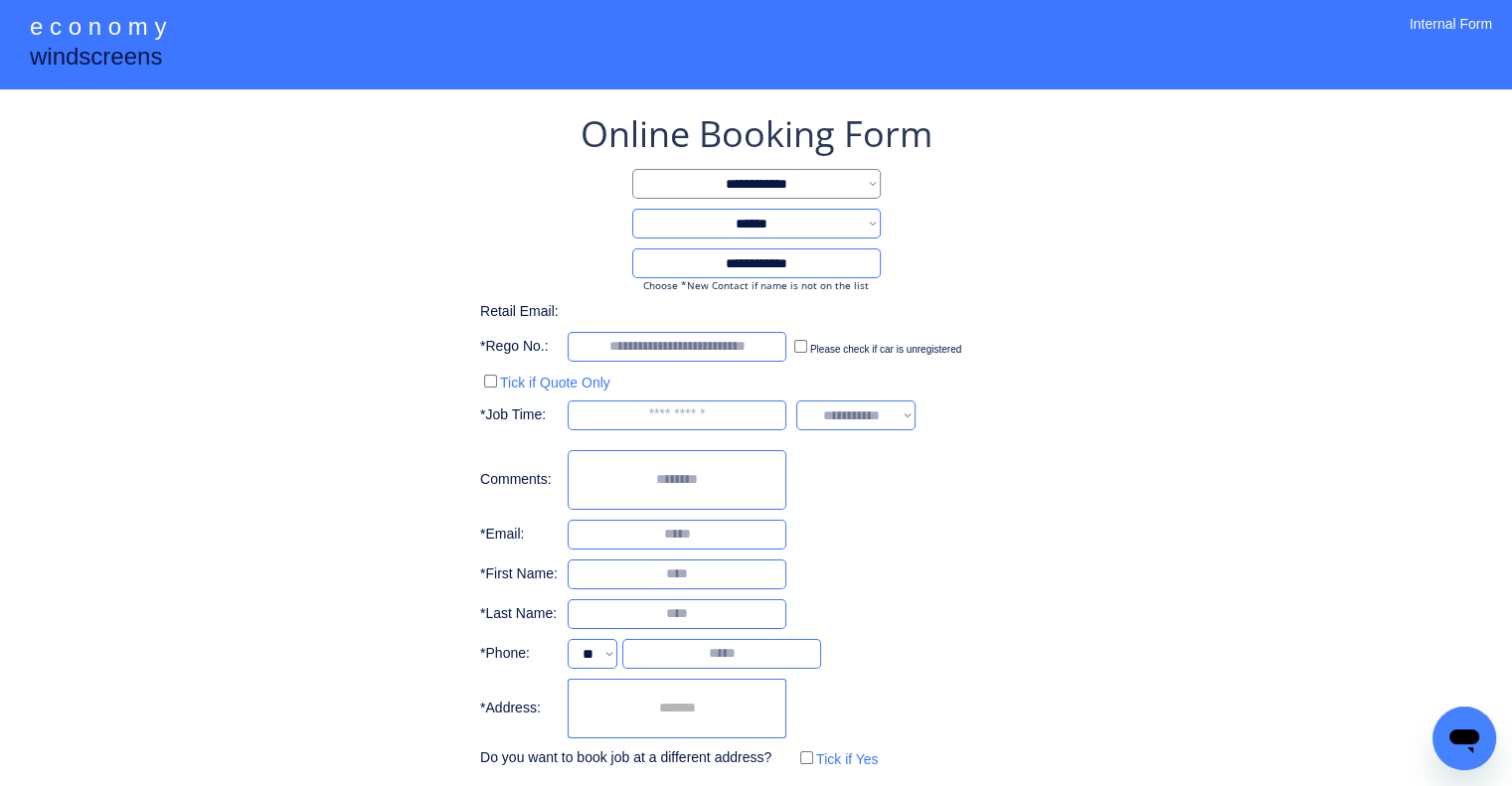 click at bounding box center [677, 708] 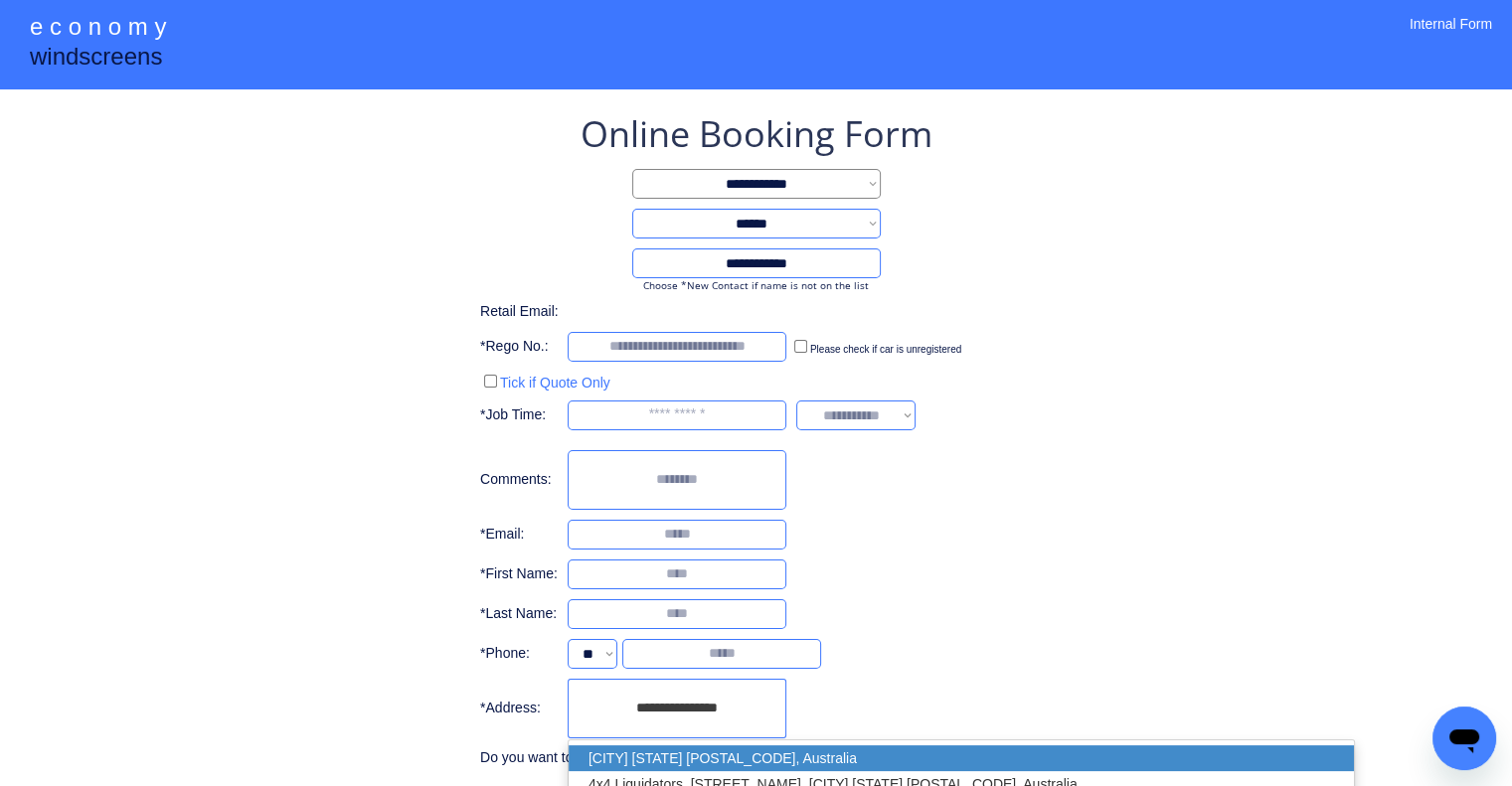 click on "[CITY] [STATE] [POSTAL_CODE], Australia" at bounding box center (961, 758) 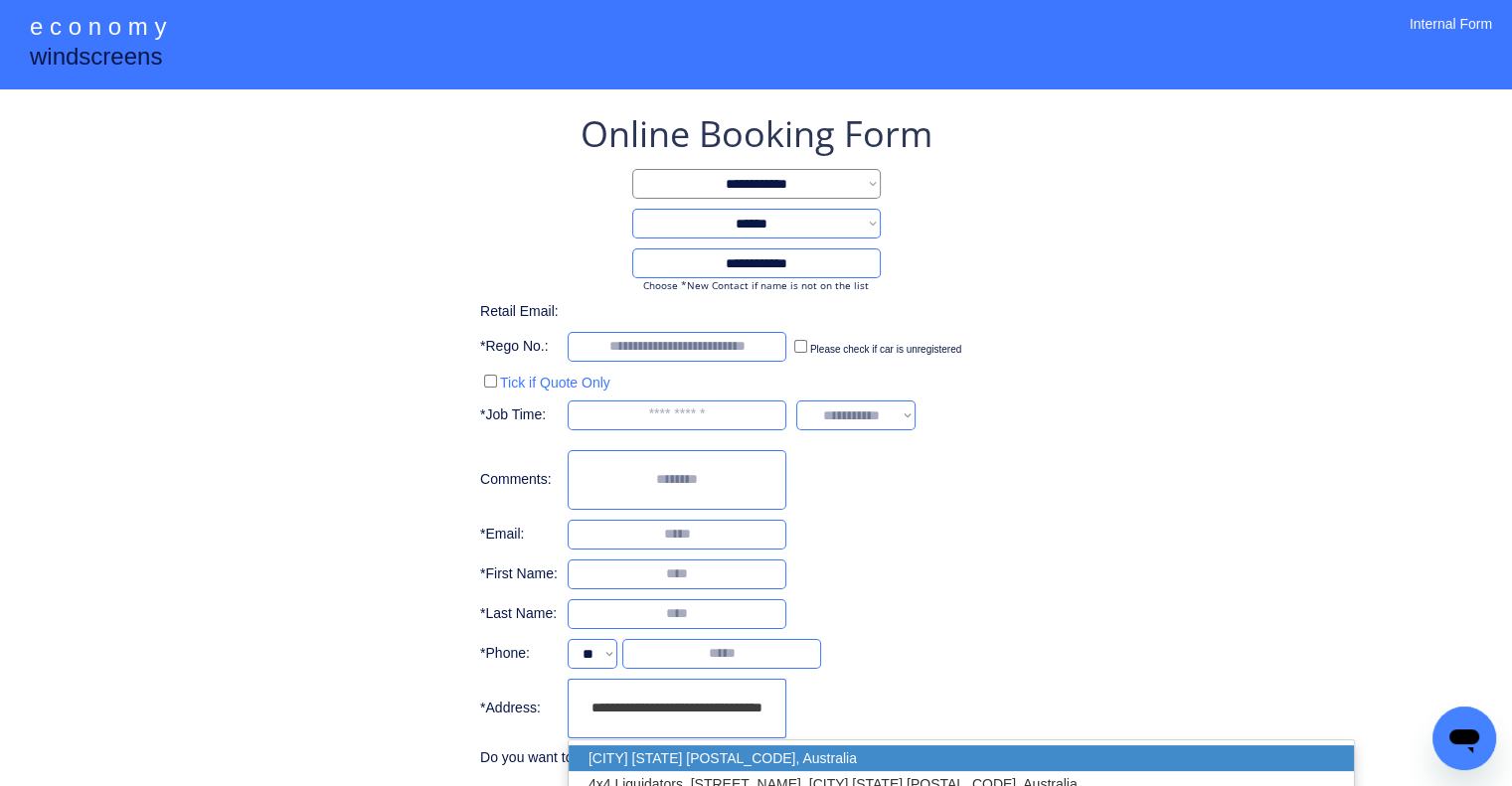 type on "**********" 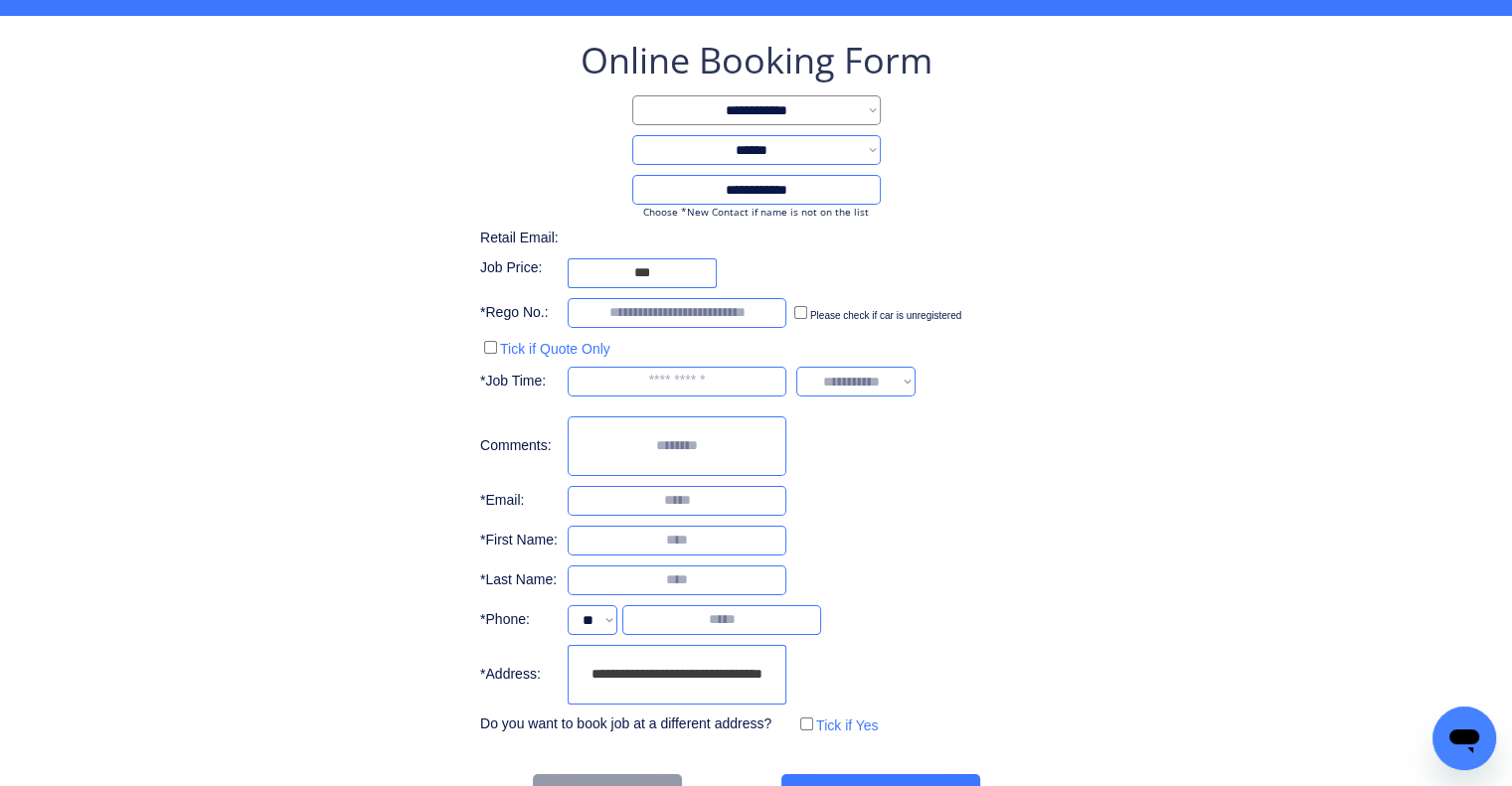 scroll, scrollTop: 135, scrollLeft: 0, axis: vertical 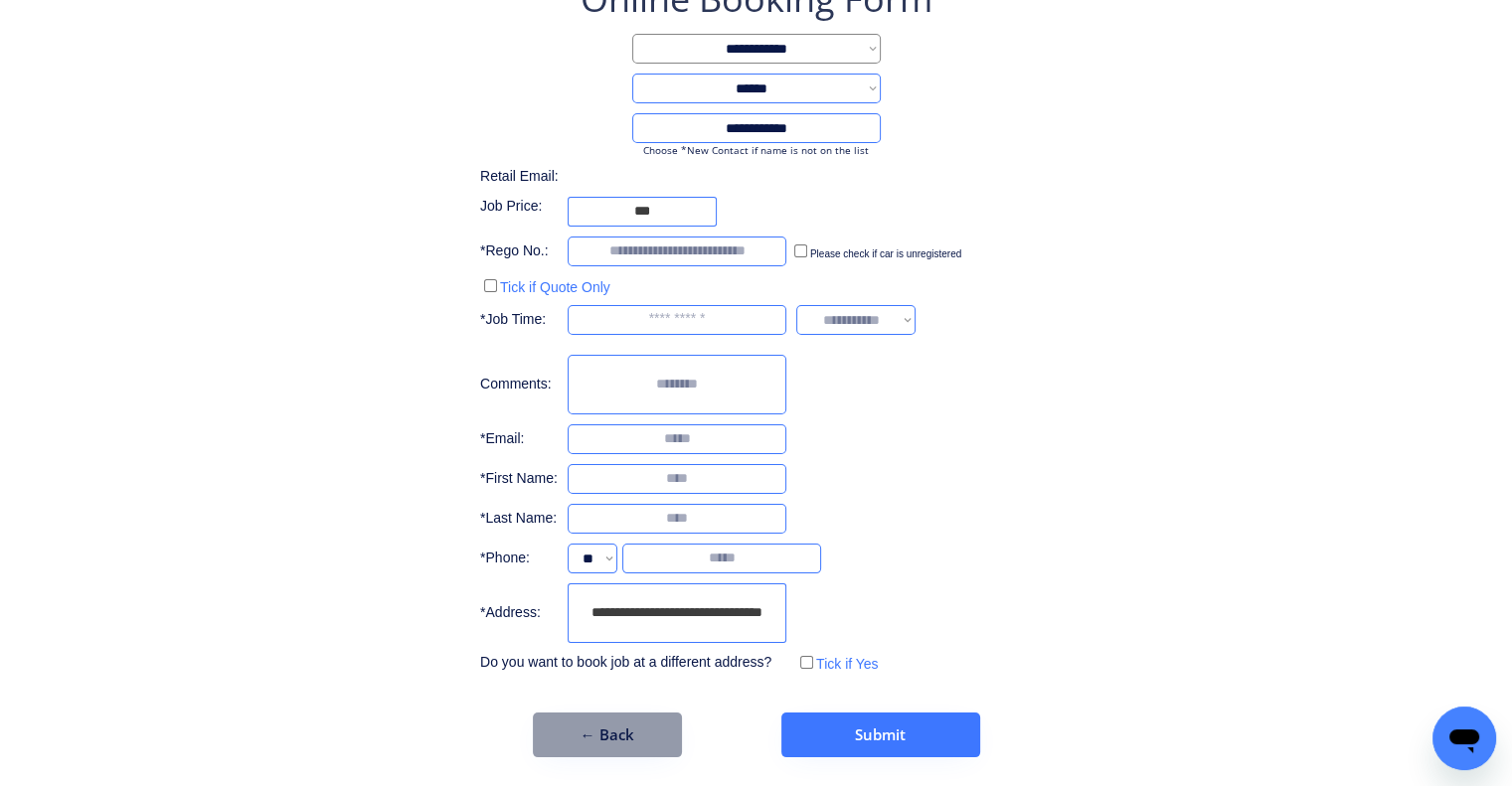 click on "**********" at bounding box center (756, 366) 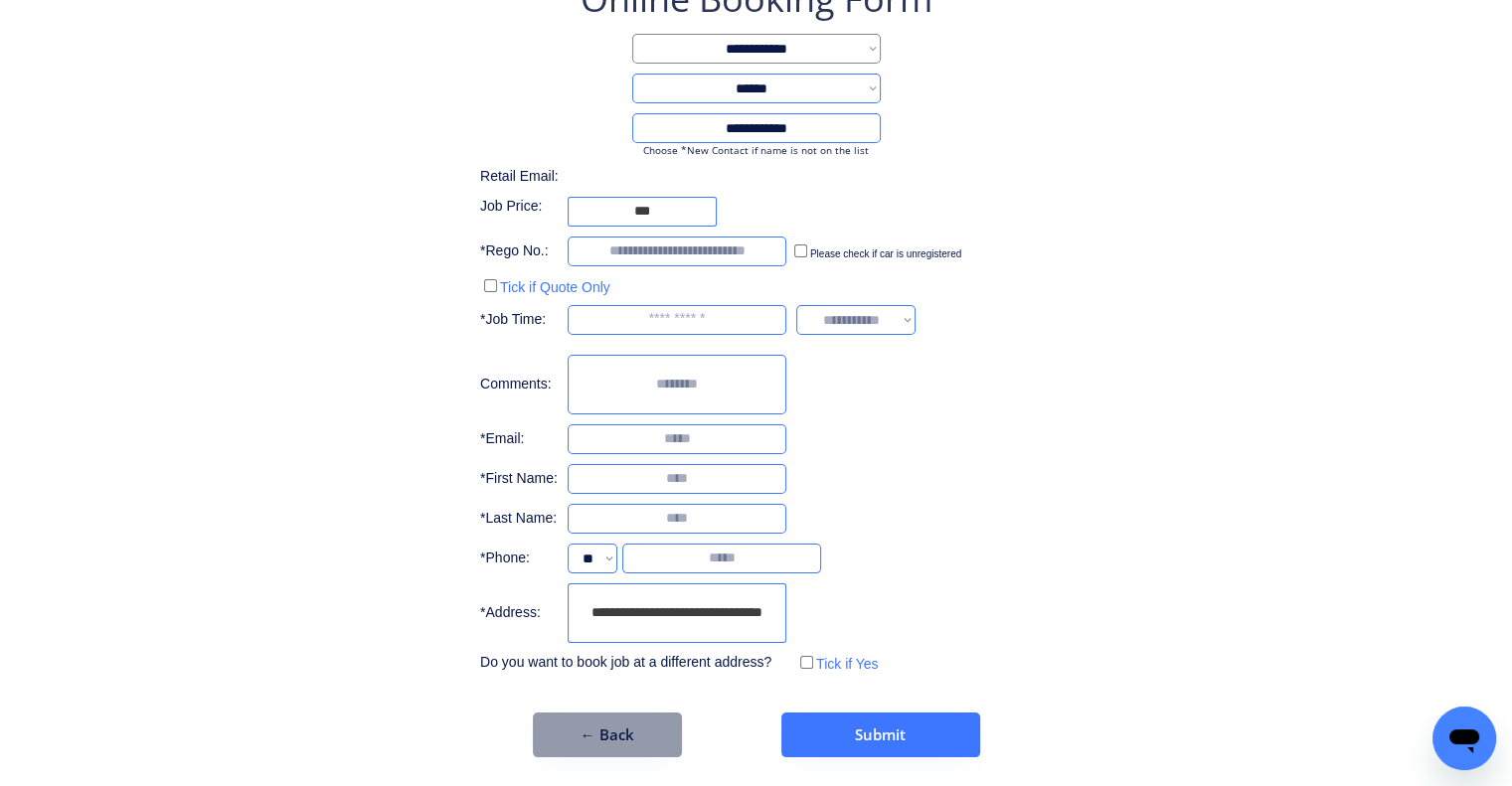 click on "**********" at bounding box center (756, 326) 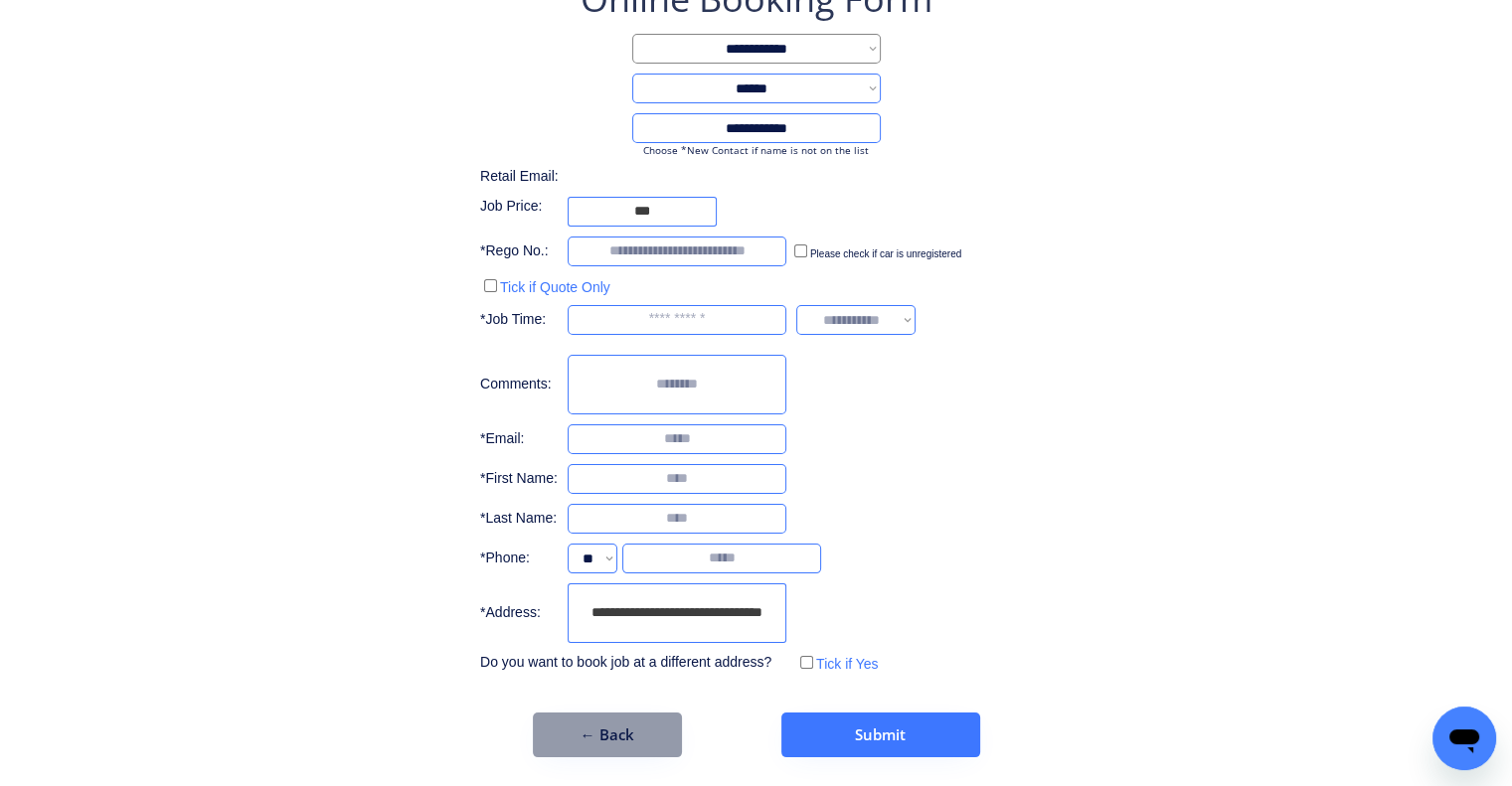 click on "**********" at bounding box center [677, 613] 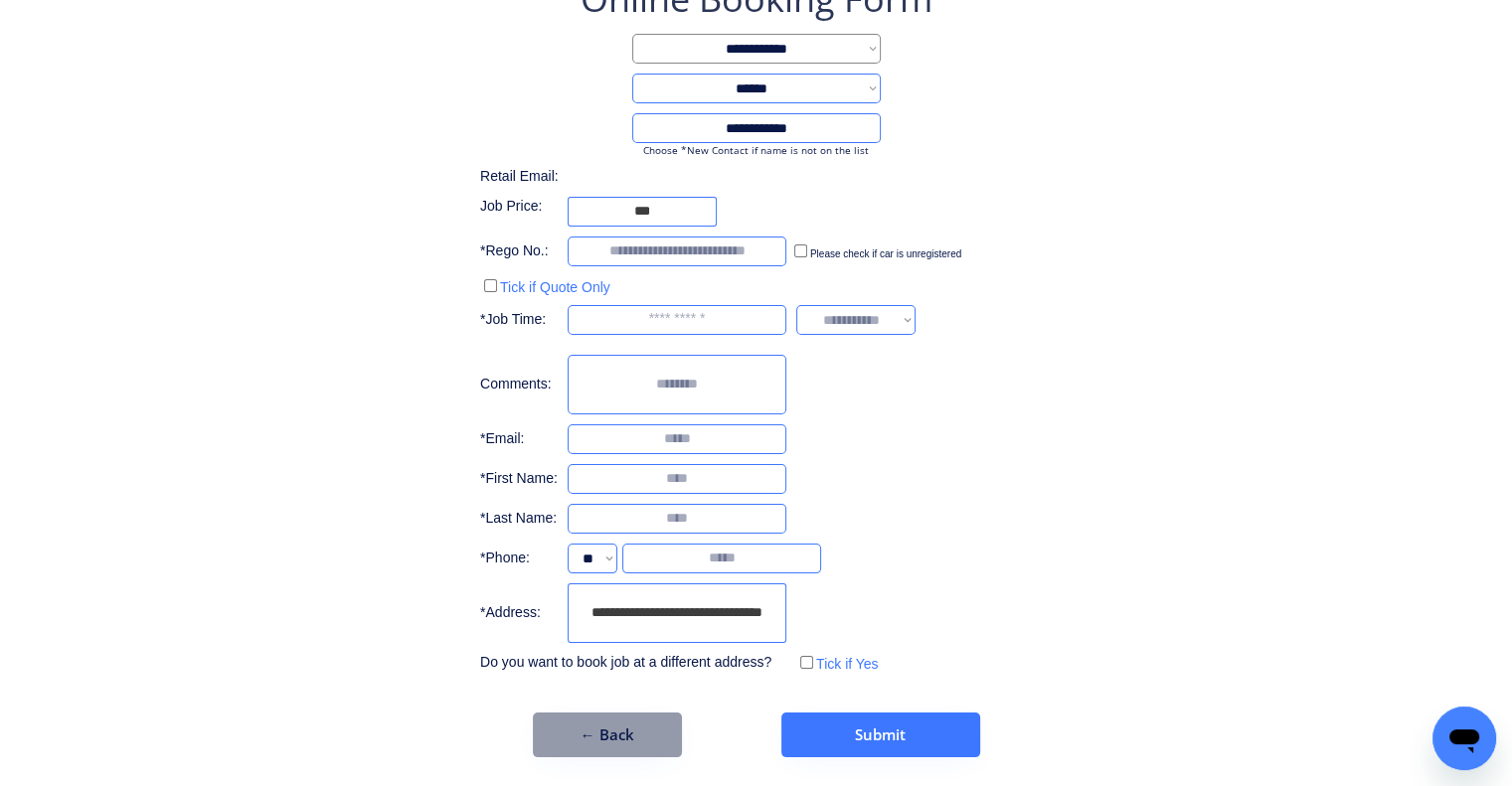 drag, startPoint x: 929, startPoint y: 494, endPoint x: 859, endPoint y: 387, distance: 127.86321 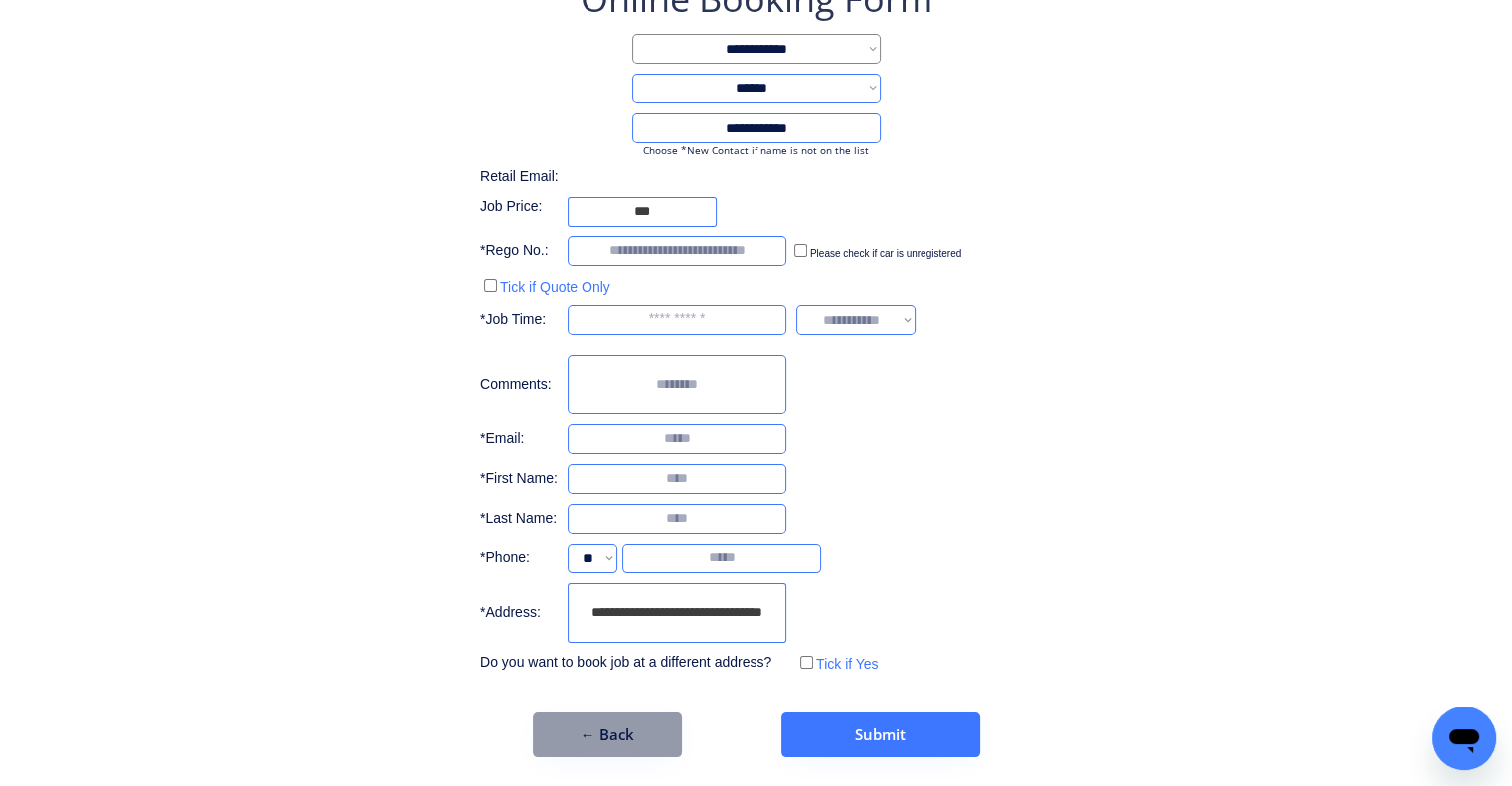 click on "**********" at bounding box center (756, 366) 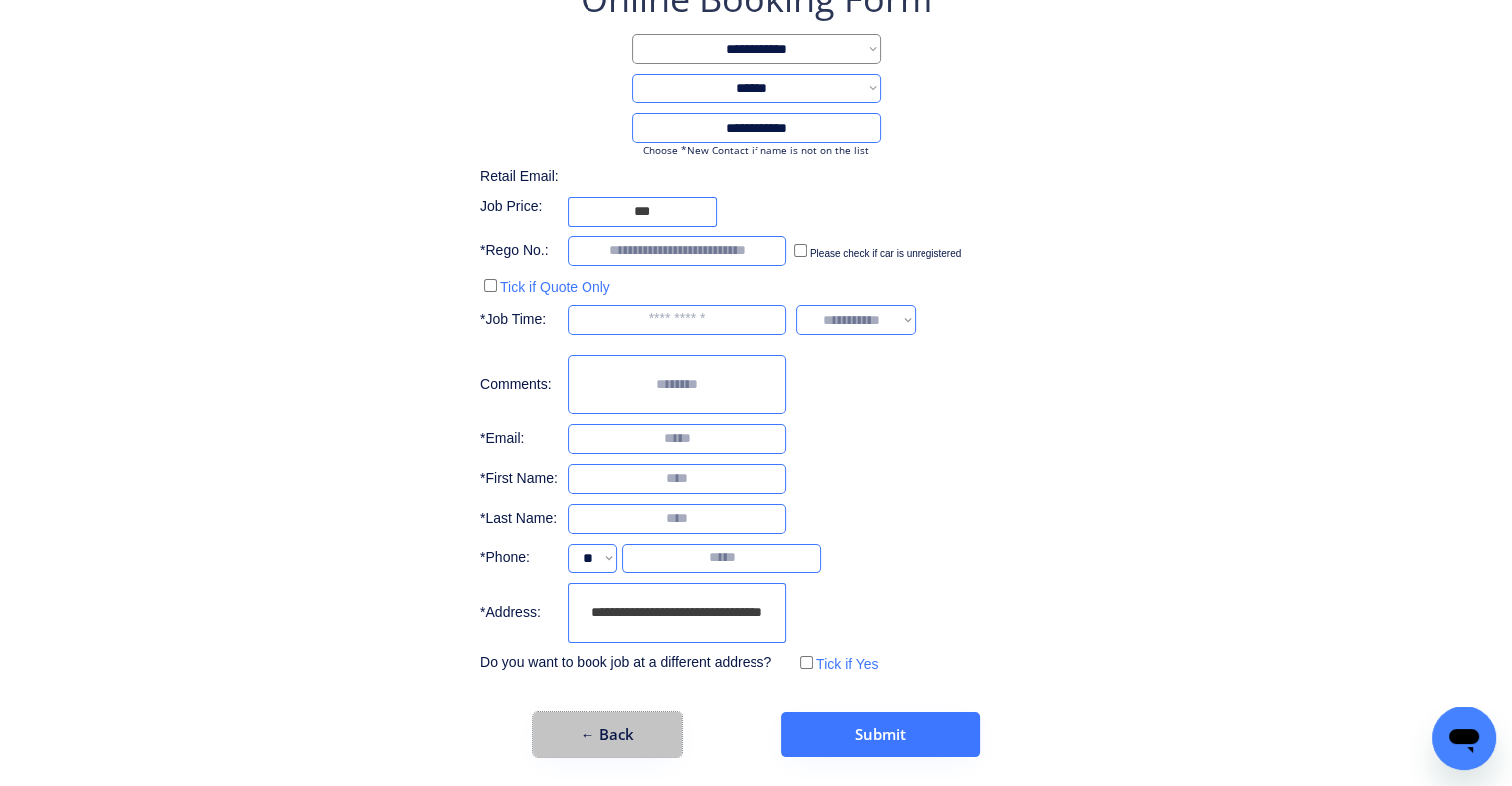 click on "←   Back" at bounding box center [607, 734] 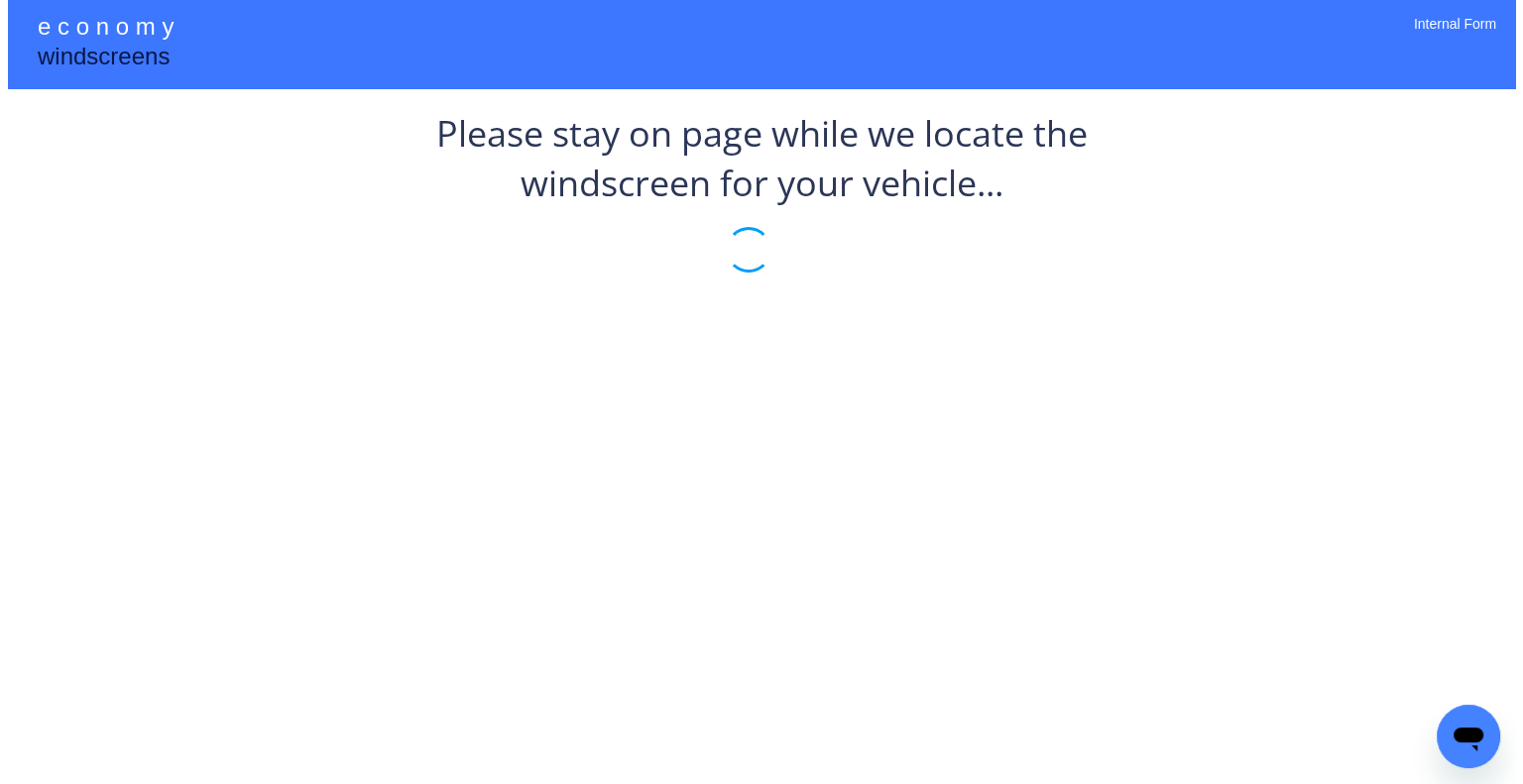 scroll, scrollTop: 0, scrollLeft: 0, axis: both 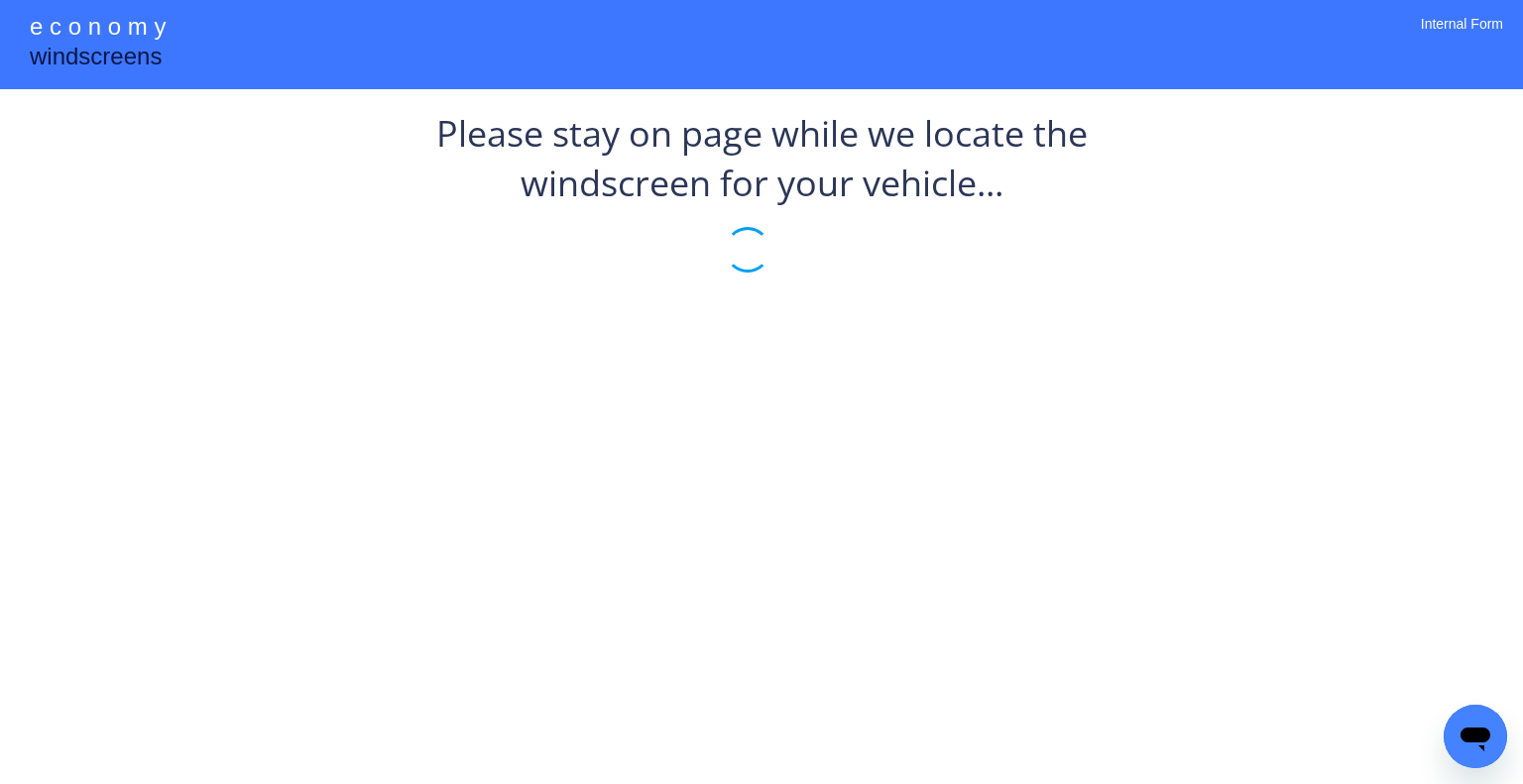 click at bounding box center (762, 264) 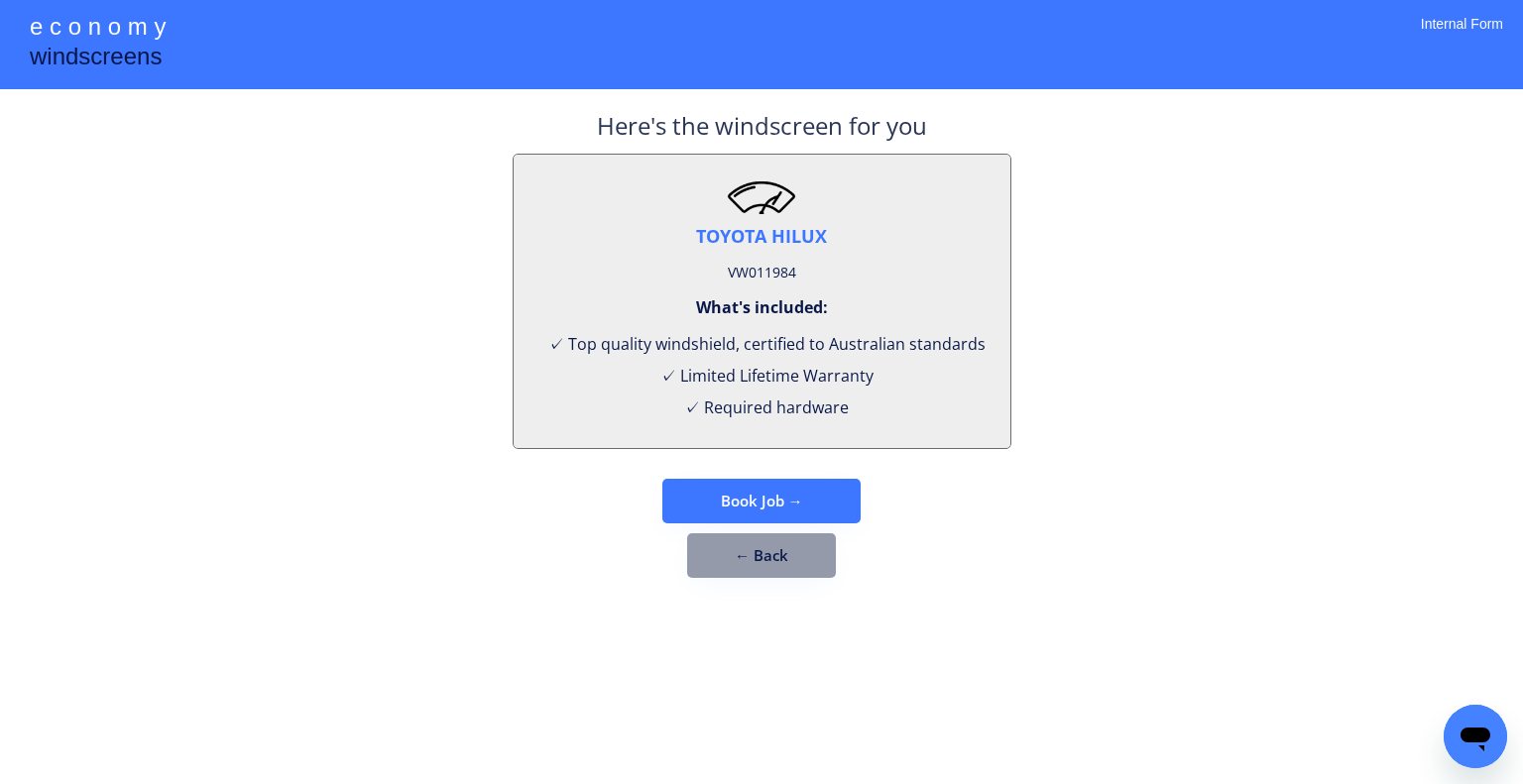 click on "VW011984" at bounding box center (762, 273) 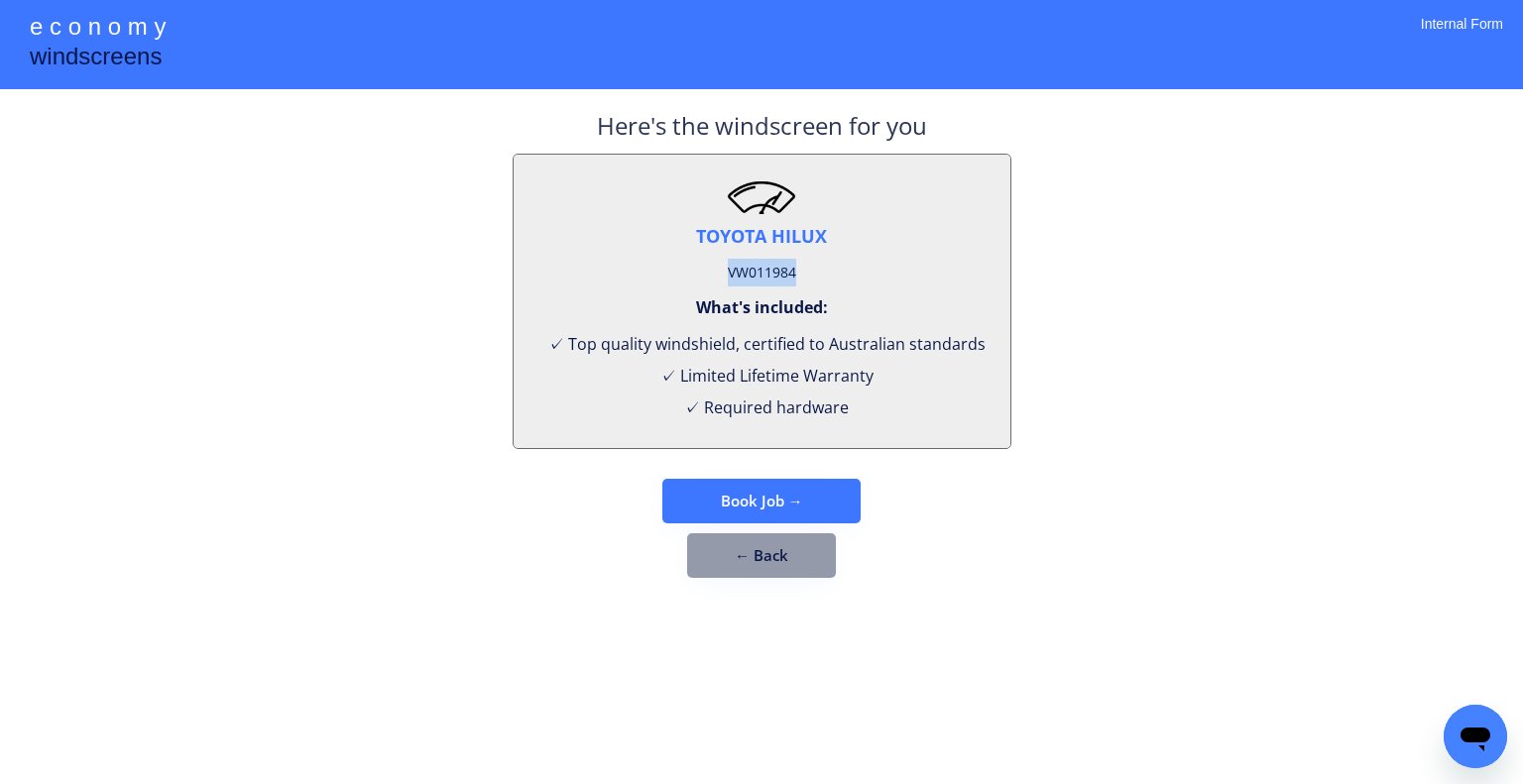 click on "VW011984" at bounding box center [762, 273] 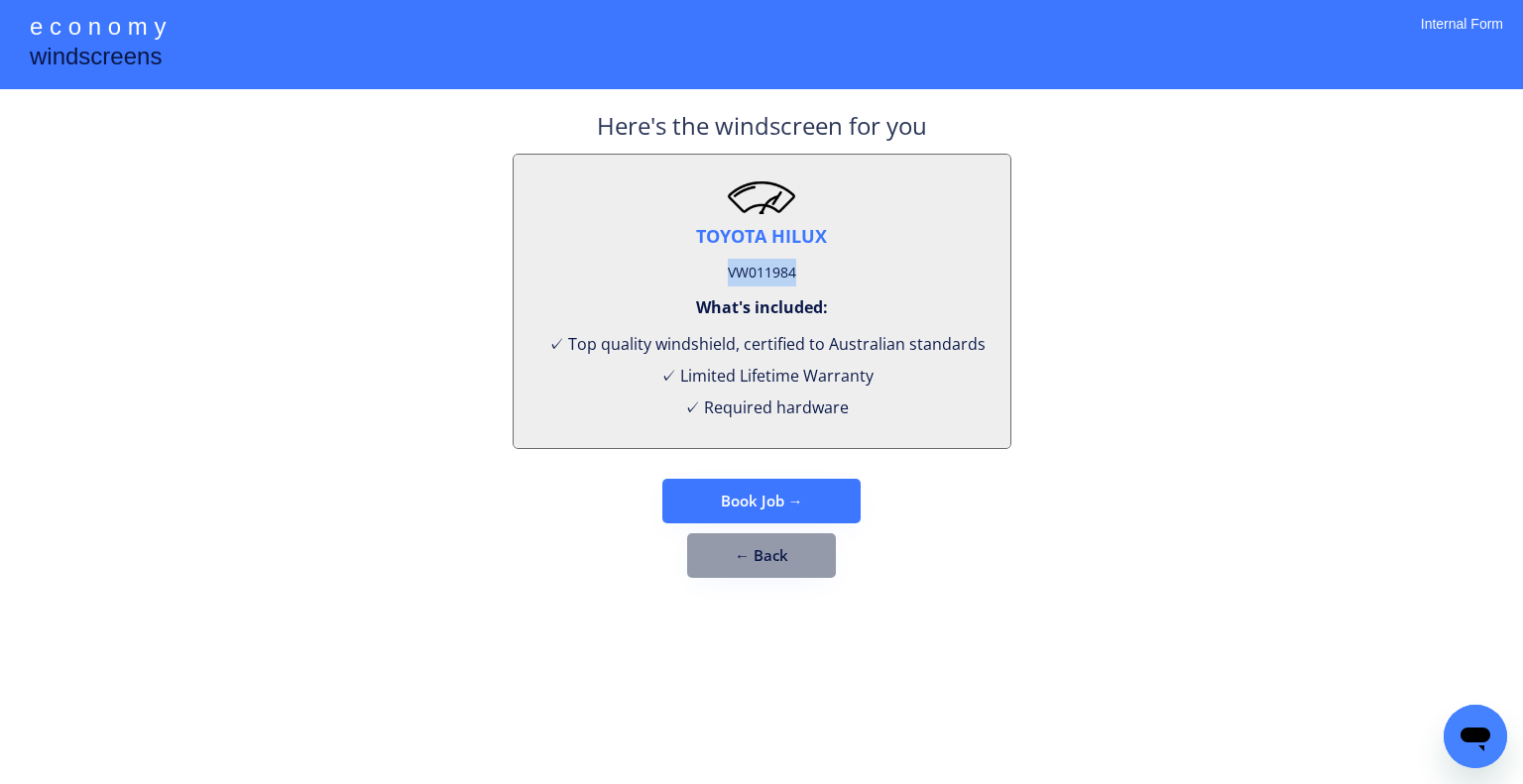 click on "←   Back" at bounding box center [762, 555] 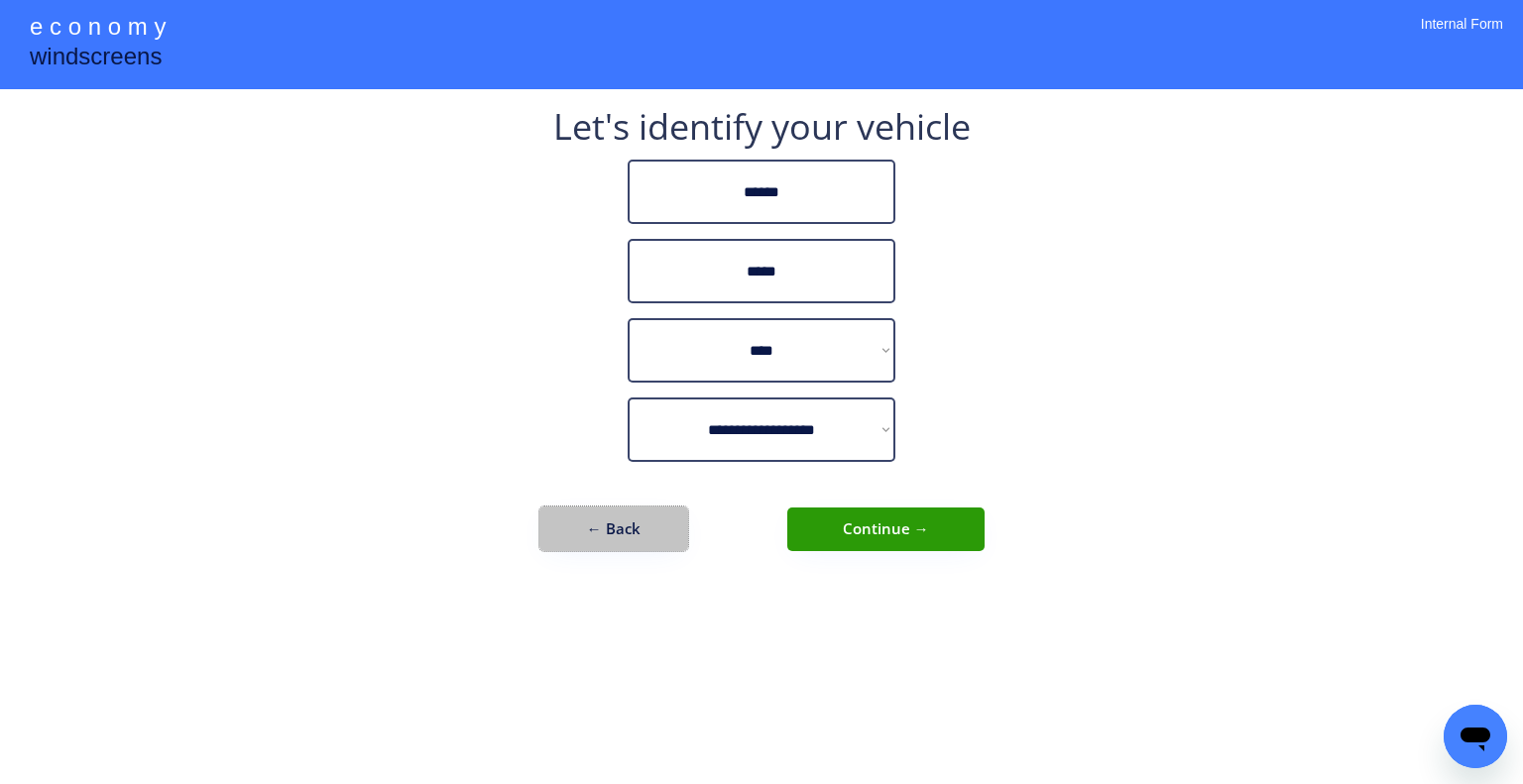 click on "←   Back" at bounding box center [614, 528] 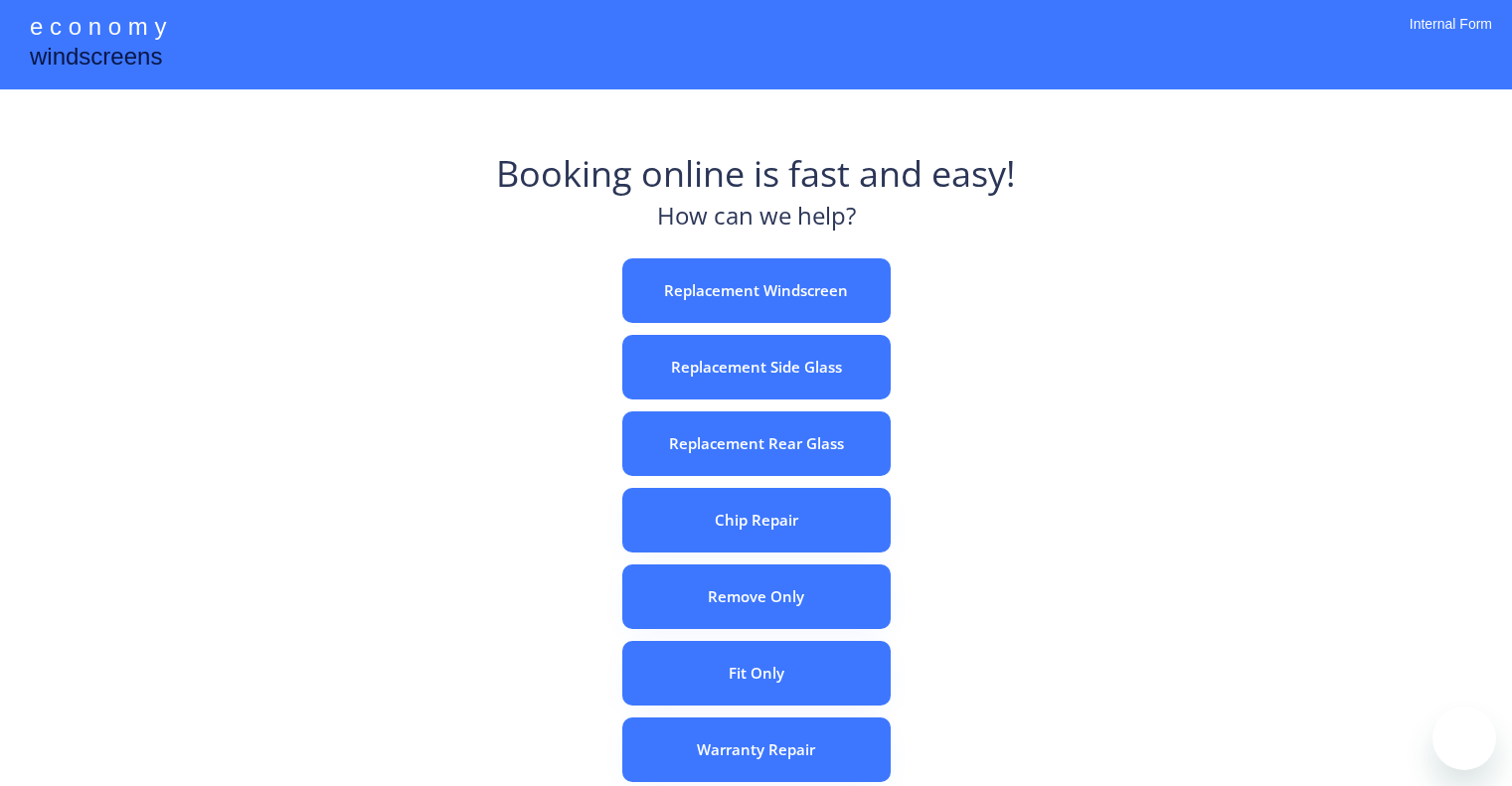 scroll, scrollTop: 0, scrollLeft: 0, axis: both 